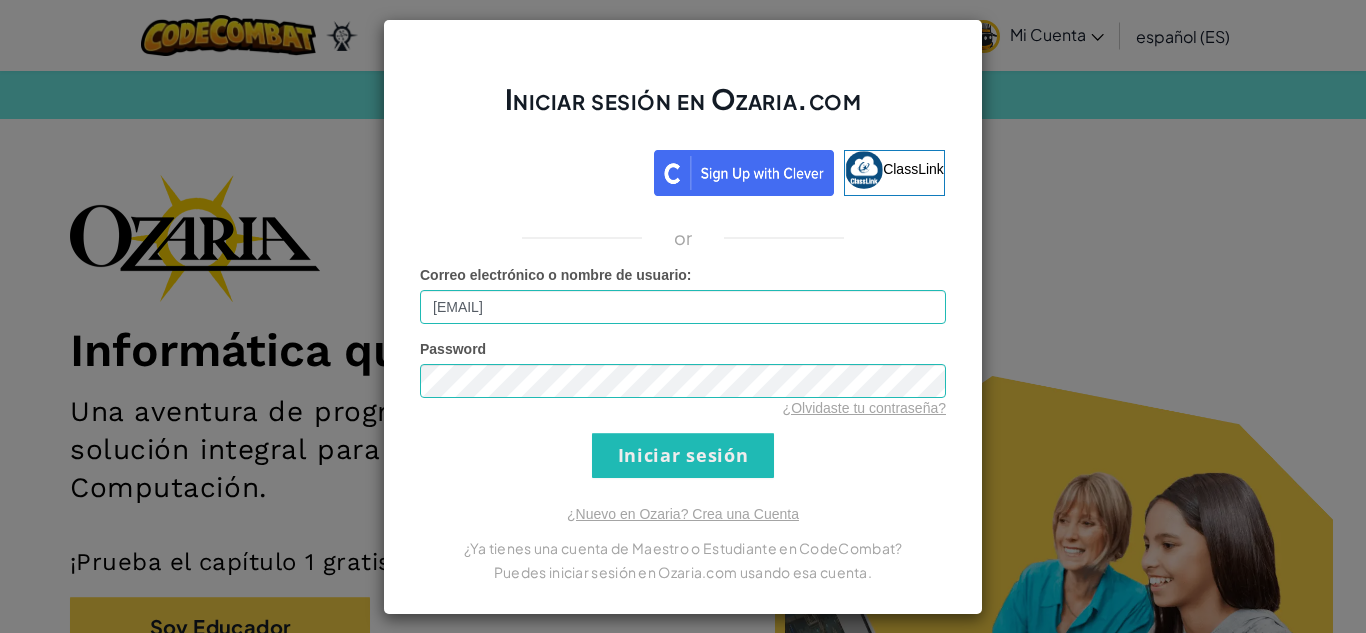 scroll, scrollTop: 0, scrollLeft: 0, axis: both 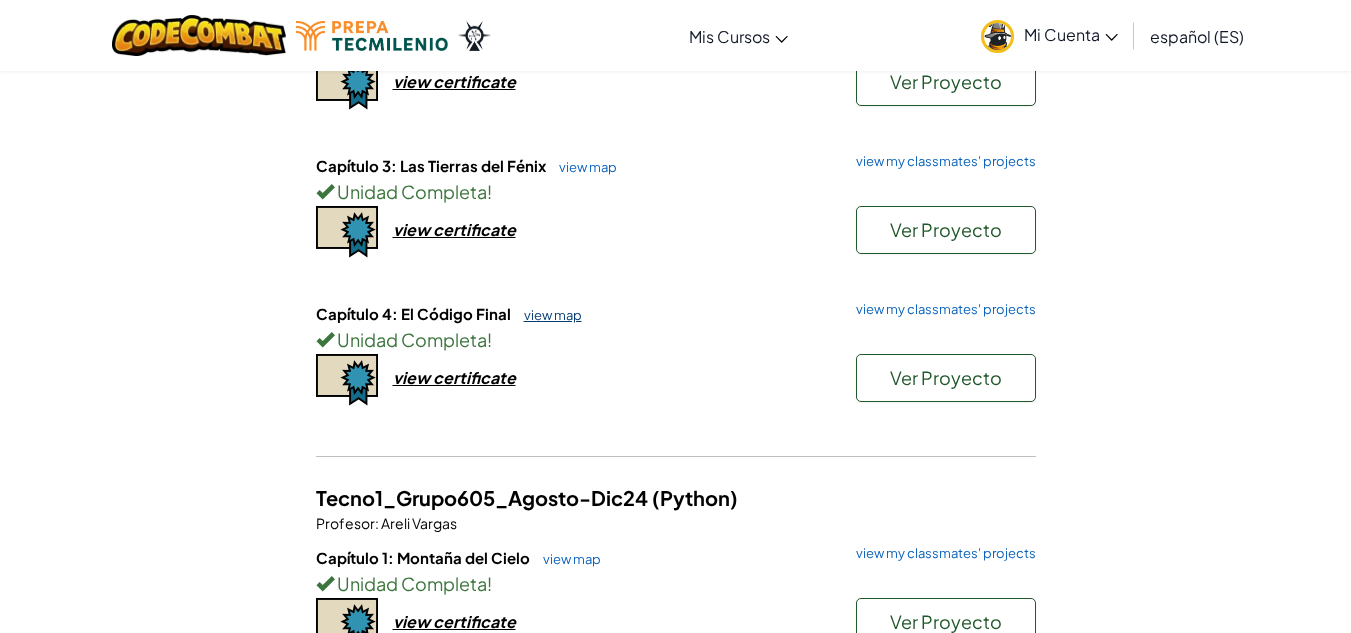 click on "view map" at bounding box center (548, 315) 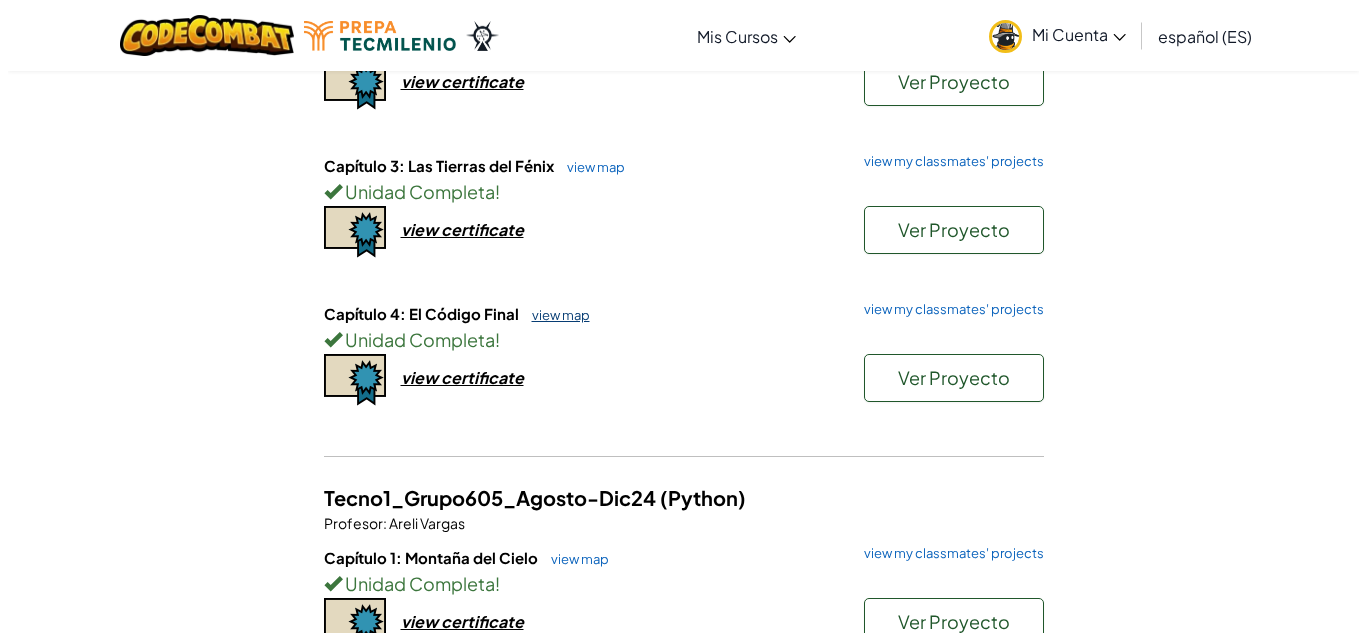 scroll, scrollTop: 0, scrollLeft: 0, axis: both 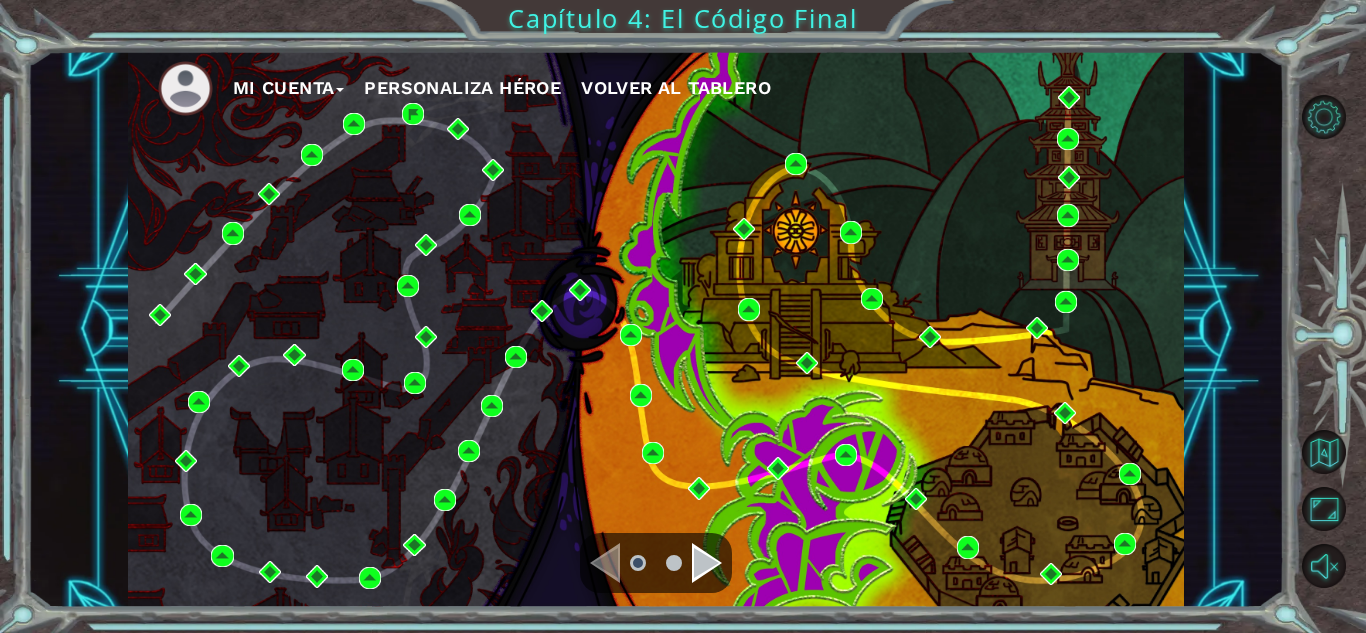 click at bounding box center [605, 563] 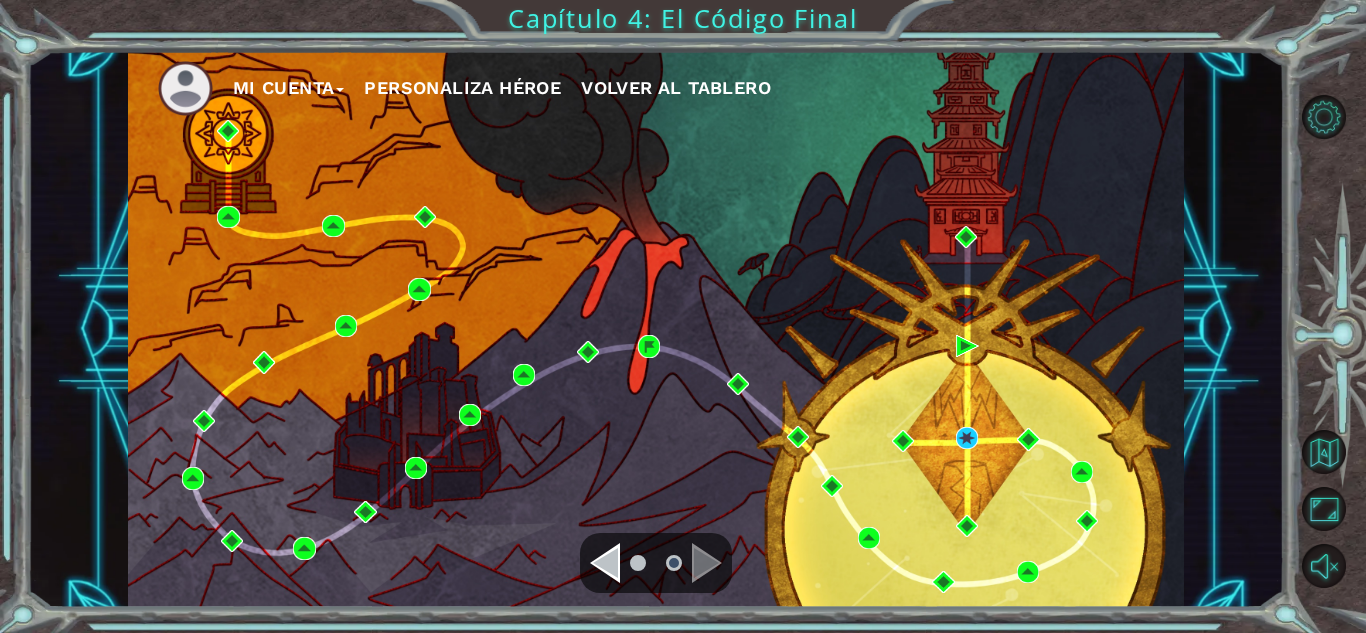 click at bounding box center [605, 563] 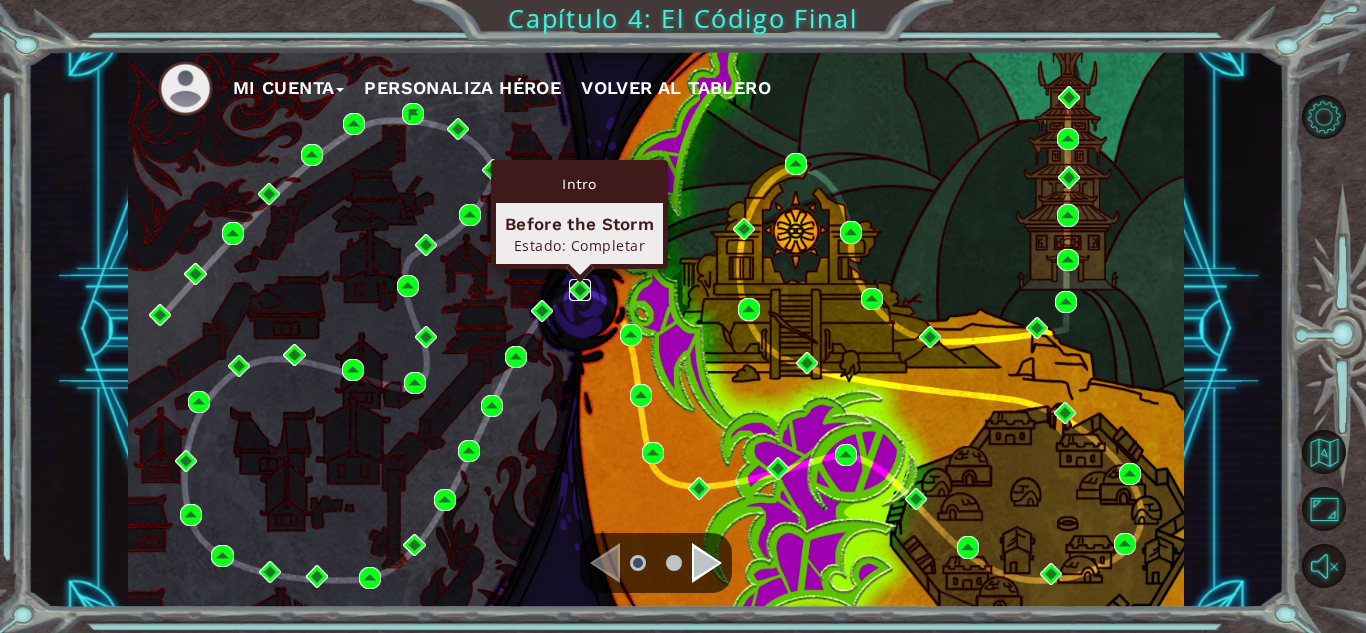 click at bounding box center (580, 290) 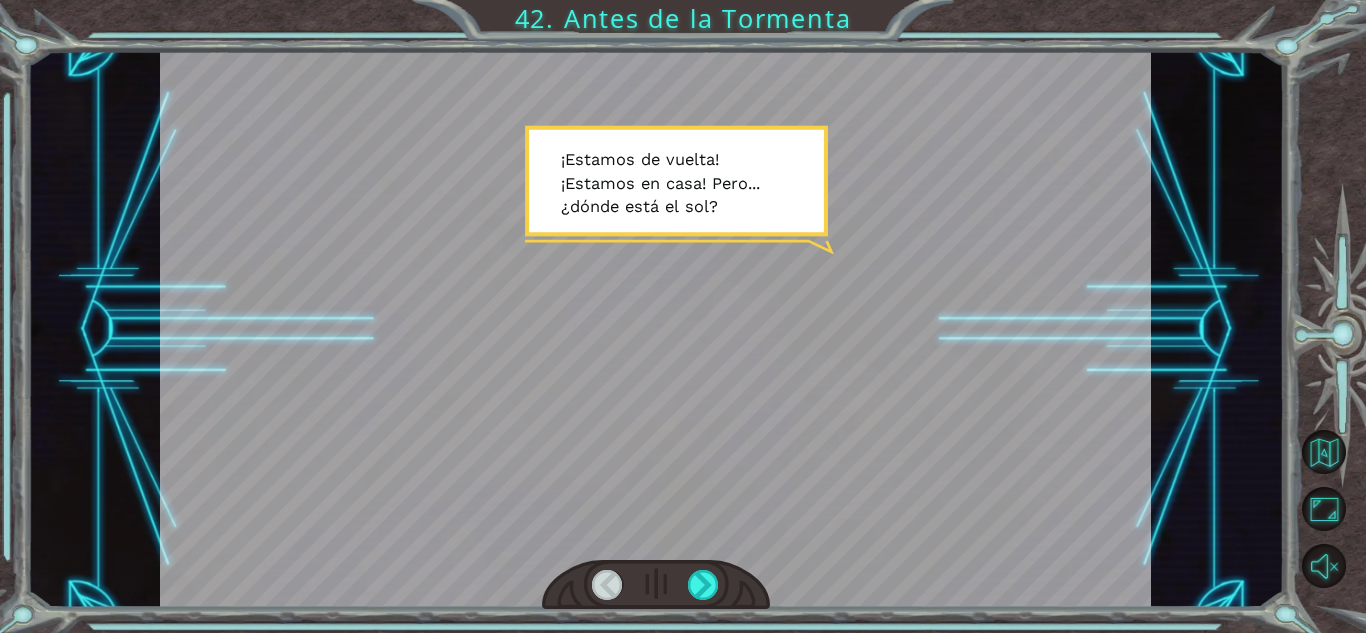 drag, startPoint x: 750, startPoint y: 582, endPoint x: 552, endPoint y: 652, distance: 210.00952 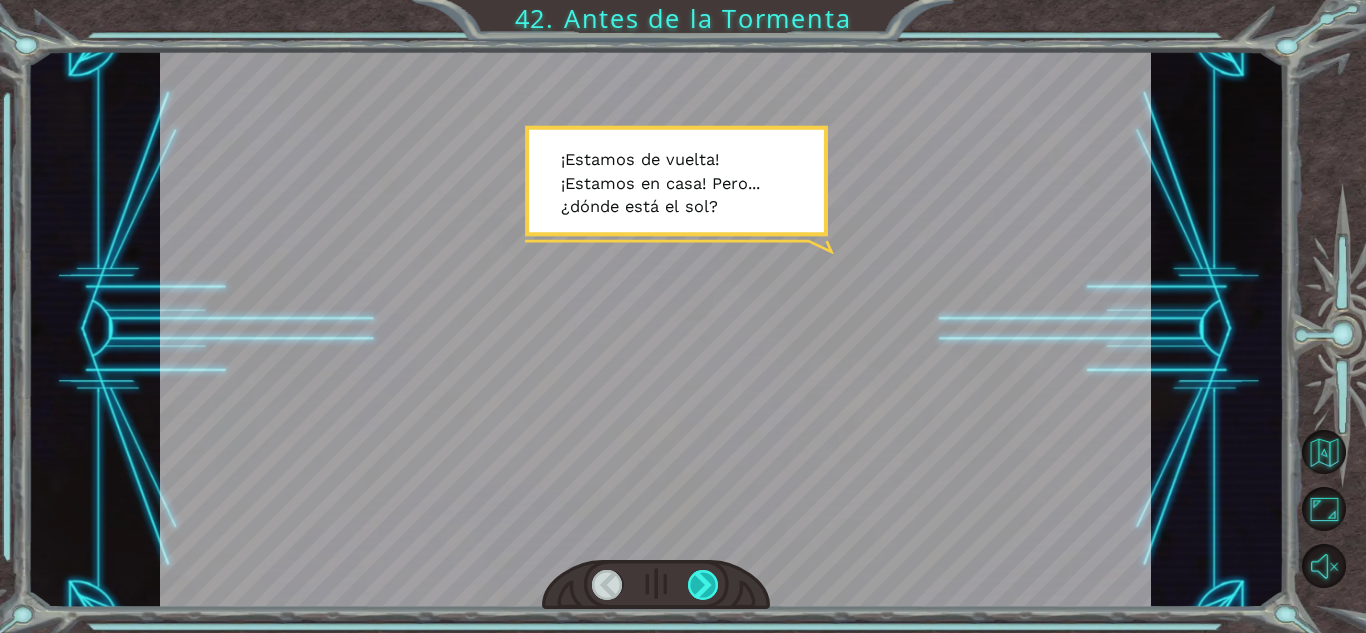 click at bounding box center [703, 585] 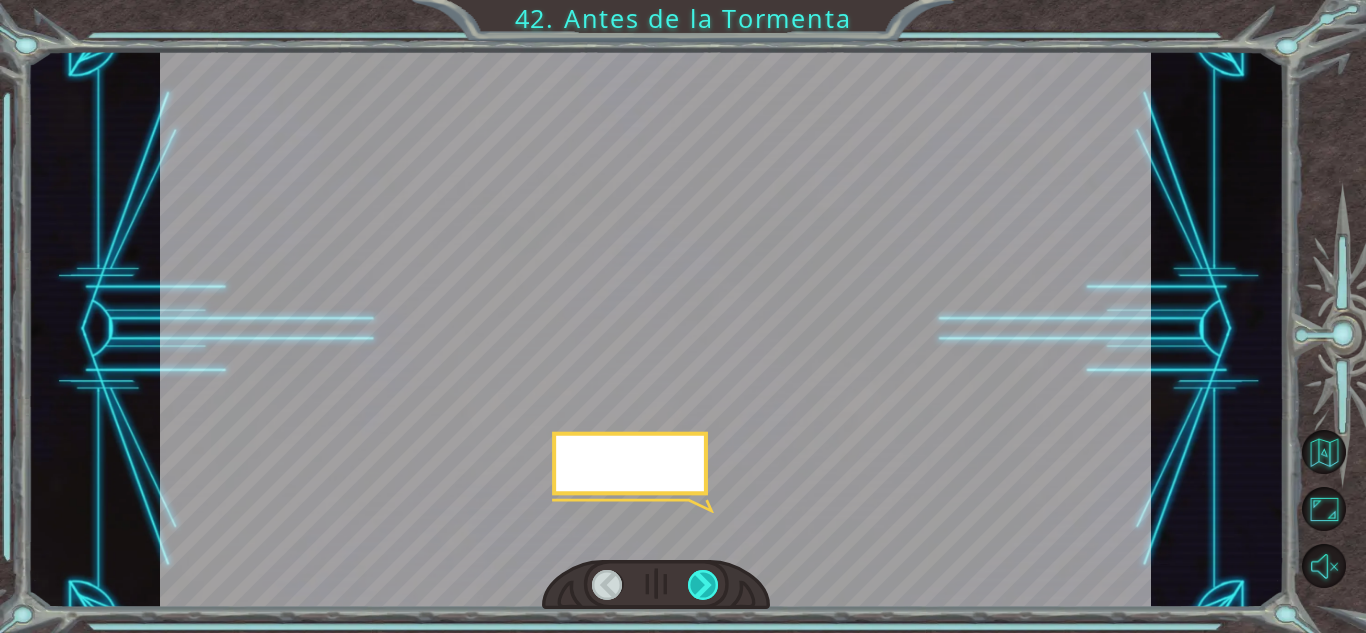 click at bounding box center (703, 585) 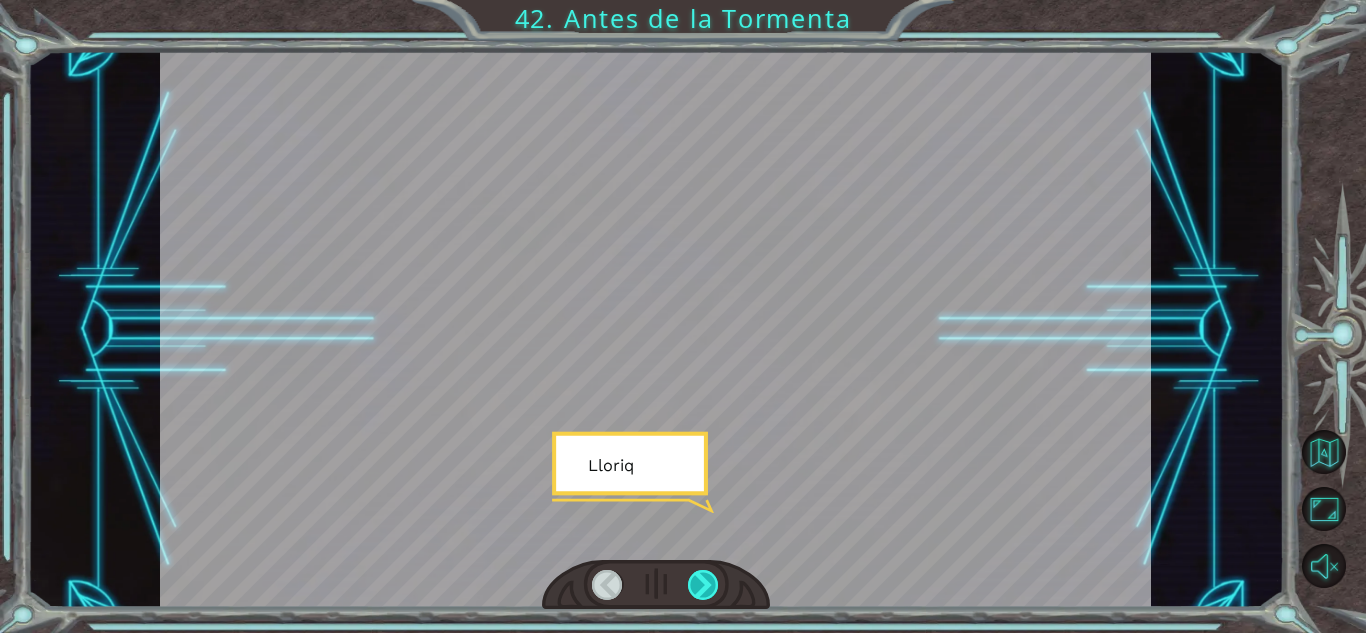 click at bounding box center [703, 585] 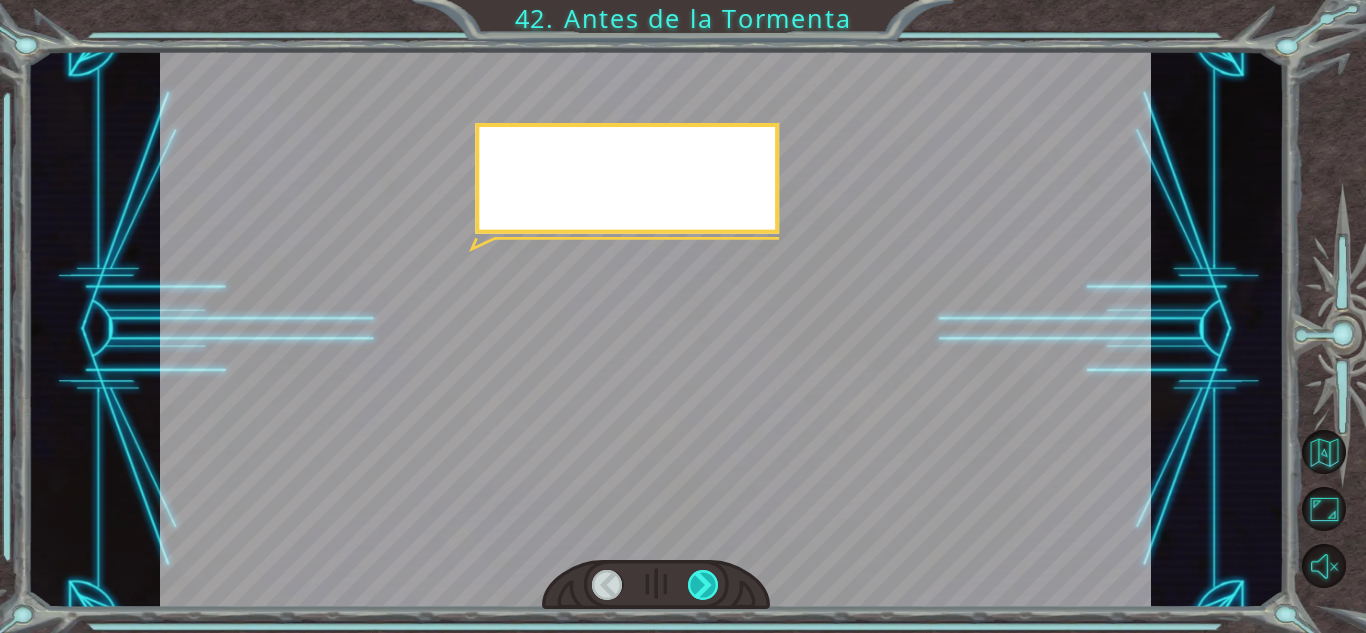 click at bounding box center (703, 585) 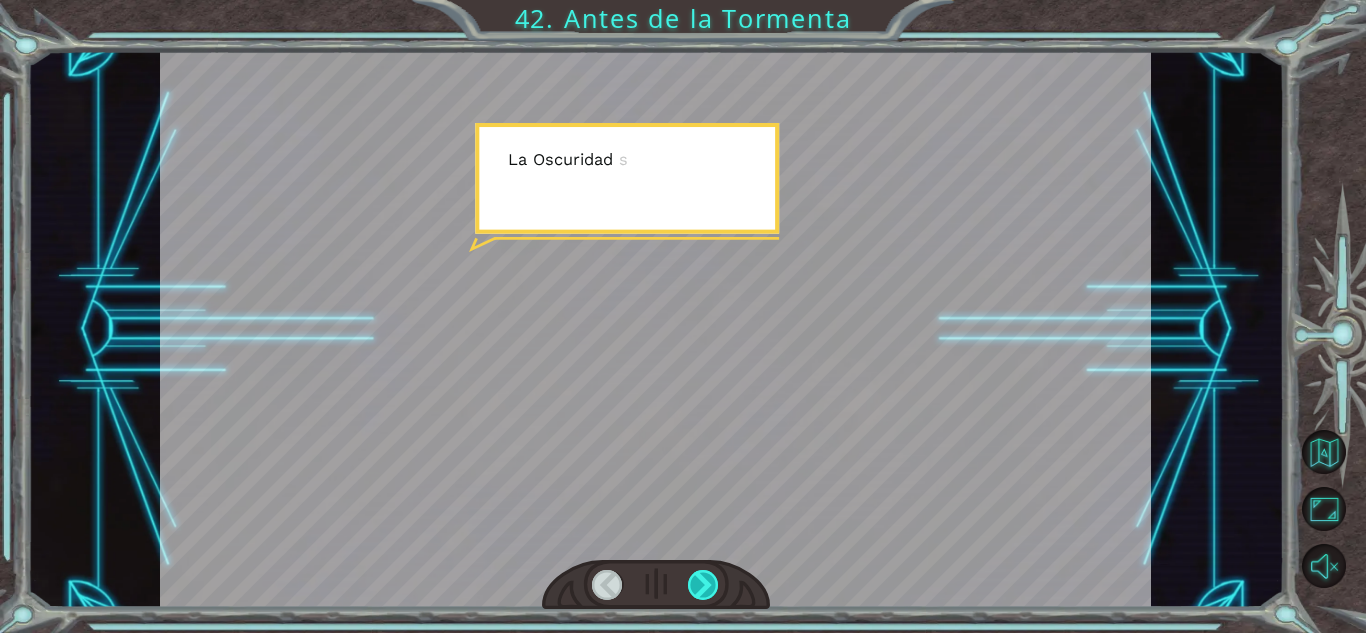 click at bounding box center [703, 585] 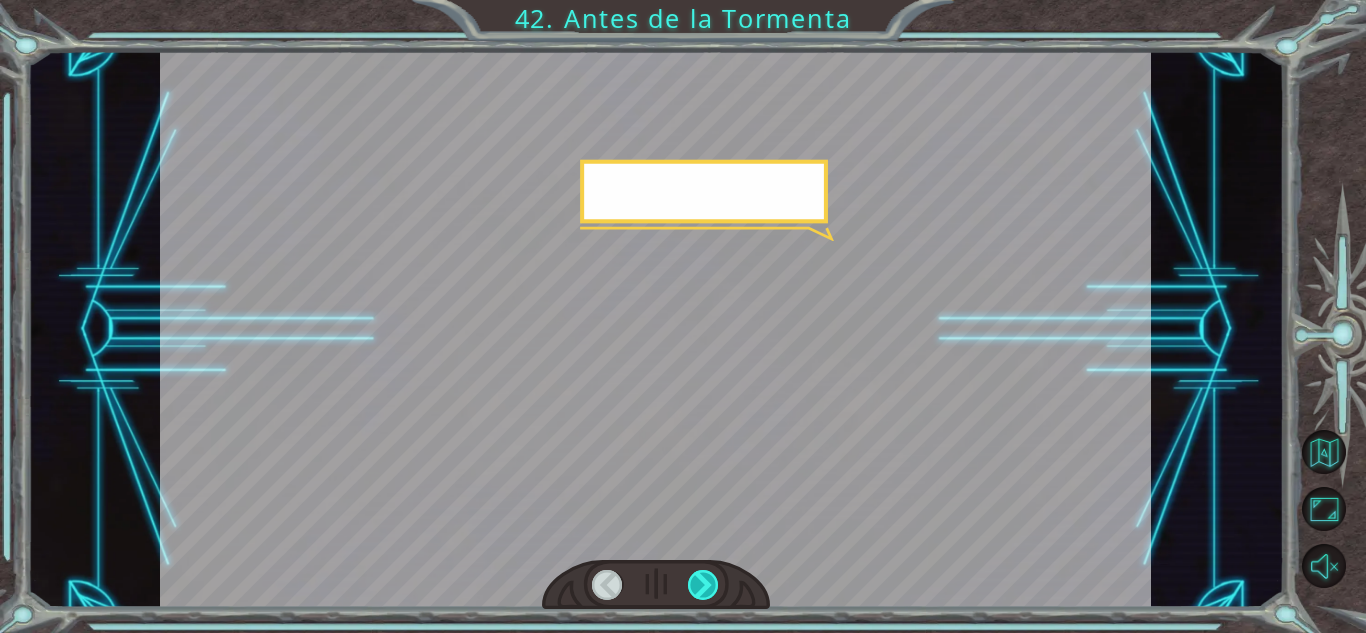click at bounding box center (703, 585) 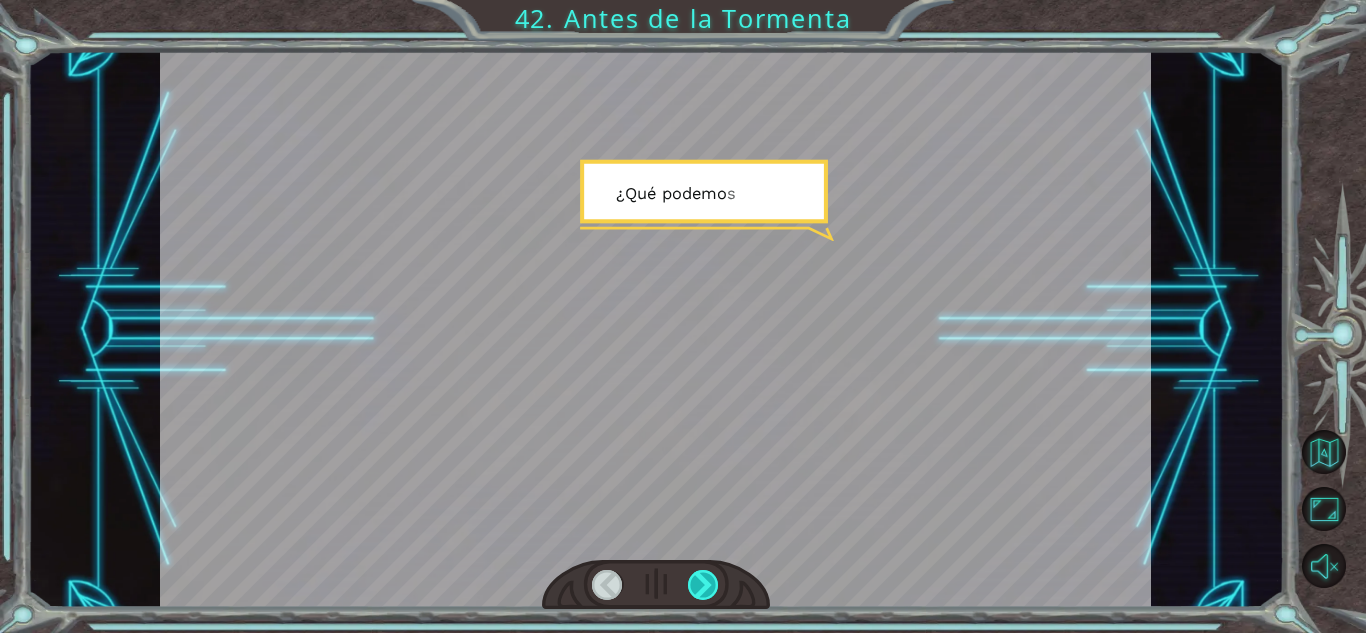 click at bounding box center (703, 585) 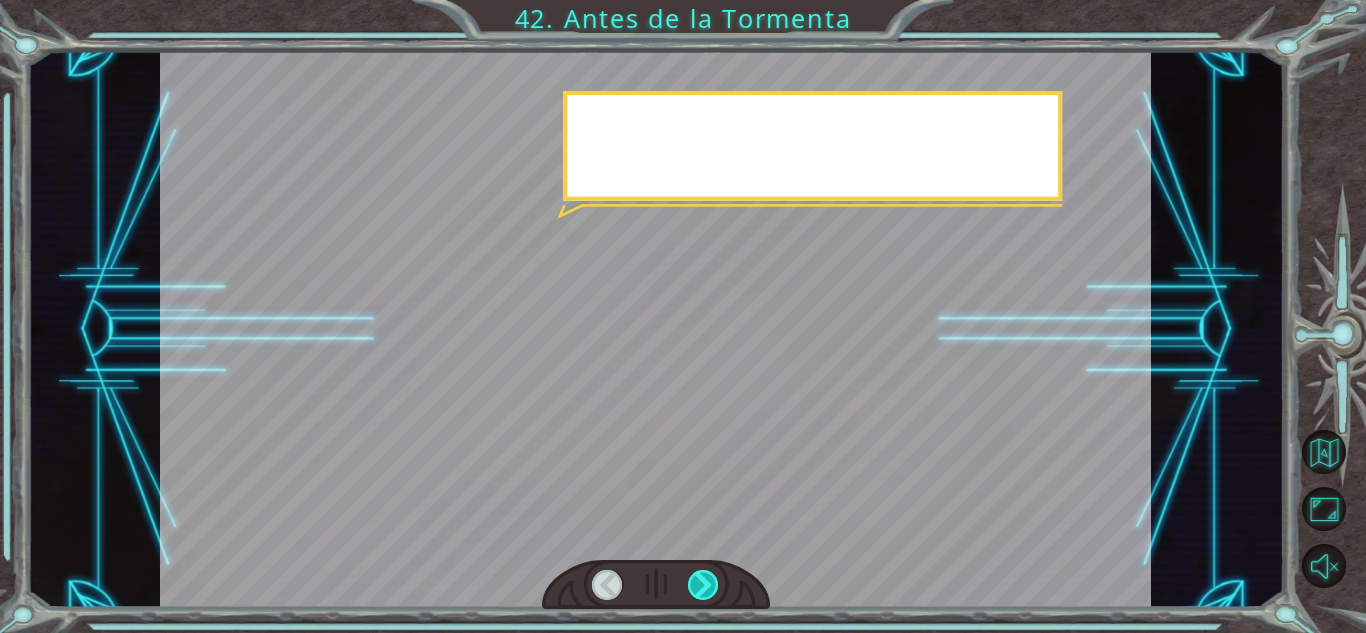 click at bounding box center (703, 585) 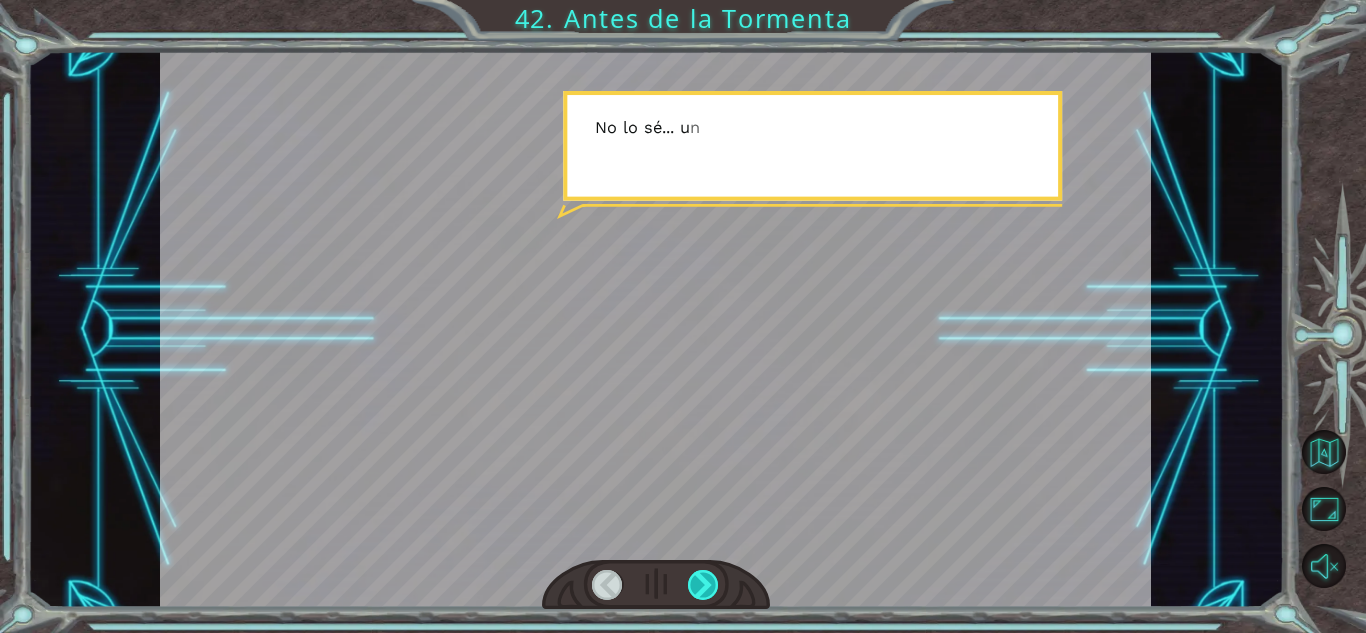 click at bounding box center [703, 585] 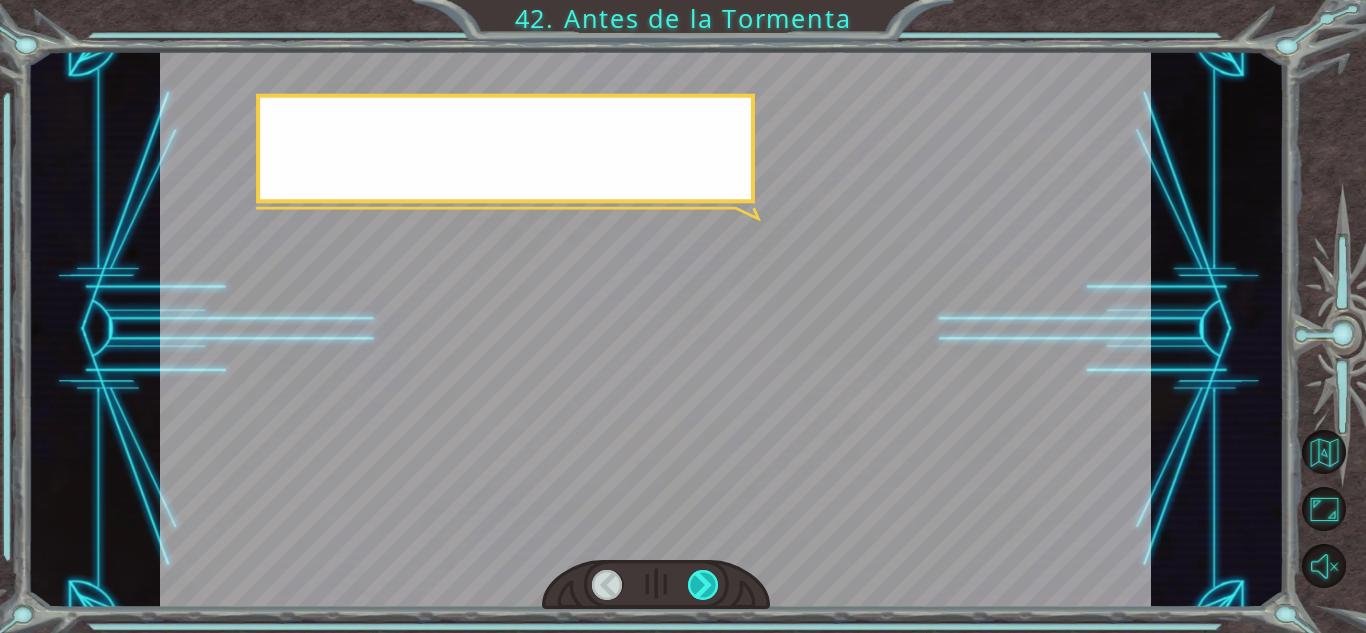 click at bounding box center [703, 585] 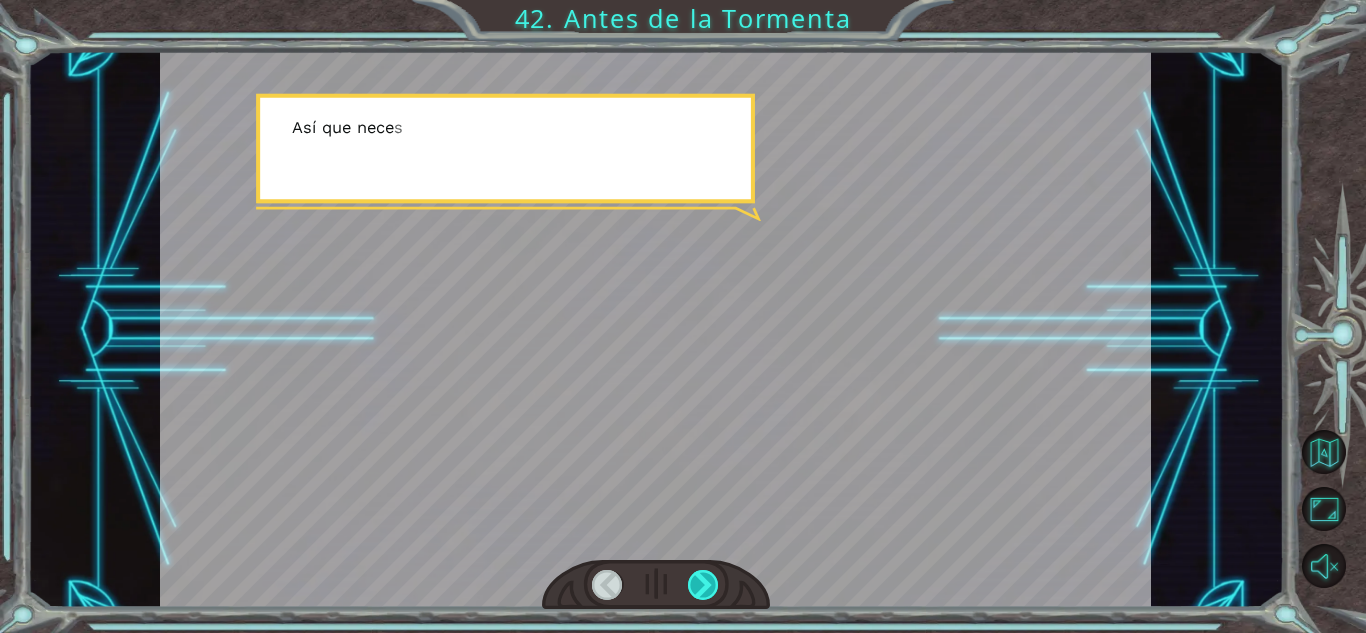 click at bounding box center [703, 585] 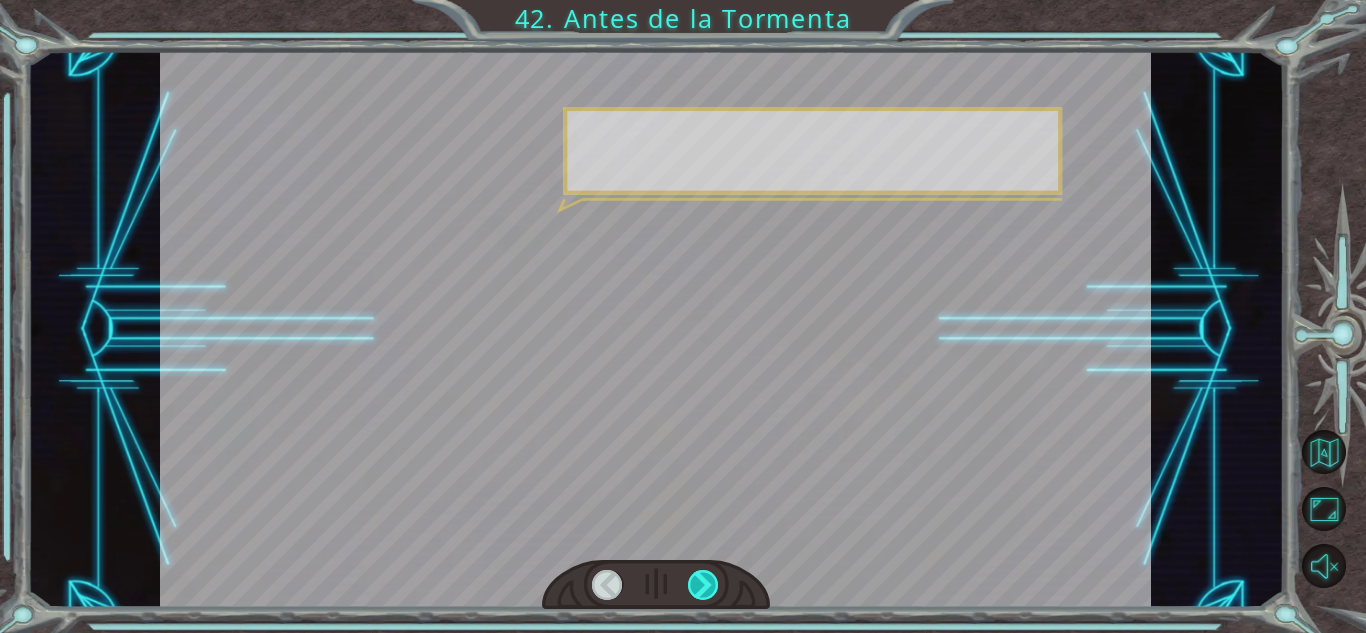 click at bounding box center [703, 585] 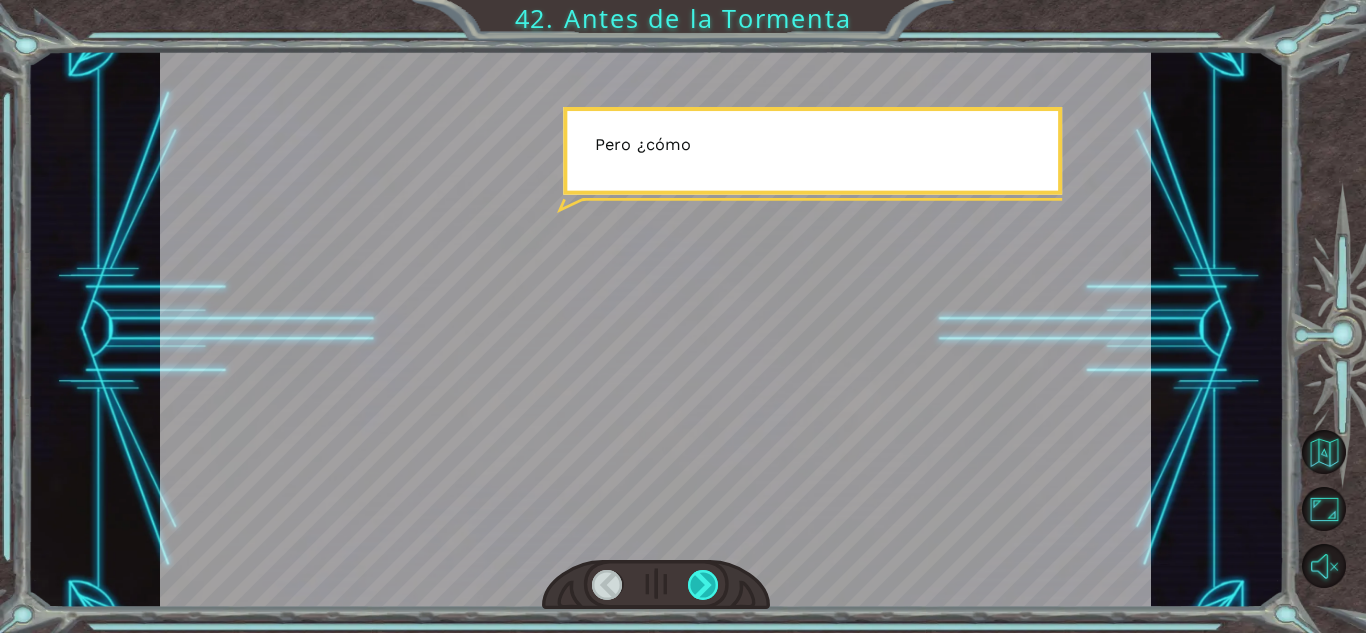 click at bounding box center (703, 585) 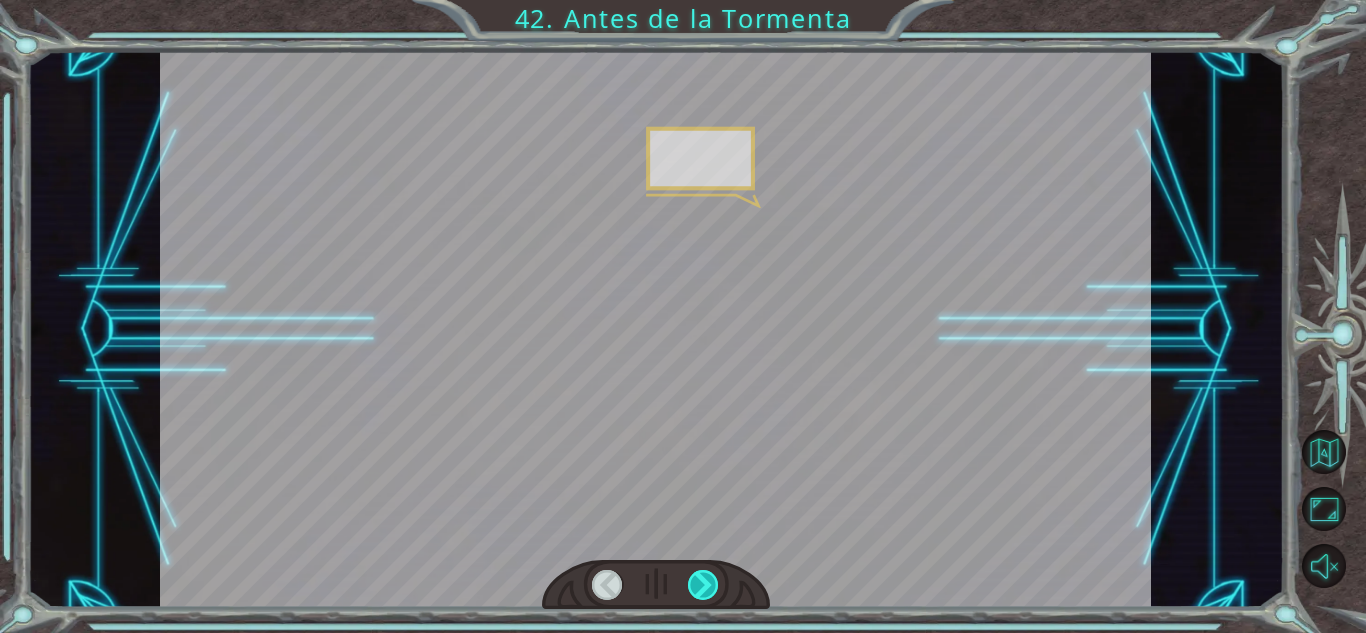 click at bounding box center [703, 585] 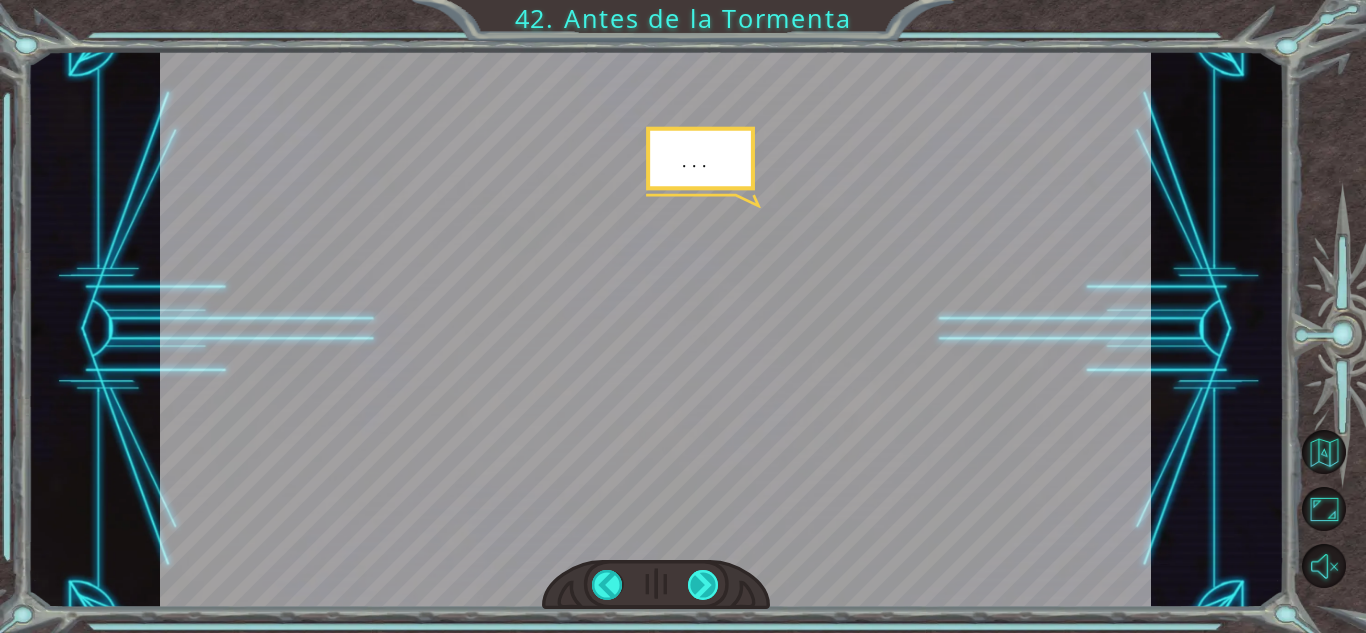 click at bounding box center [703, 585] 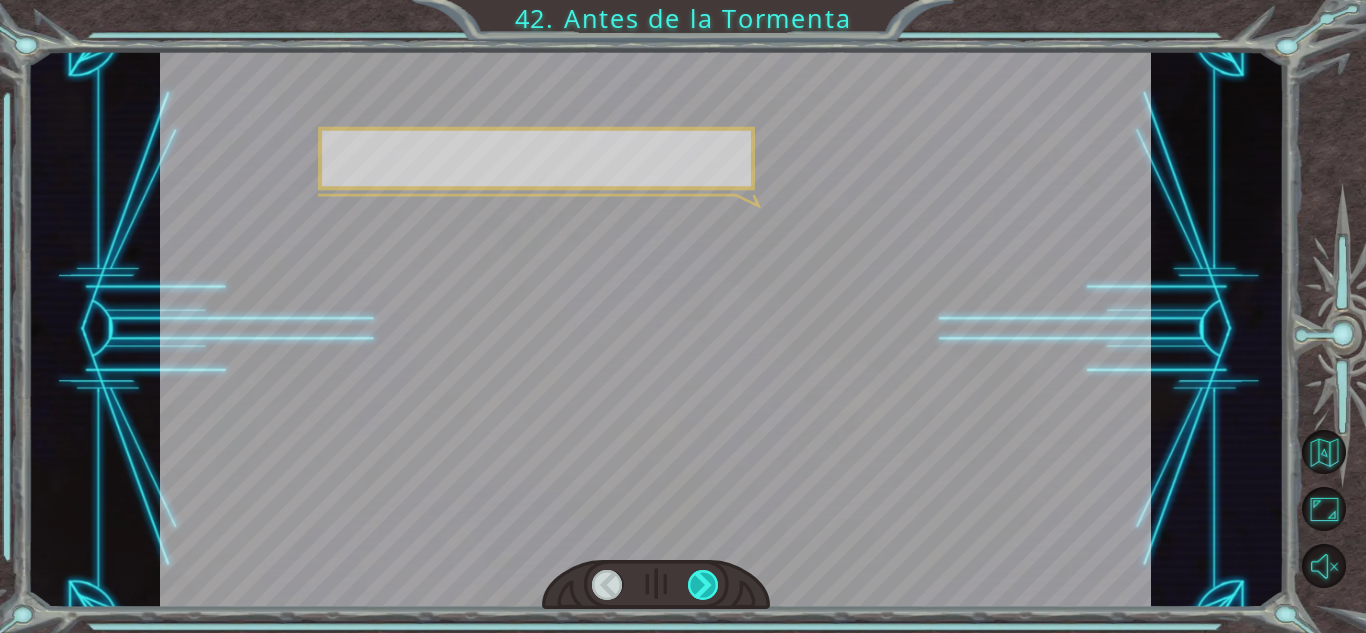 click at bounding box center (703, 585) 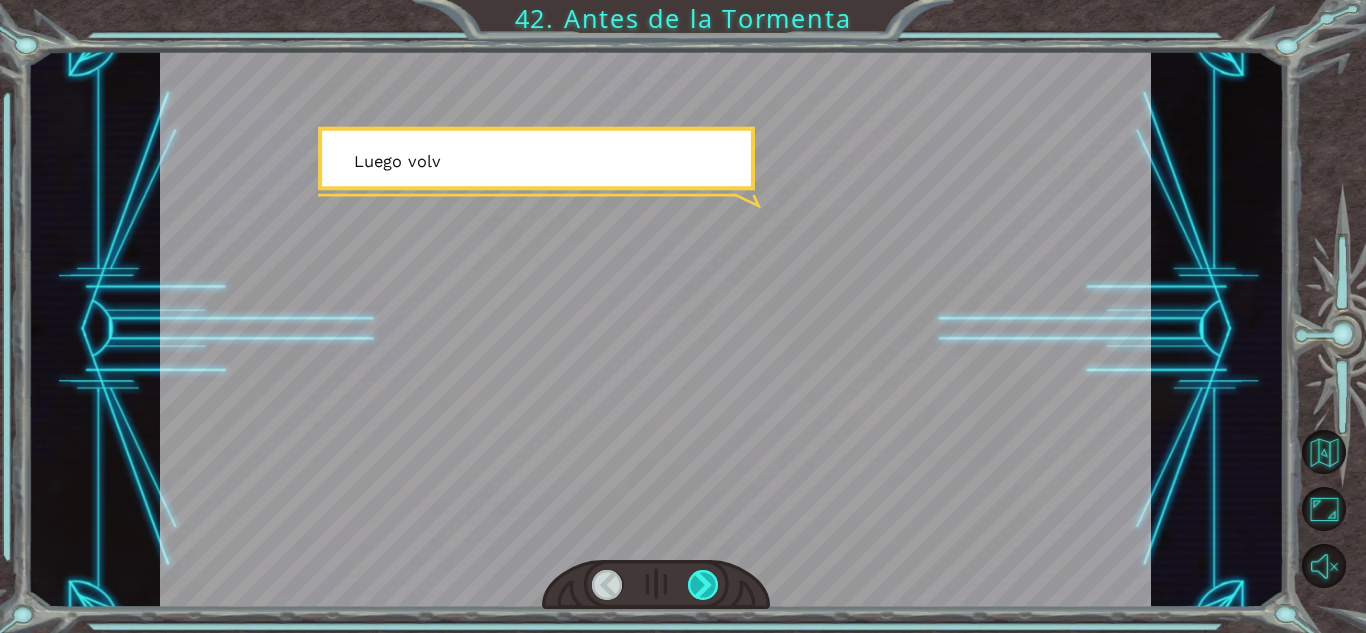 click at bounding box center (703, 585) 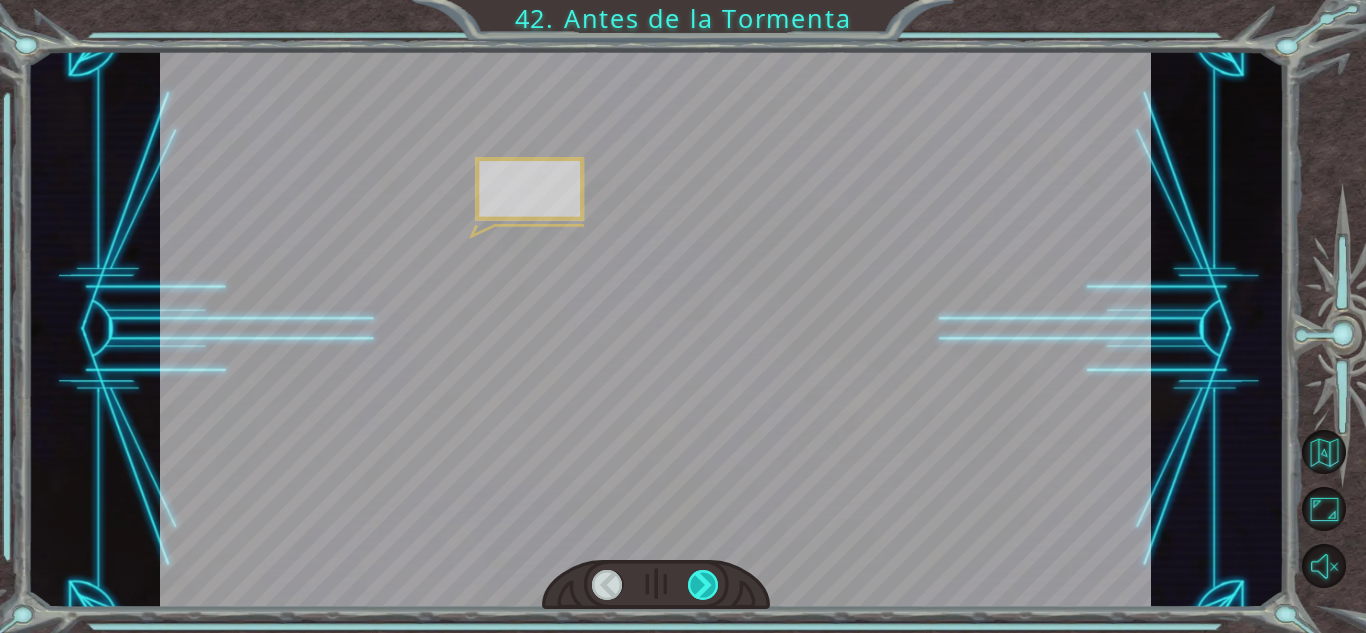 click at bounding box center (703, 585) 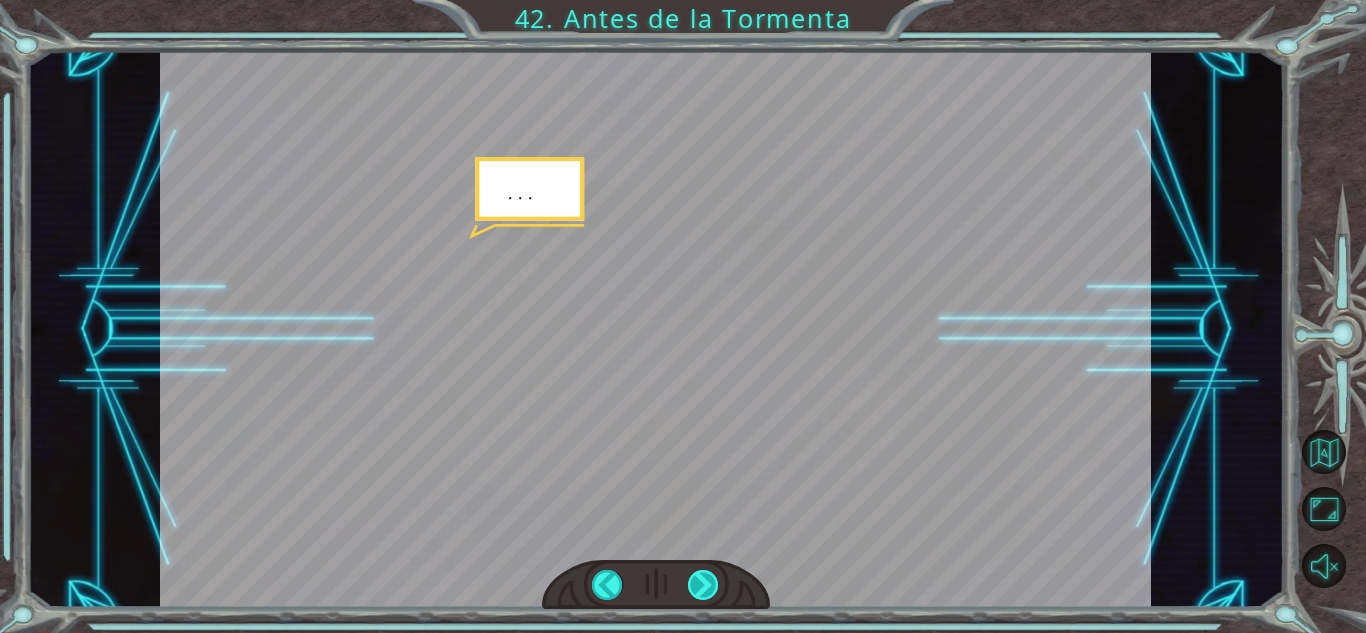 drag, startPoint x: 707, startPoint y: 587, endPoint x: 708, endPoint y: 576, distance: 11.045361 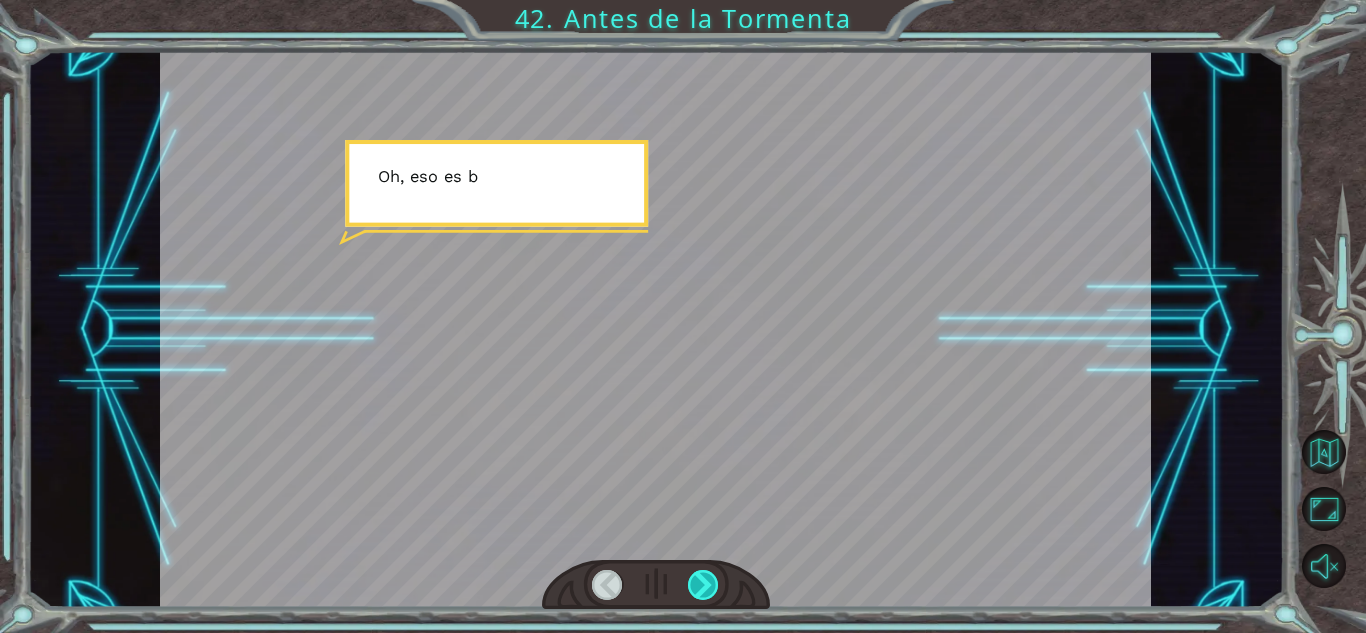 click at bounding box center (703, 585) 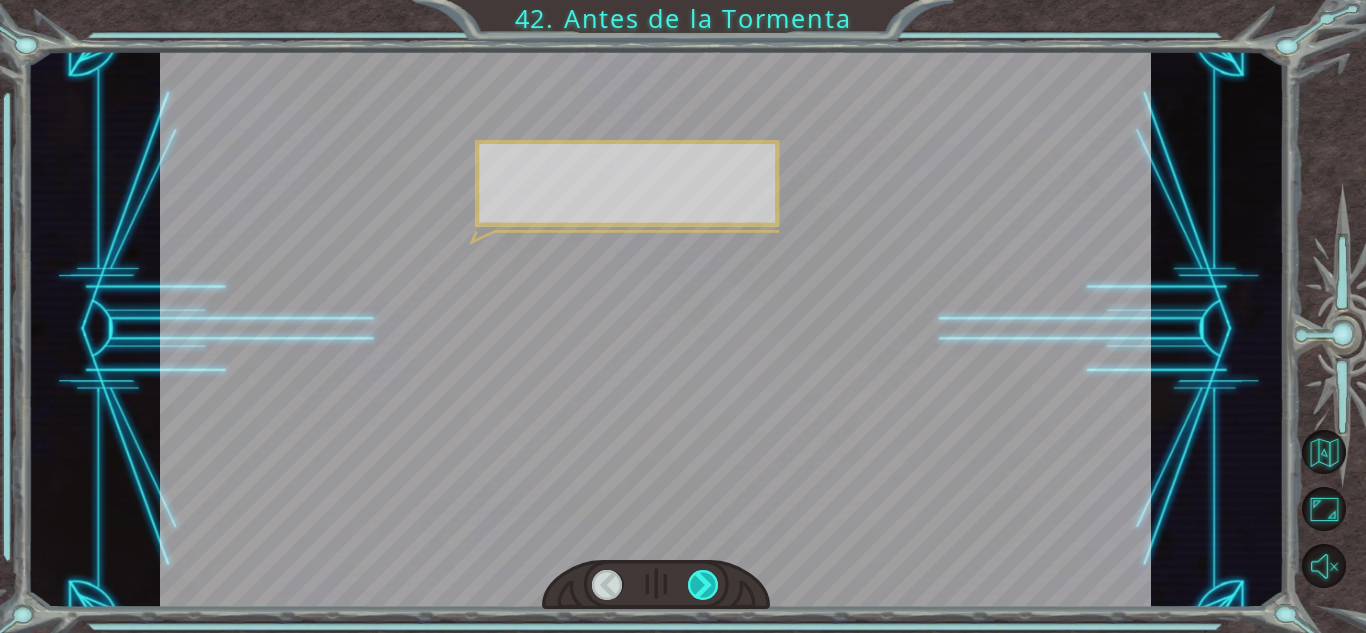 click at bounding box center [703, 585] 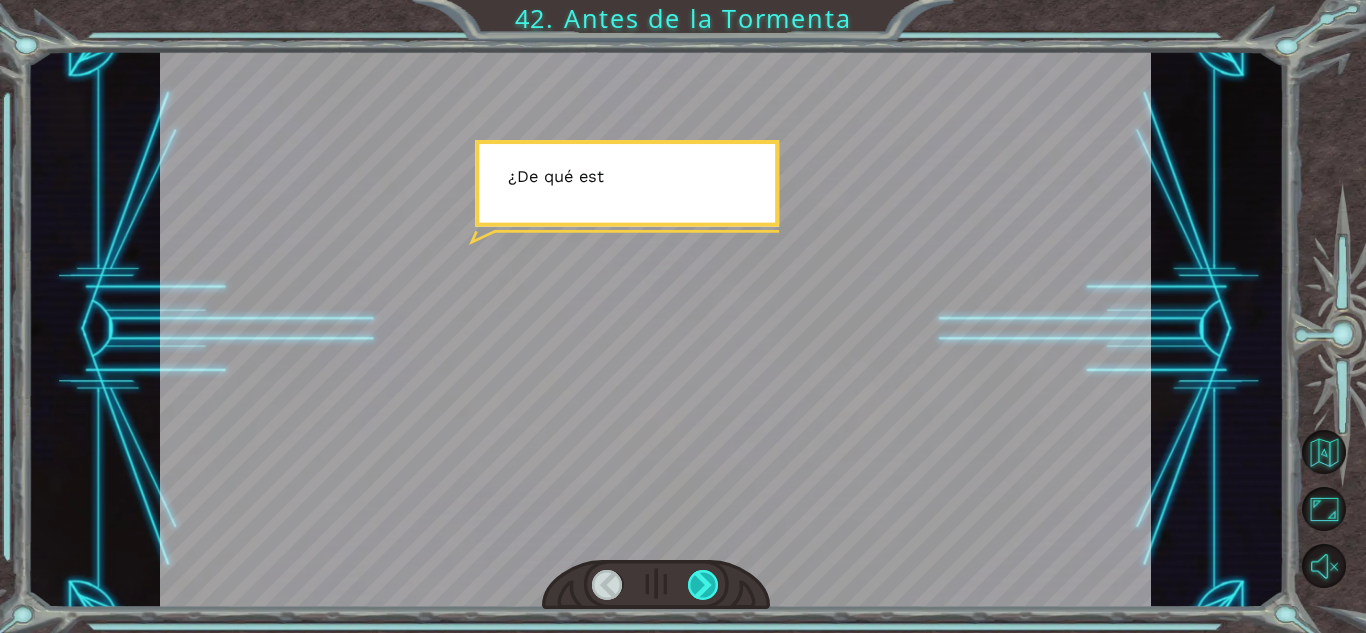 click at bounding box center (703, 585) 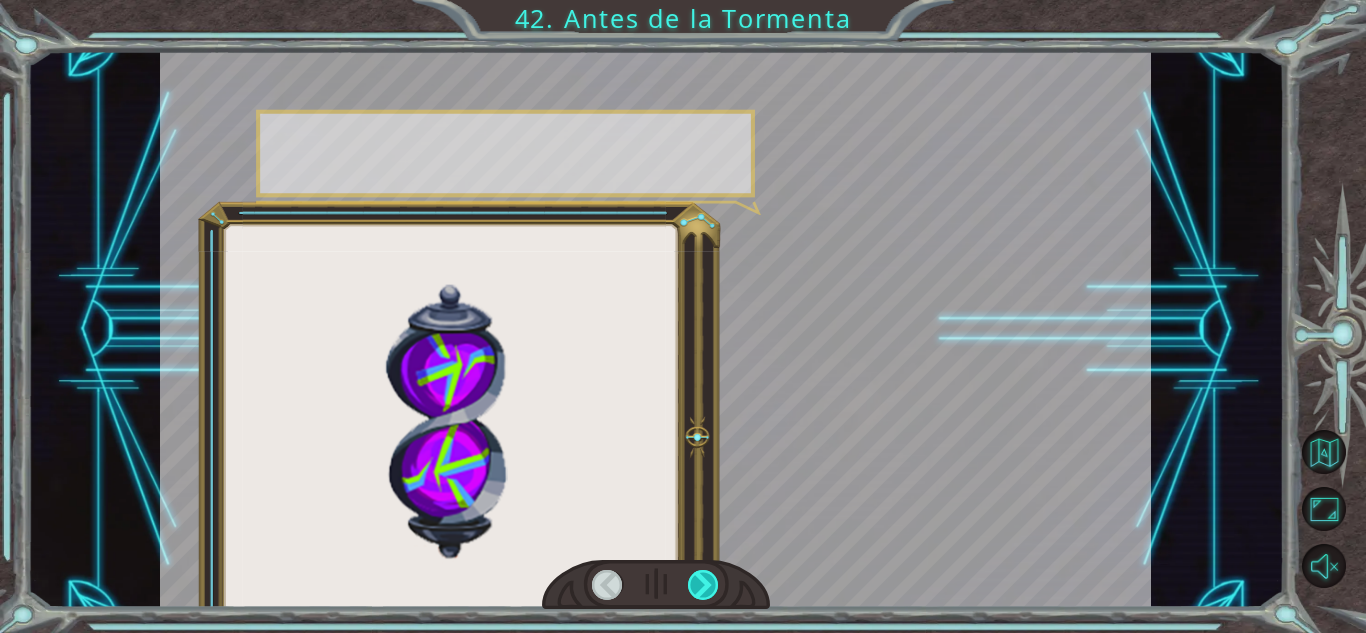 click at bounding box center [703, 585] 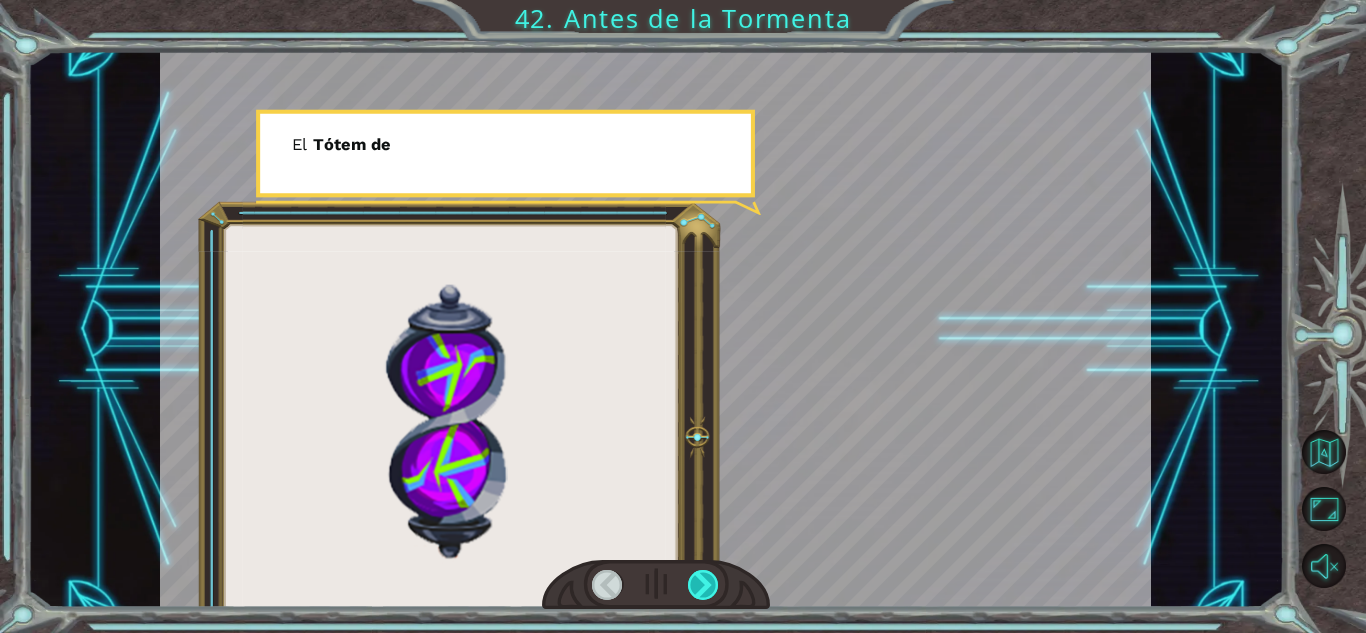 click at bounding box center (703, 585) 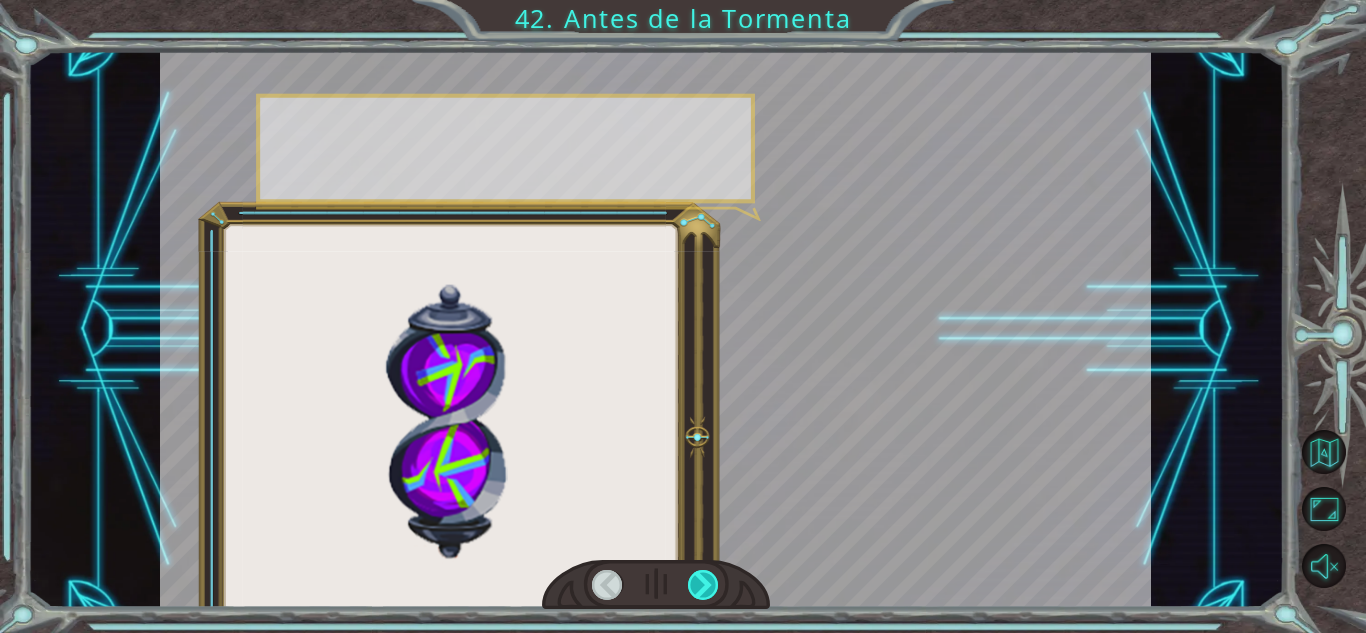 click at bounding box center (703, 585) 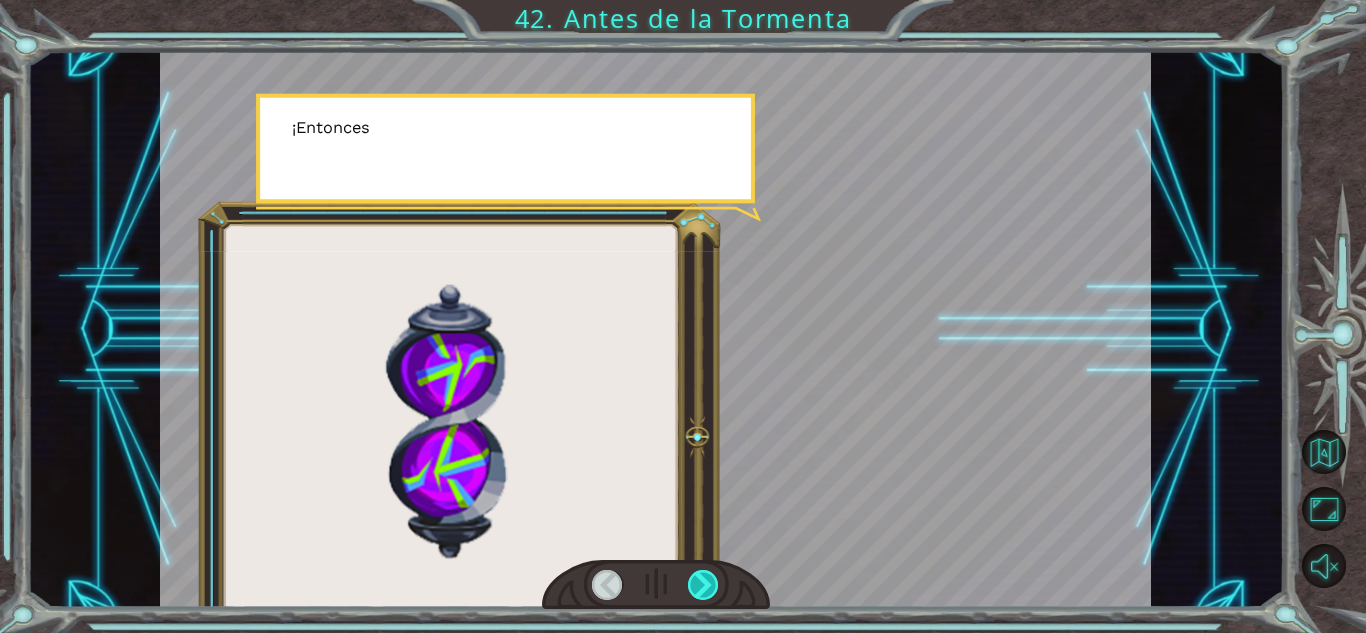 click at bounding box center (703, 585) 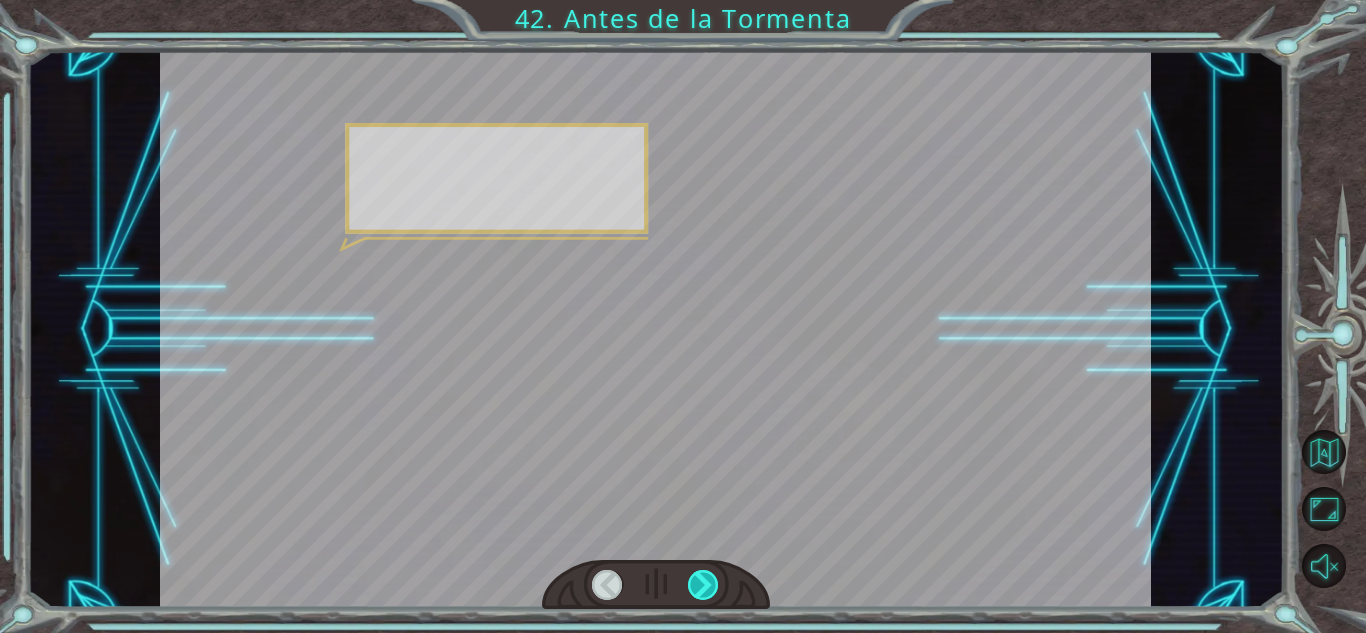 click at bounding box center [703, 585] 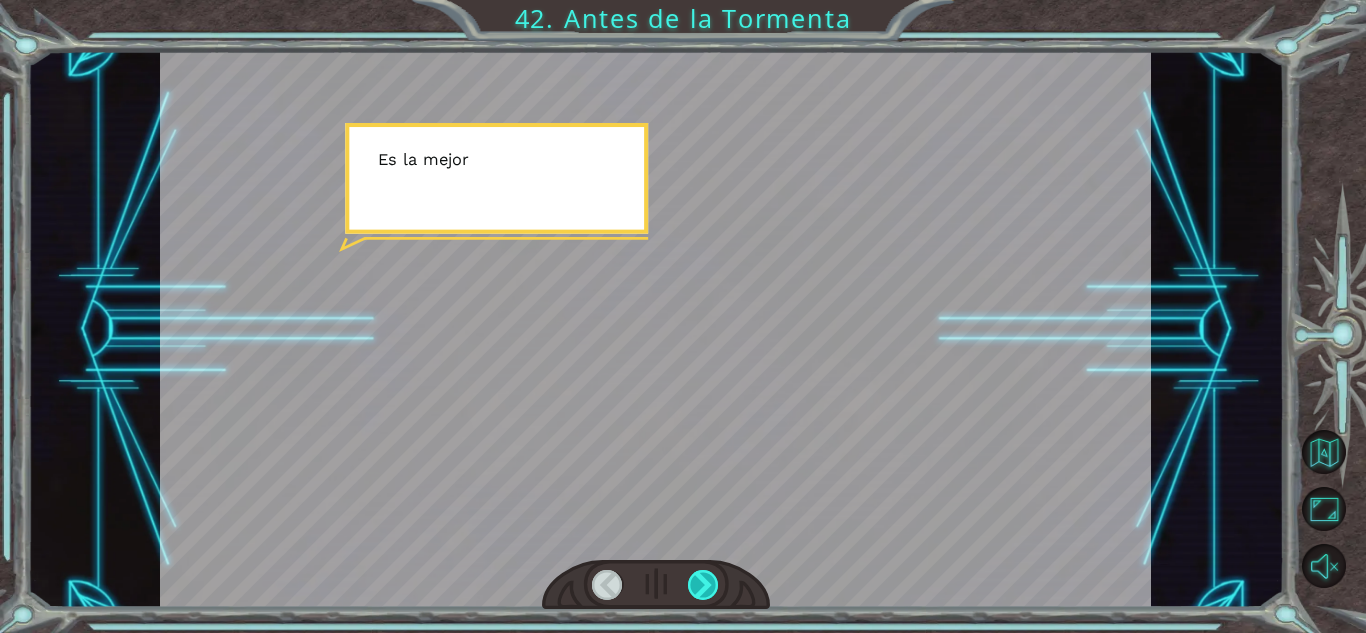 click at bounding box center [703, 585] 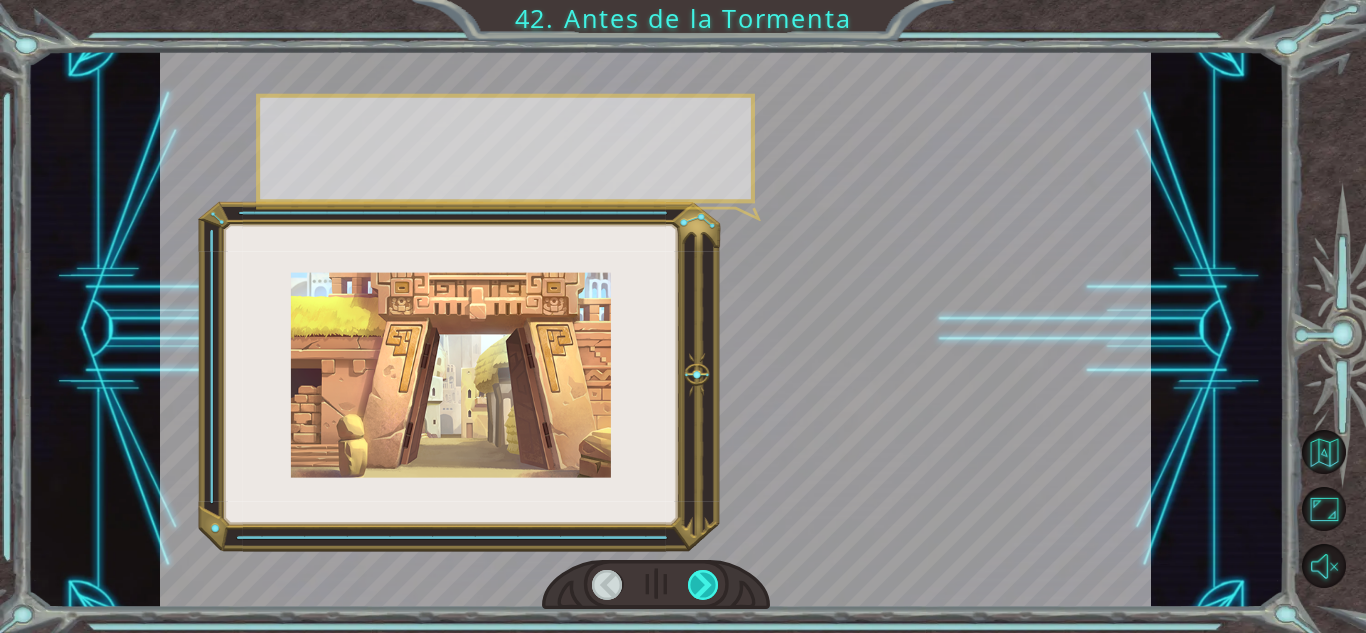 click at bounding box center [703, 585] 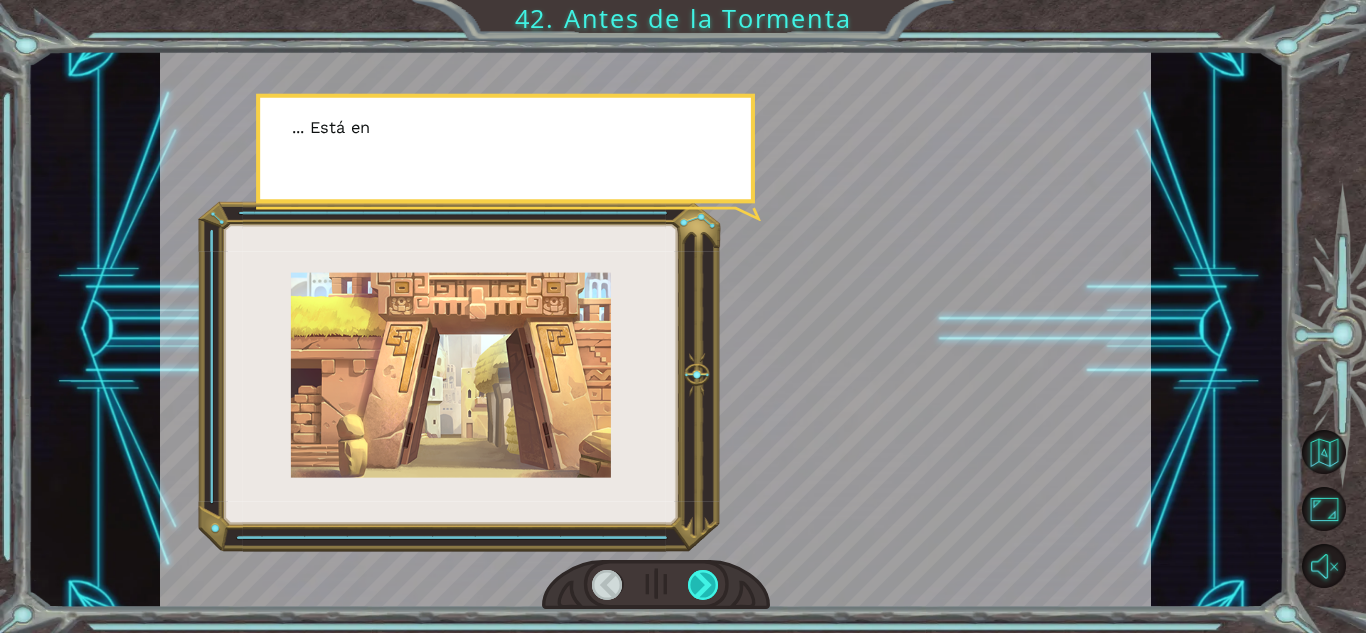 click at bounding box center [703, 585] 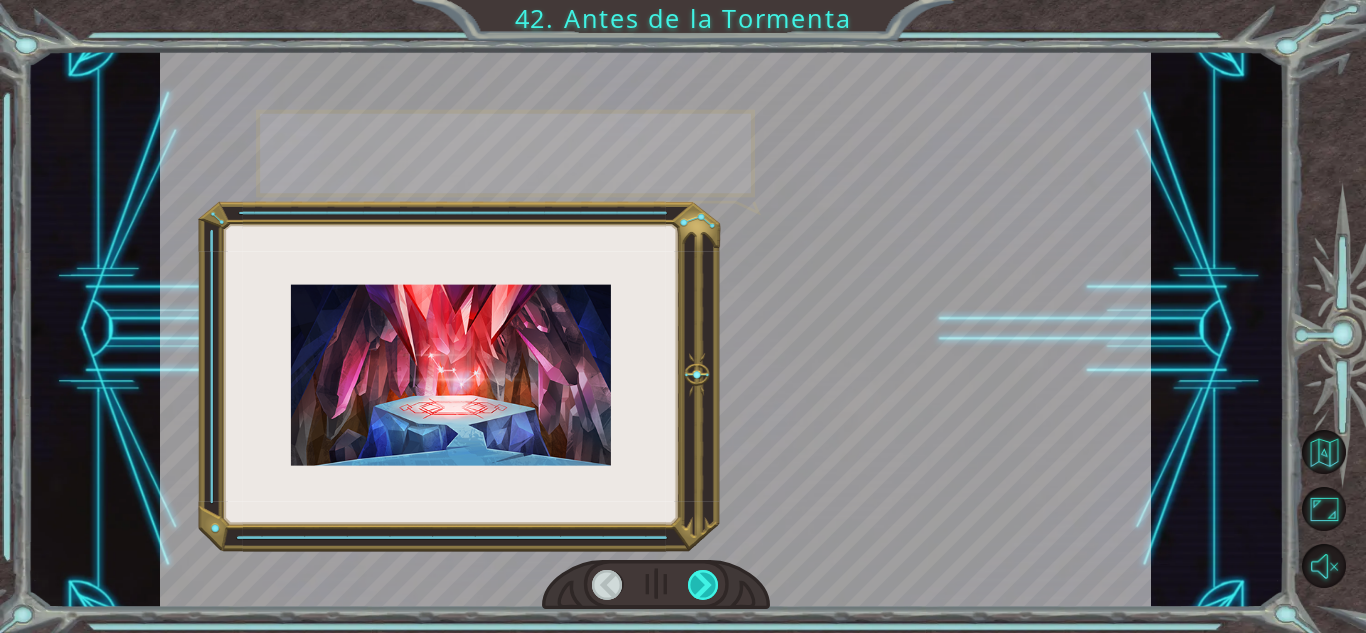 click at bounding box center (703, 585) 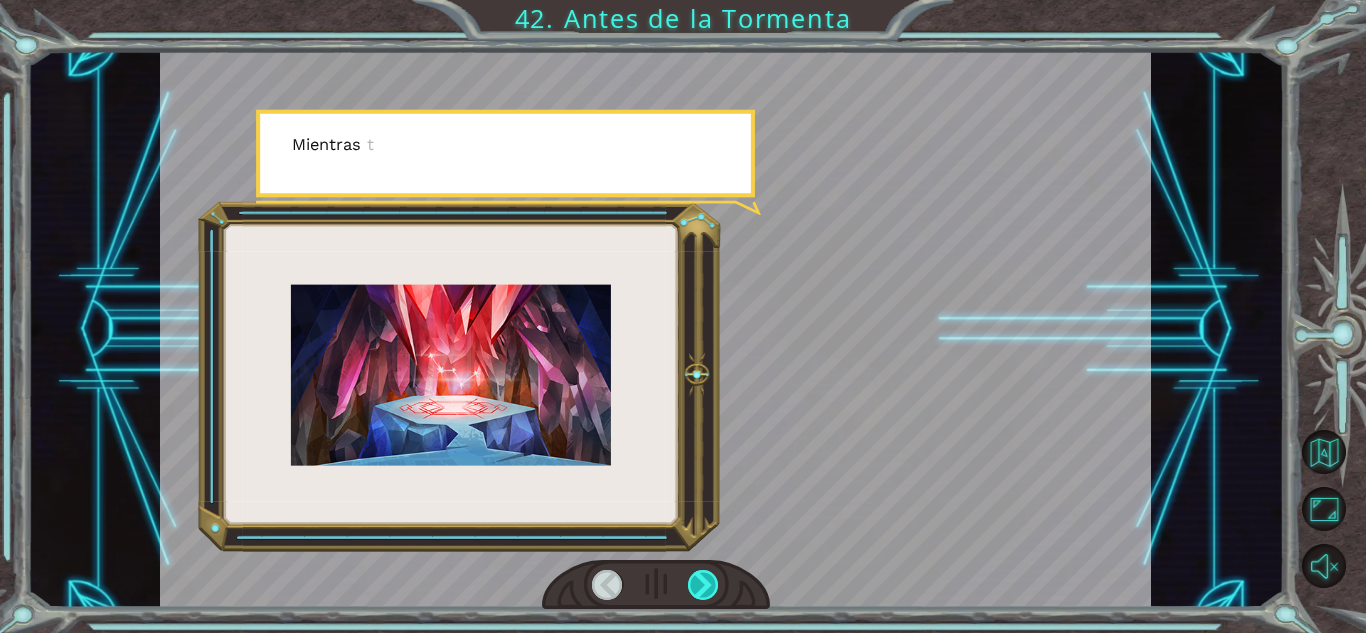 click at bounding box center (703, 585) 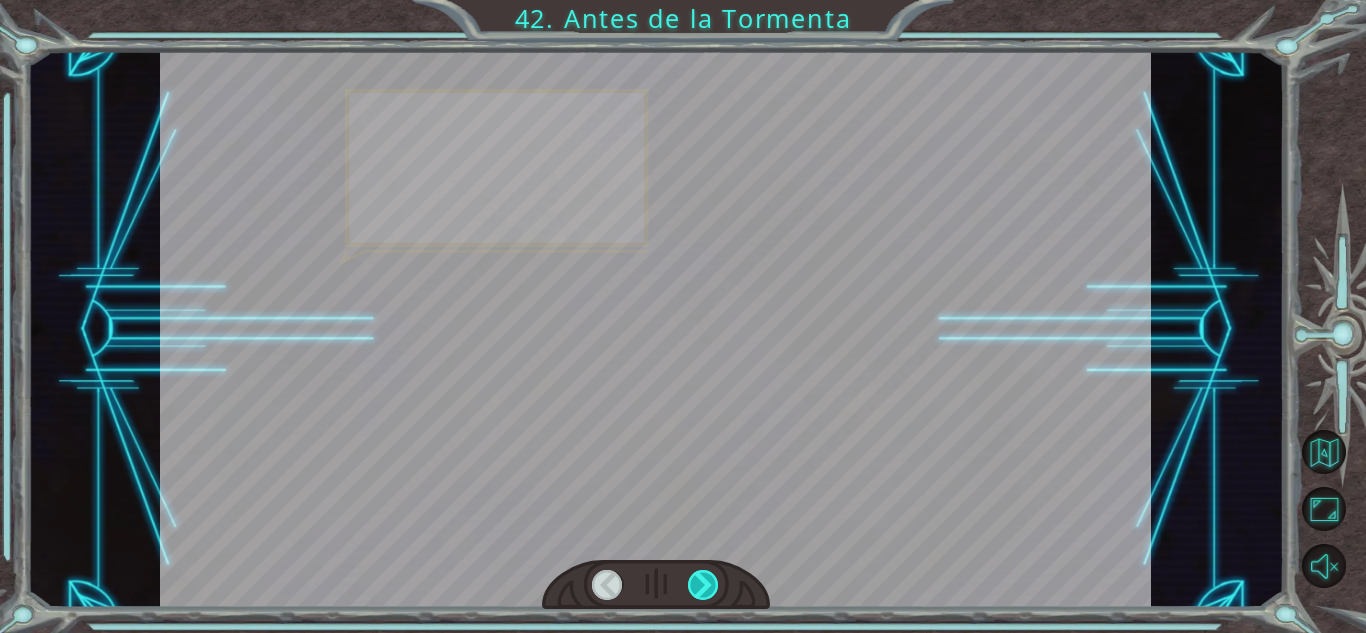 click at bounding box center (703, 585) 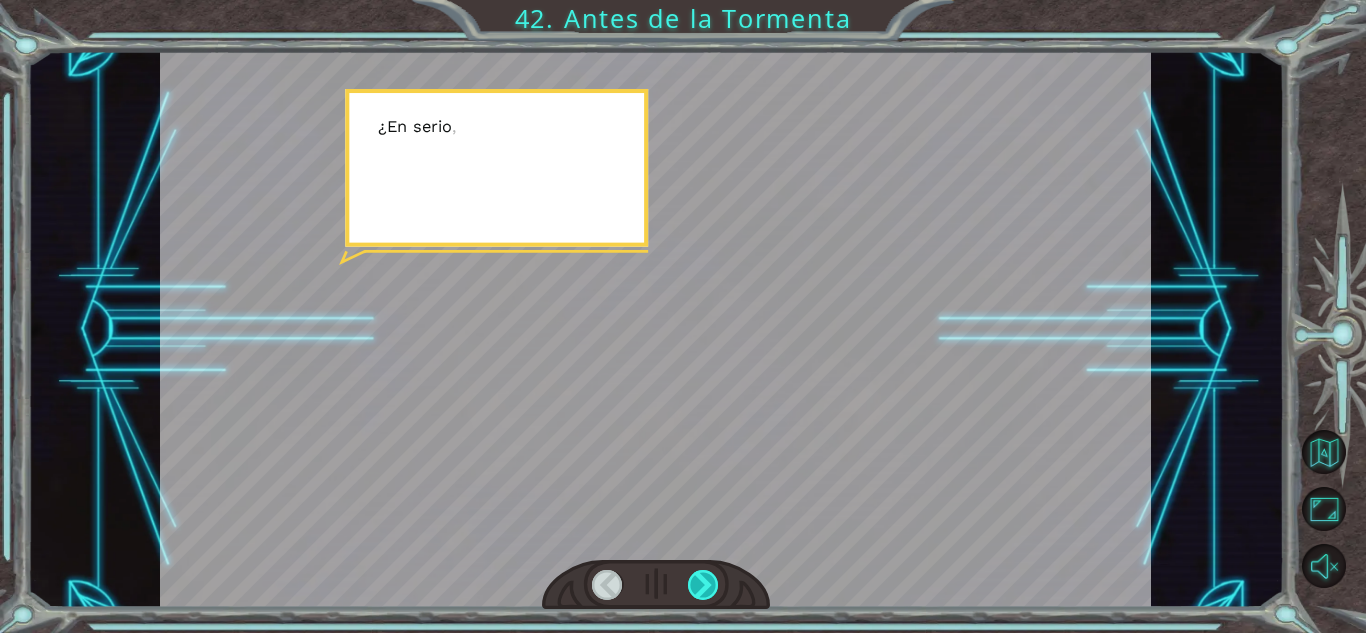 click at bounding box center [703, 585] 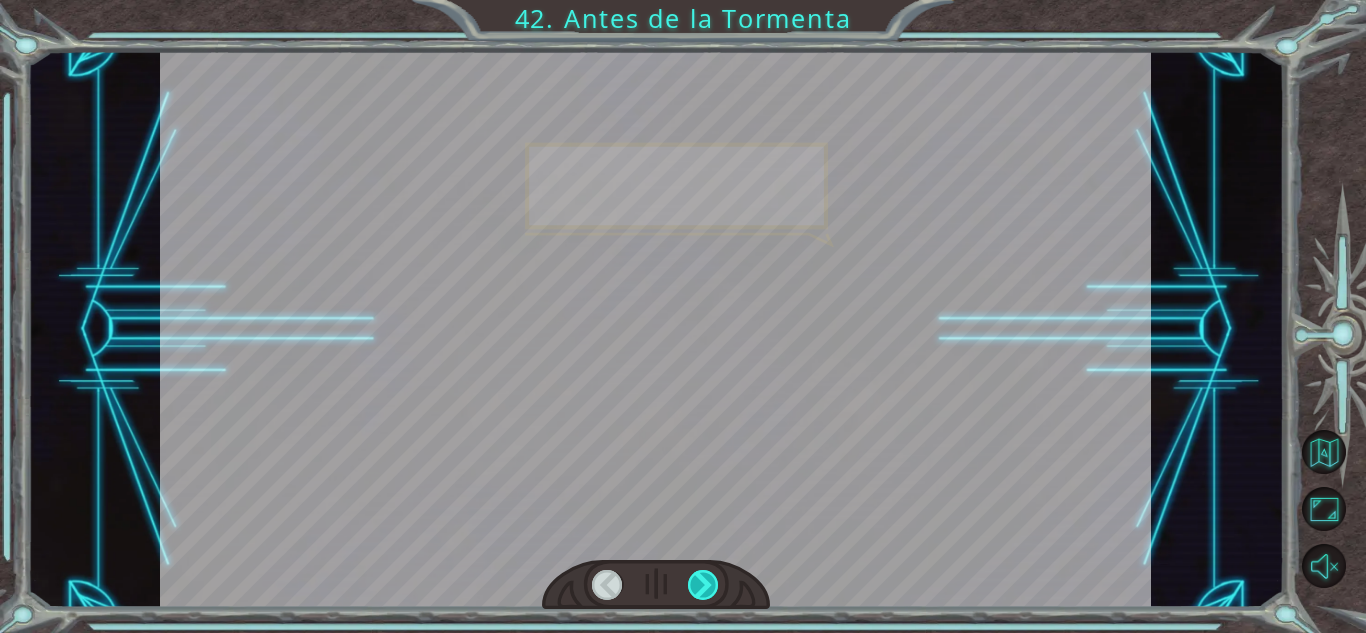 click at bounding box center (703, 585) 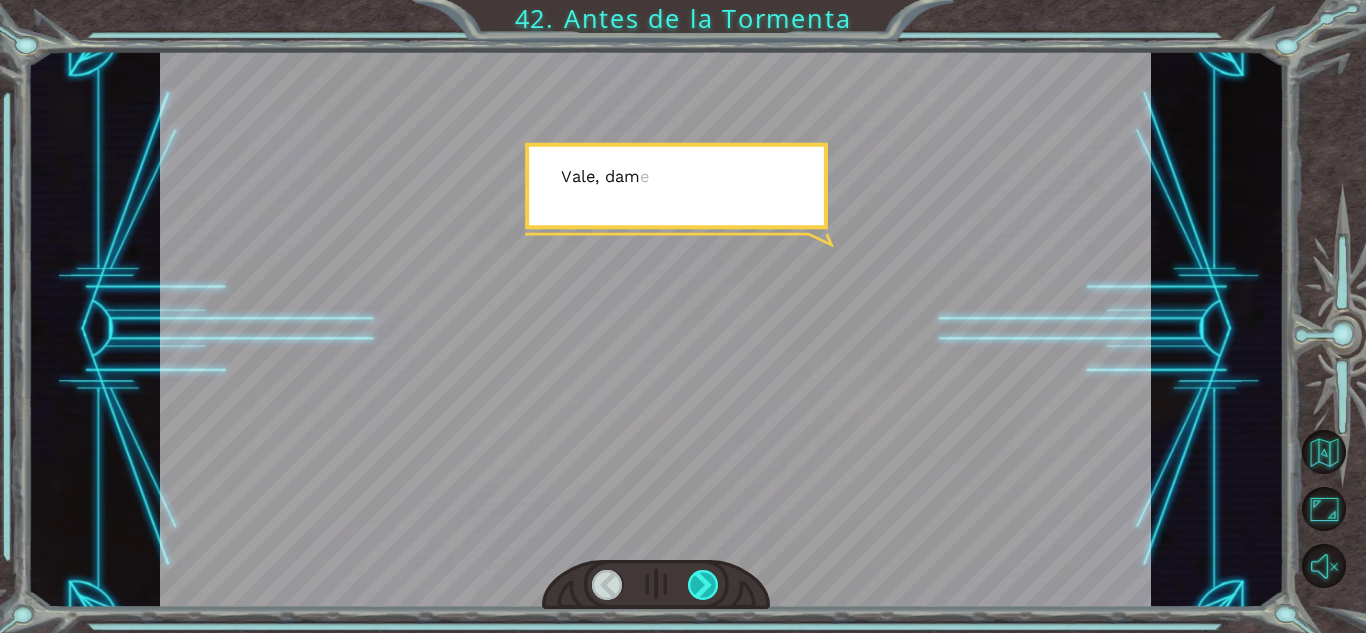 click at bounding box center [703, 585] 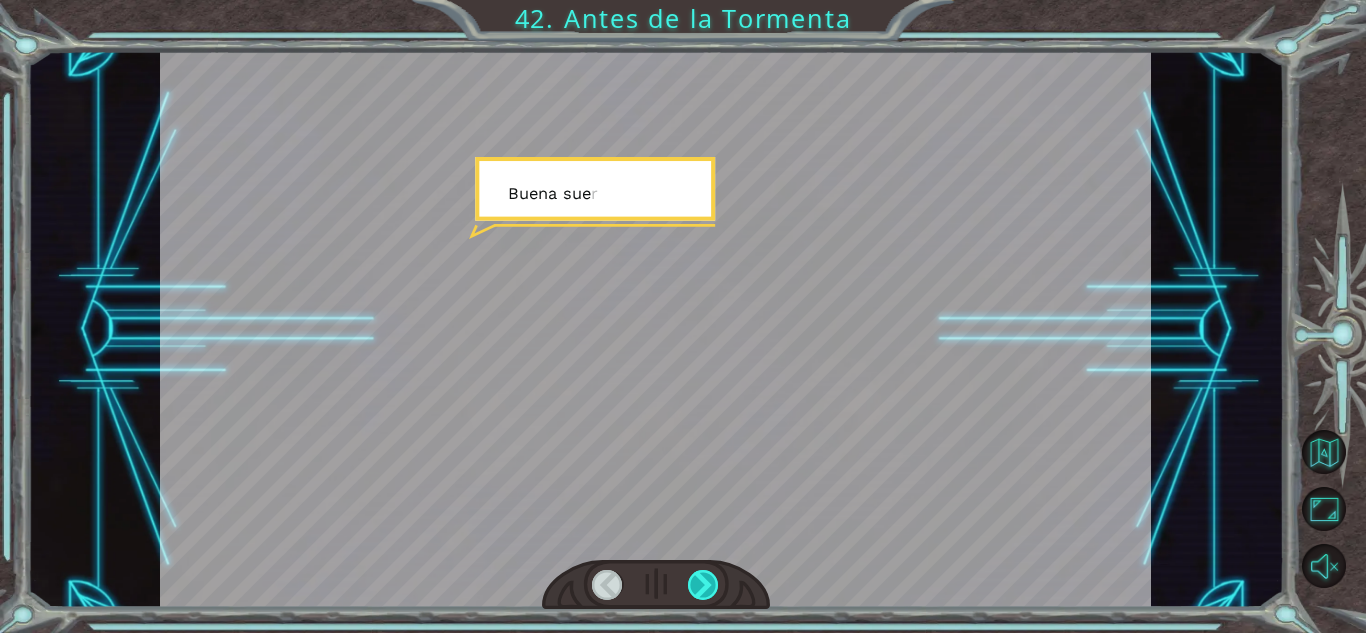 click at bounding box center [703, 585] 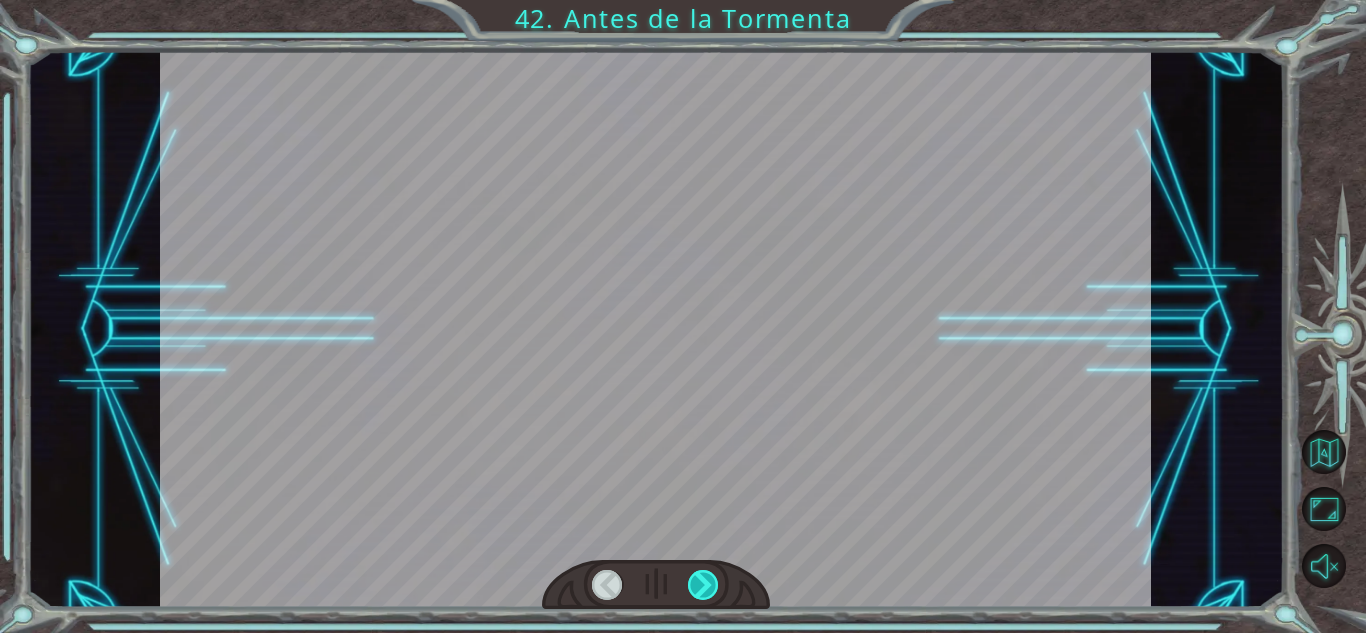 click at bounding box center (703, 585) 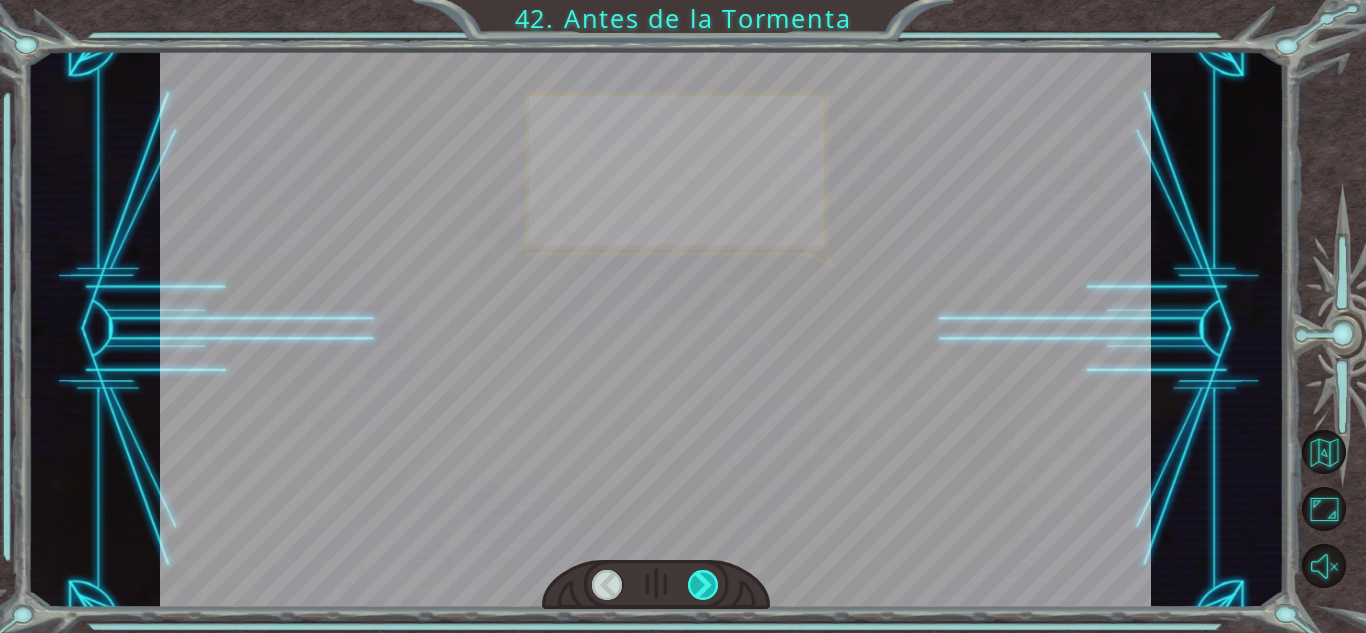 click at bounding box center [703, 585] 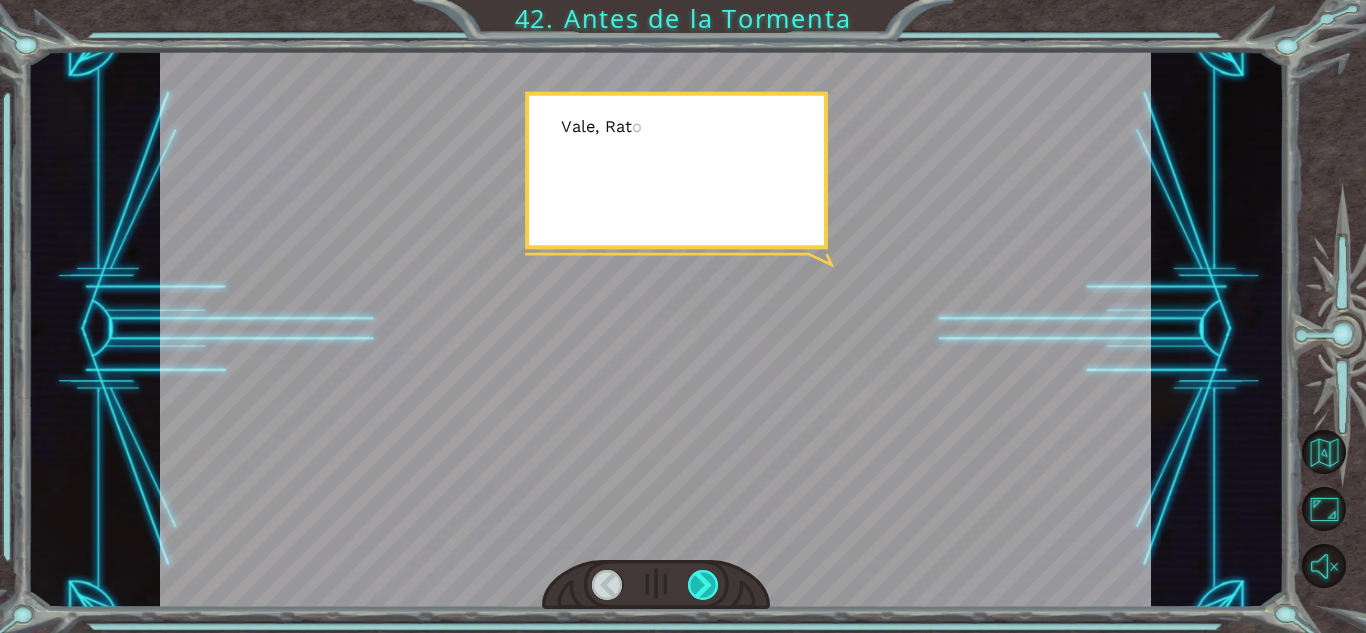click at bounding box center (703, 585) 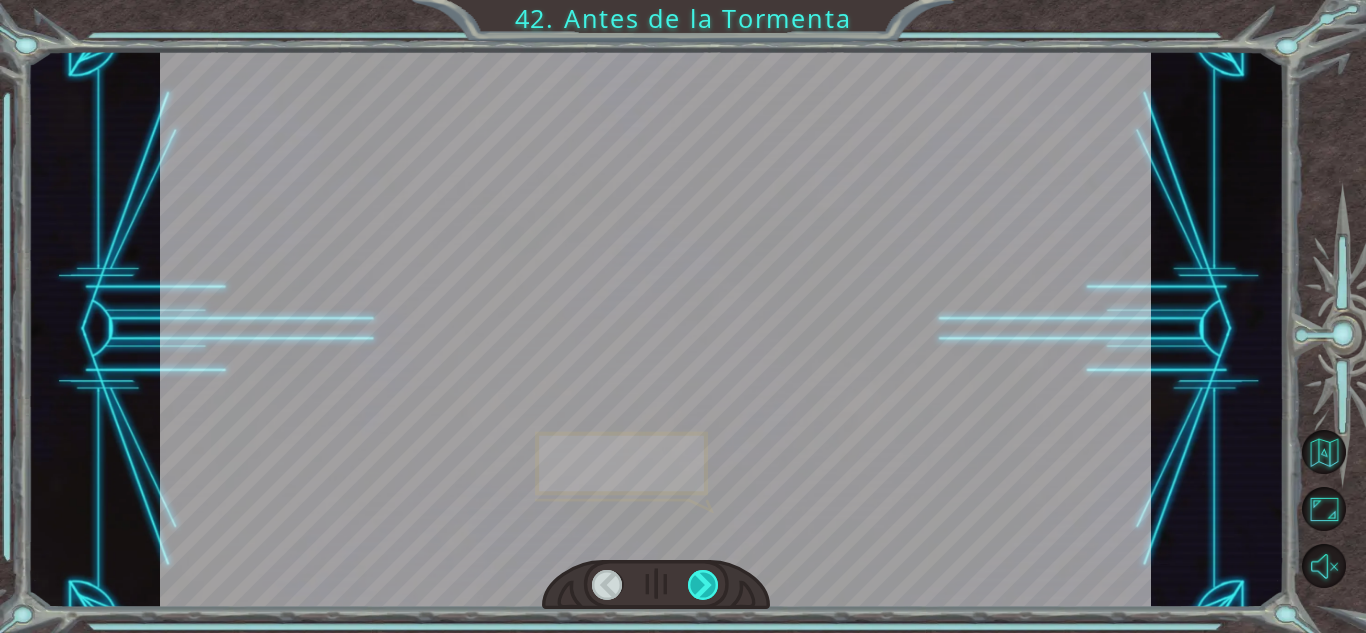click at bounding box center [703, 585] 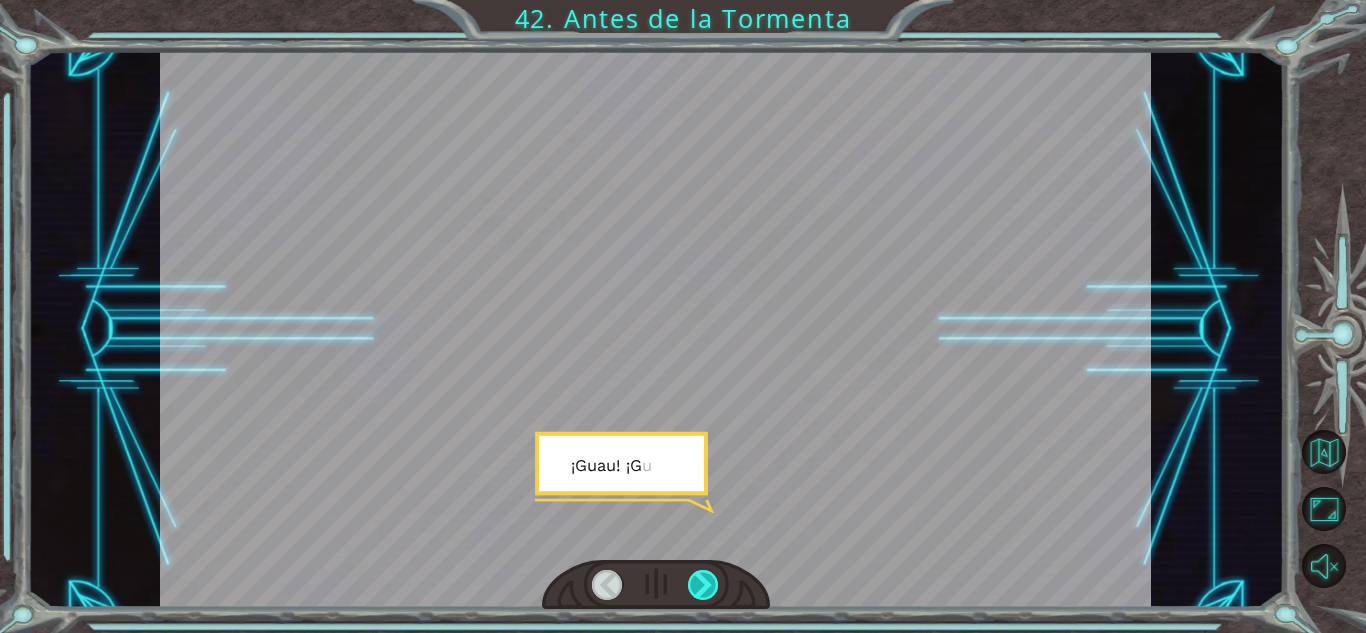 click at bounding box center [703, 585] 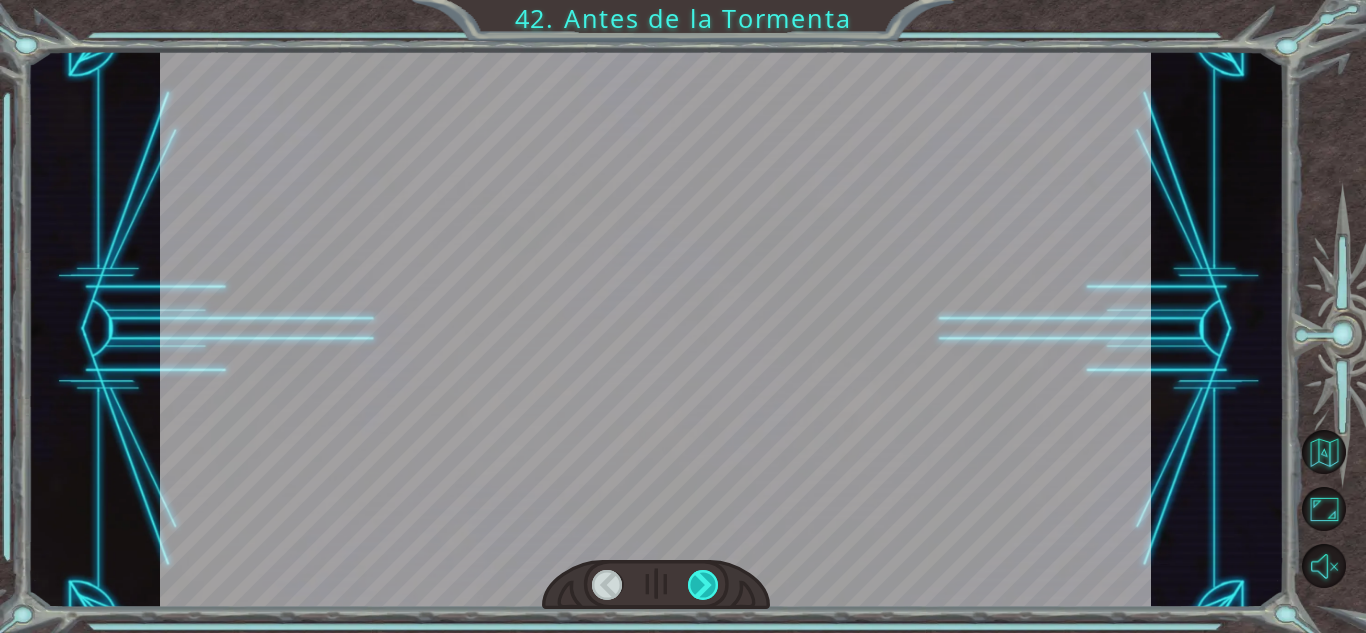 click at bounding box center (703, 585) 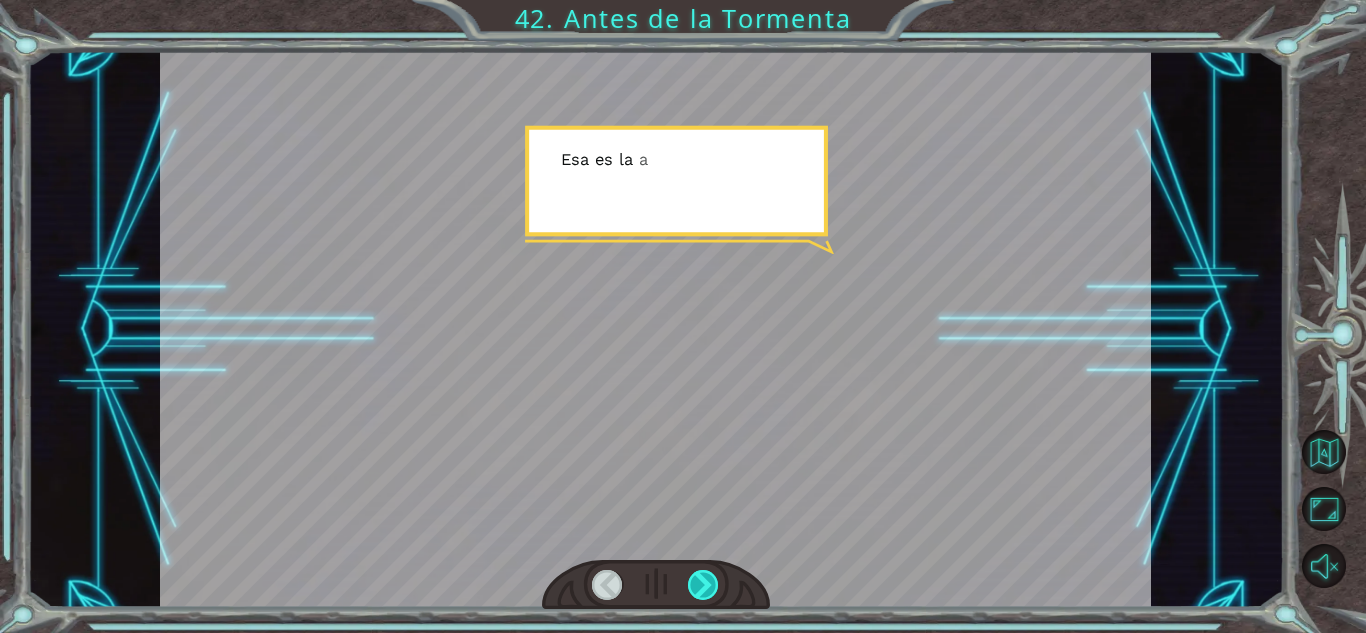 click at bounding box center [703, 585] 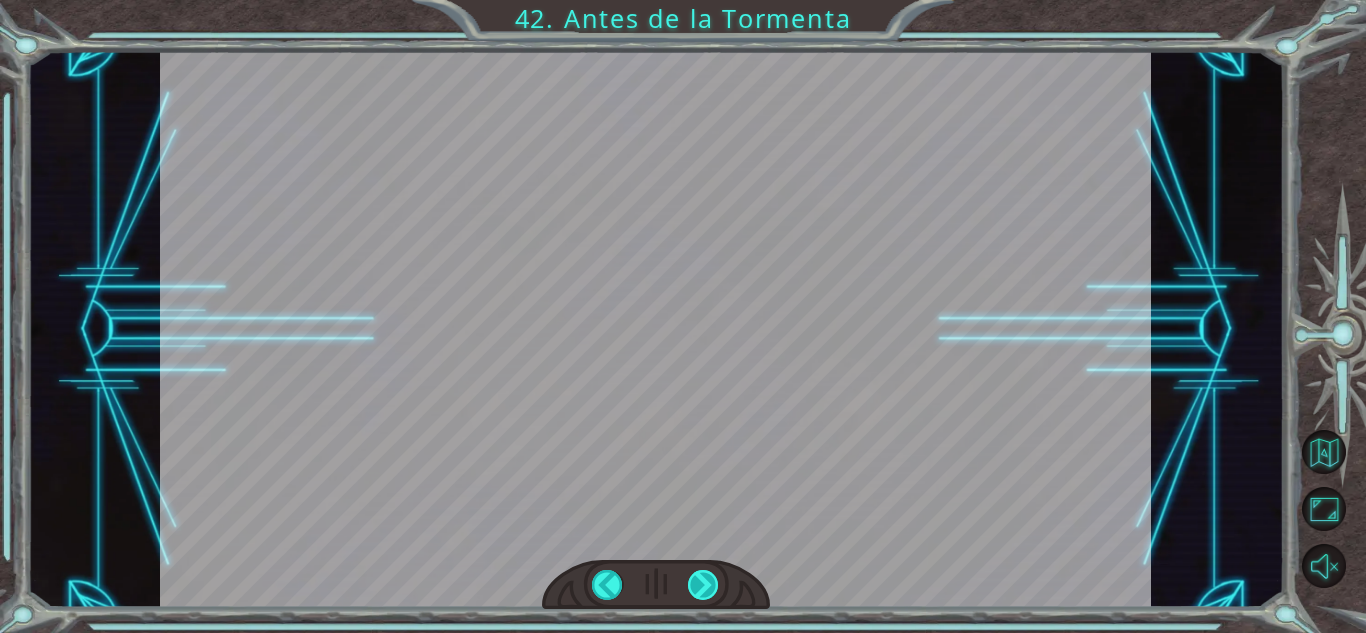 click at bounding box center [703, 585] 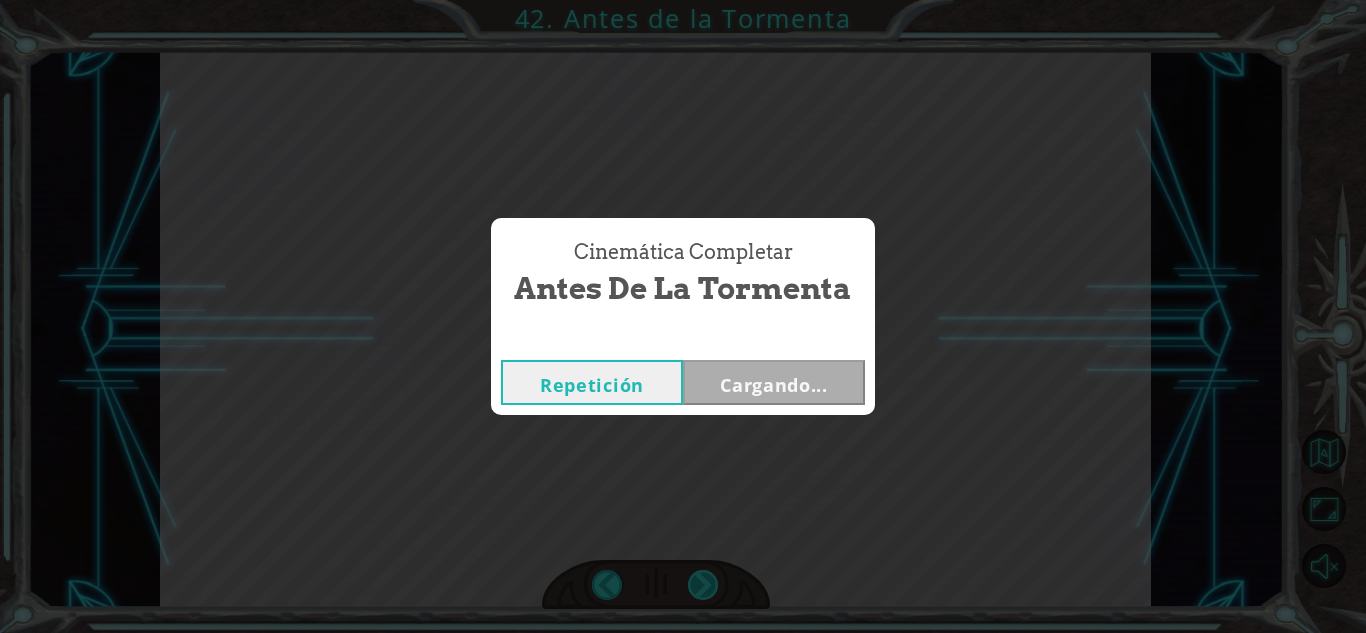 click on "Cinemática Completar     Antes de la Tormenta
Repetición
Cargando..." at bounding box center [683, 316] 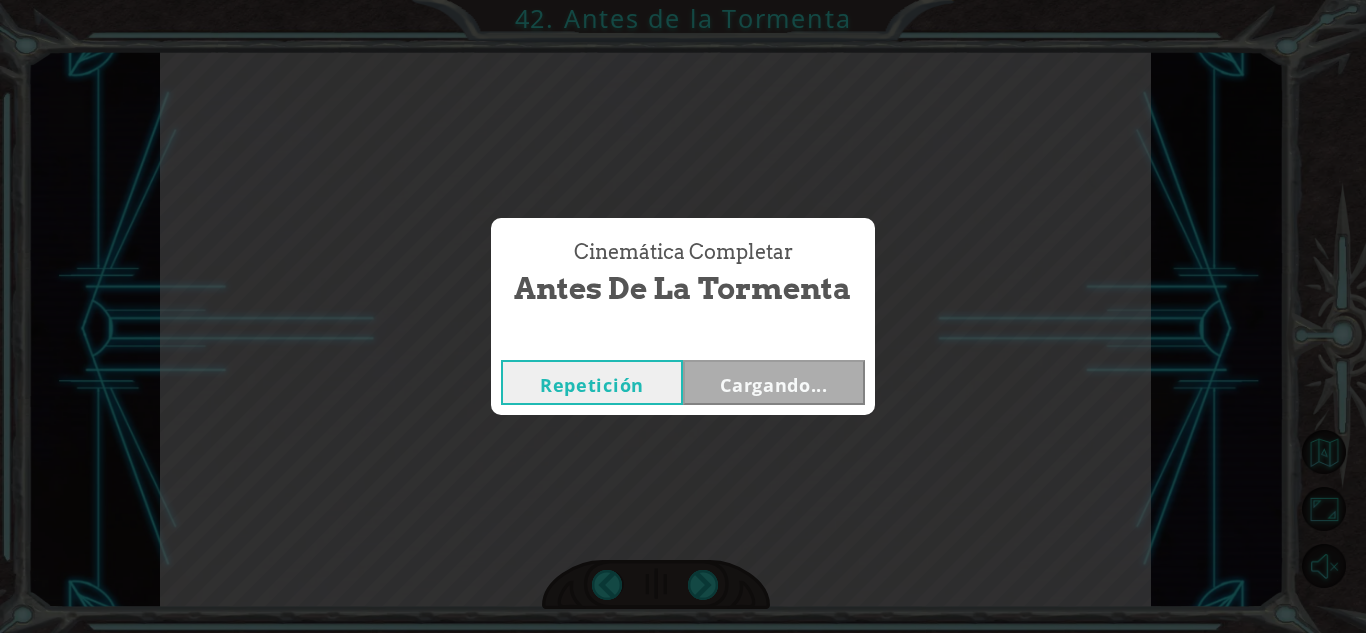 drag, startPoint x: 708, startPoint y: 576, endPoint x: 842, endPoint y: 385, distance: 233.31738 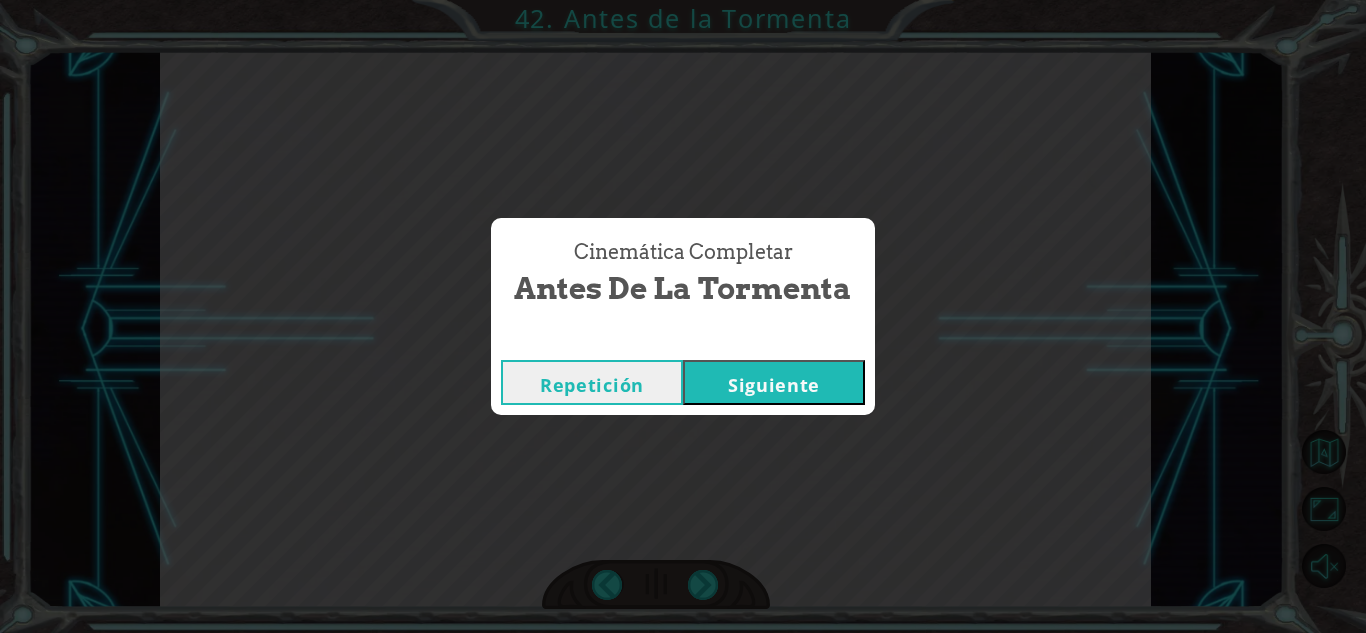 click on "Siguiente" at bounding box center [774, 382] 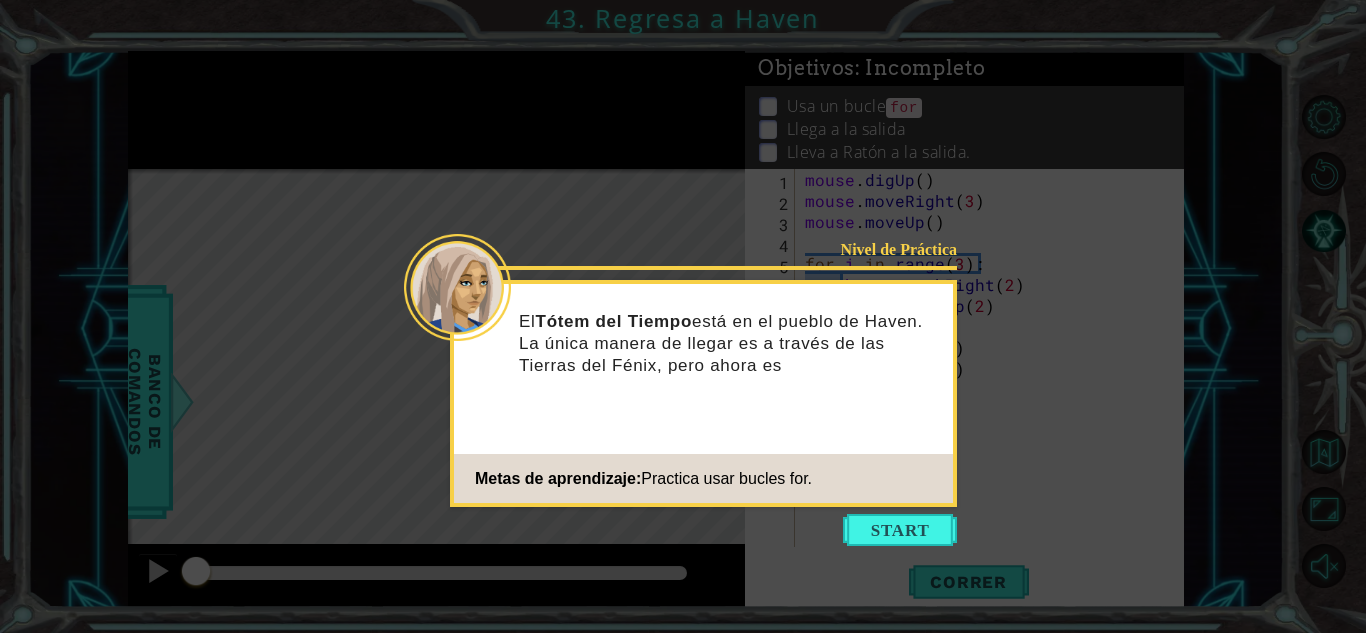 click 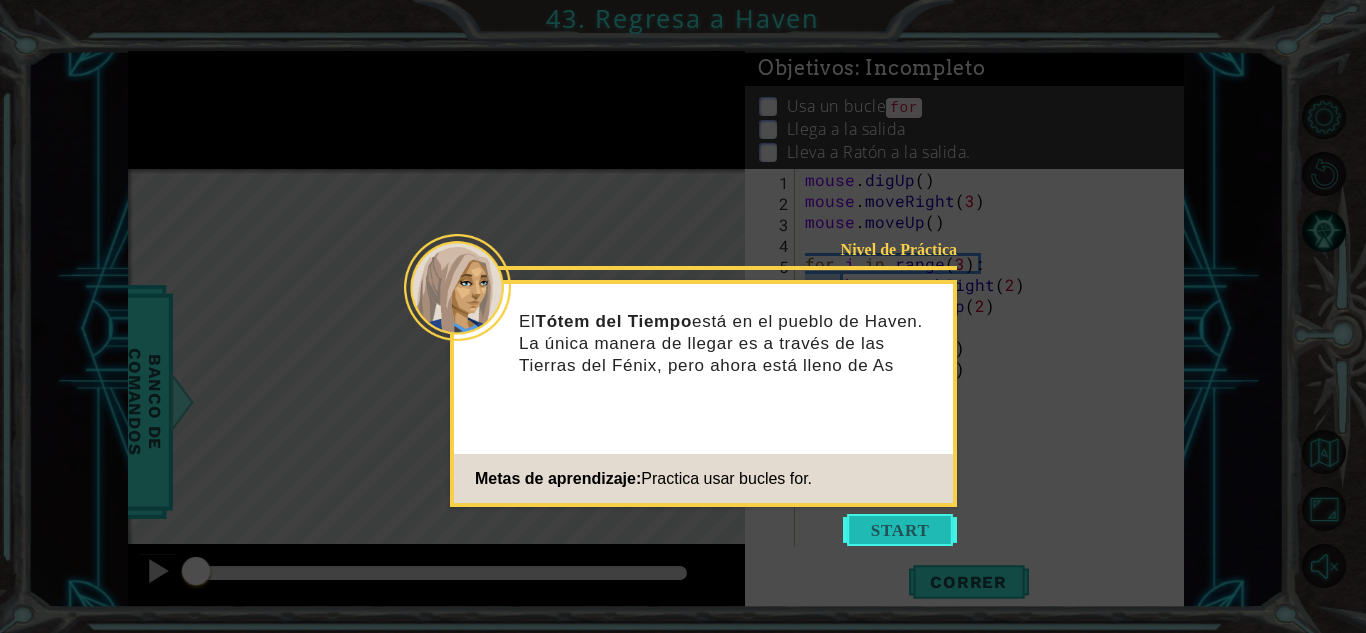 click at bounding box center [900, 530] 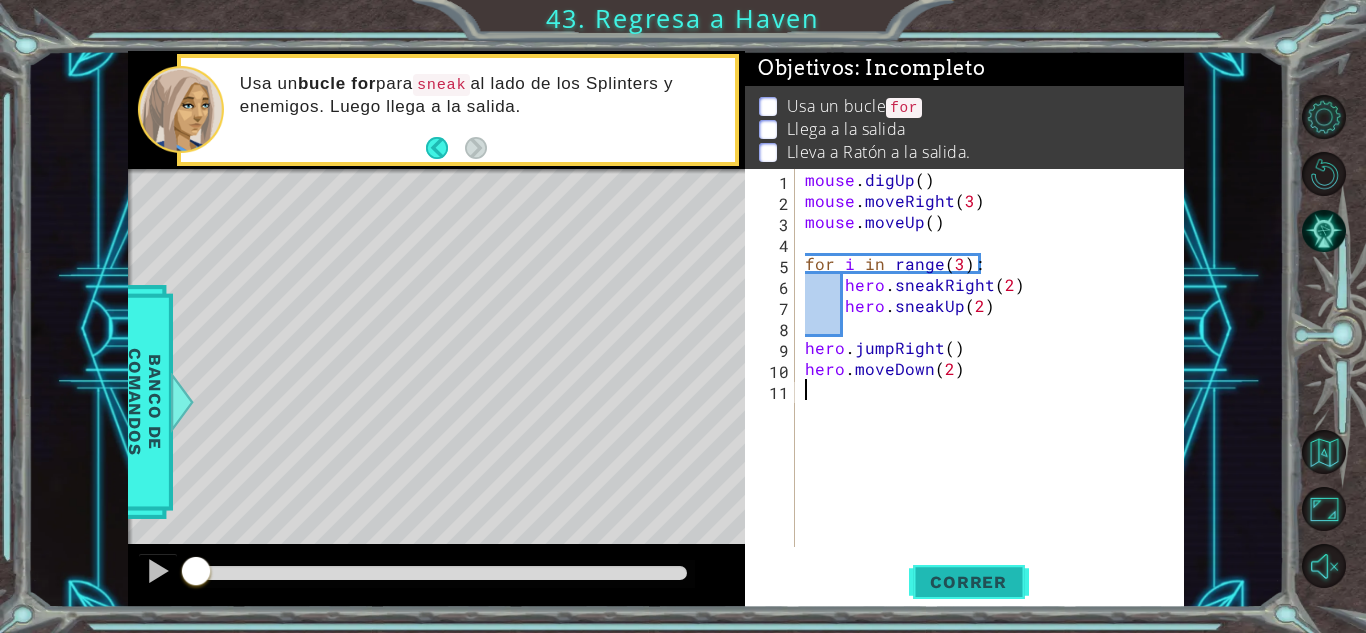 click on "Correr" at bounding box center (969, 582) 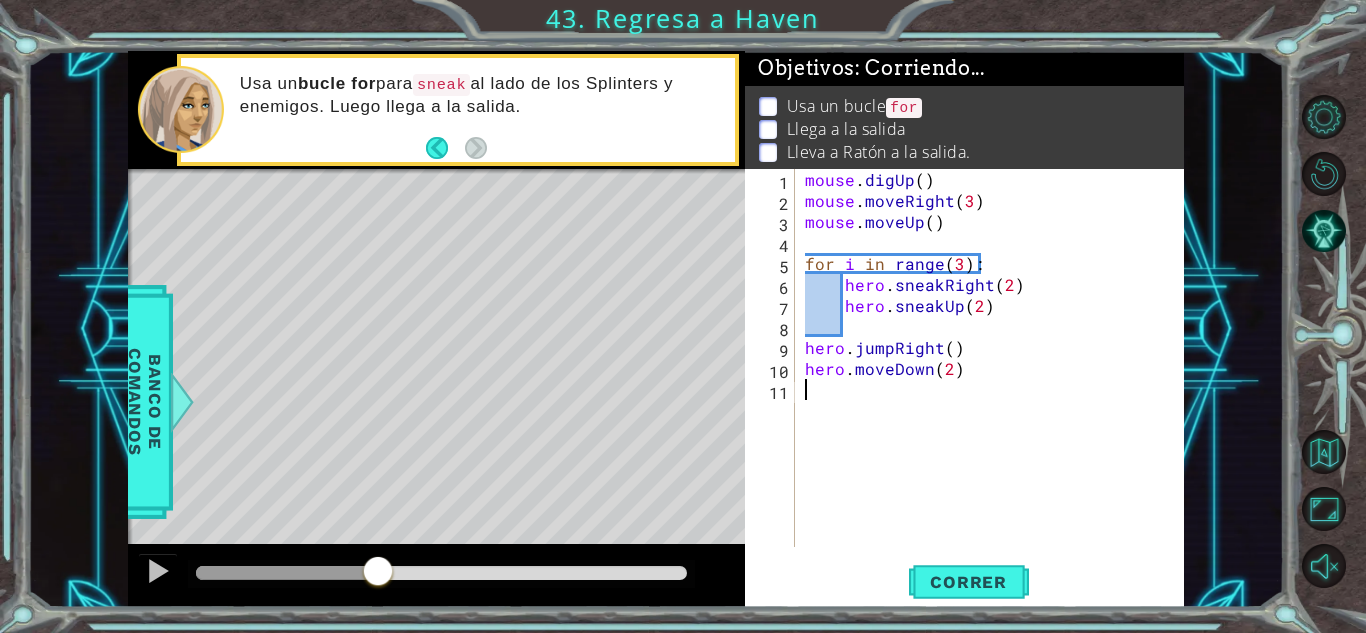 drag, startPoint x: 266, startPoint y: 568, endPoint x: 418, endPoint y: 564, distance: 152.05263 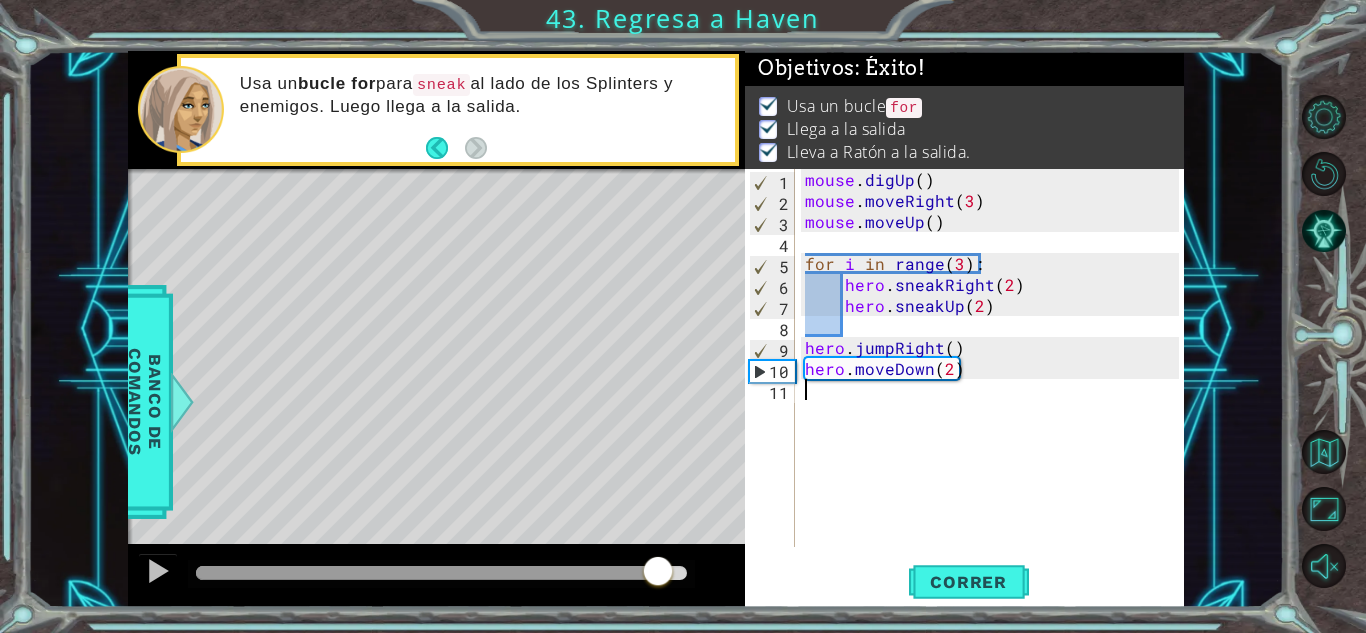 drag, startPoint x: 409, startPoint y: 564, endPoint x: 658, endPoint y: 593, distance: 250.68306 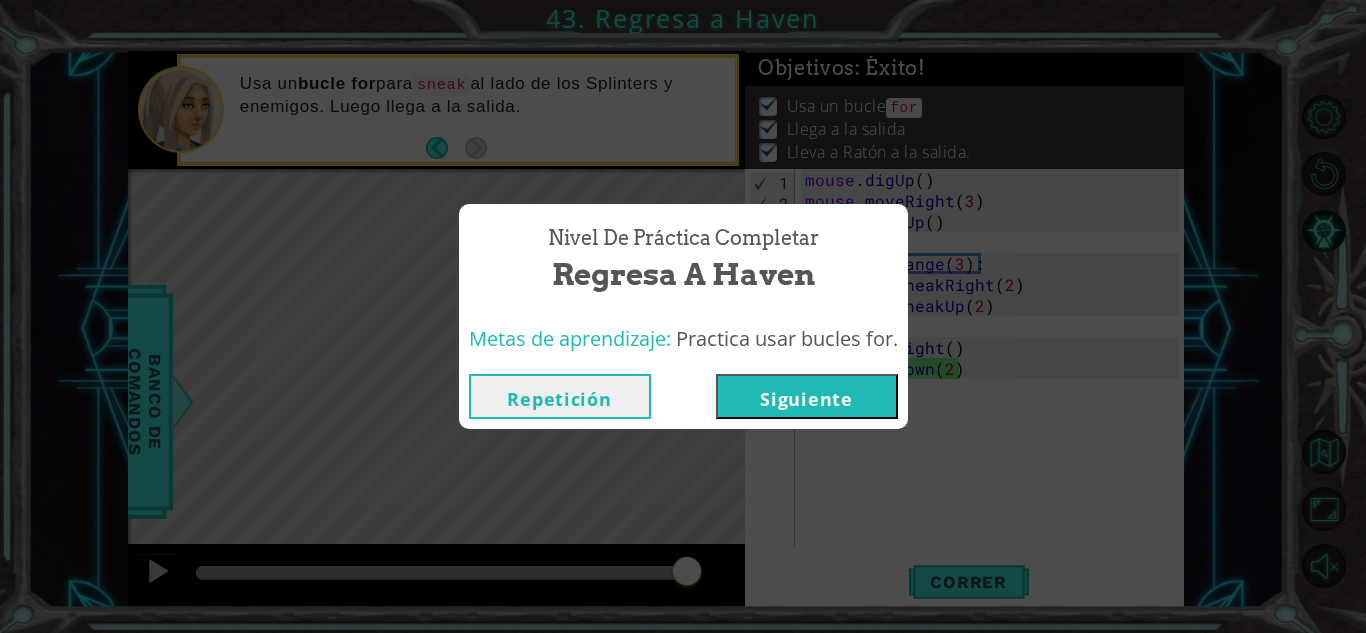 click on "Siguiente" at bounding box center (807, 396) 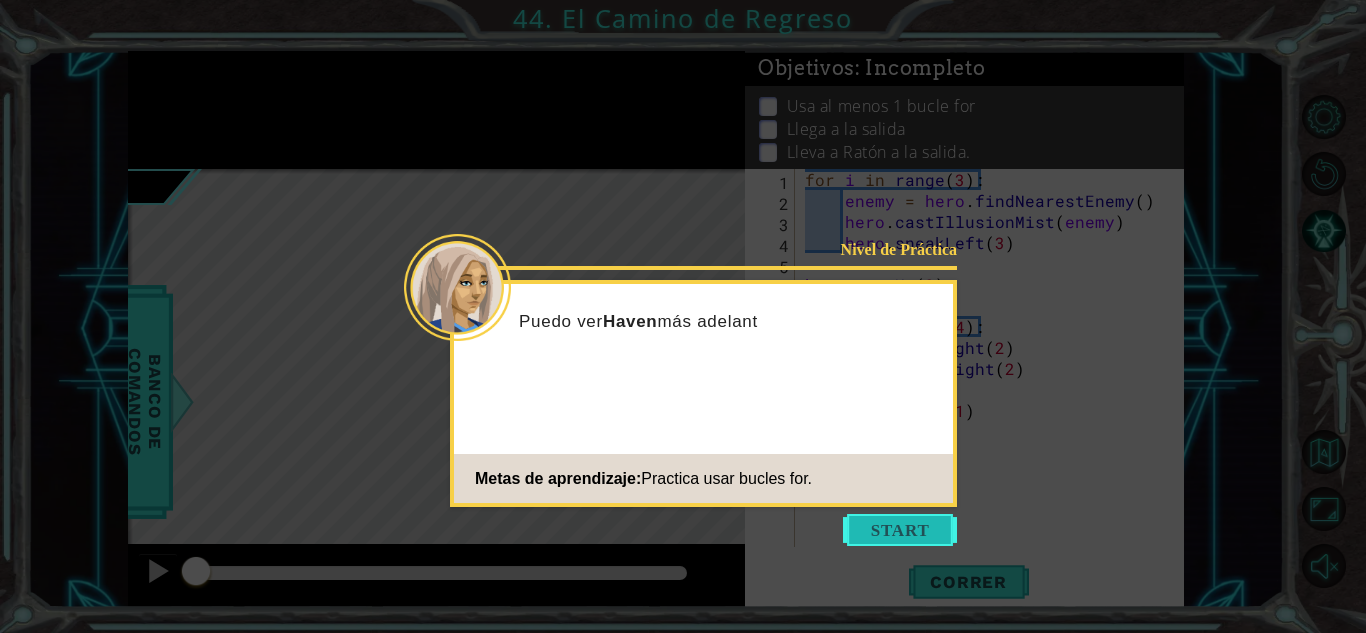 click at bounding box center [900, 530] 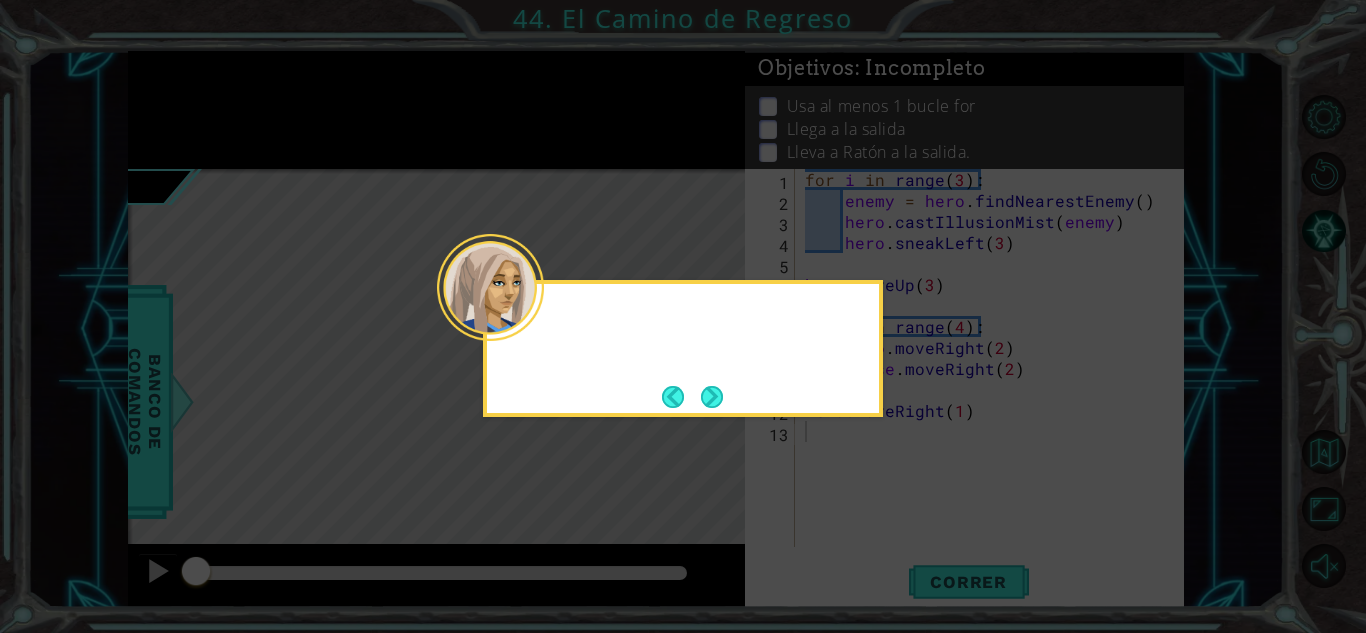 click at bounding box center (712, 397) 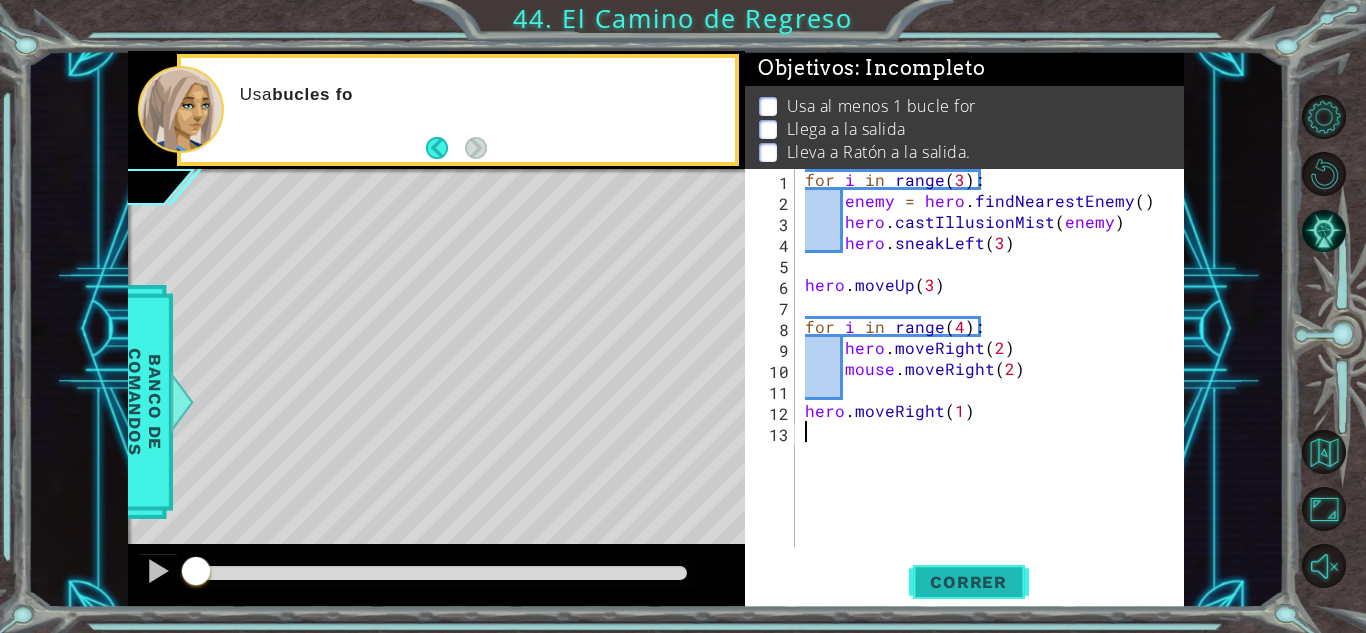 click on "Correr" at bounding box center (968, 582) 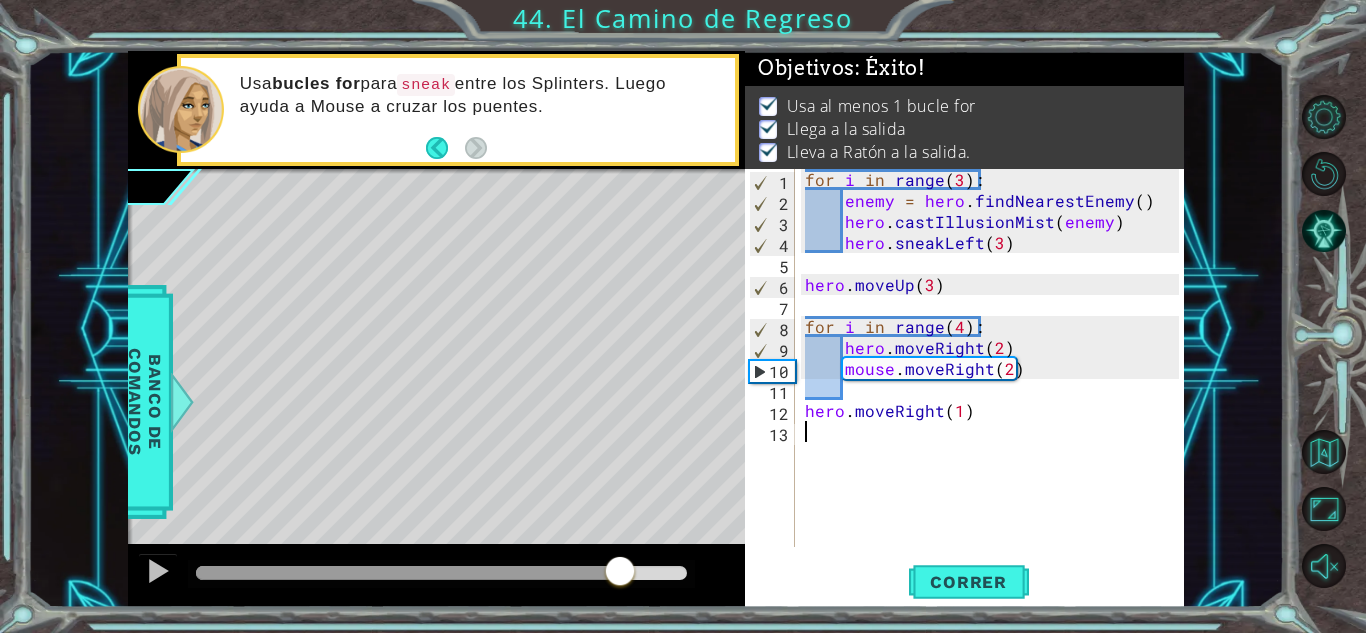 drag, startPoint x: 226, startPoint y: 570, endPoint x: 637, endPoint y: 545, distance: 411.75964 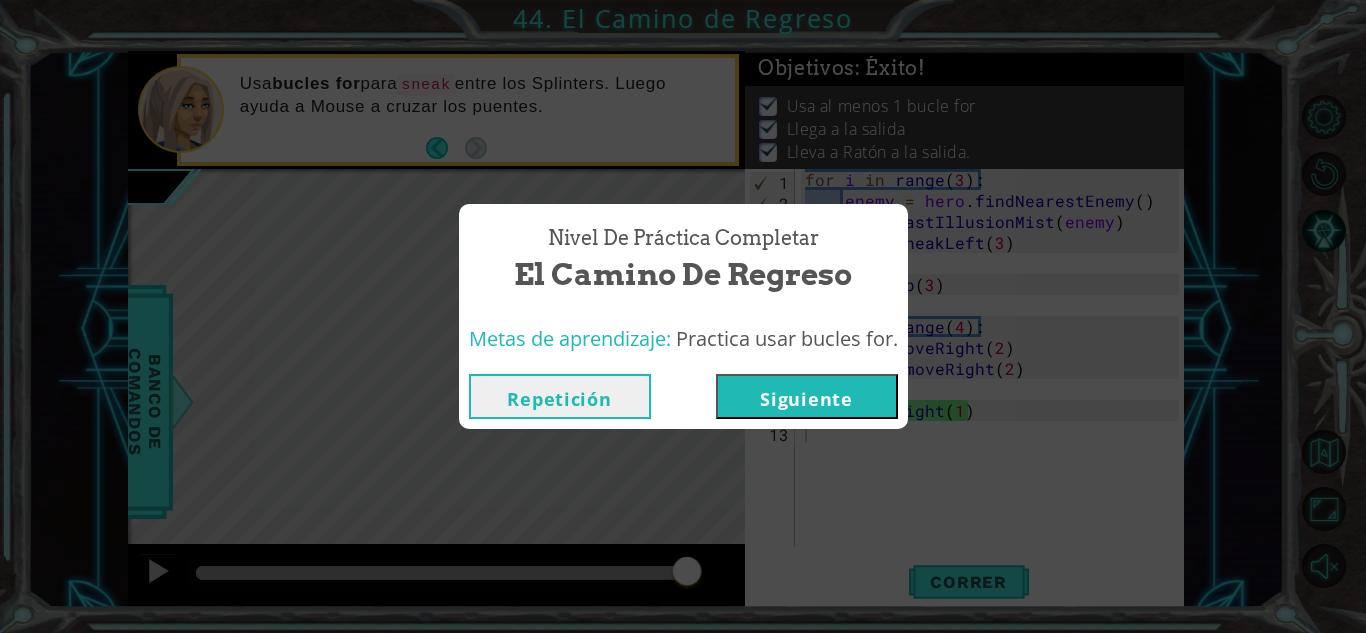 click on "Siguiente" at bounding box center [807, 396] 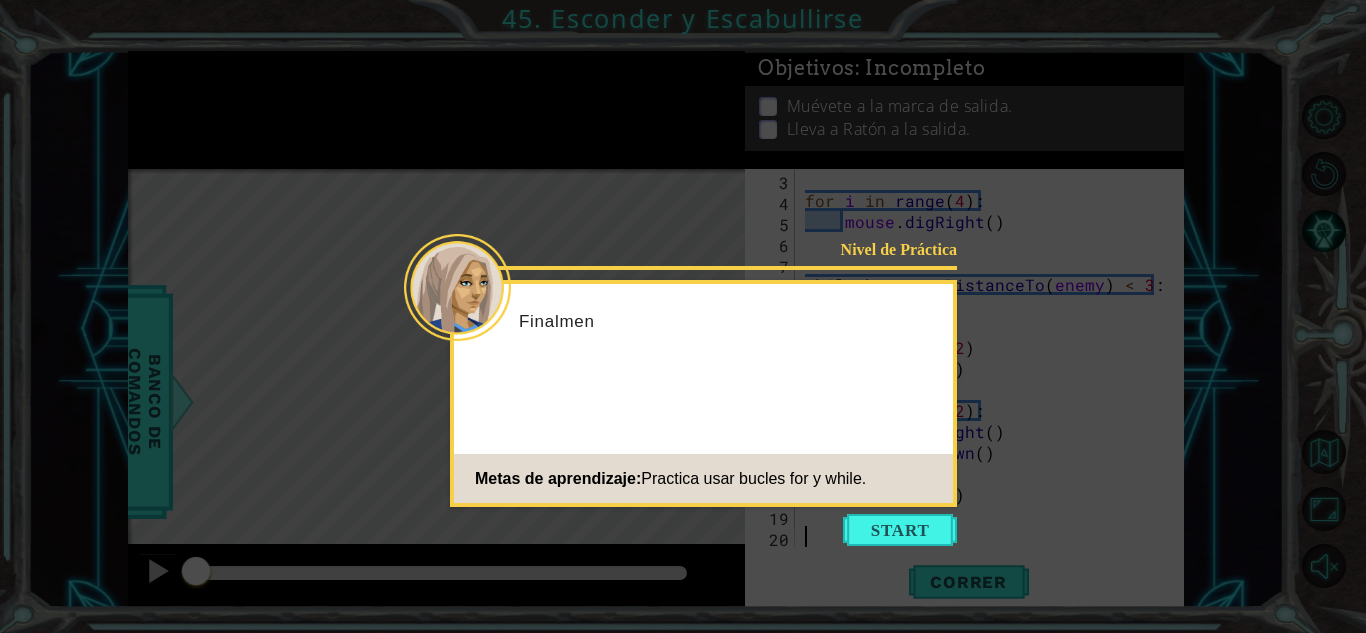scroll, scrollTop: 42, scrollLeft: 0, axis: vertical 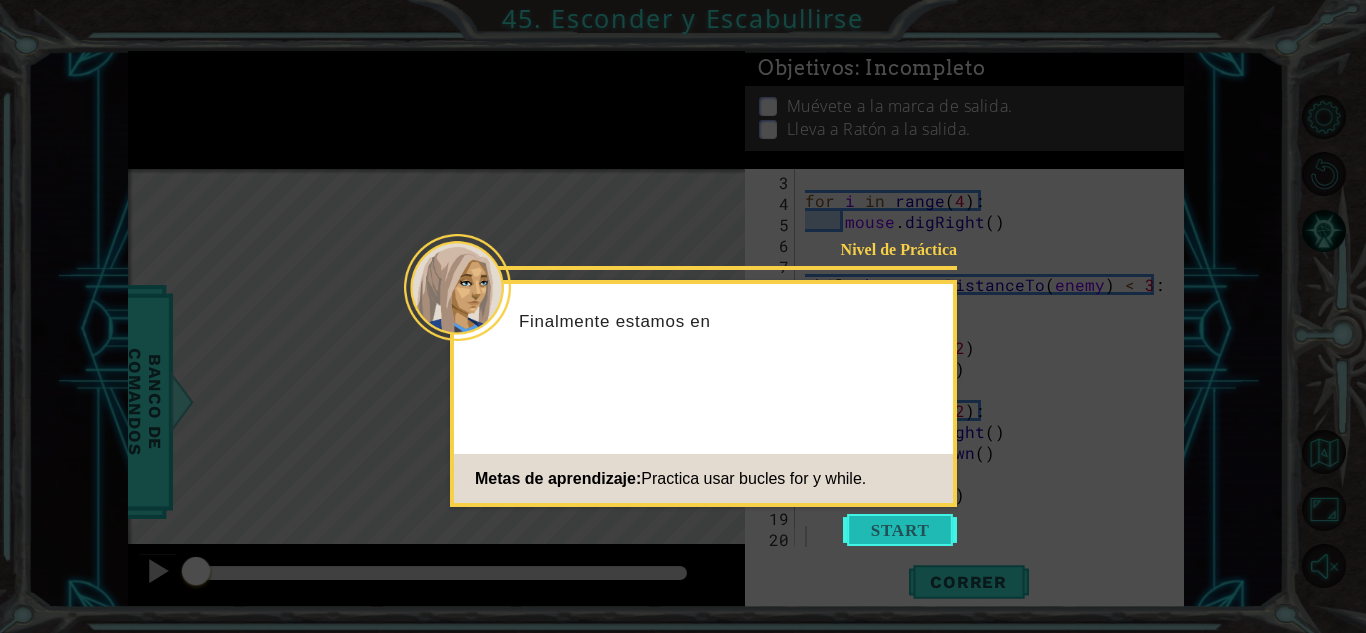 click at bounding box center [900, 530] 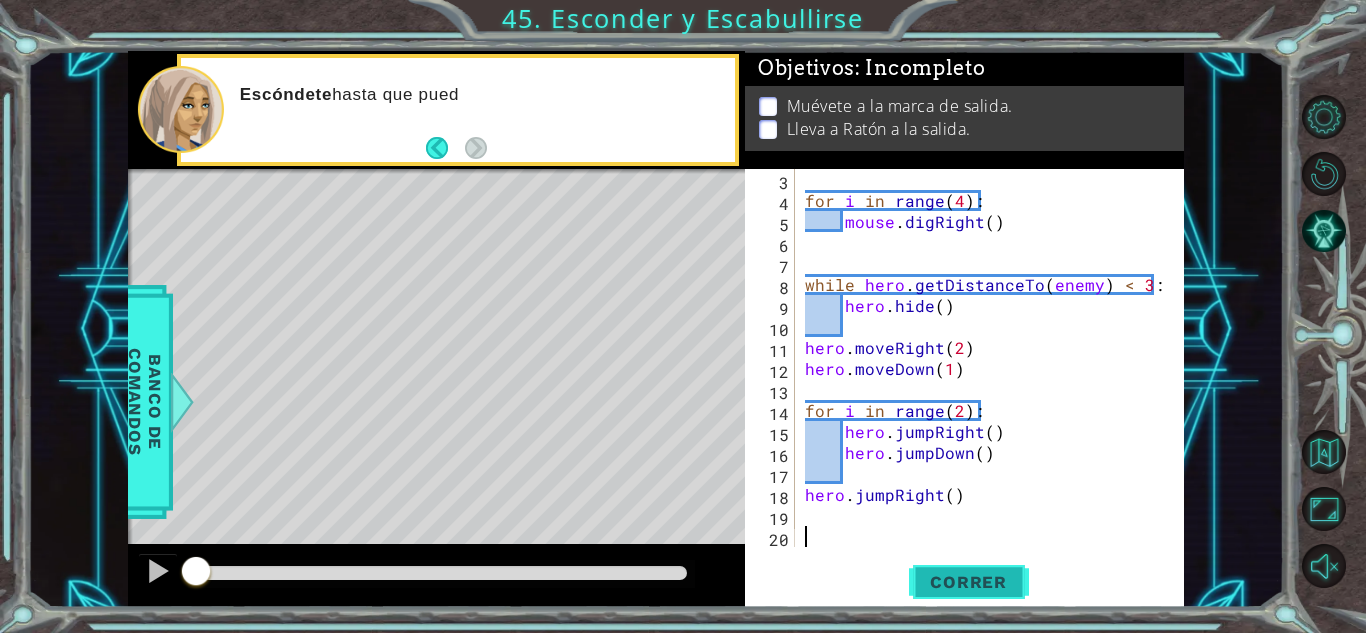 click on "Correr" at bounding box center [968, 582] 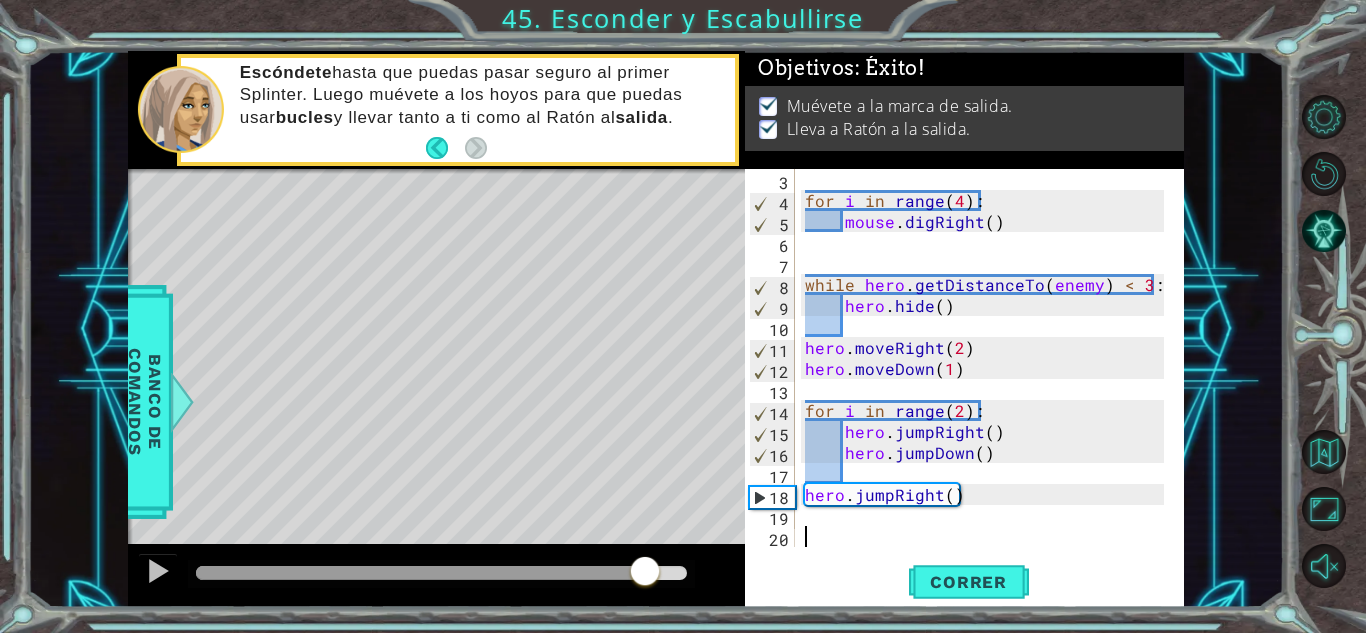 drag, startPoint x: 231, startPoint y: 568, endPoint x: 658, endPoint y: 574, distance: 427.04214 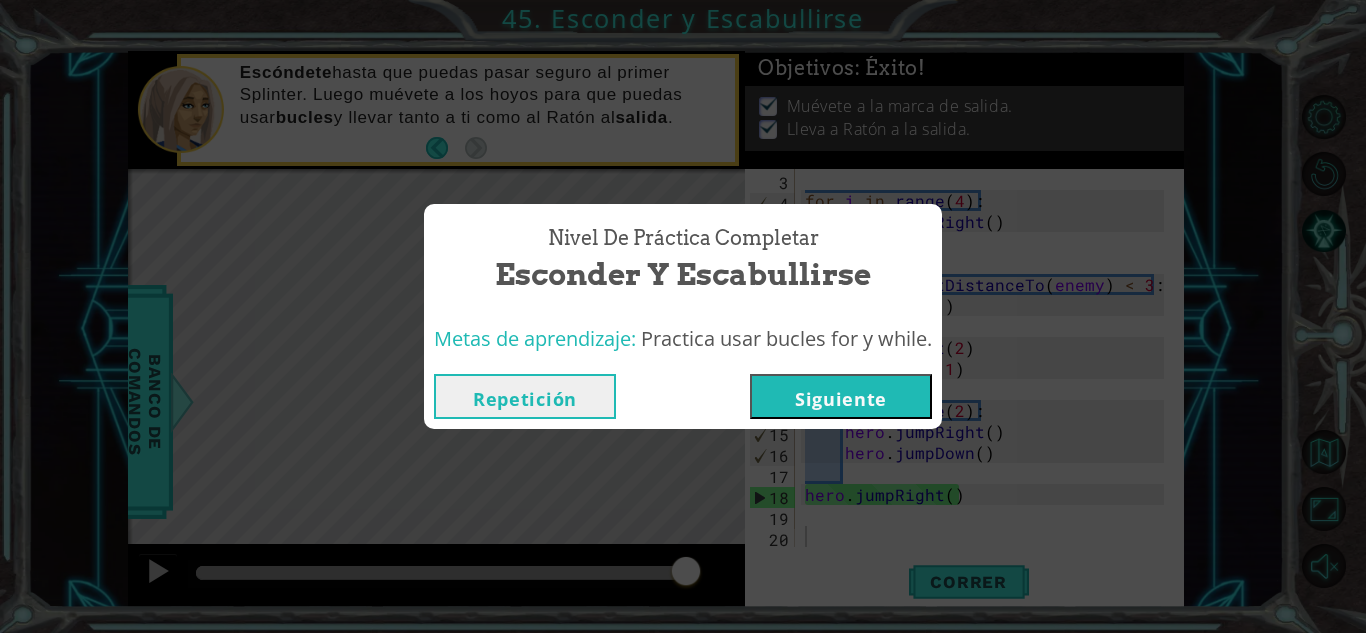 click on "Siguiente" at bounding box center [841, 396] 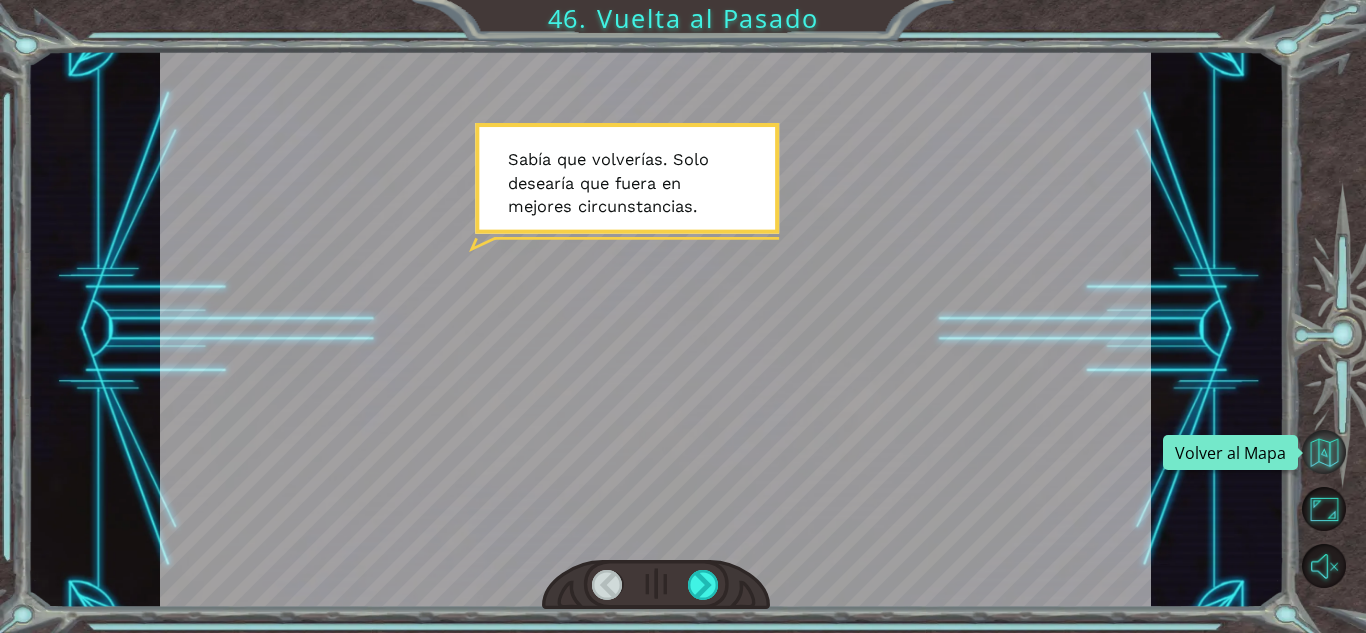 click at bounding box center (1324, 452) 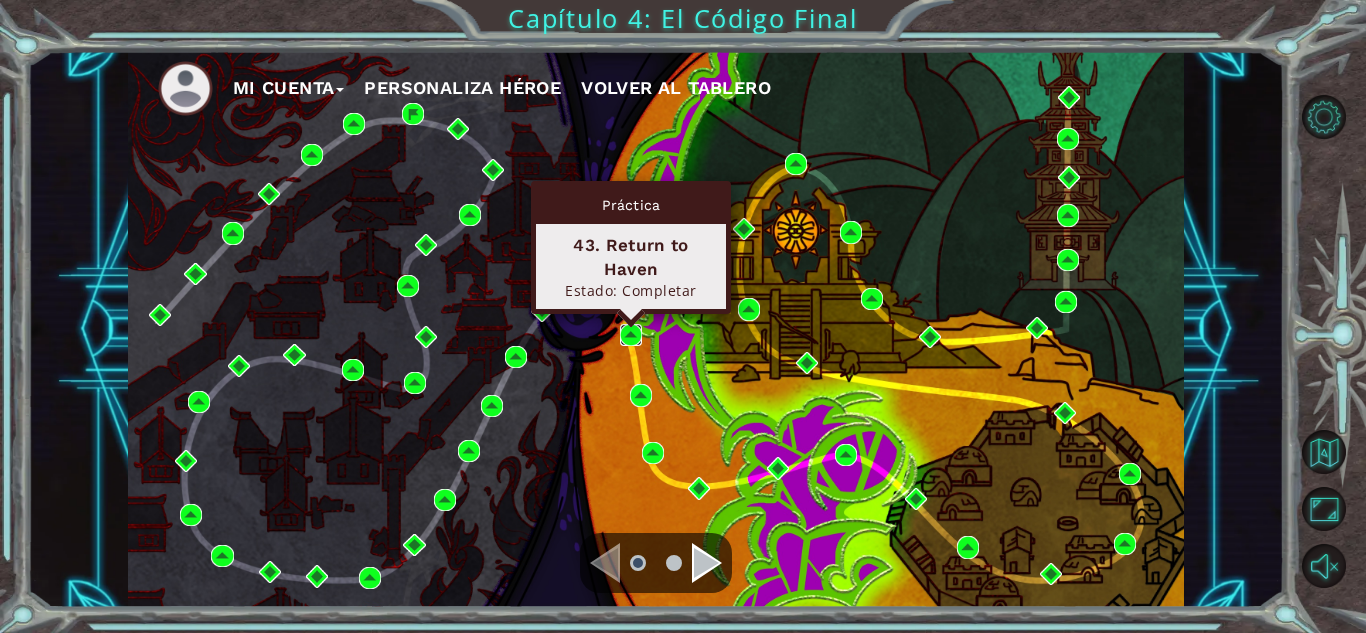 click at bounding box center (631, 335) 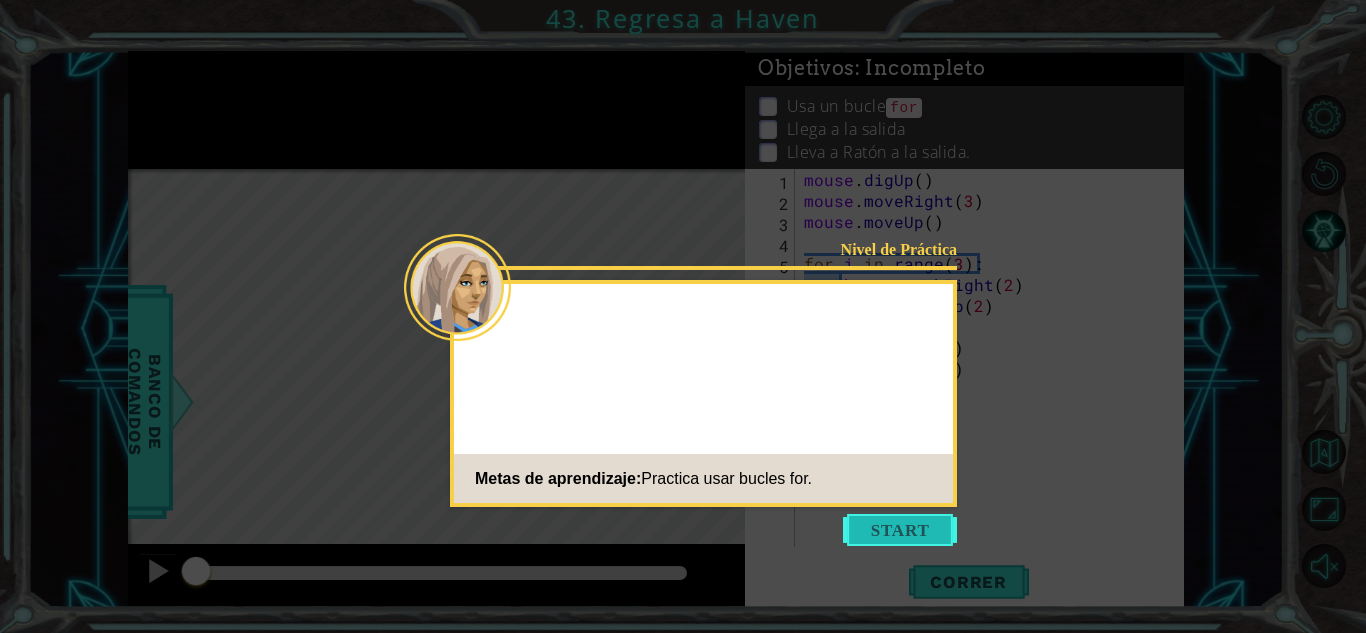 click at bounding box center [900, 530] 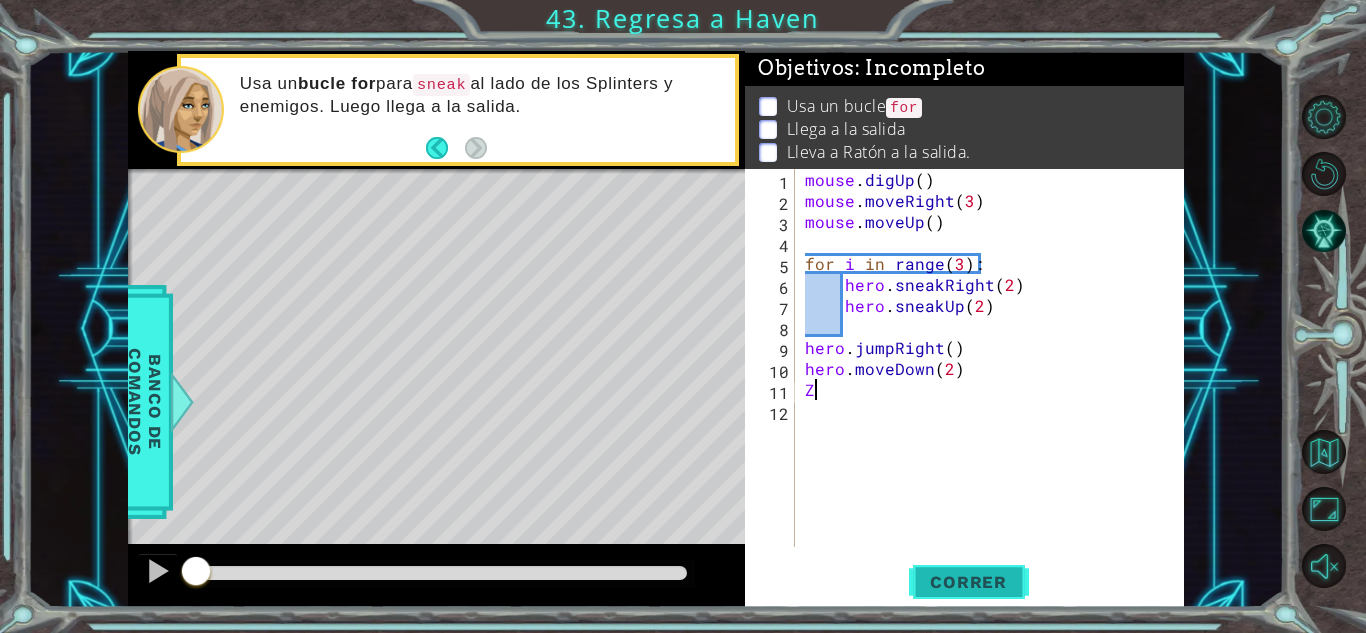 type on "Z" 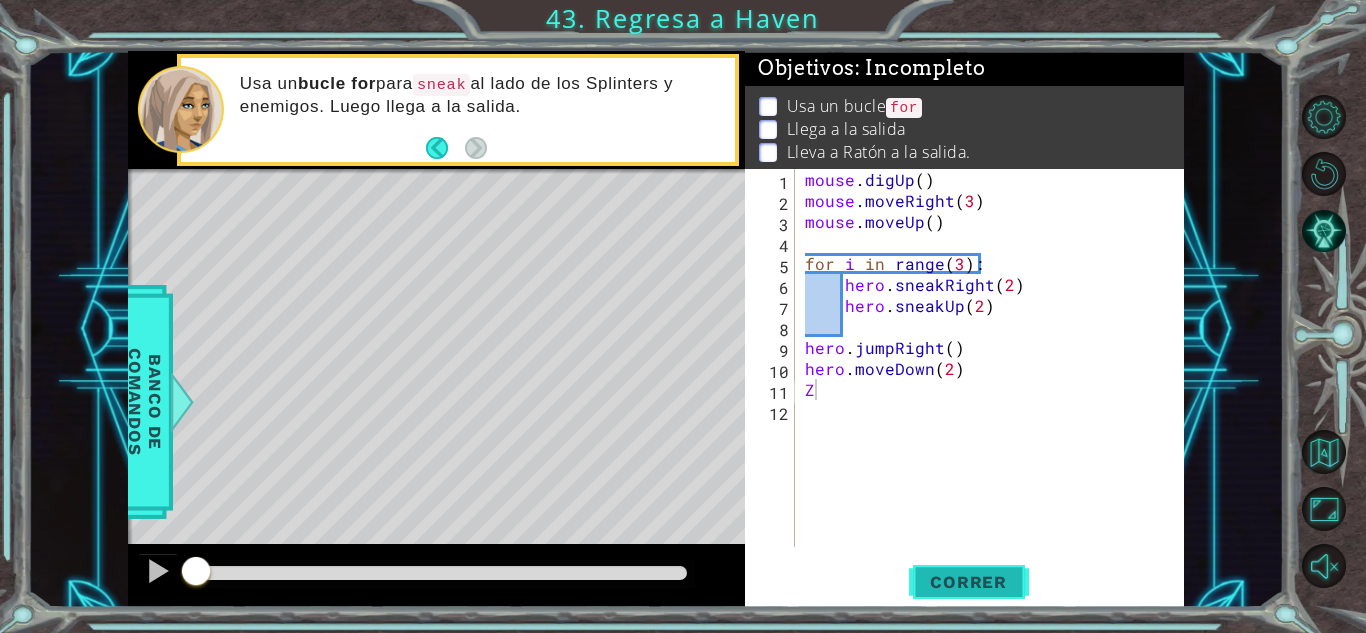 click on "Correr" at bounding box center [968, 582] 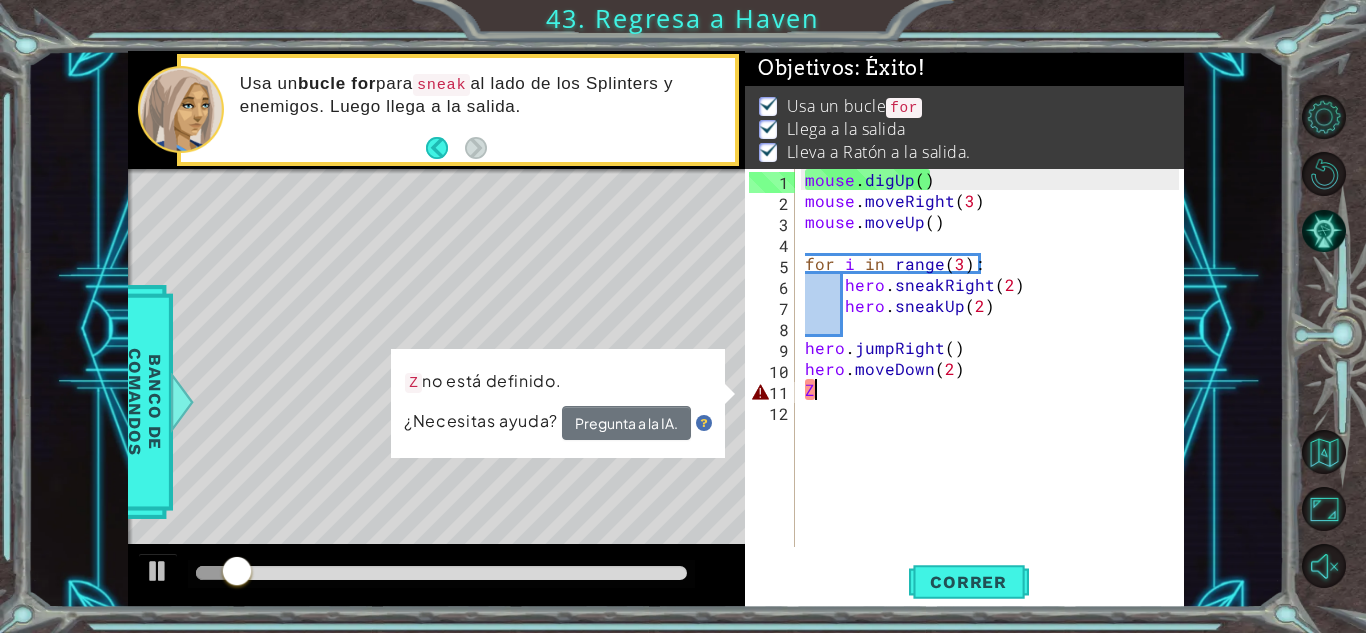 type 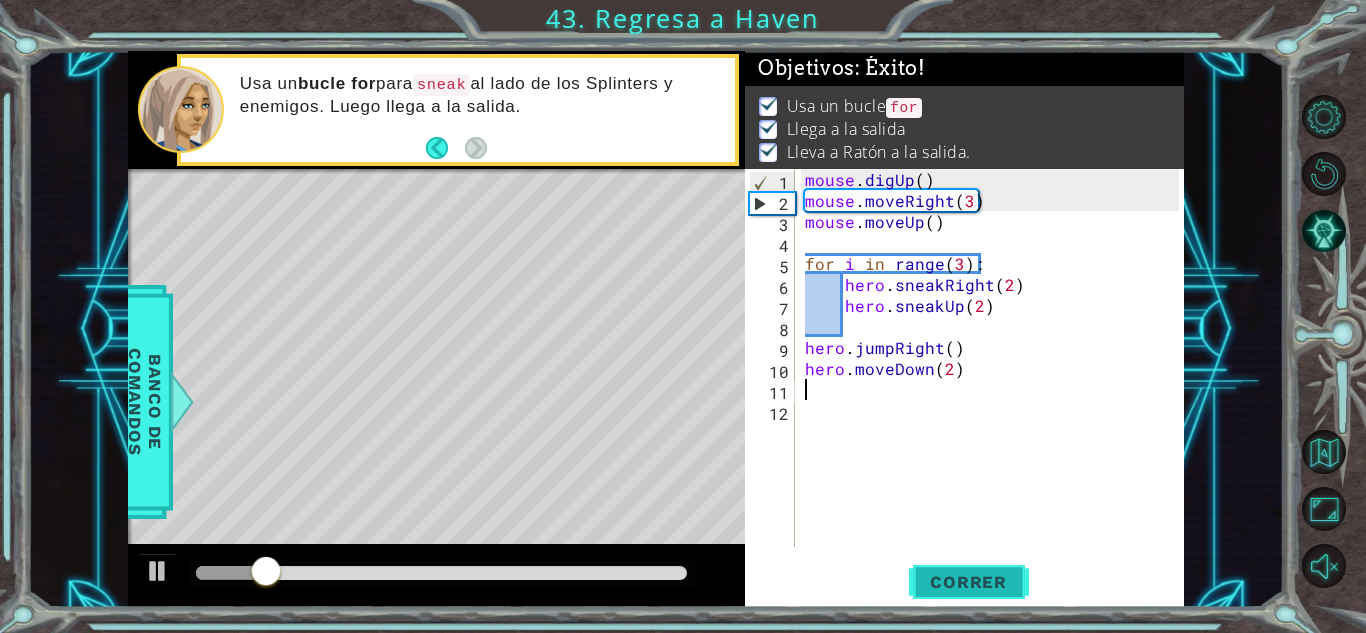 click on "Correr" at bounding box center (968, 582) 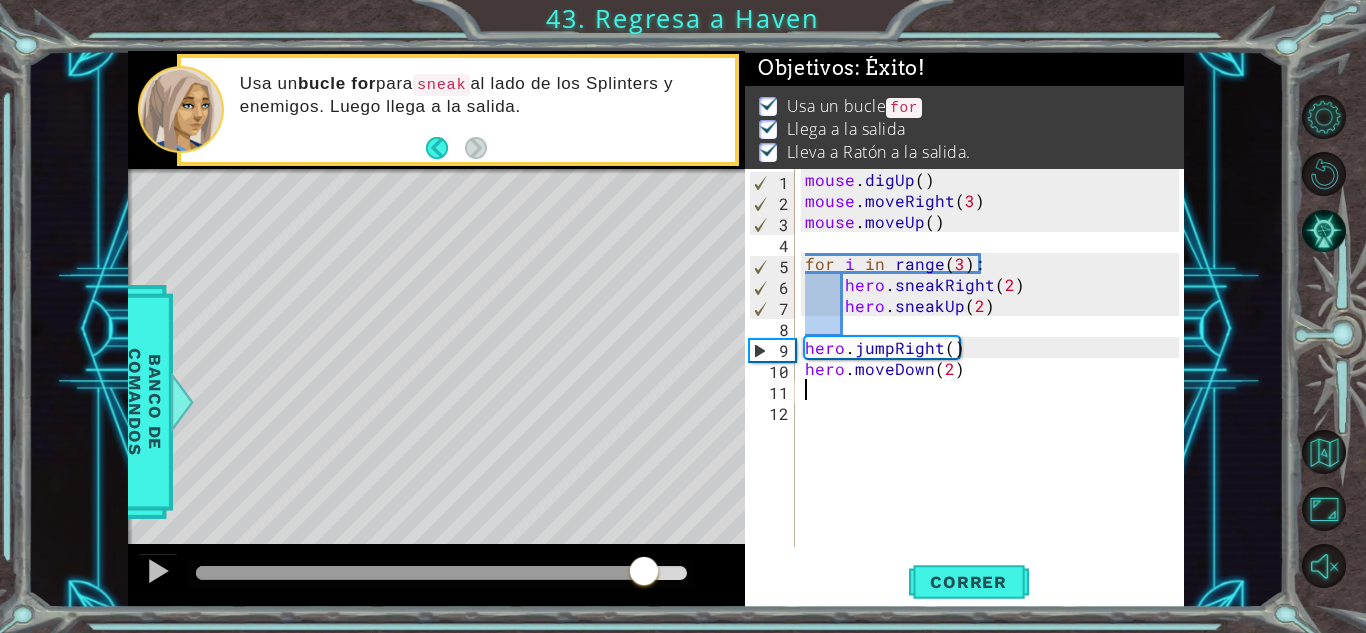 drag, startPoint x: 209, startPoint y: 559, endPoint x: 655, endPoint y: 577, distance: 446.36307 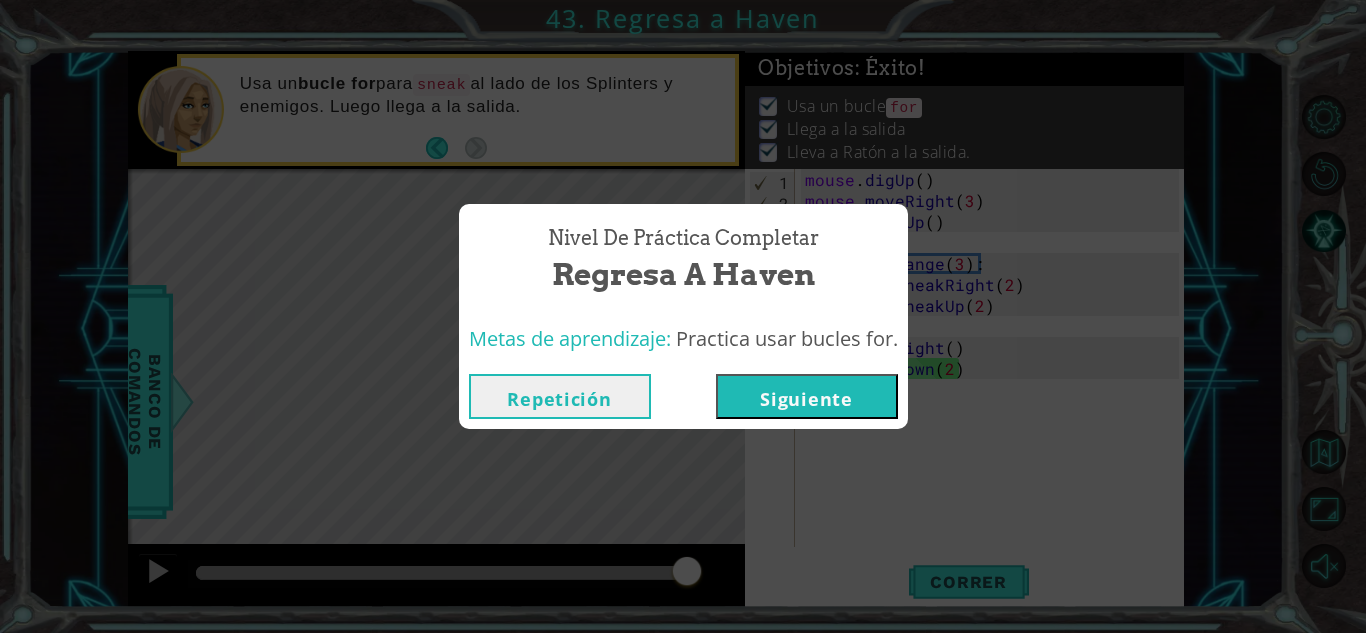 click on "Siguiente" at bounding box center (807, 396) 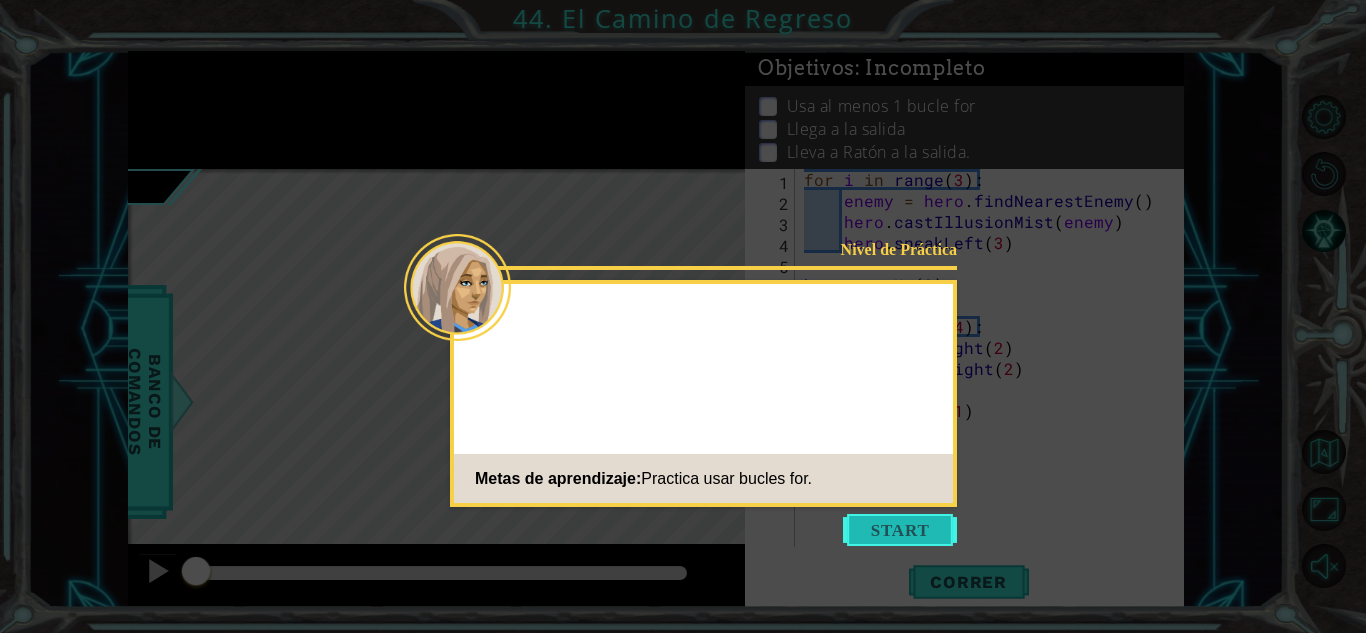 click at bounding box center (900, 530) 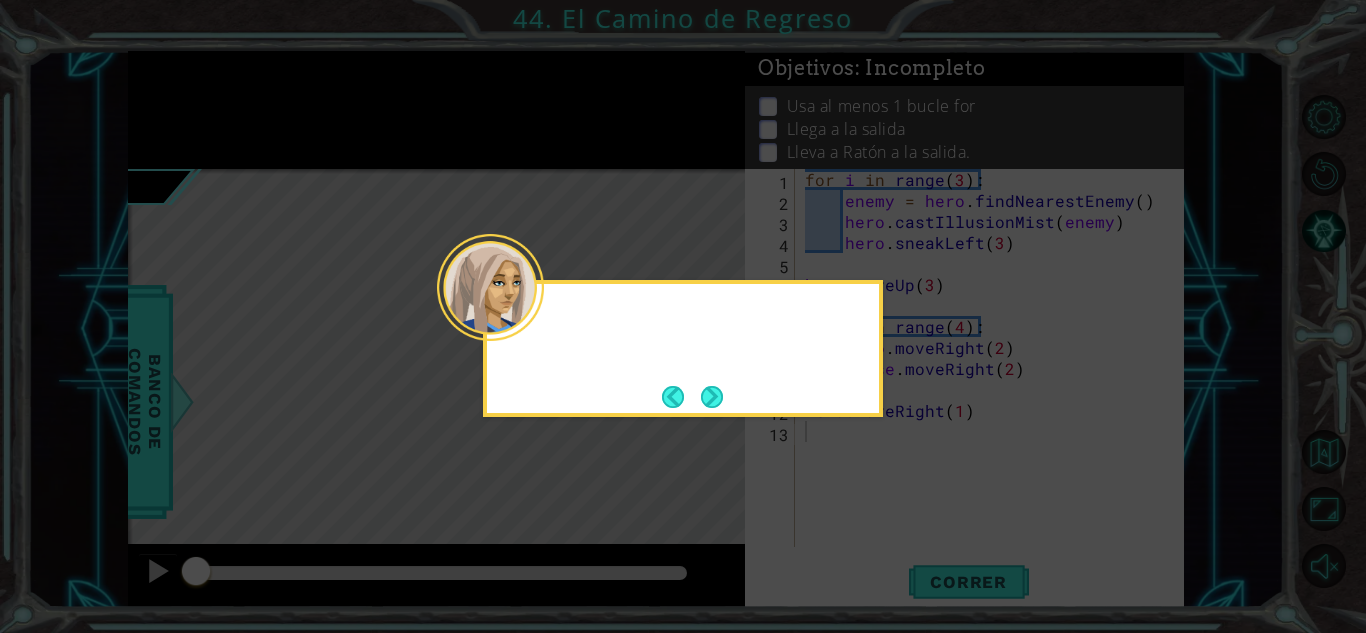 click at bounding box center (683, 320) 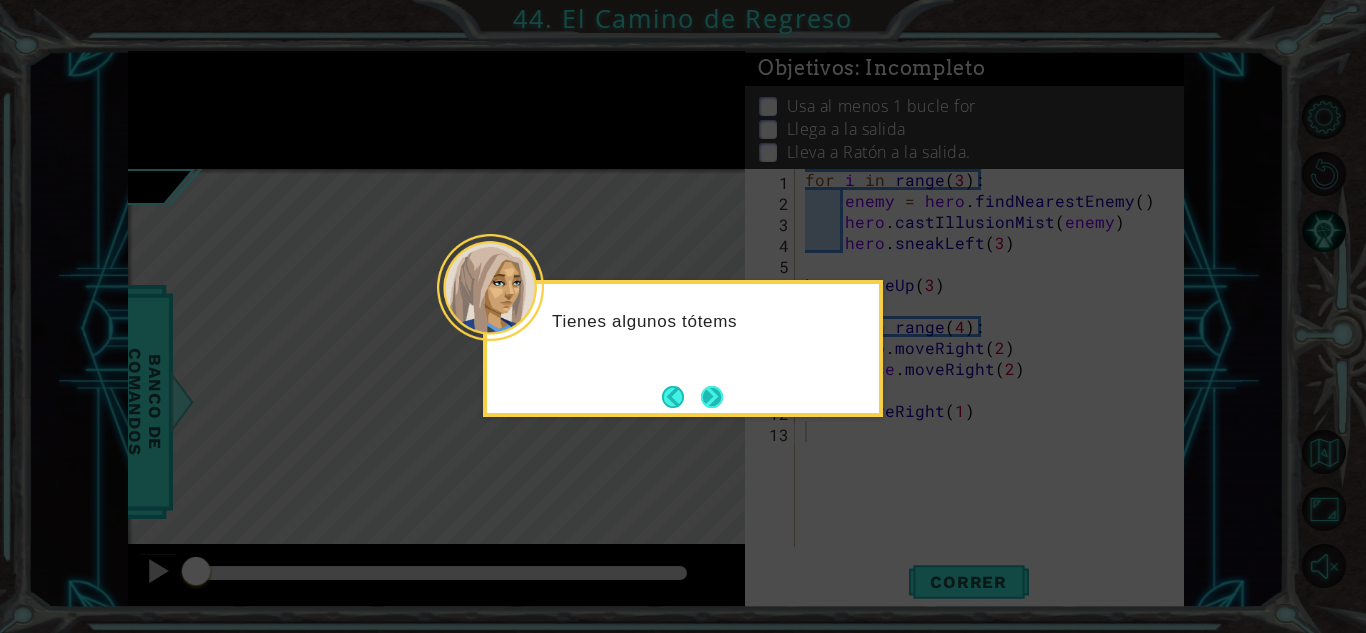 click at bounding box center [712, 397] 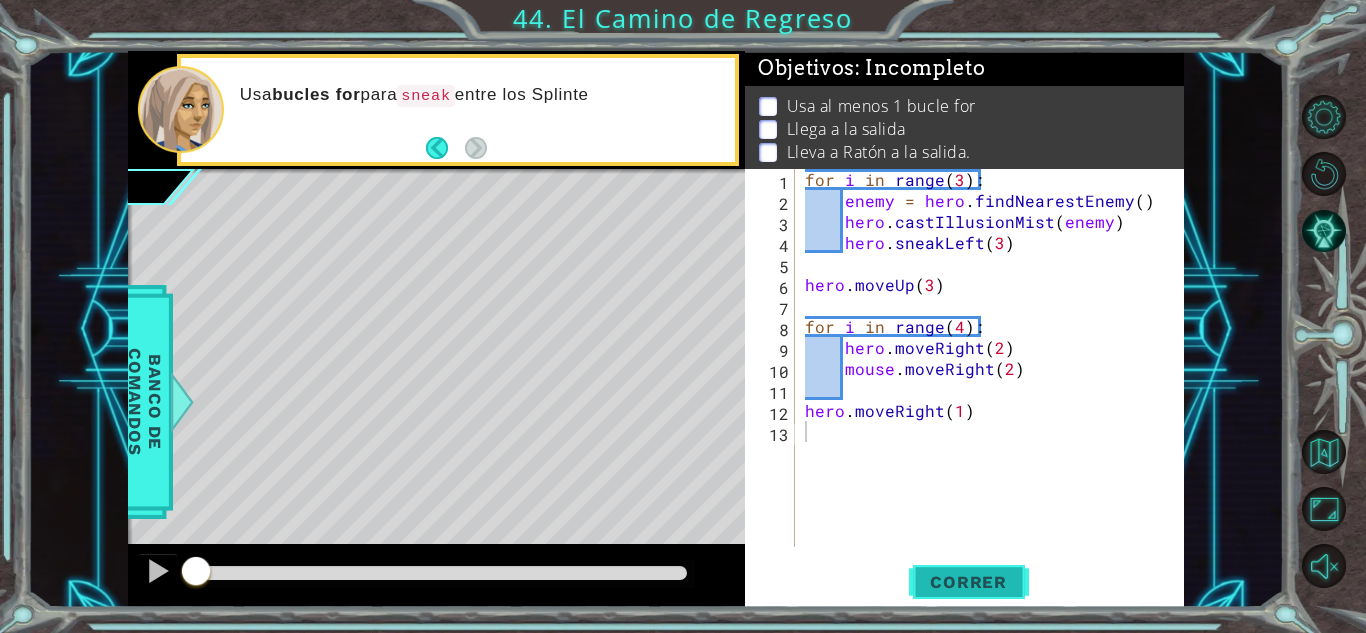 click on "Correr" at bounding box center [968, 582] 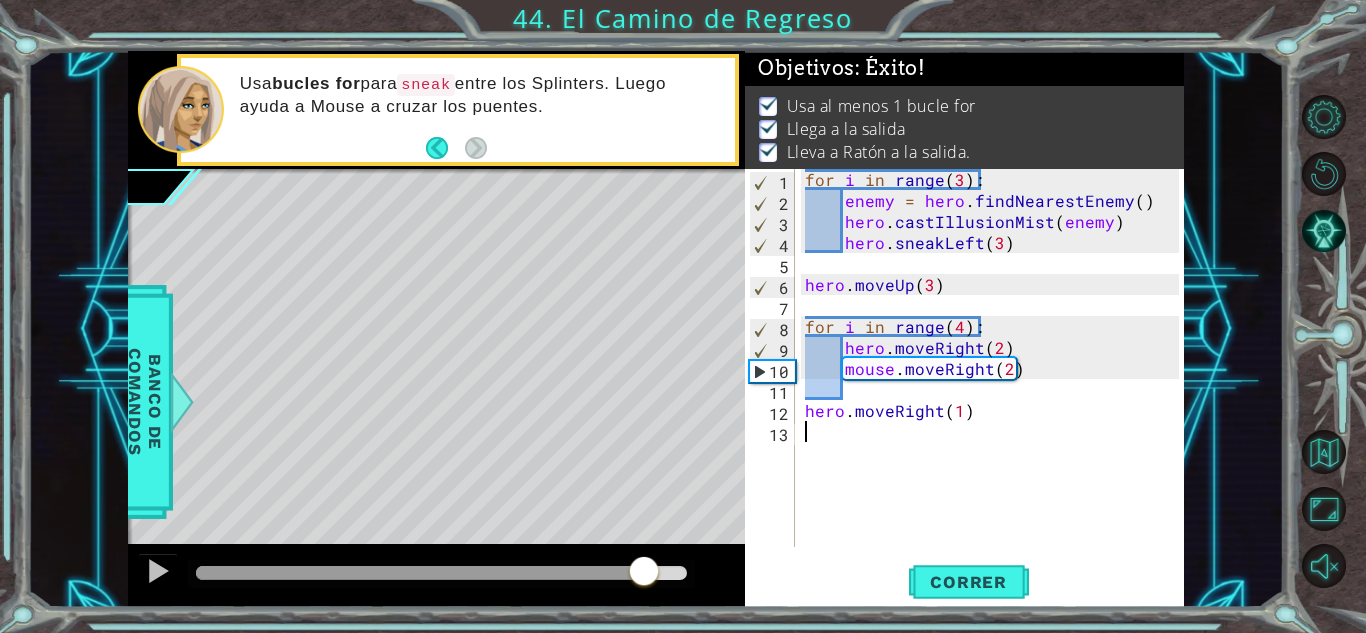 click on "methods   hero     moveUp() moveDown() moveLeft() moveRight() sneakUp() sneakDown() sneakLeft() sneakRight() jumpUp() jumpDown() jumpLeft() jumpRight() use(thing) say(text) hide() findNearestFriend() findNearestEnemy() getDistanceTo(target) getDistanceBetween(target1, target2) canMoveUp() canMoveDown() canMoveLeft() canMoveRight() castIllusionMist(target) castEarthWave() castEarthPit(target) castEarthRoll(direction)   mouse     moveUp() moveDown() moveLeft() moveRight() digUp() digDown() digLeft() digRight() bark() tools   variables     assignment reassignment   conditionals     if statement if/else statement else/if statement   loops     for loop while loop   operators     <= >= AND OR NOT Banco de comandos       Usa  bucles for  para  sneak  entre los Splinters. Luego ayuda a Mouse a cruzar los puentes.
Continuar" at bounding box center (656, 329) 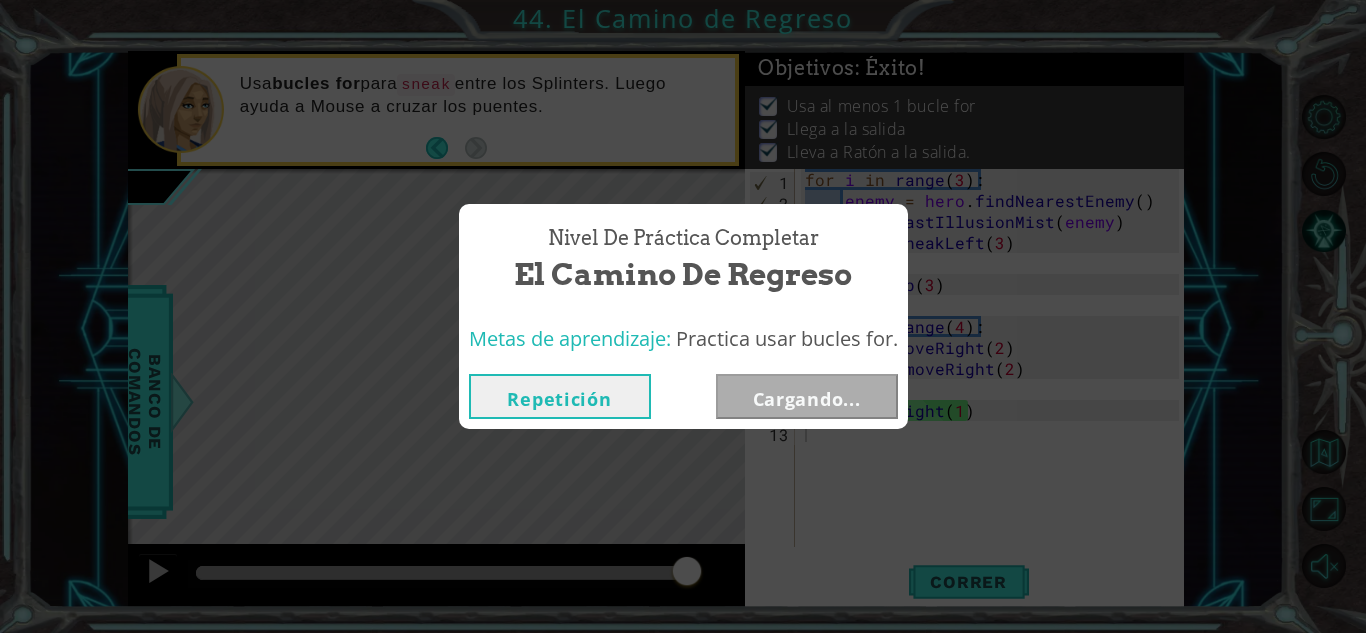 click on "Repetición
Cargando..." at bounding box center (683, 396) 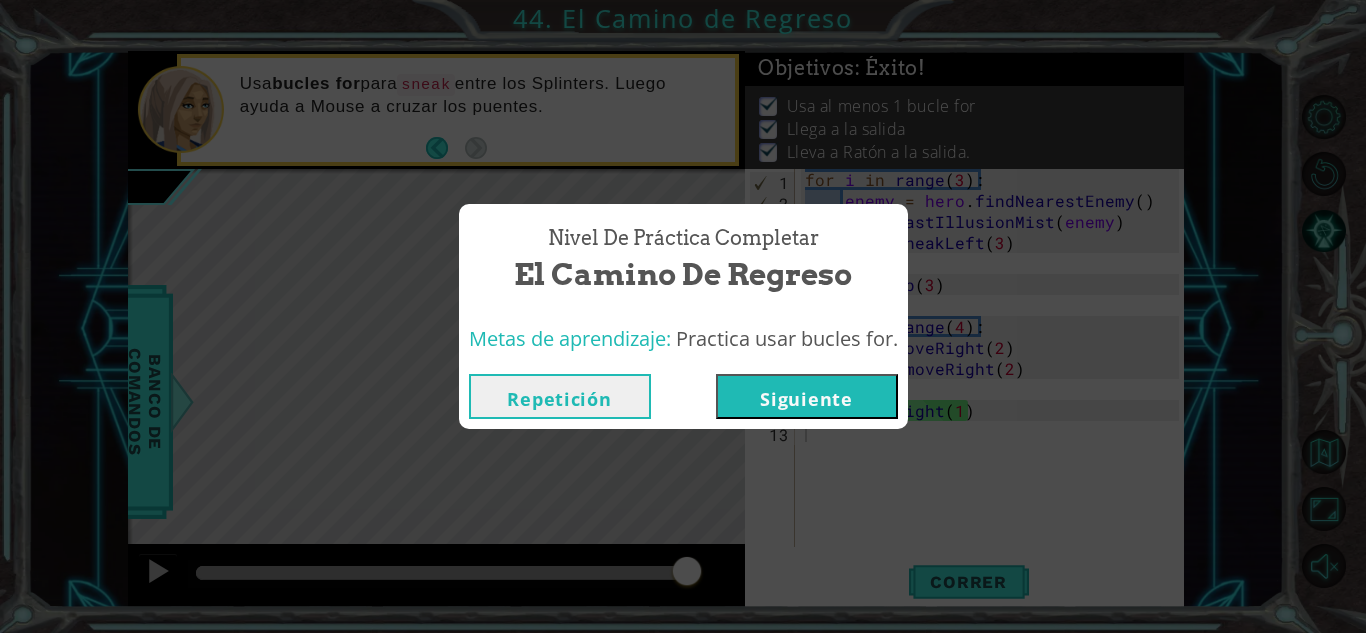 click on "Siguiente" at bounding box center [807, 396] 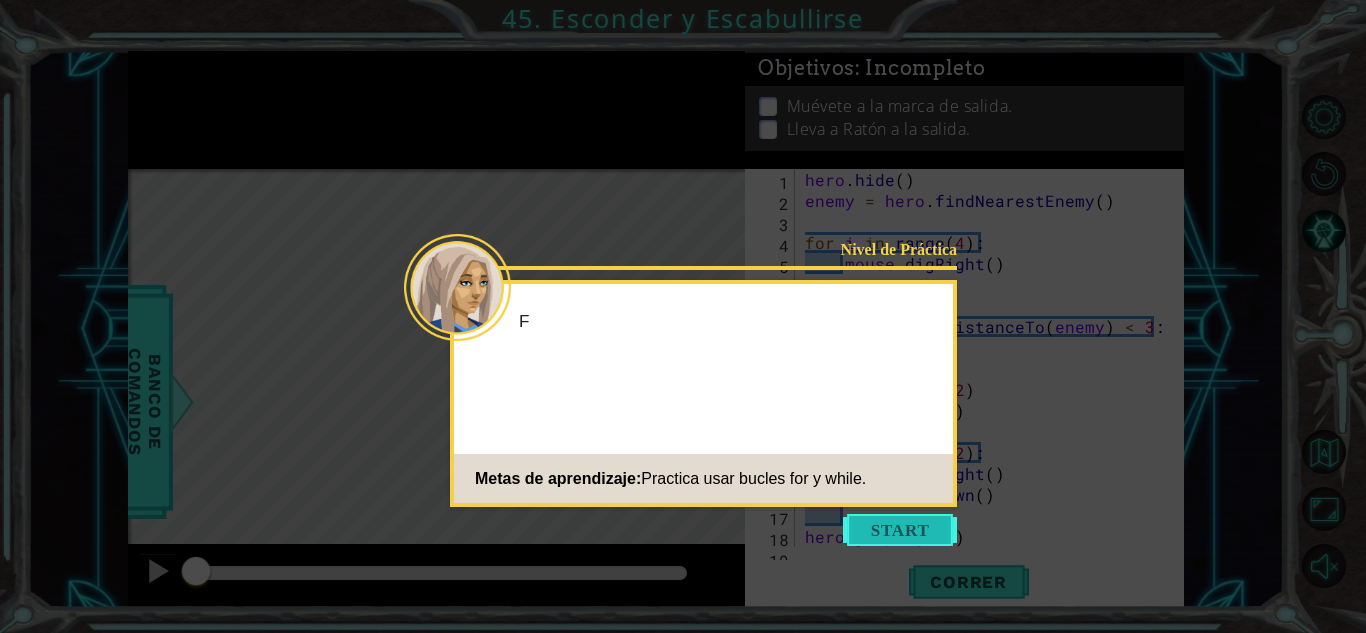 click at bounding box center (900, 530) 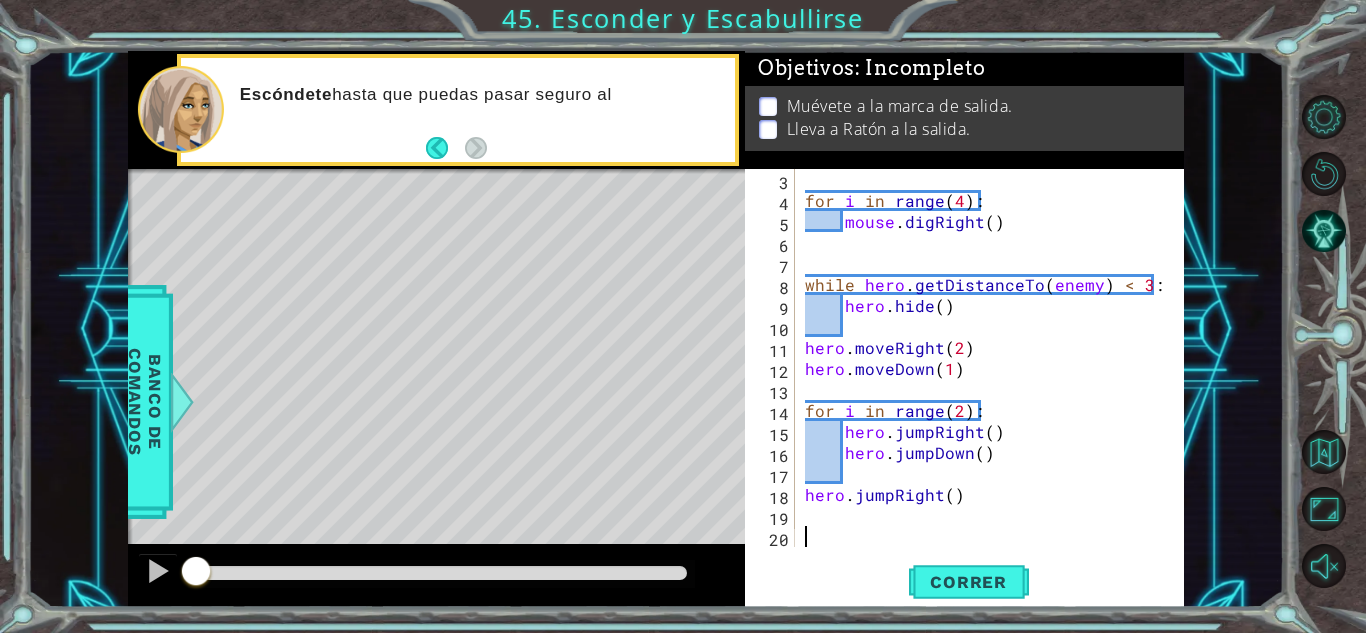 scroll, scrollTop: 0, scrollLeft: 0, axis: both 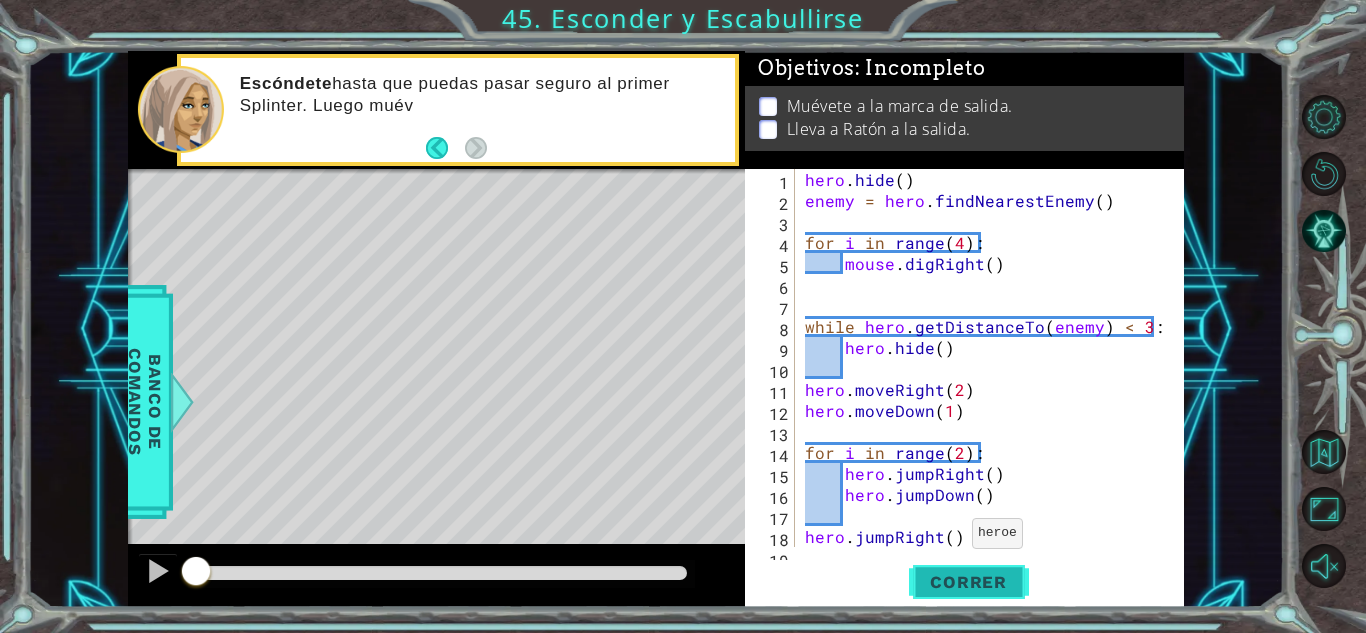 click on "Correr" at bounding box center (968, 582) 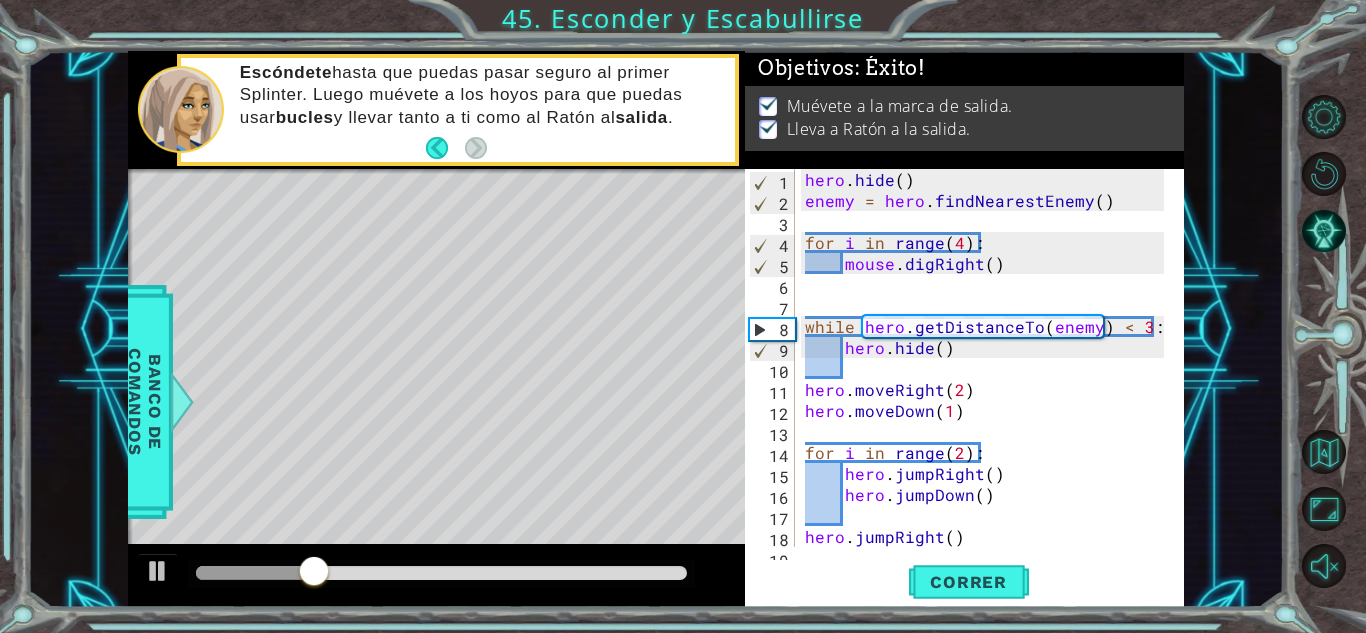 scroll, scrollTop: 0, scrollLeft: 0, axis: both 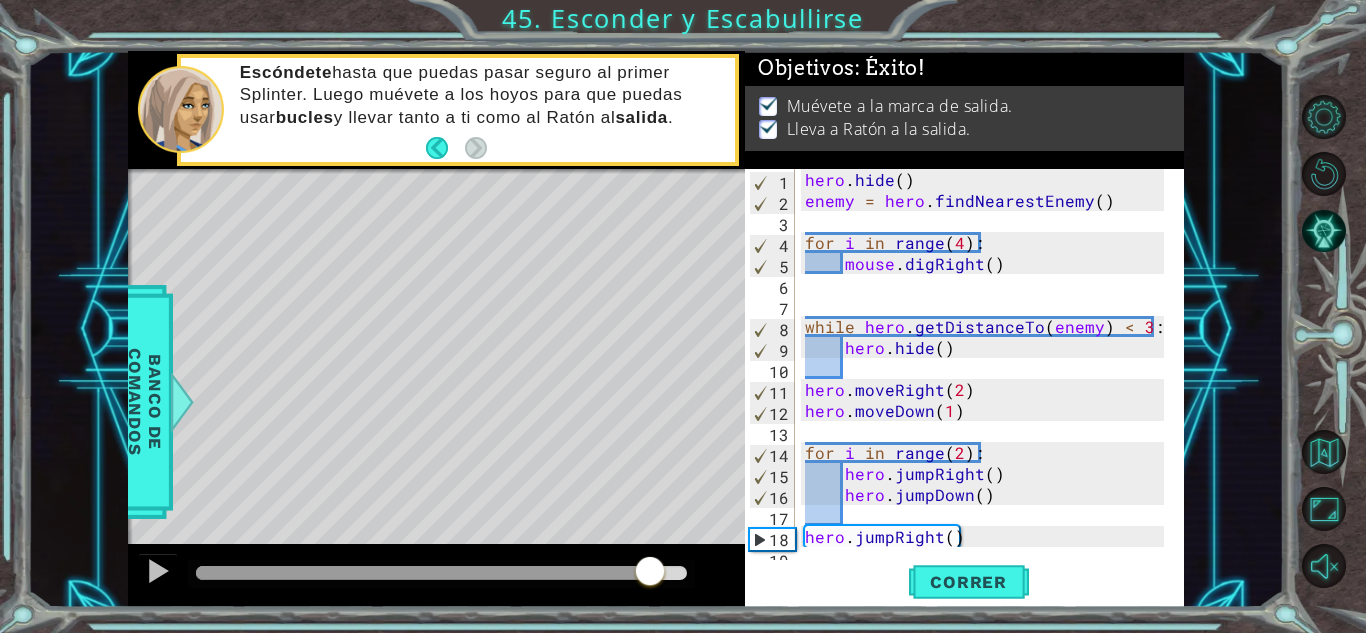 drag, startPoint x: 332, startPoint y: 584, endPoint x: 666, endPoint y: 545, distance: 336.26923 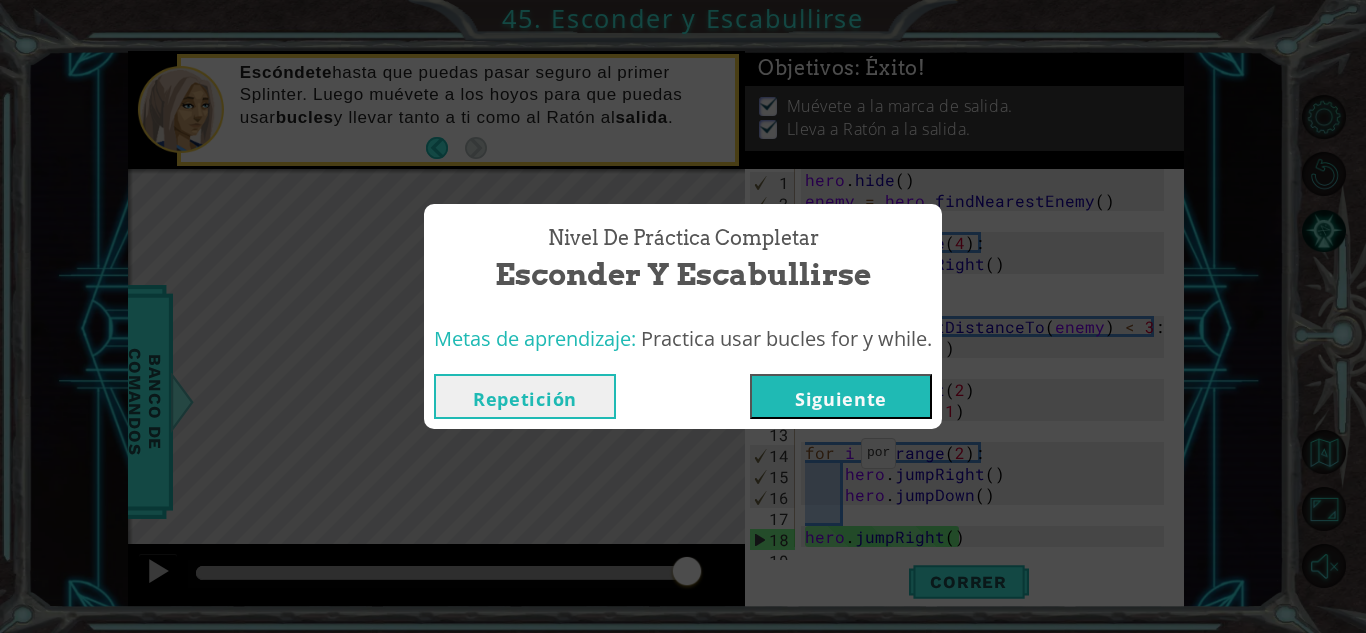 click on "Siguiente" at bounding box center (841, 396) 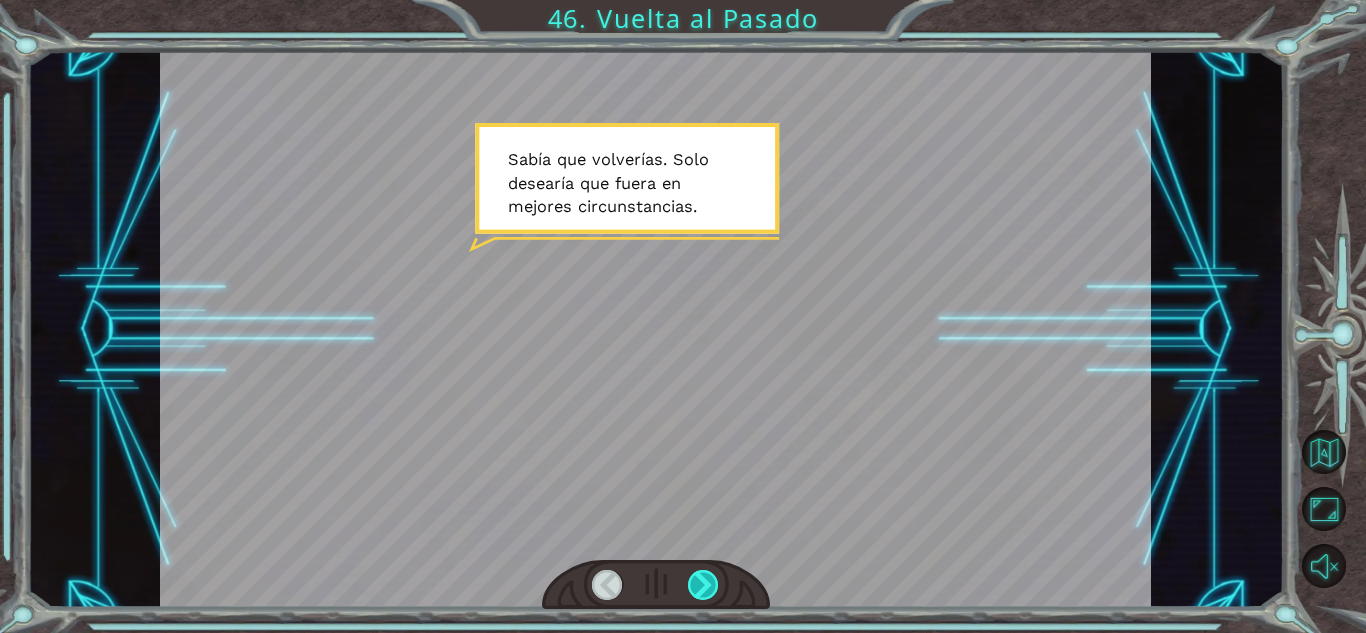 click at bounding box center [703, 585] 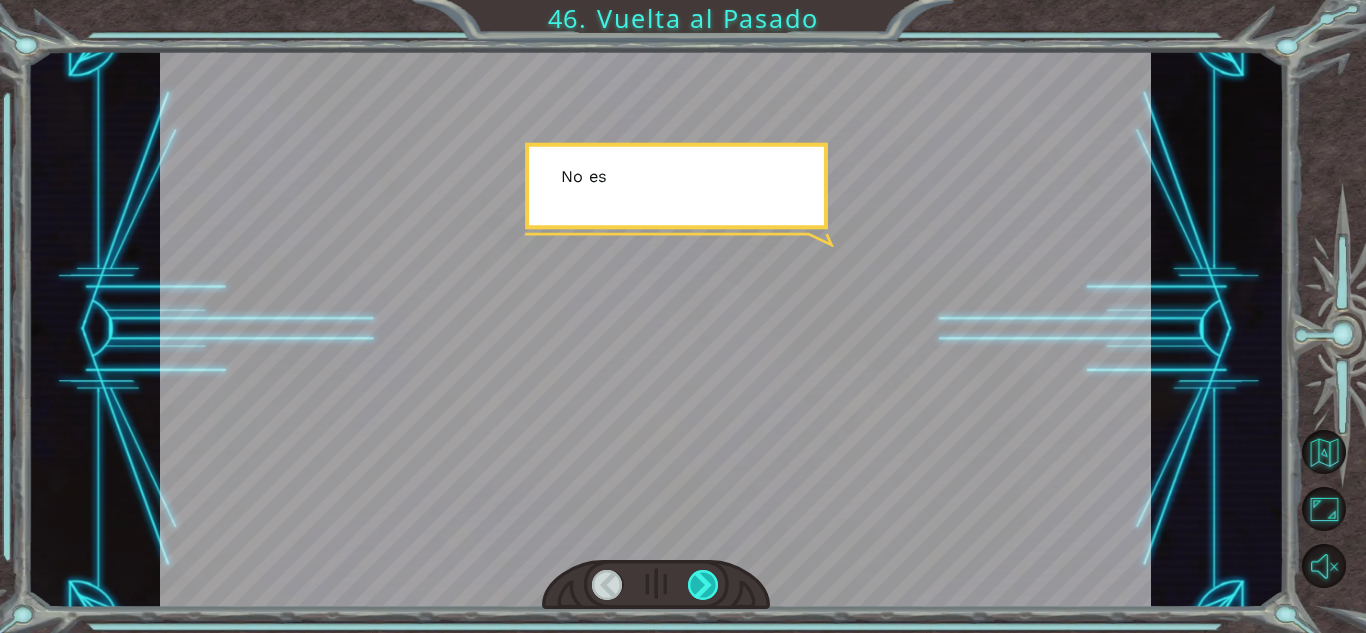 click at bounding box center [703, 585] 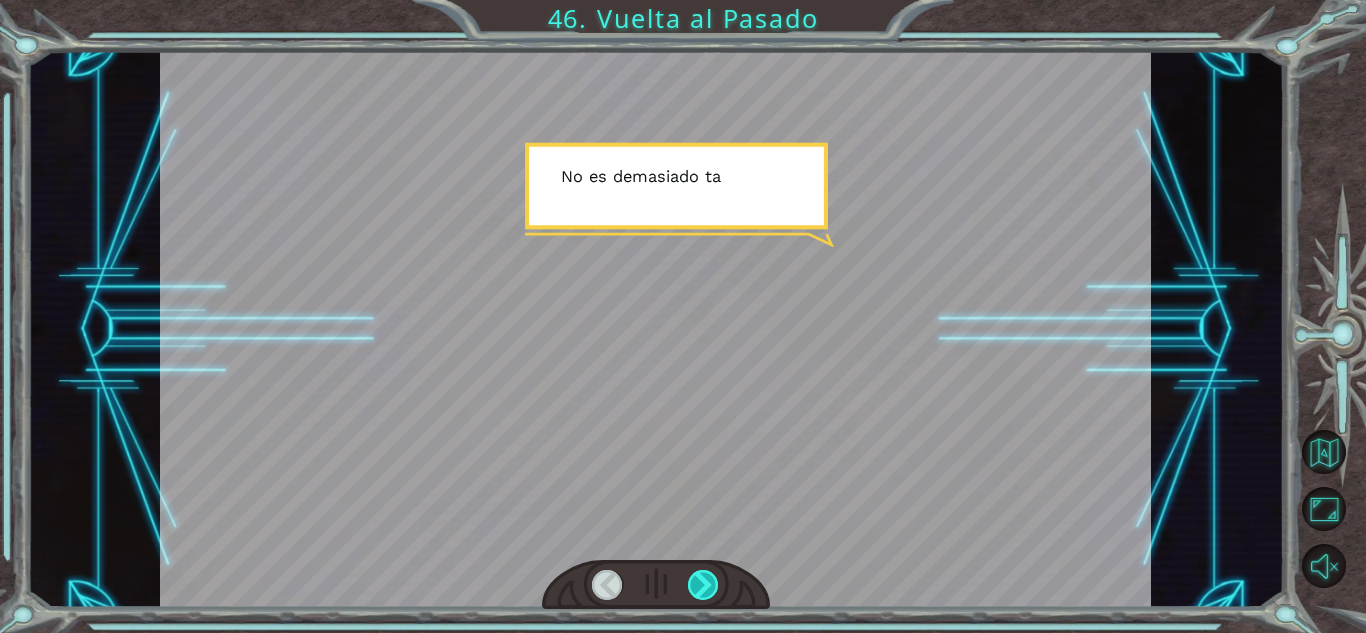 click at bounding box center (703, 585) 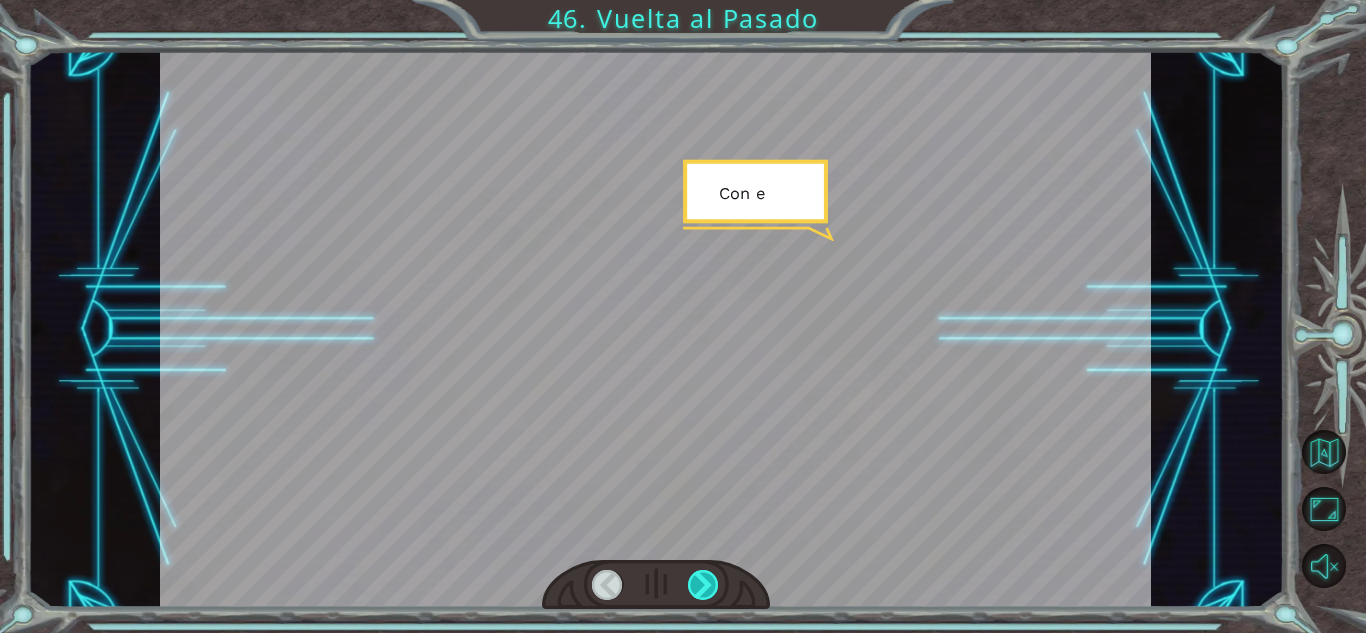 click at bounding box center (703, 585) 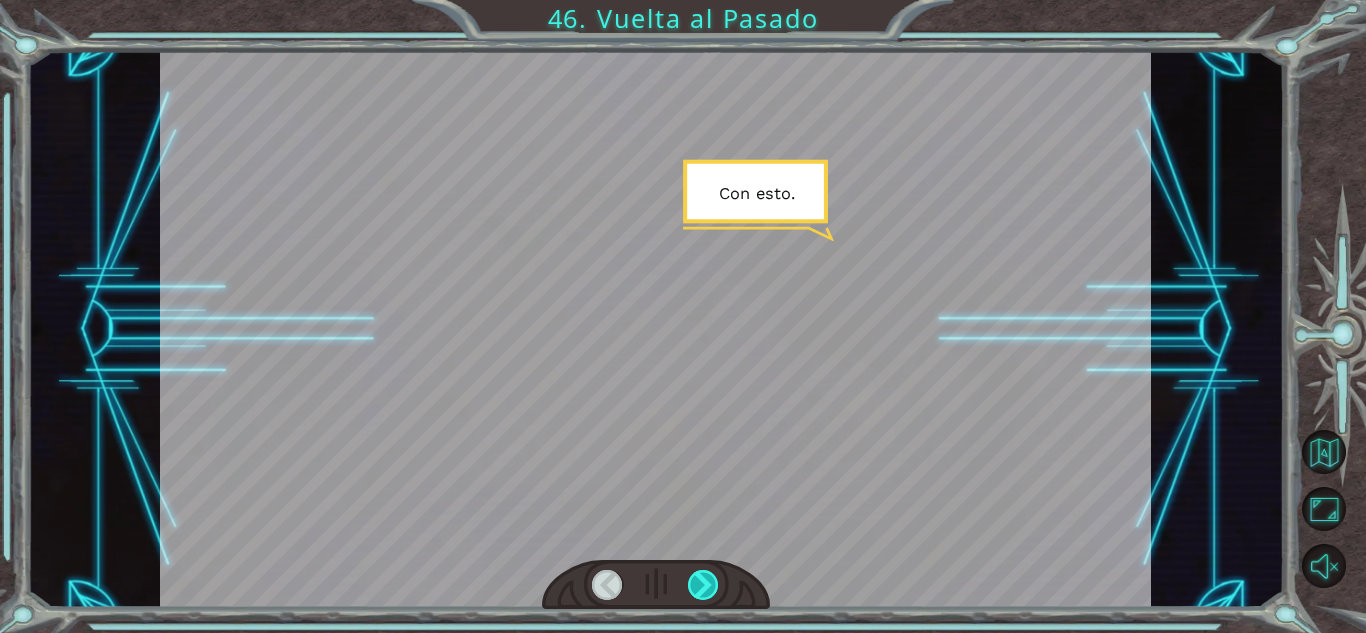 click at bounding box center [703, 585] 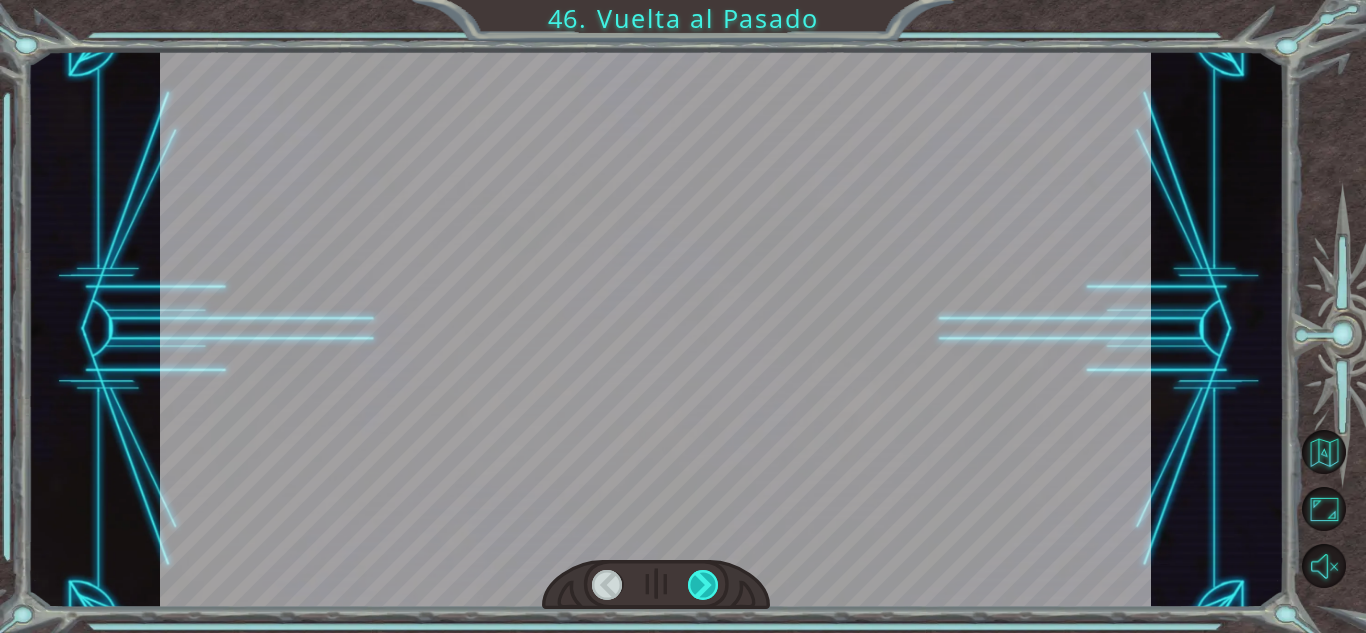 click at bounding box center (703, 585) 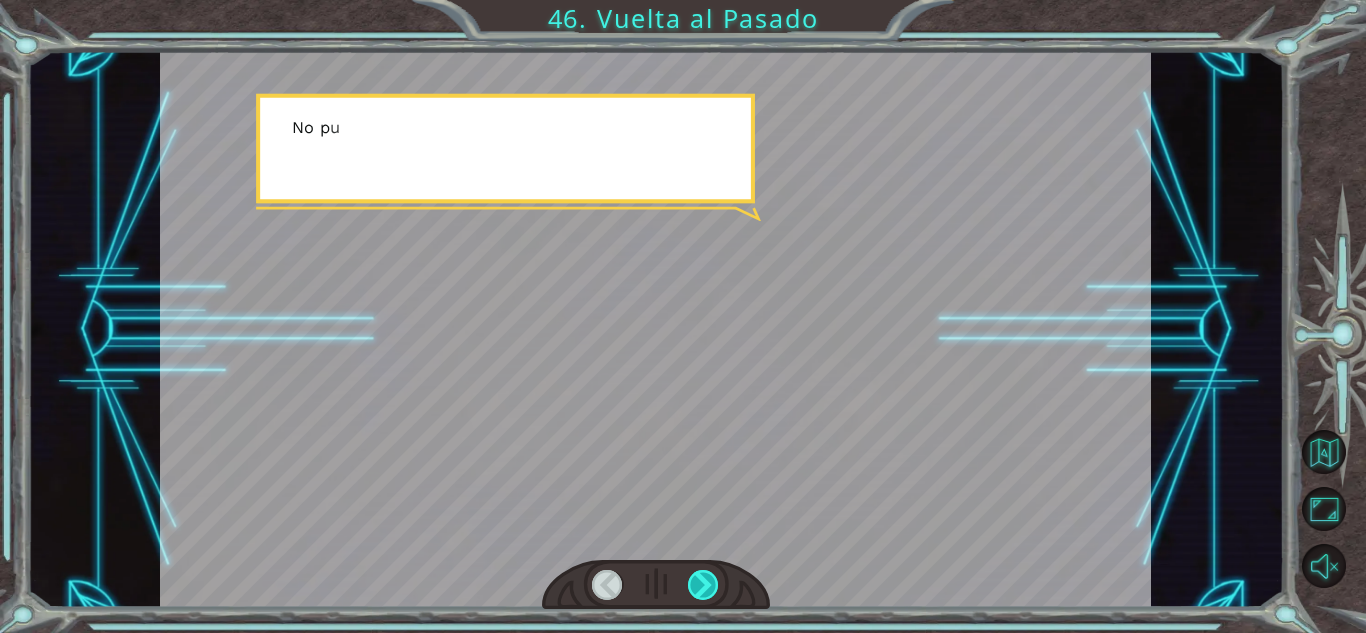 click at bounding box center [703, 585] 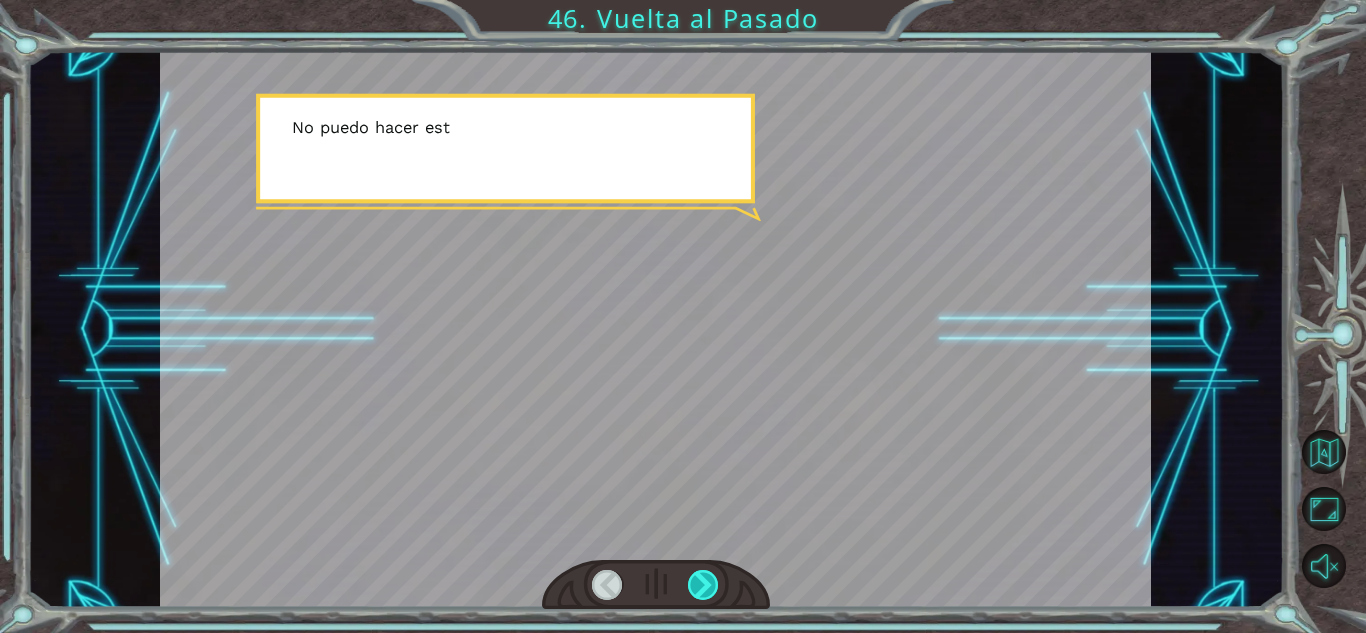 click at bounding box center (703, 585) 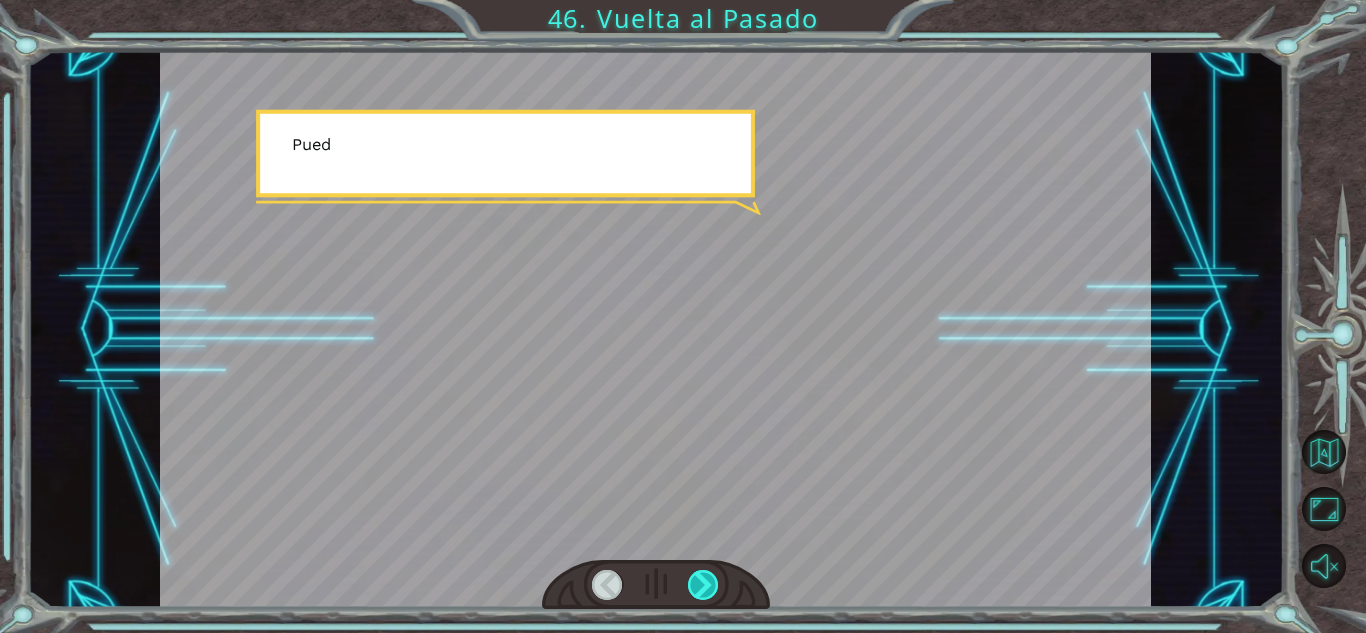 click at bounding box center [703, 585] 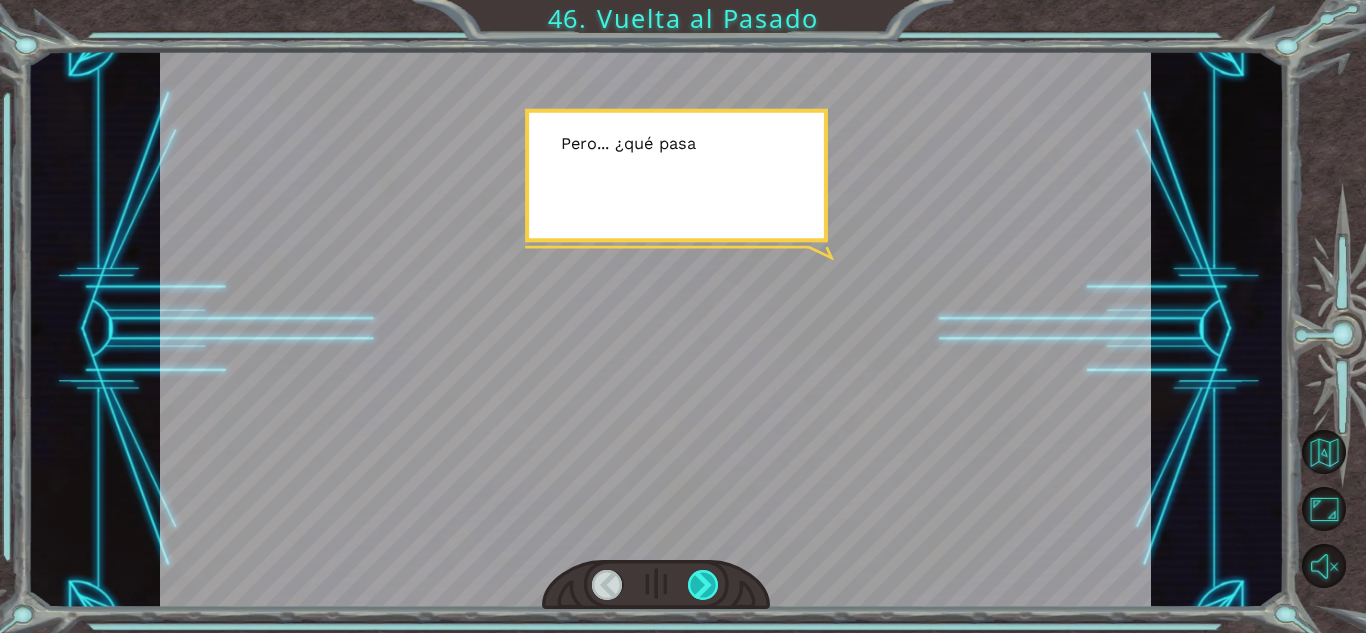 click at bounding box center (703, 585) 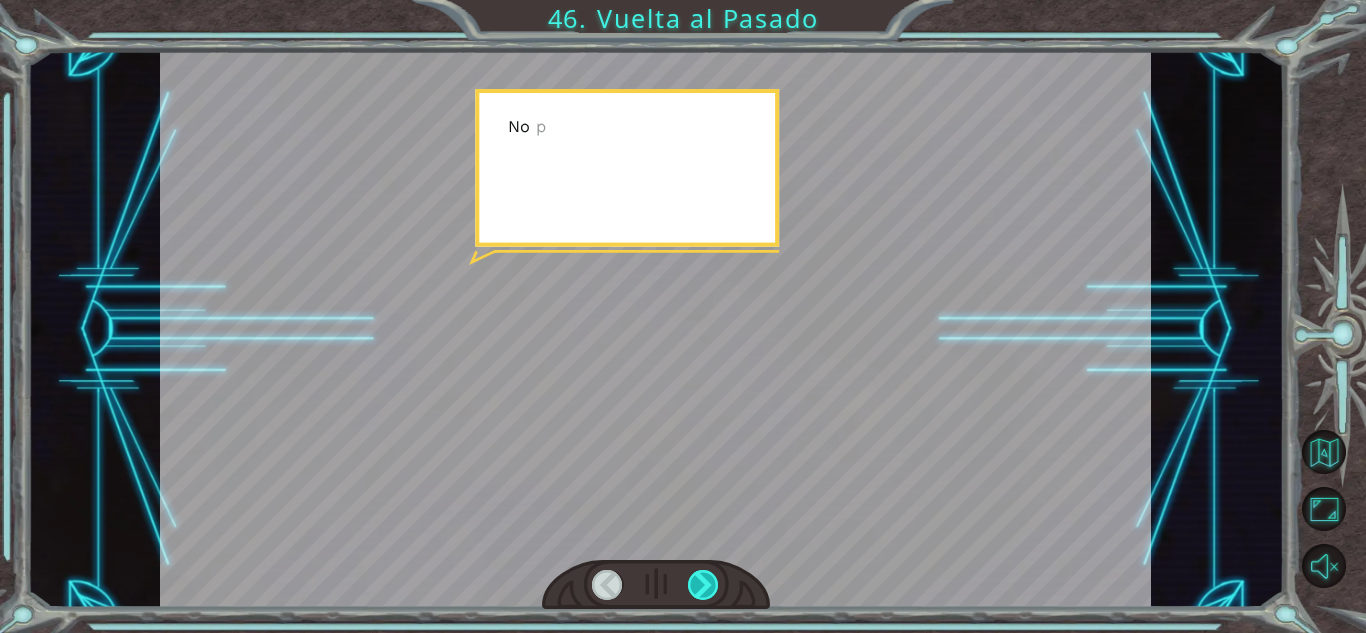 click at bounding box center (703, 585) 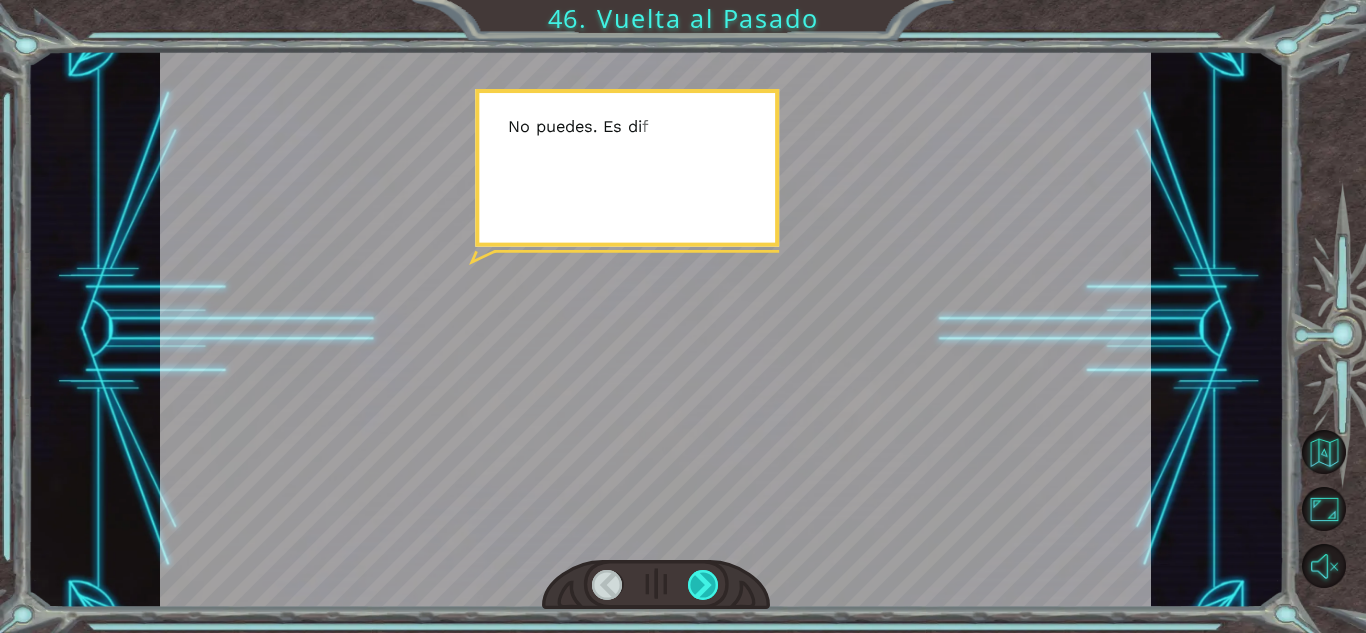 click at bounding box center (703, 585) 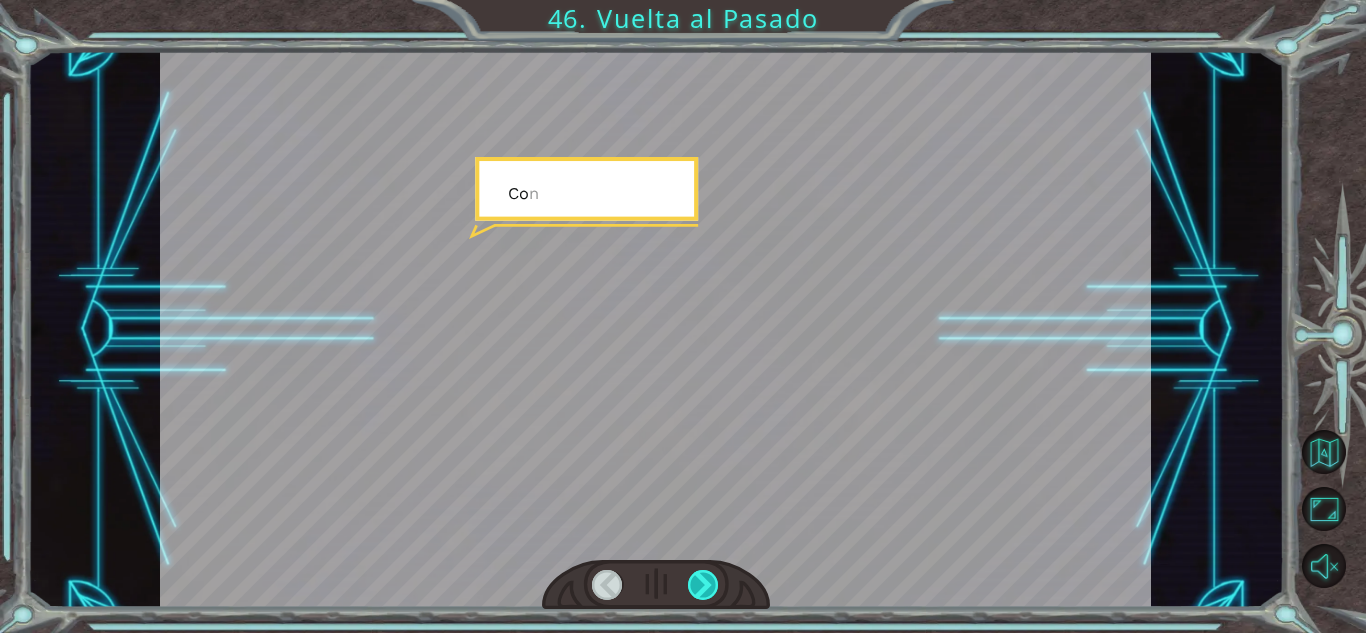 click at bounding box center (703, 585) 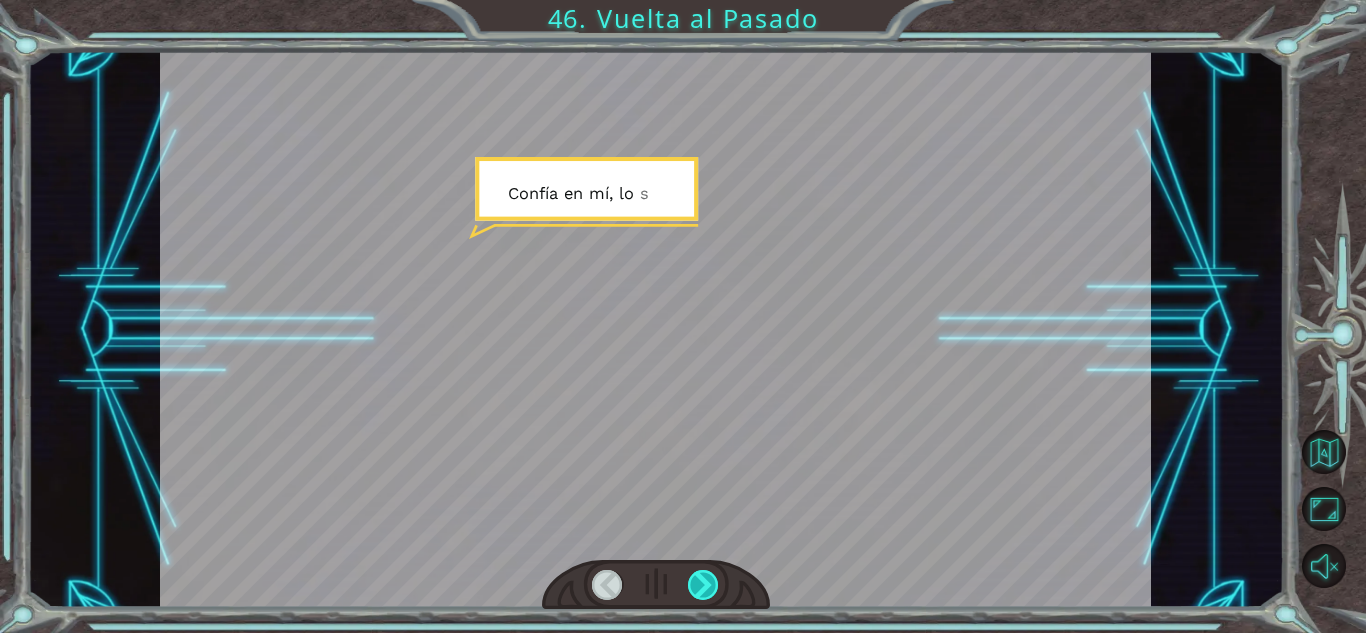 click at bounding box center (703, 585) 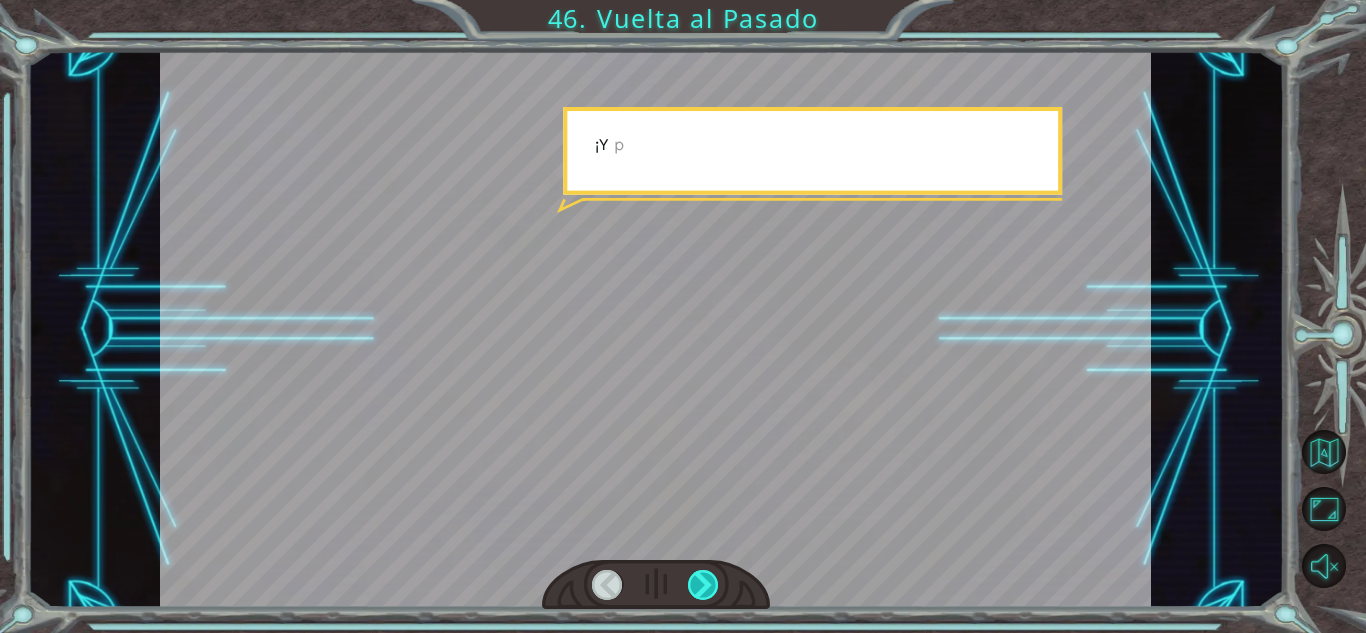 click at bounding box center [703, 585] 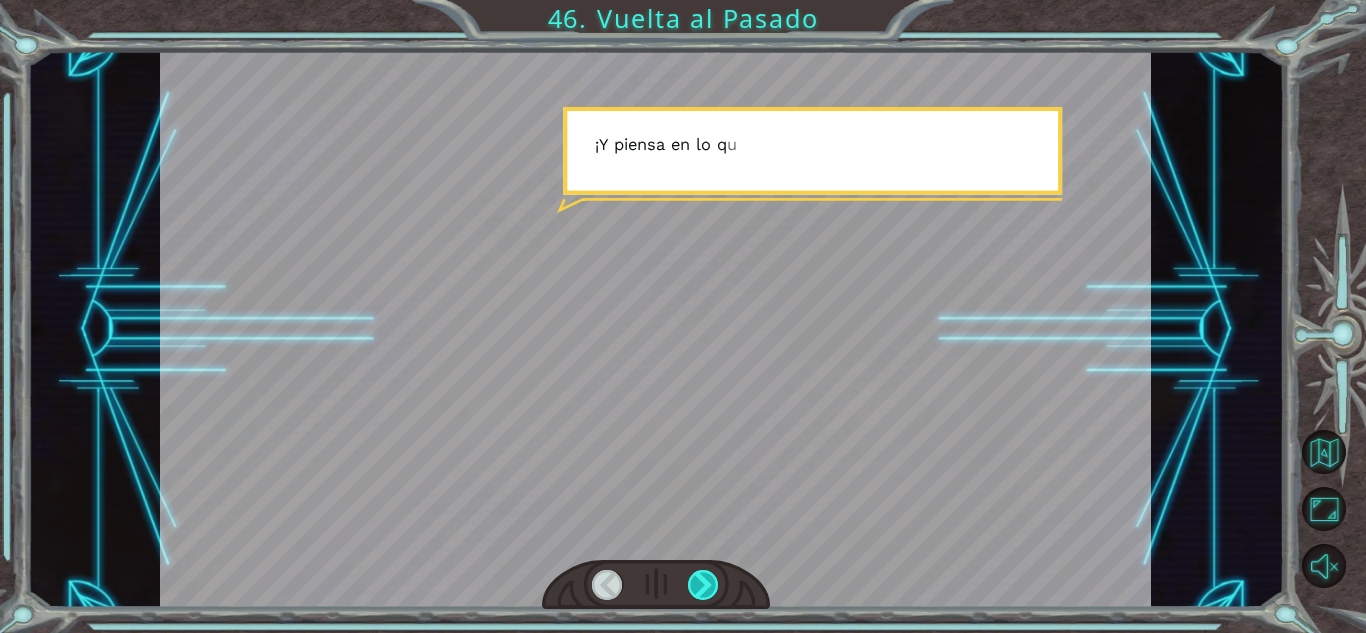 click at bounding box center (703, 585) 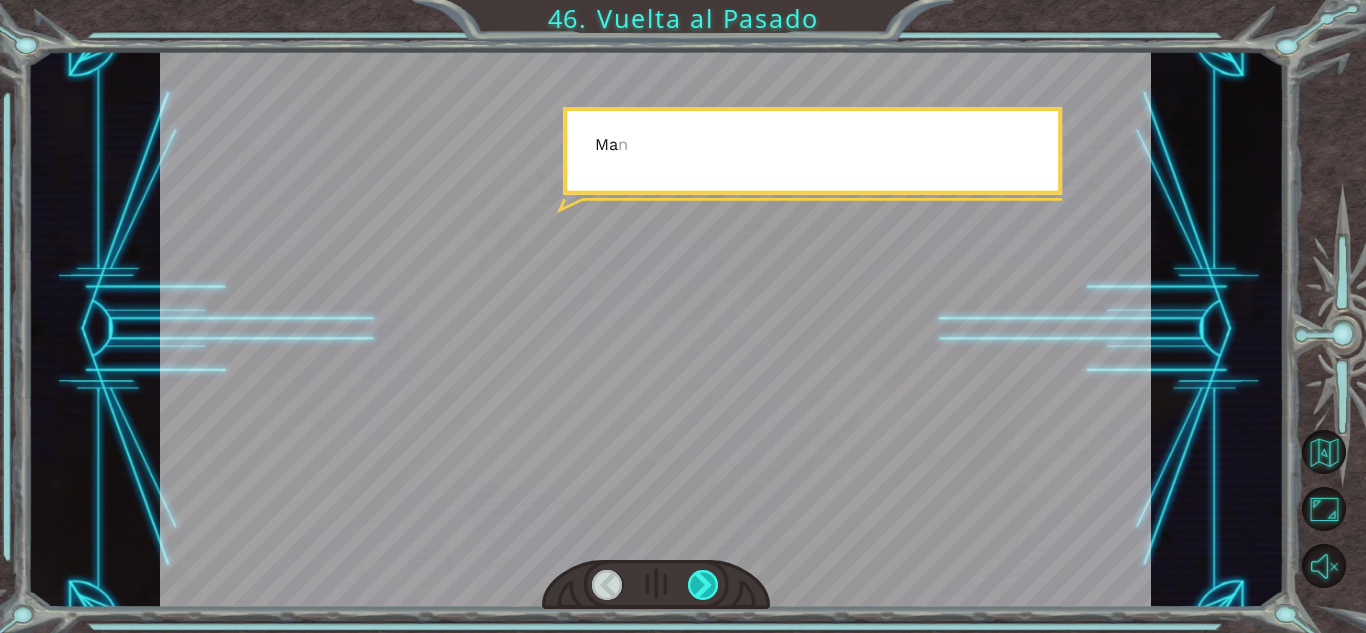 click at bounding box center (703, 585) 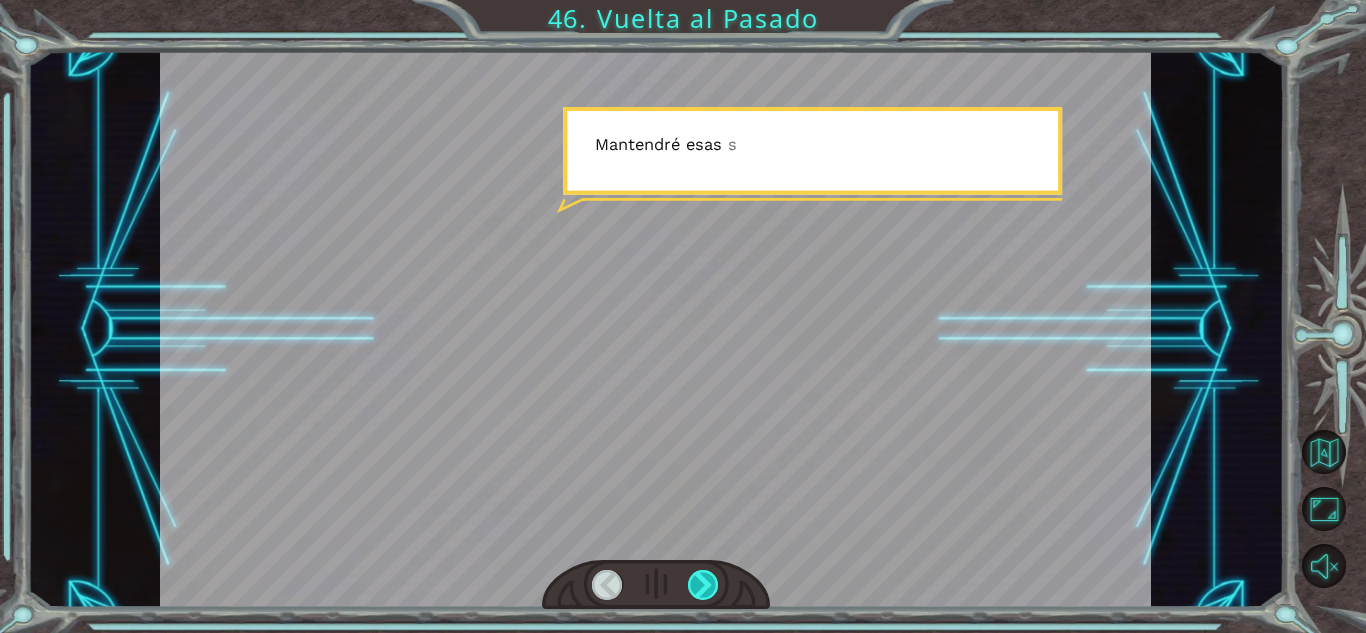 click at bounding box center [703, 585] 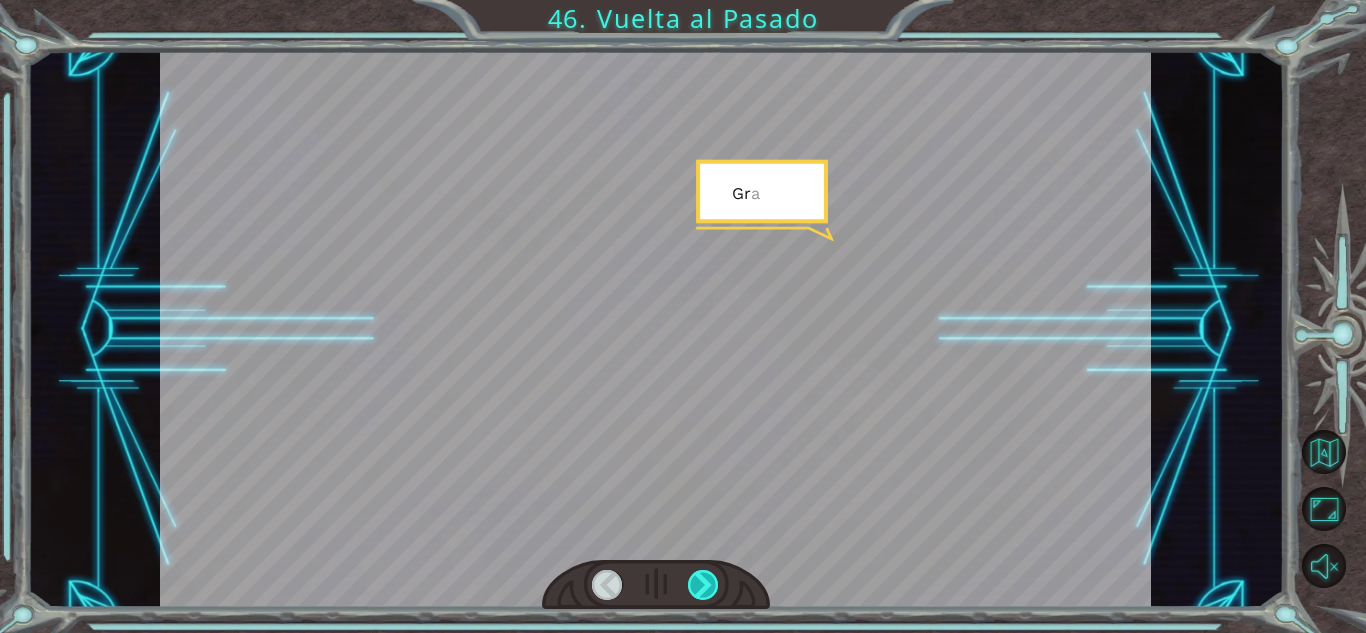 click at bounding box center [703, 585] 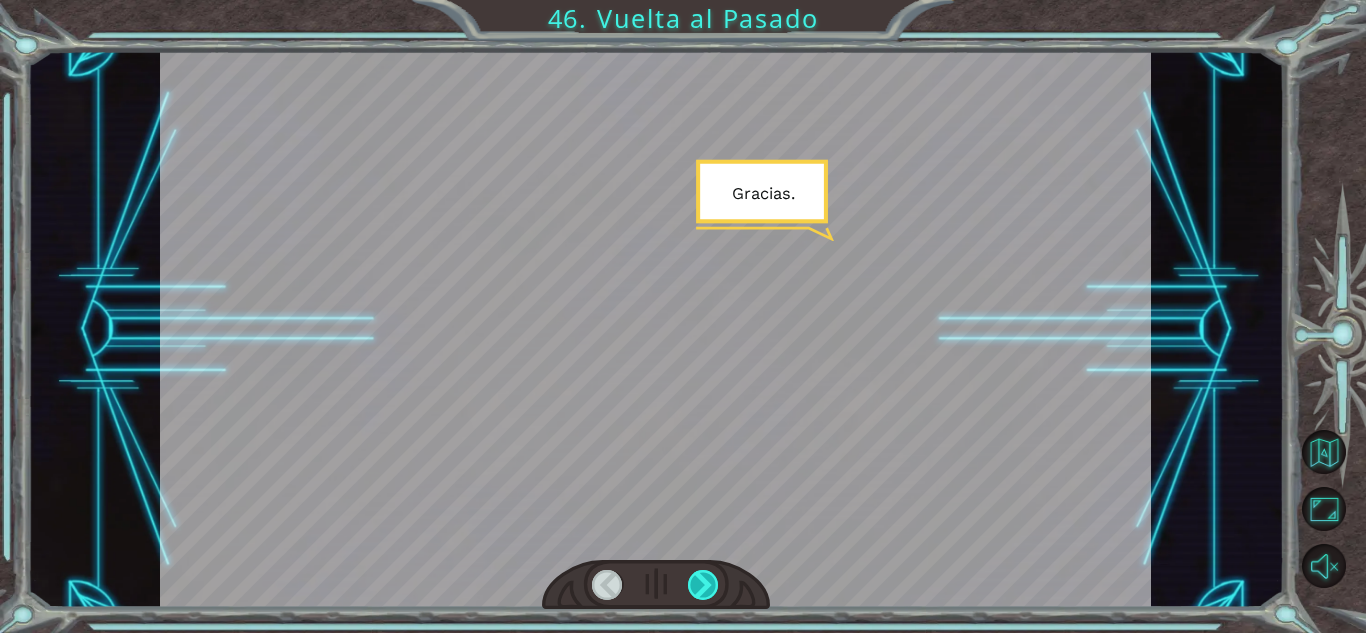 click at bounding box center (703, 585) 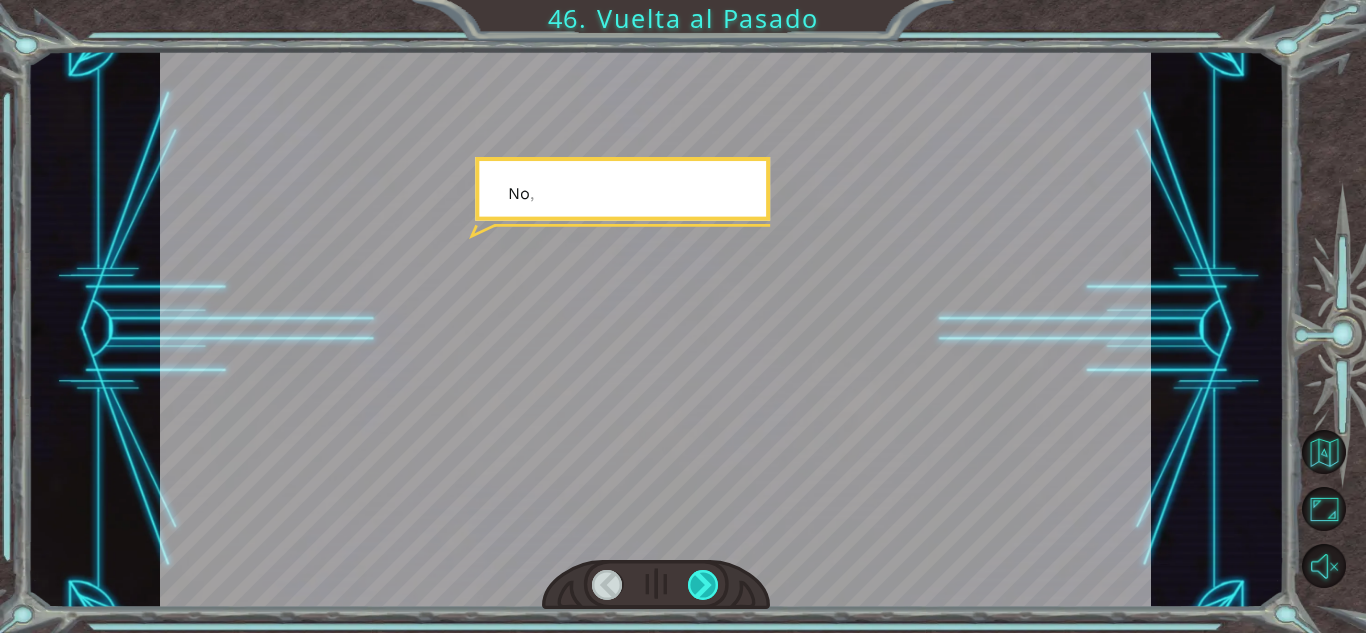 click at bounding box center (703, 585) 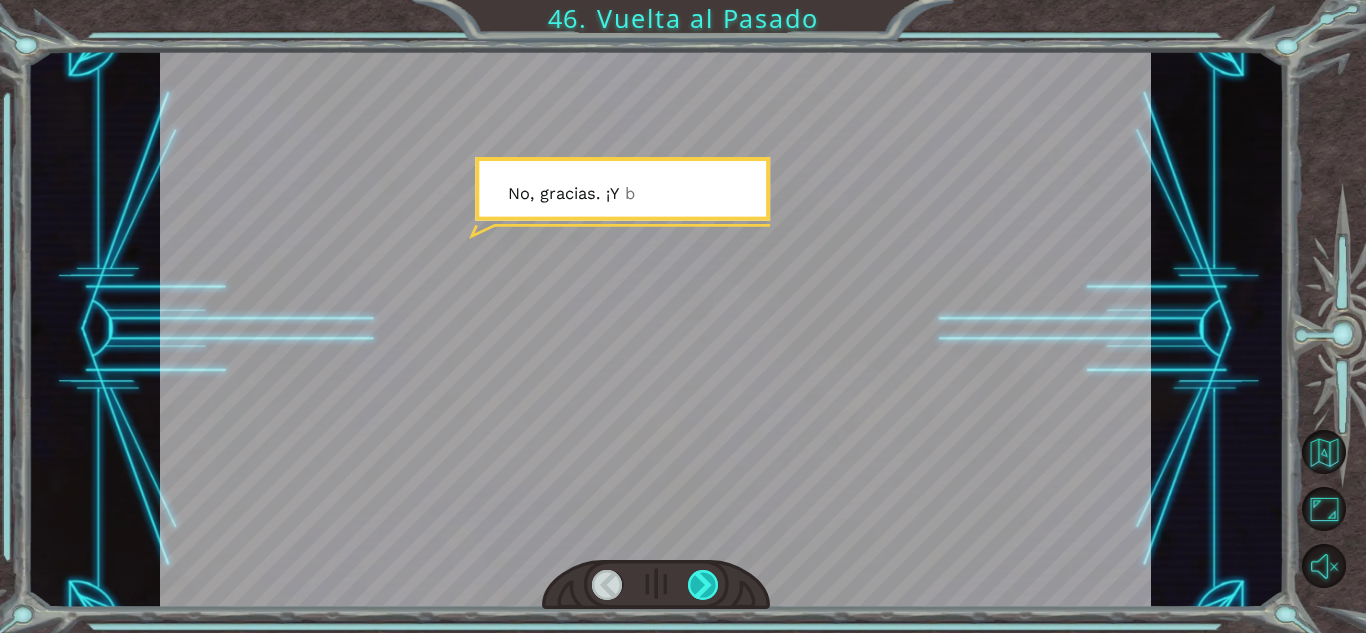 click at bounding box center (703, 585) 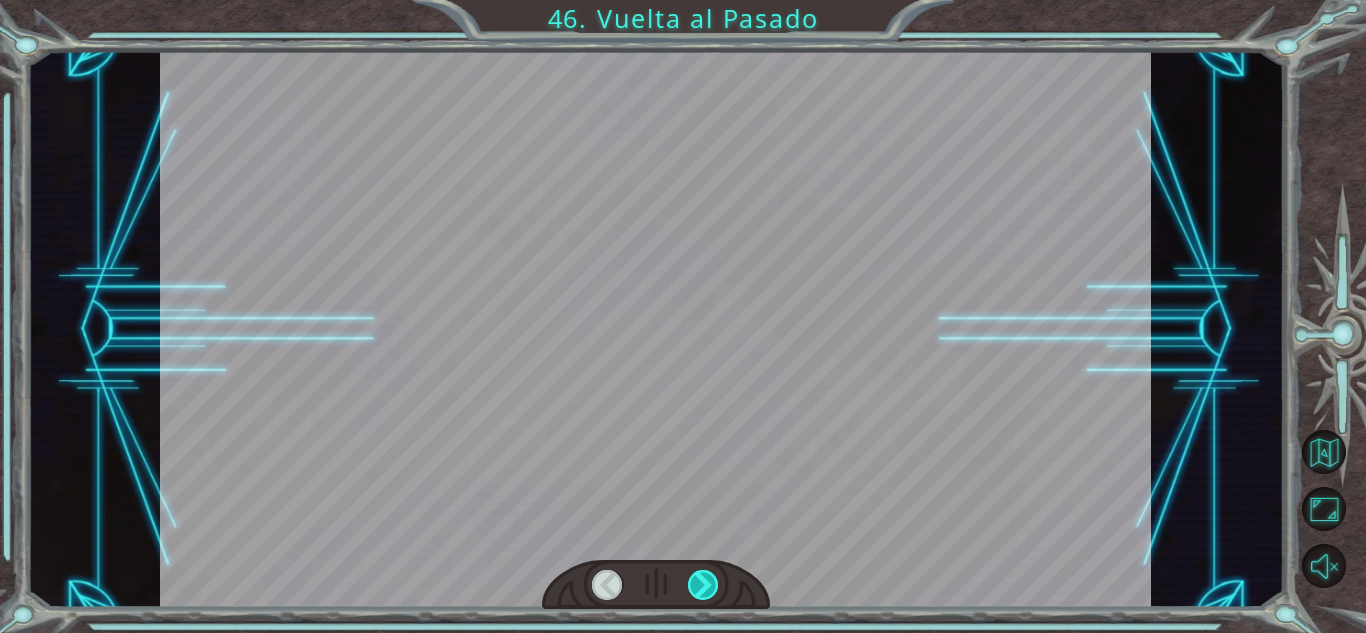 click at bounding box center (703, 585) 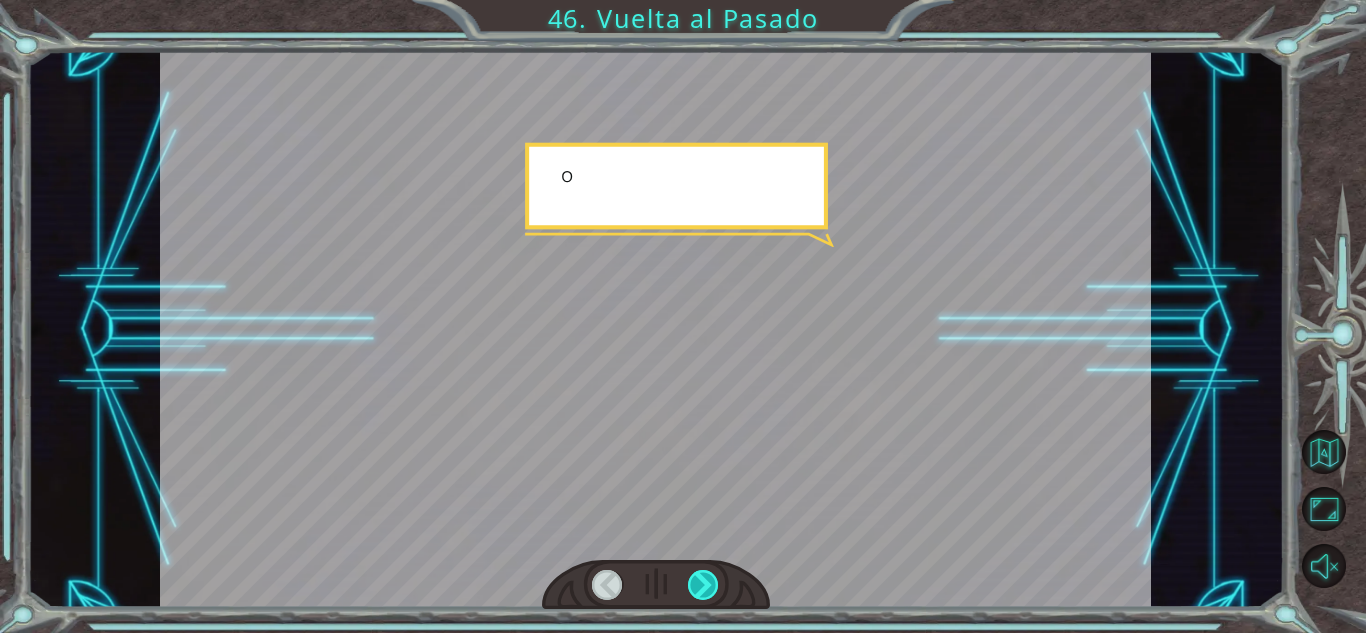 click at bounding box center [703, 585] 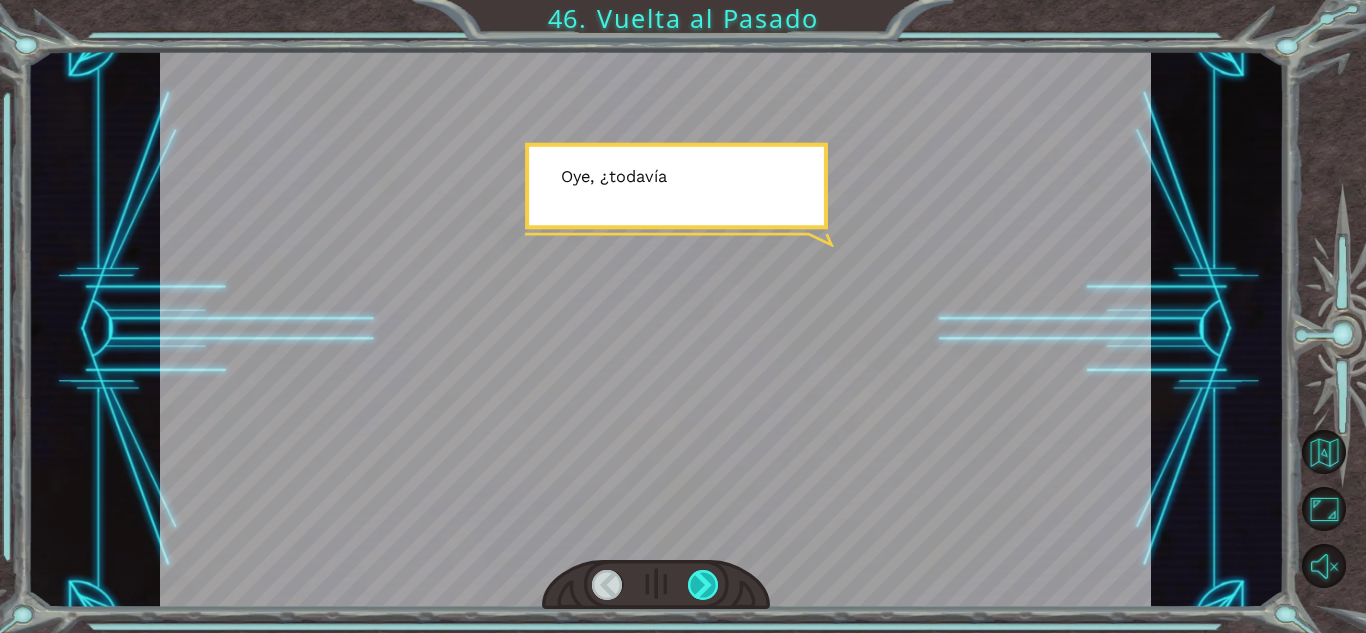 click at bounding box center [703, 585] 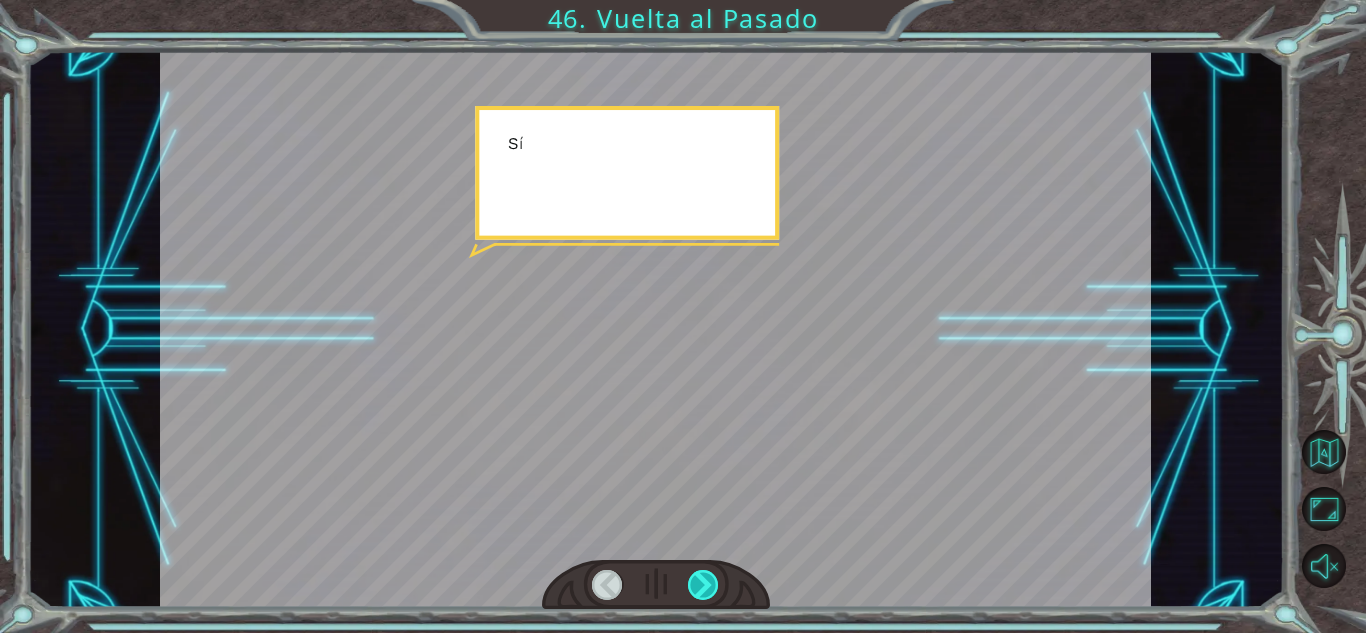 click at bounding box center [703, 585] 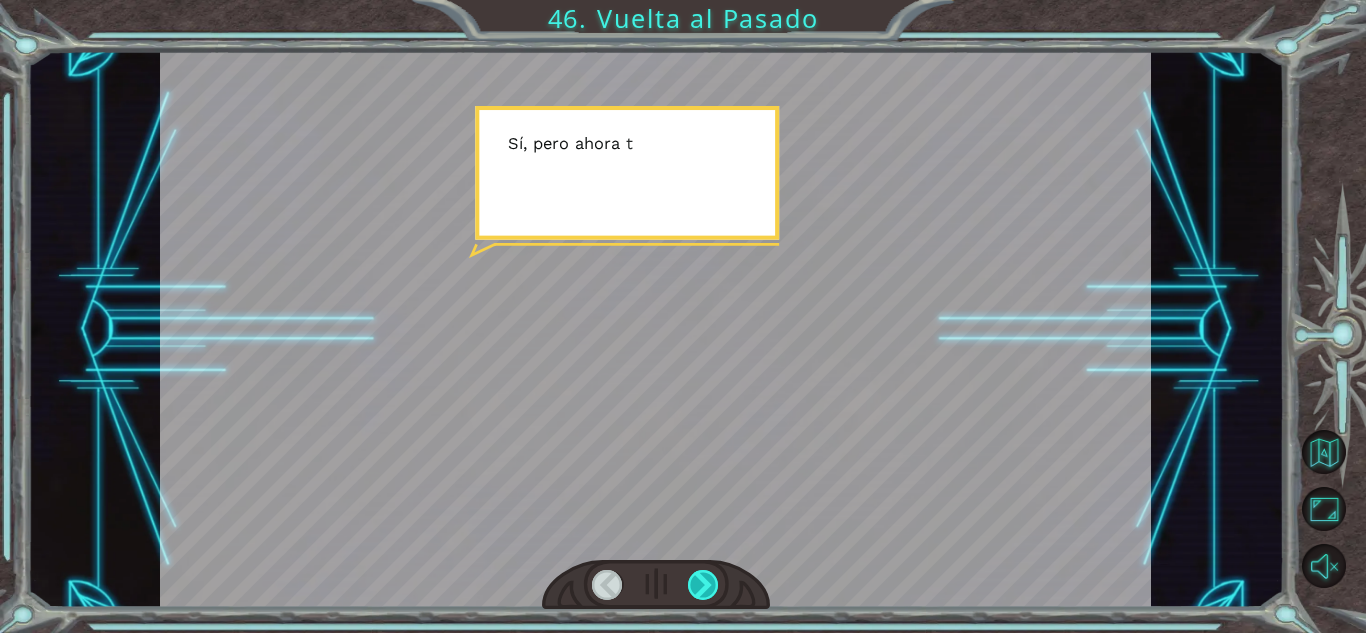 click at bounding box center [703, 585] 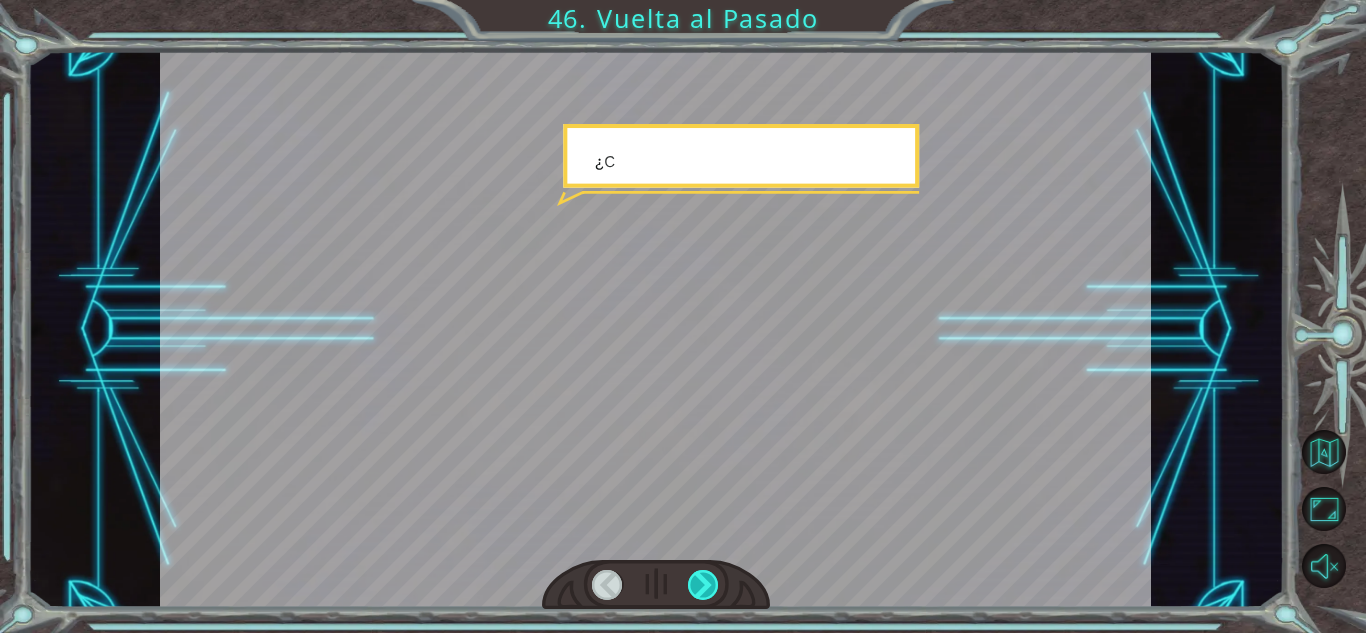 click at bounding box center [703, 585] 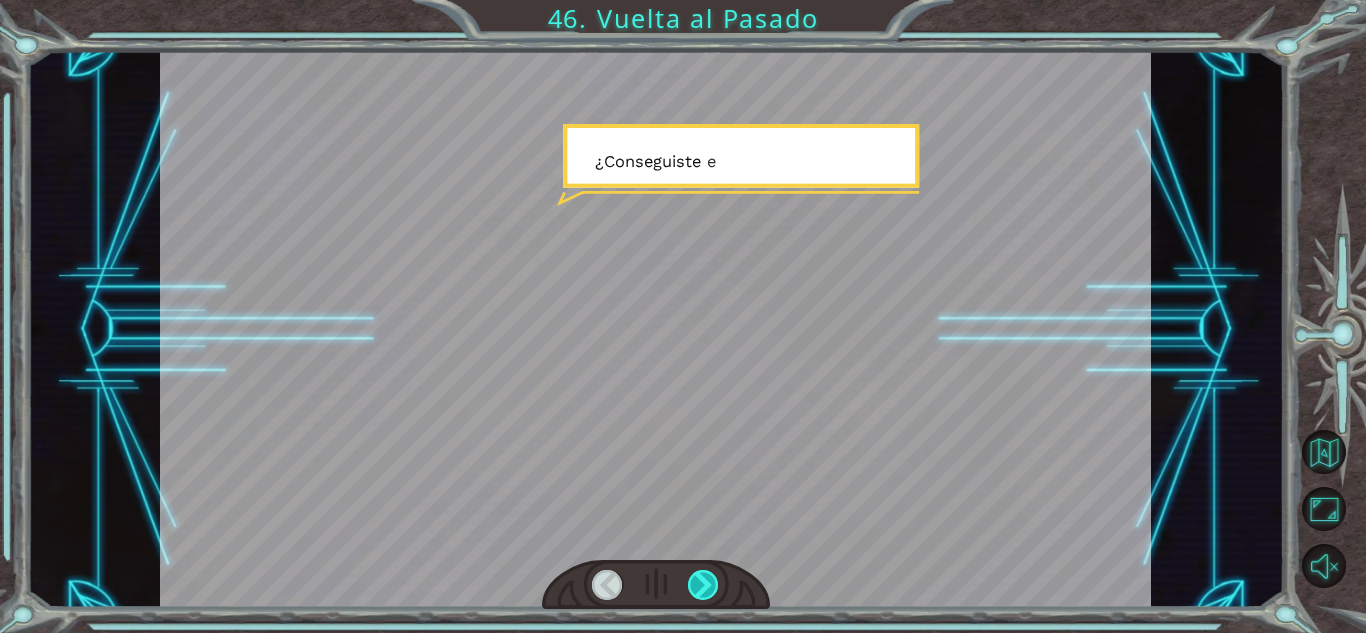 click at bounding box center (703, 585) 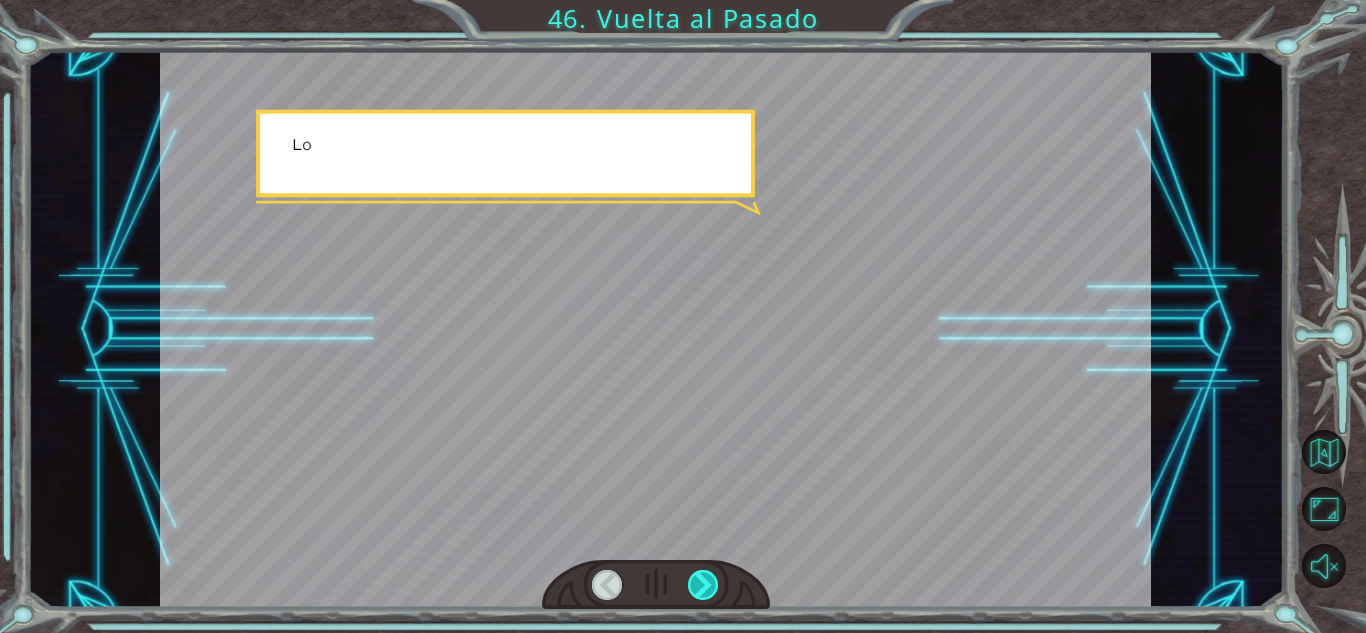 click at bounding box center (703, 585) 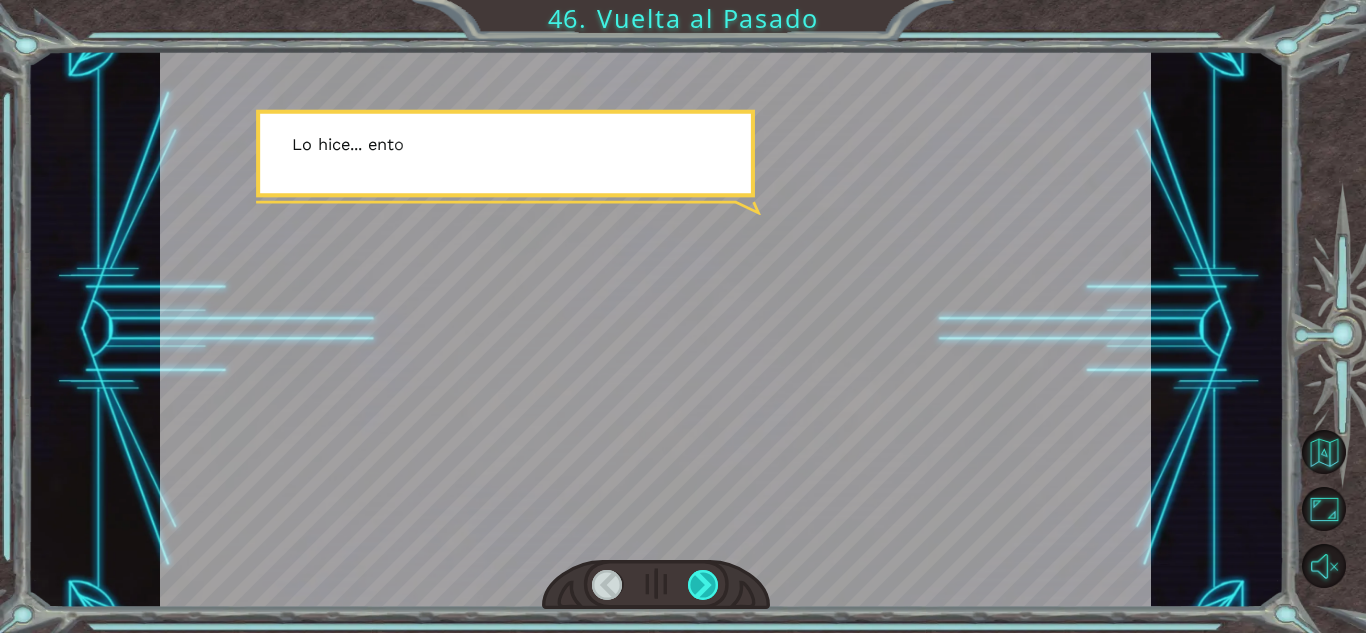 click at bounding box center [703, 585] 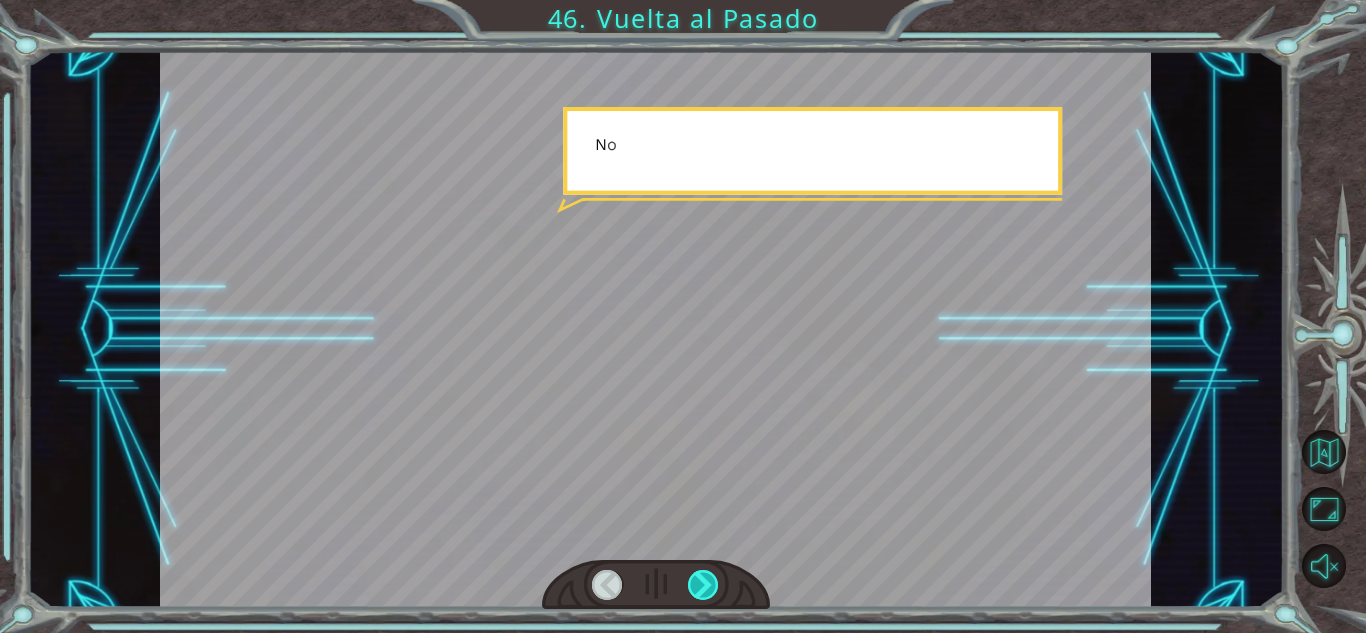 click at bounding box center (703, 585) 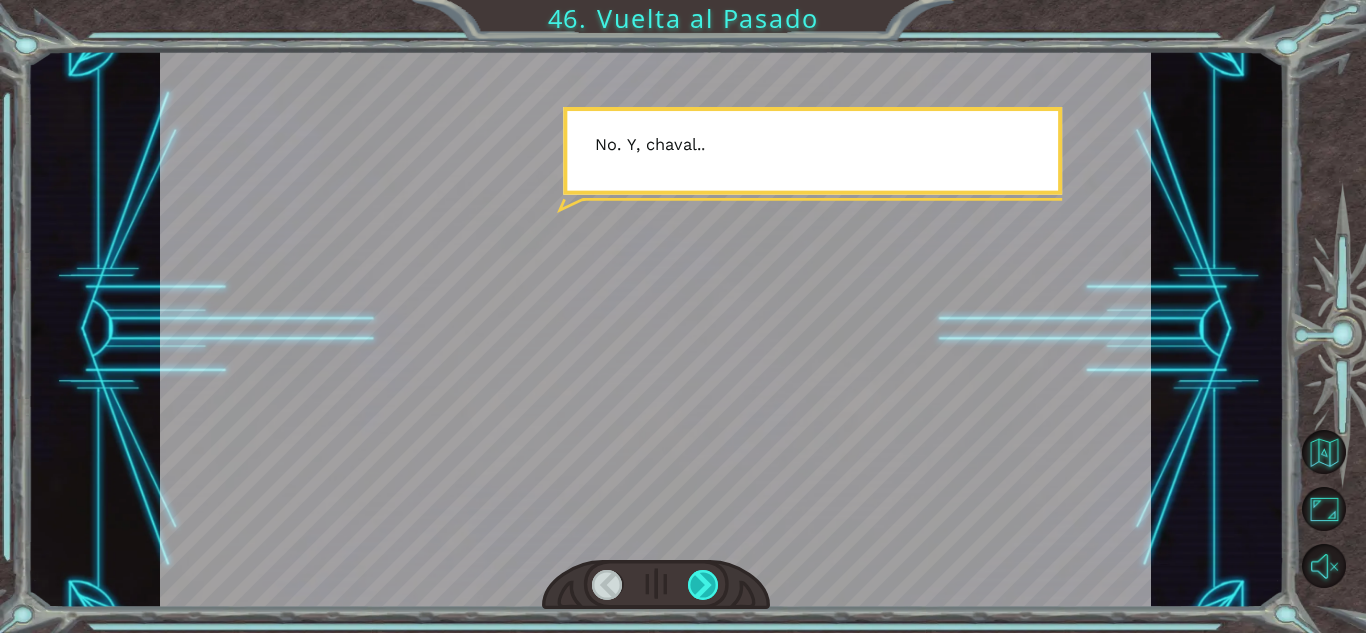 click at bounding box center (703, 585) 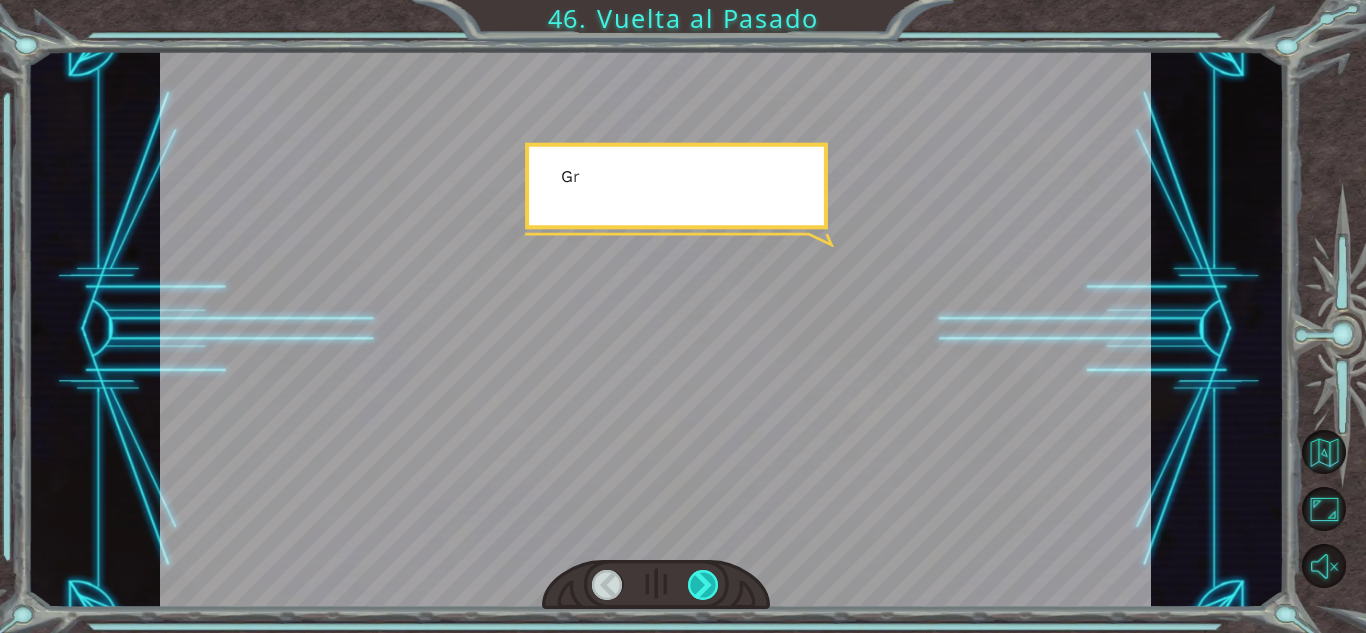 click at bounding box center (703, 585) 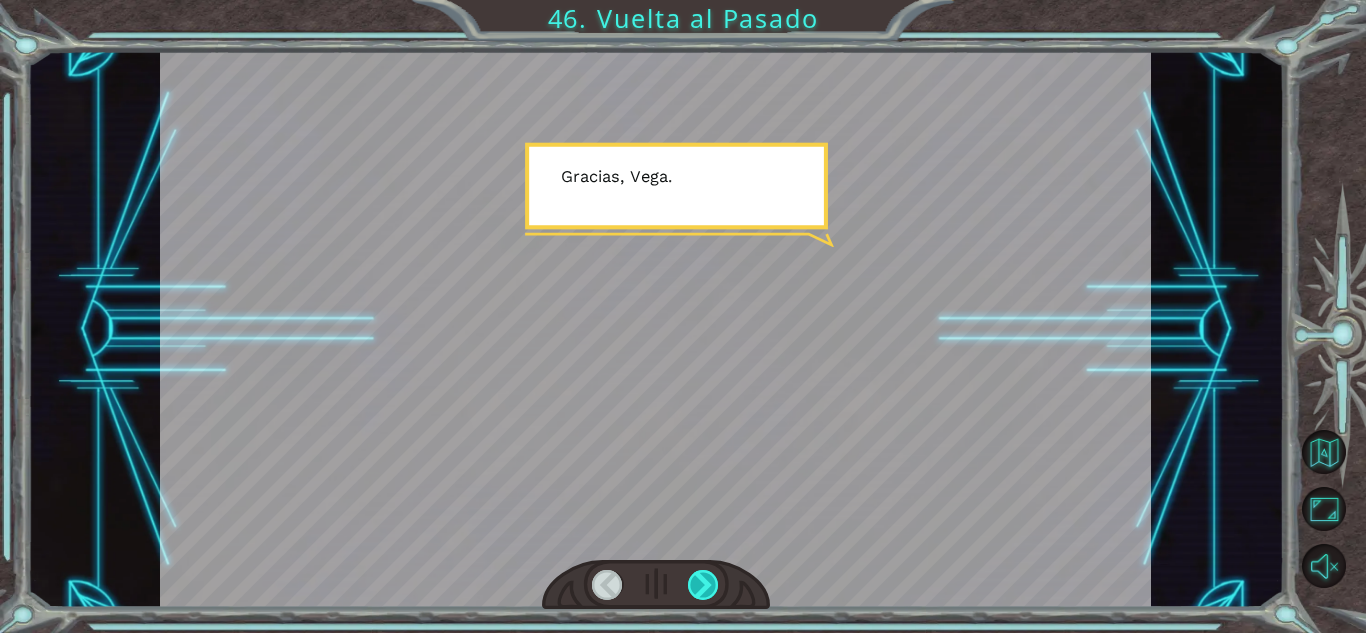 click at bounding box center [703, 585] 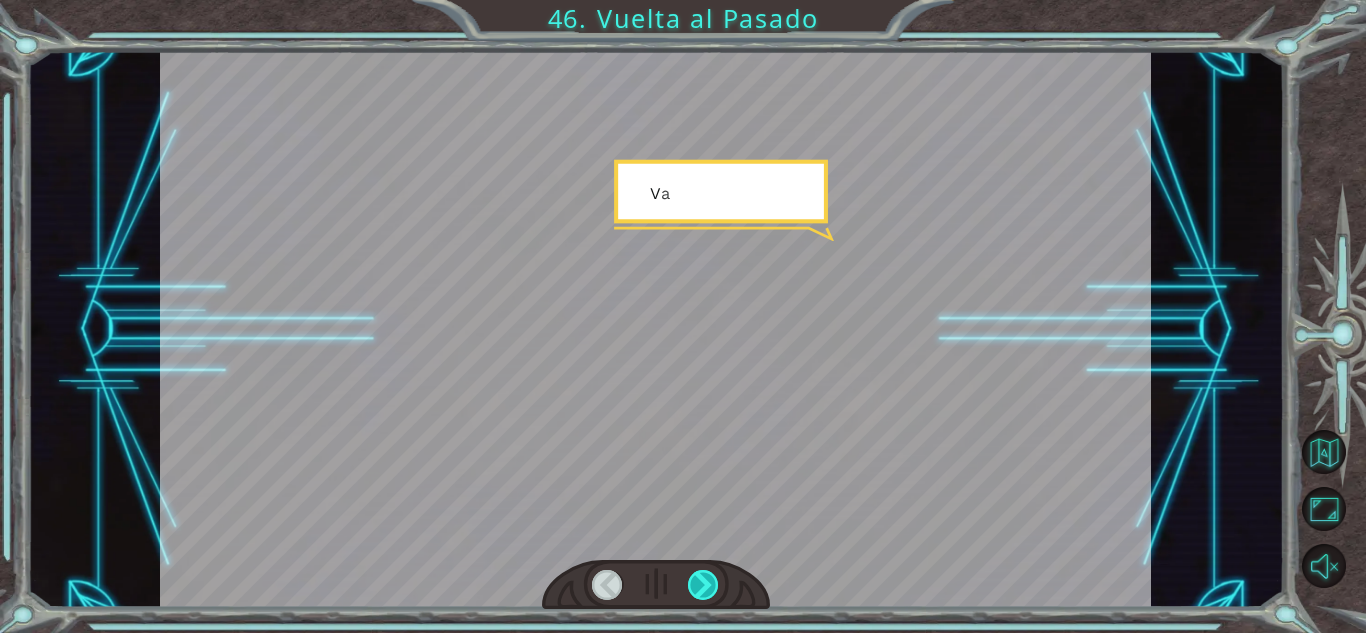 click at bounding box center [703, 585] 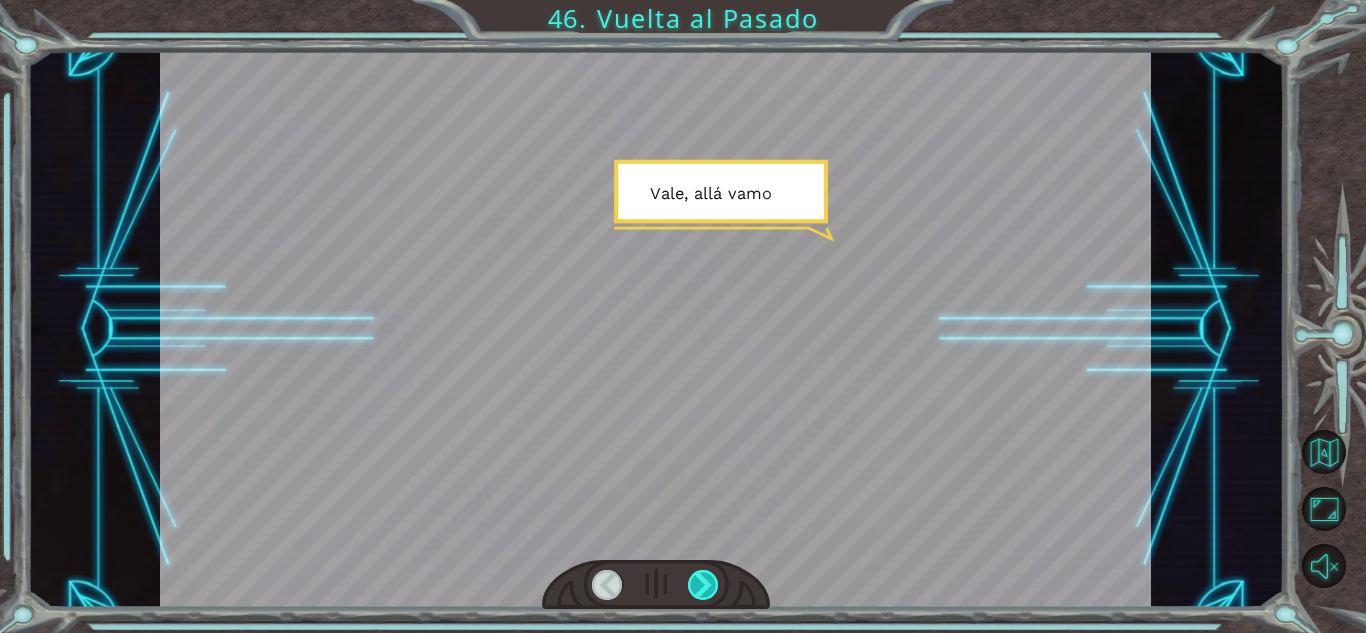 click at bounding box center (703, 585) 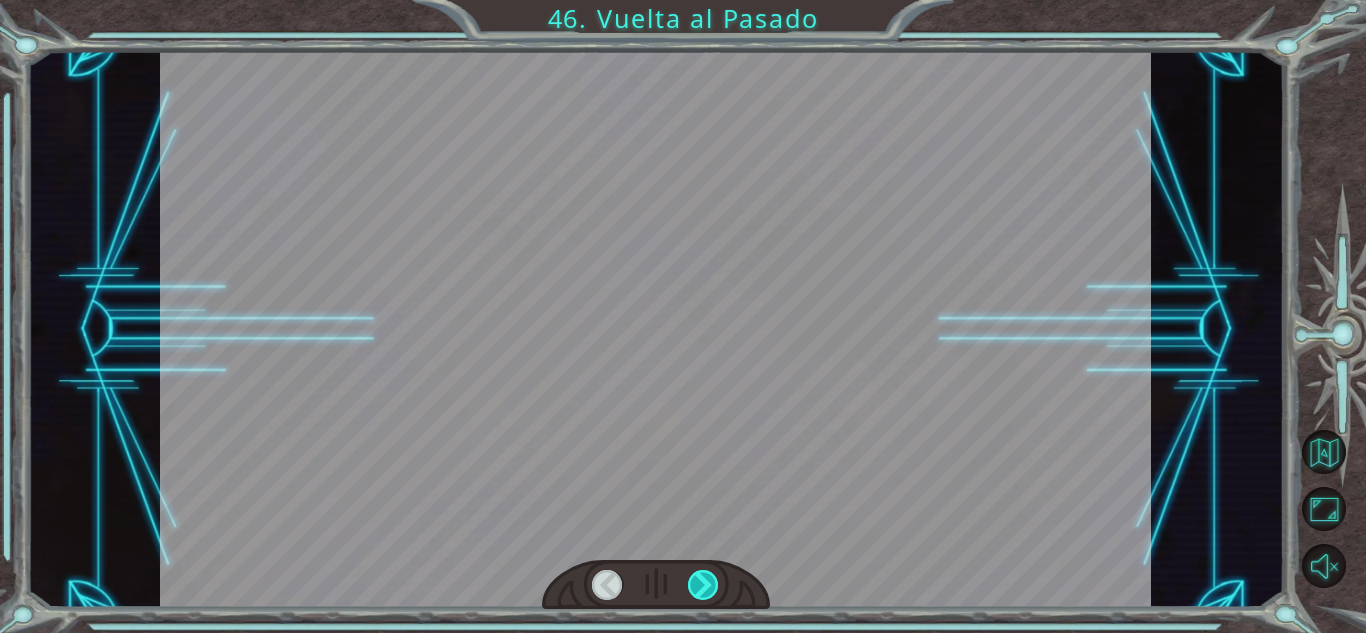 click at bounding box center [703, 585] 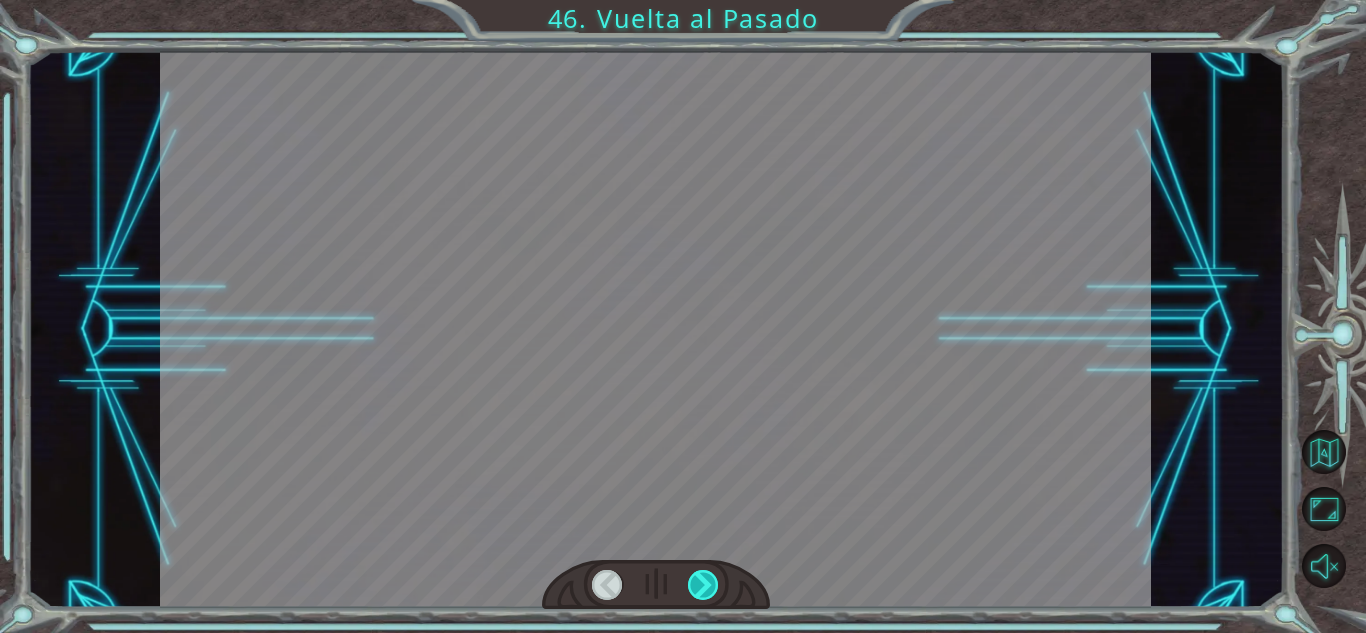 click at bounding box center [703, 585] 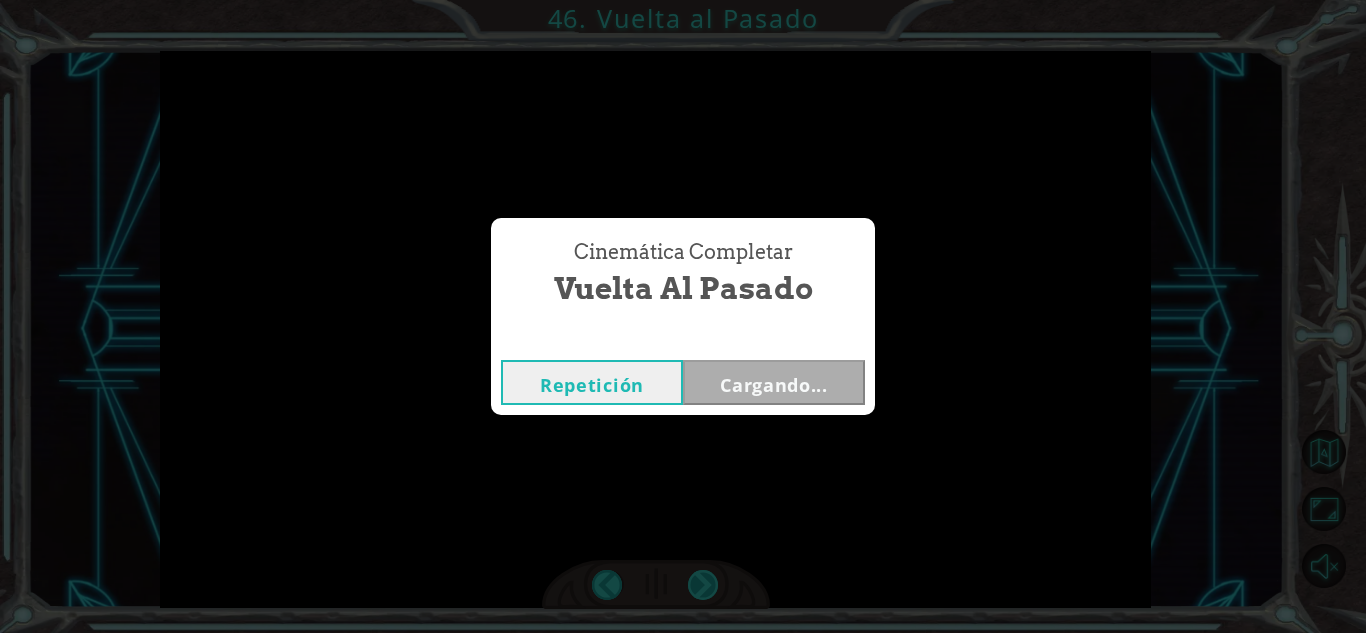 click on "Cinemática Completar     Vuelta al Pasado
Repetición
Cargando..." at bounding box center [683, 316] 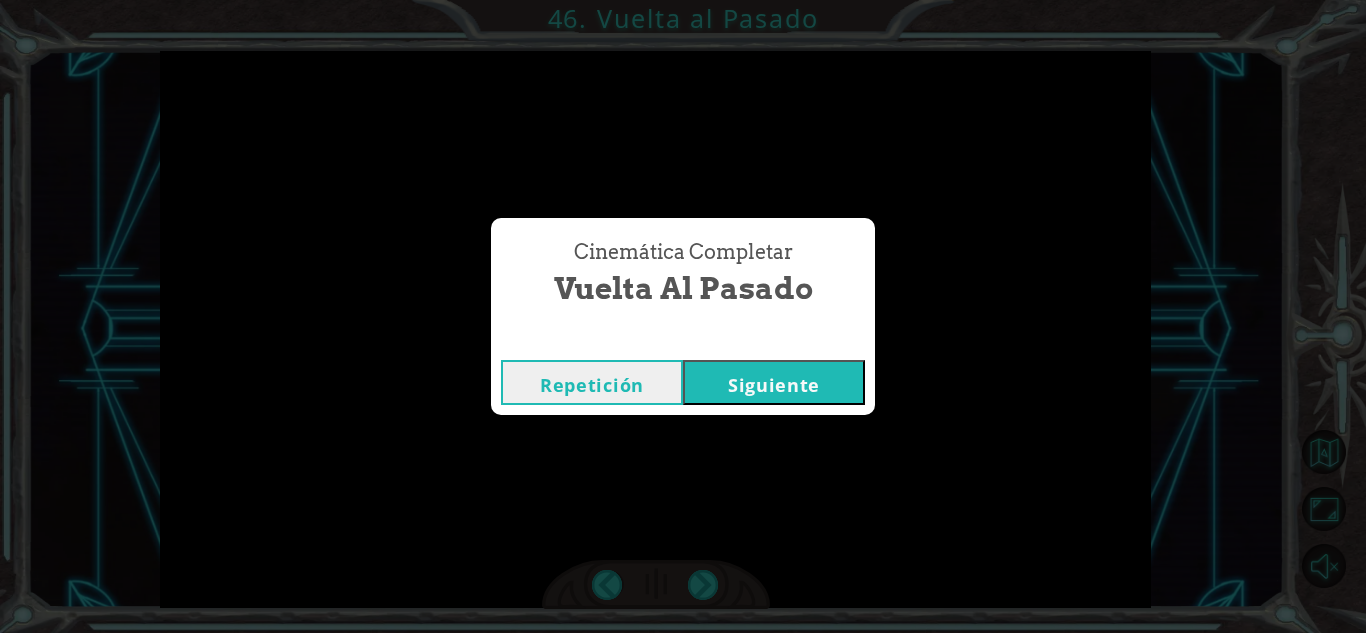 click on "Siguiente" at bounding box center (774, 382) 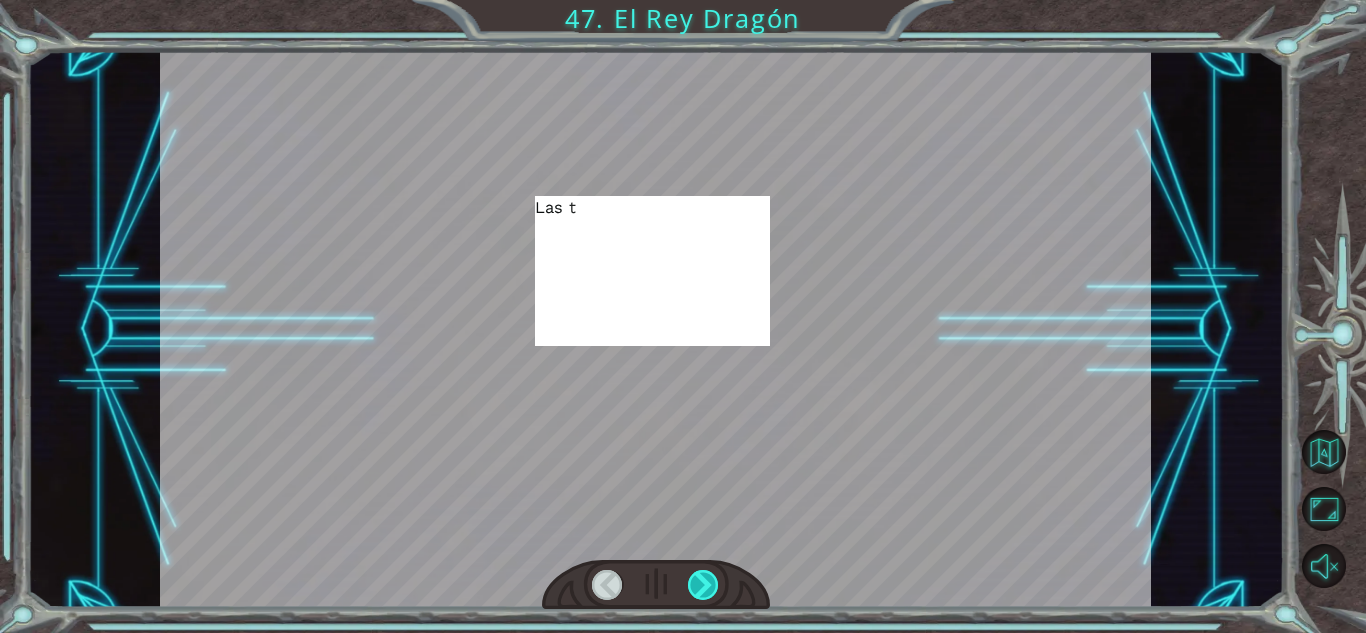 click at bounding box center [703, 585] 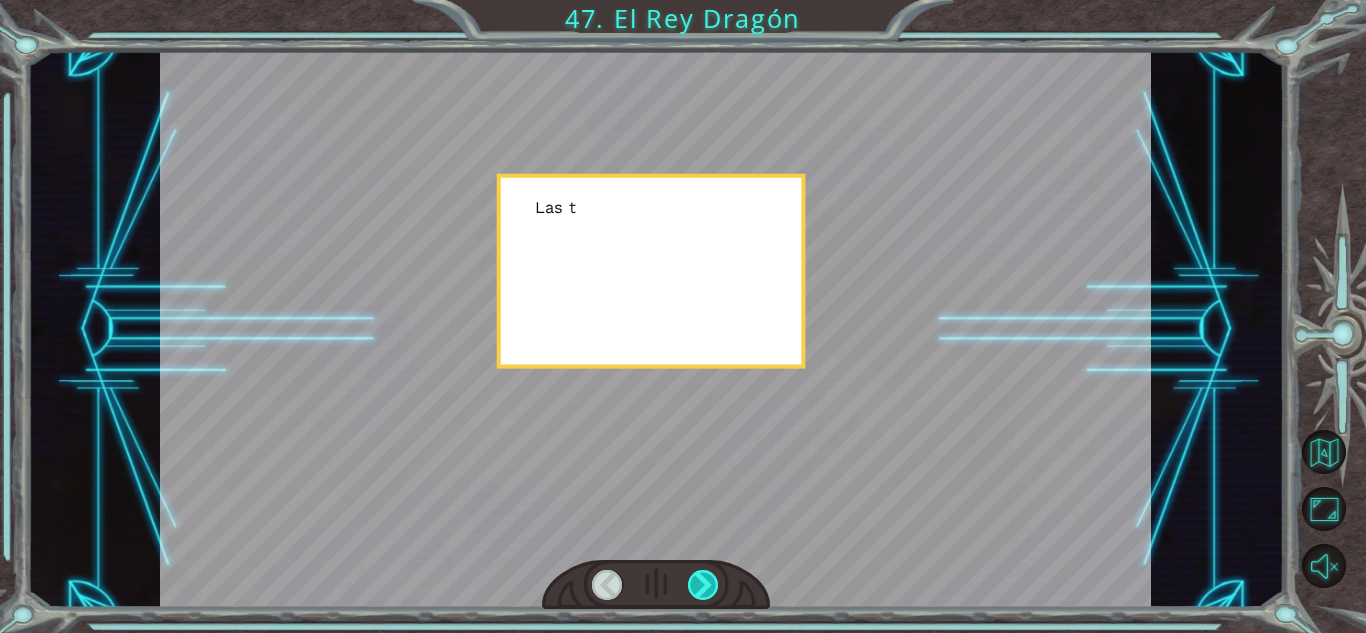 click at bounding box center [703, 585] 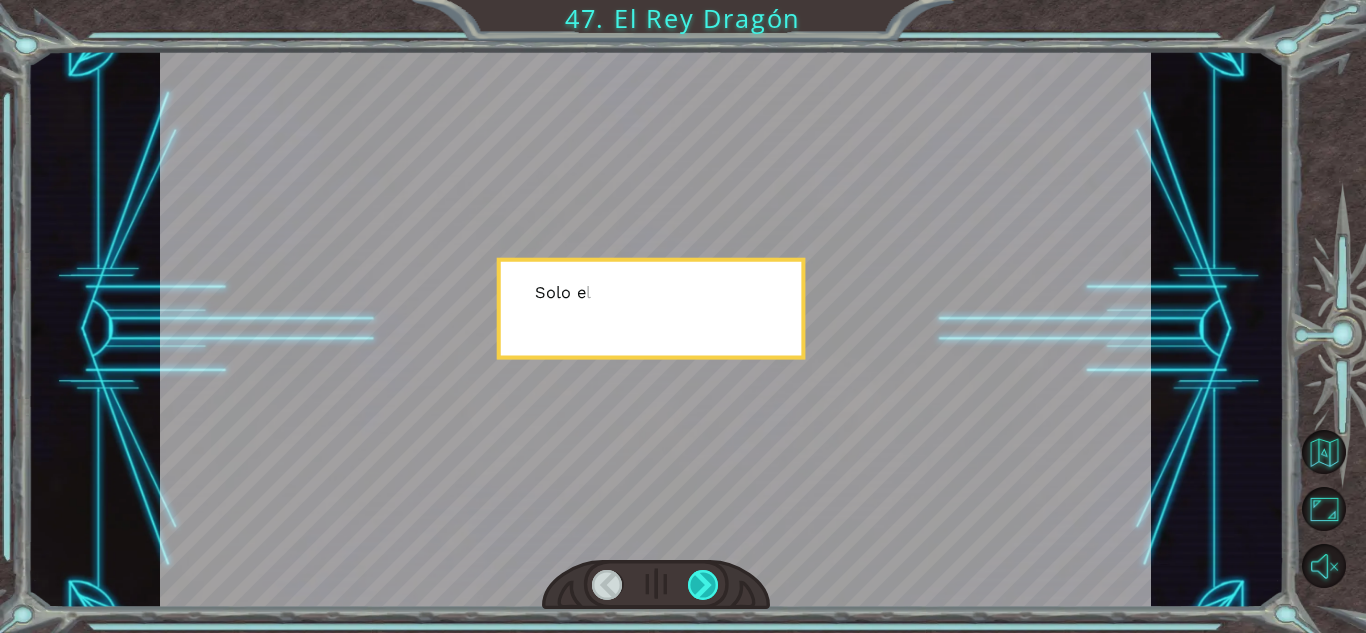 click at bounding box center (703, 585) 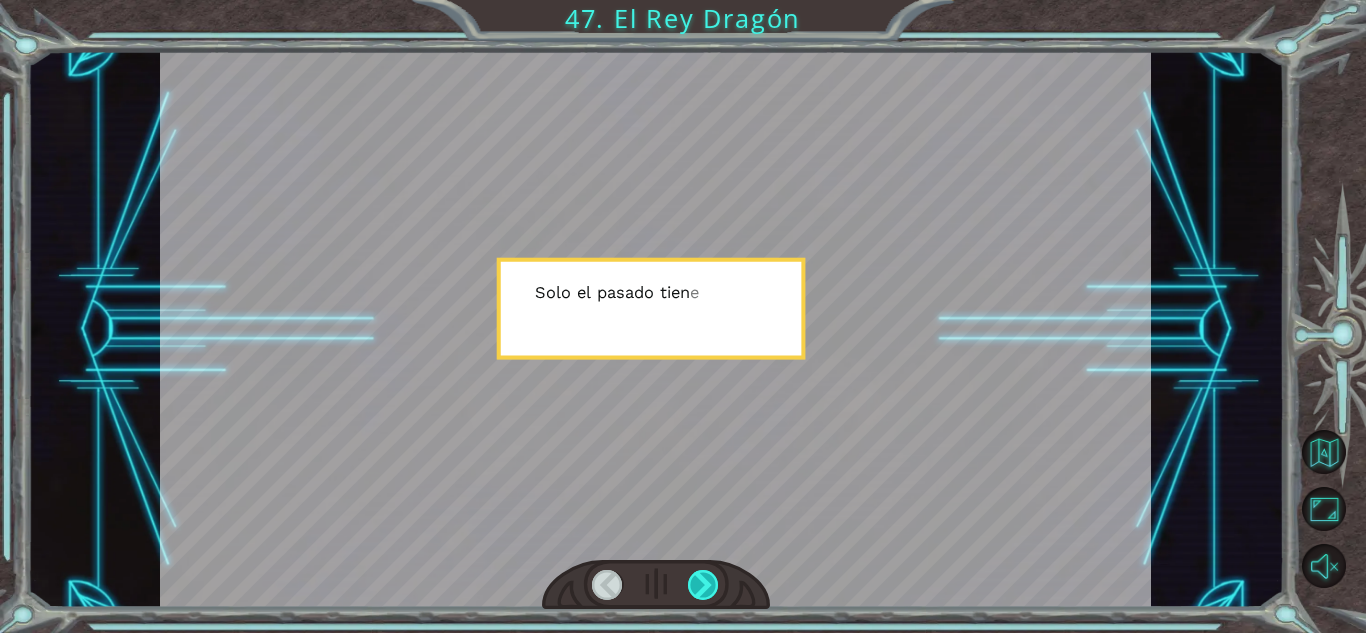 click at bounding box center [703, 585] 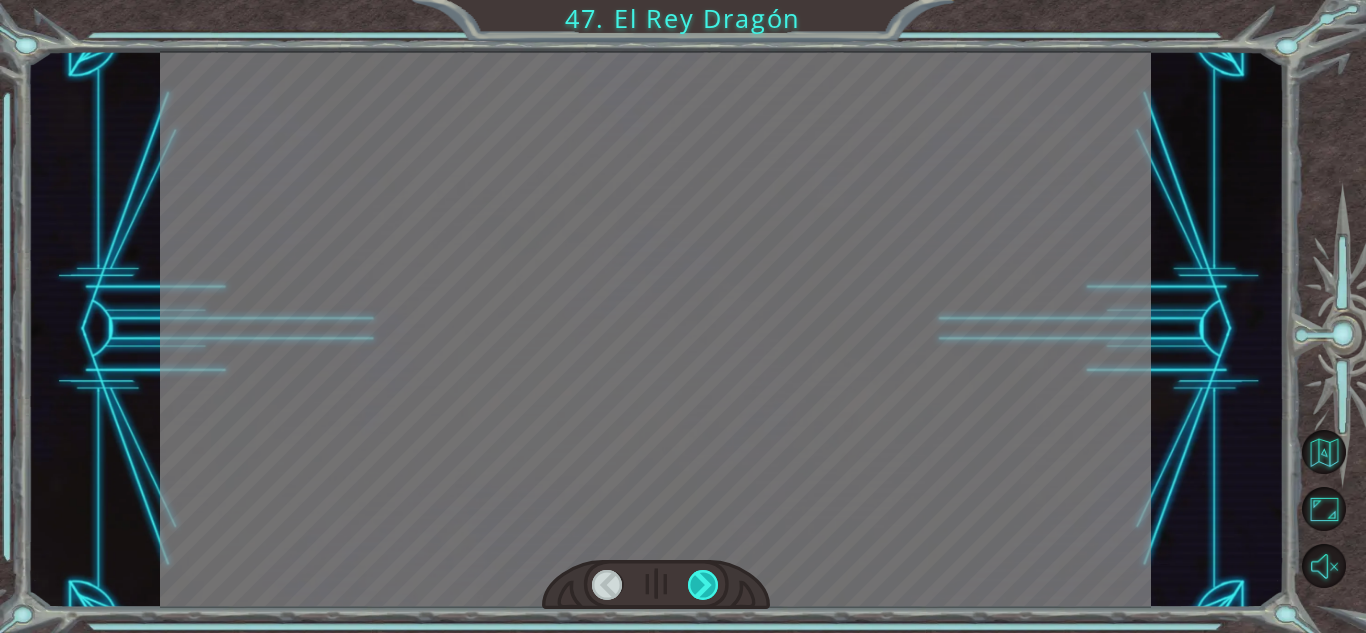 click at bounding box center (703, 585) 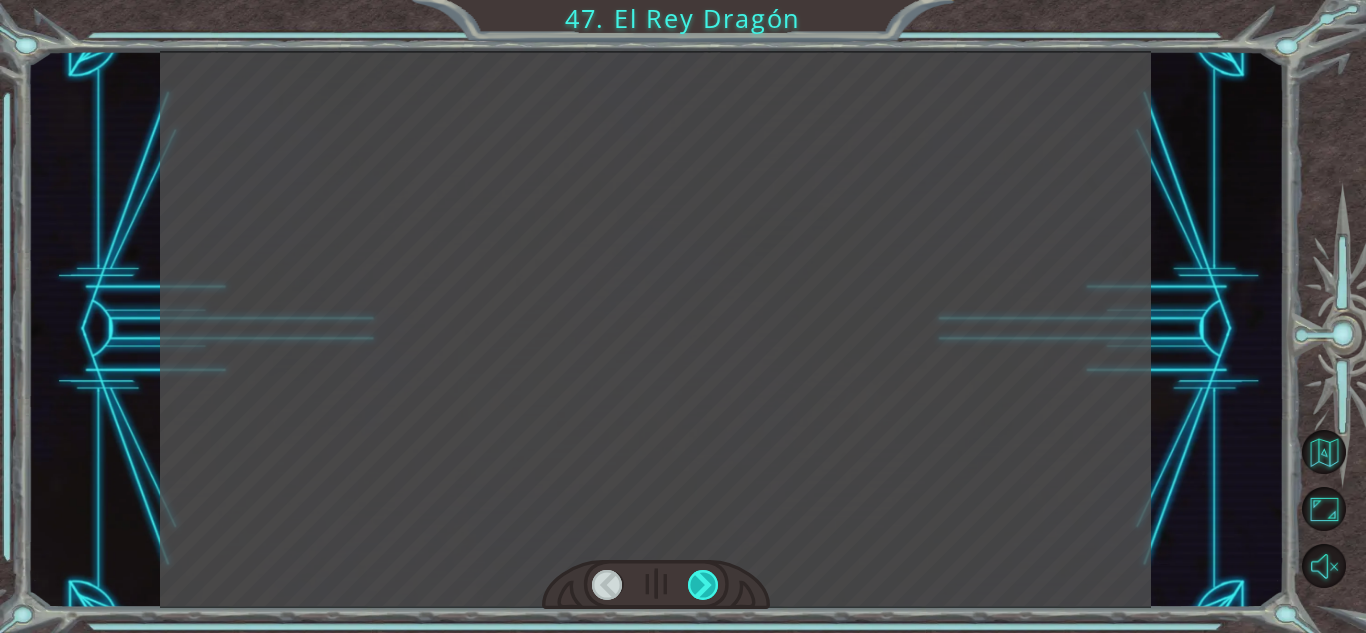 click at bounding box center (703, 585) 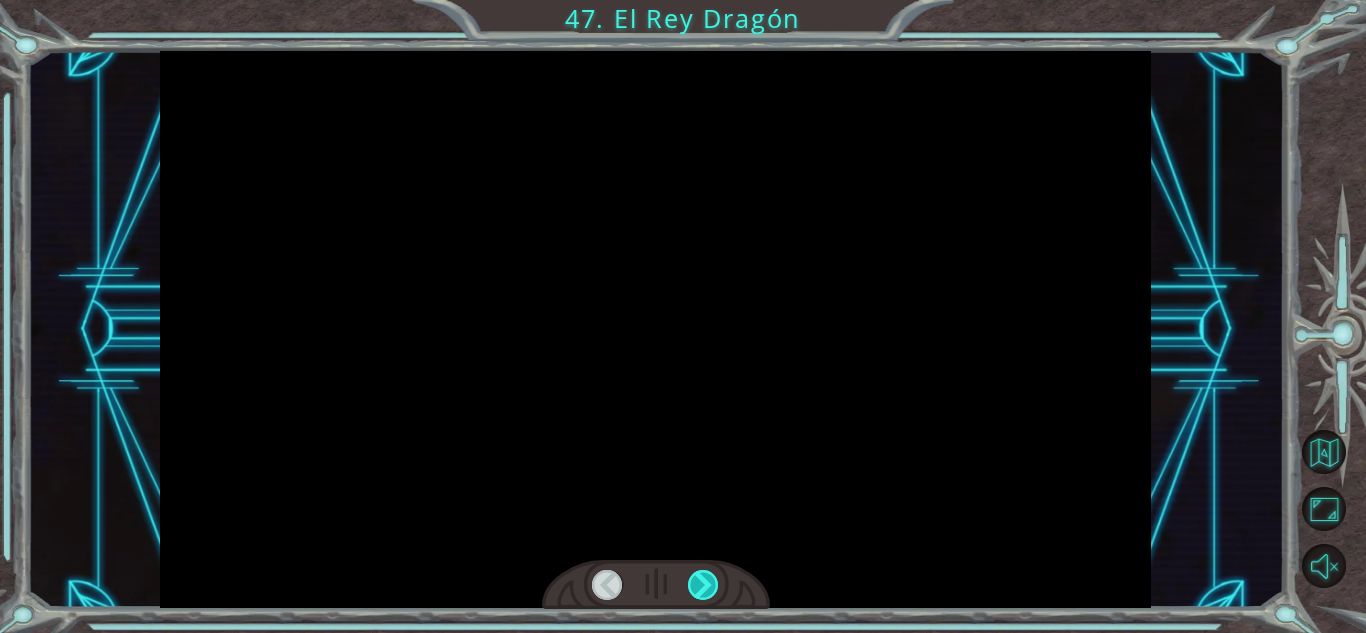 click at bounding box center (703, 585) 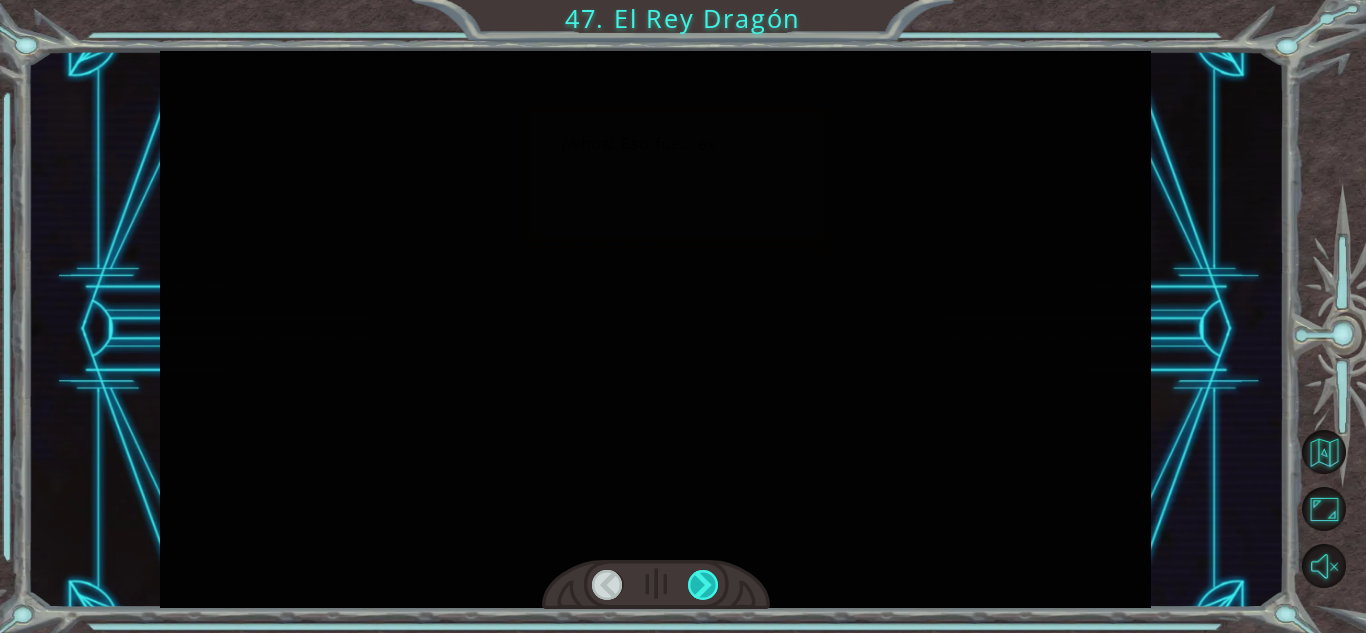 click at bounding box center [703, 585] 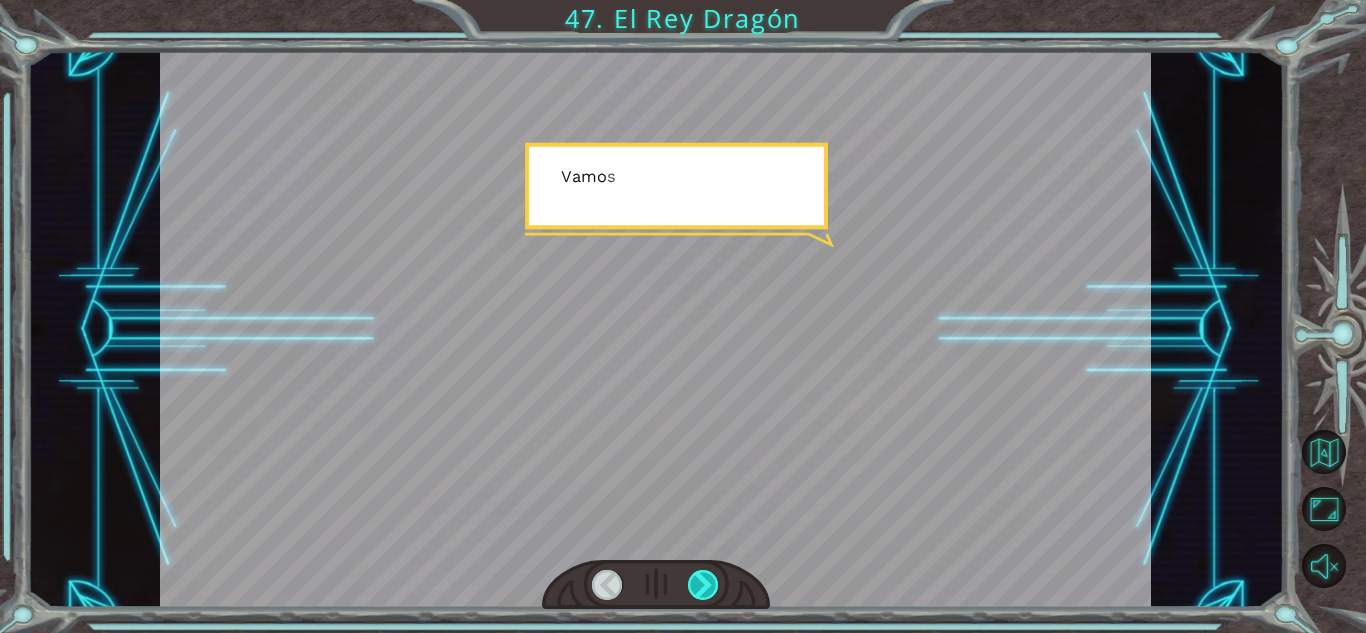 click at bounding box center [703, 585] 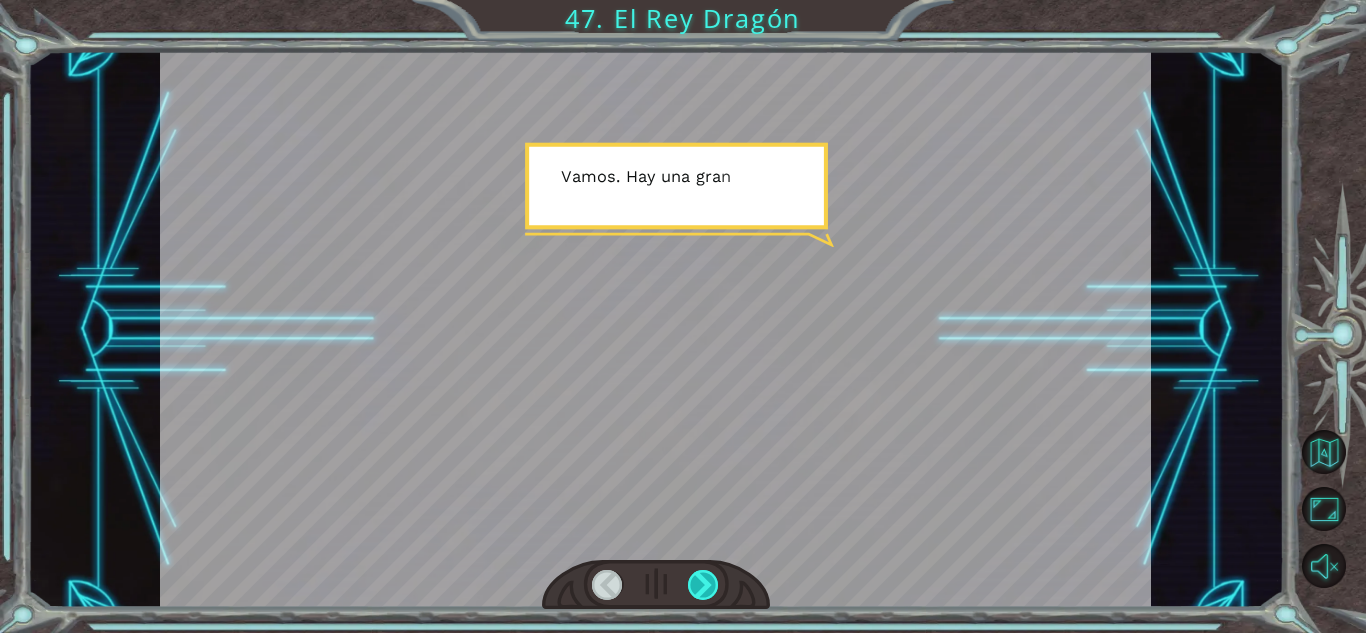 click at bounding box center [703, 585] 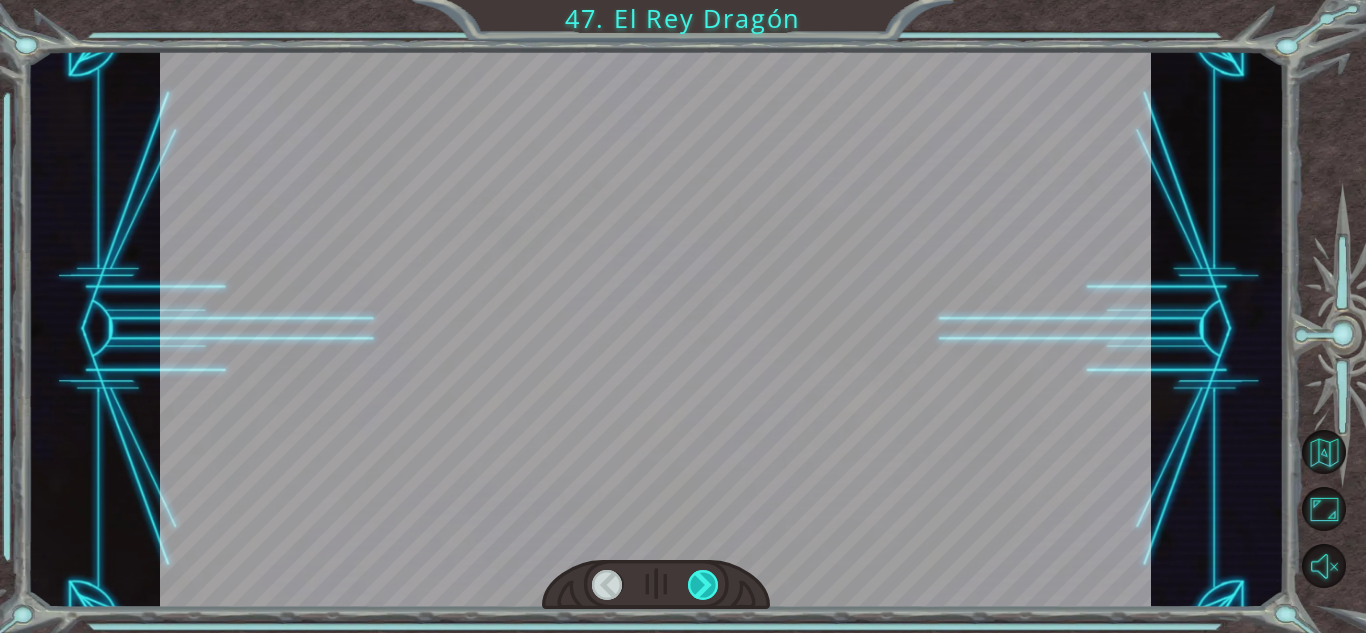 click at bounding box center [703, 585] 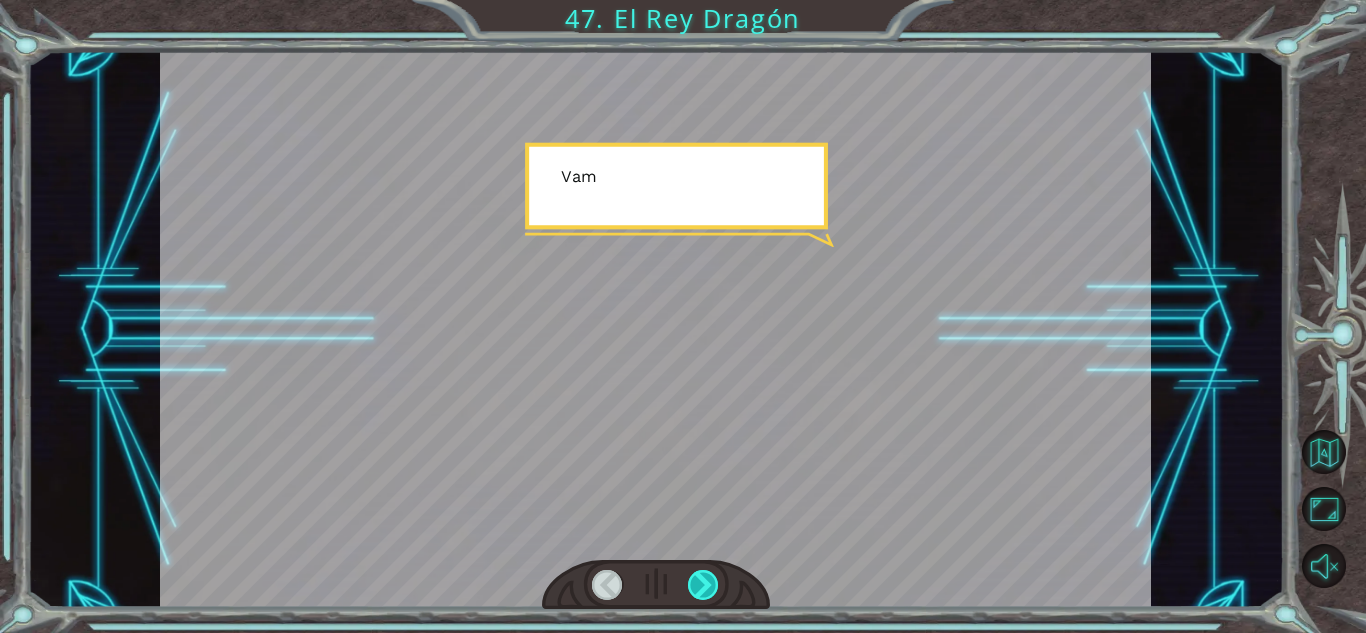 click at bounding box center [703, 585] 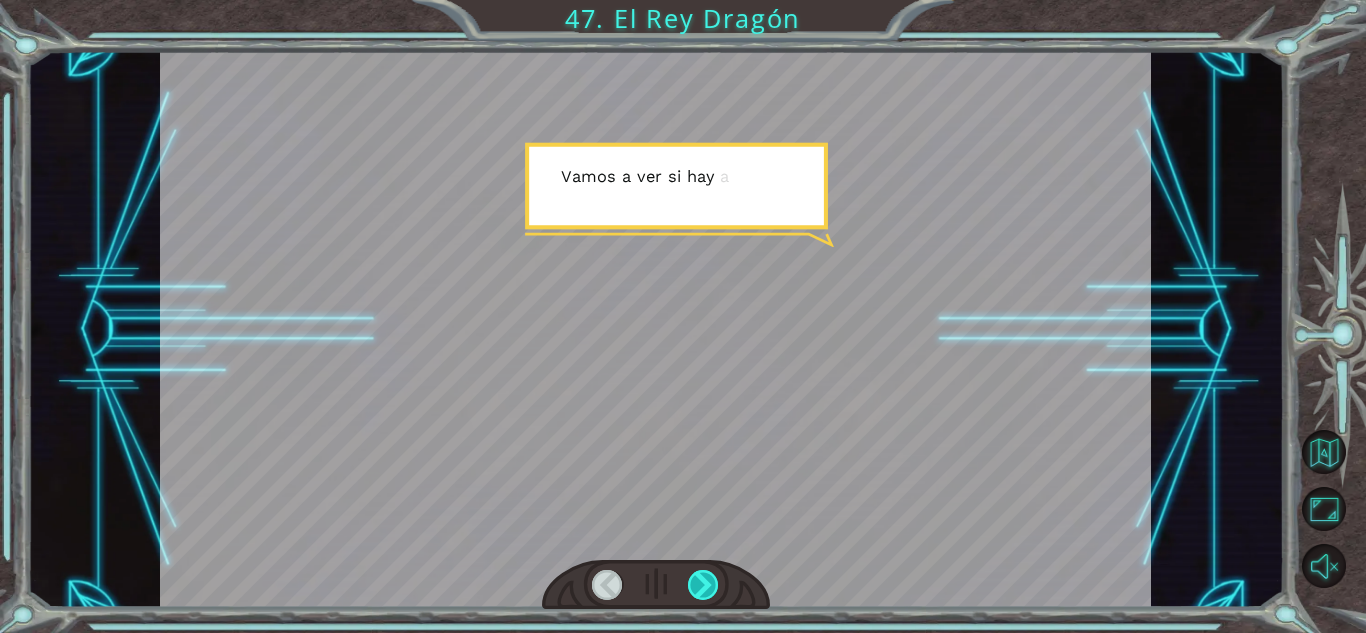 click at bounding box center [703, 585] 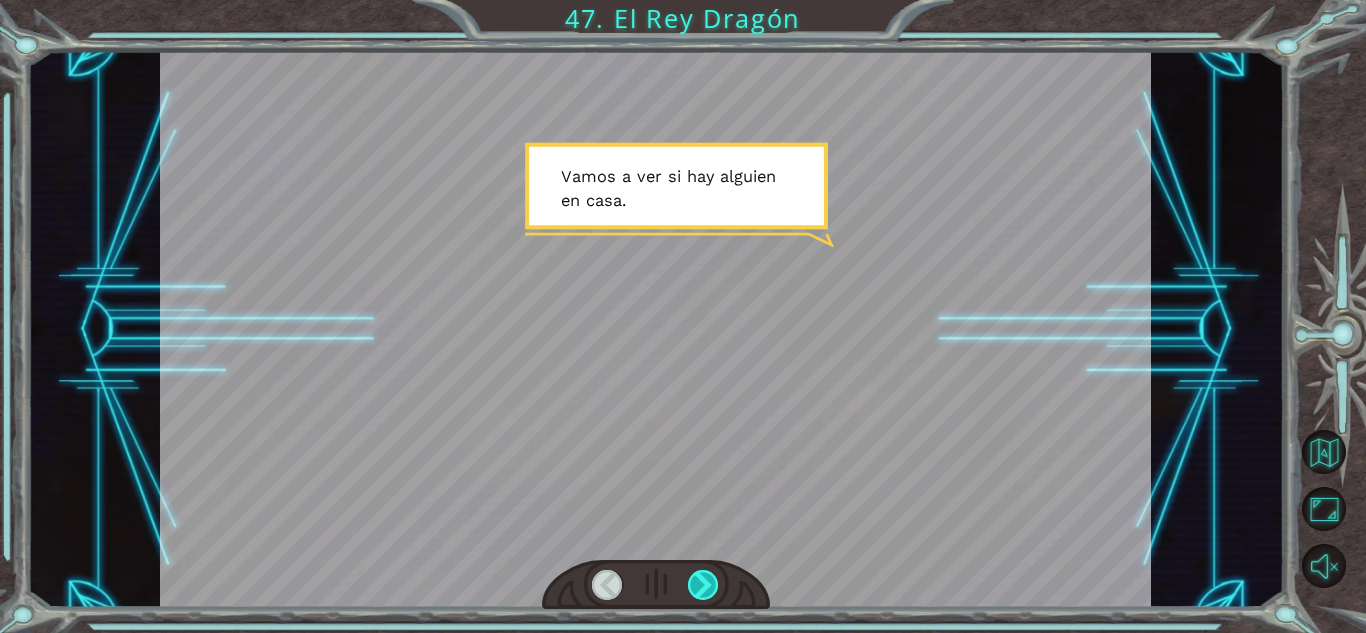 click at bounding box center [703, 585] 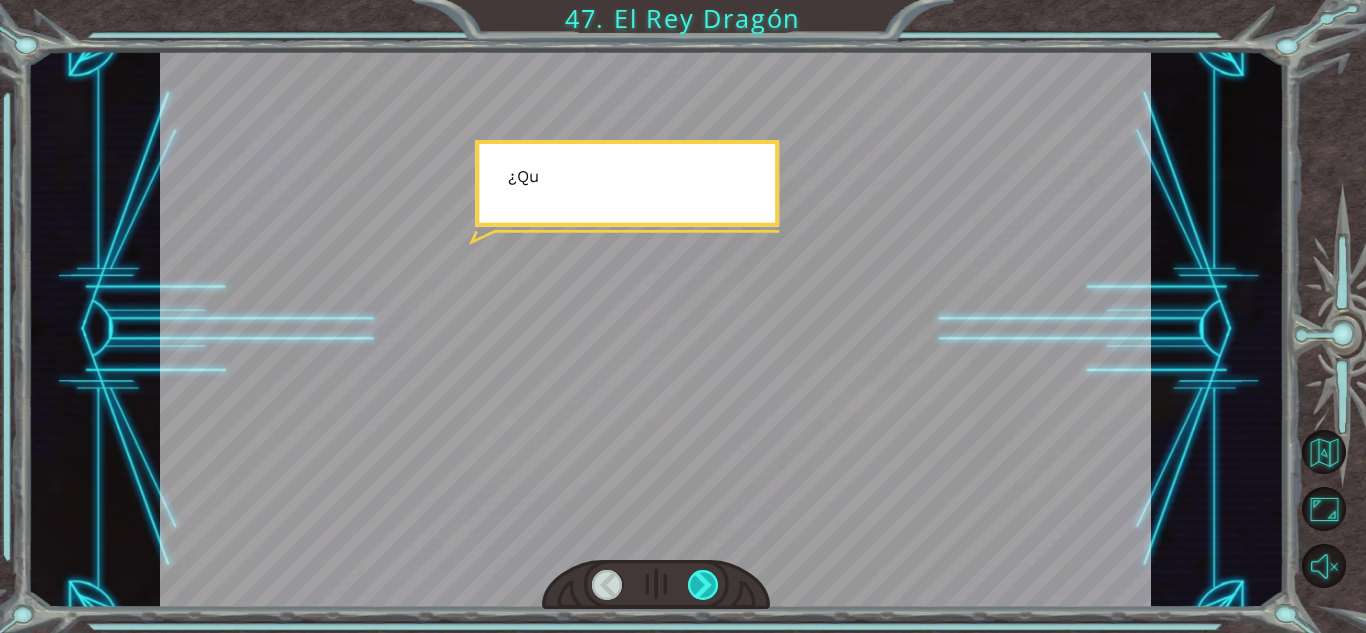 click at bounding box center (703, 585) 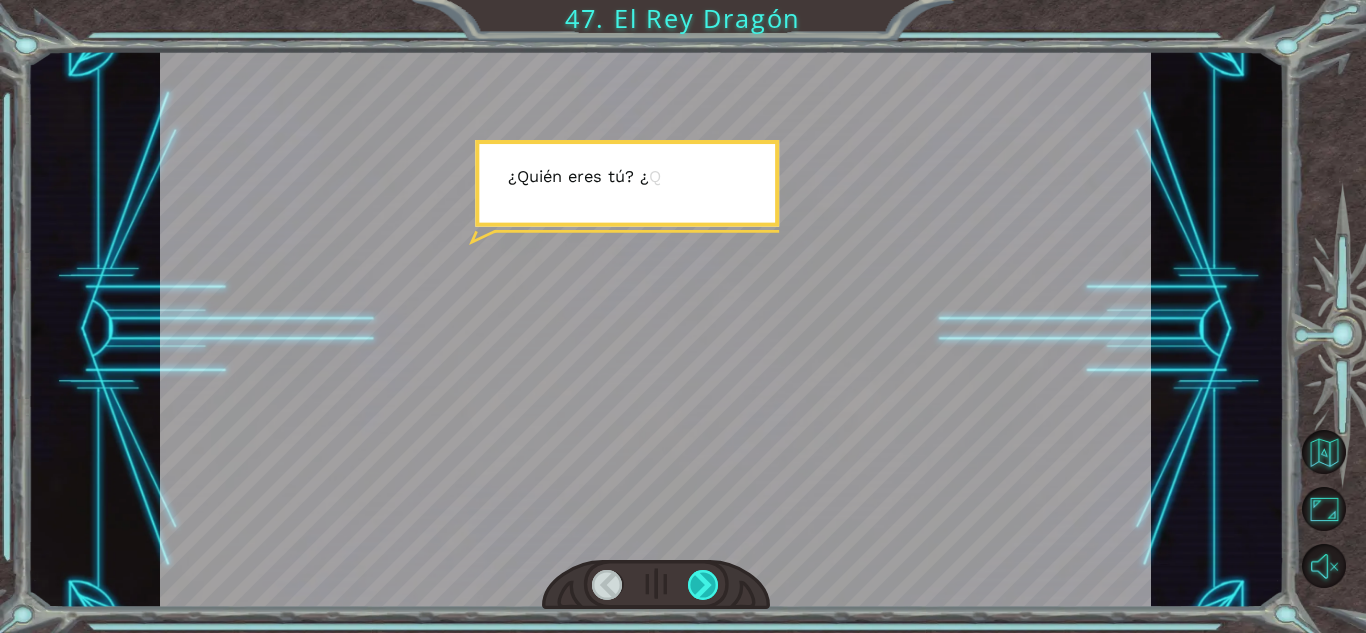 click at bounding box center (703, 585) 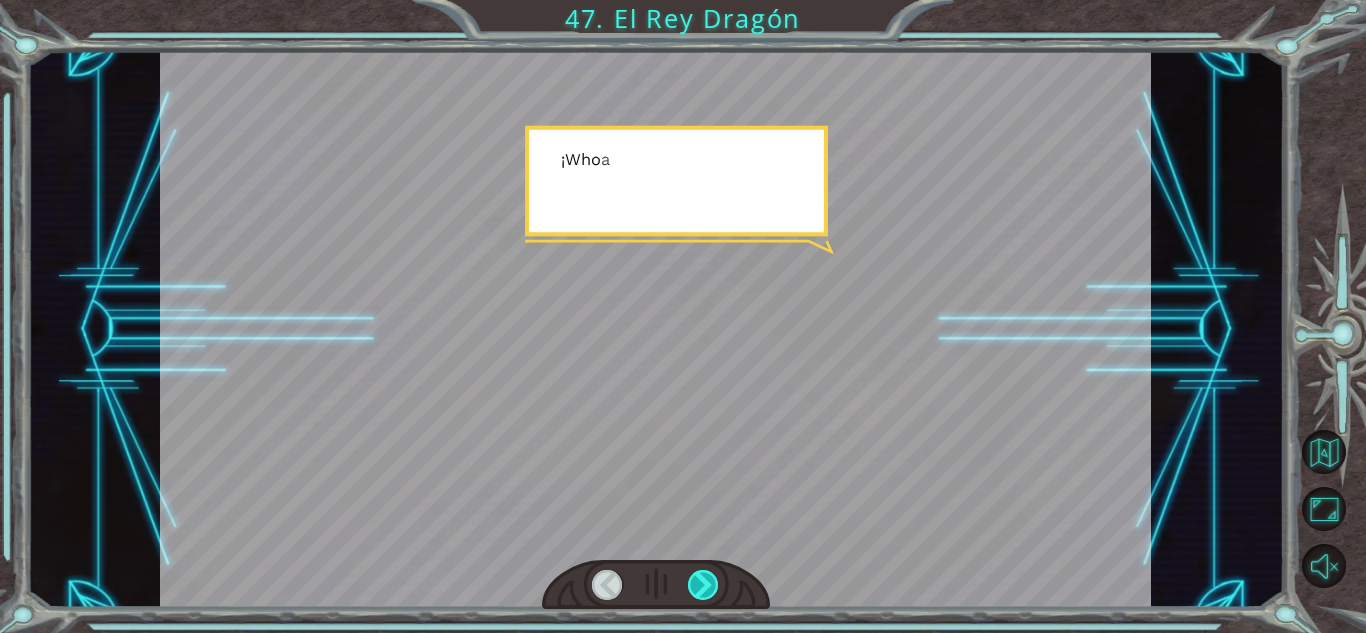 click at bounding box center [703, 585] 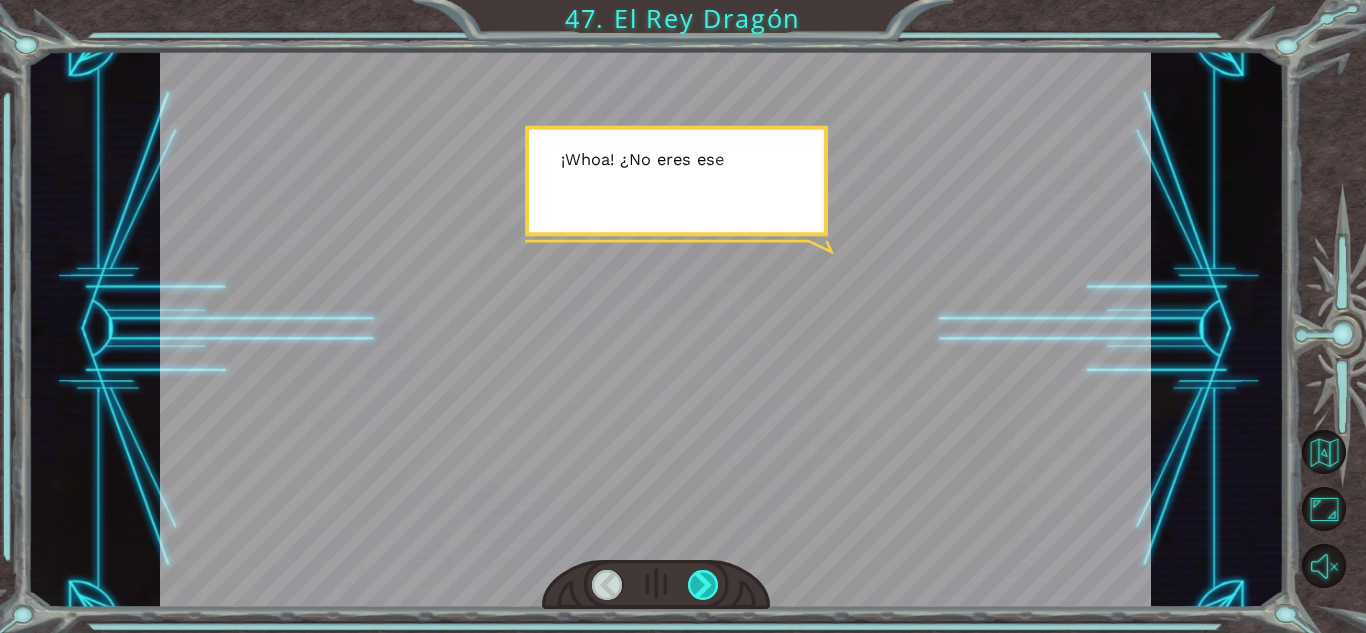 click at bounding box center [703, 585] 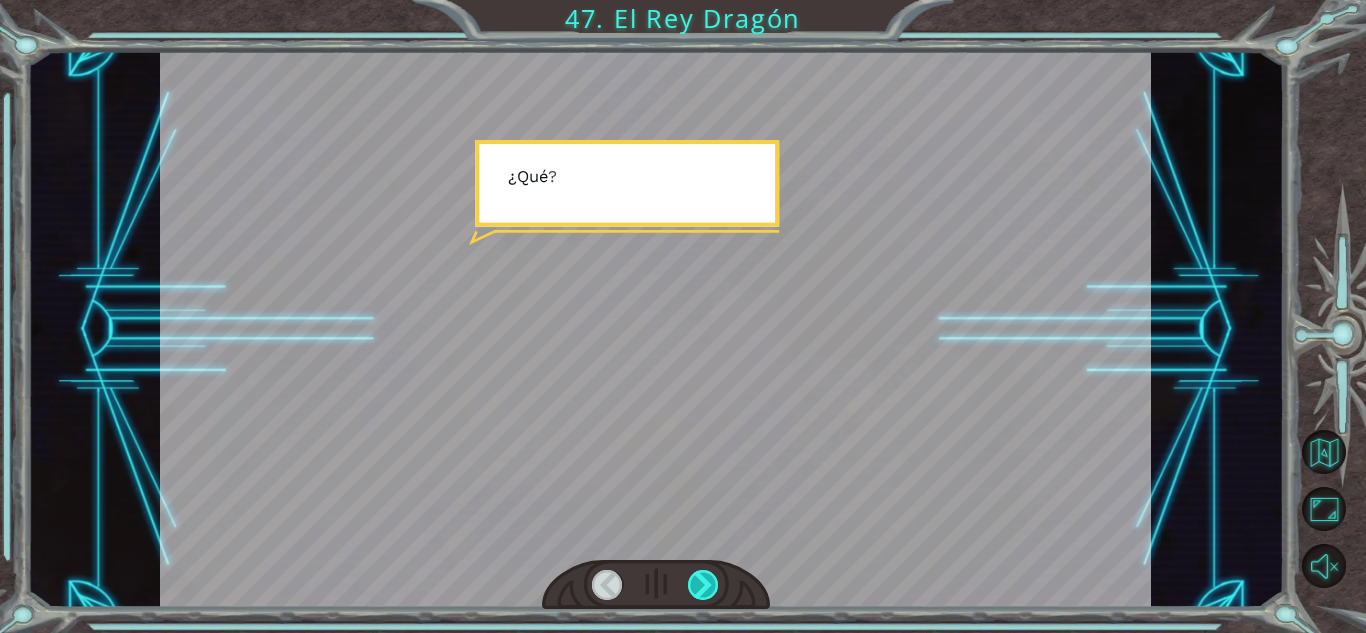 click at bounding box center [703, 585] 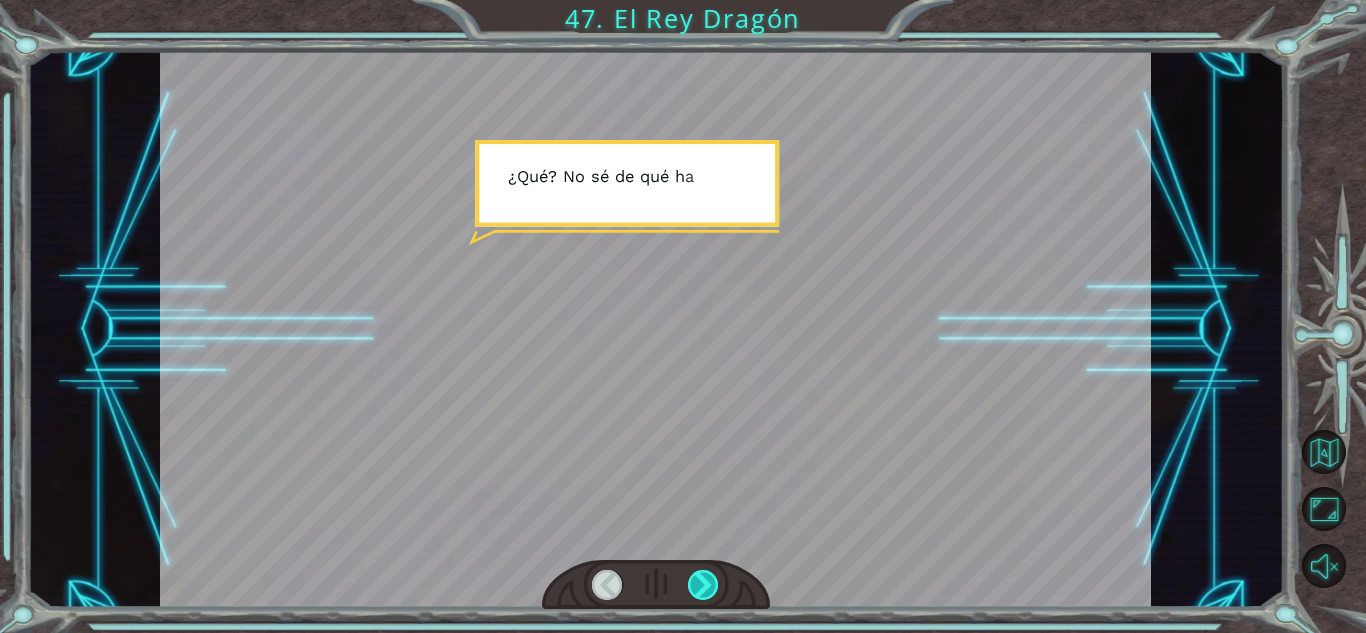 click at bounding box center (703, 585) 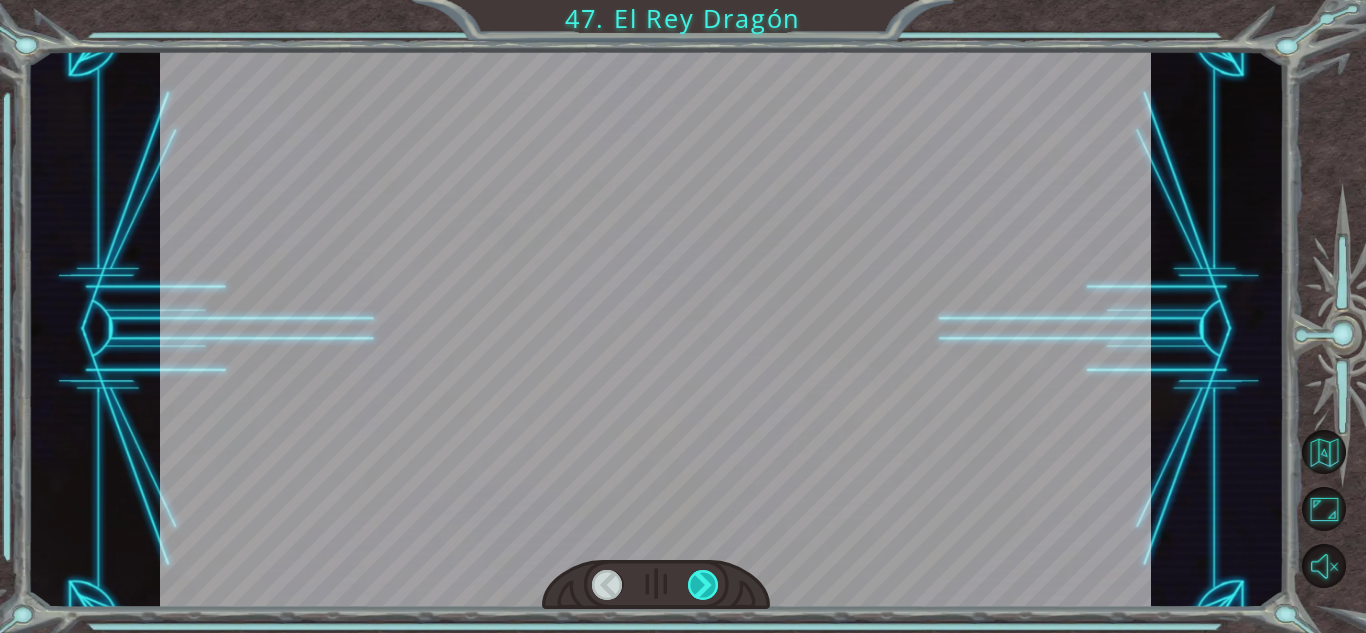click at bounding box center [703, 585] 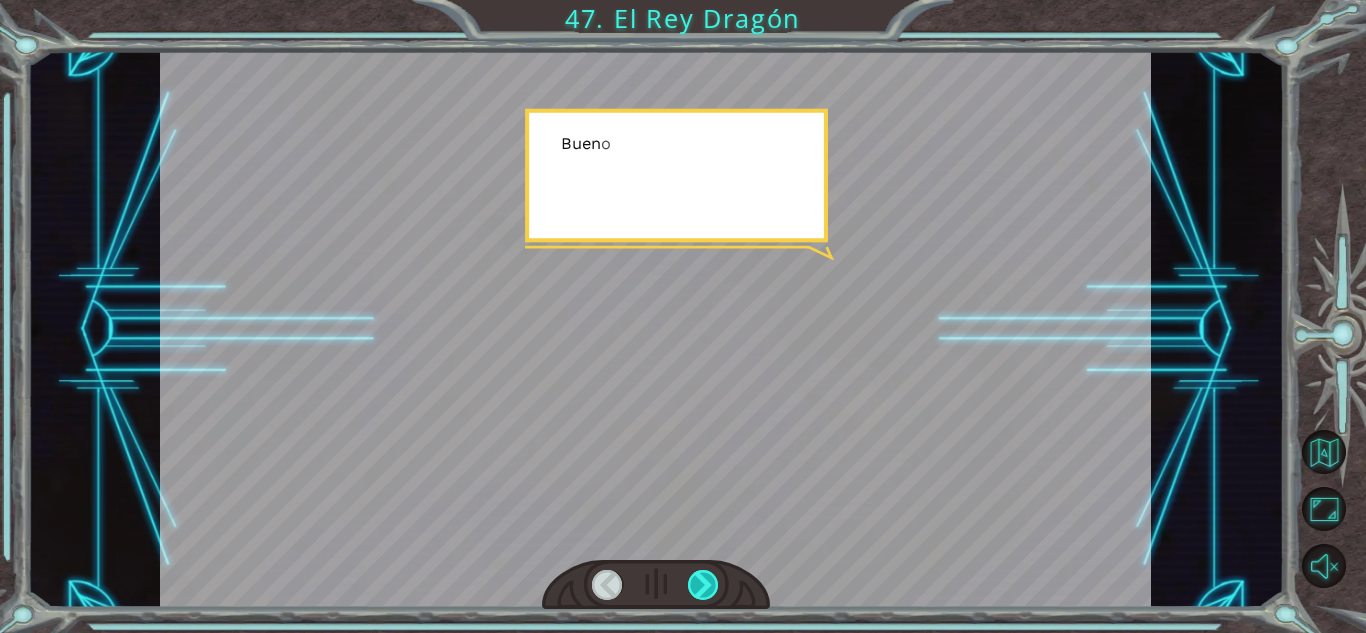 click at bounding box center [703, 585] 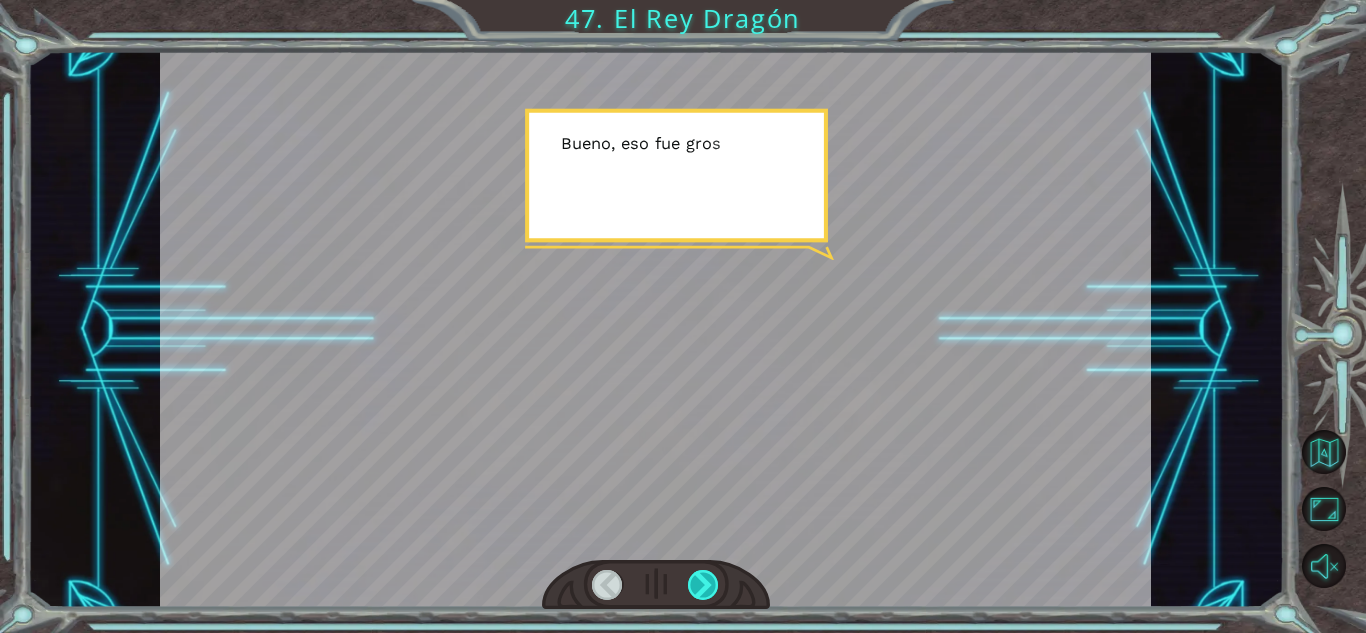 click at bounding box center (703, 585) 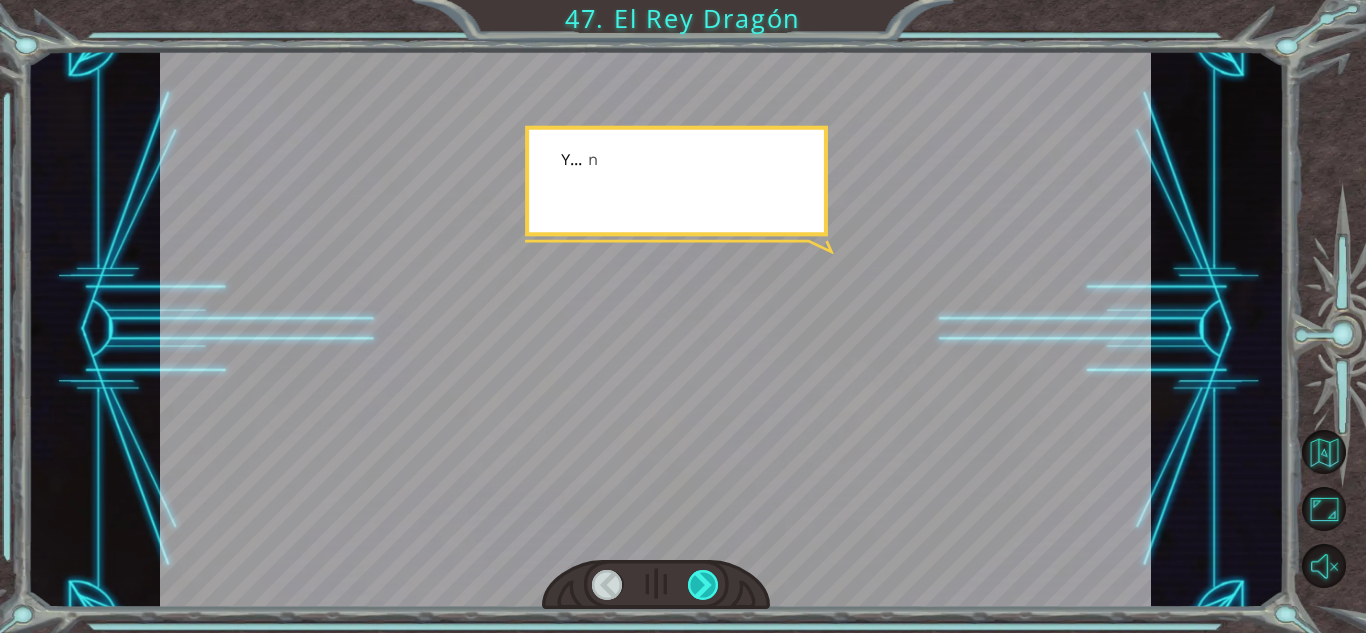 click at bounding box center [703, 585] 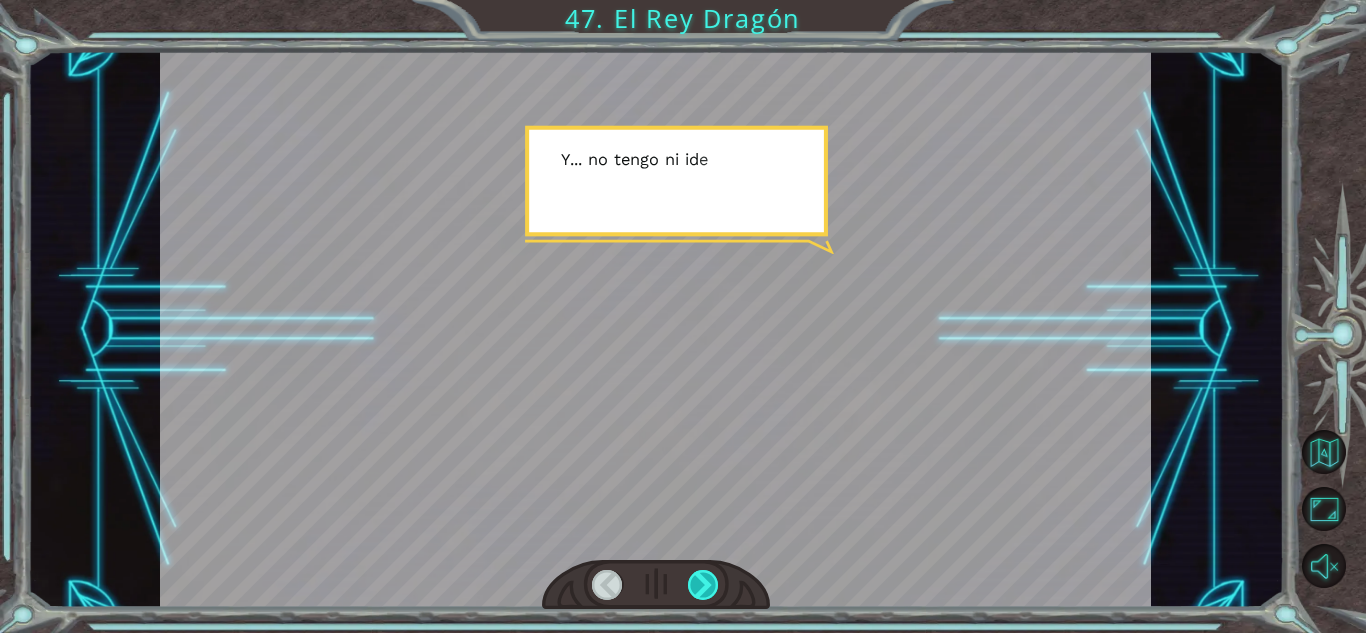 click at bounding box center [703, 585] 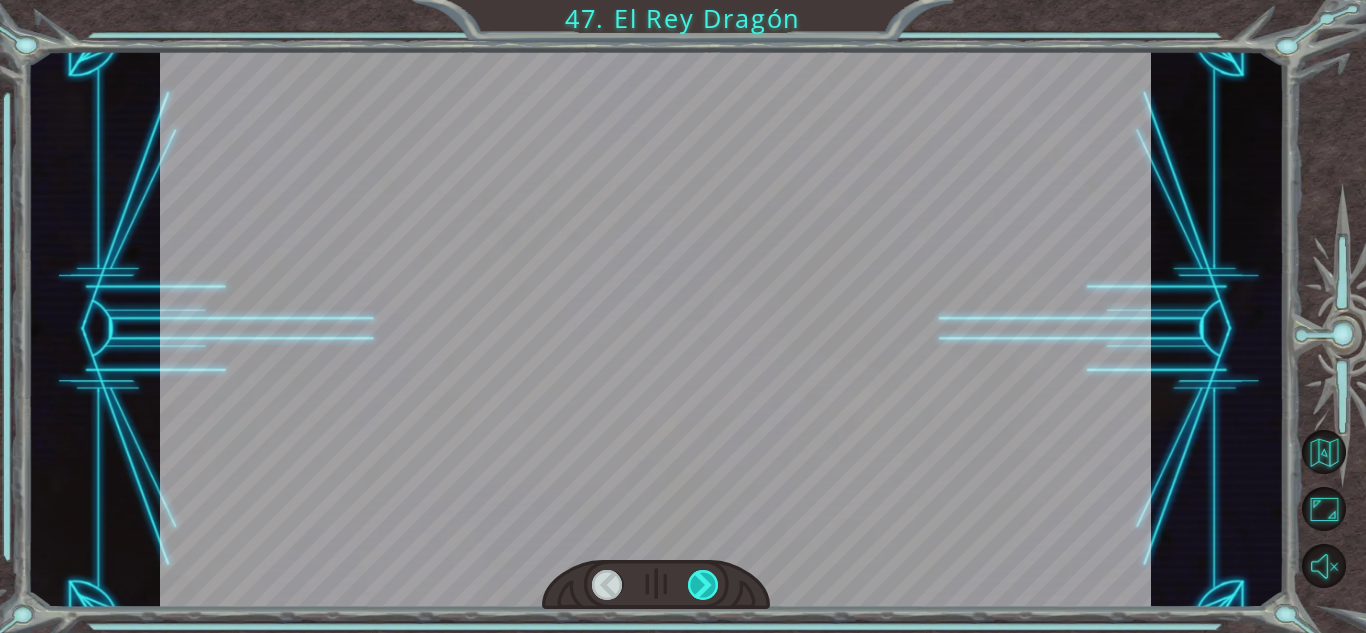 click at bounding box center [703, 585] 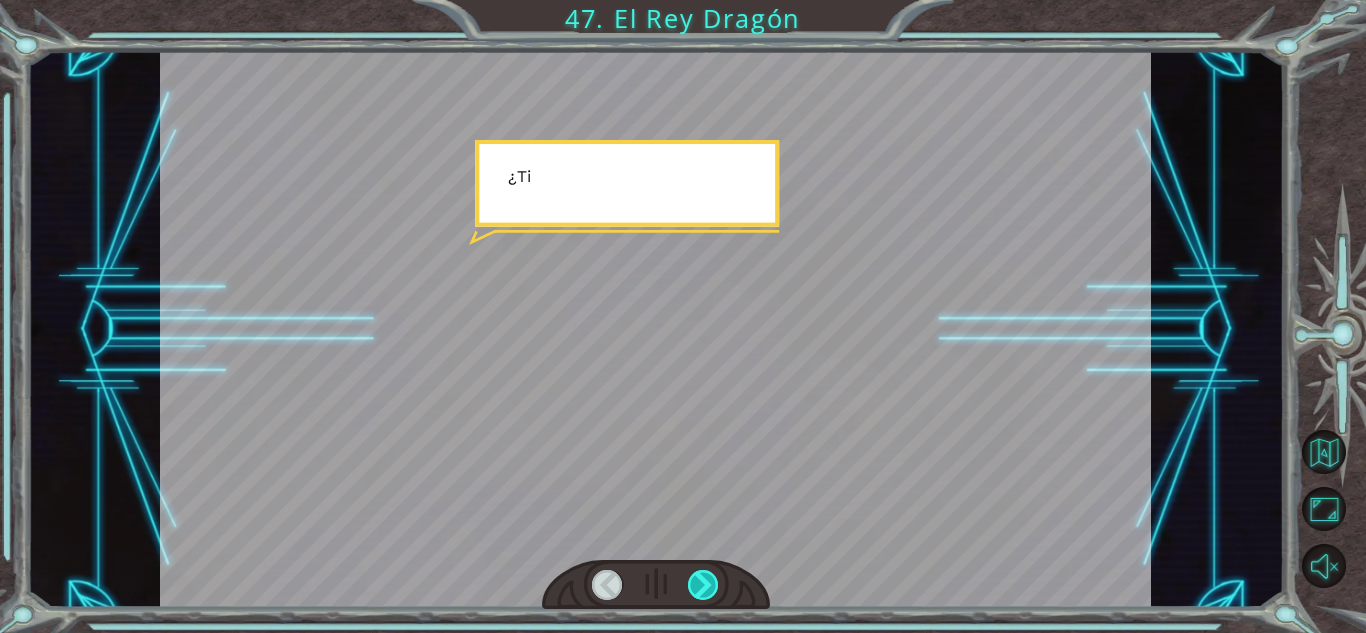 click at bounding box center (703, 585) 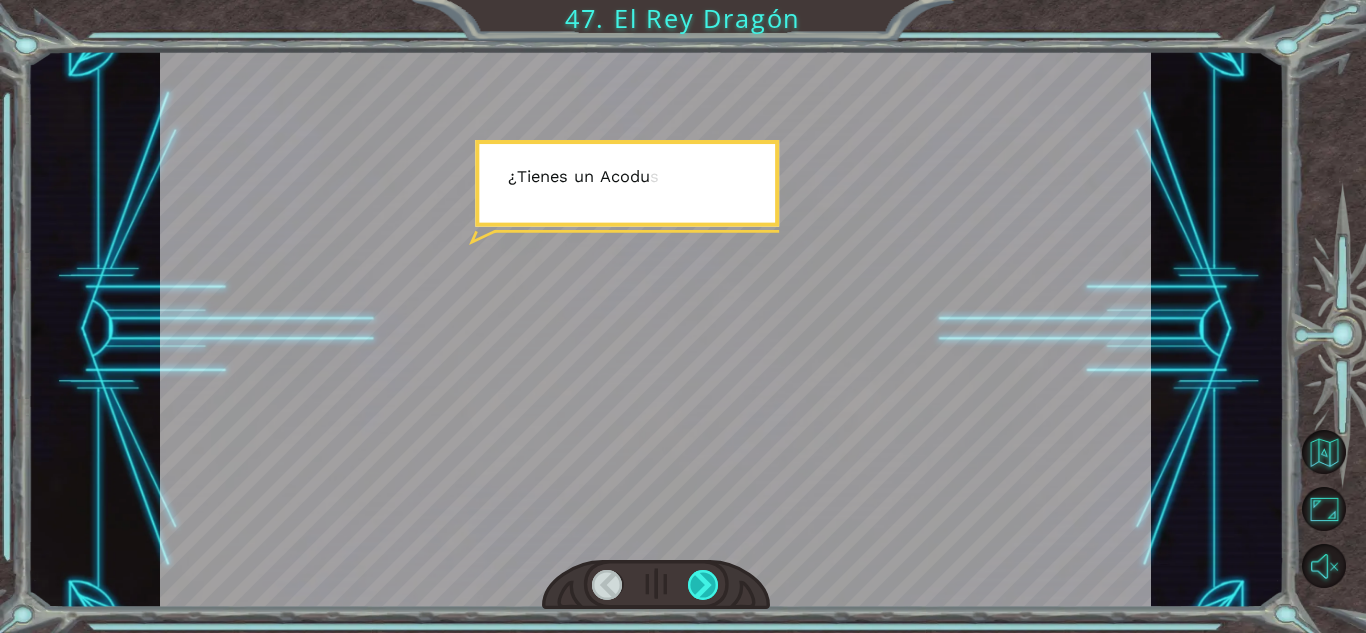click at bounding box center (703, 585) 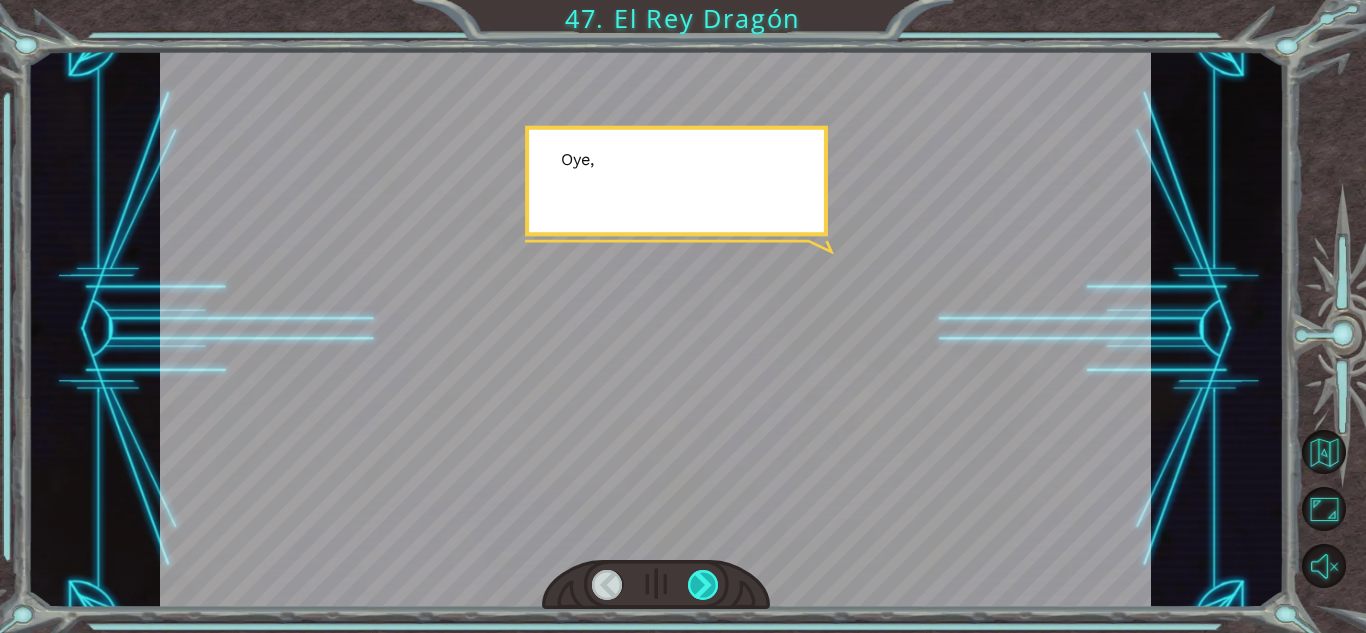 click at bounding box center (703, 585) 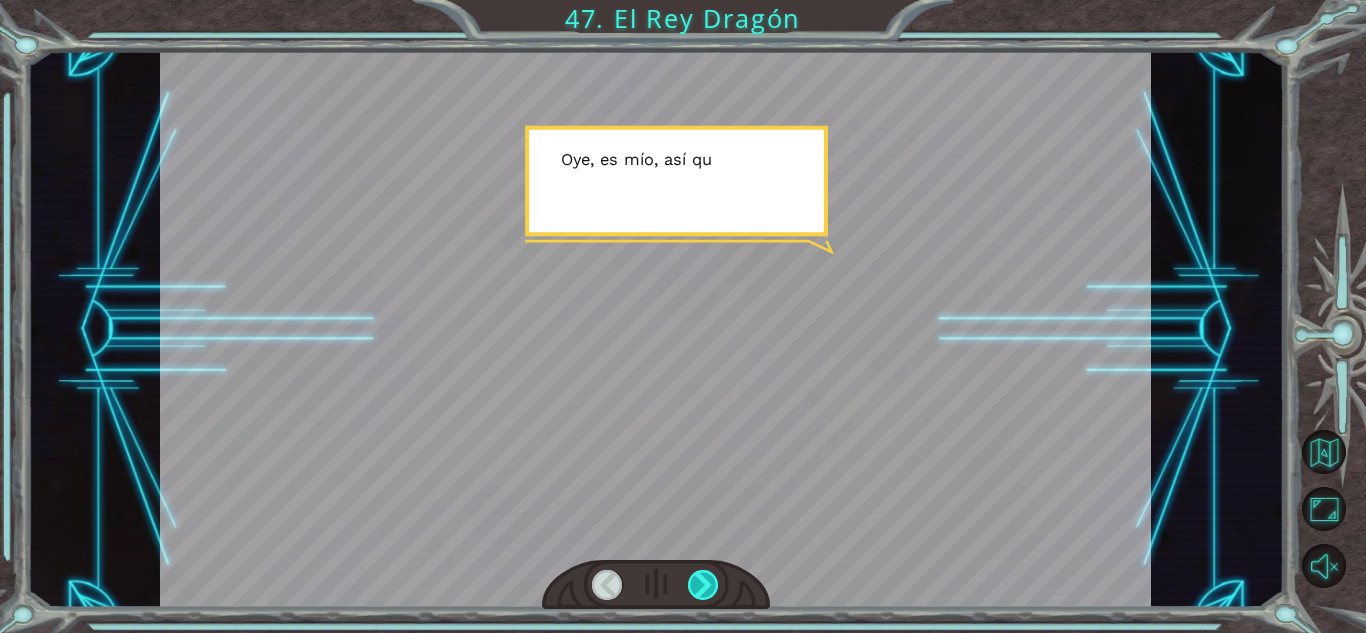 click at bounding box center [703, 585] 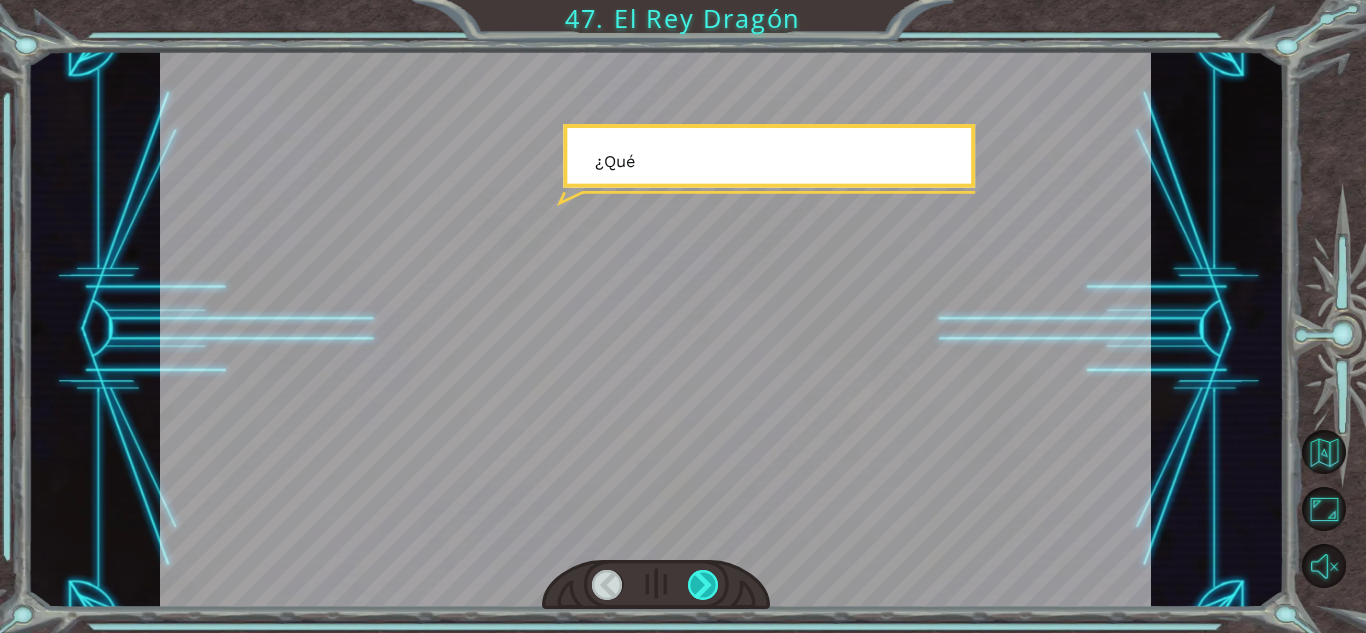 click at bounding box center [703, 585] 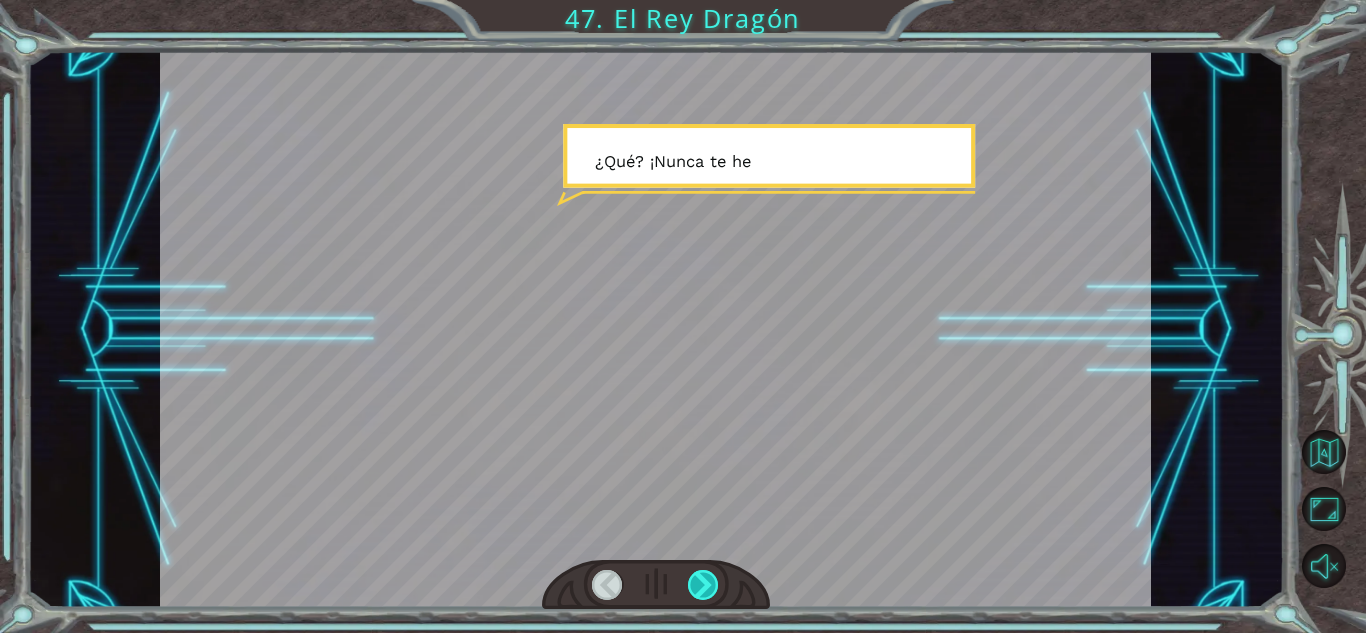 click at bounding box center [703, 585] 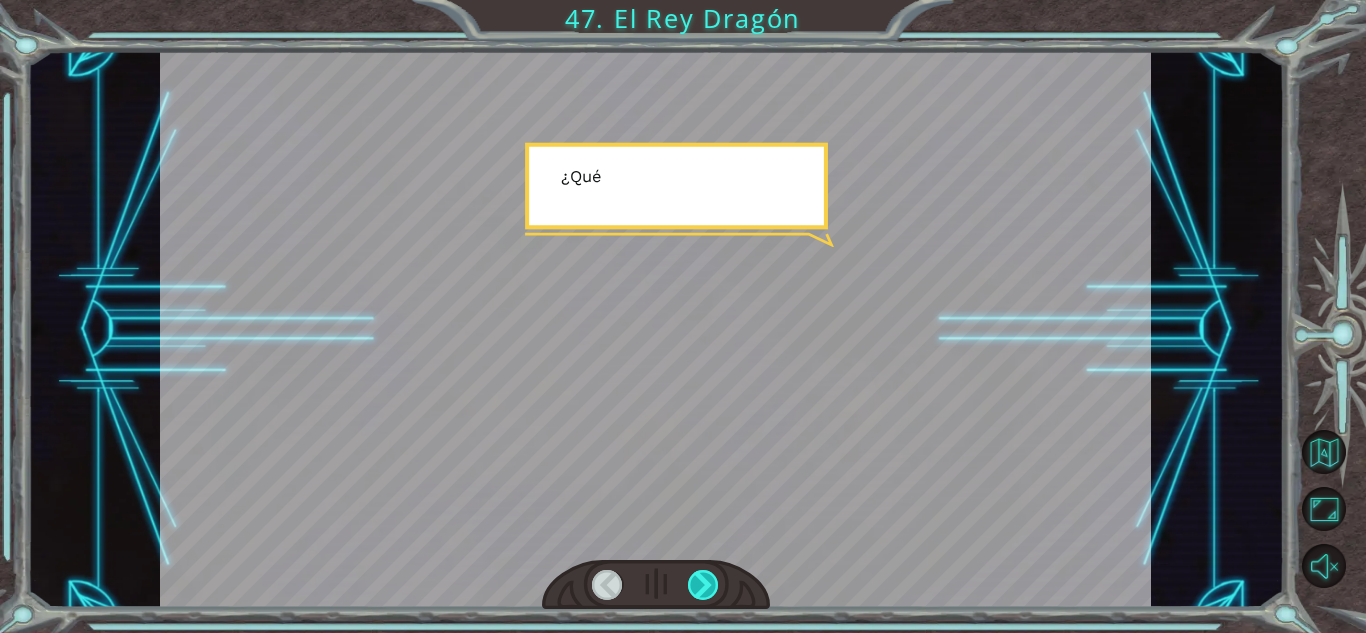 click at bounding box center (703, 585) 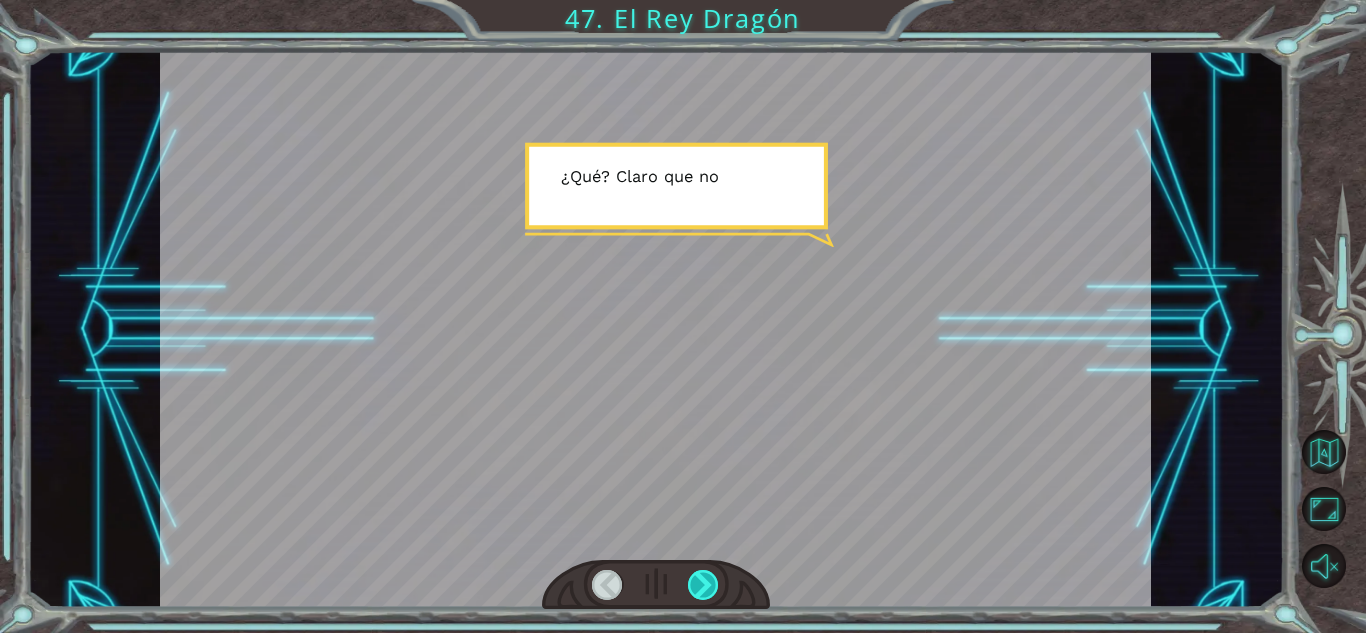 click at bounding box center [703, 585] 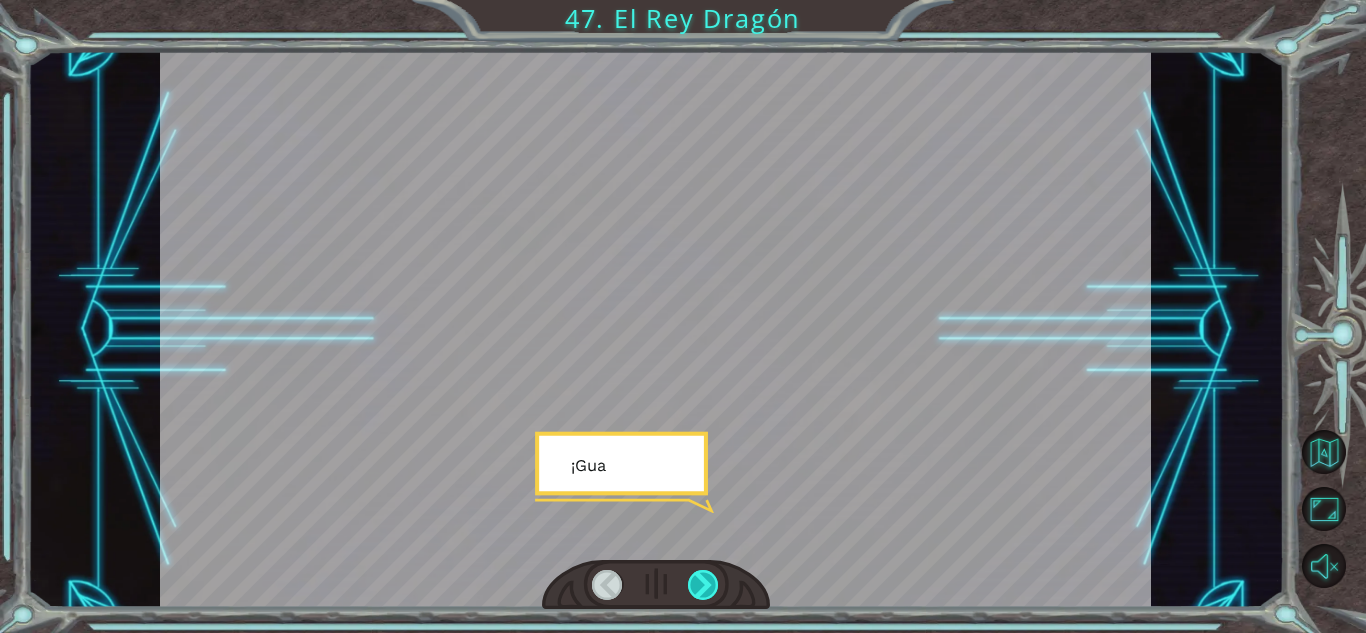 click at bounding box center (703, 585) 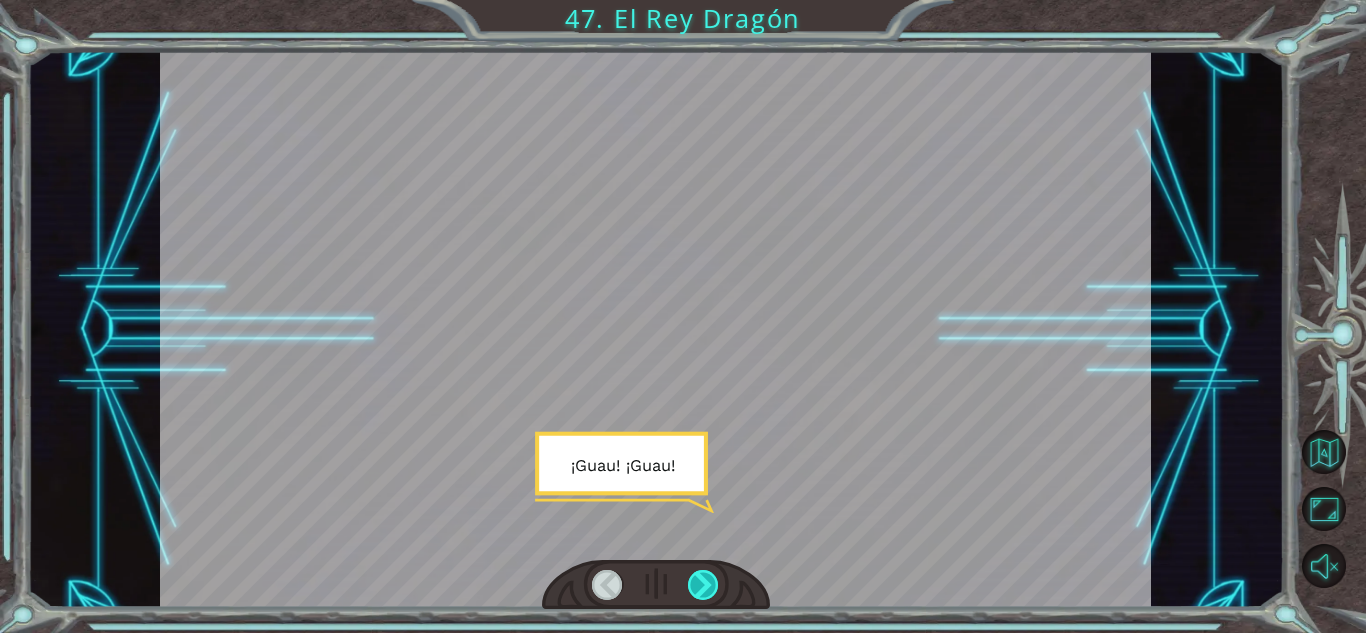 click at bounding box center [703, 585] 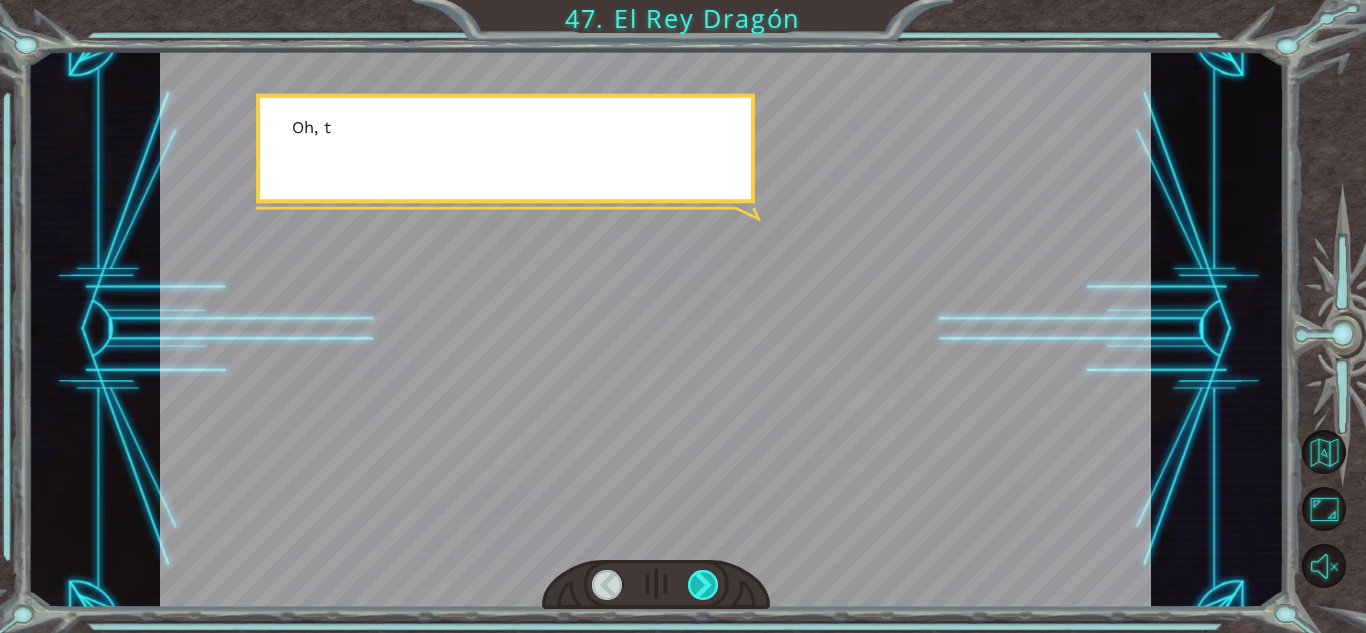 click at bounding box center [703, 585] 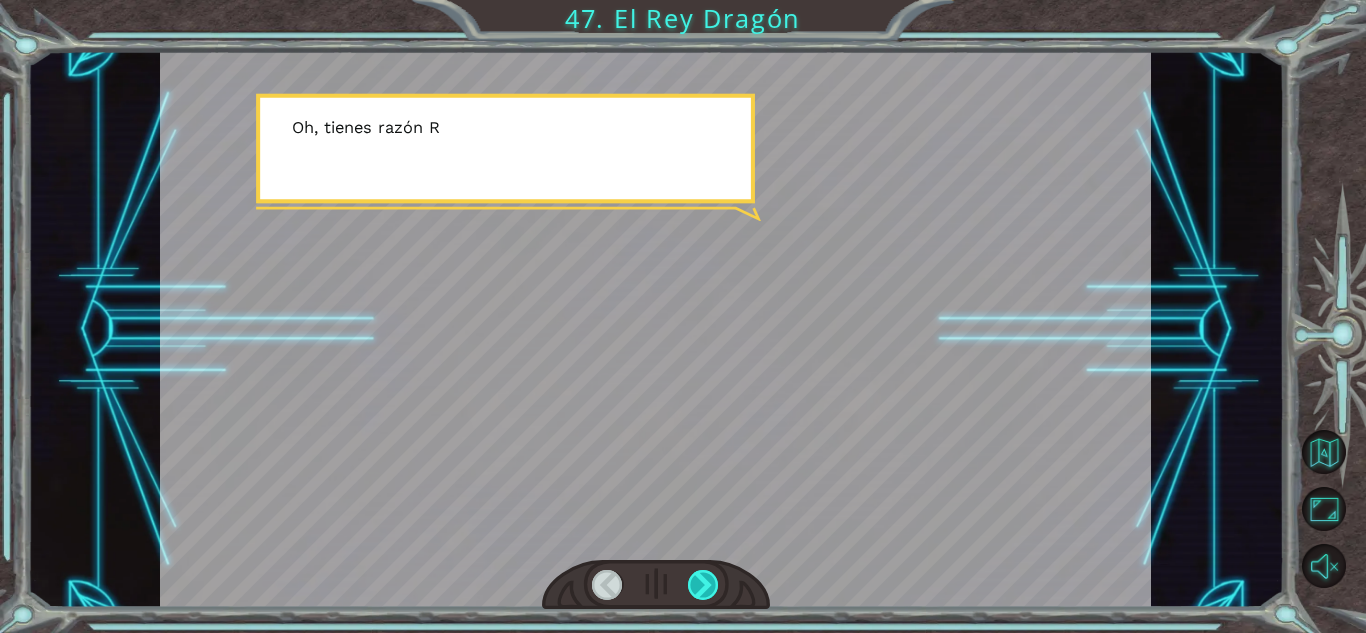 click at bounding box center (703, 585) 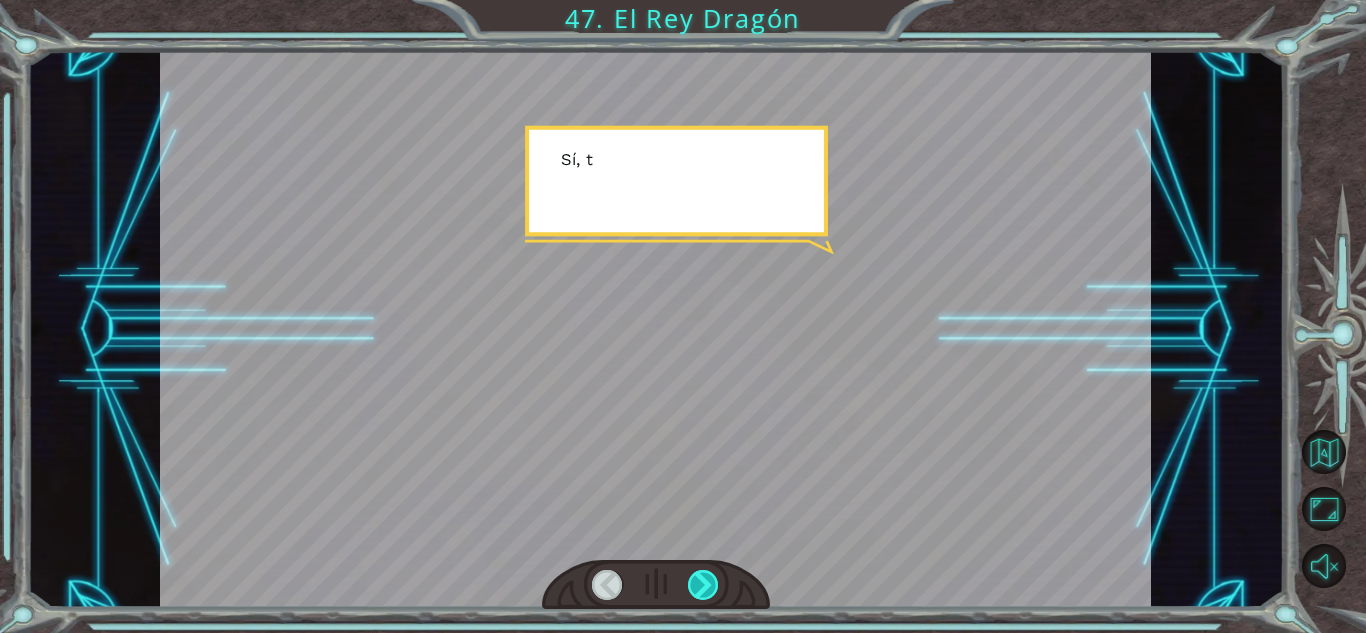 click at bounding box center [703, 585] 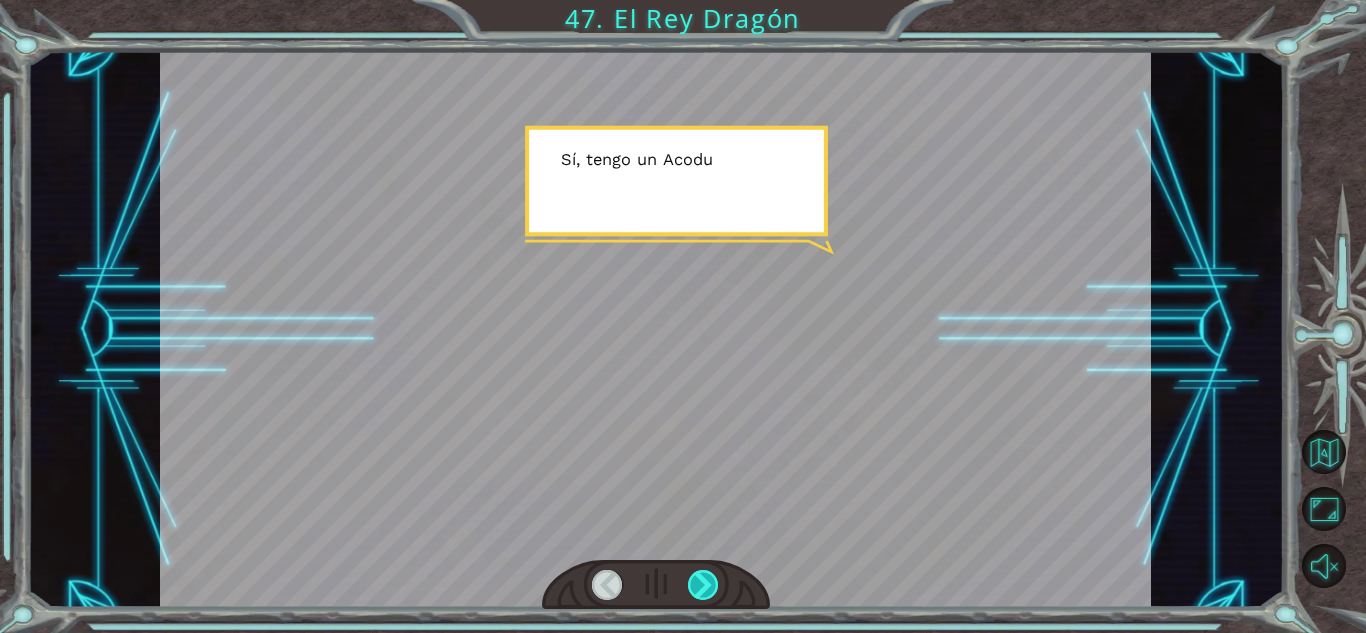 click at bounding box center [703, 585] 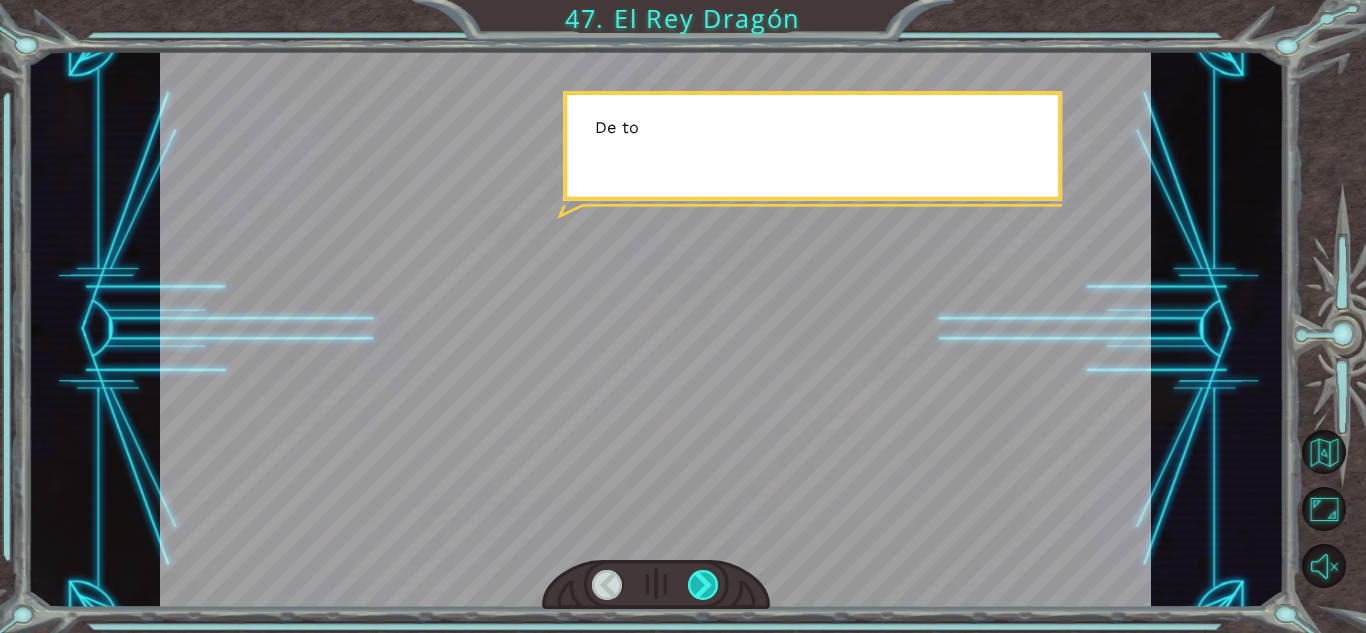 click at bounding box center [703, 585] 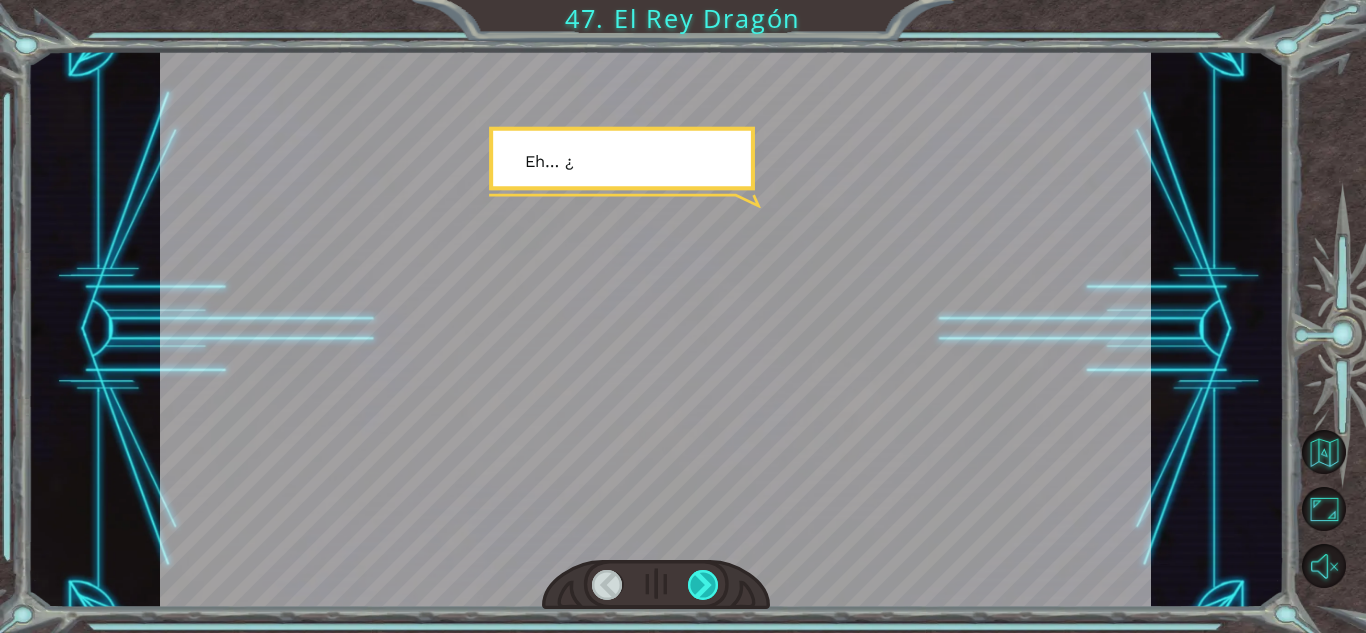 click at bounding box center (703, 585) 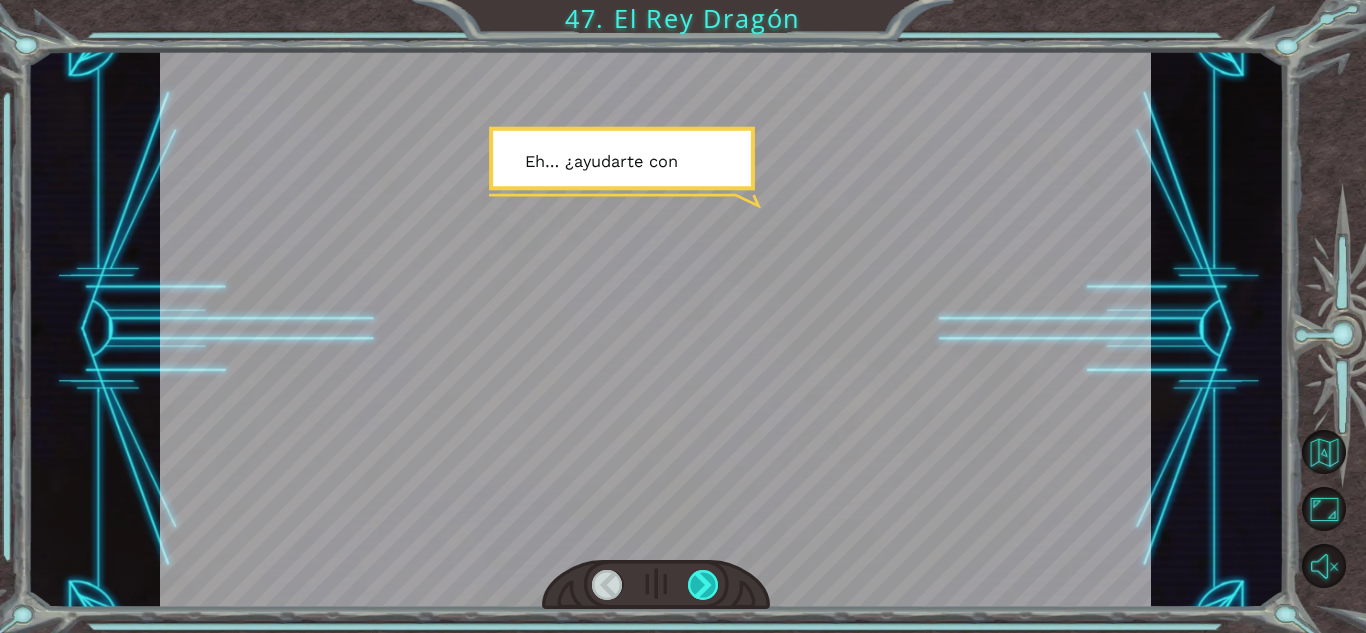 click at bounding box center [703, 585] 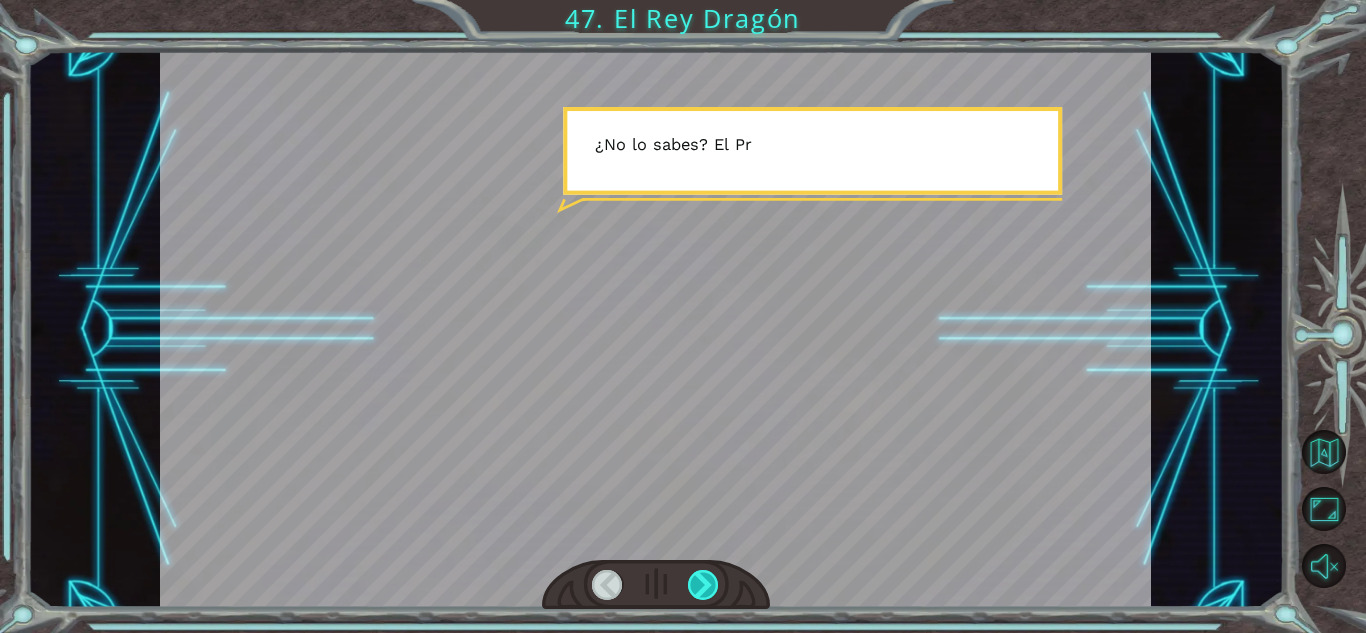click at bounding box center [703, 585] 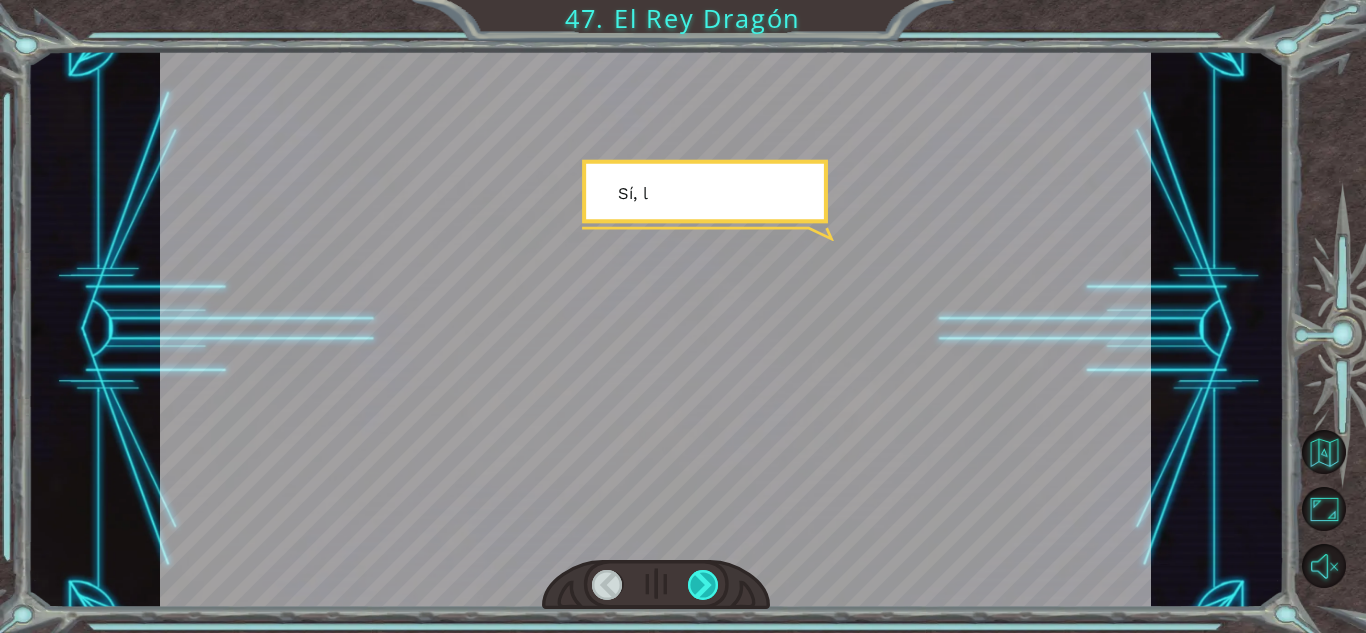 click at bounding box center [703, 585] 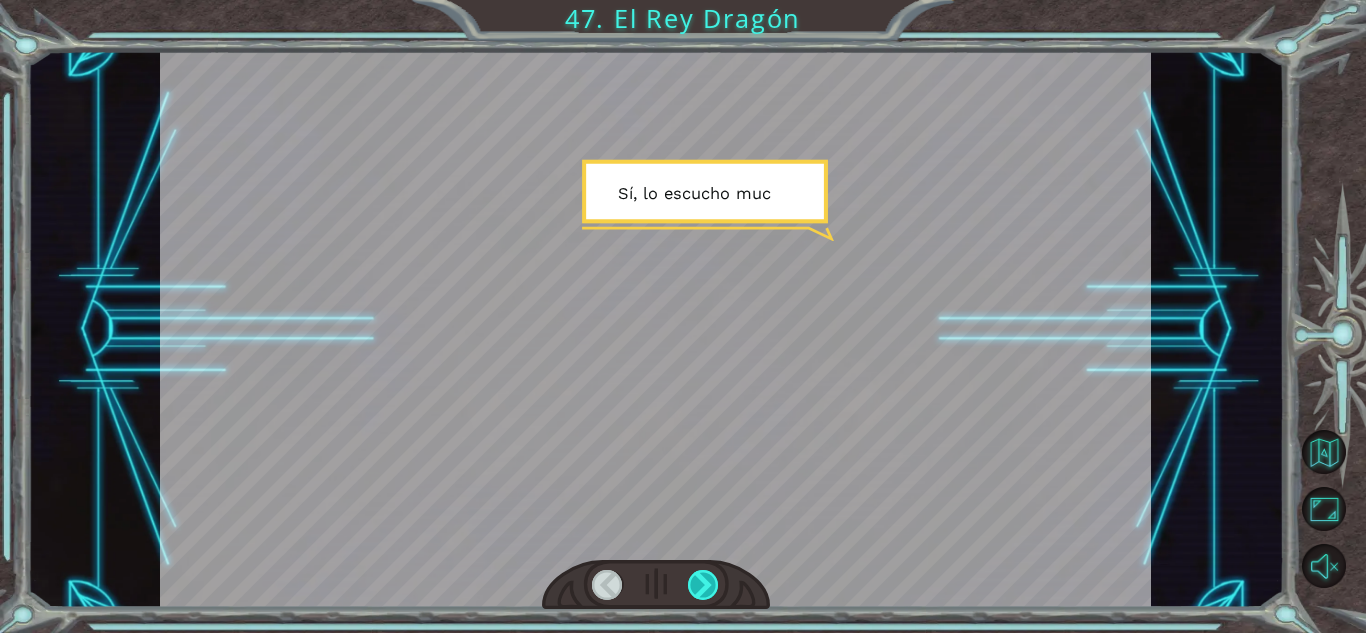 click at bounding box center [703, 585] 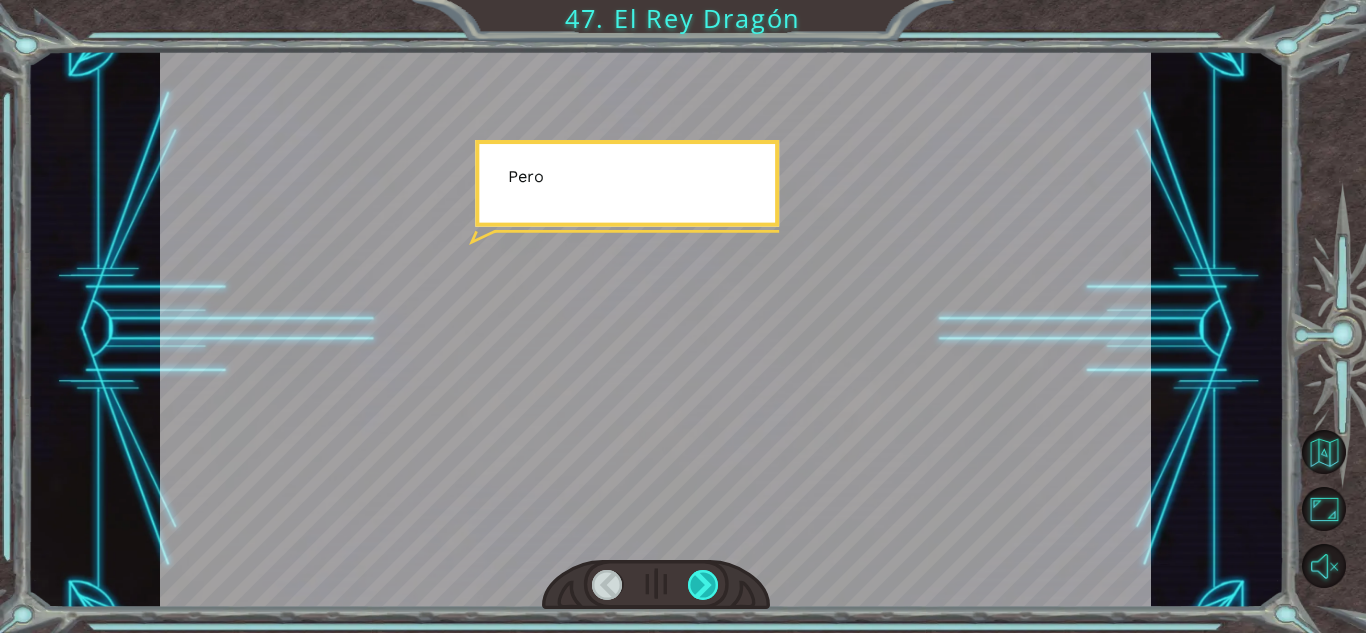 click at bounding box center (703, 585) 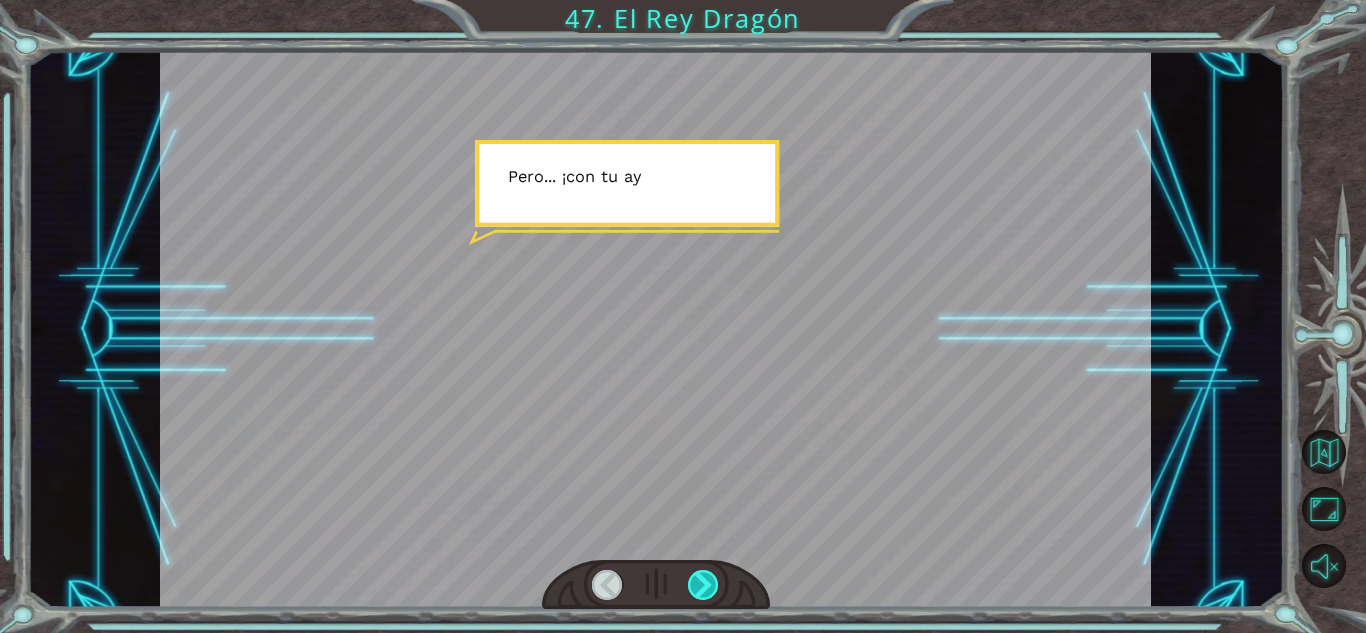 click at bounding box center (703, 585) 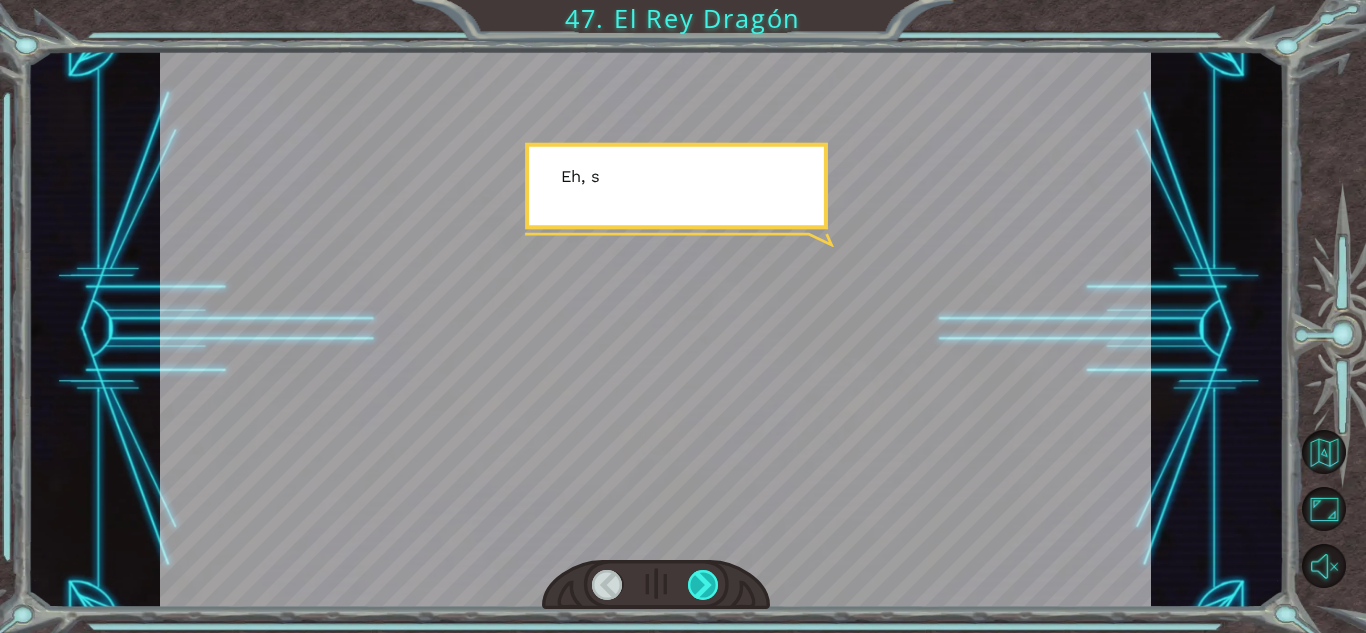 click at bounding box center [703, 585] 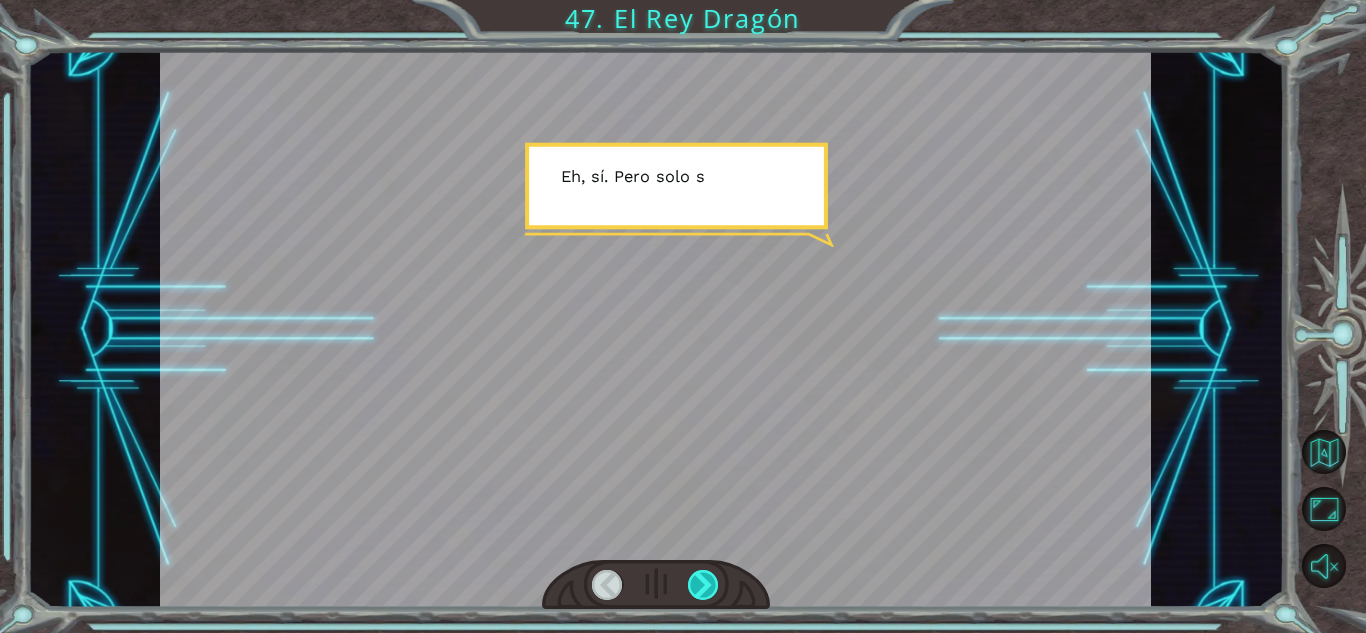 click at bounding box center (703, 585) 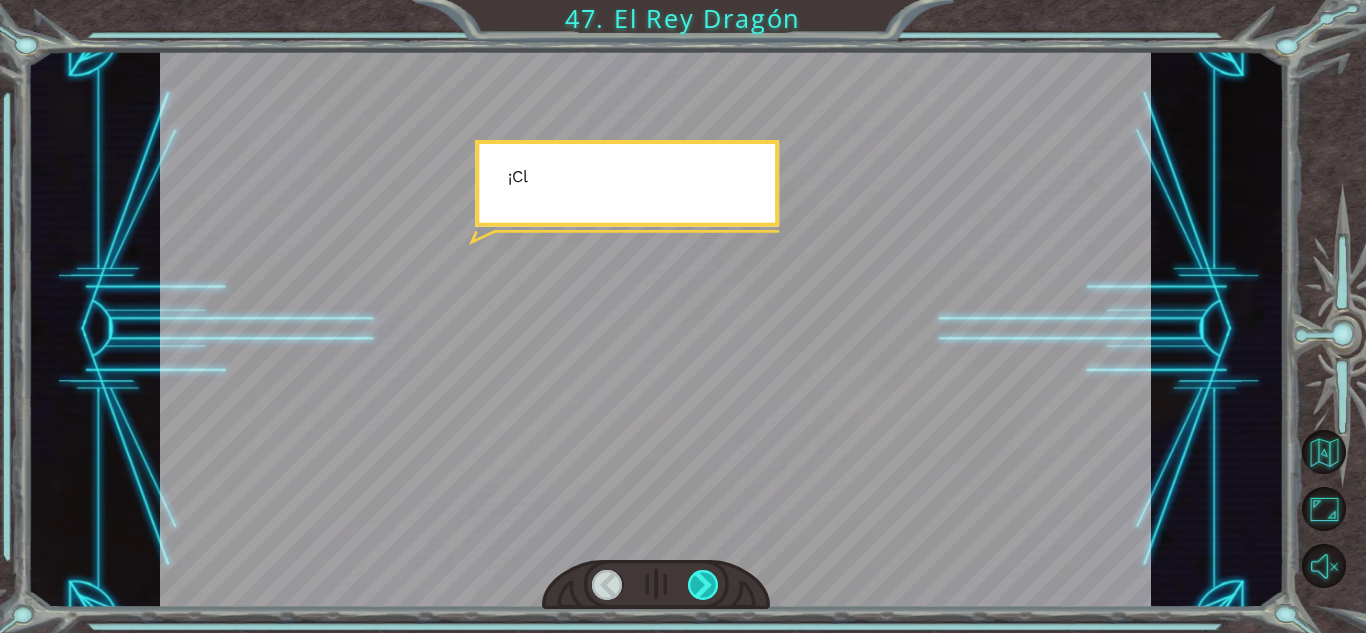 click at bounding box center [703, 585] 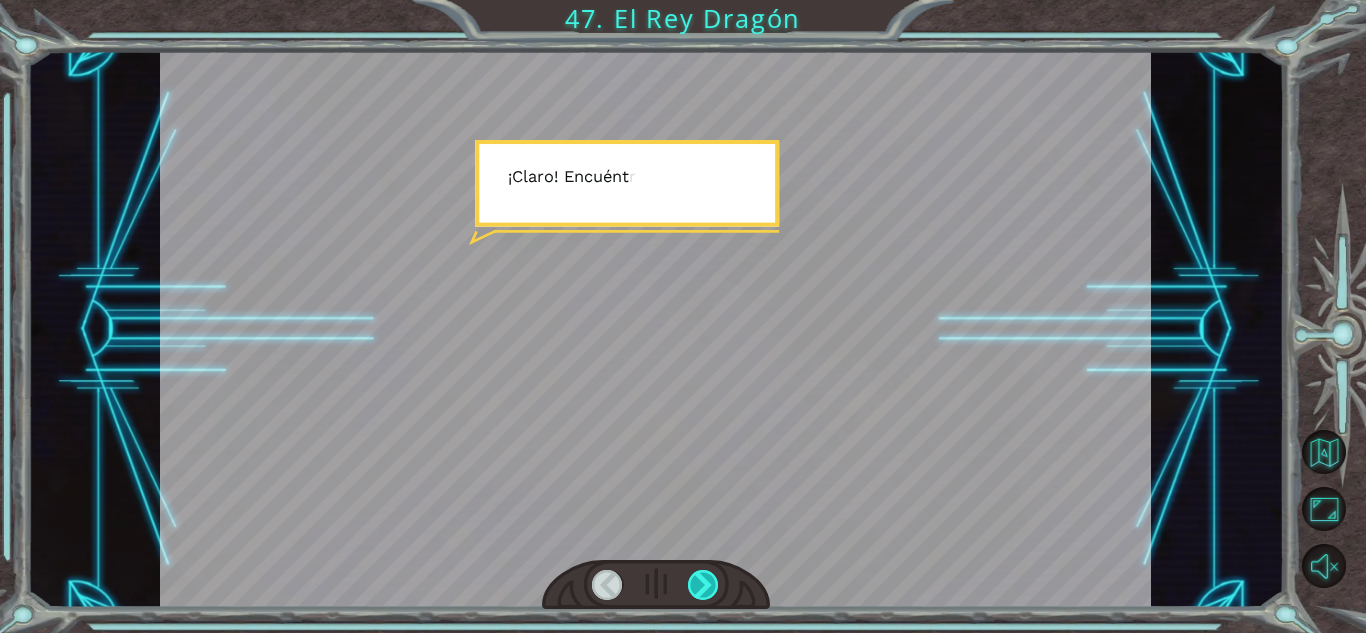click at bounding box center (703, 585) 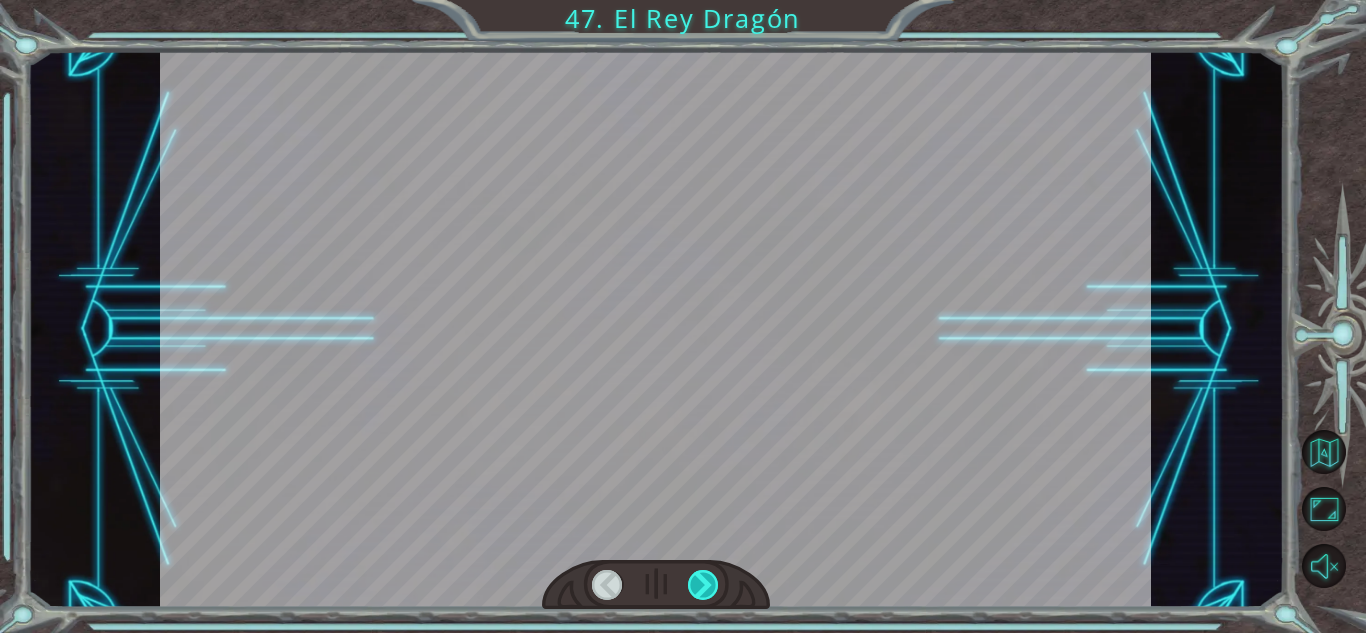 click at bounding box center [703, 585] 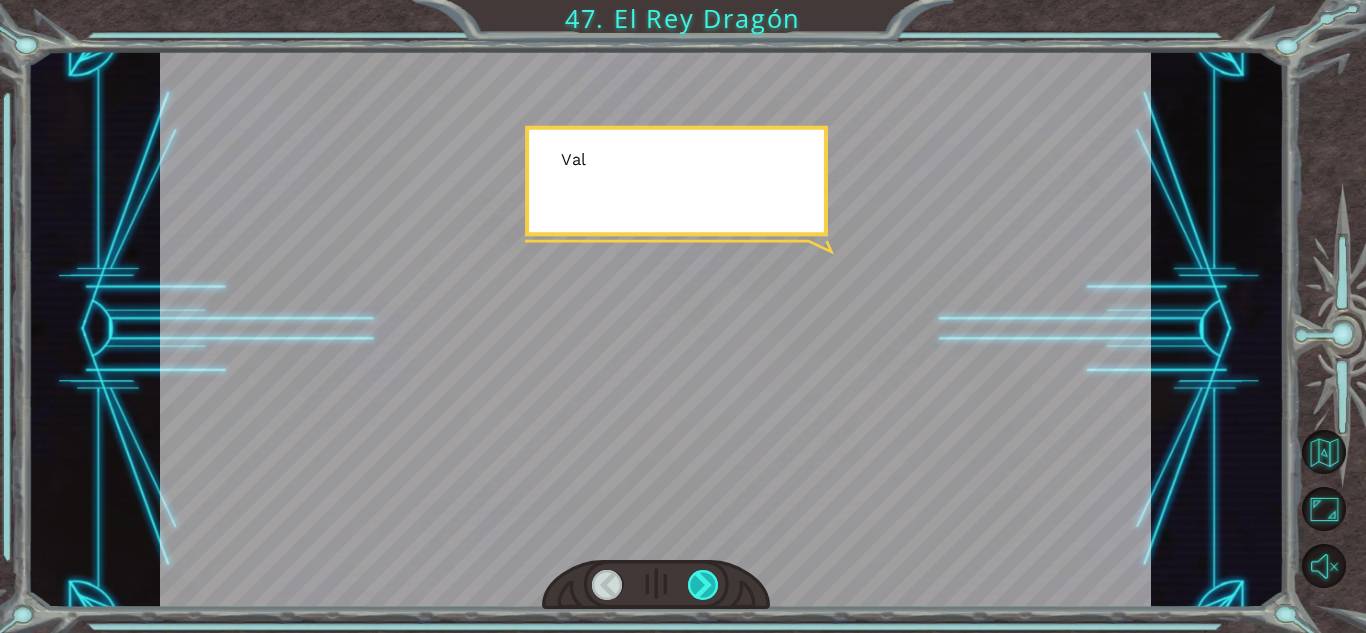 click at bounding box center [703, 585] 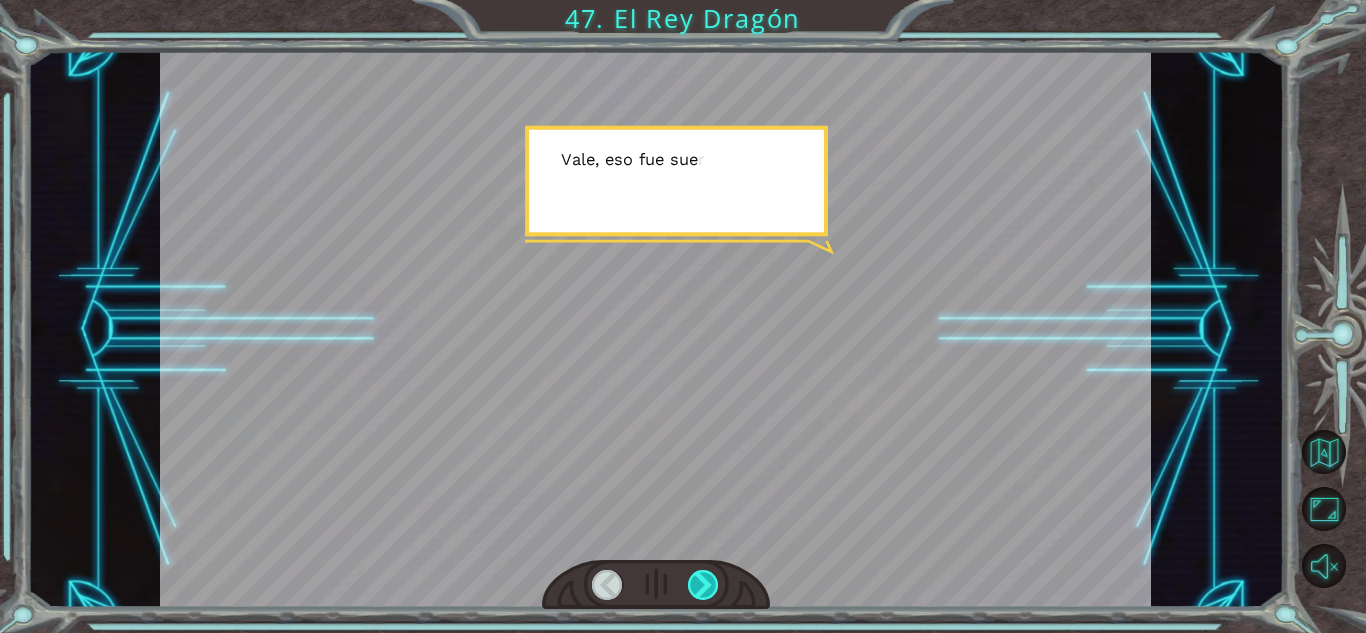 click at bounding box center [703, 585] 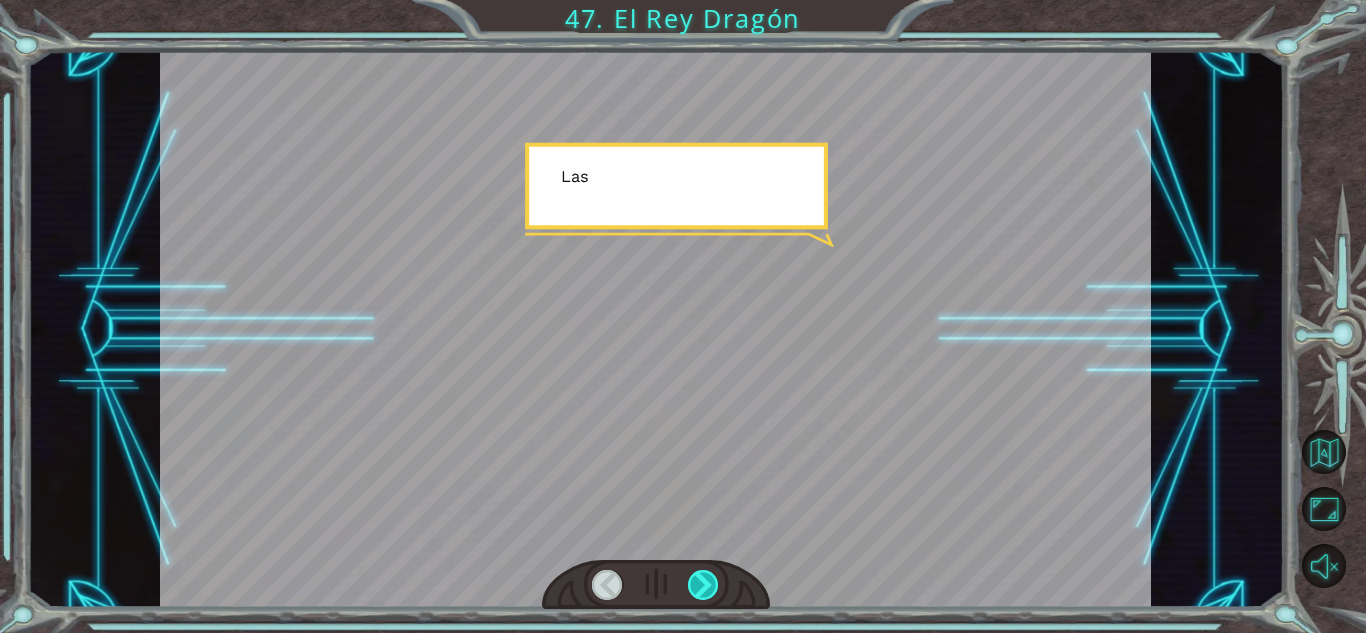 click at bounding box center (703, 585) 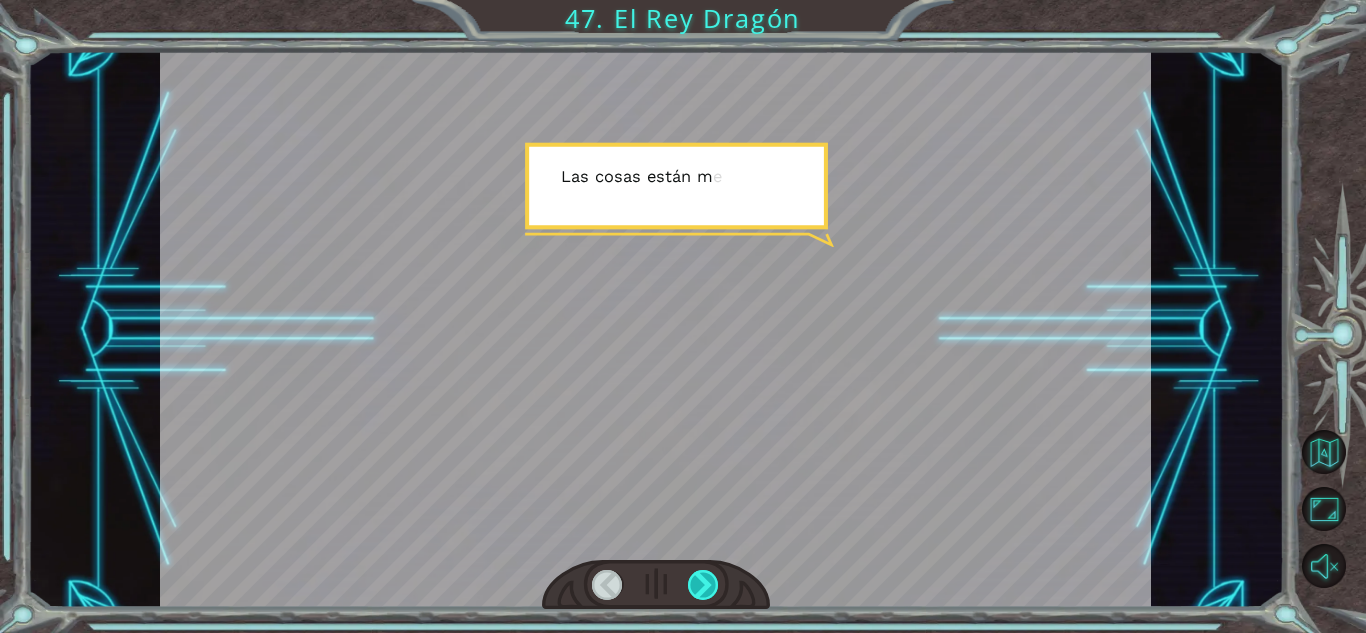 click at bounding box center [703, 585] 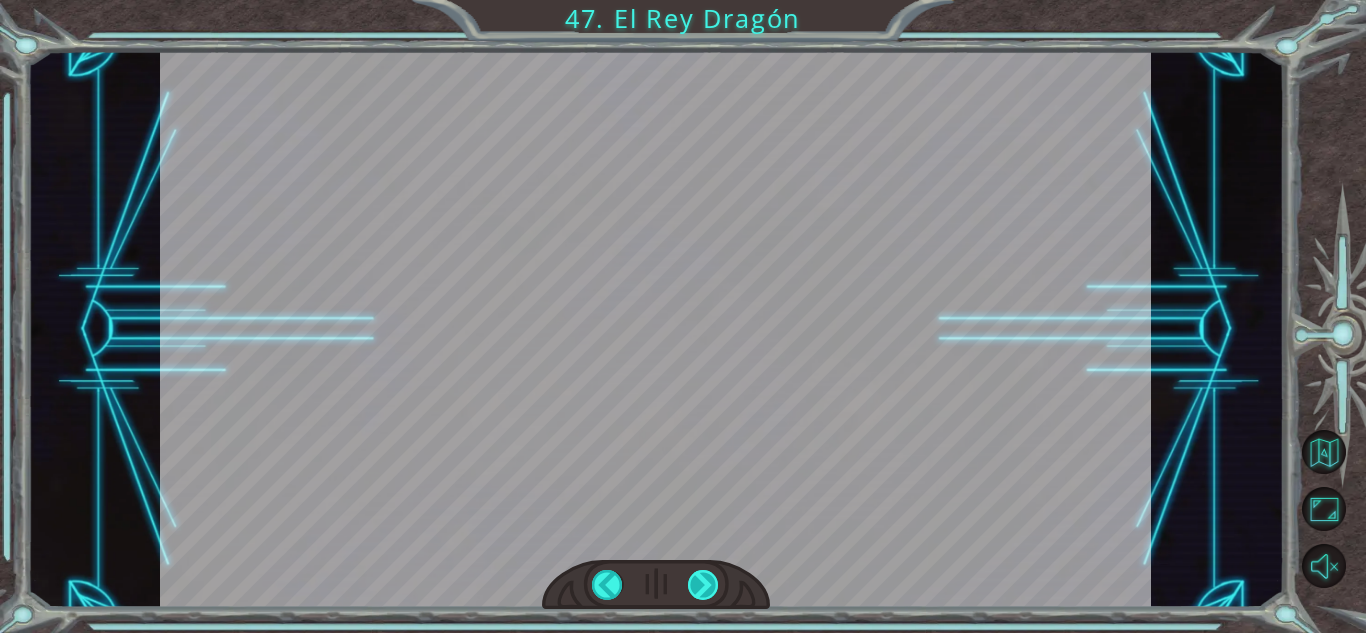 click at bounding box center [703, 585] 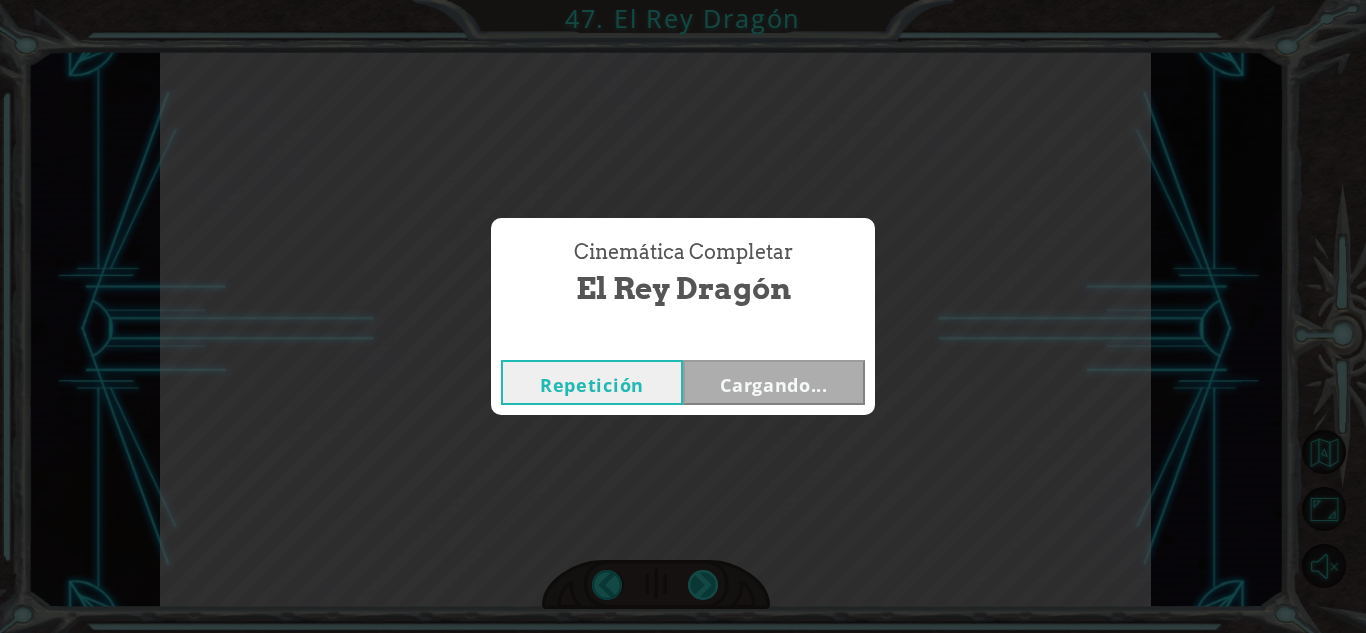 click on "Temporary Text       L a s   t o r m e n t a s   d e l   t i e m p o   g i r a n   a   m i   a l r e d e d o r   y   a l   d e   M o u s e   m i e n t r a s   n o s   s u m e r g i m o s   e n   e l   v ó r t i c e .   ¿ D ó n d e   a c a b a r e m o s ?   ¿ C ó m o   c r e a r e m o s   m á s   A c o d u s e s ?    S o l o   e l   p a s a d o   t i e n e   l a s   r e s p u e s t a s . ¡ W h o a !   E s o   f u e . . .   e x t r a ñ o .   ¿ A s í   q u e   e s t o   e s ?   ¿ E s t e   e s   H a v e n   h a c e   5 0 0   a ñ o s ?   N o   h a y   m u c h o   a q u í .    V a m o s .   H a y   u n a   g r a n j a   a l l í .   V a m o s   a   e c h a r   u n   v i s t a z o . V a m o s   a   v e r   s i   h a y   a l g u i e n   e n   c a s a . ¿ Q u i é n   e r e s   t ú ?   ¿ Q u é   q u i e r e s ?    ¡ W h o a !   ¿ N o   e r e s   e s e   t i p o   l o c o   d e   l a s   t o r m e n t a s   d e   t i e m p o ?    ¿ Q u é ?   N o   s é   d e   q u é   h a b l a s .   ¡ V" at bounding box center [683, 0] 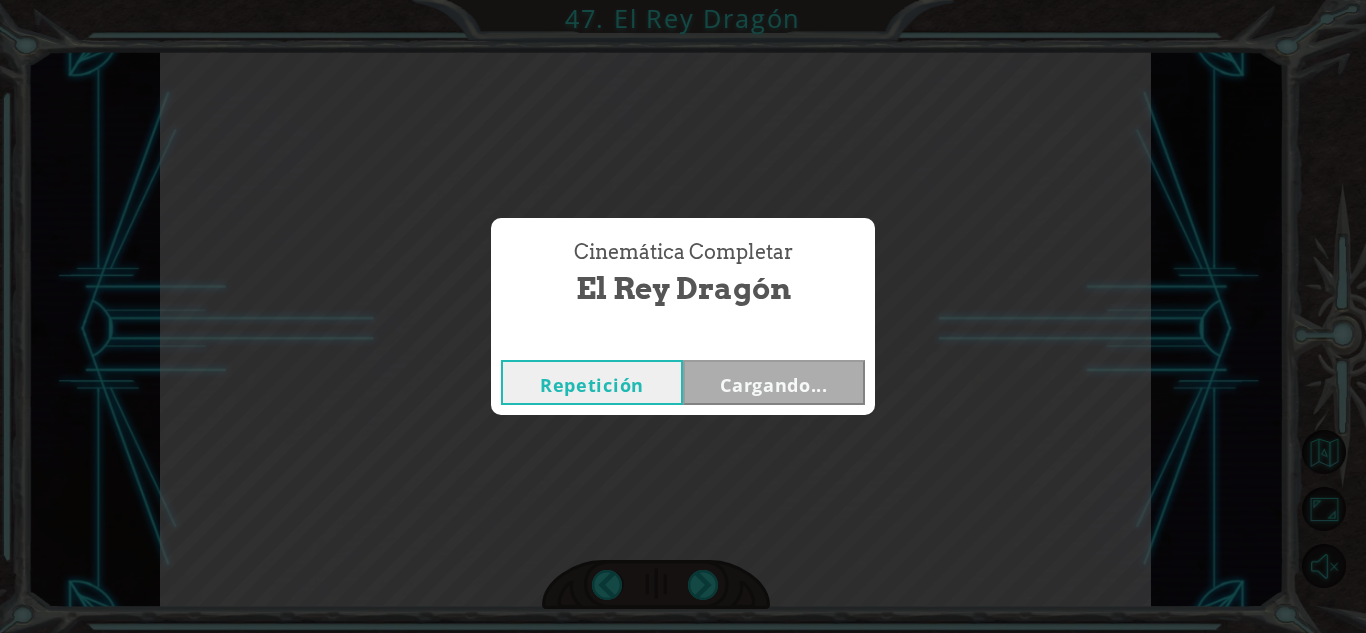 click on "Cinemática Completar     El Rey Dragón
Repetición
Cargando..." at bounding box center [683, 316] 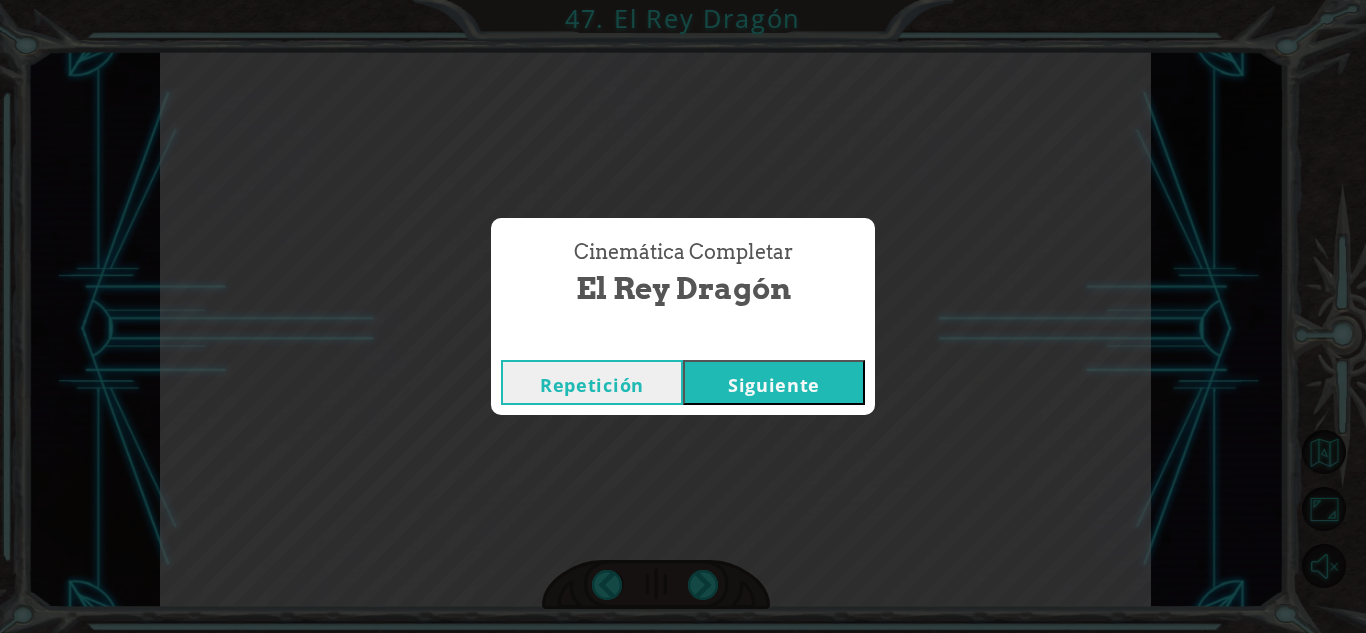 drag, startPoint x: 697, startPoint y: 592, endPoint x: 786, endPoint y: 397, distance: 214.35017 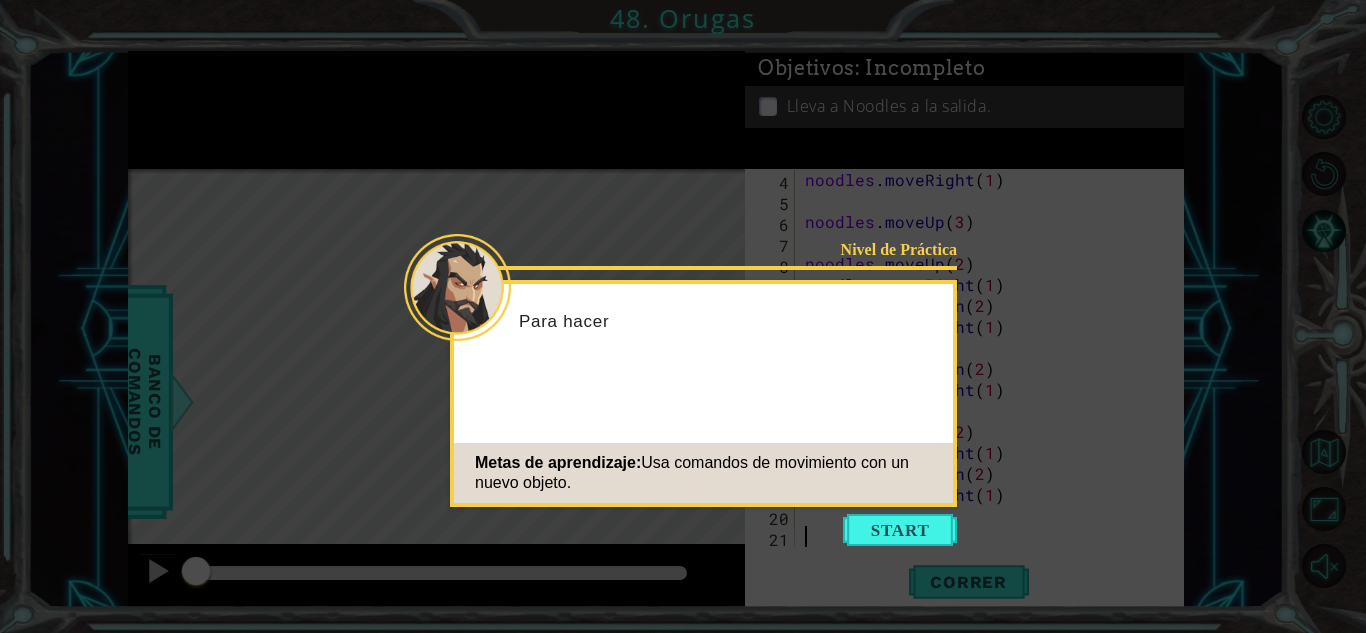 scroll, scrollTop: 63, scrollLeft: 0, axis: vertical 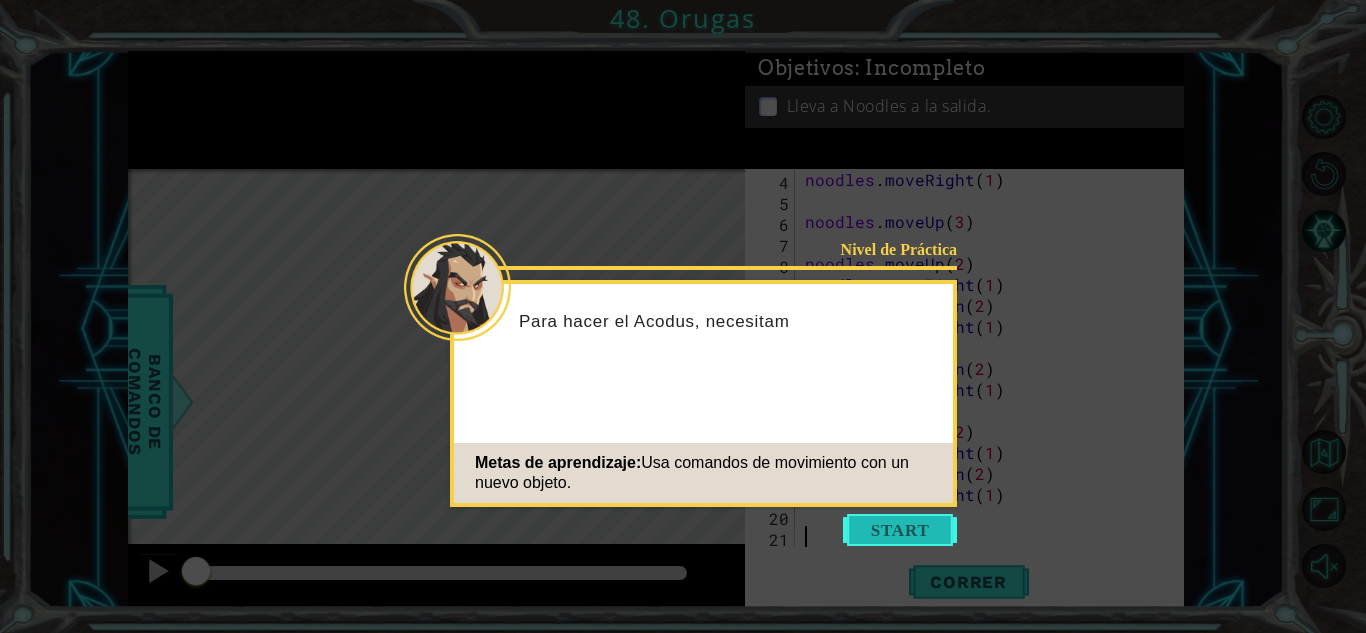 click at bounding box center [900, 530] 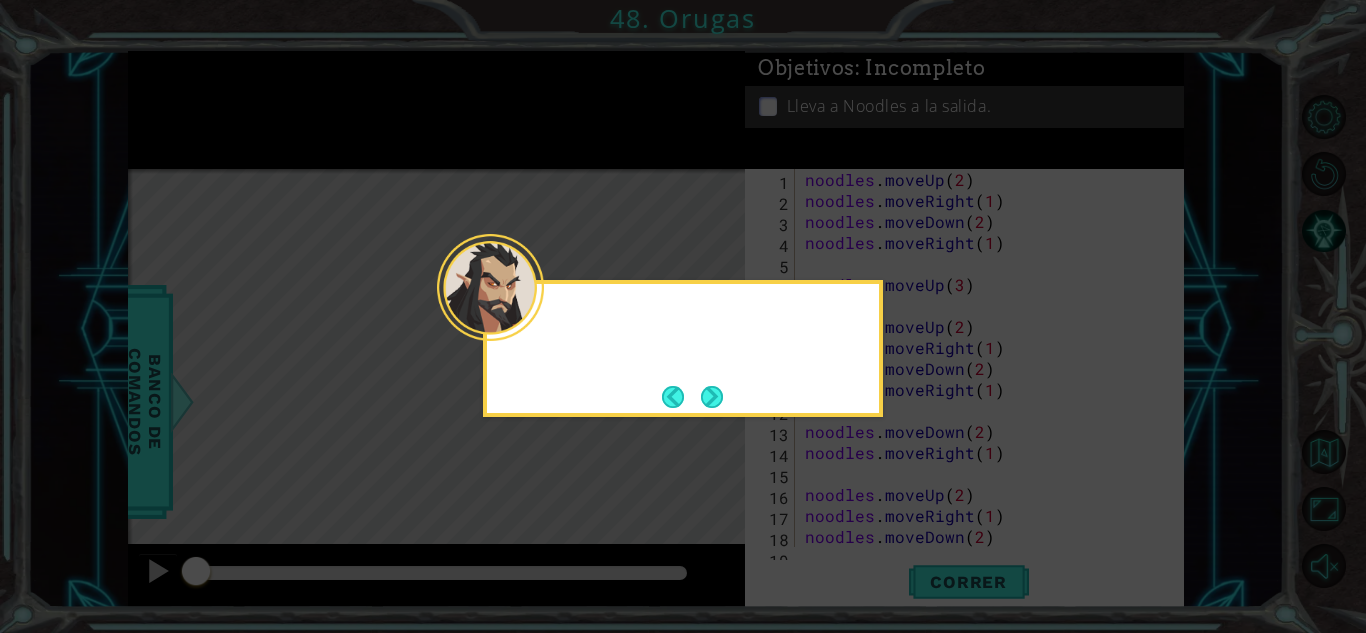 scroll, scrollTop: 0, scrollLeft: 0, axis: both 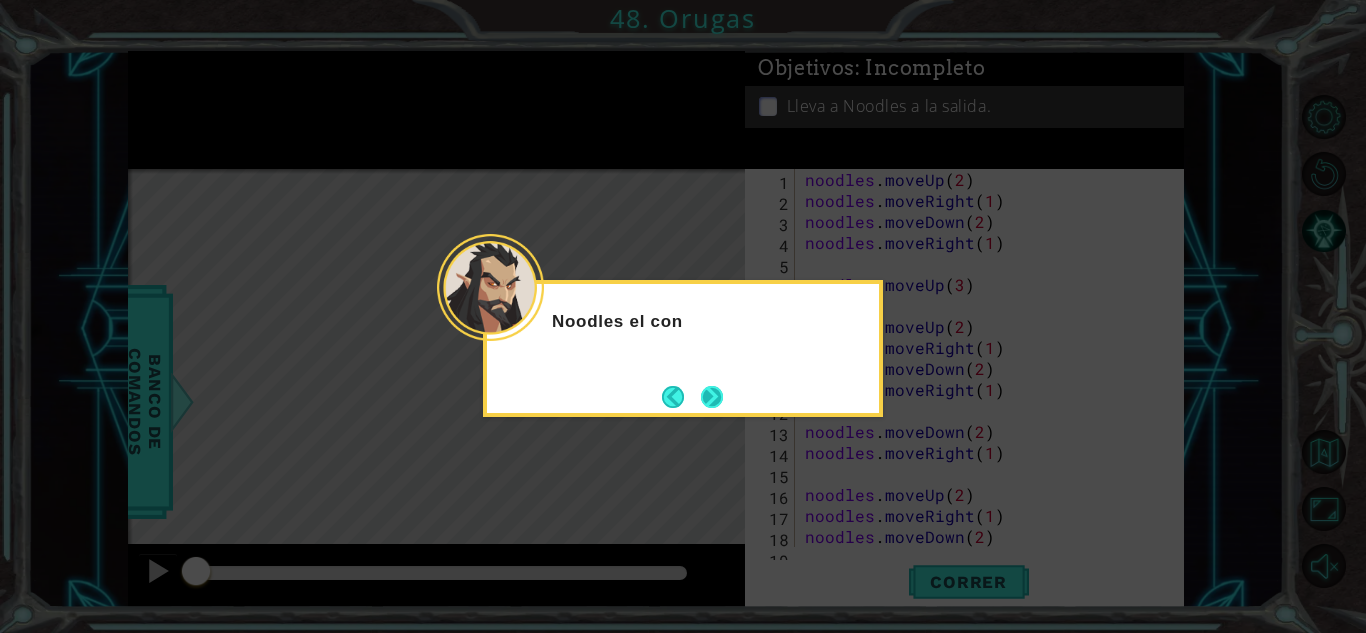 click at bounding box center [712, 397] 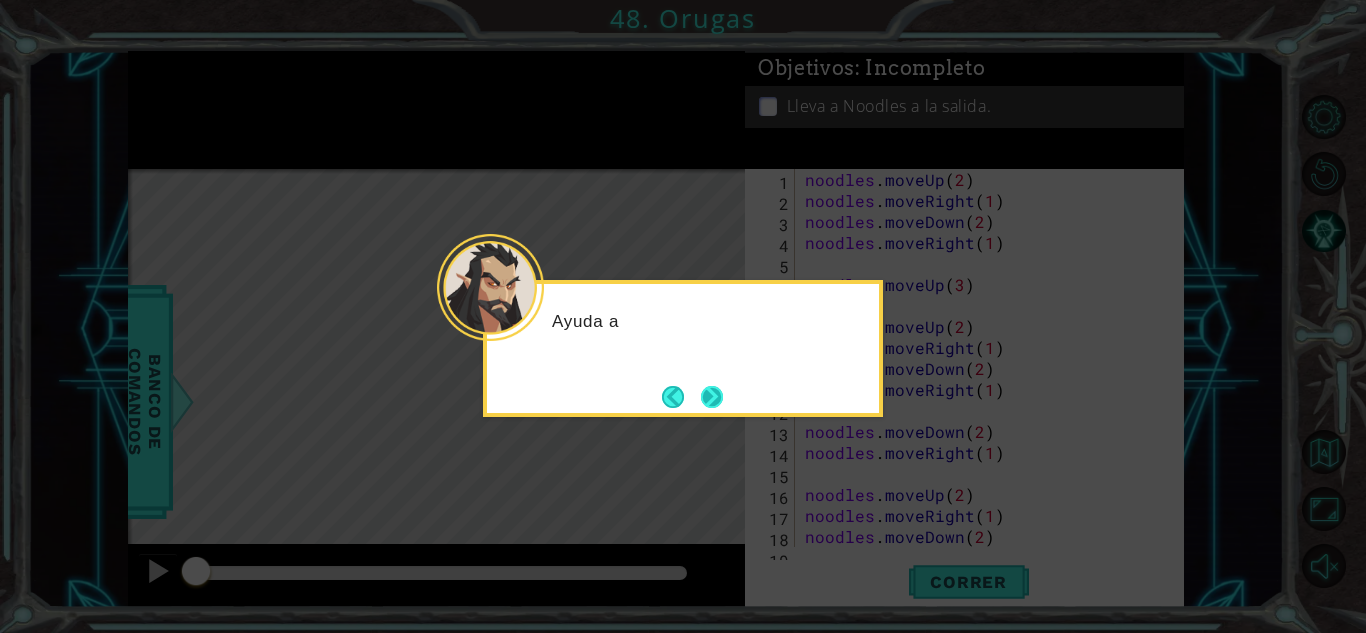 click at bounding box center [712, 397] 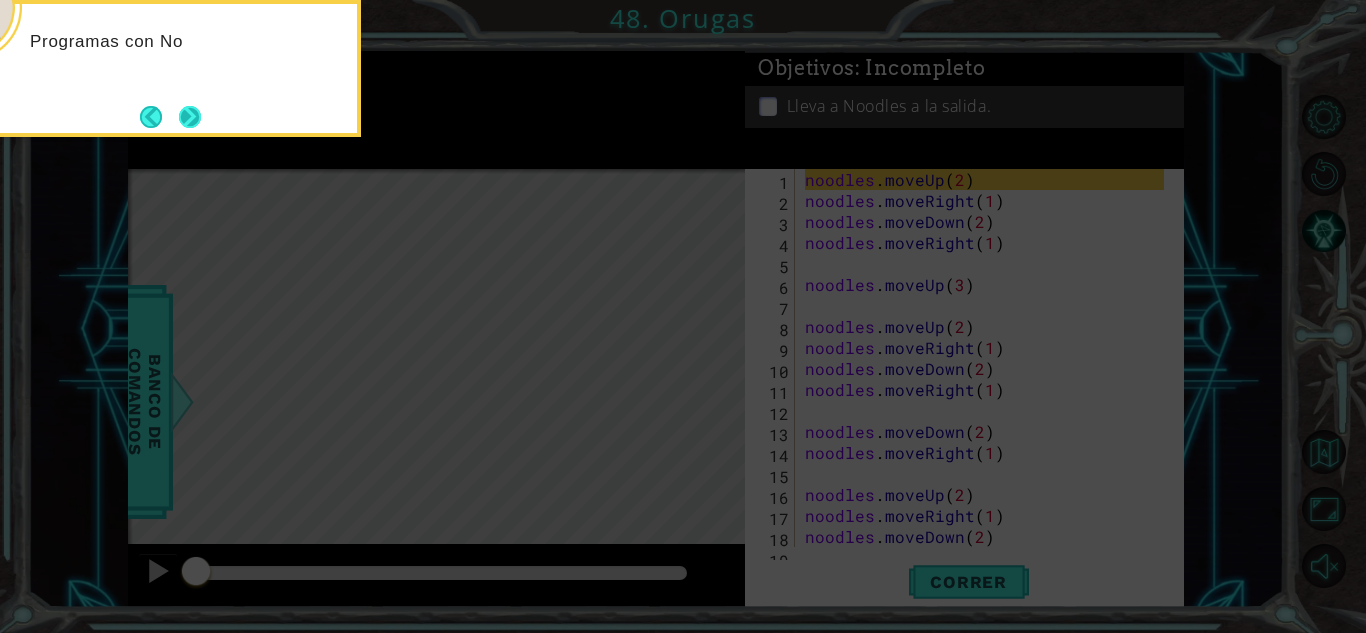 click at bounding box center [190, 117] 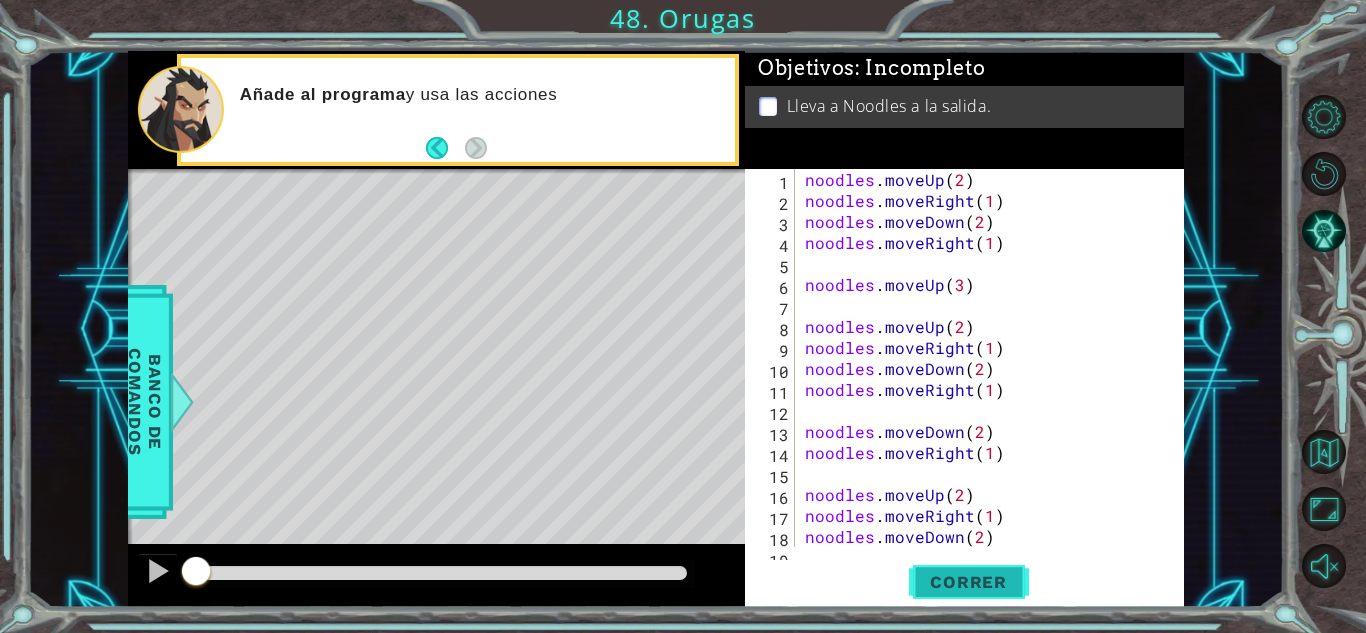 click on "Correr" at bounding box center [968, 582] 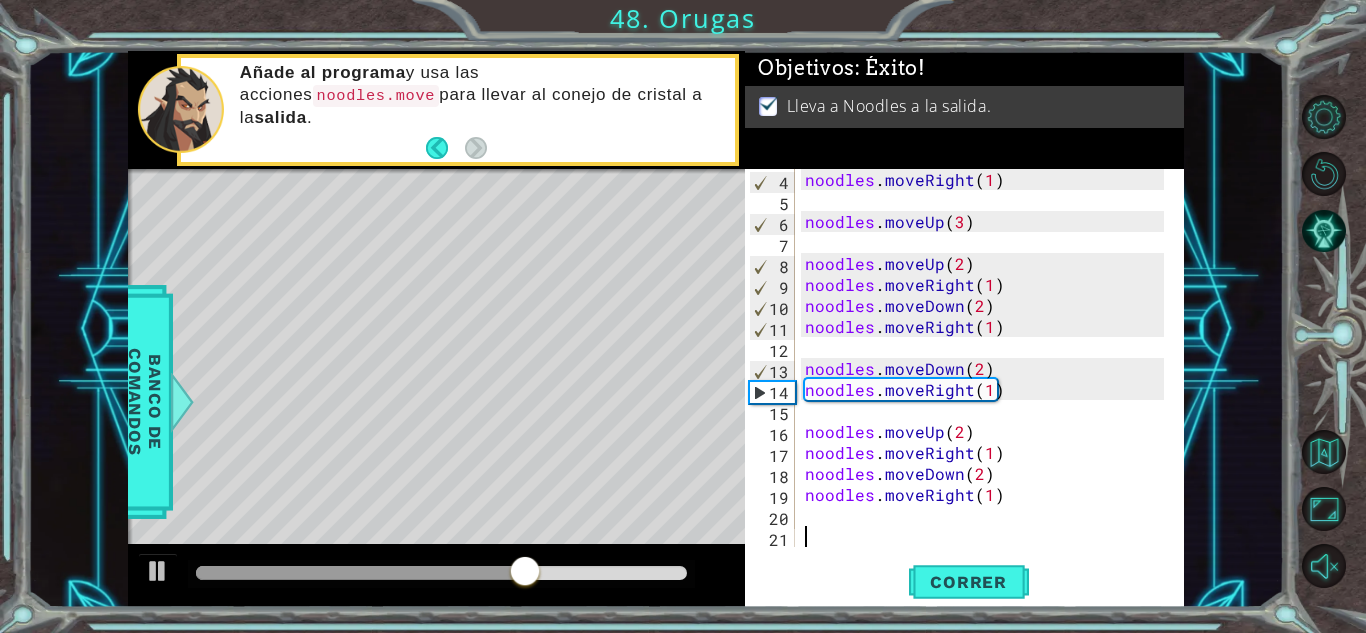 scroll, scrollTop: 63, scrollLeft: 0, axis: vertical 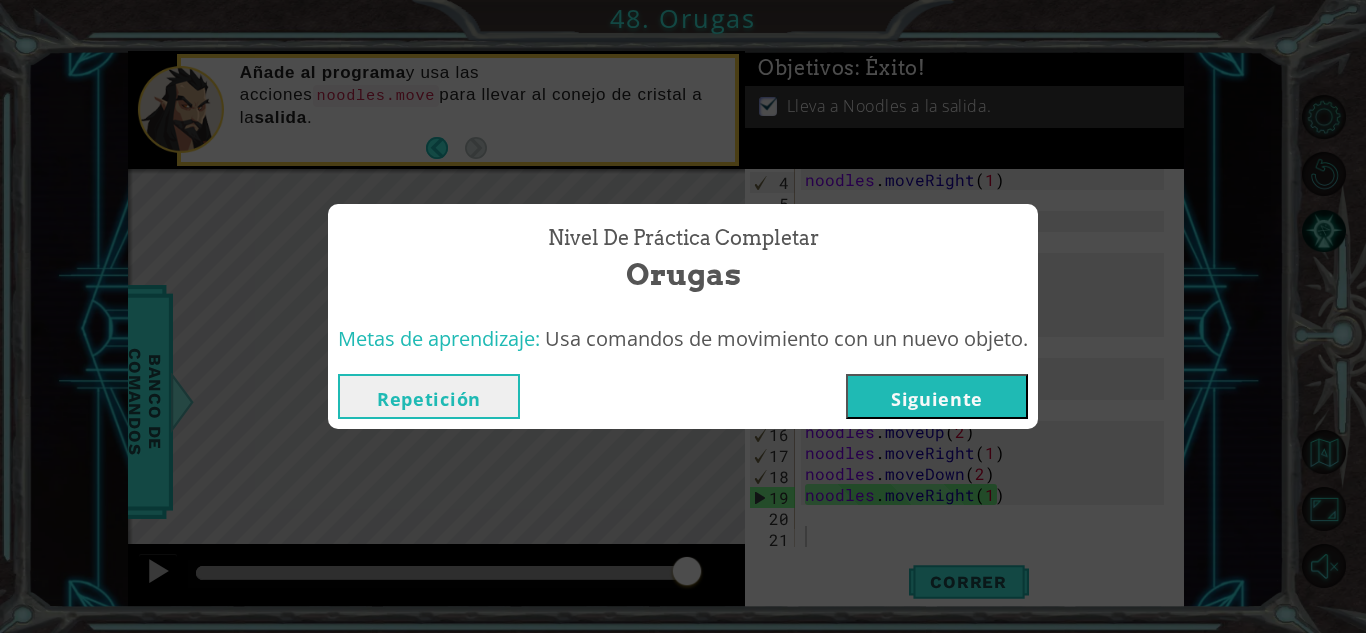 click on "Siguiente" at bounding box center (937, 396) 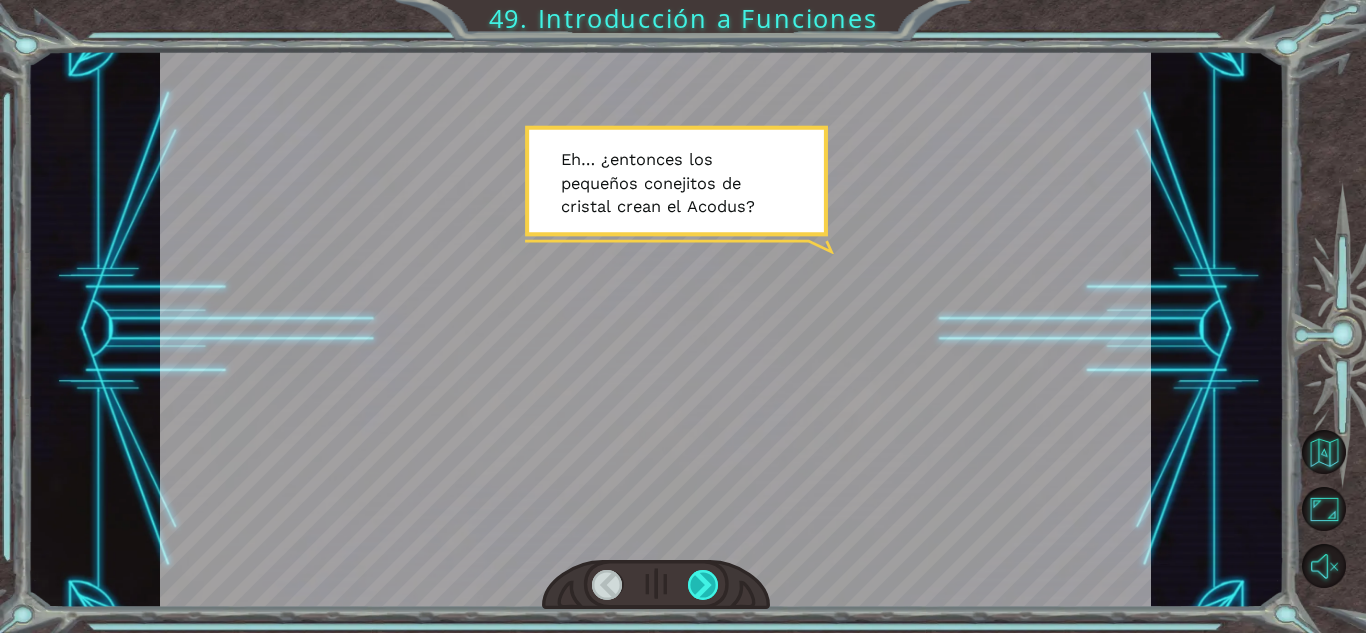 click at bounding box center (703, 585) 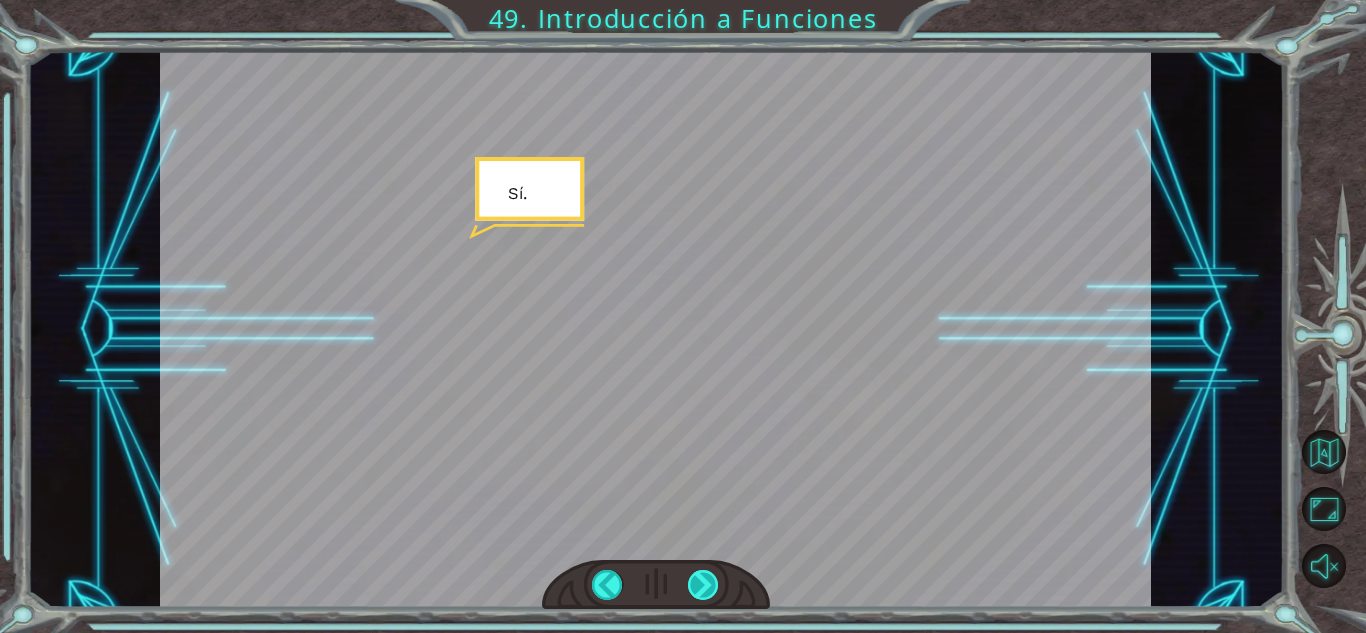 click at bounding box center [703, 585] 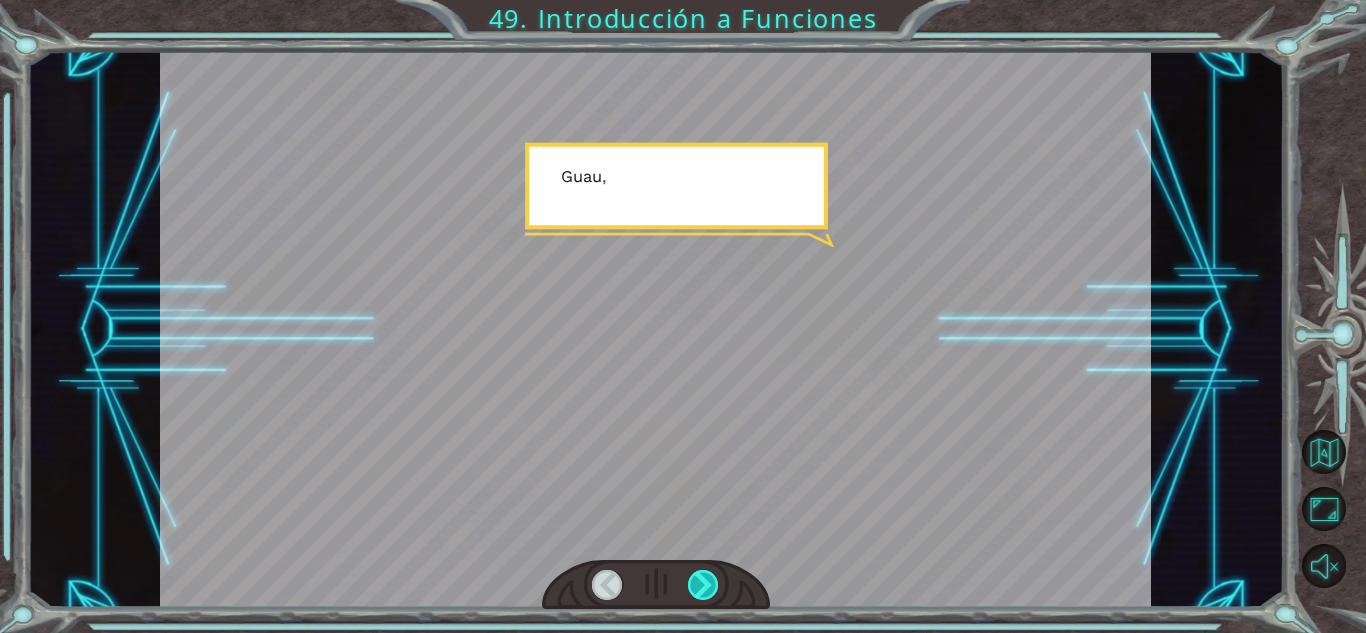 click at bounding box center (703, 585) 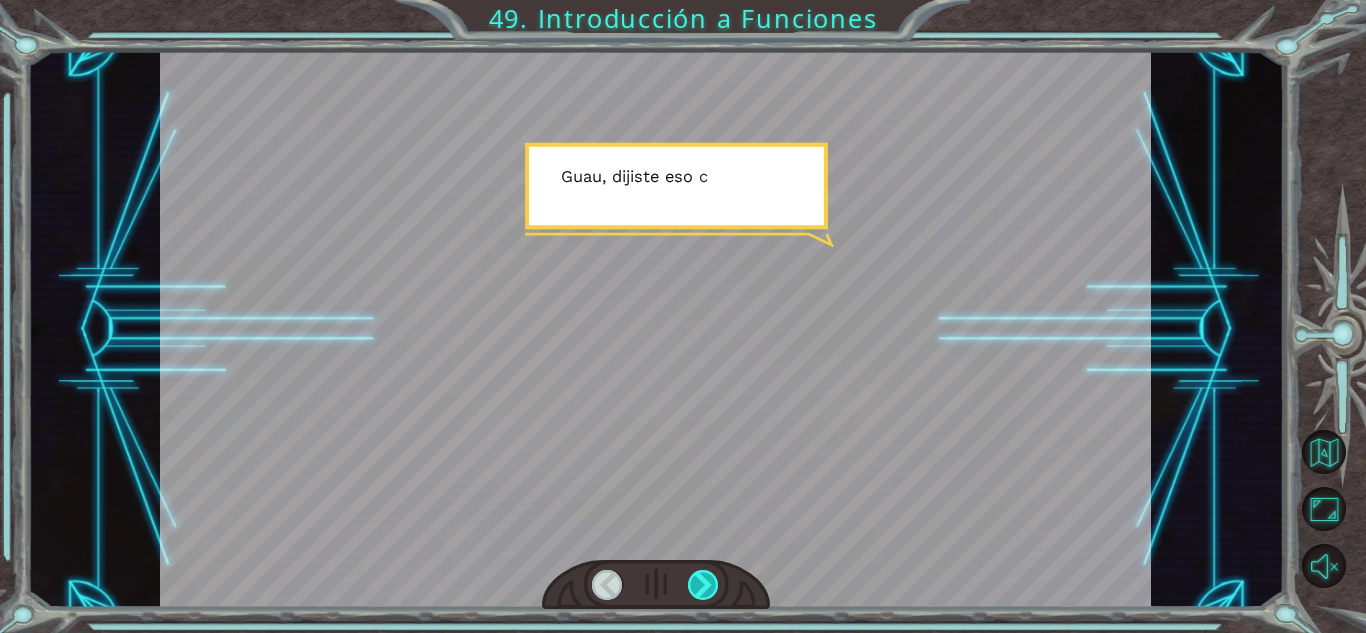 click at bounding box center [703, 585] 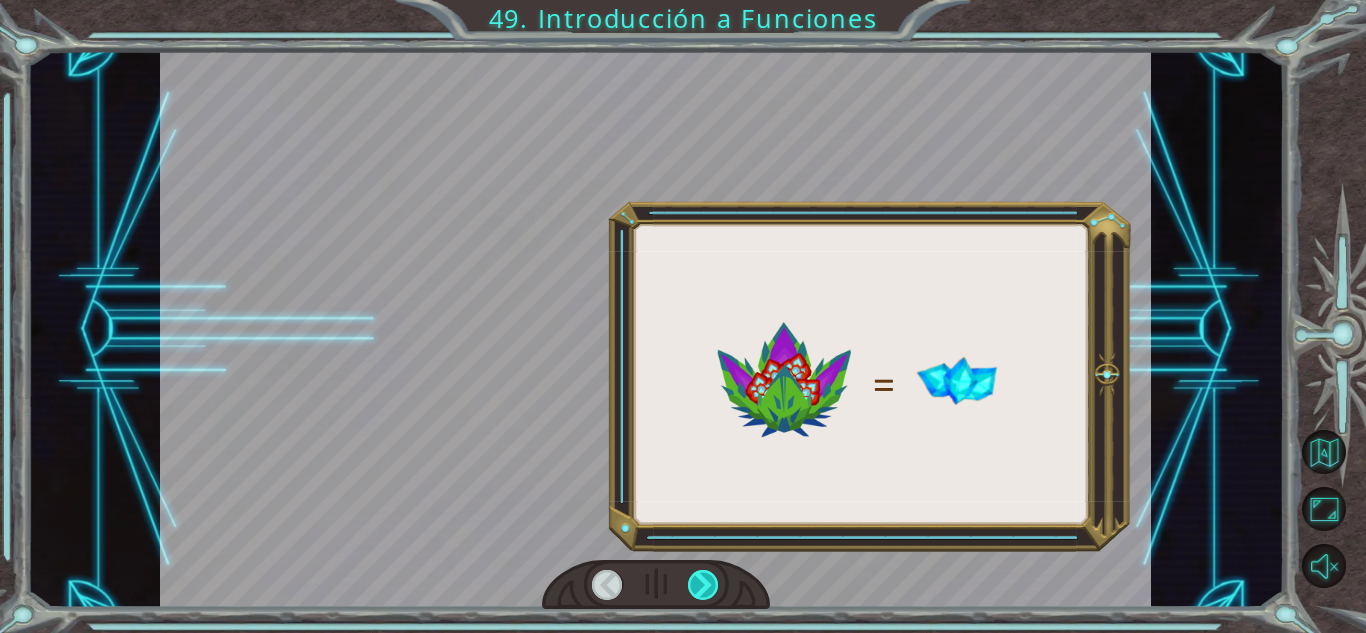 click at bounding box center (703, 585) 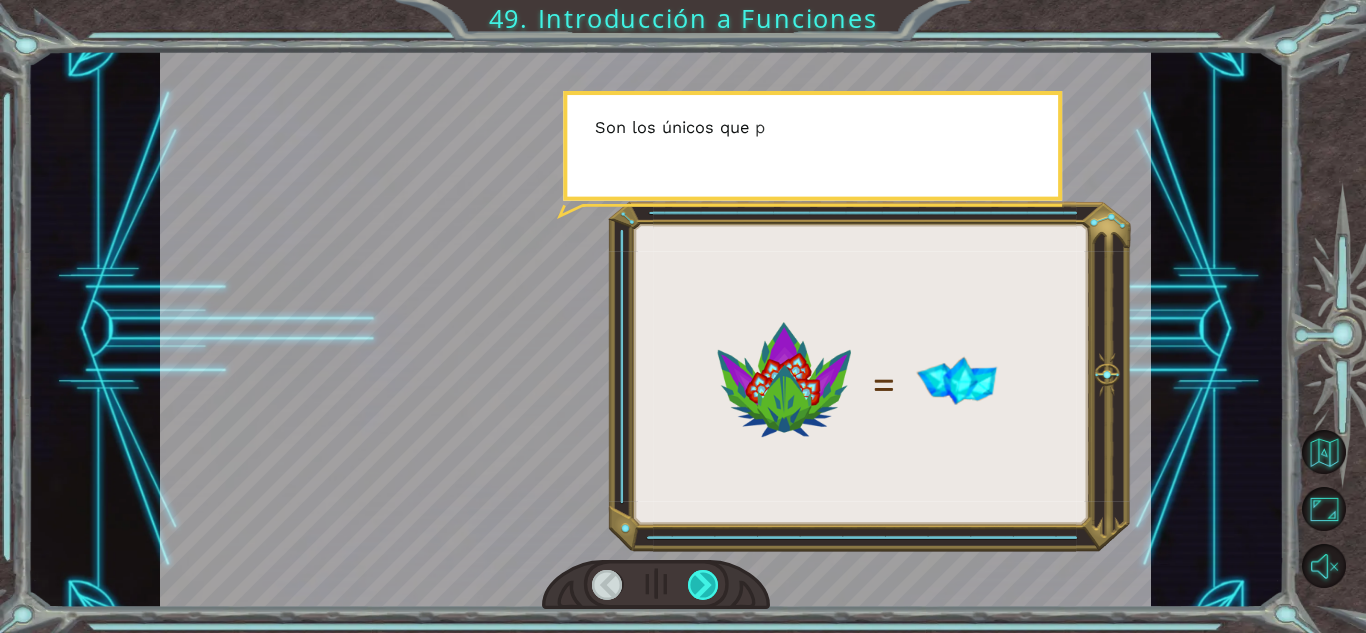 click at bounding box center (703, 585) 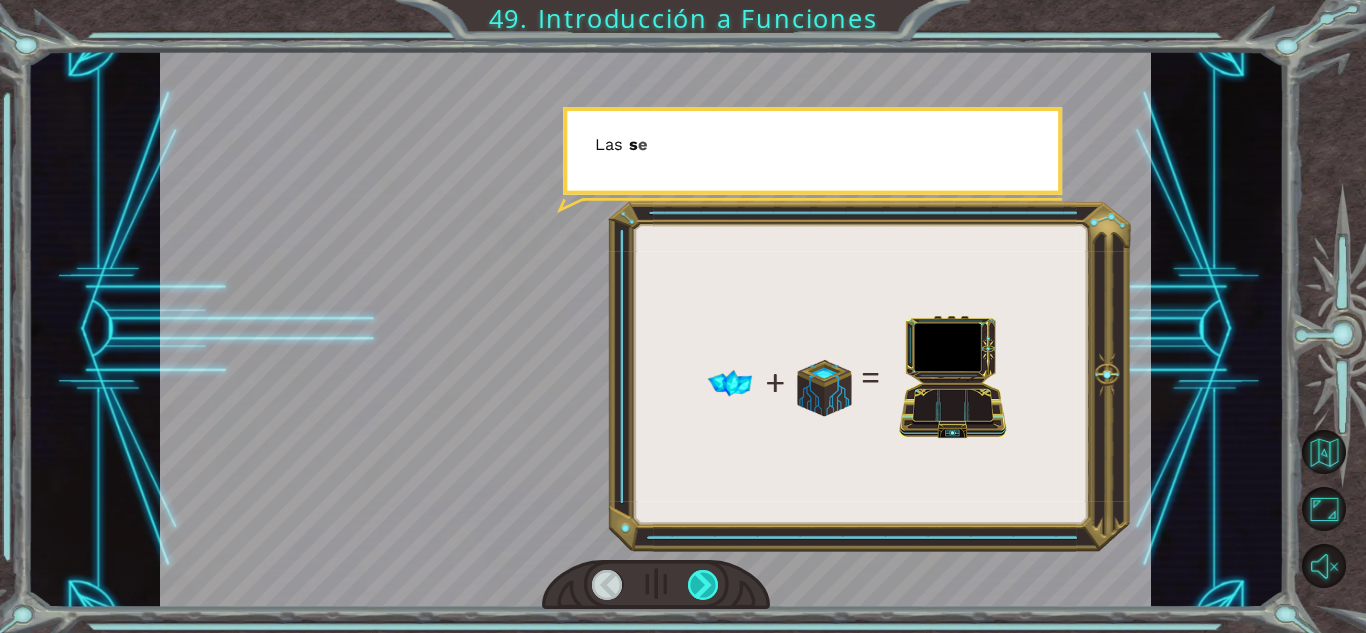 click at bounding box center (703, 585) 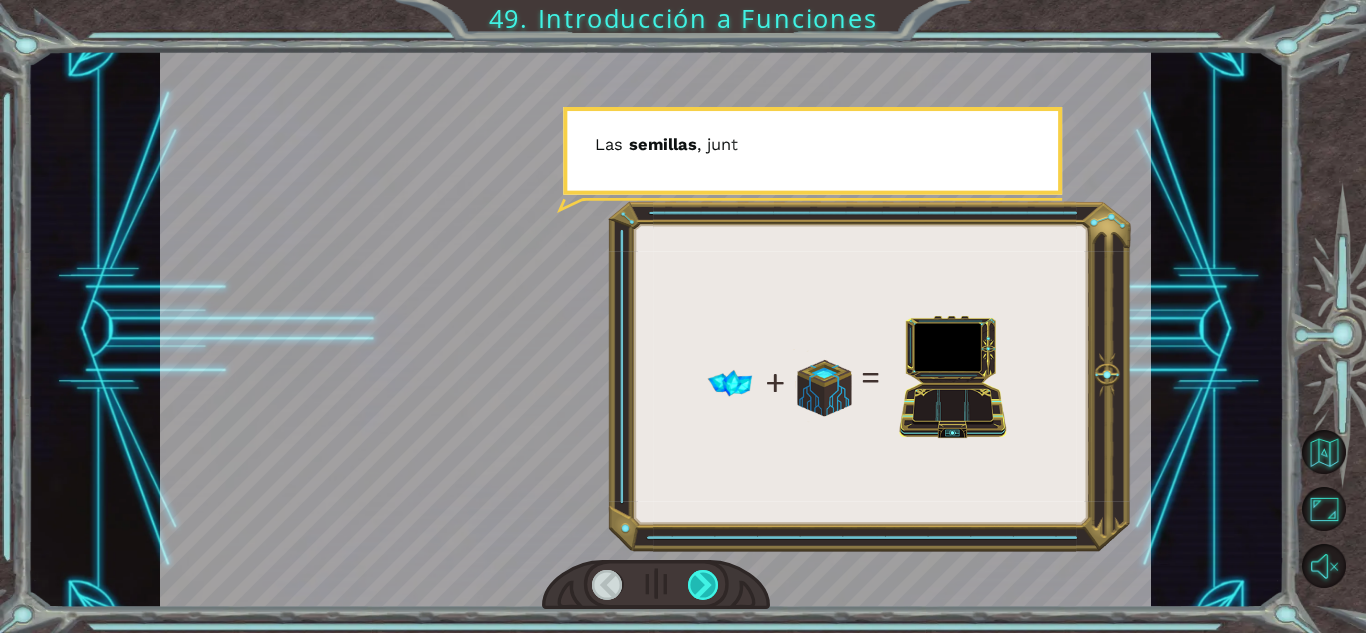 click at bounding box center (703, 585) 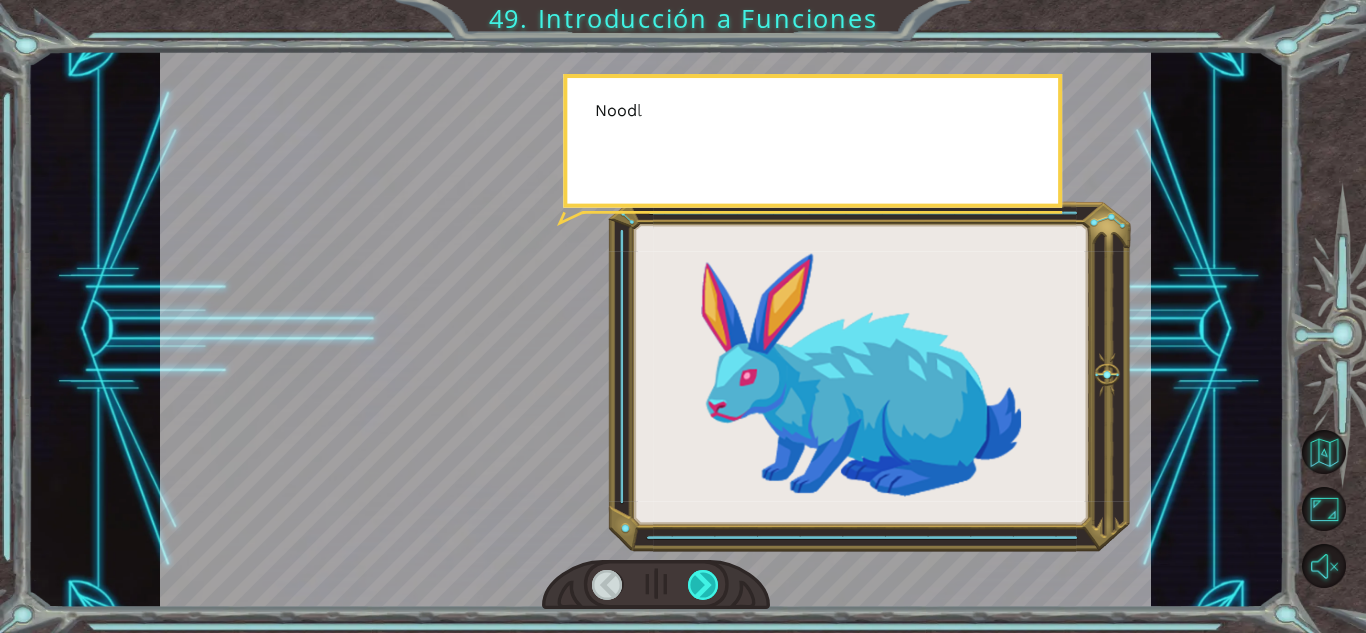 click at bounding box center (703, 585) 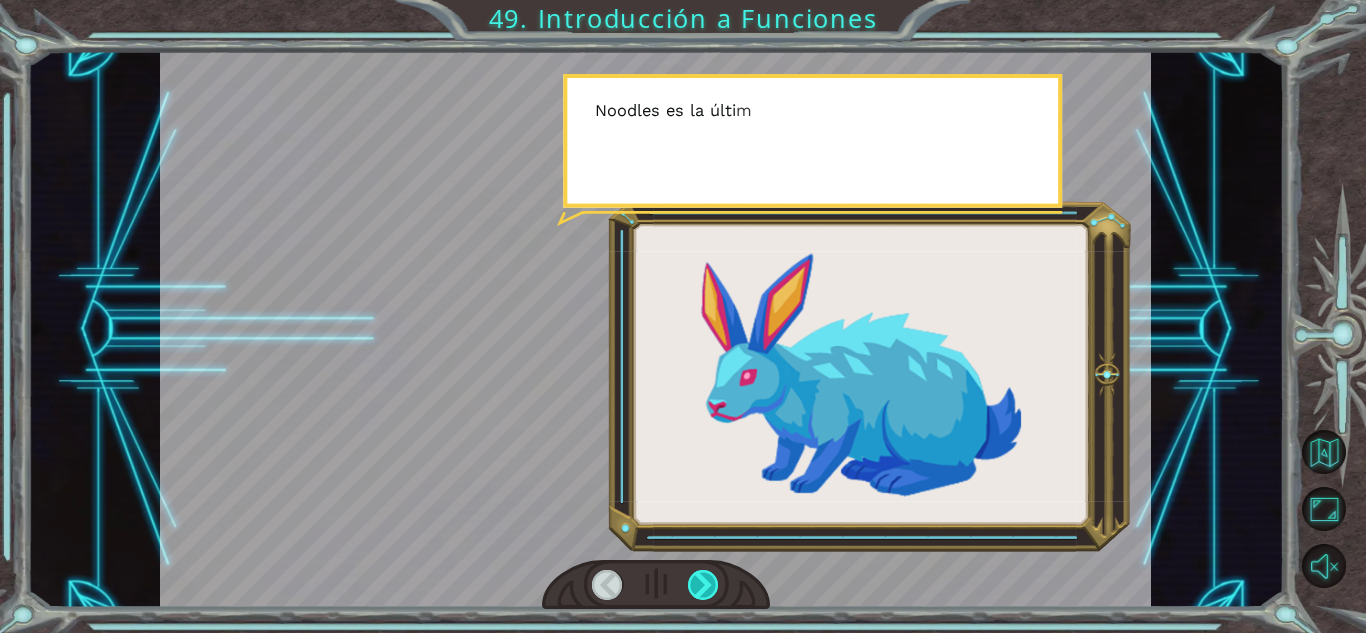 click at bounding box center (703, 585) 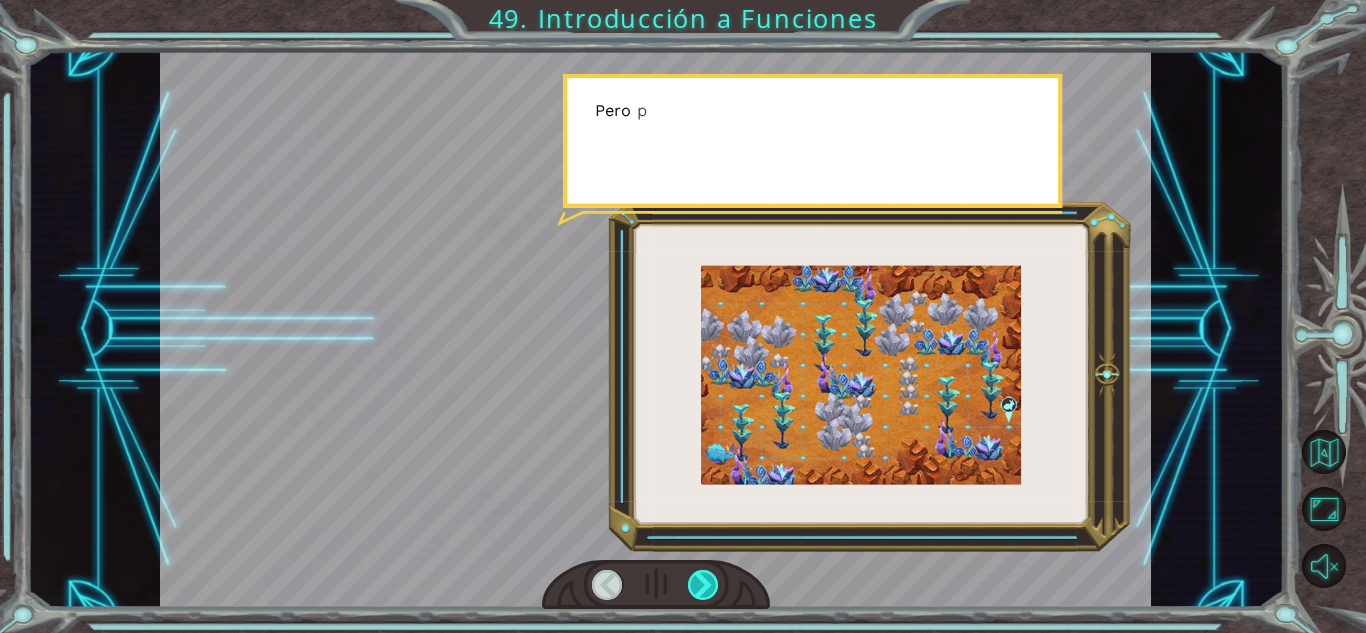 click at bounding box center (703, 585) 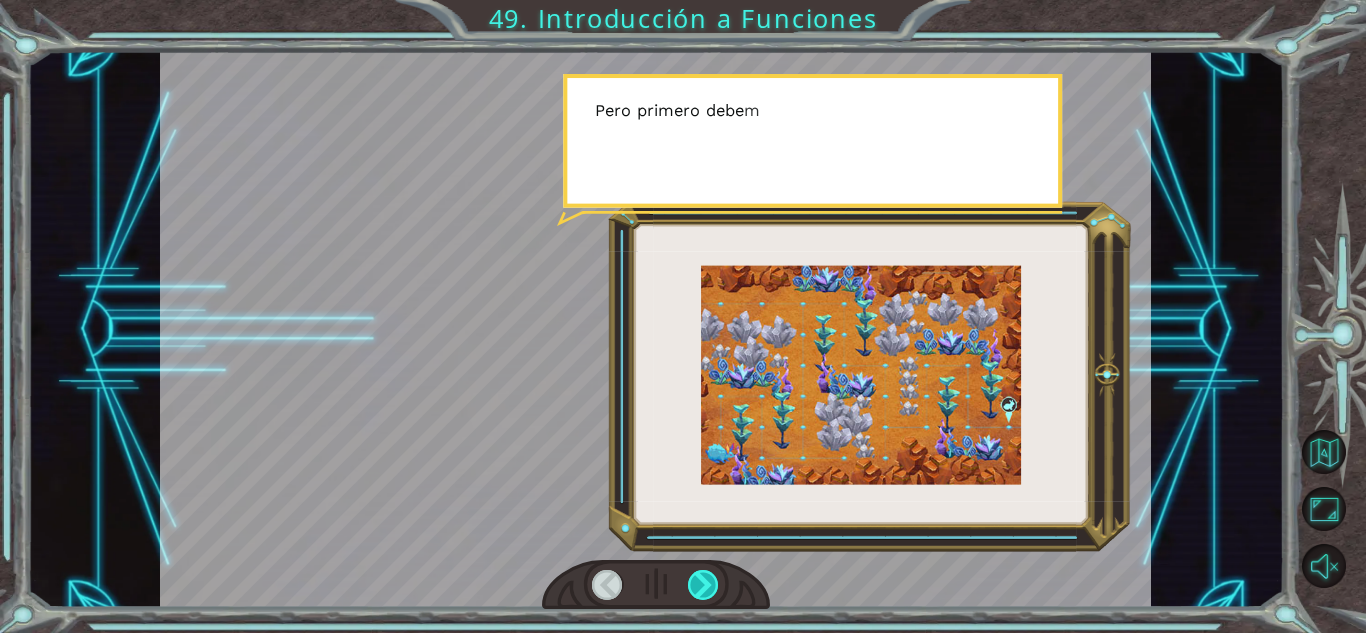 click at bounding box center [703, 585] 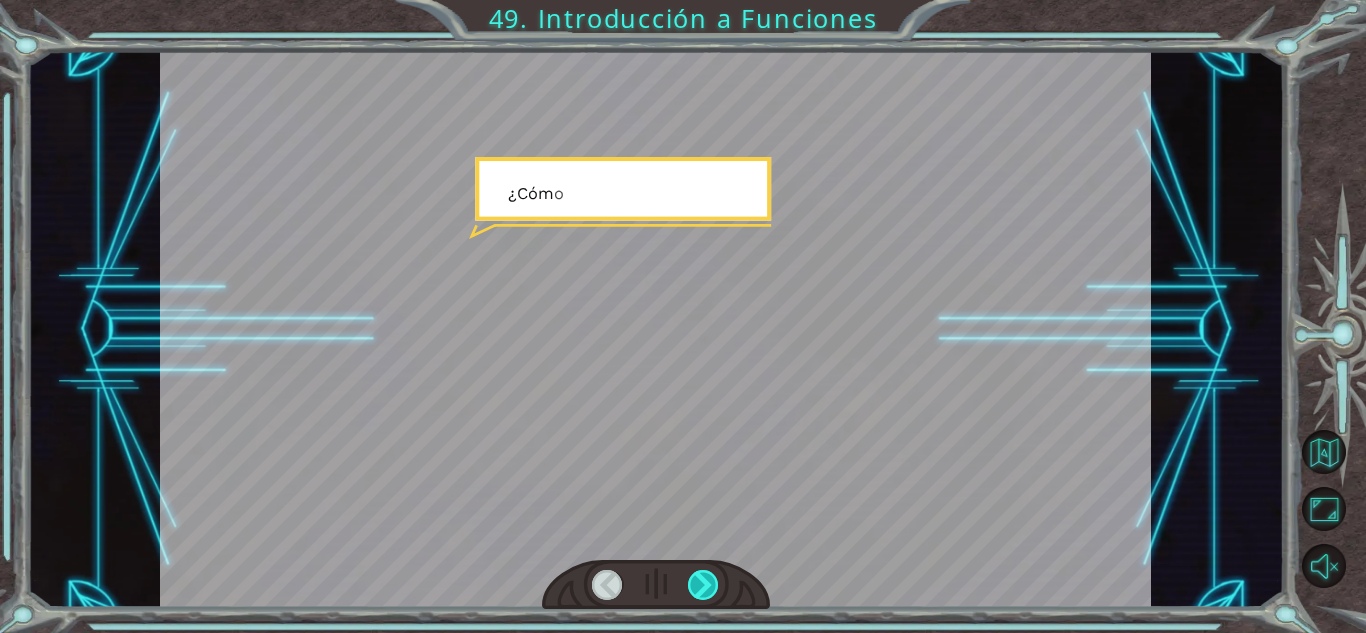 click at bounding box center (703, 585) 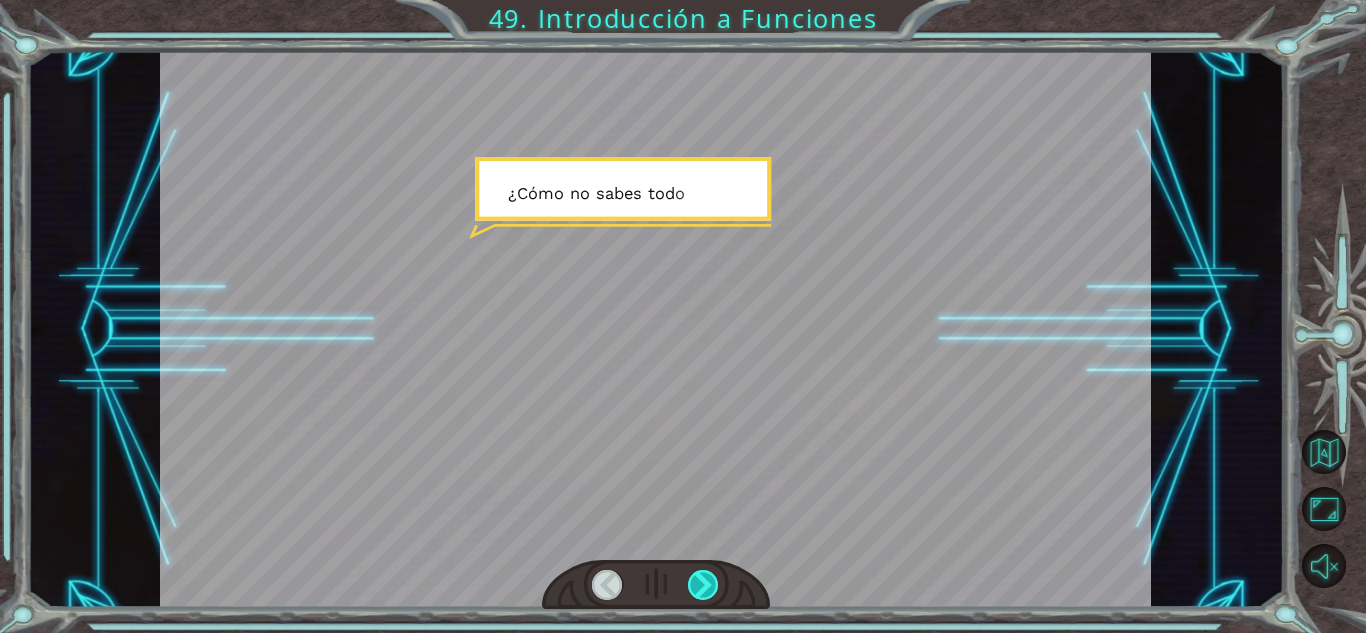 click at bounding box center [703, 585] 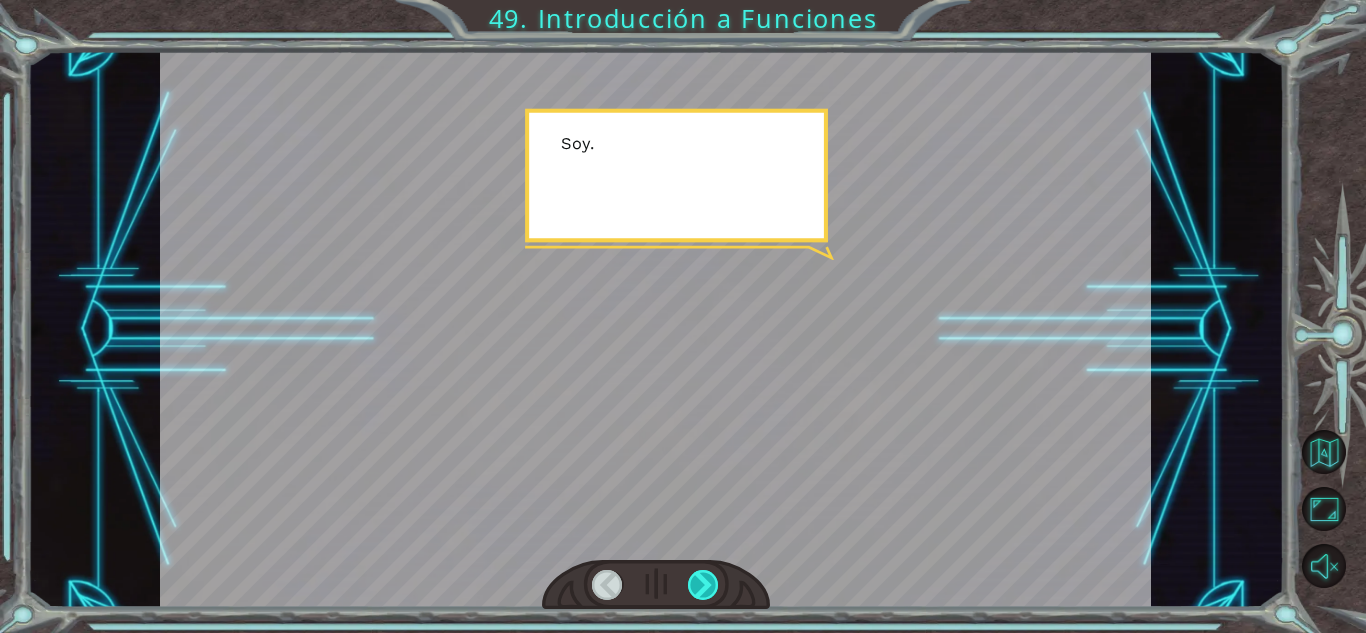 click at bounding box center [703, 585] 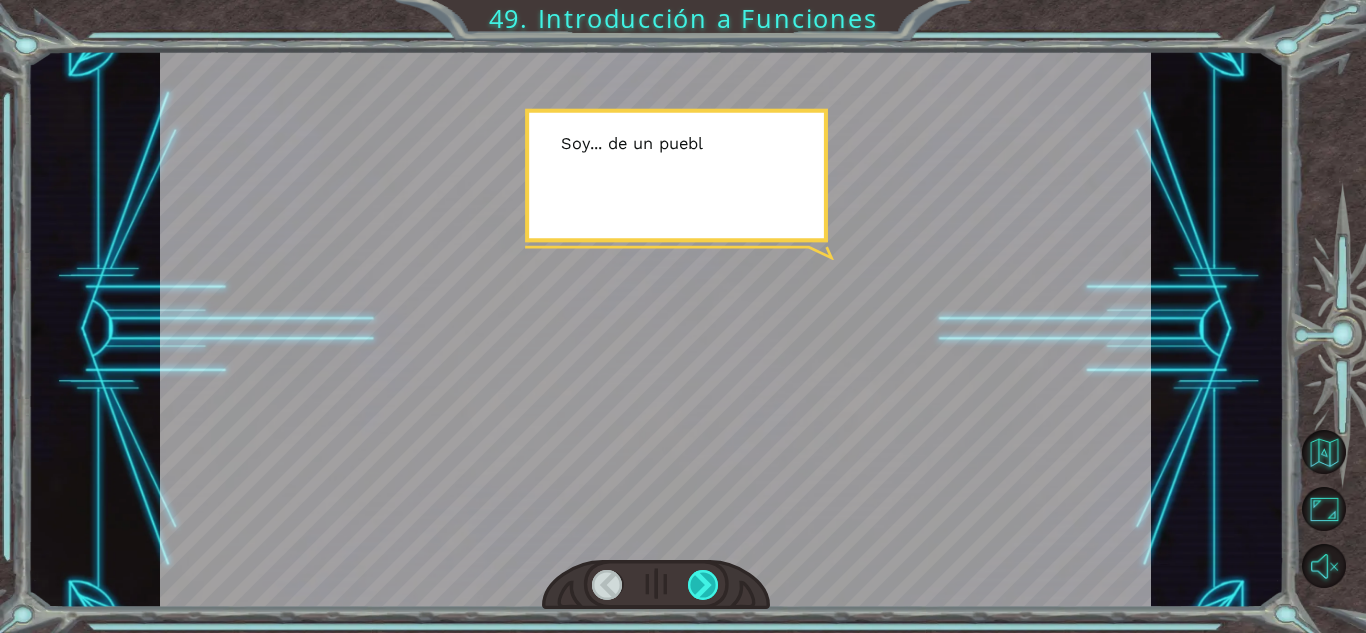 click at bounding box center (703, 585) 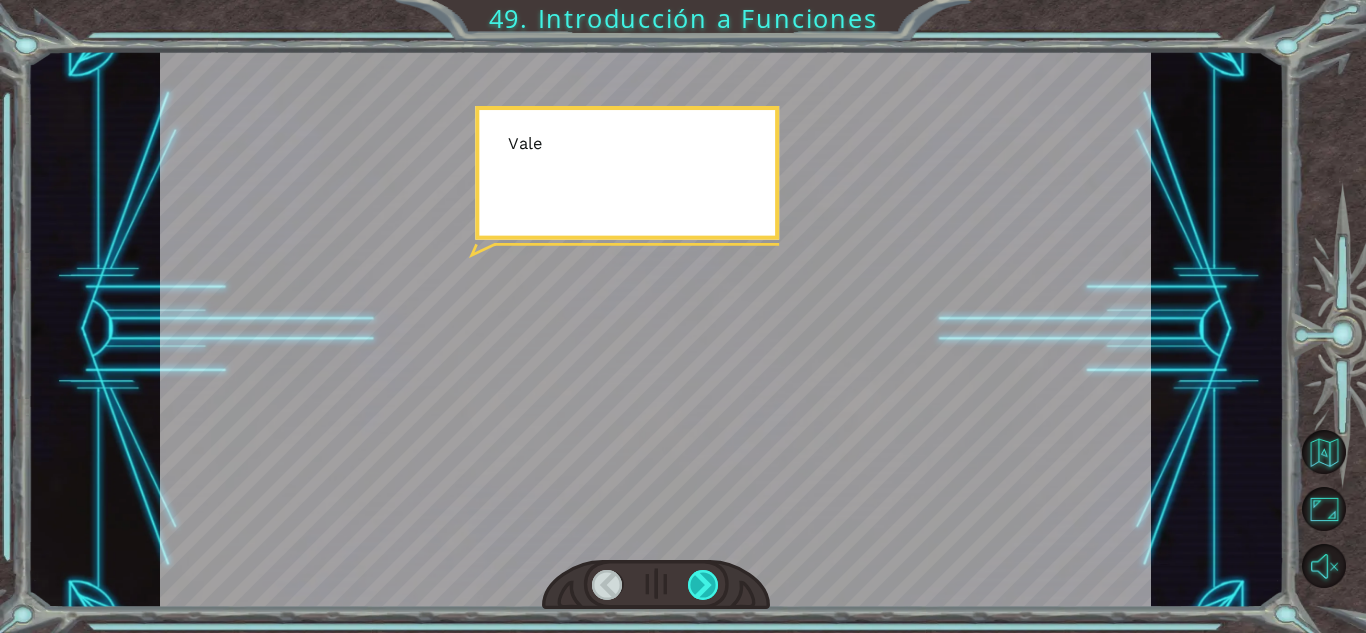 click at bounding box center [703, 585] 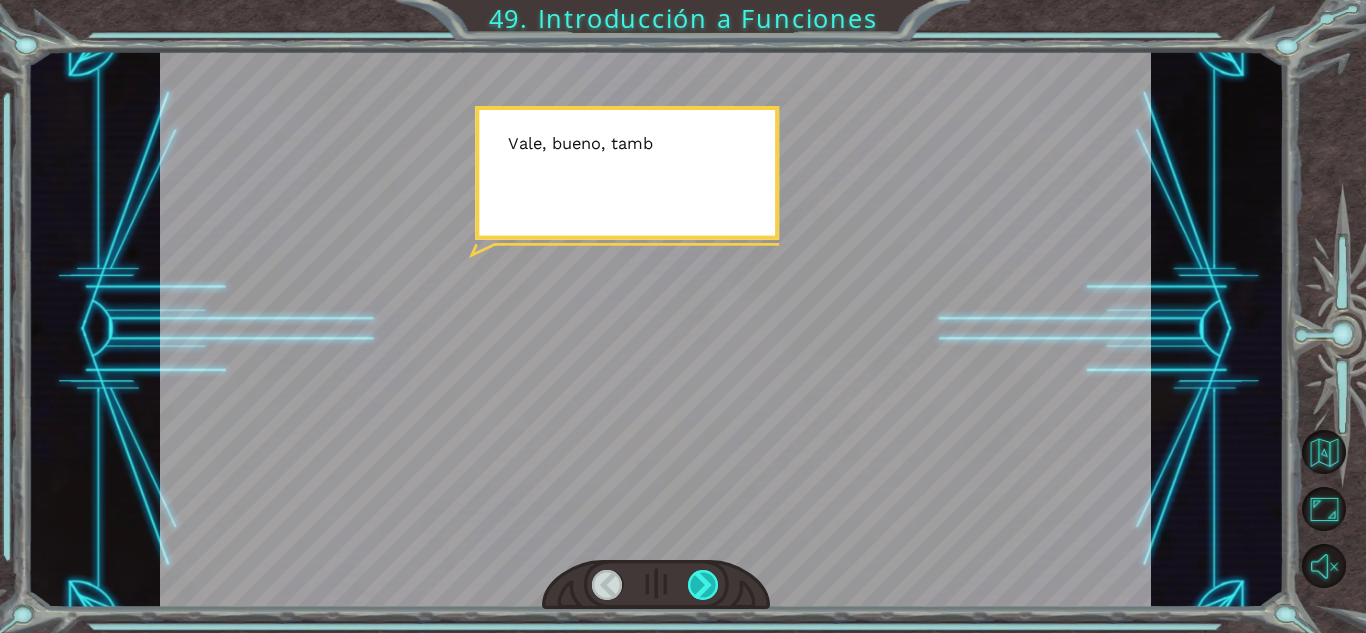 click at bounding box center (703, 585) 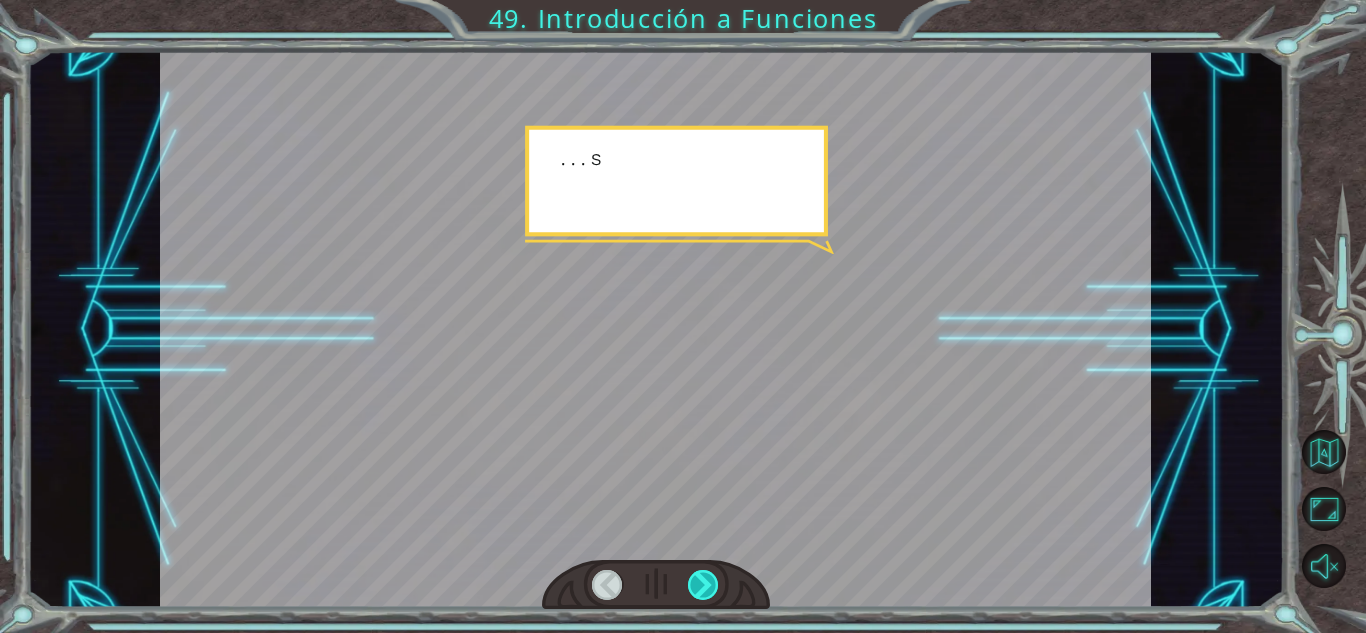 click at bounding box center [703, 585] 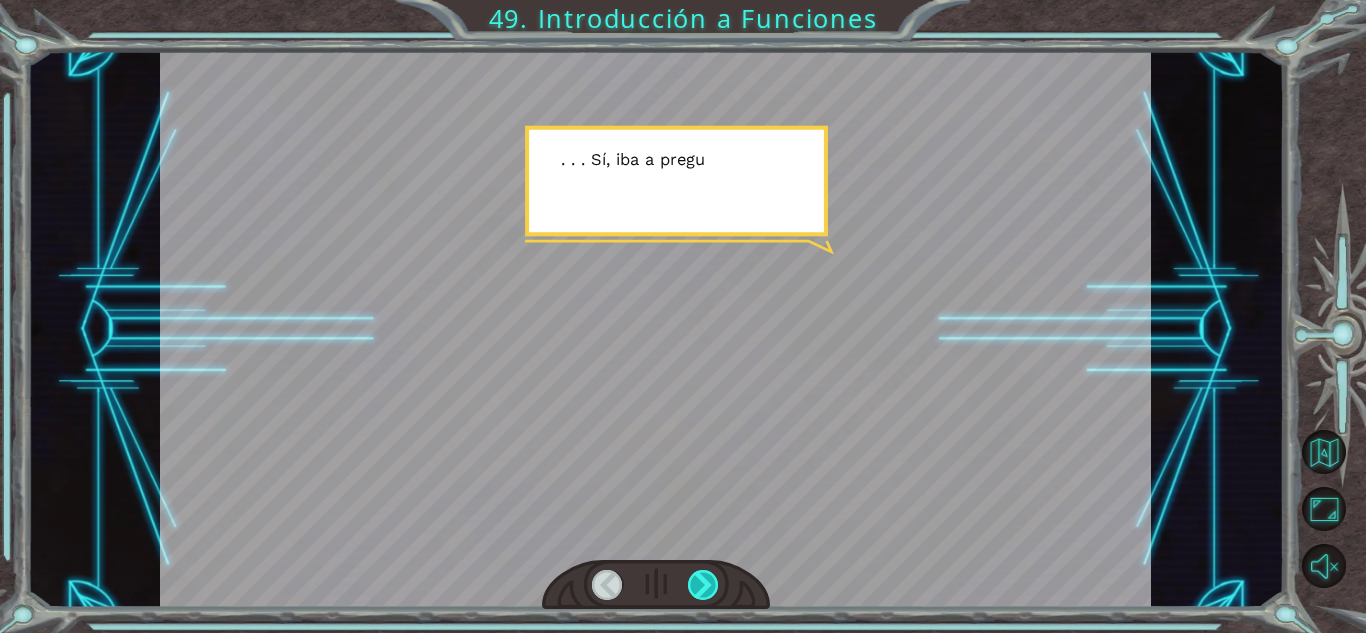 click at bounding box center (703, 585) 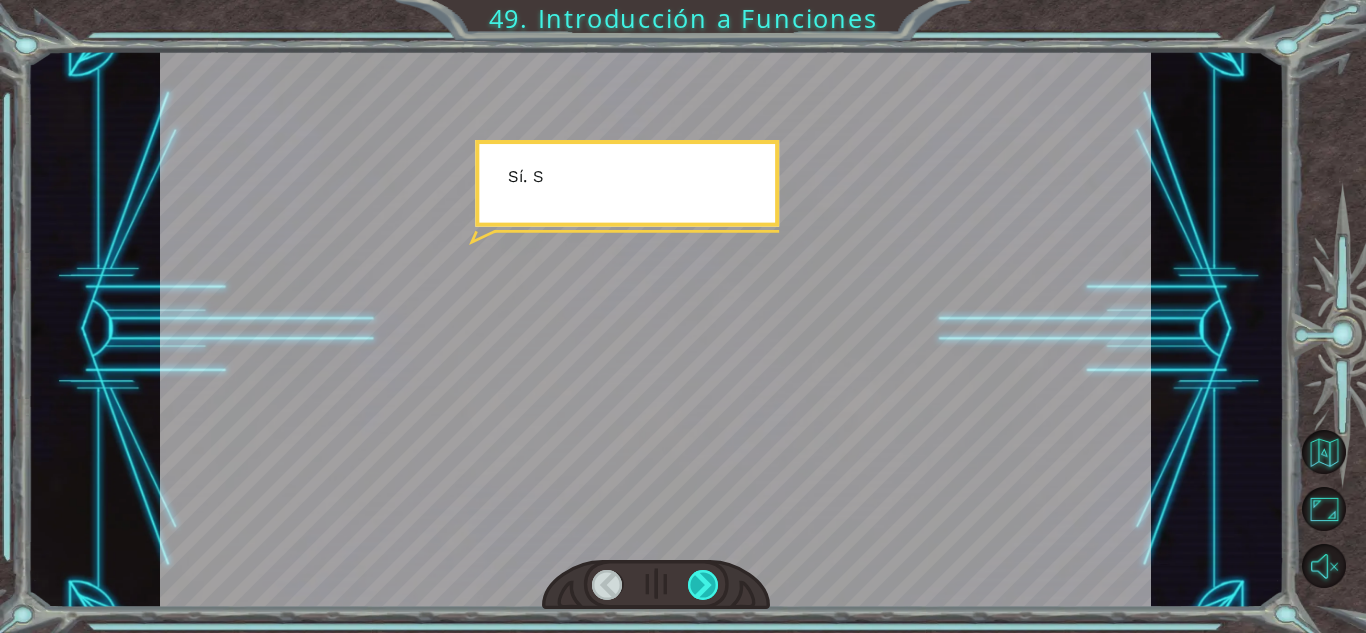 click at bounding box center [703, 585] 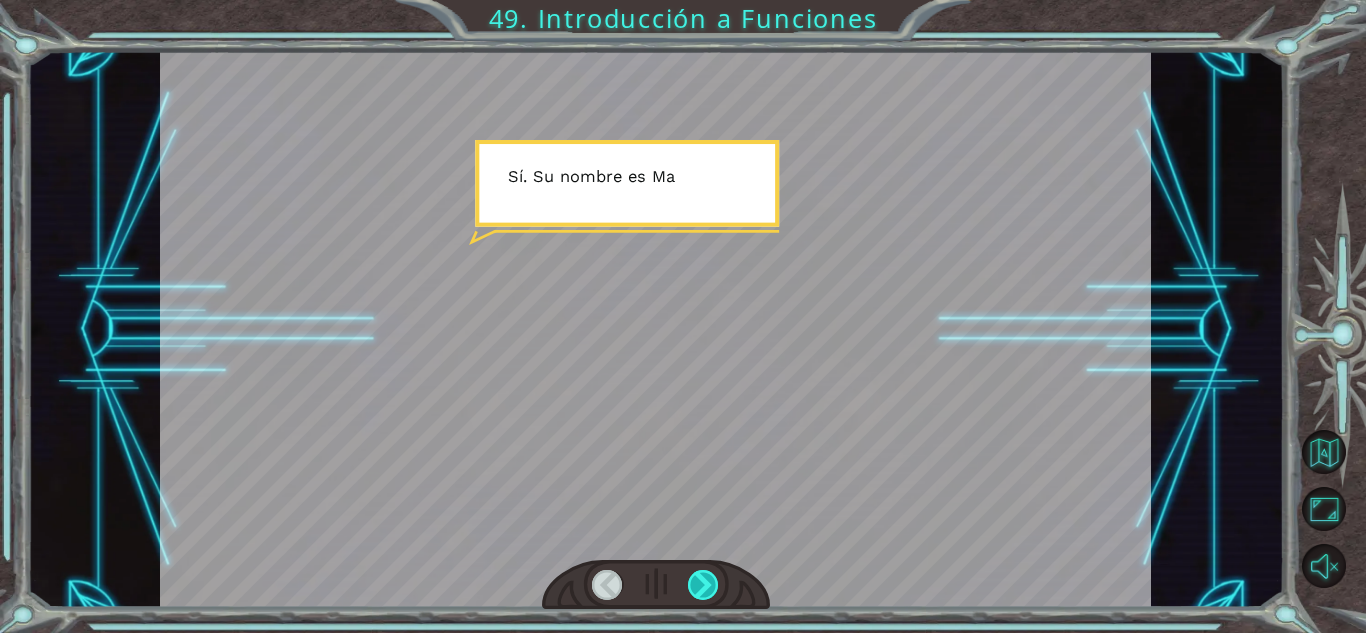 click at bounding box center [703, 585] 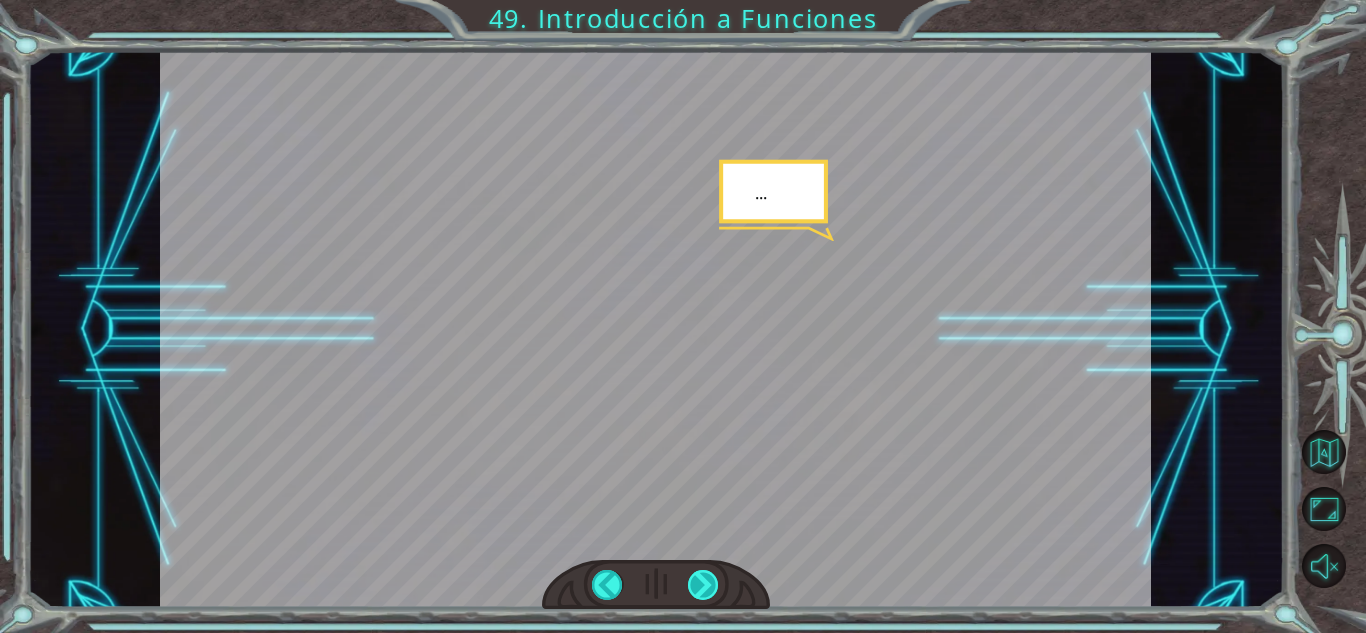 click at bounding box center [703, 585] 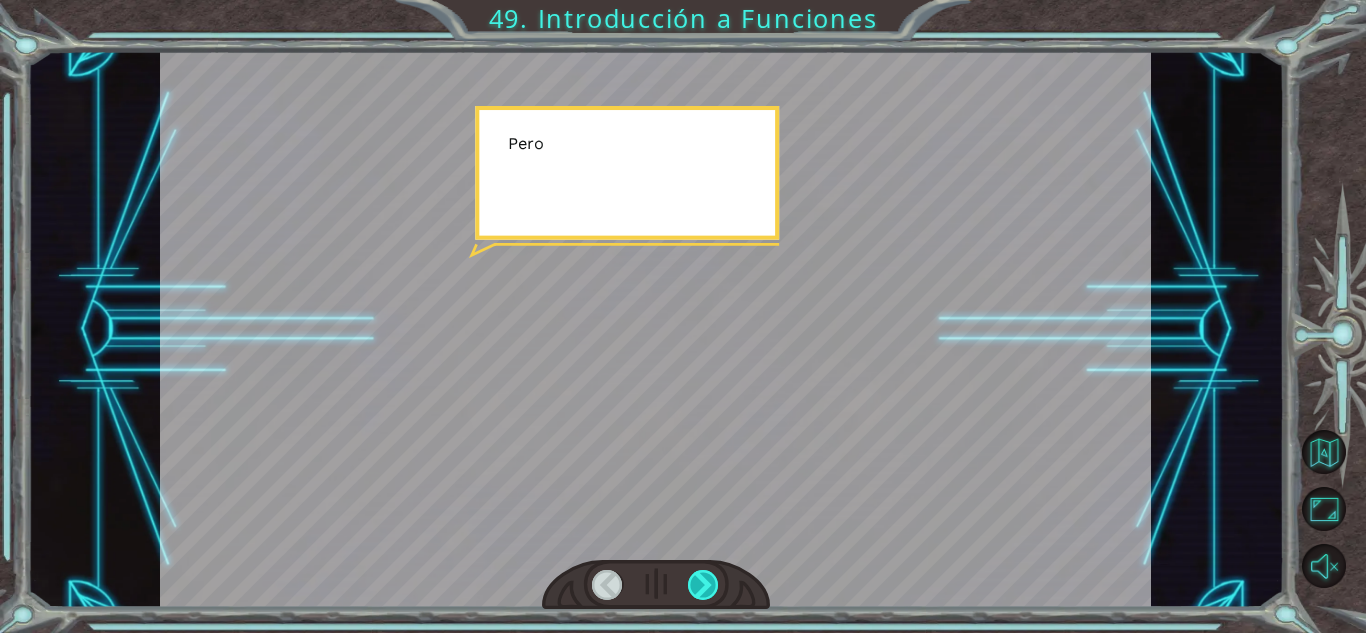 click at bounding box center [703, 585] 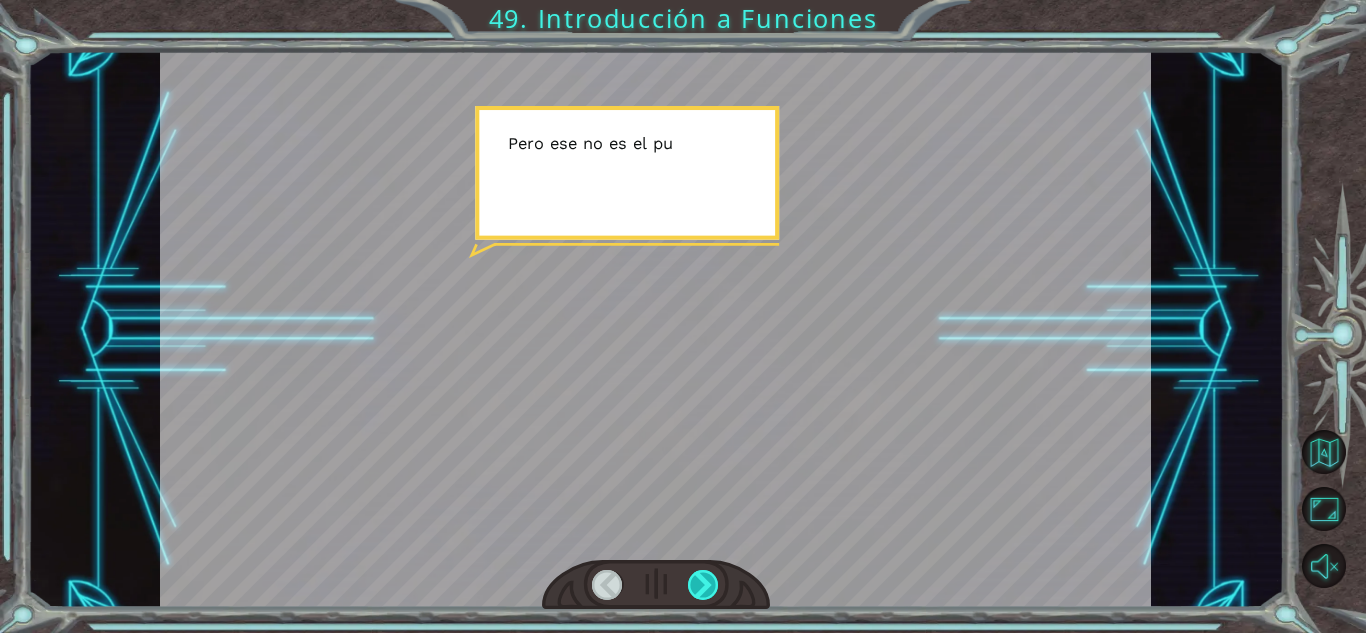 click at bounding box center [703, 585] 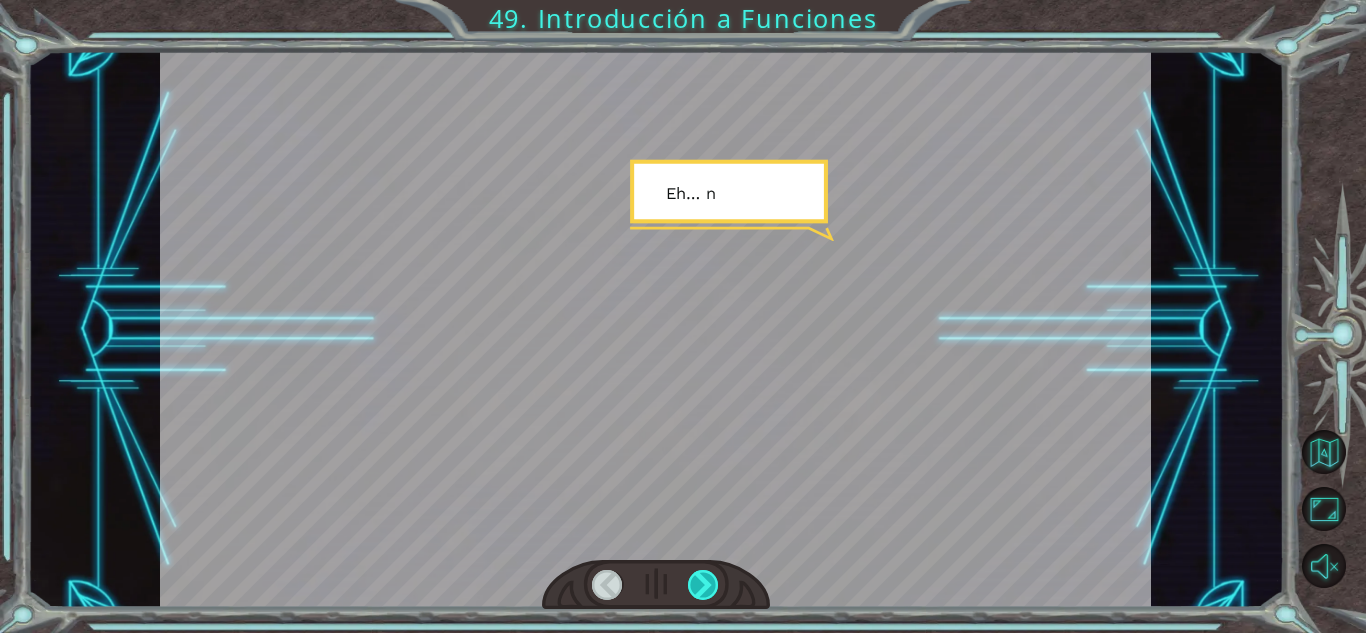 click at bounding box center (703, 585) 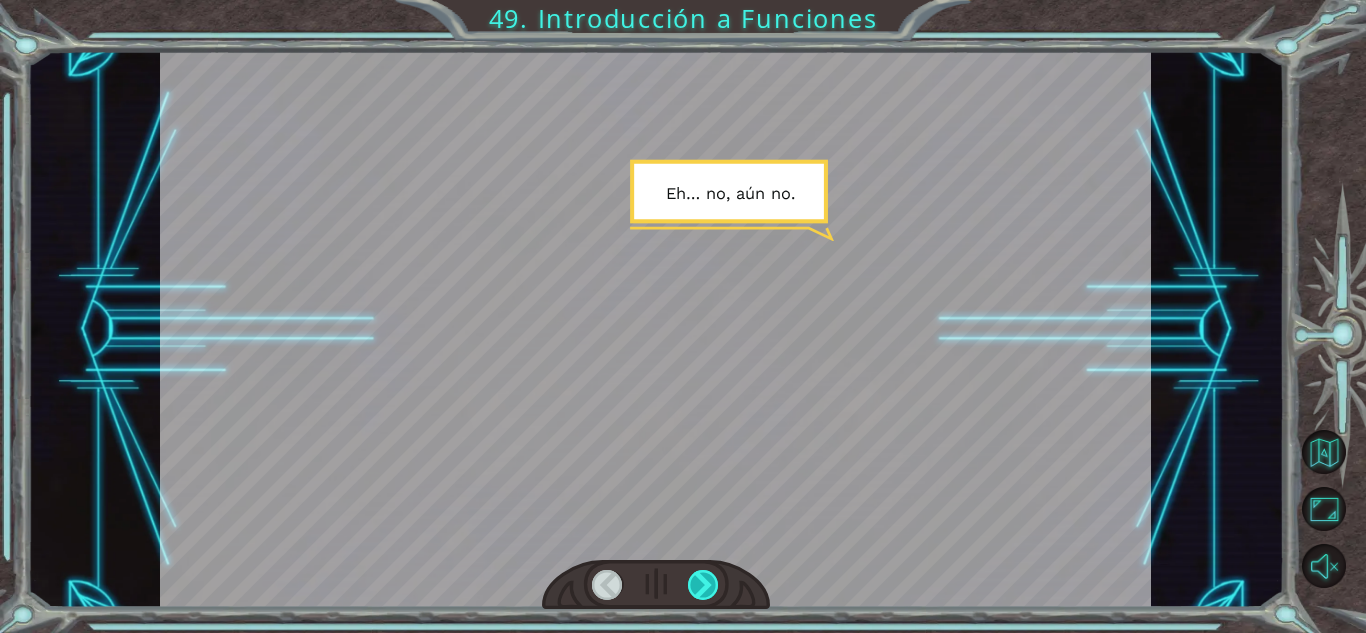 click at bounding box center [703, 585] 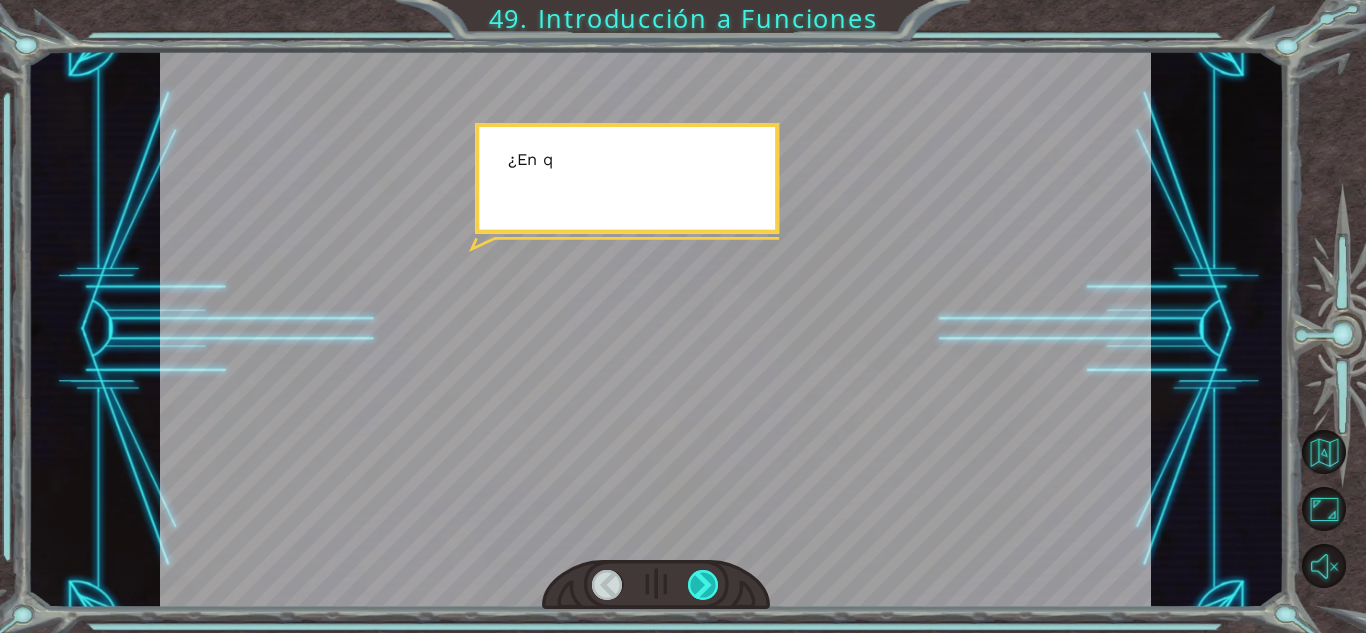 click at bounding box center (703, 585) 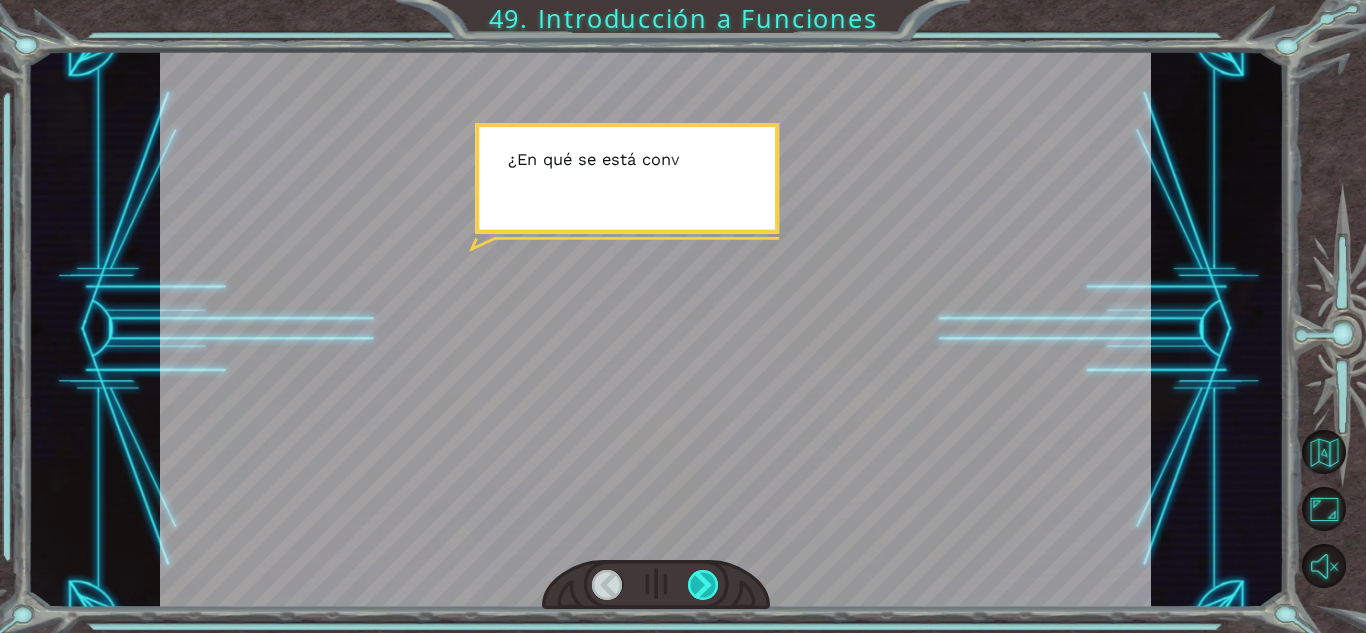 click at bounding box center (703, 585) 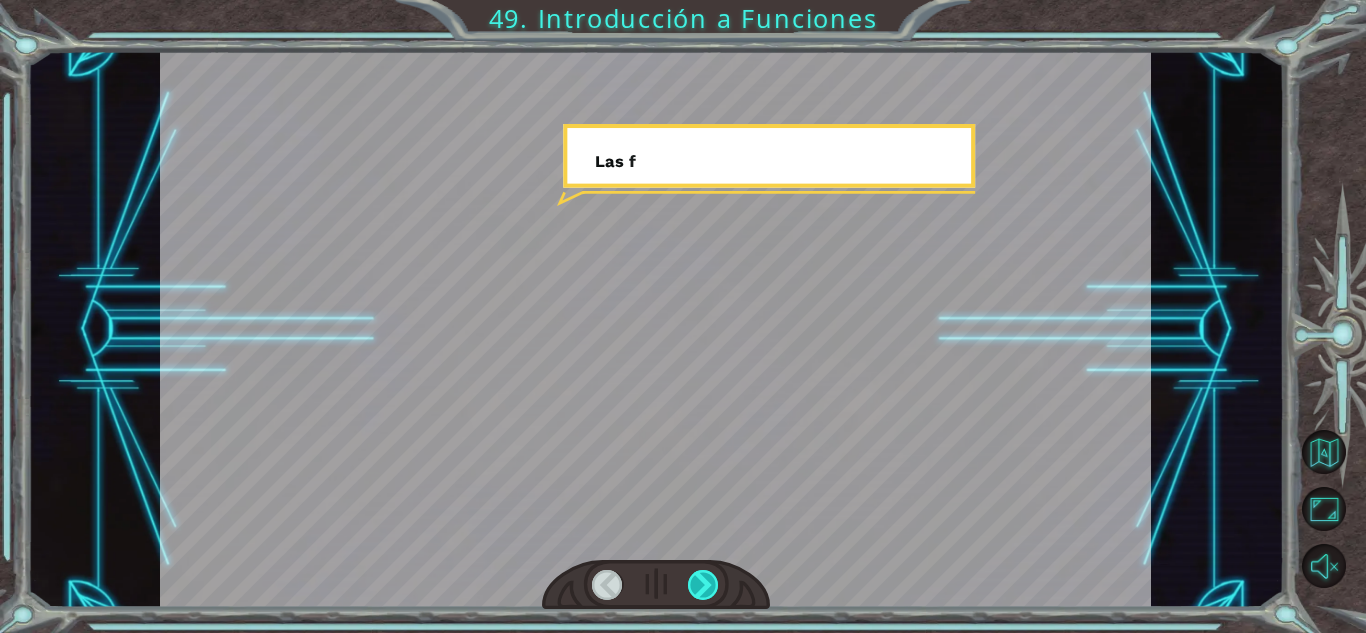 click at bounding box center [703, 585] 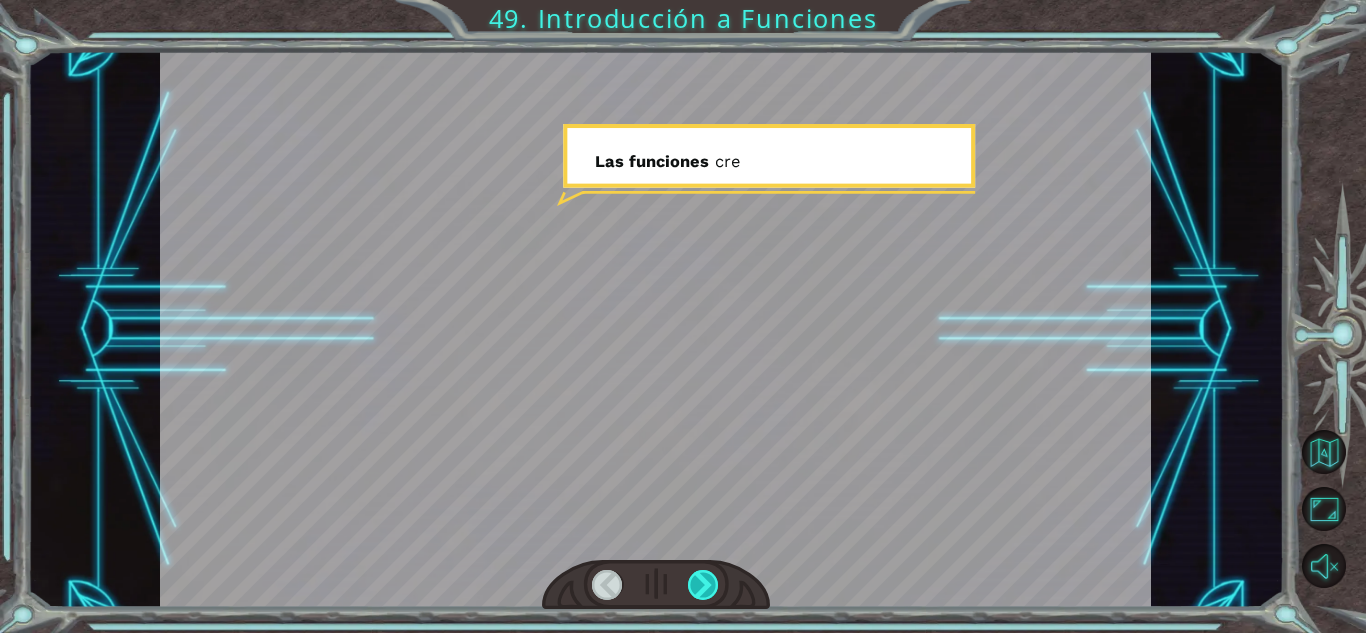 click at bounding box center (703, 585) 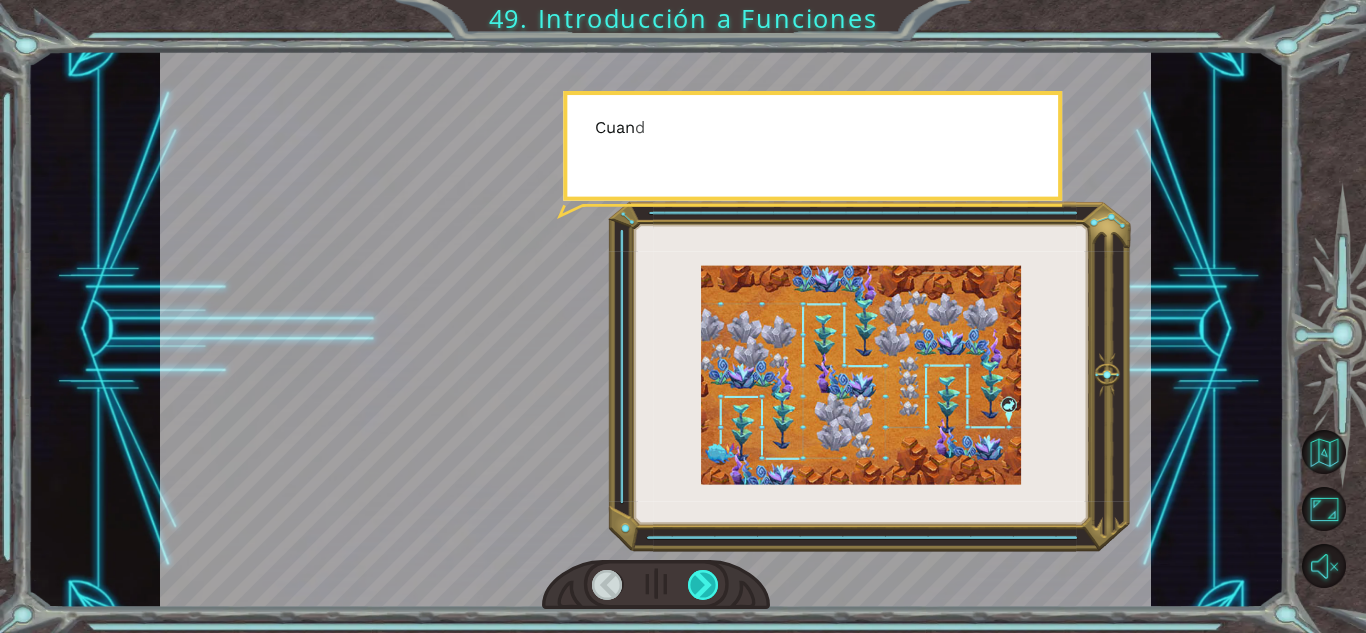 click at bounding box center (703, 585) 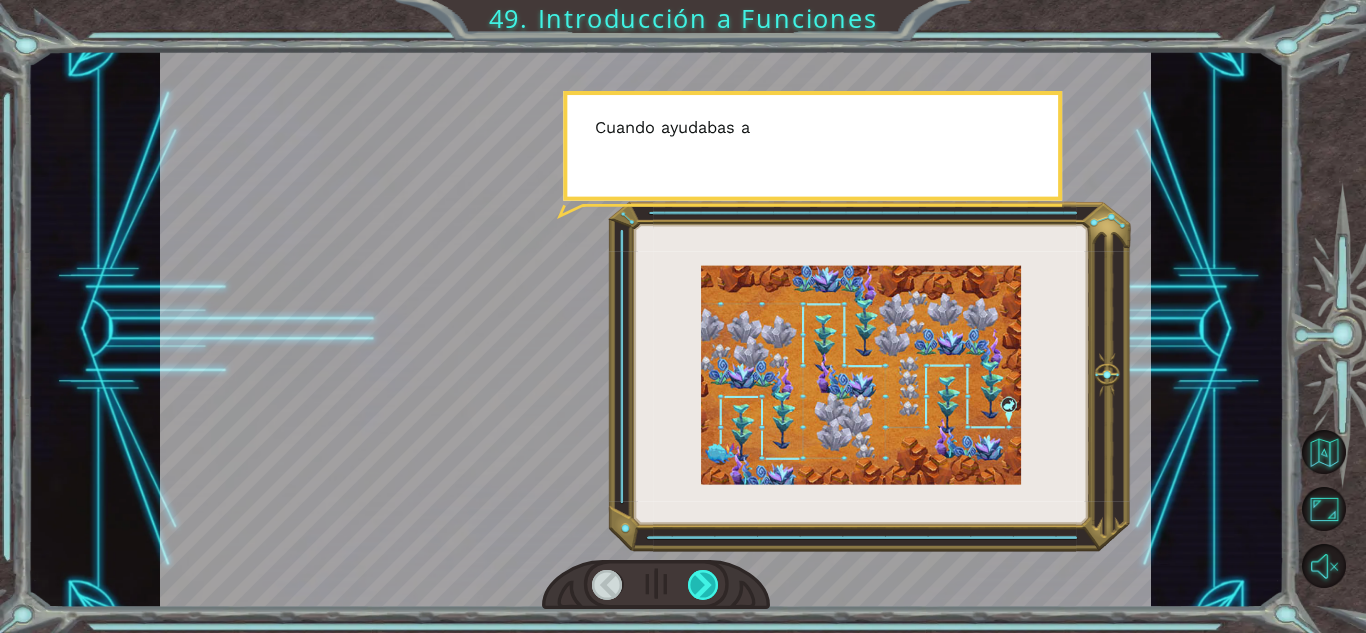 click at bounding box center (703, 585) 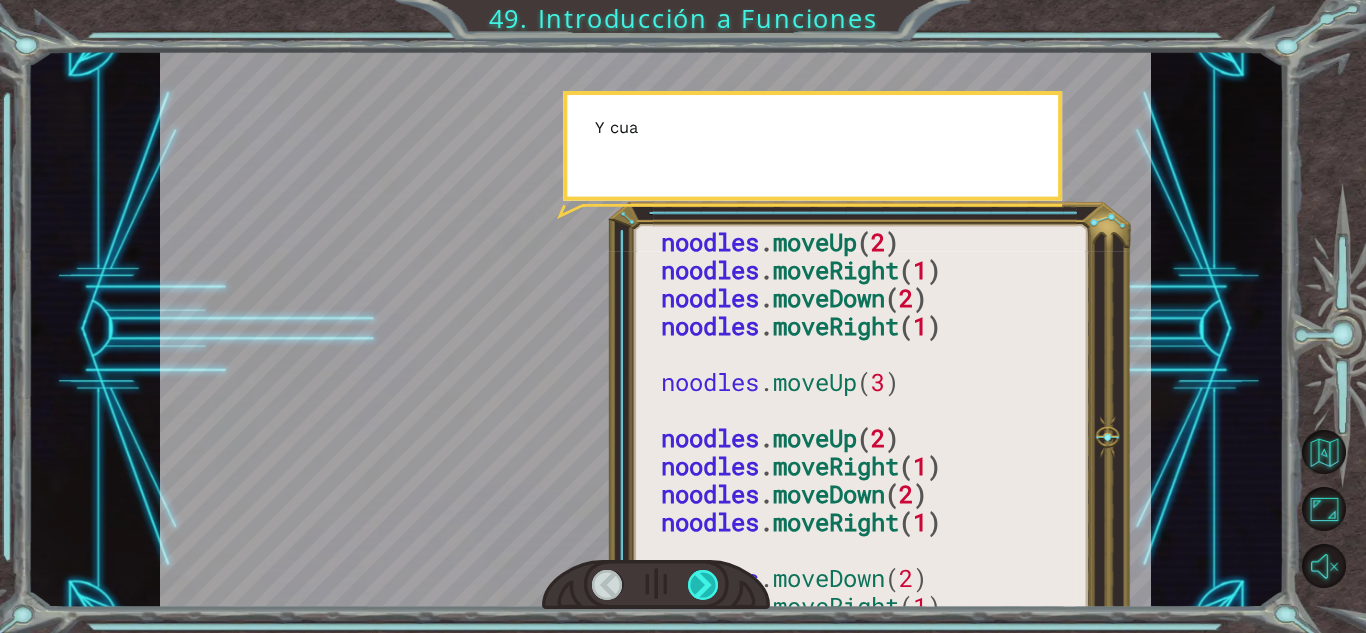 click at bounding box center [703, 585] 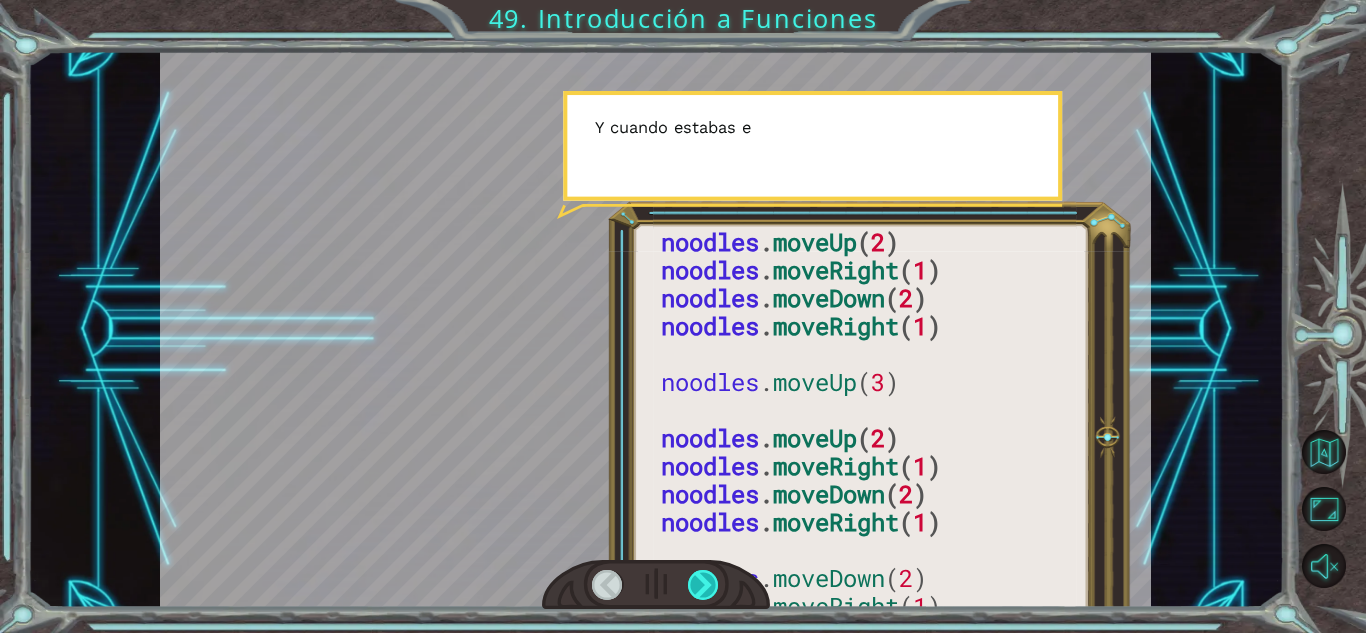 click at bounding box center [703, 585] 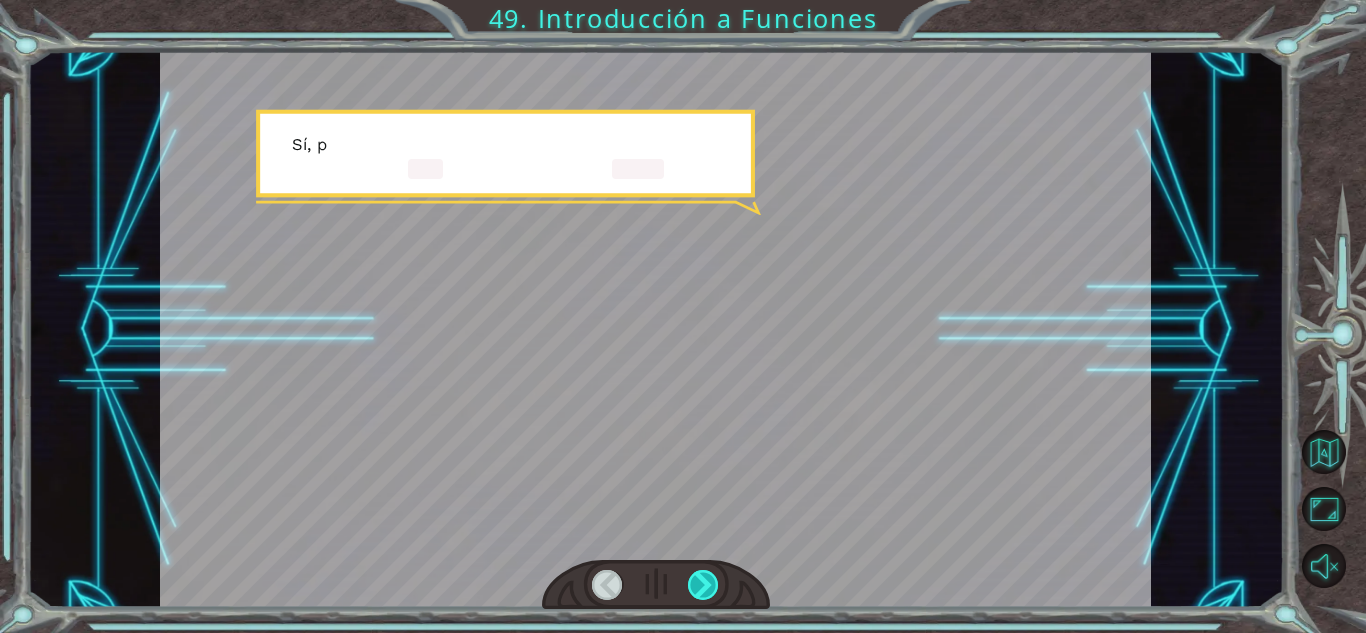 click at bounding box center (703, 585) 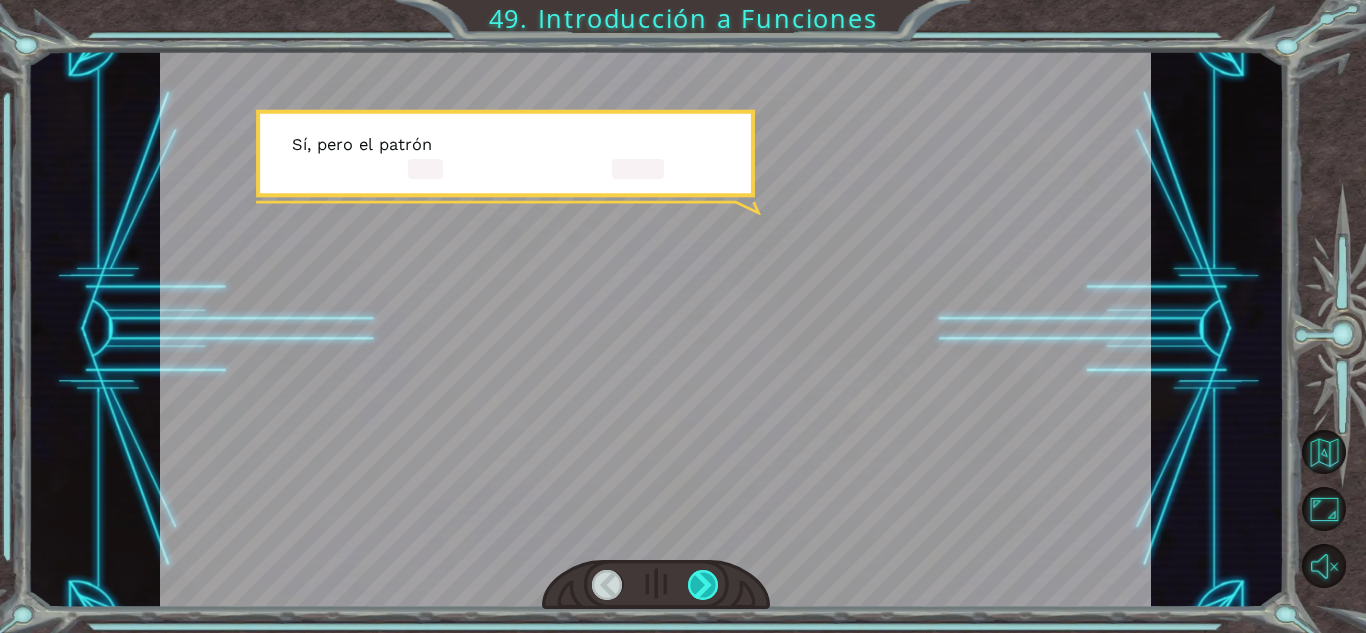 click at bounding box center [703, 585] 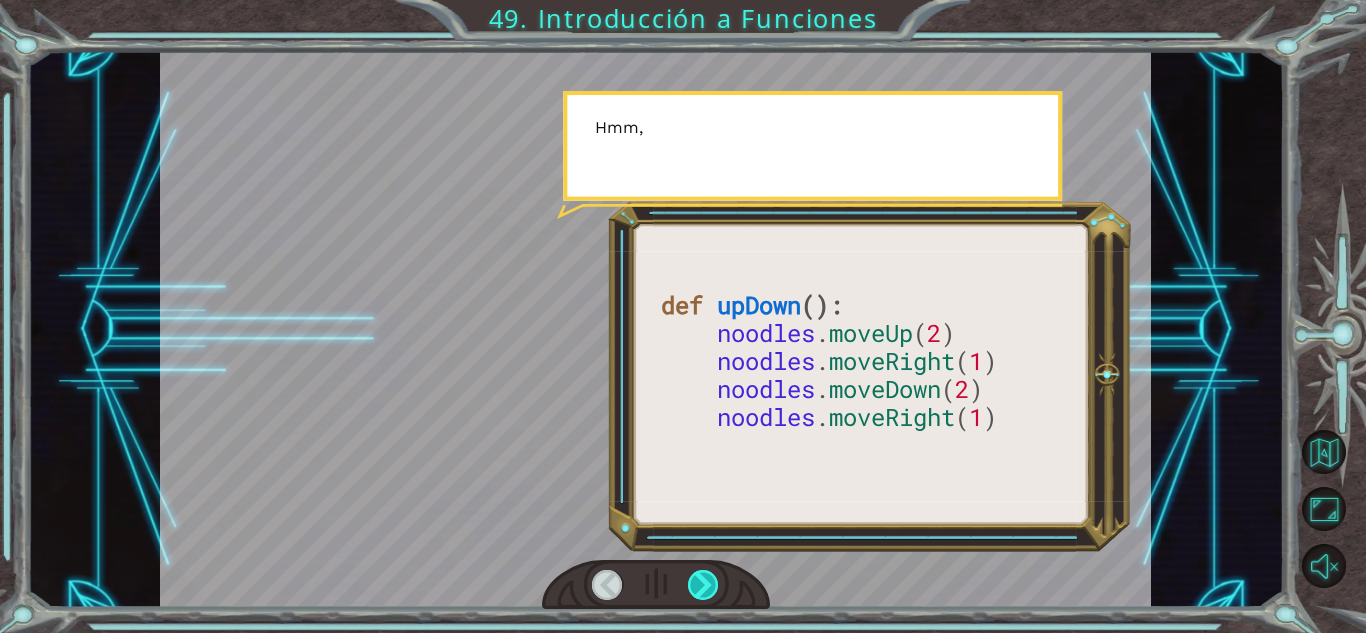 click at bounding box center (703, 585) 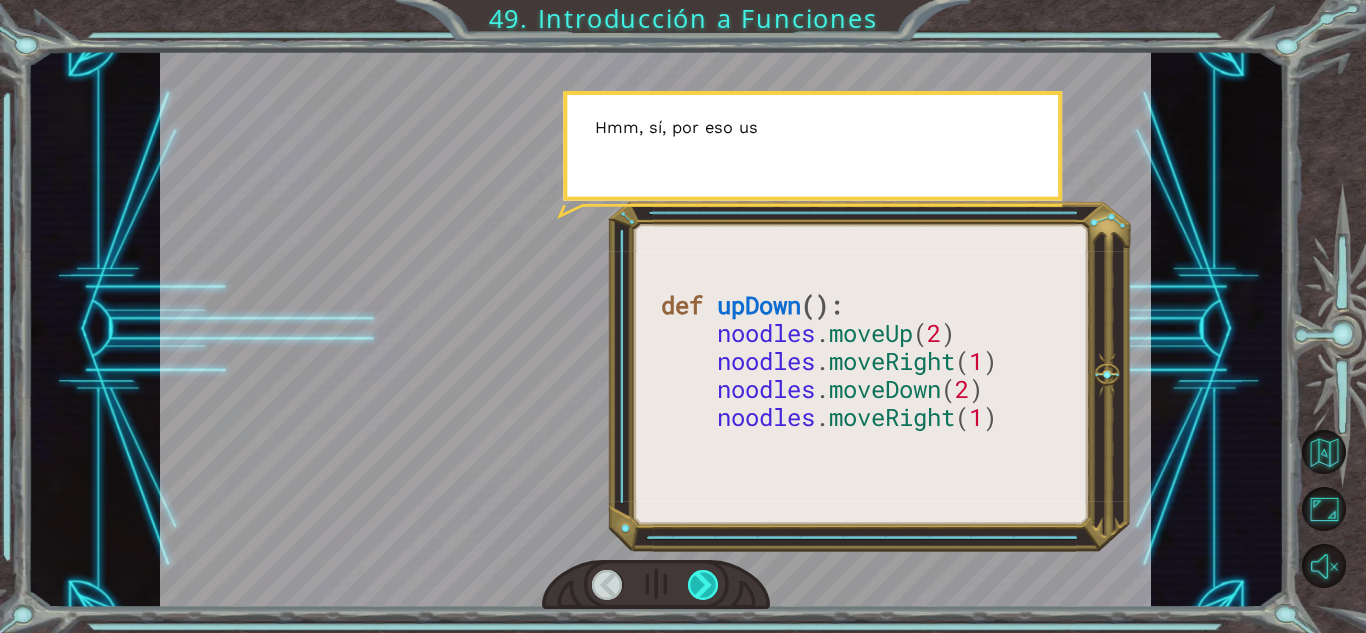 click at bounding box center [703, 585] 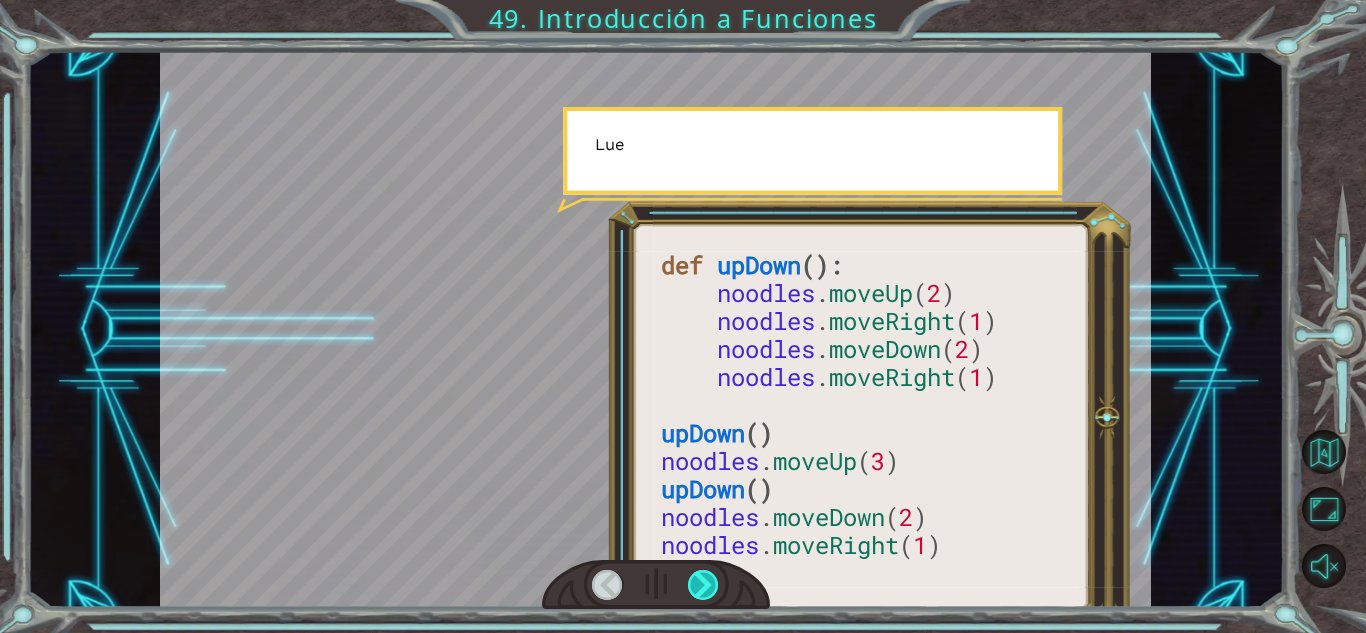 click at bounding box center [703, 585] 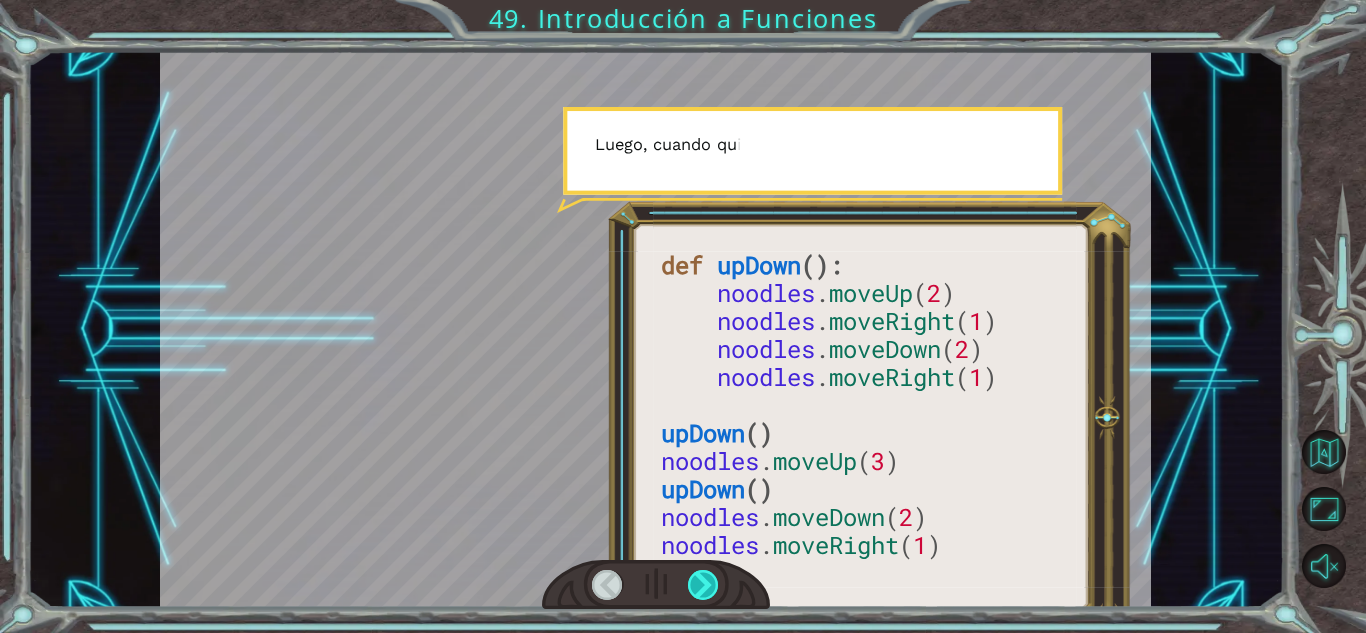 click at bounding box center (703, 585) 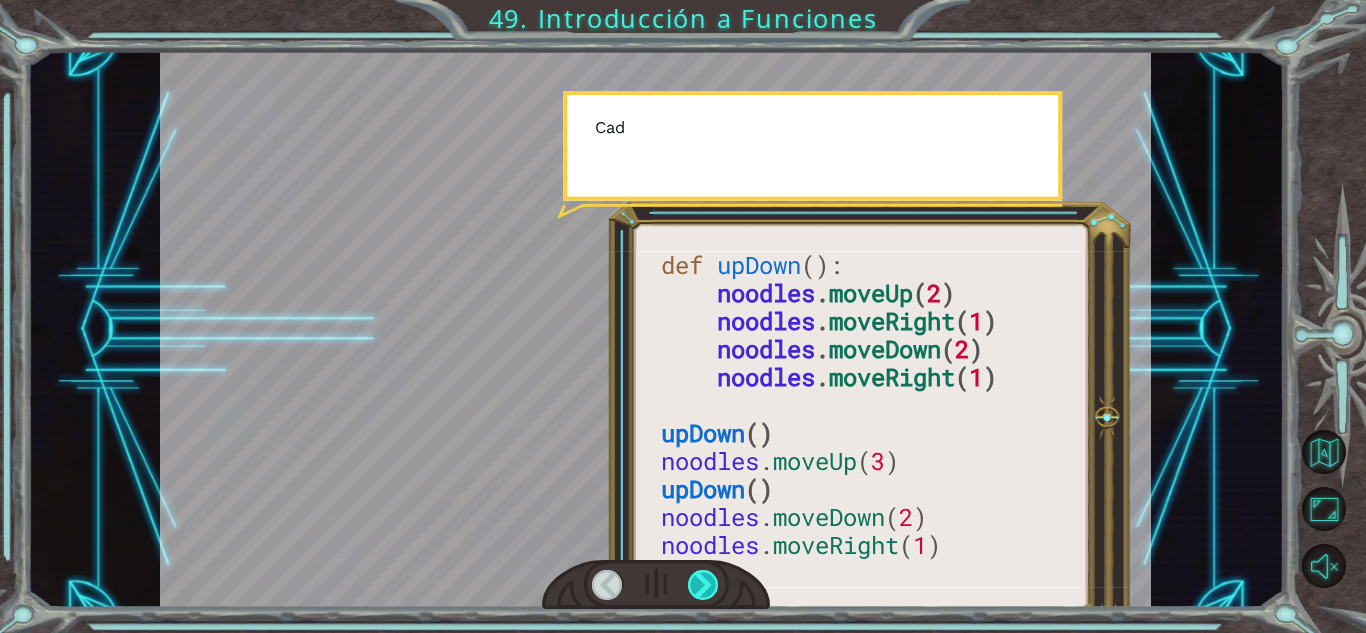 click at bounding box center [703, 585] 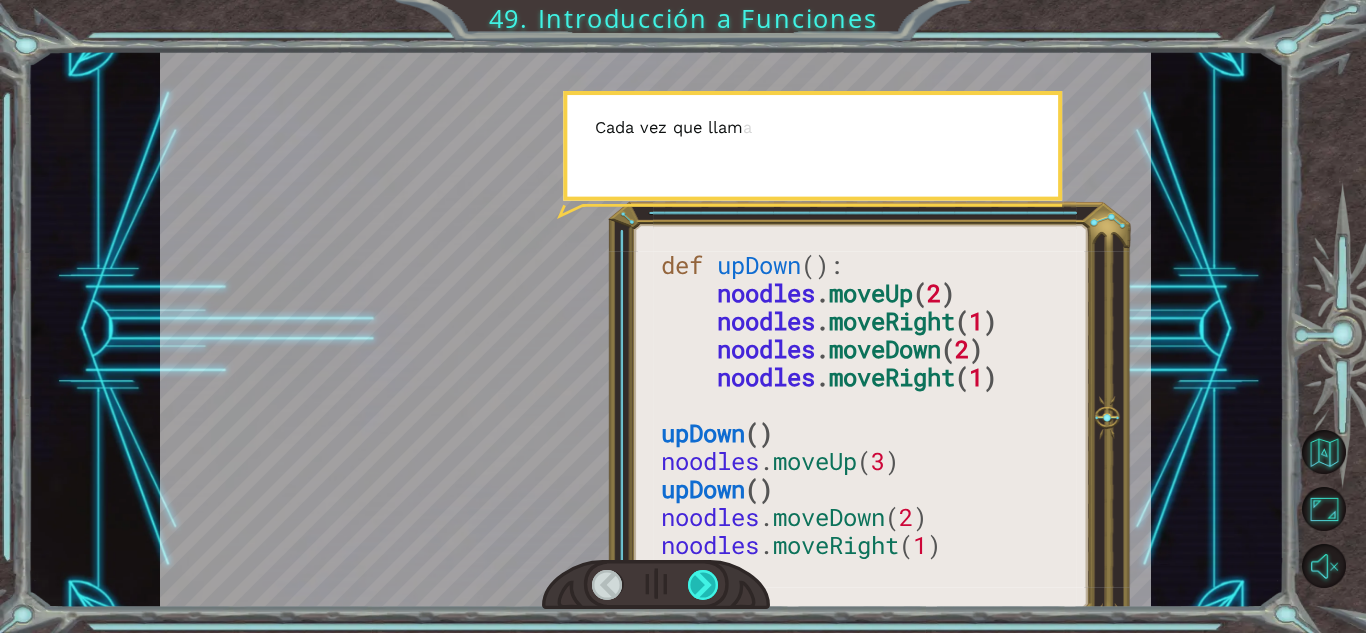 click at bounding box center [703, 585] 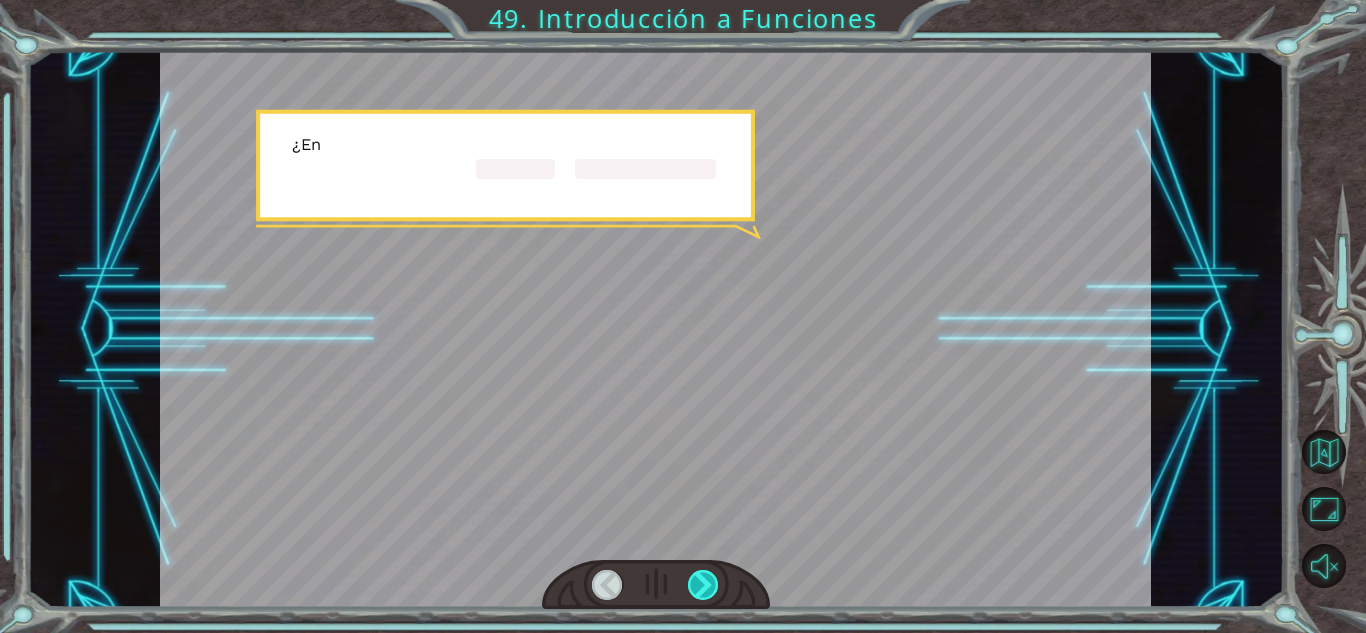 click at bounding box center (703, 585) 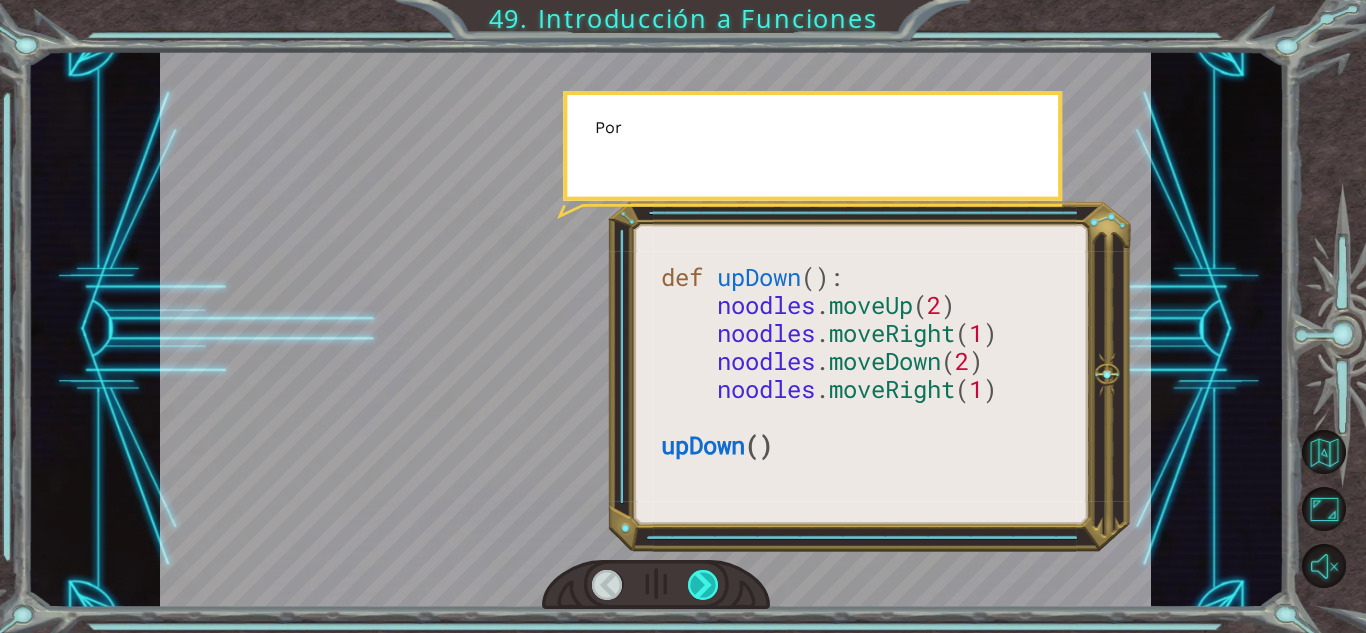click at bounding box center [703, 585] 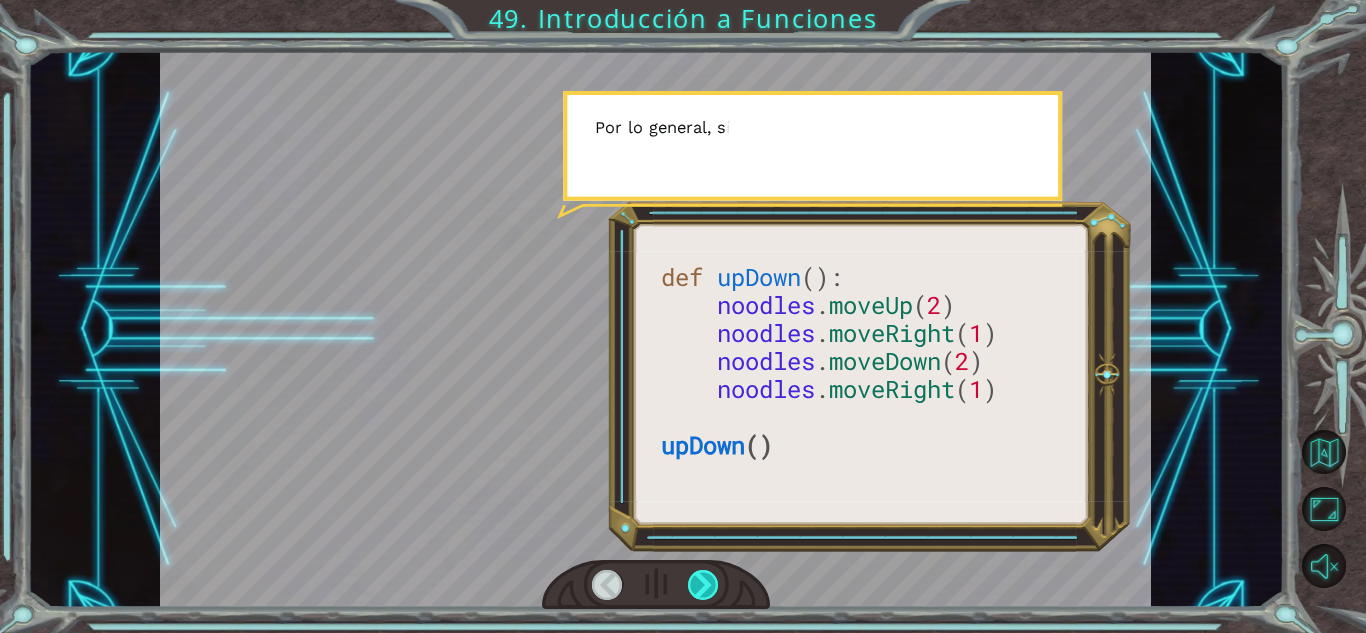 click at bounding box center [703, 585] 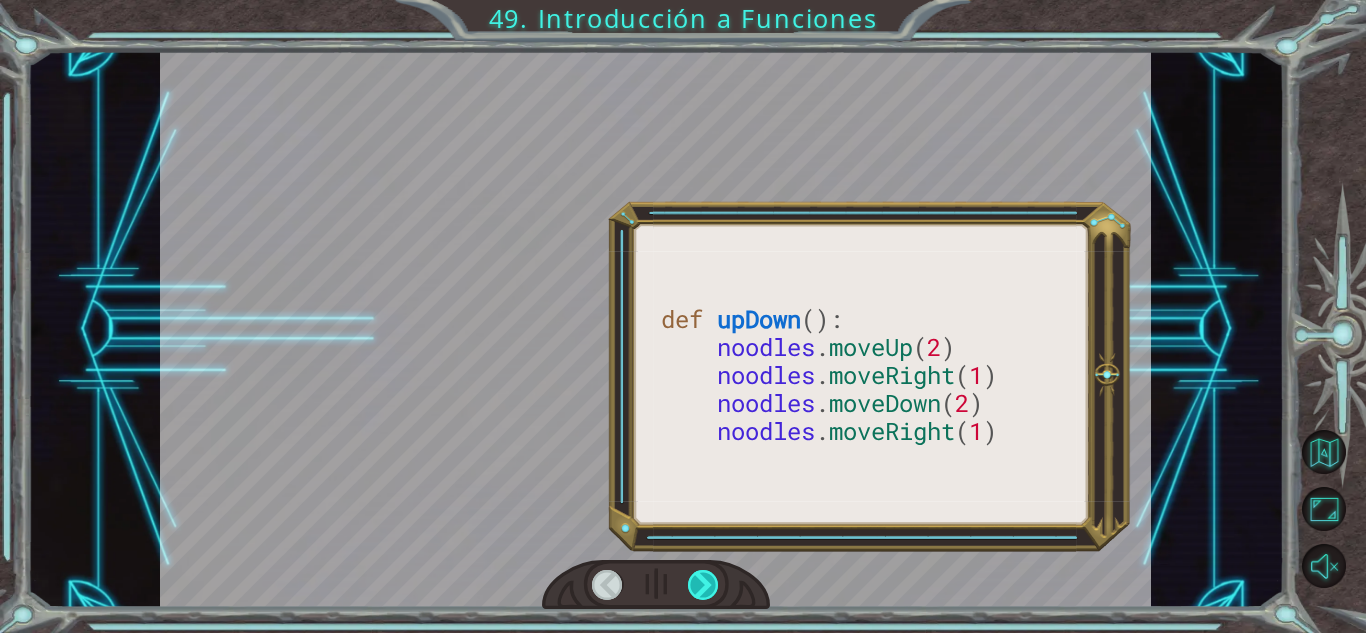 click at bounding box center (703, 585) 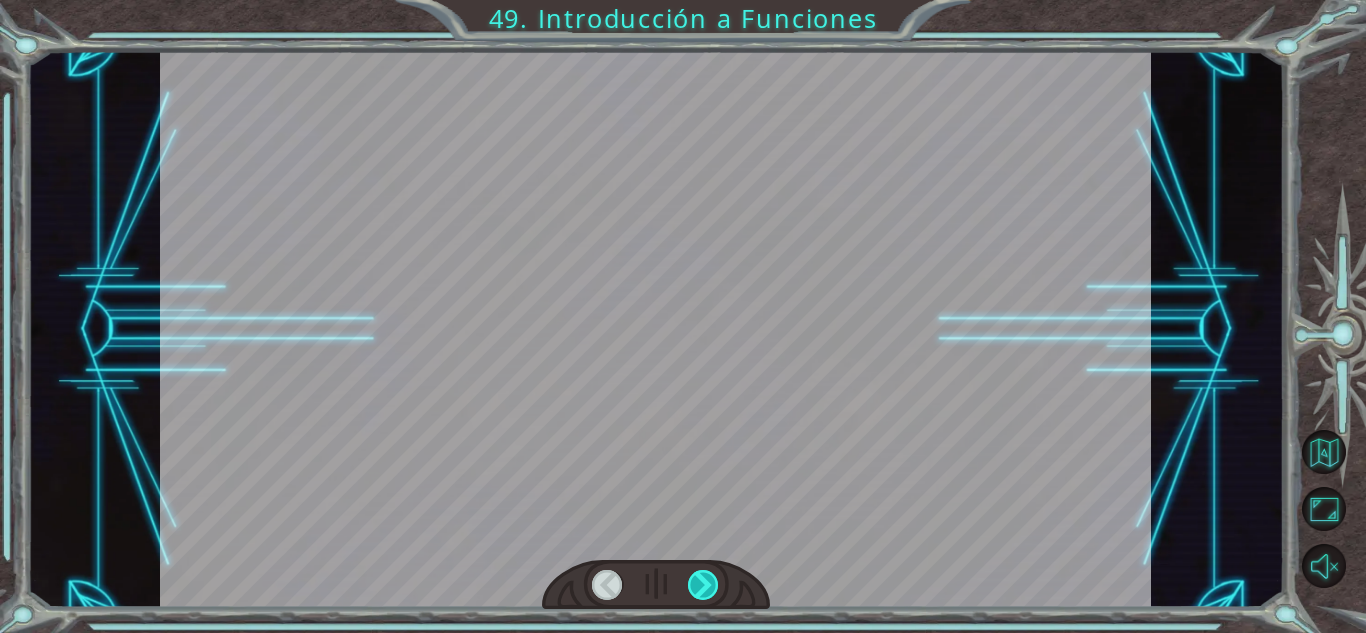click at bounding box center (703, 585) 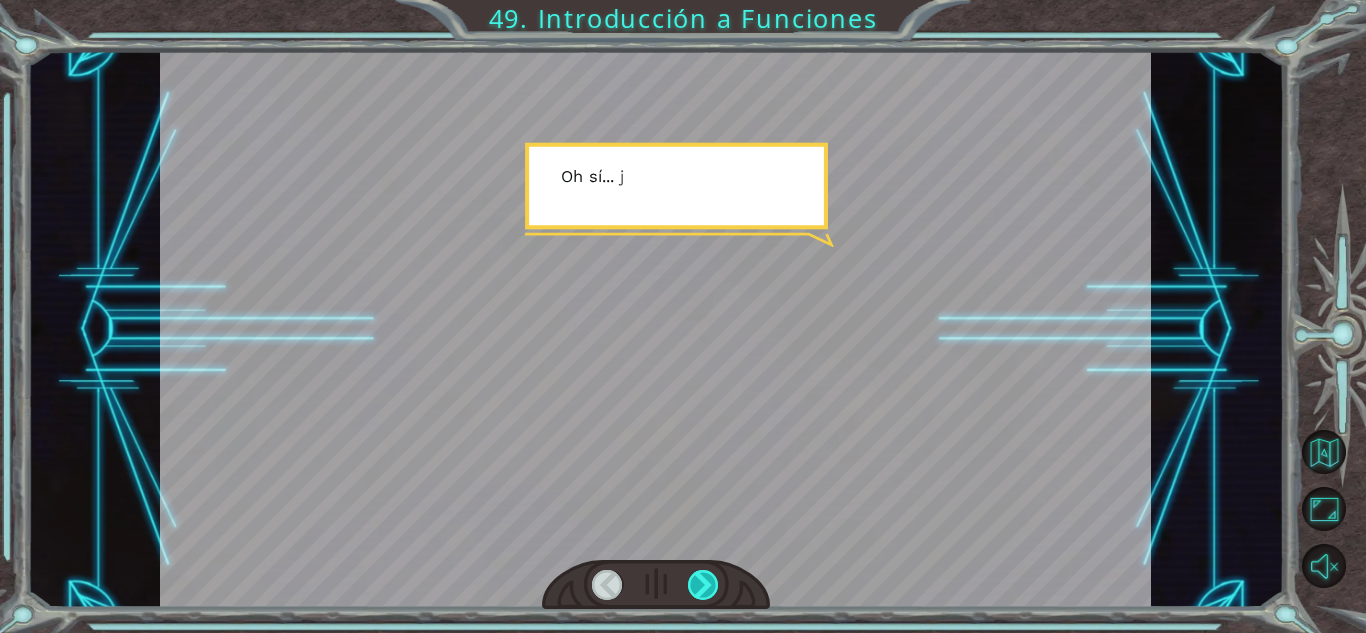 click at bounding box center (703, 585) 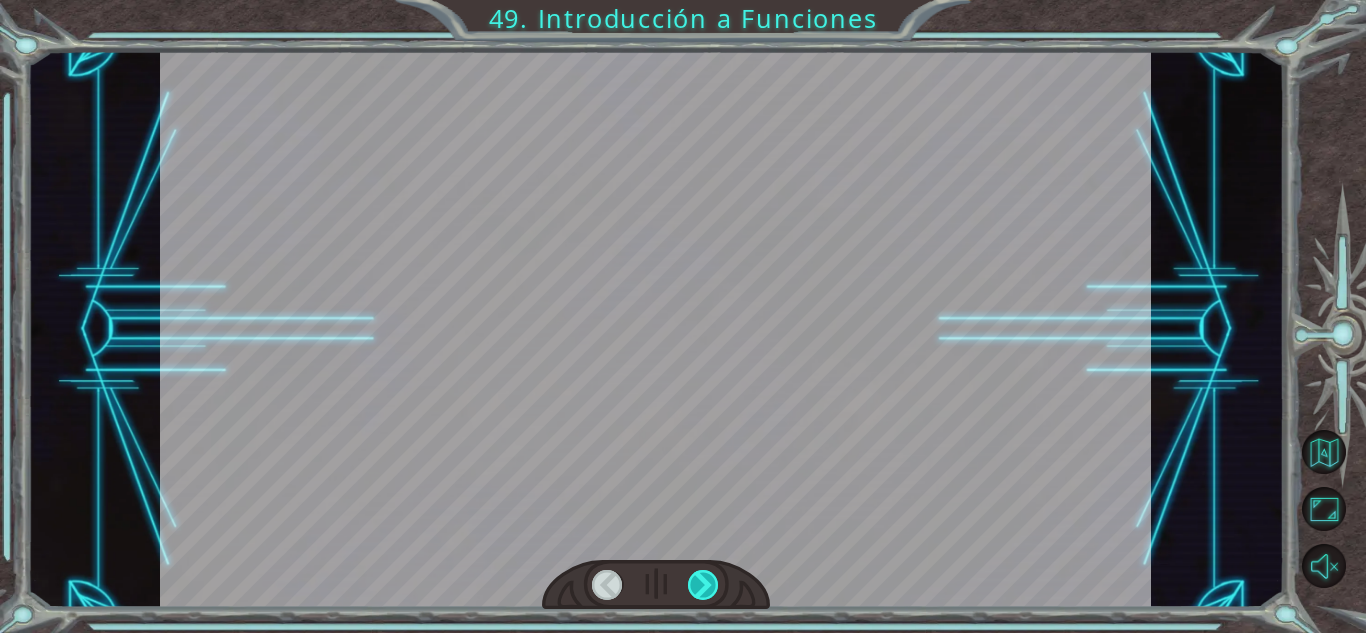 click at bounding box center (703, 585) 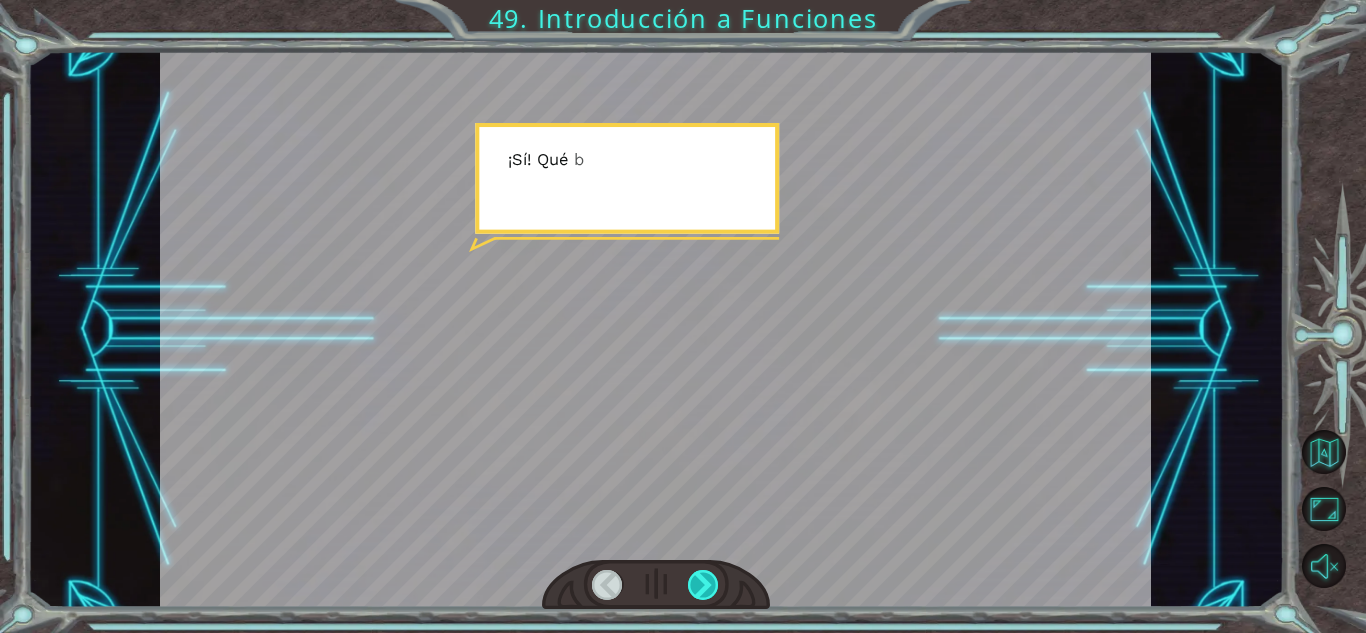 click at bounding box center [703, 585] 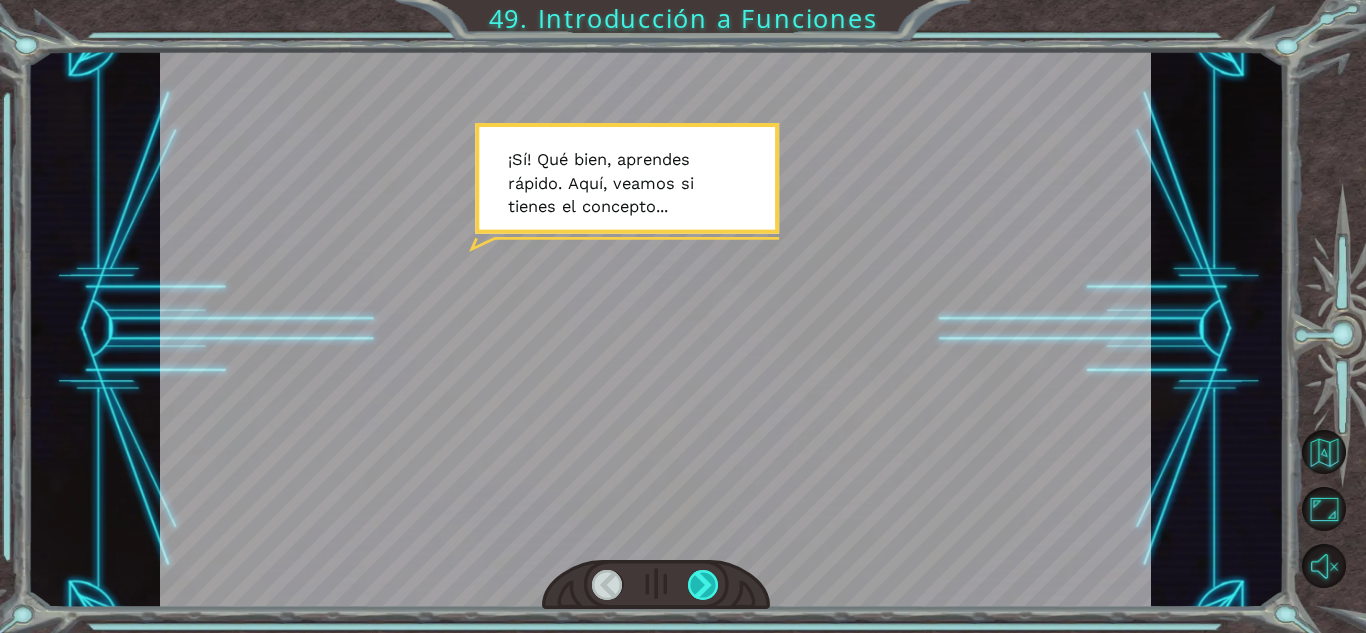 click at bounding box center (703, 585) 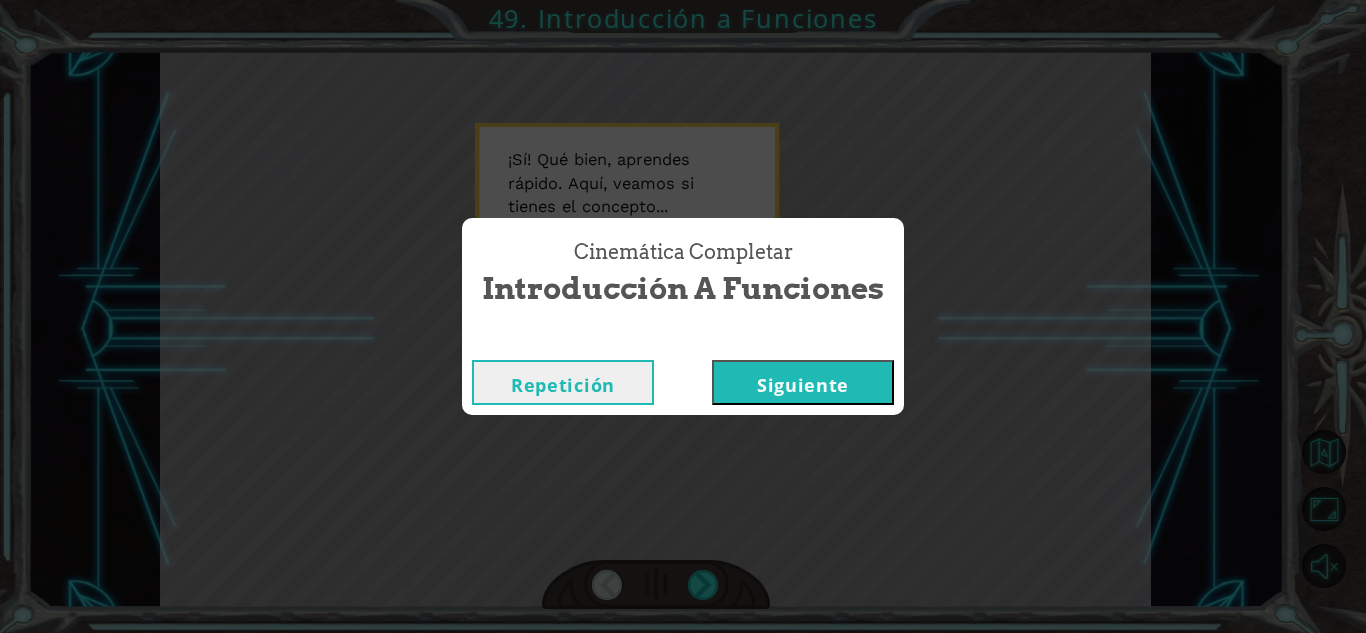 click on "Cinemática Completar     Introducción a Funciones
Repetición
Siguiente" at bounding box center [683, 316] 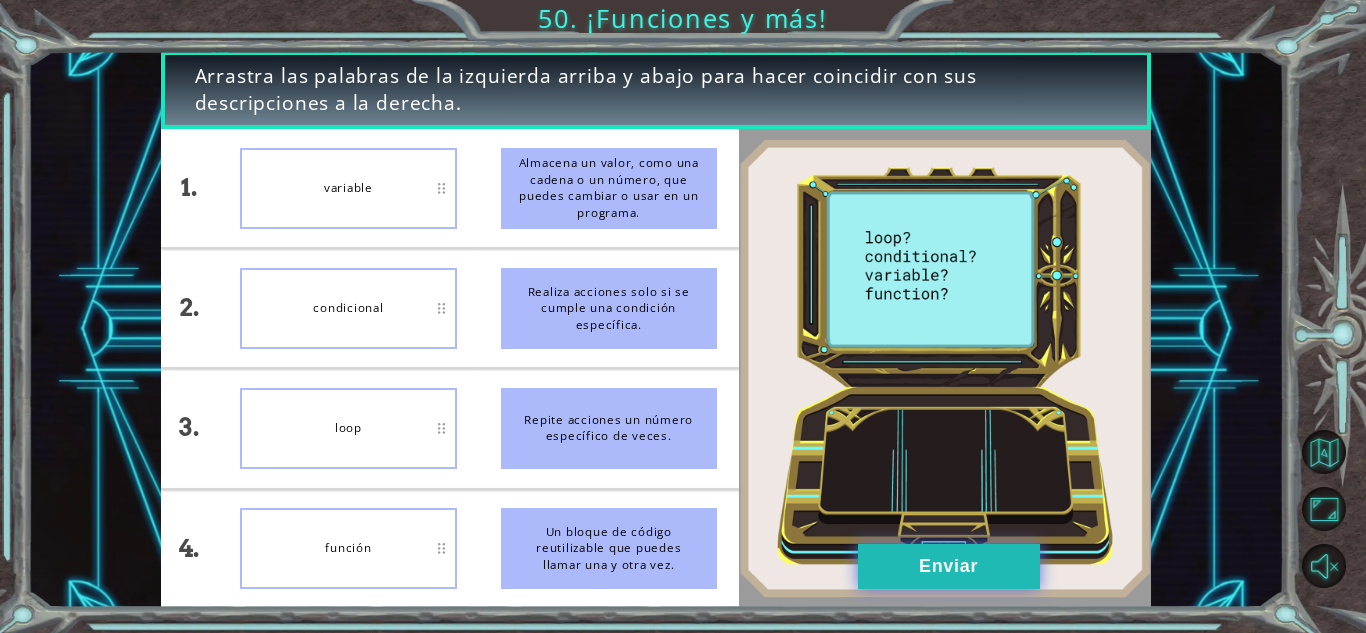 click on "Enviar" at bounding box center [949, 566] 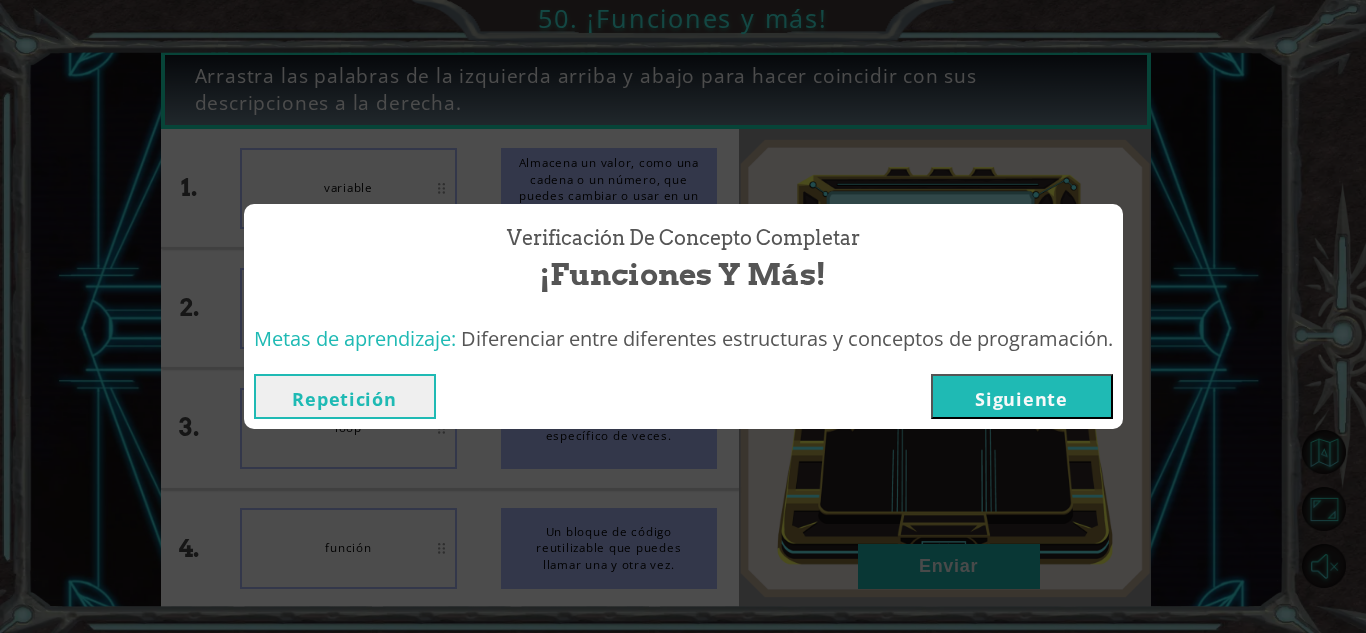 click on "Siguiente" at bounding box center [1022, 396] 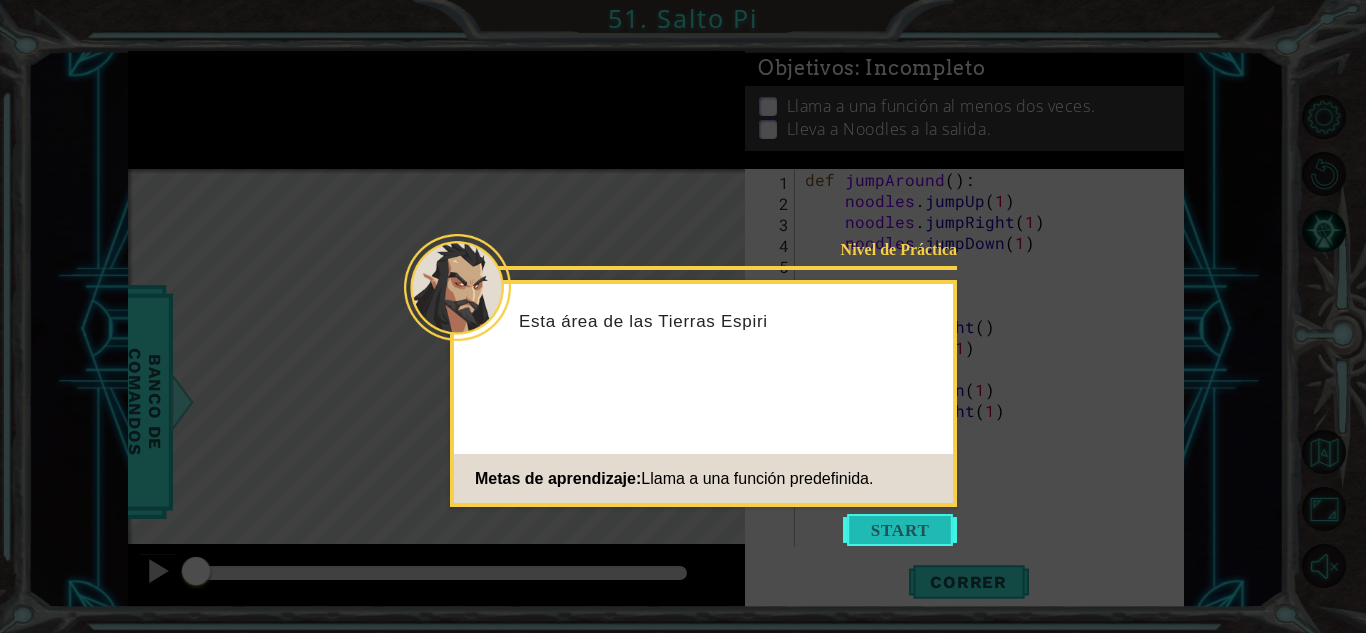 click at bounding box center (900, 530) 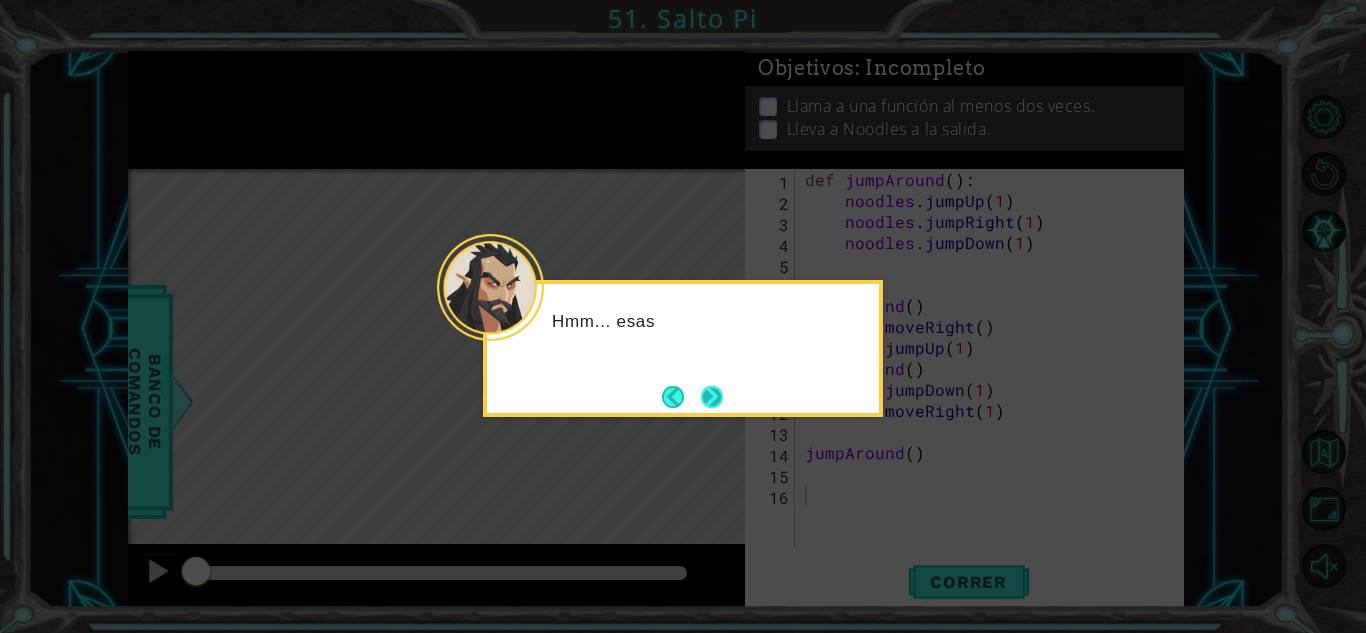 click at bounding box center (712, 397) 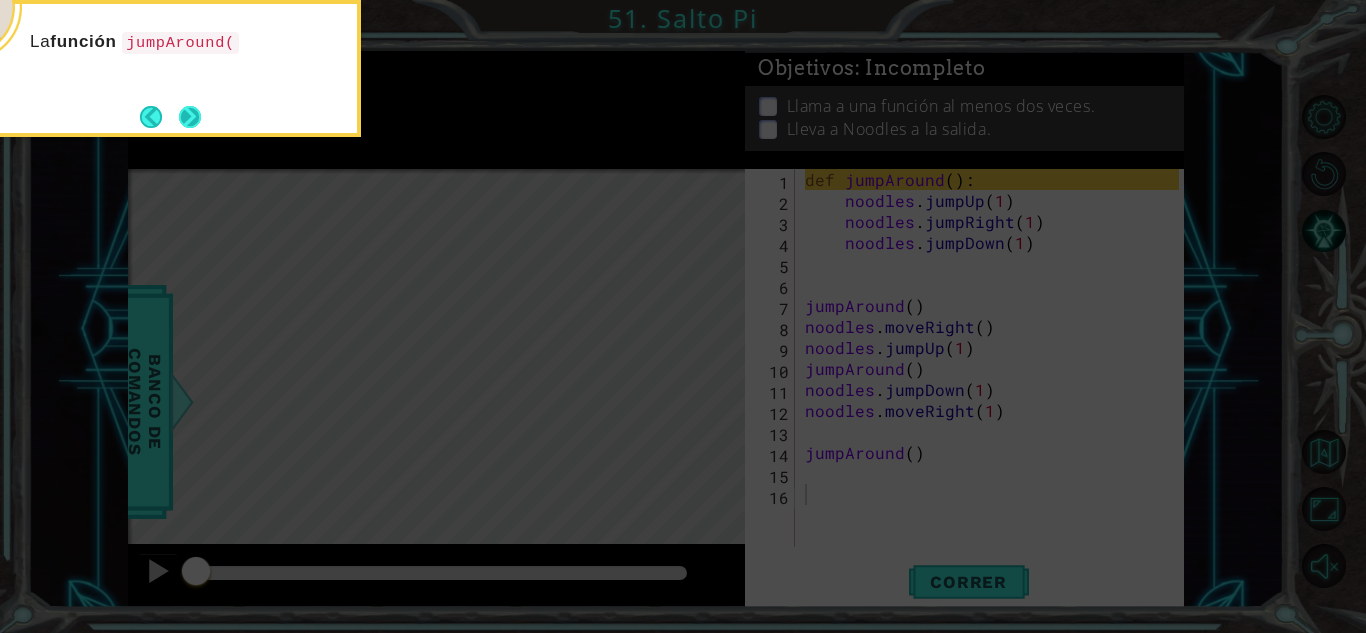 click at bounding box center (190, 117) 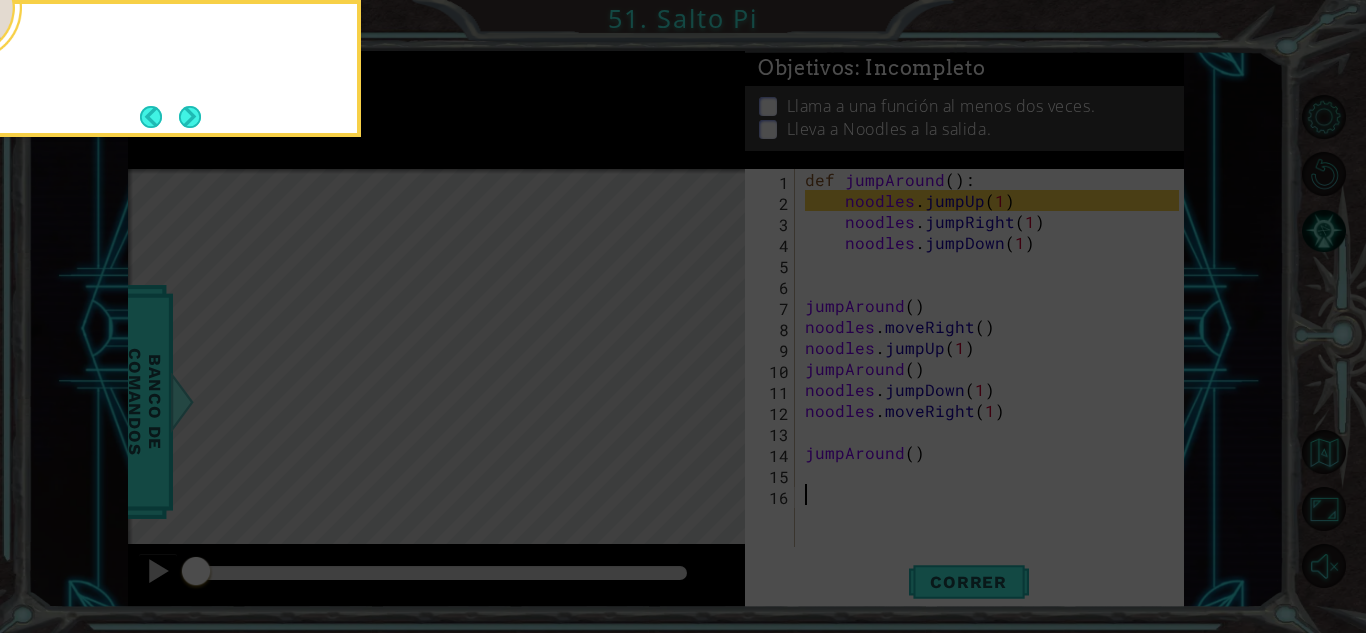 click at bounding box center (170, 117) 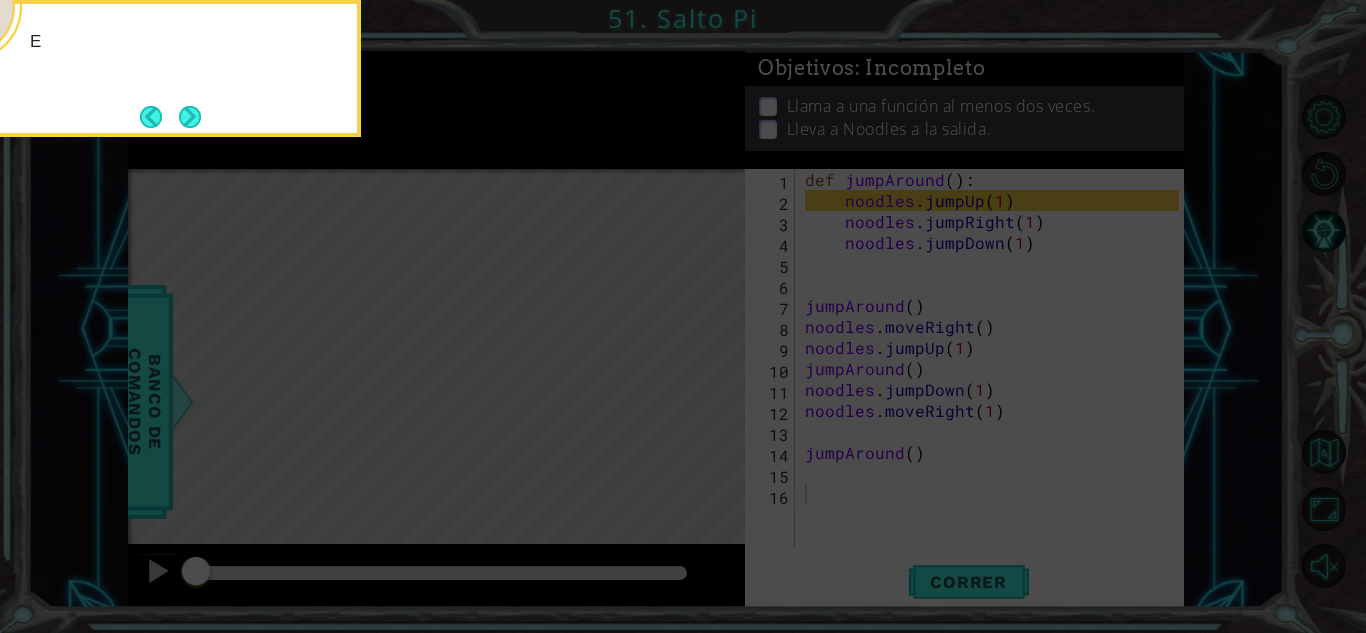 click at bounding box center (190, 117) 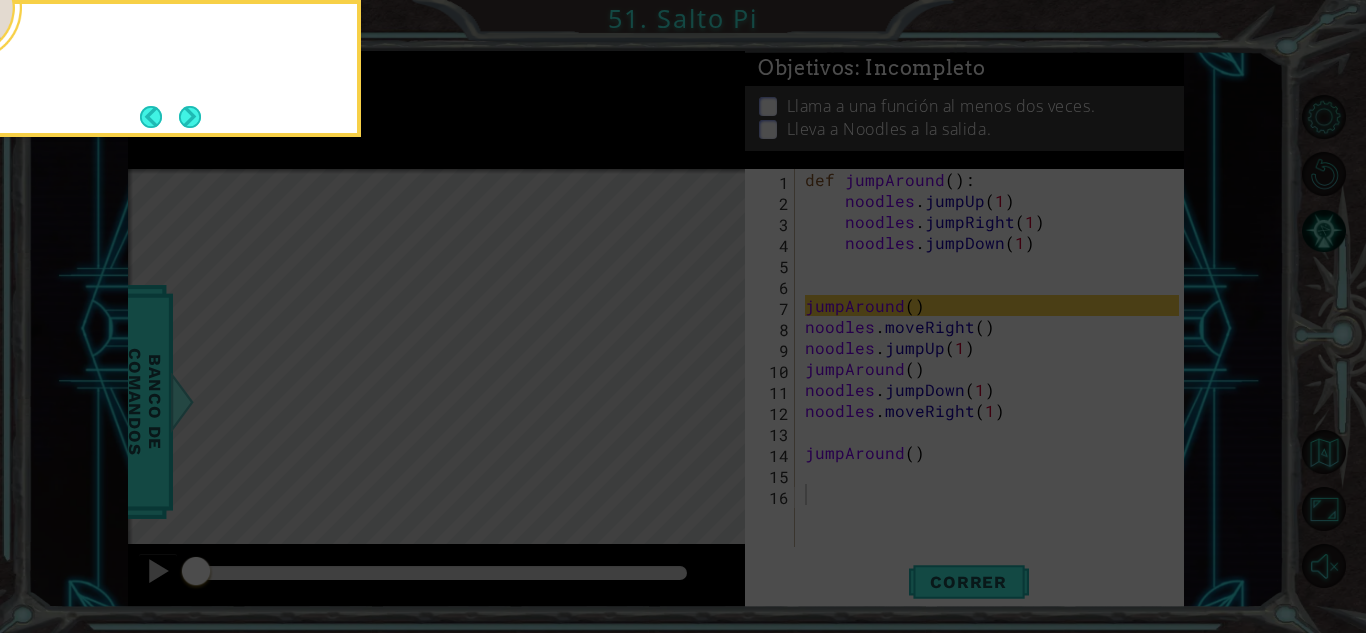 click at bounding box center (170, 117) 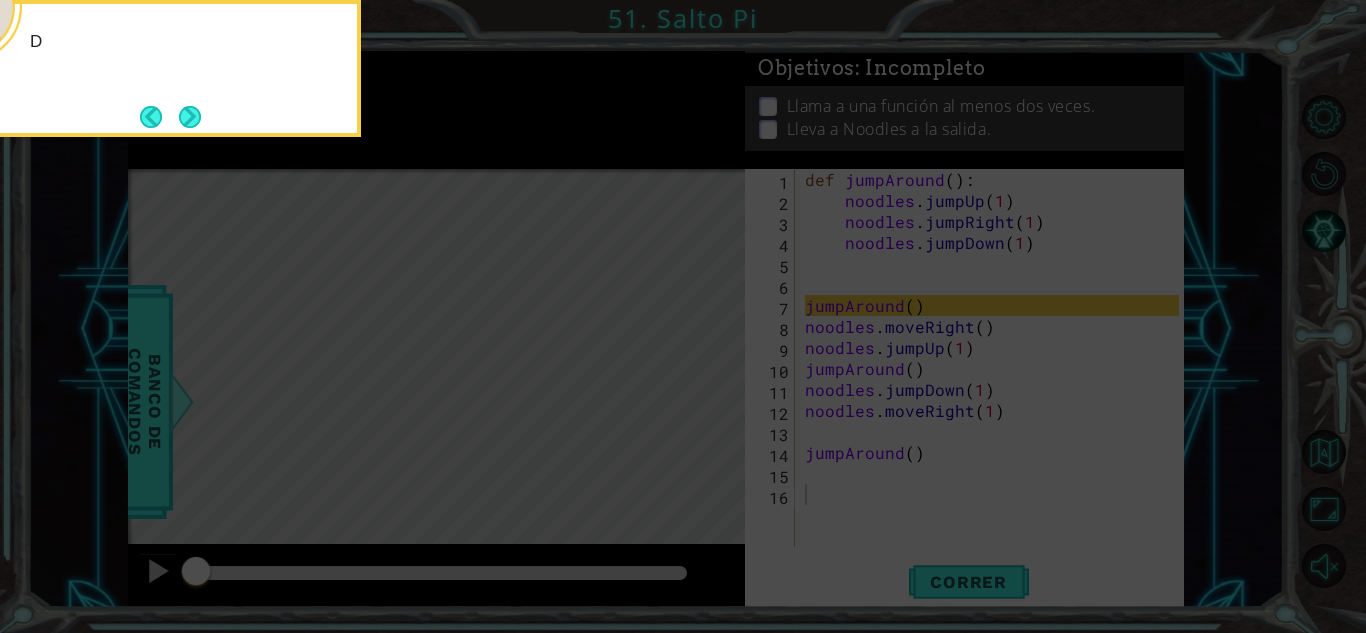 click at bounding box center [190, 116] 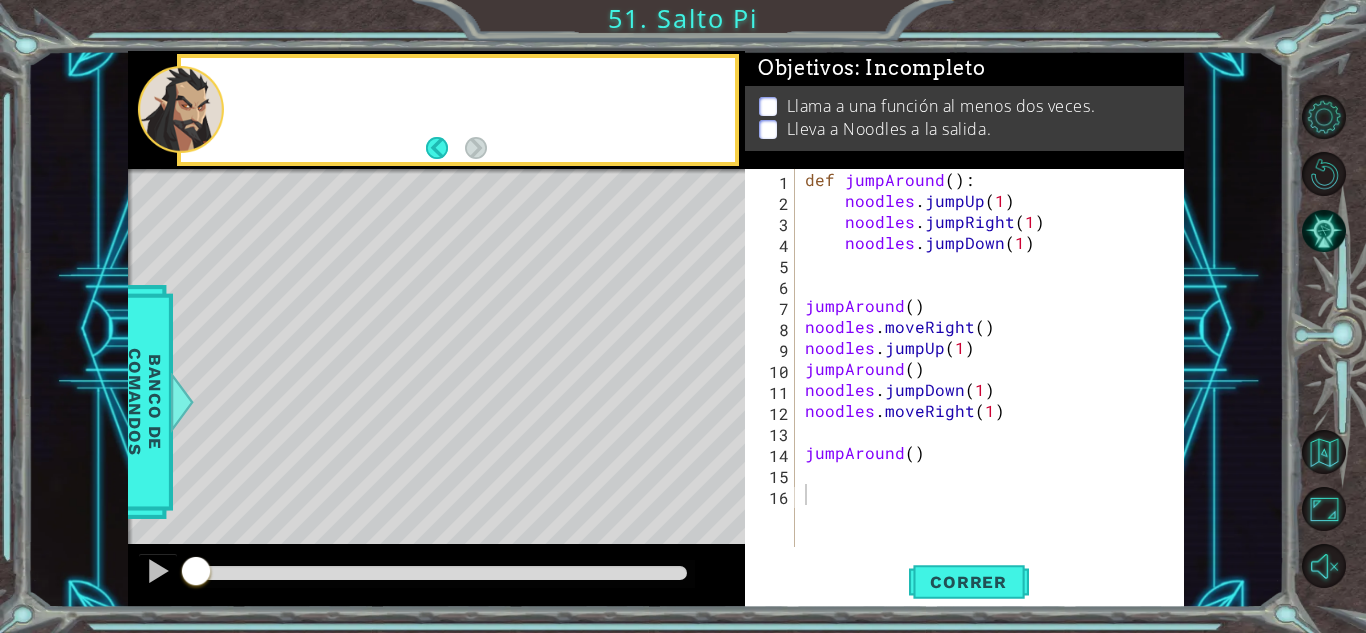 click at bounding box center [181, 109] 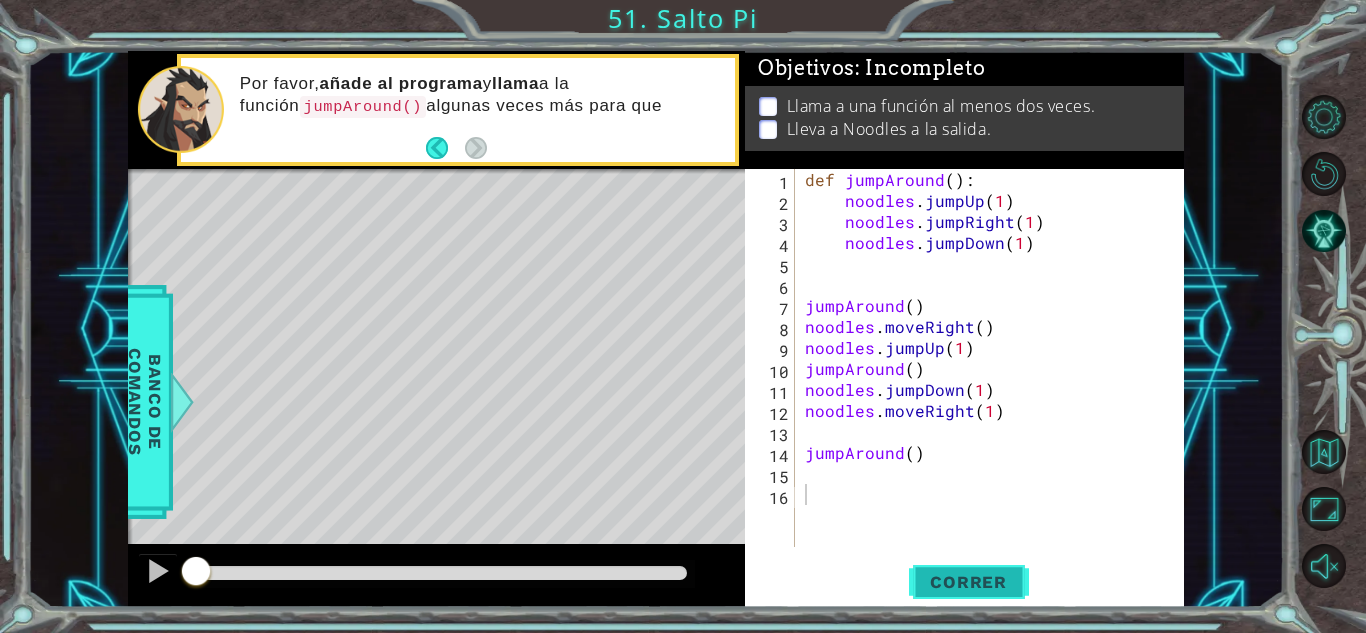 click on "Correr" at bounding box center [968, 582] 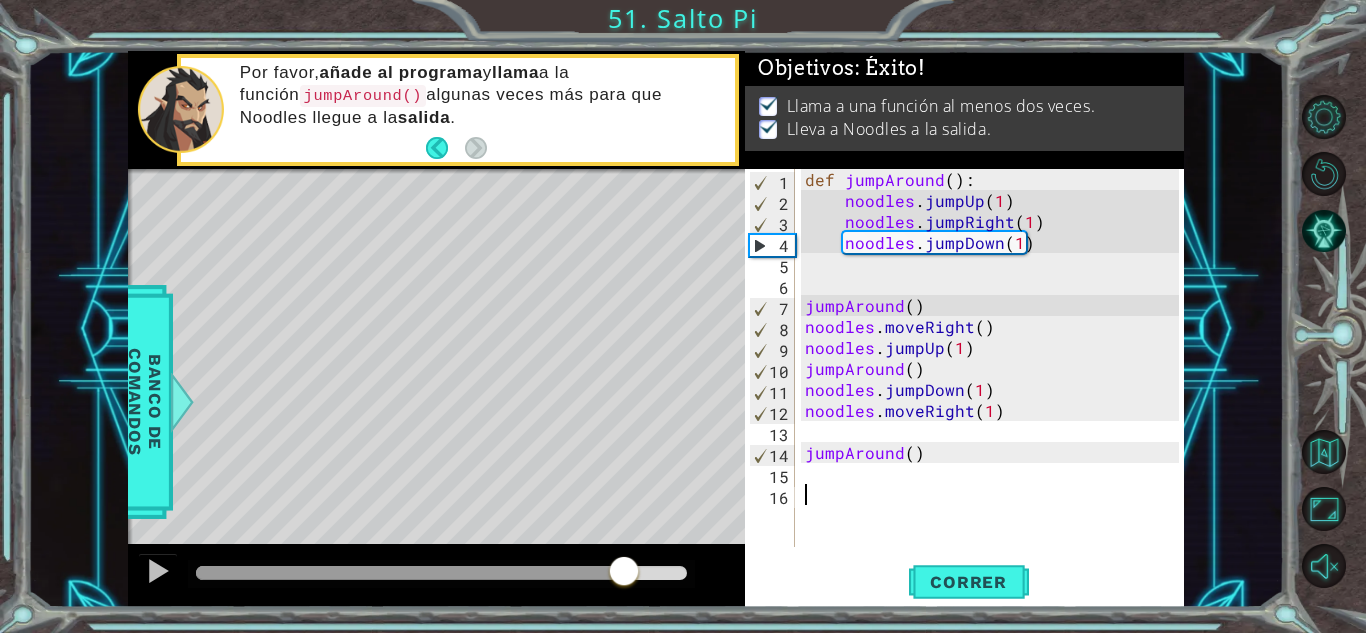 drag, startPoint x: 293, startPoint y: 578, endPoint x: 638, endPoint y: 567, distance: 345.17532 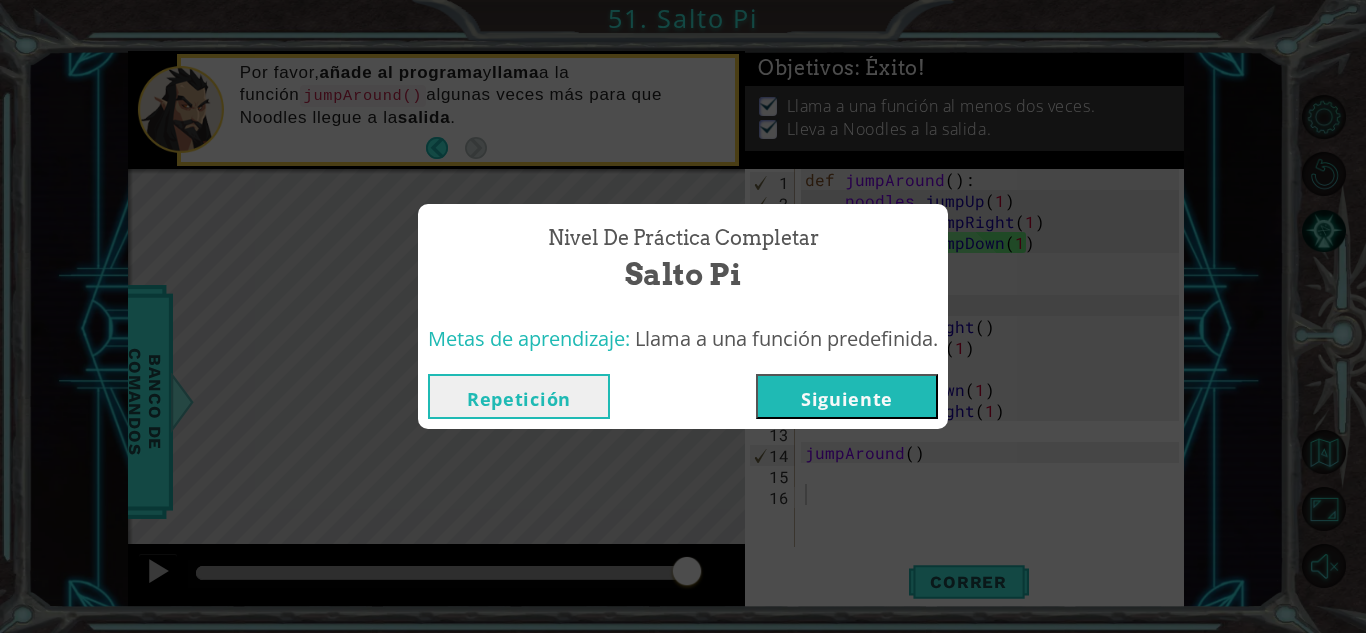 click on "Siguiente" at bounding box center [847, 396] 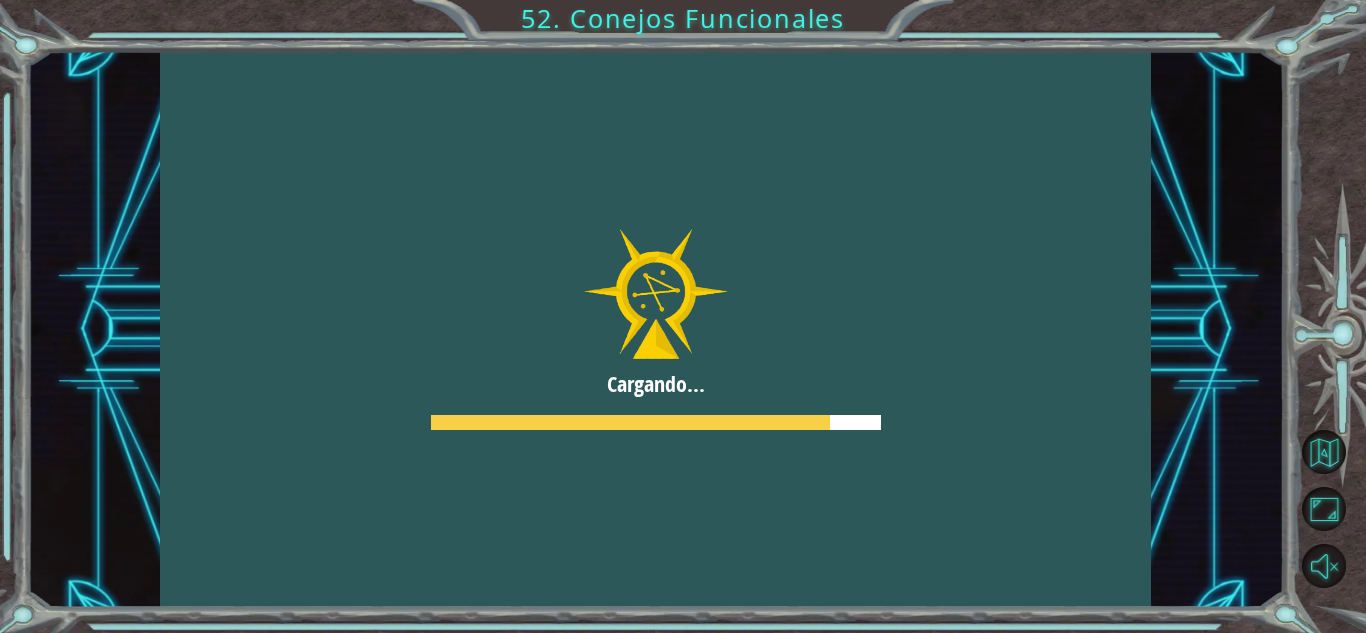 drag, startPoint x: 823, startPoint y: 387, endPoint x: 822, endPoint y: 452, distance: 65.00769 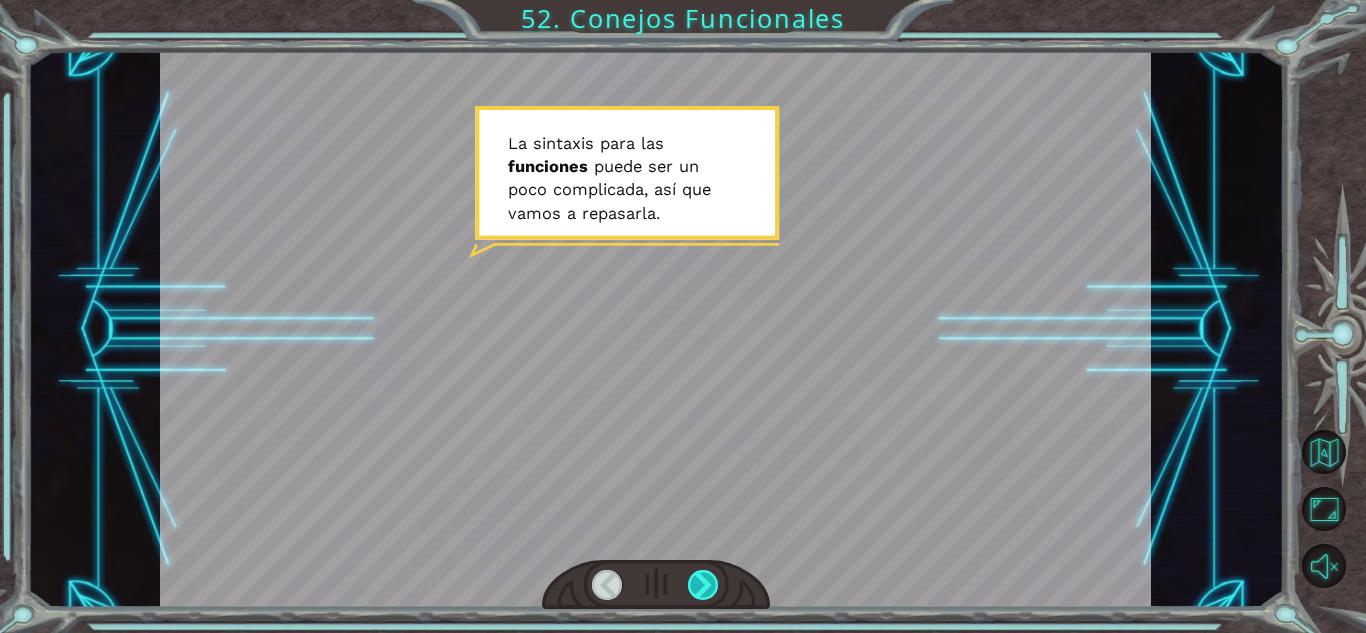 click at bounding box center (656, 585) 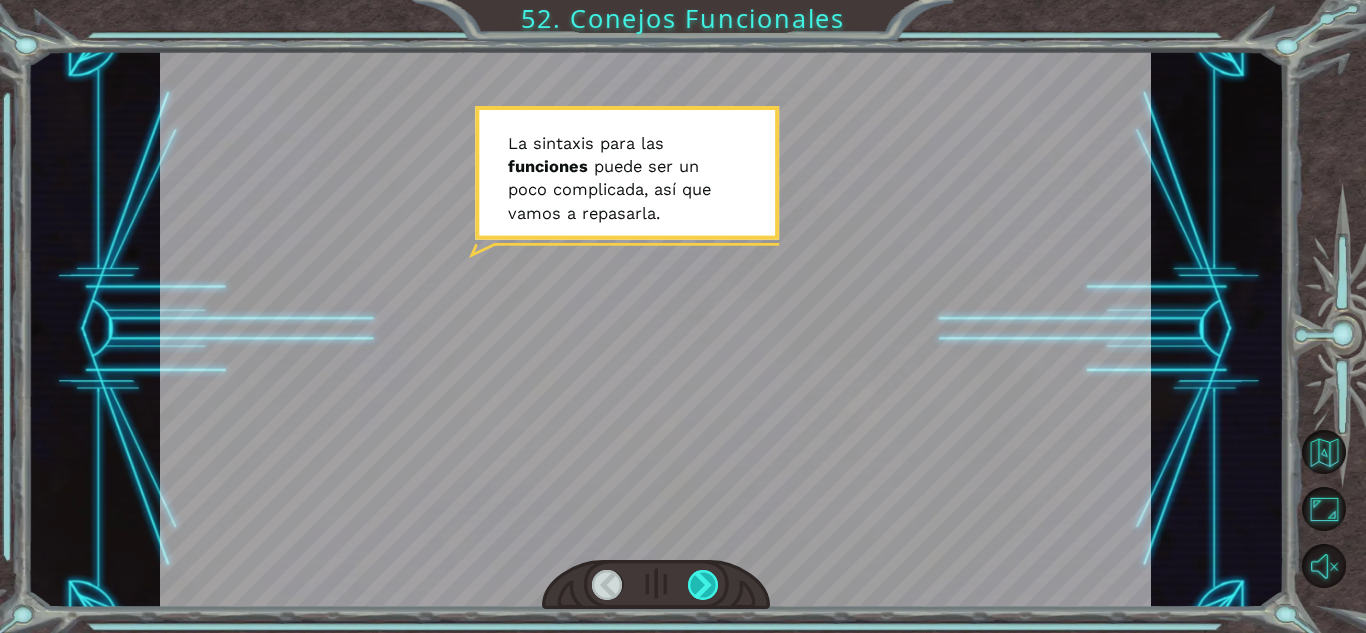 click at bounding box center [703, 585] 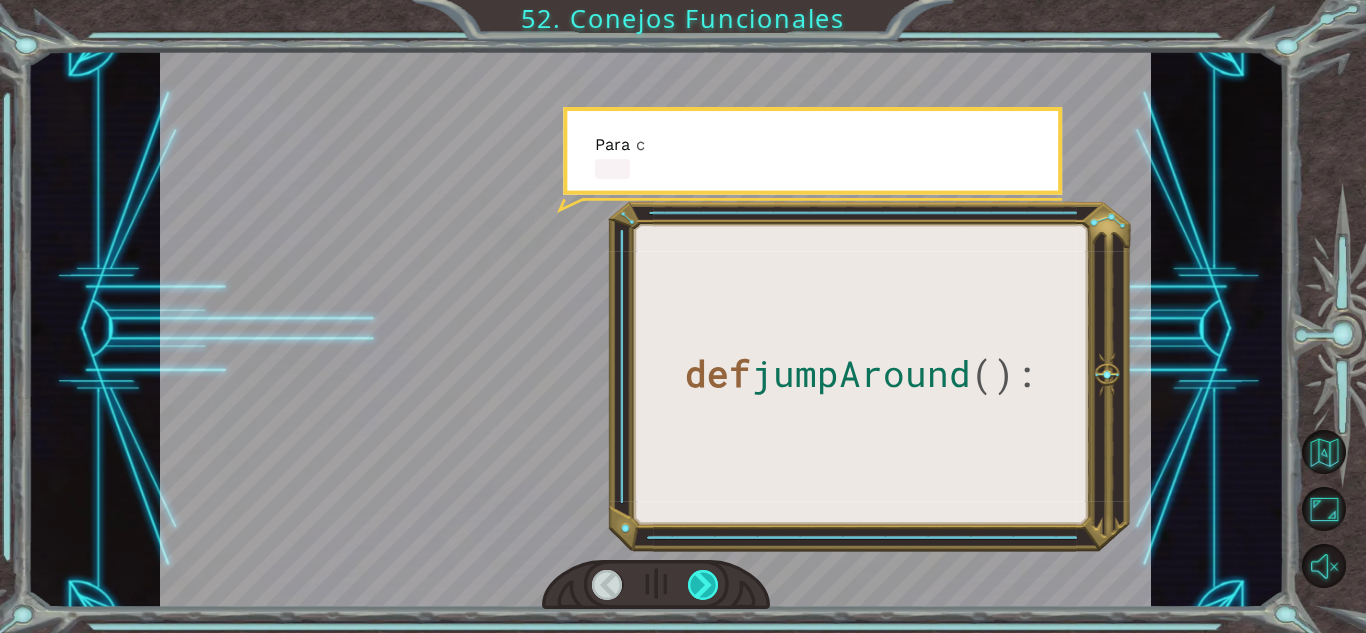 drag, startPoint x: 688, startPoint y: 588, endPoint x: 705, endPoint y: 594, distance: 18.027756 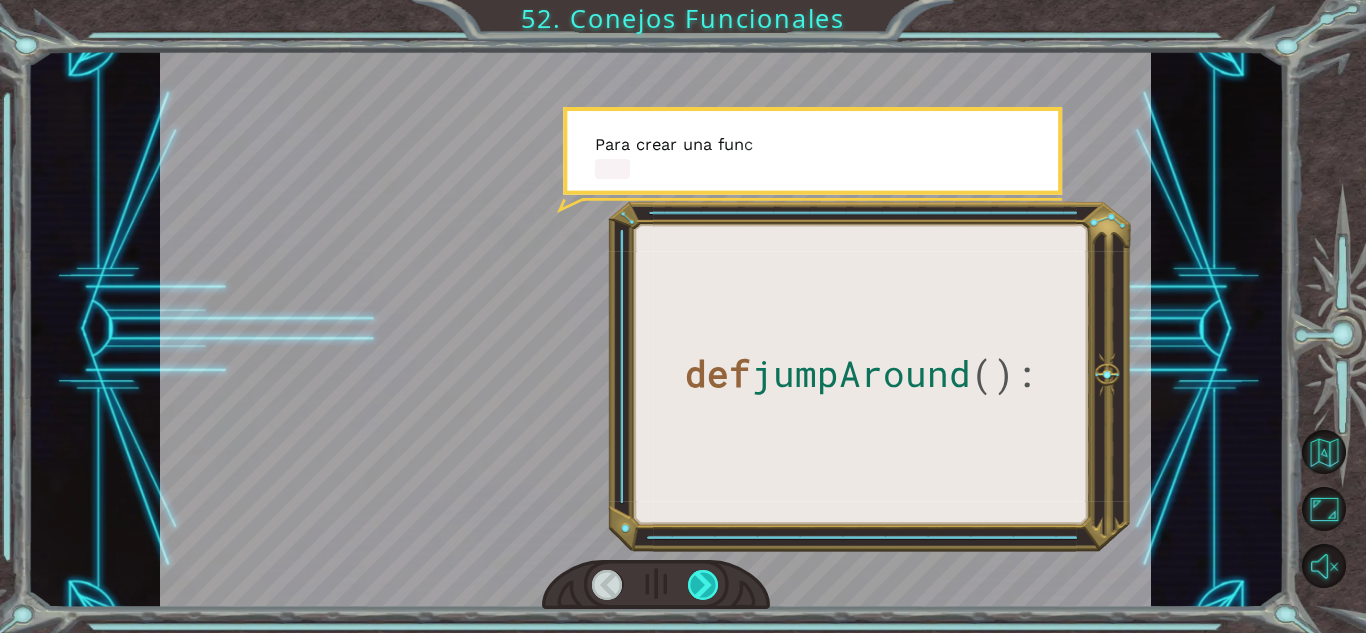 click at bounding box center (703, 585) 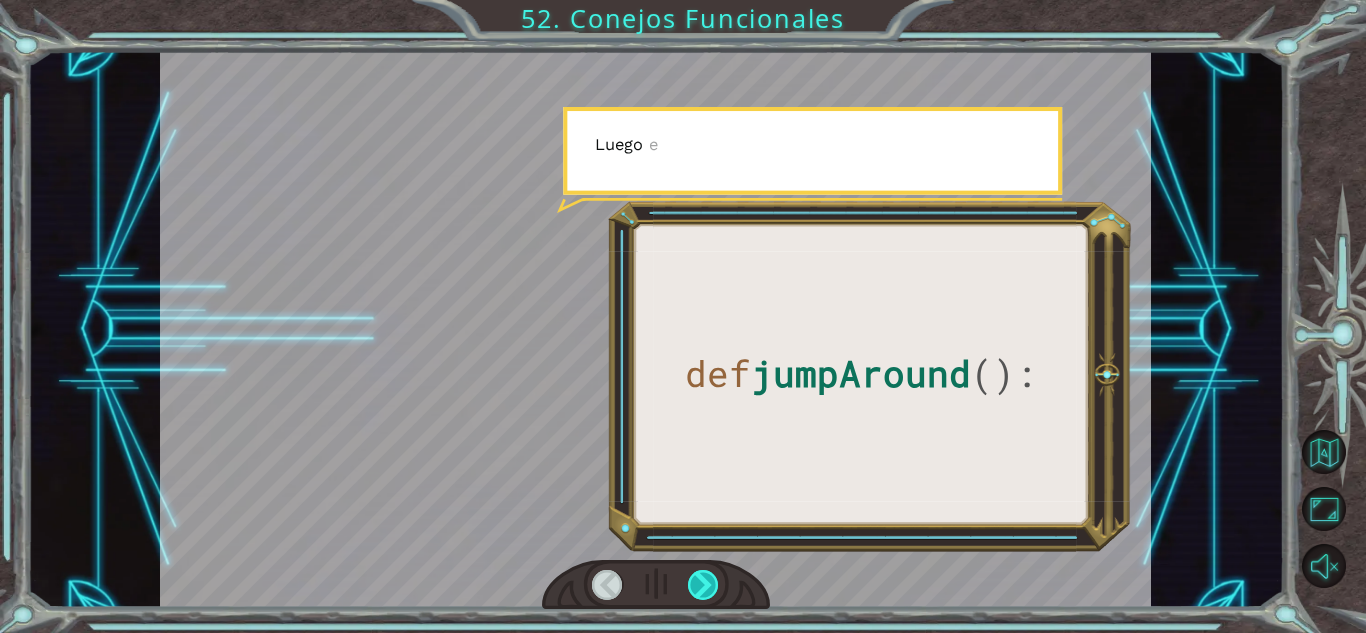 click at bounding box center (703, 585) 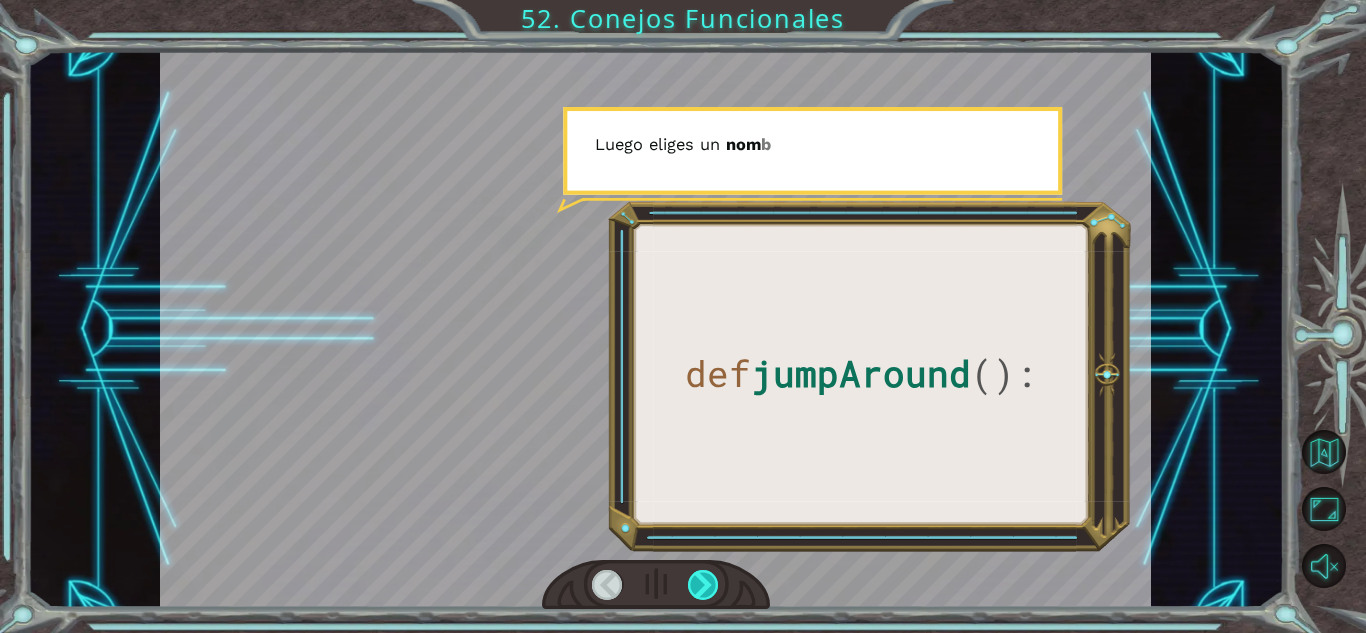 click at bounding box center [703, 585] 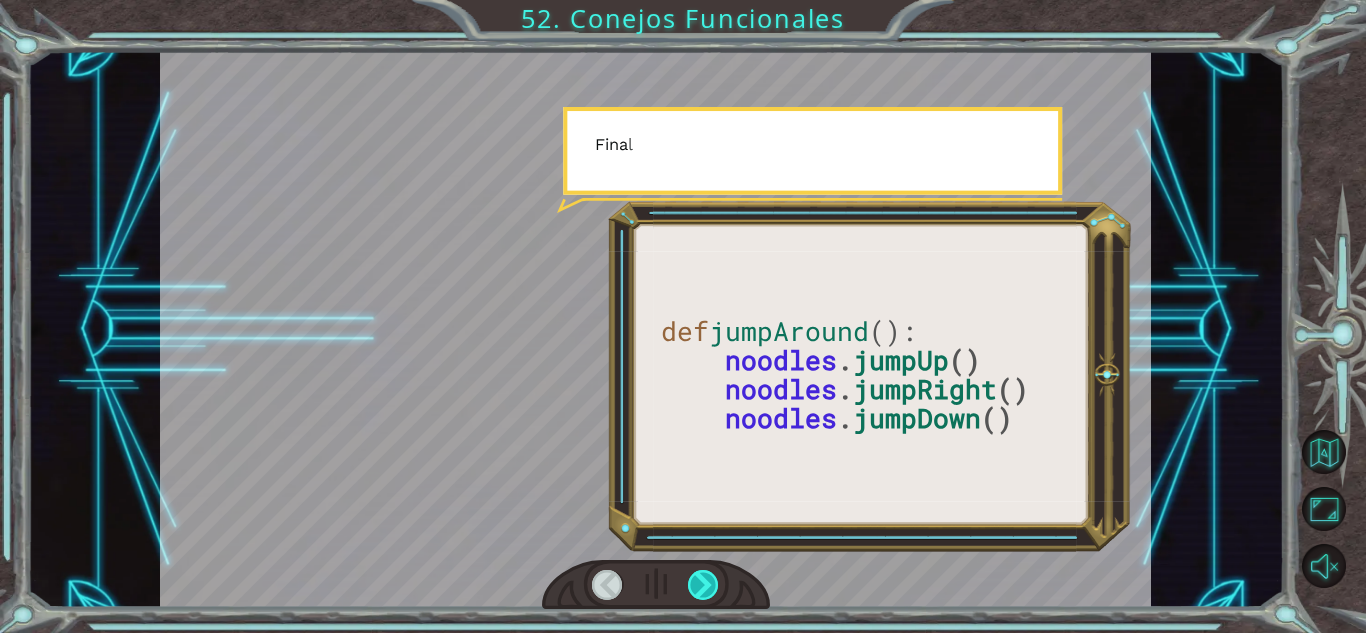 click at bounding box center [703, 585] 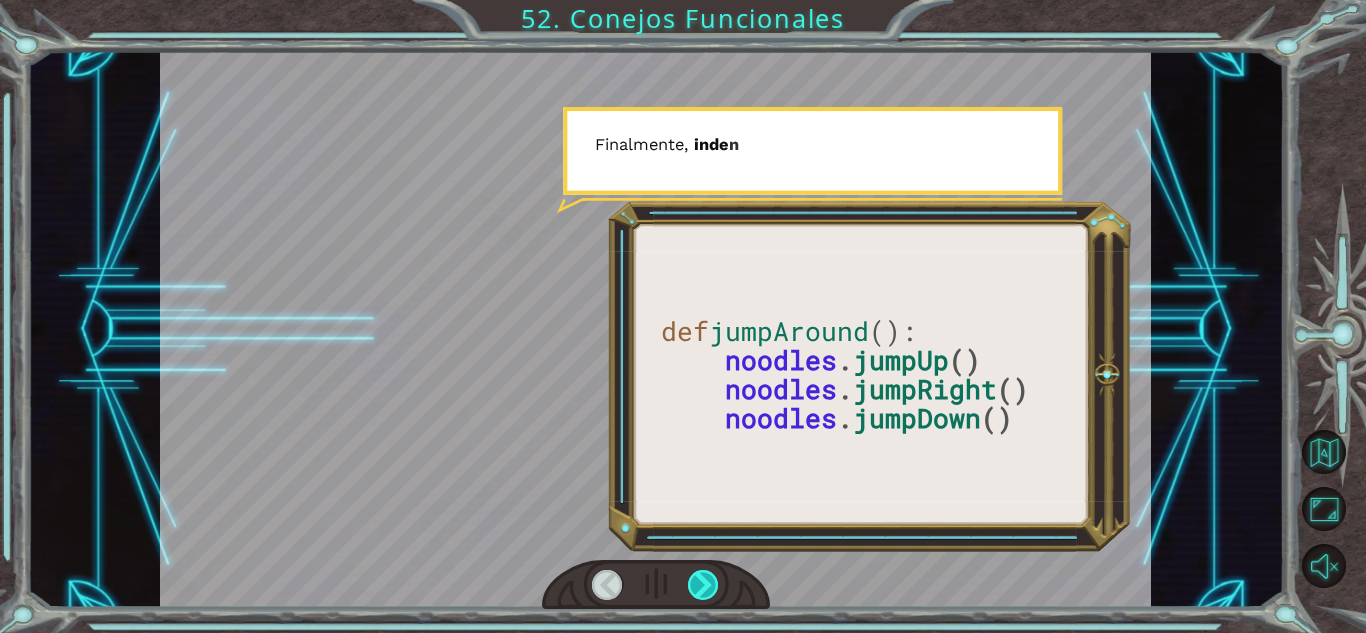 click at bounding box center (703, 585) 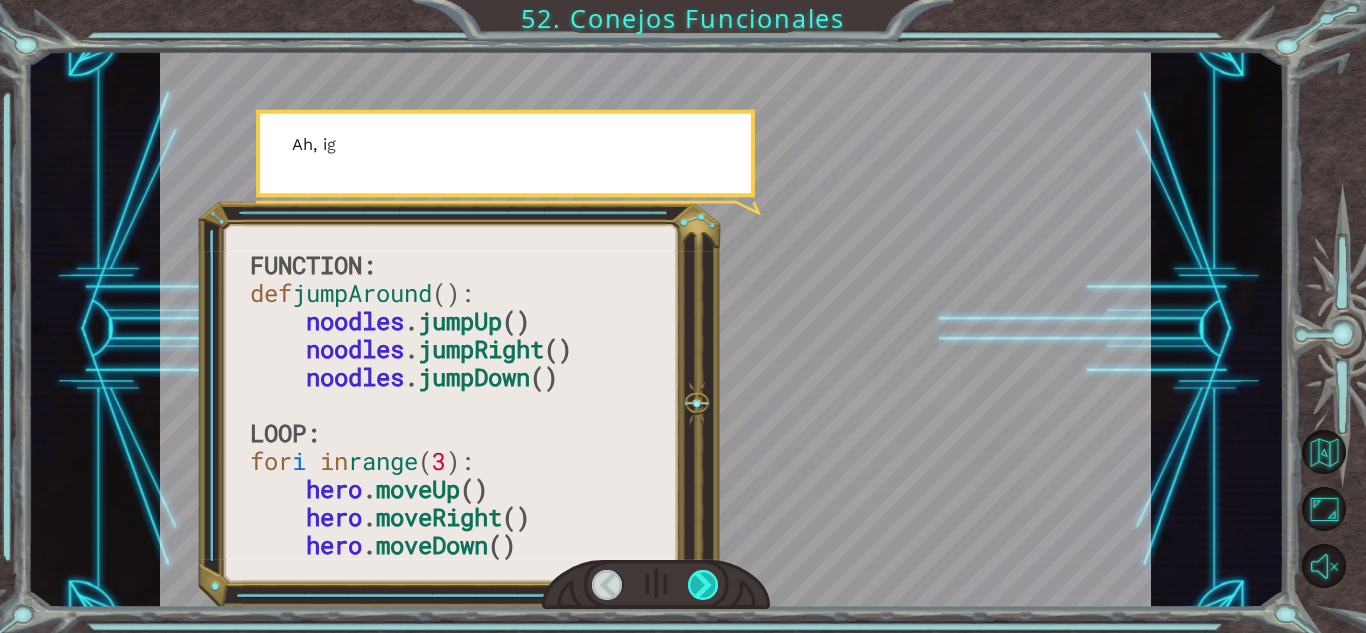 click at bounding box center [703, 585] 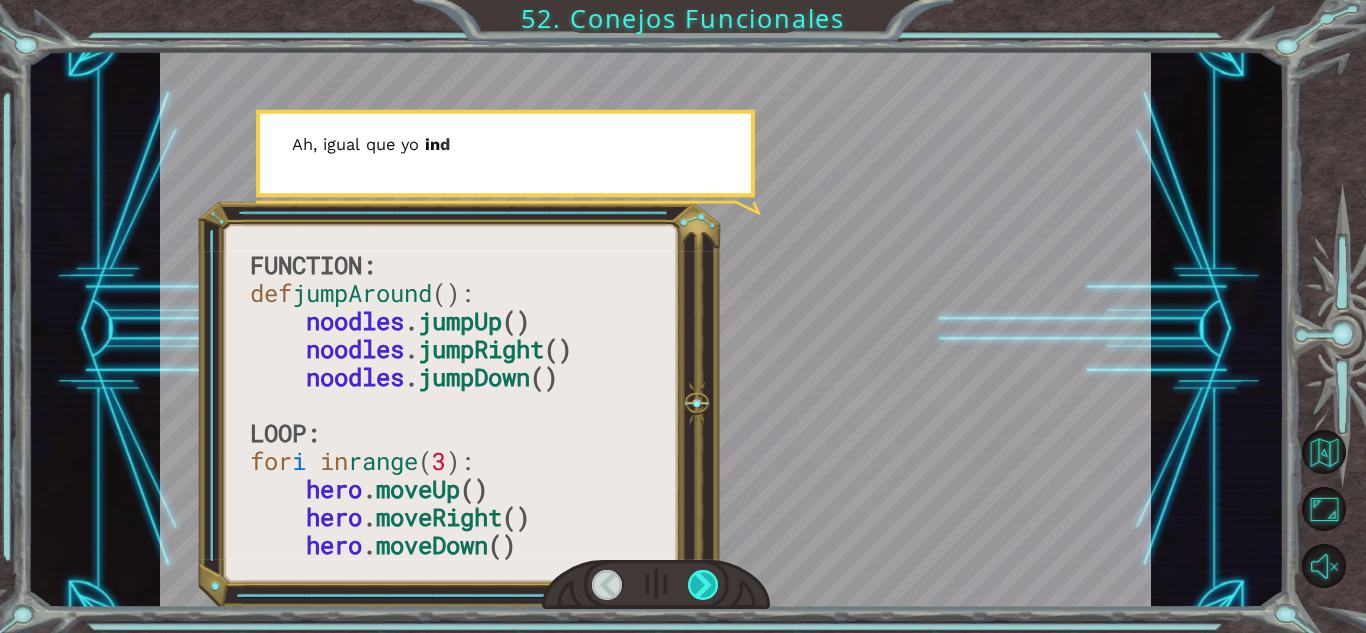 click at bounding box center [703, 585] 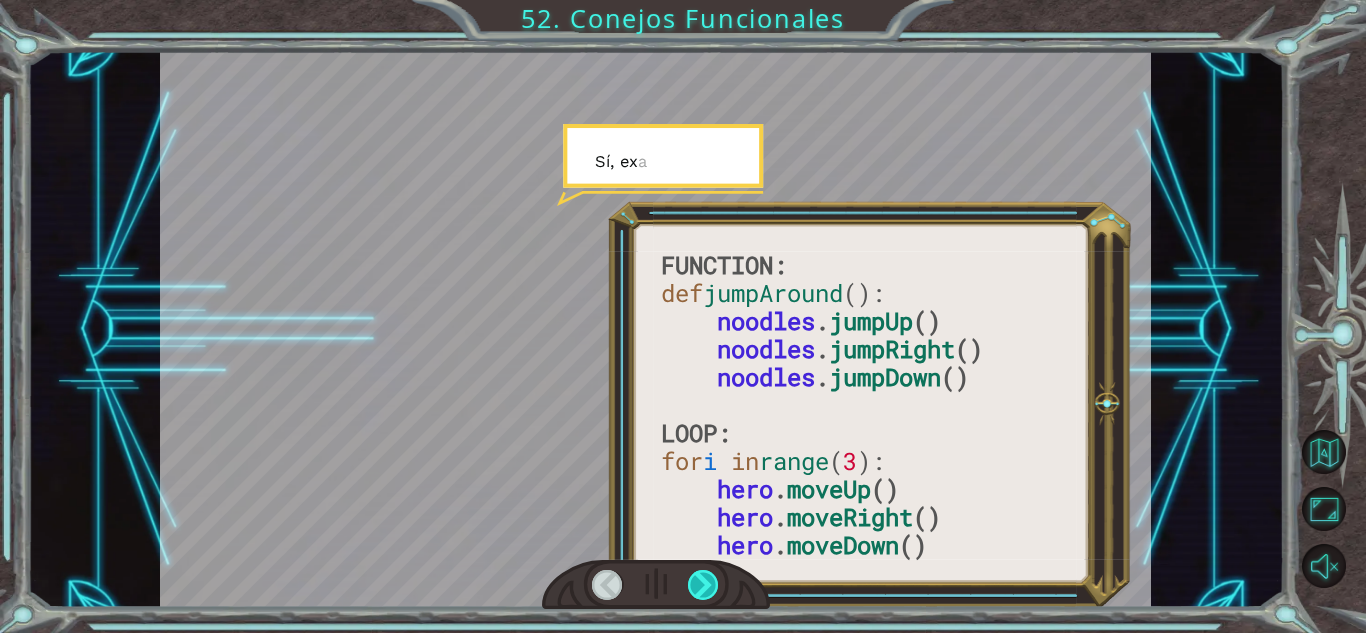 click at bounding box center [703, 585] 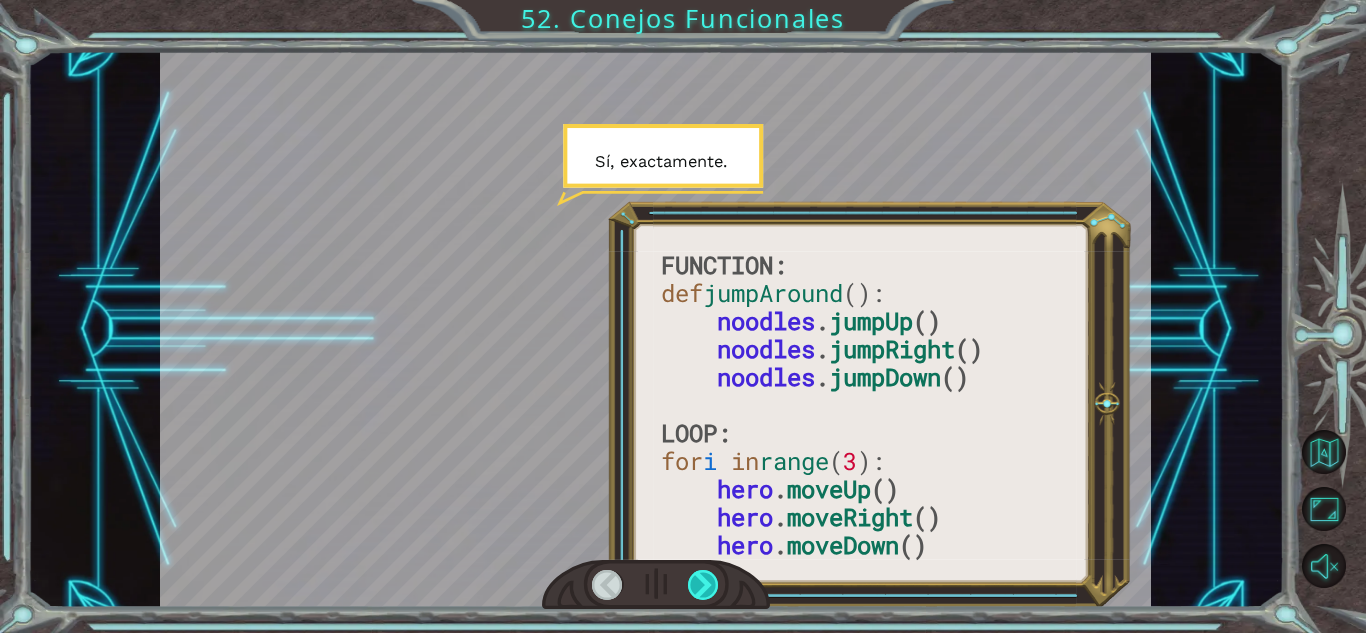 click at bounding box center [703, 585] 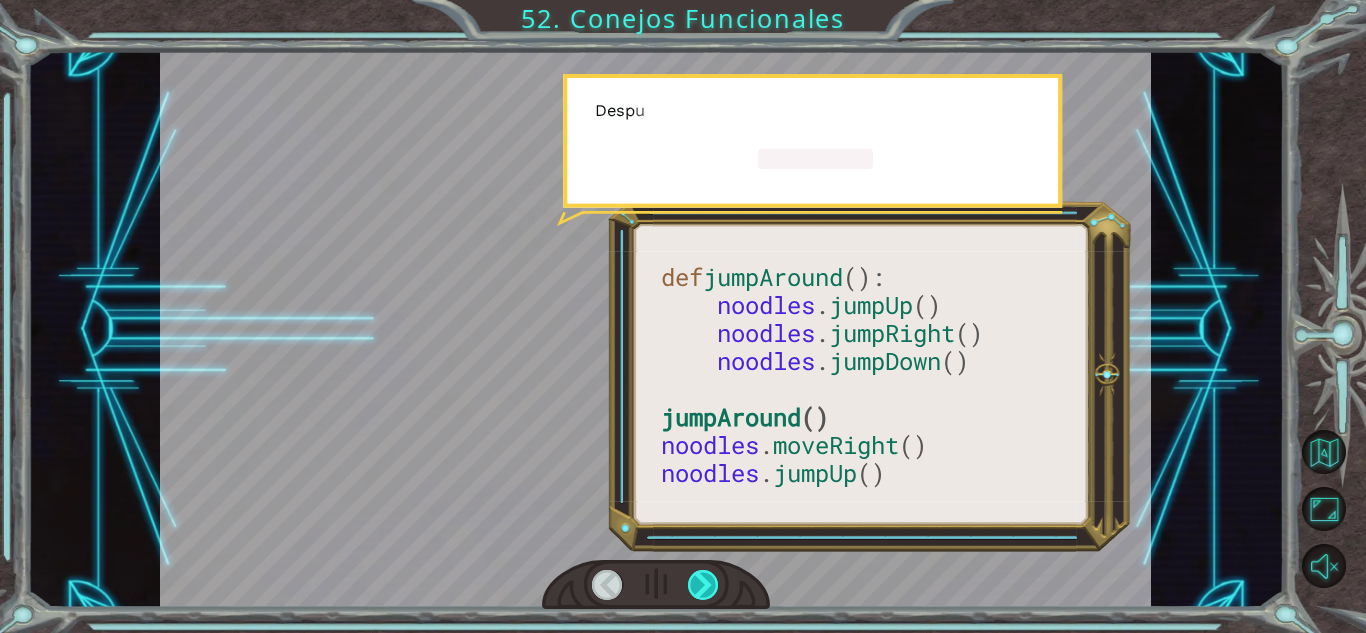 click at bounding box center [703, 585] 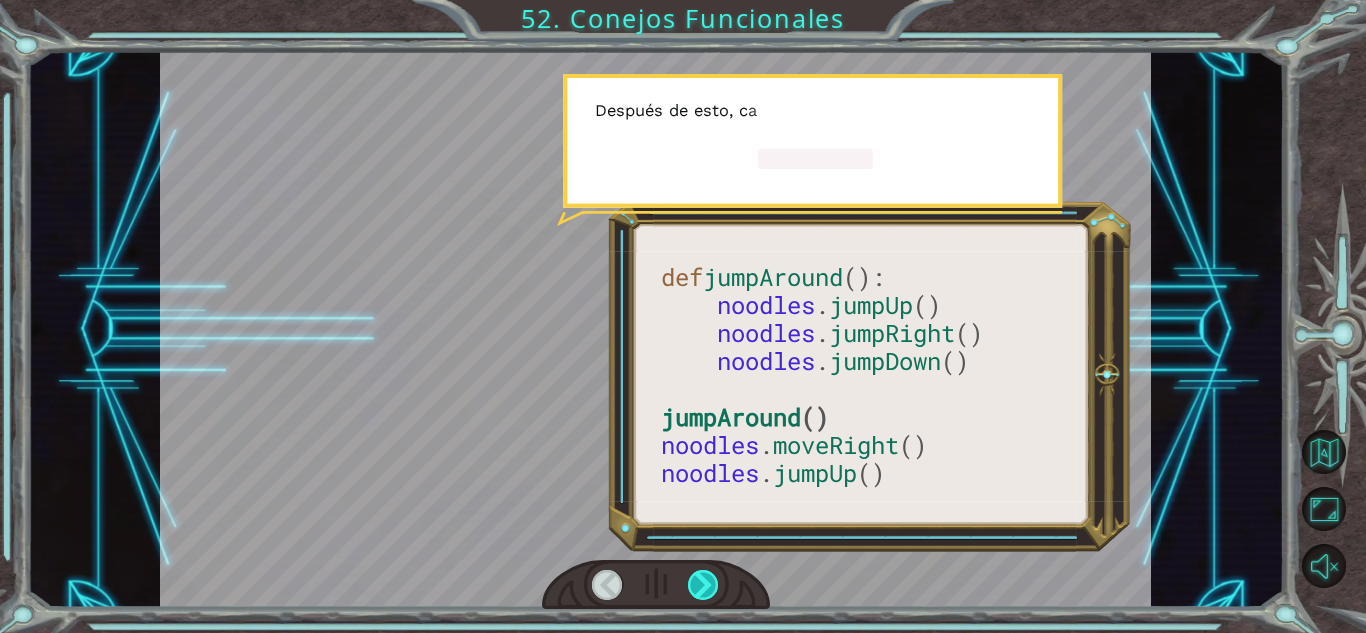 click at bounding box center [703, 585] 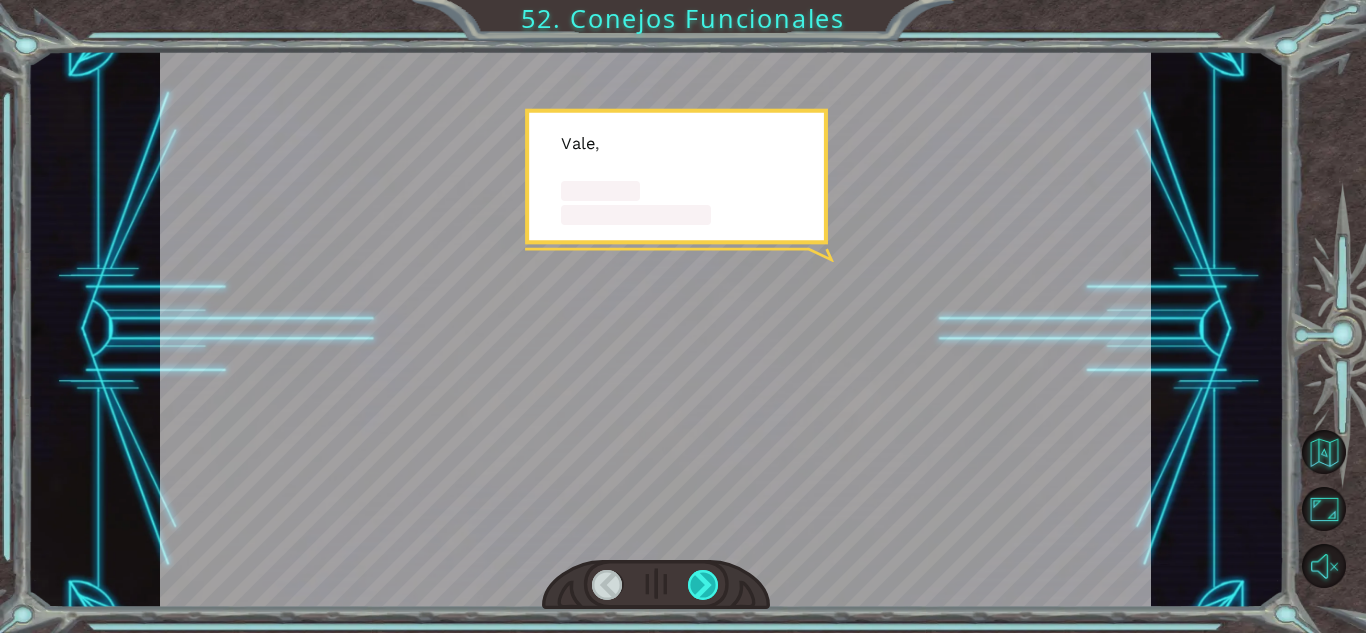 click at bounding box center [703, 585] 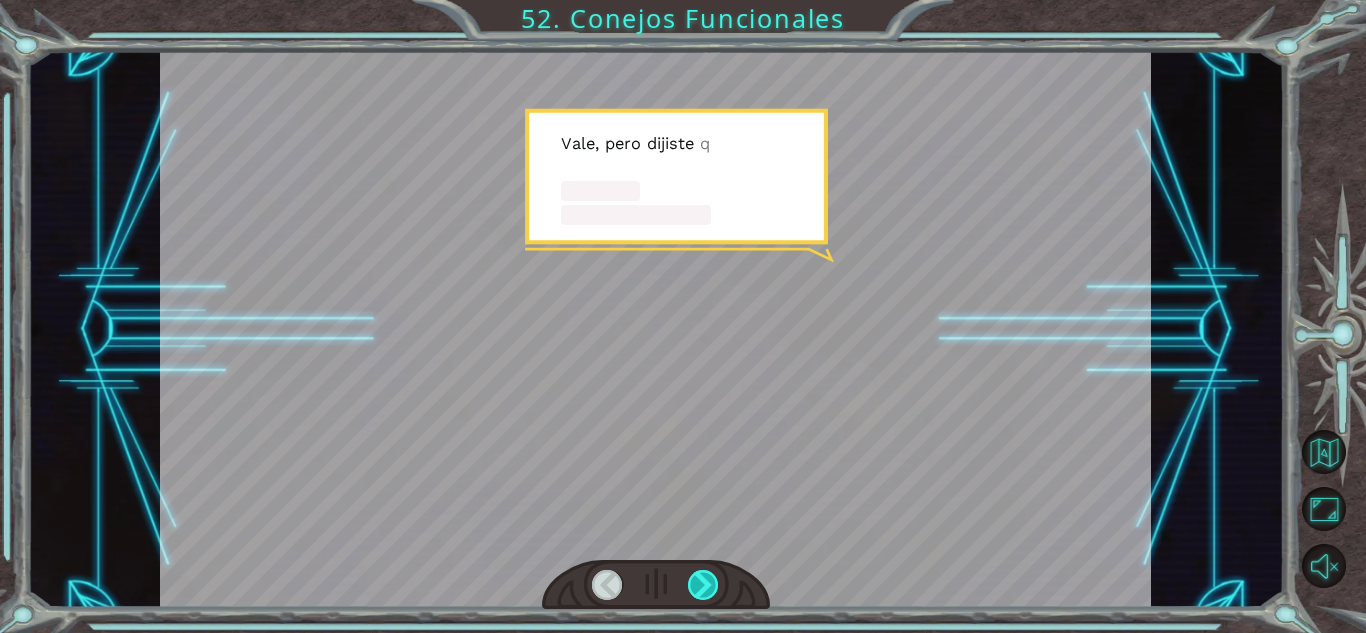 click at bounding box center [703, 585] 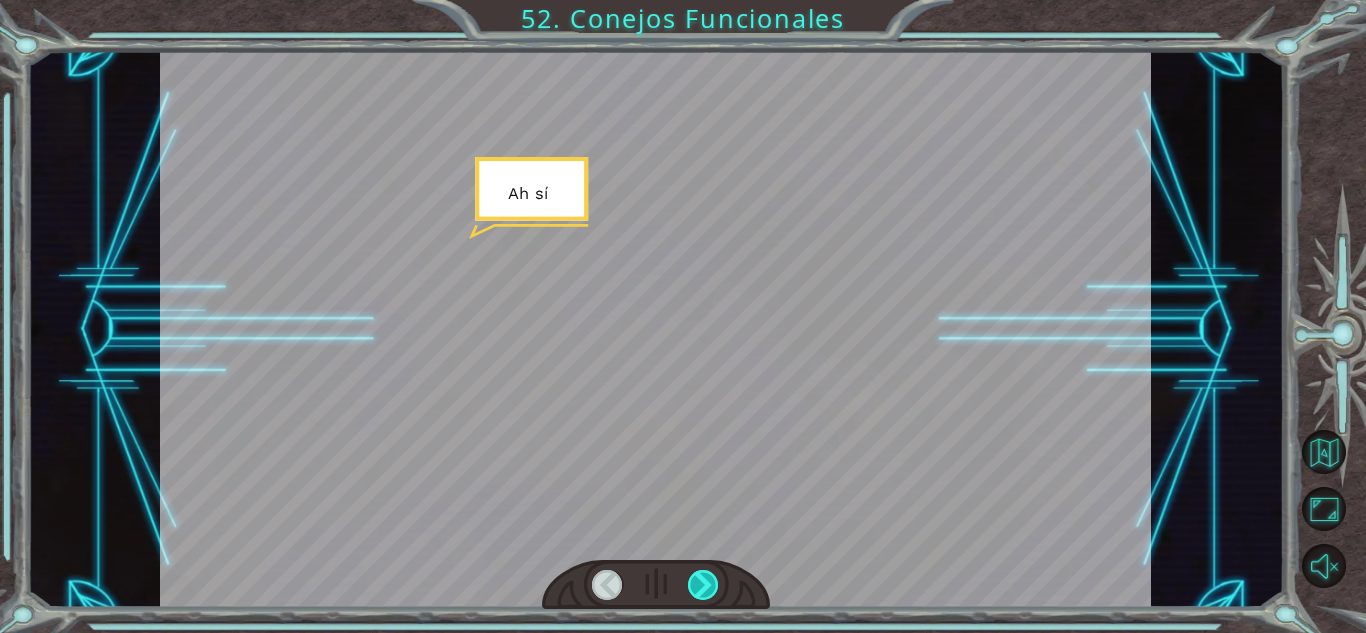 click at bounding box center (703, 585) 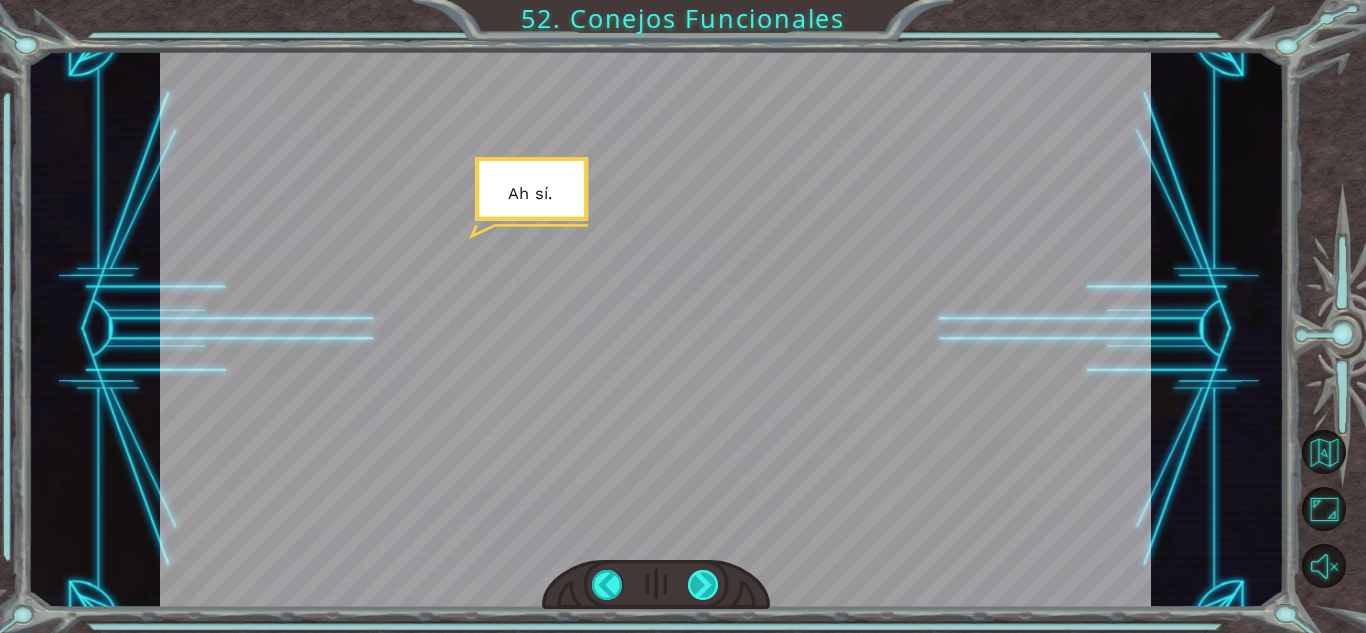 click at bounding box center (703, 585) 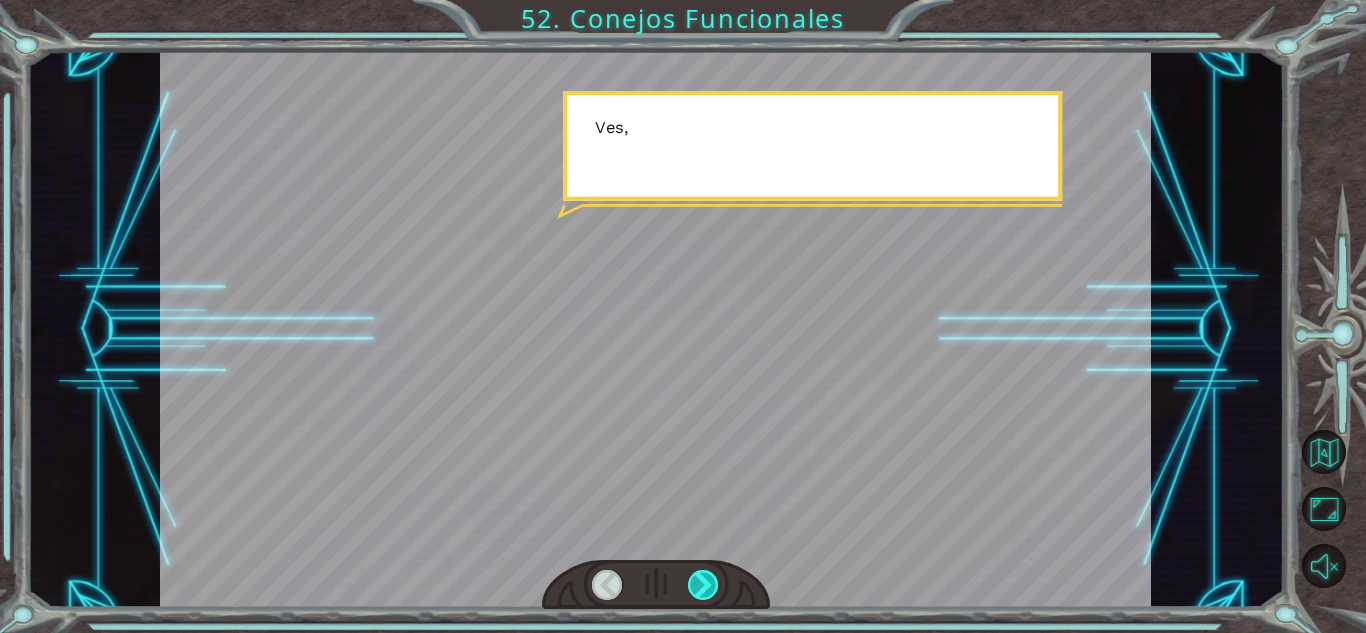 click at bounding box center [703, 585] 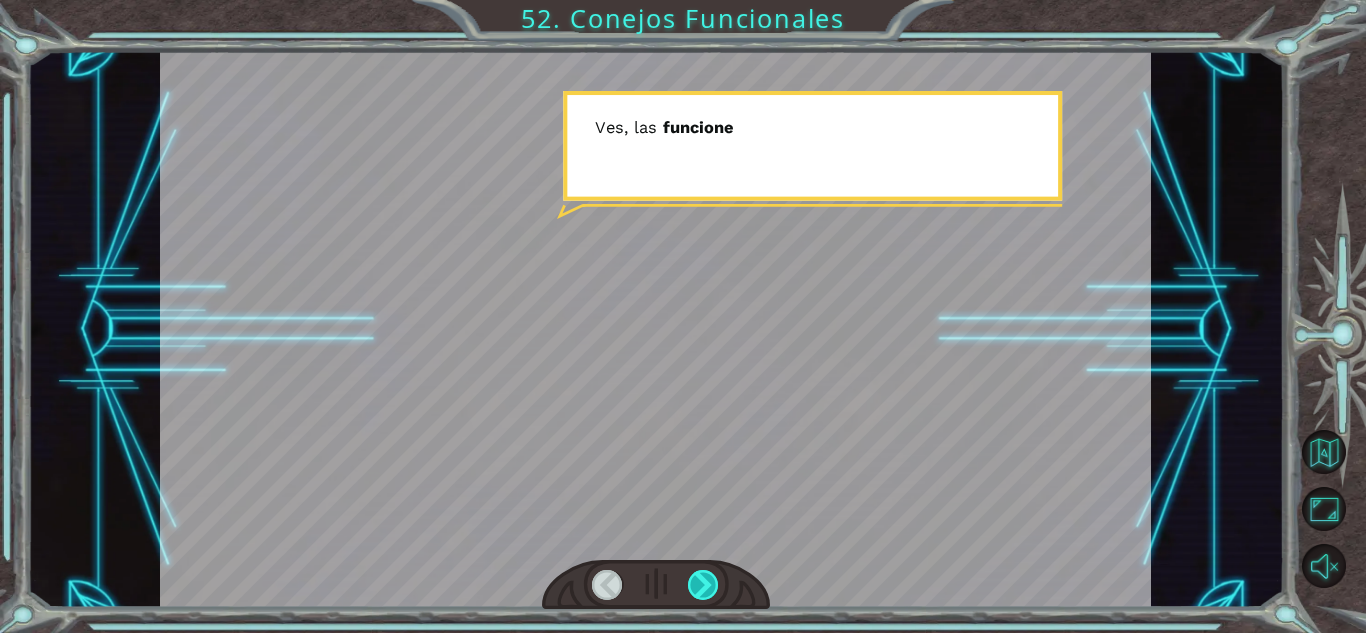 click at bounding box center (703, 585) 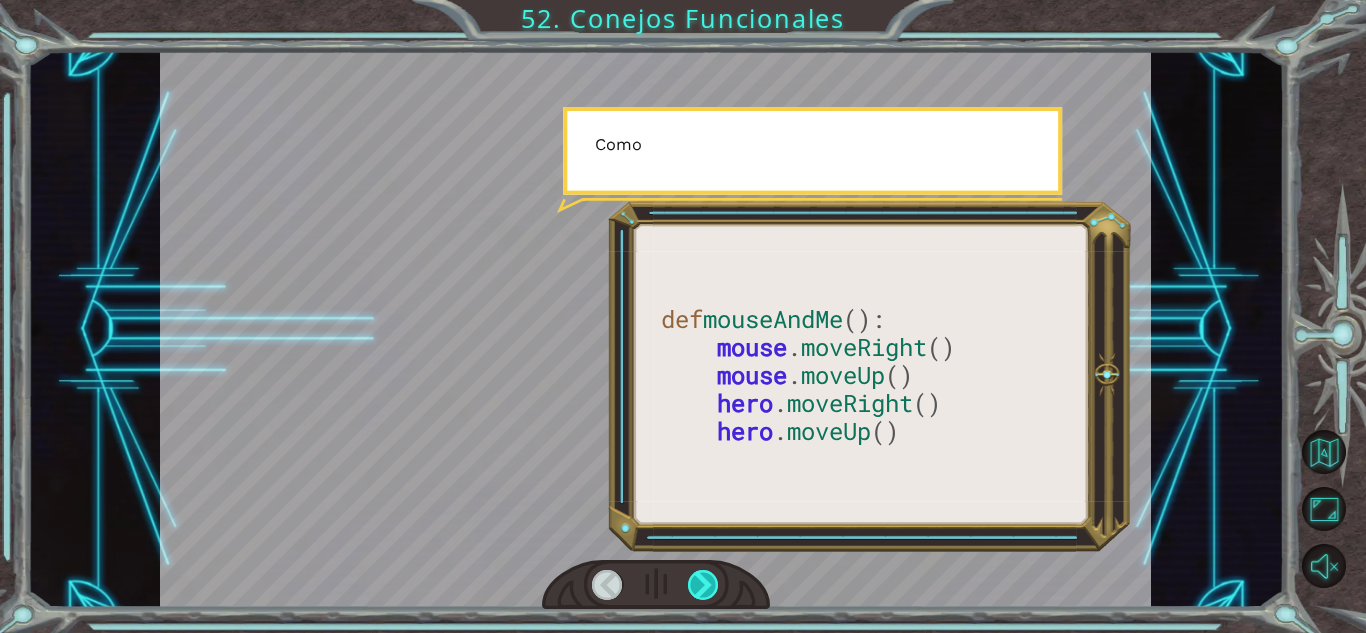 click at bounding box center [703, 585] 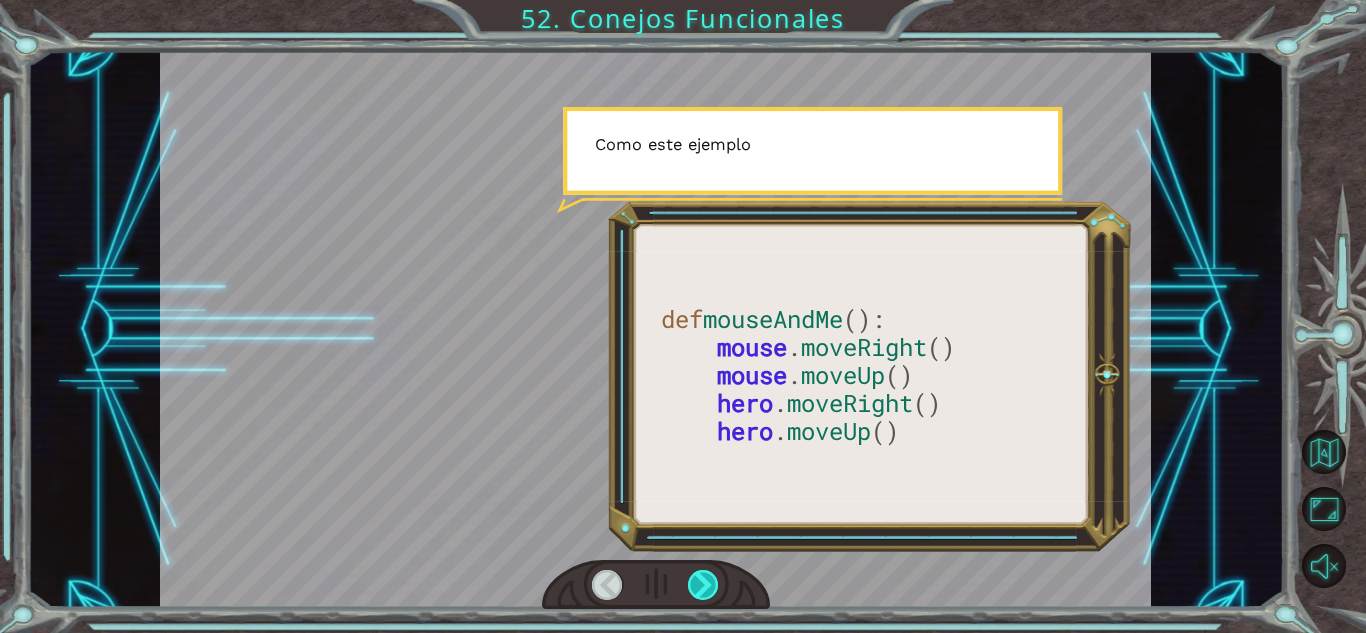 click at bounding box center [703, 585] 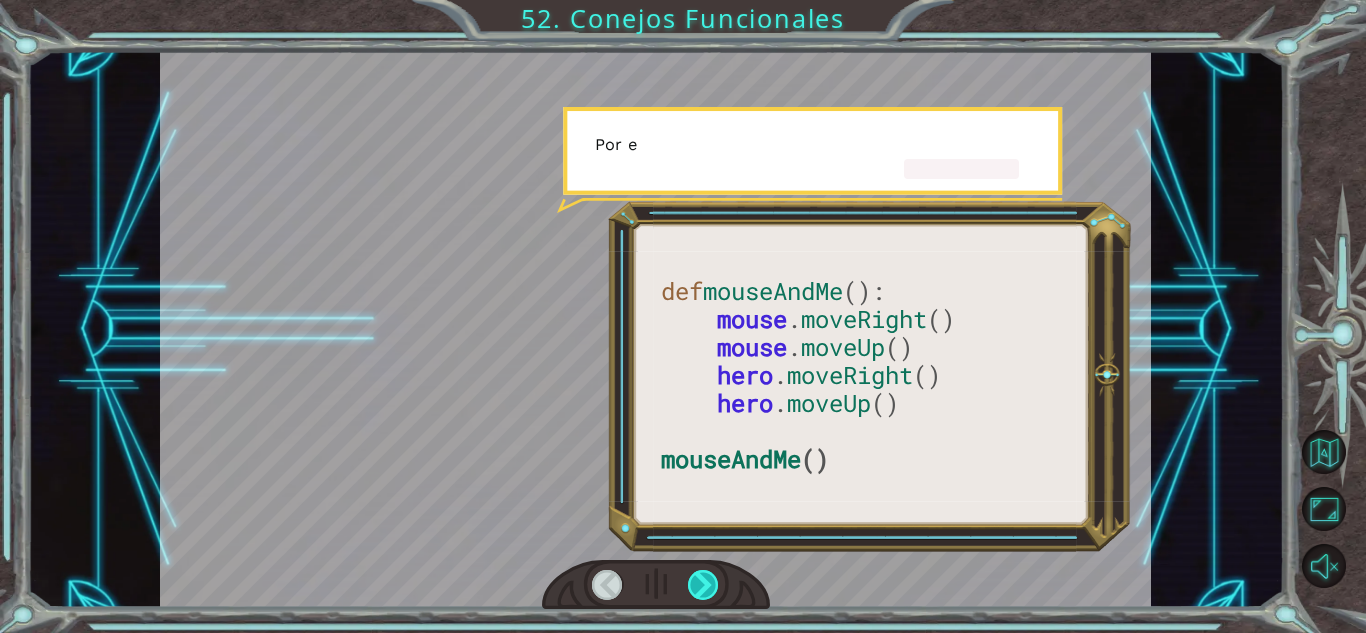 click at bounding box center [703, 585] 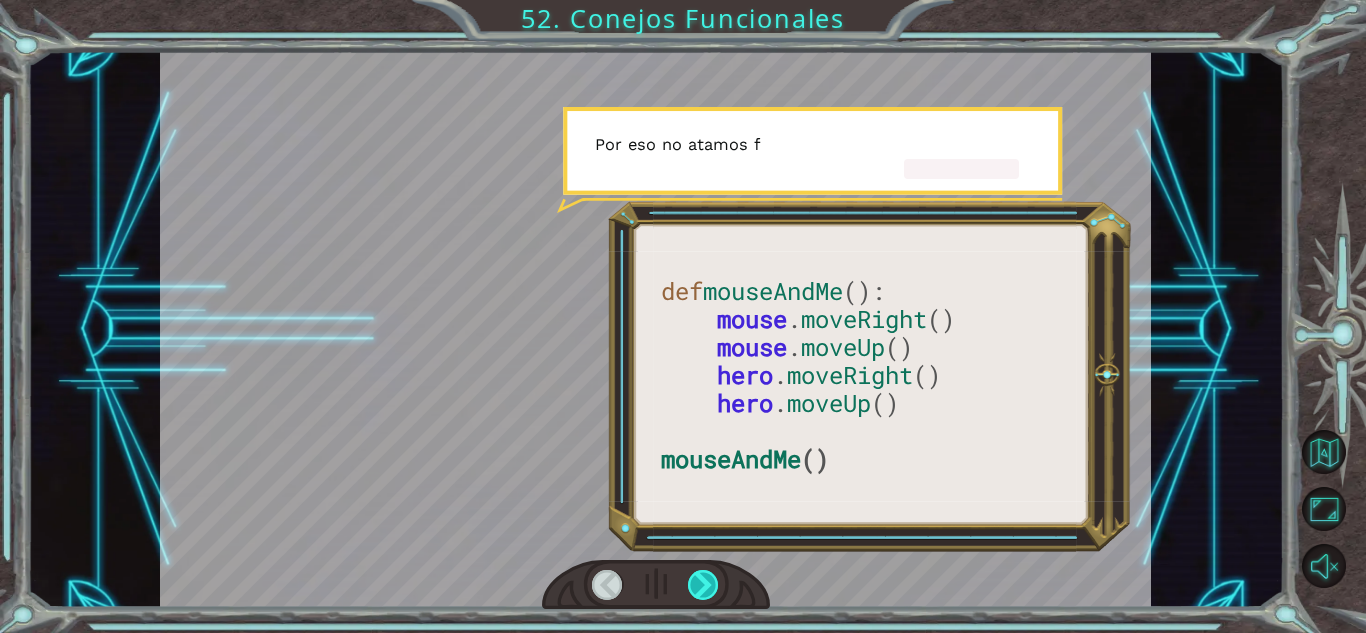 click at bounding box center [703, 585] 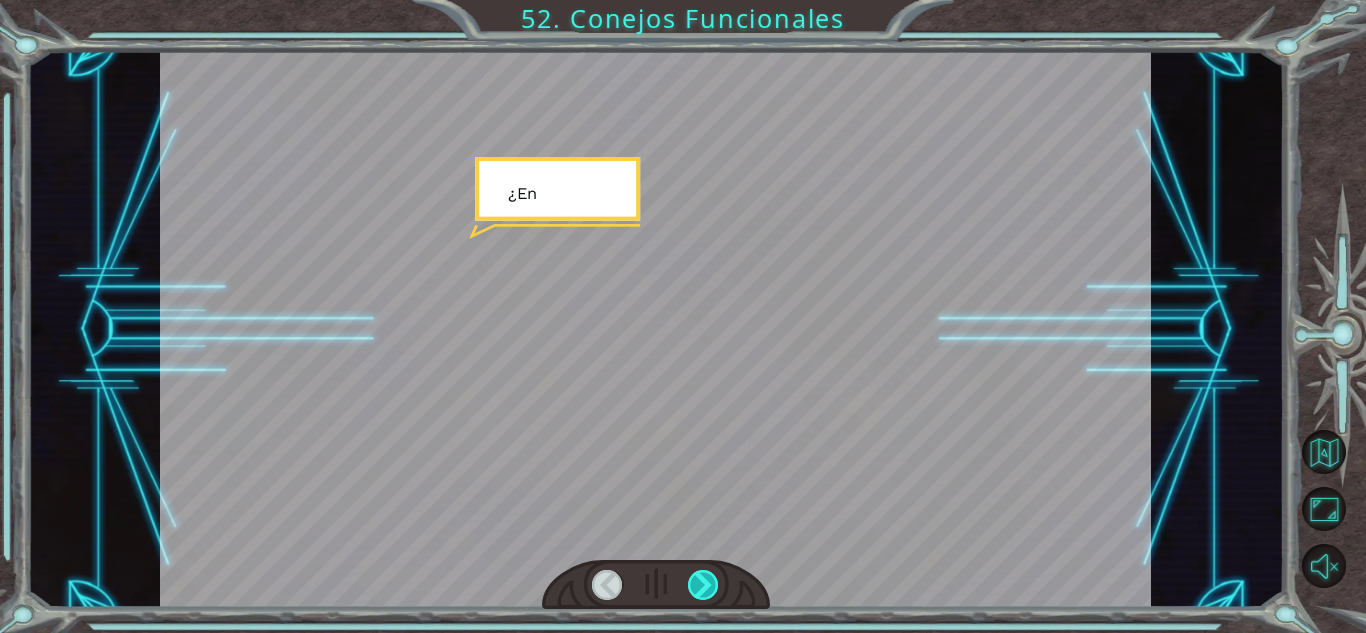 click at bounding box center [703, 585] 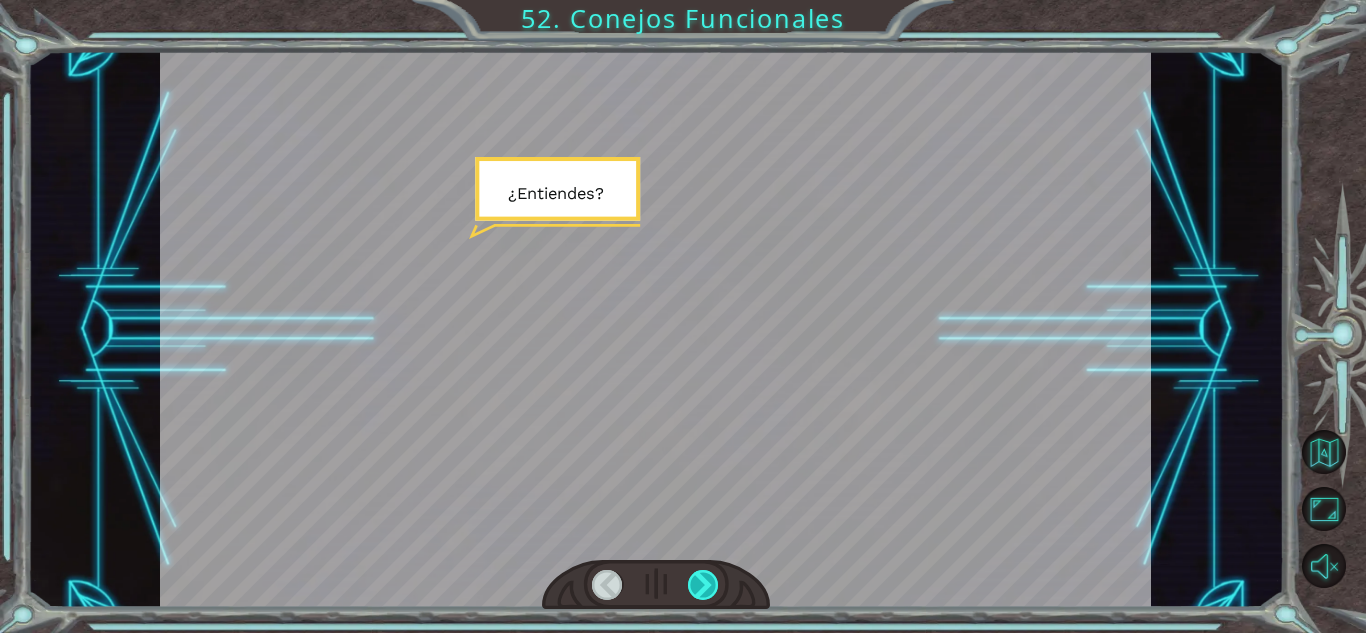 click at bounding box center (703, 585) 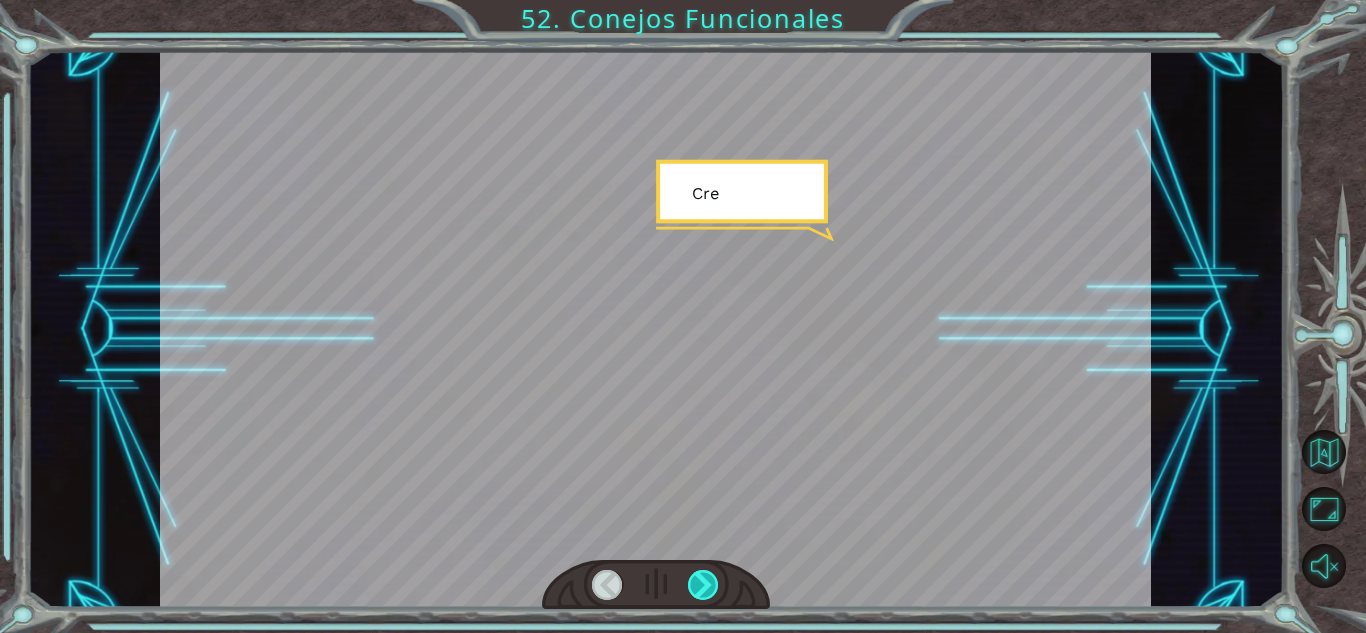 click at bounding box center (703, 585) 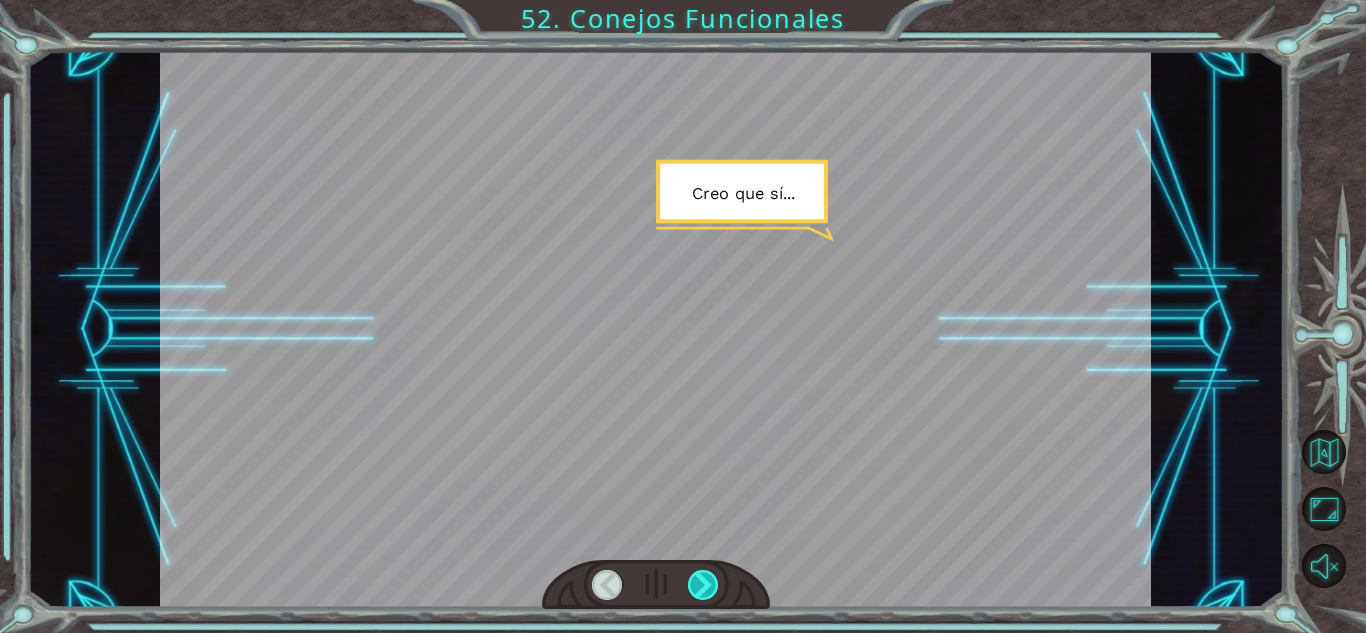 click at bounding box center (703, 585) 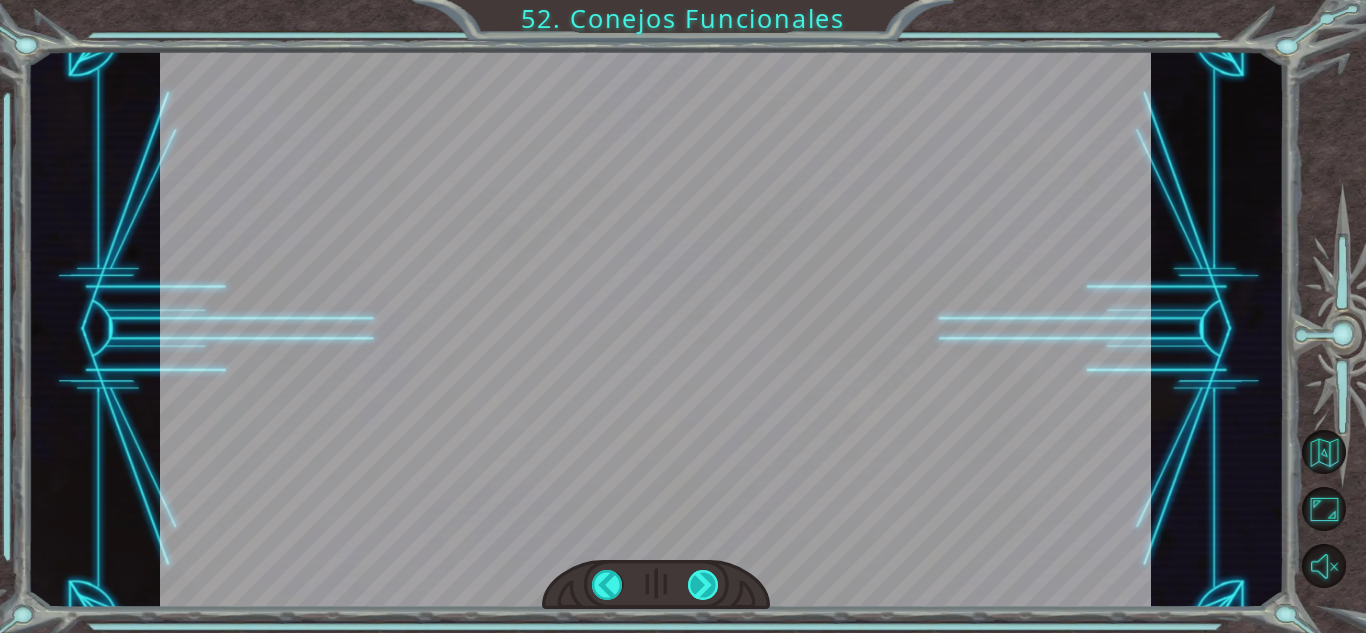 click at bounding box center [703, 585] 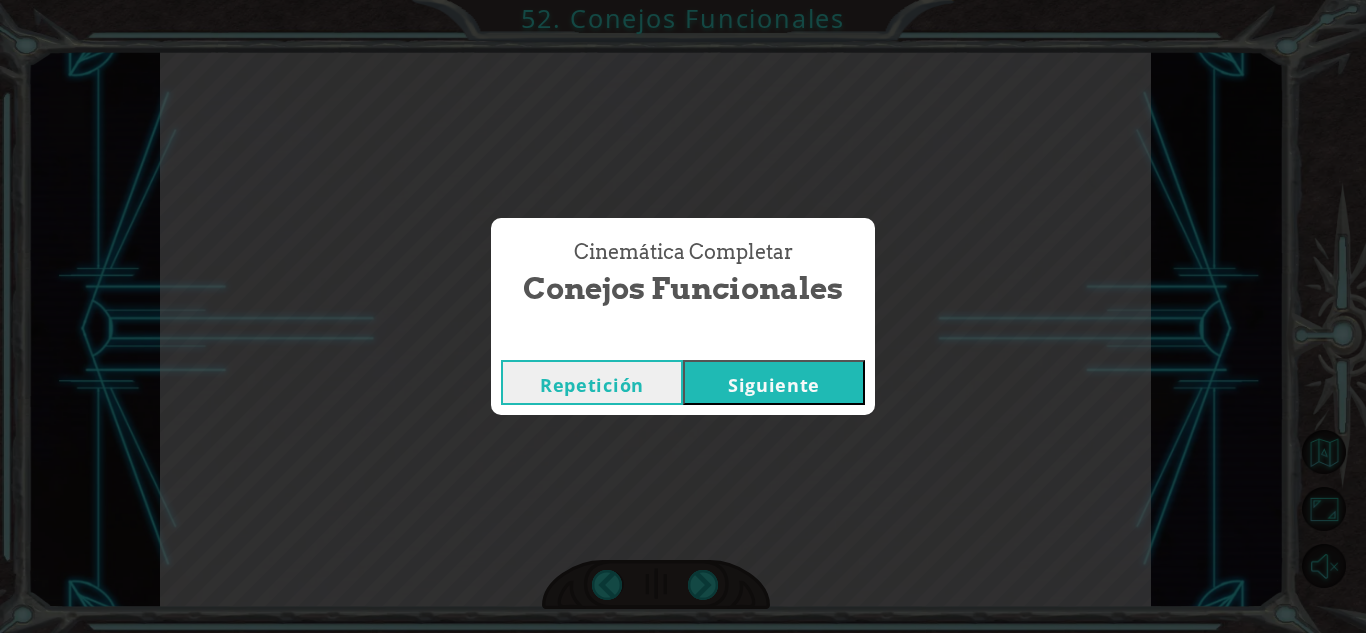 click on "Siguiente" at bounding box center (774, 382) 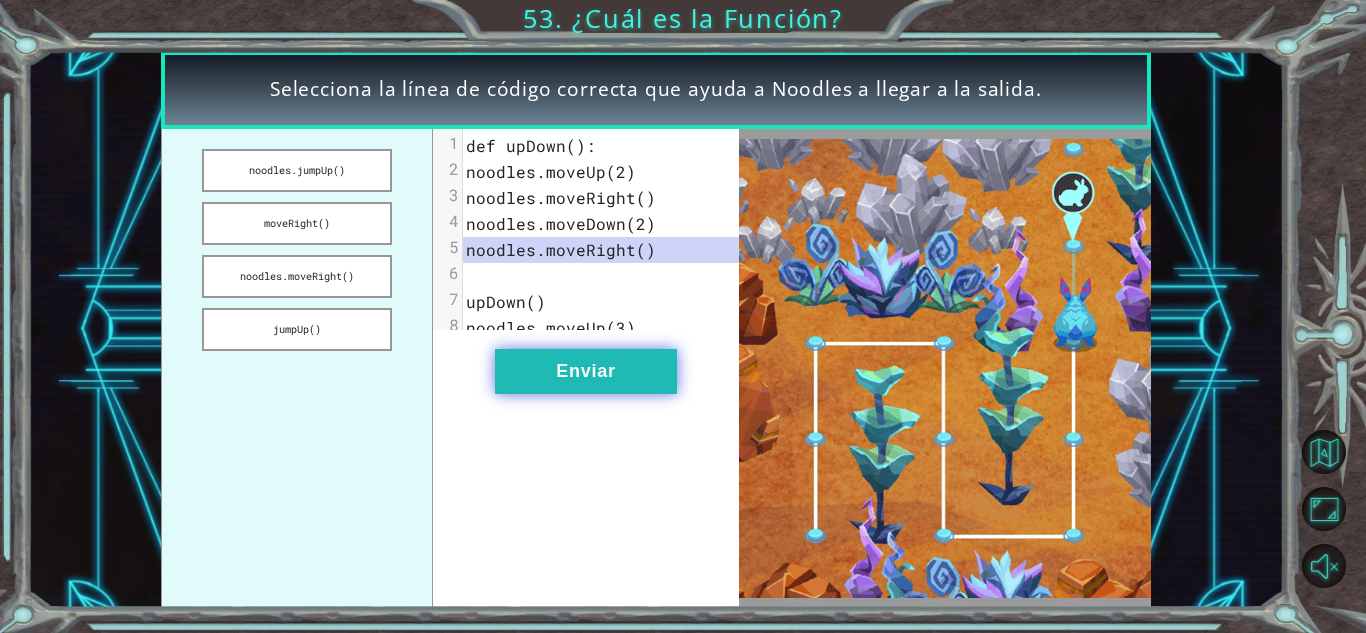 click on "Enviar" at bounding box center (586, 371) 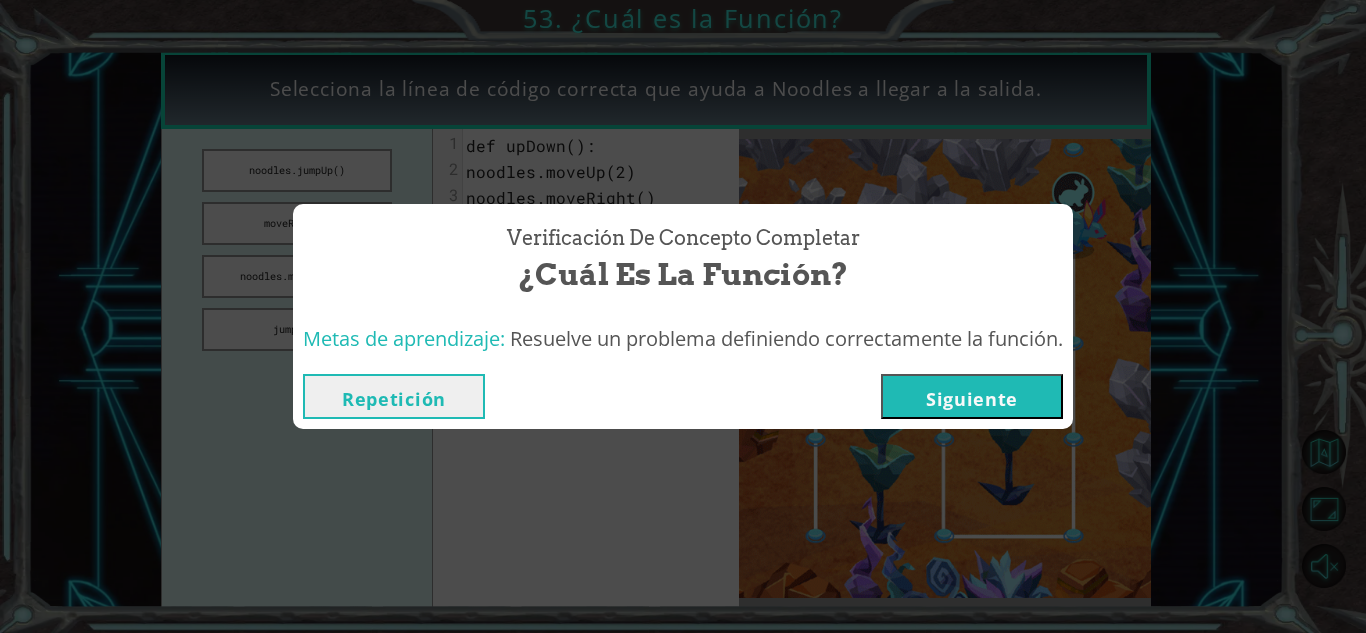 click on "Siguiente" at bounding box center [972, 396] 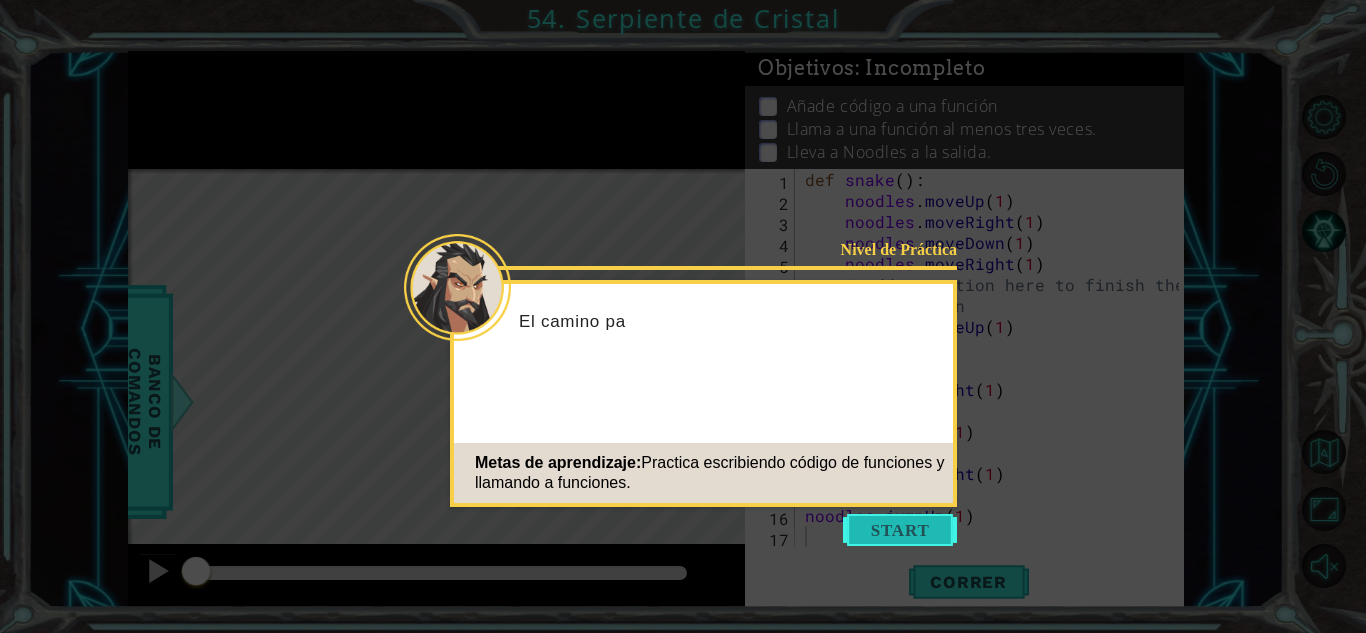 click at bounding box center [900, 530] 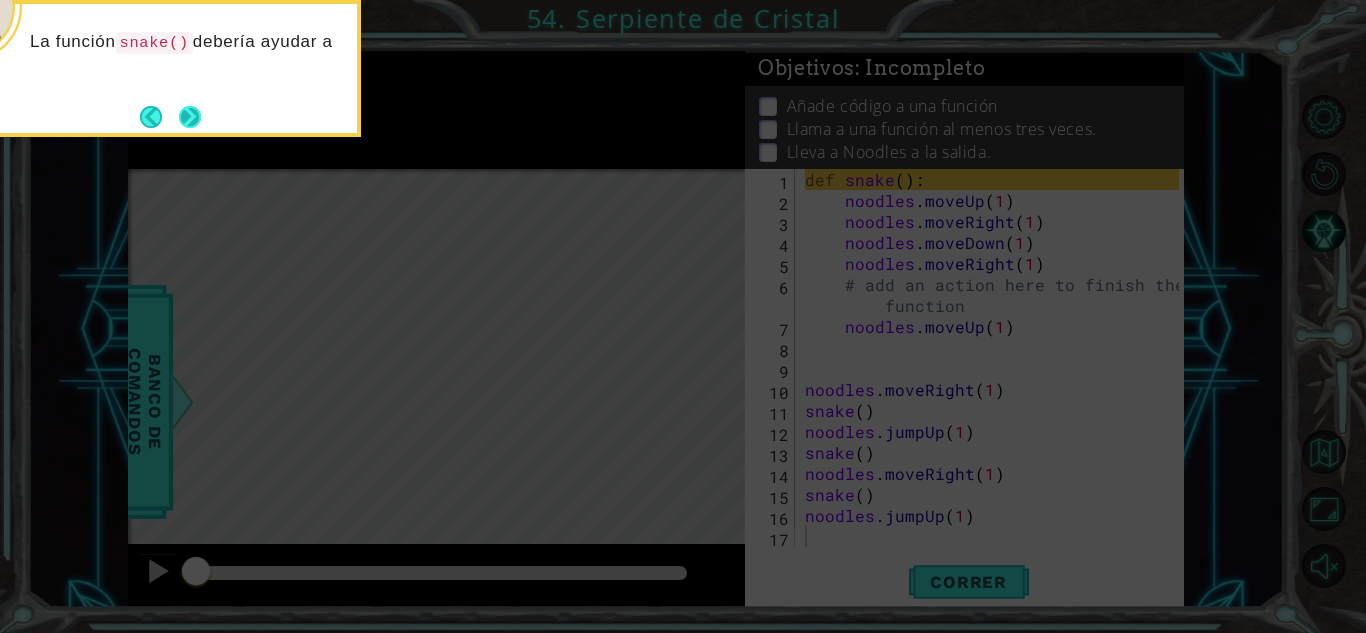 click at bounding box center [190, 117] 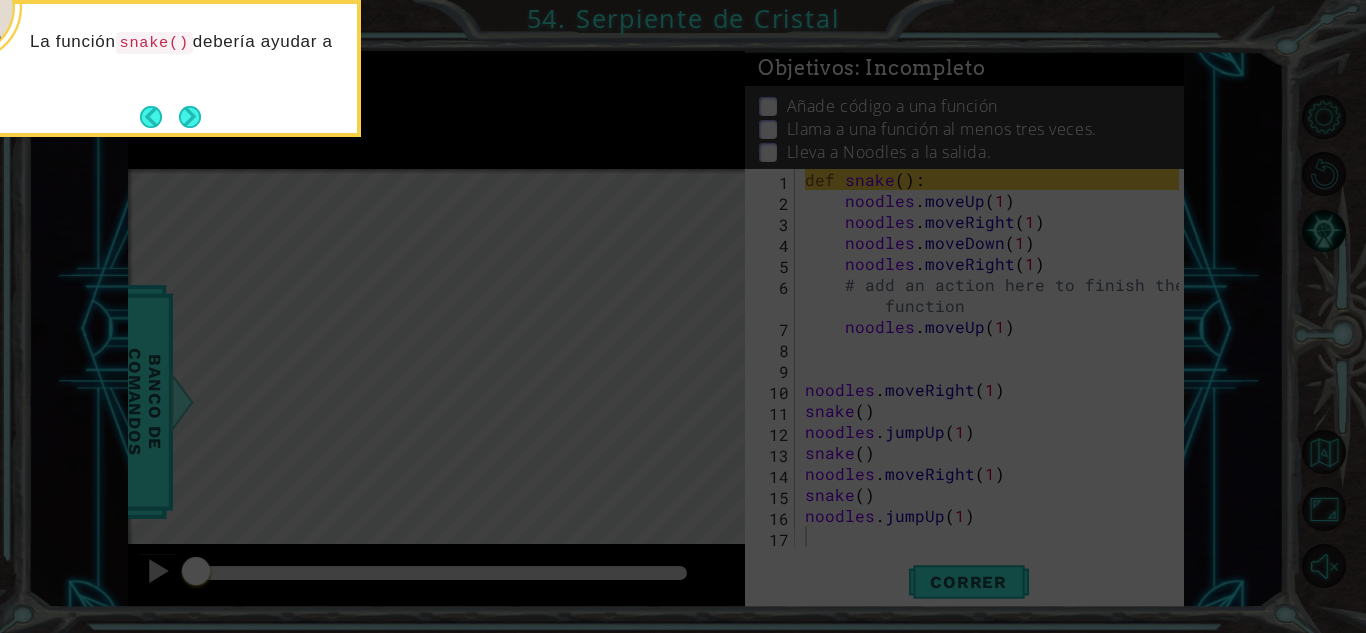 click on "1     הההההההההההההההההההההההההההההההההההההההההההההההההההההההההההההההההההההההההההההההההההההההההההההההההההההההההההההההההההההההההההההההההההההההההההההההההההההההההההההההההההההההההההההההההההההההההההההההההההההההההההההההההההההההההההההההההההההההההההההההההההההההההההההההה XXXXXXXXXXXXXXXXXXXXXXXXXXXXXXXXXXXXXXXXXXXXXXXXXXXXXXXXXXXXXXXXXXXXXXXXXXXXXXXXXXXXXXXXXXXXXXXXXXXXXXXXXXXXXXXXXXXXXXXXXXXXXXXXXXXXXXXXXXXXXXXXXXXXXXXXXXXXXXXXXXXXXXXXXXXXXXXXXXXXXXXXXXXXXXXXXXXXXXXXXXXXXXXXXXXXXXXXXXXXXXXXXXXXXXXXXXXXXXXXXXXXXXXXXXXXXXXX Solución × Objetivos : Incompleto       Añade código a una función
Llama a una función al menos tres veces.
Lleva a Noodles a la salida.
1 2 3 4 5 6 7 8 9 10 11 12 13 14 15 16 17 def   snake ( ) :      noodles . moveUp" at bounding box center (683, 316) 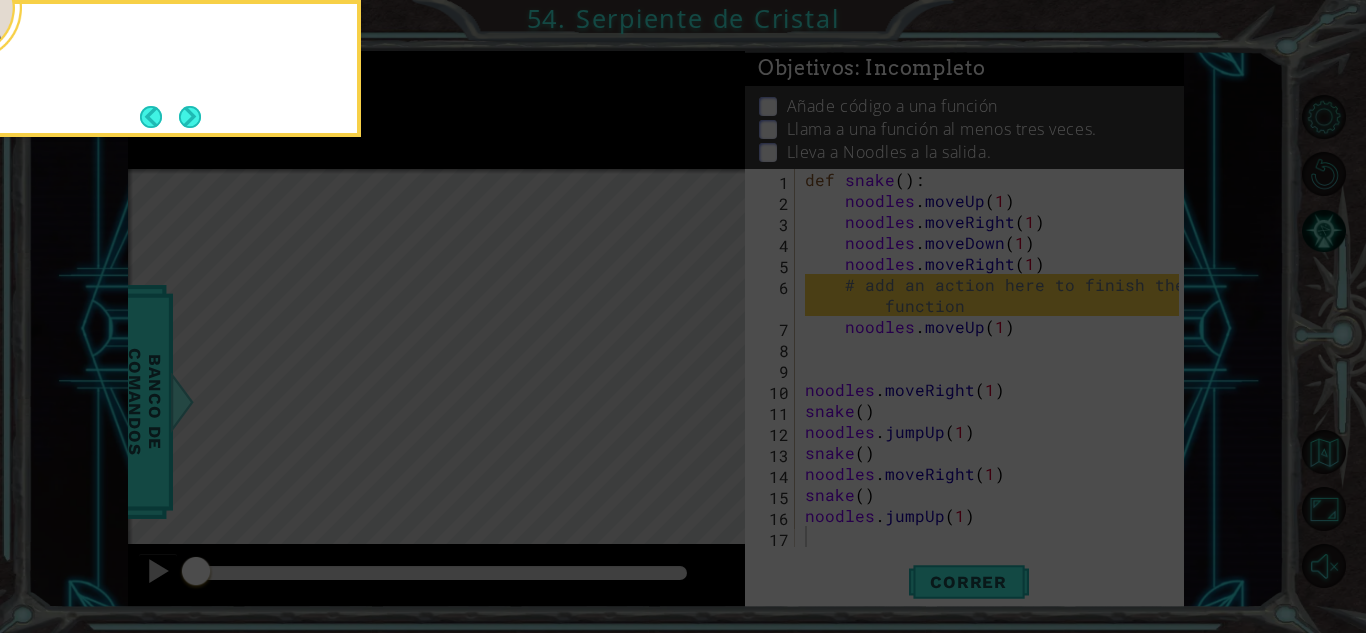 click at bounding box center (190, 117) 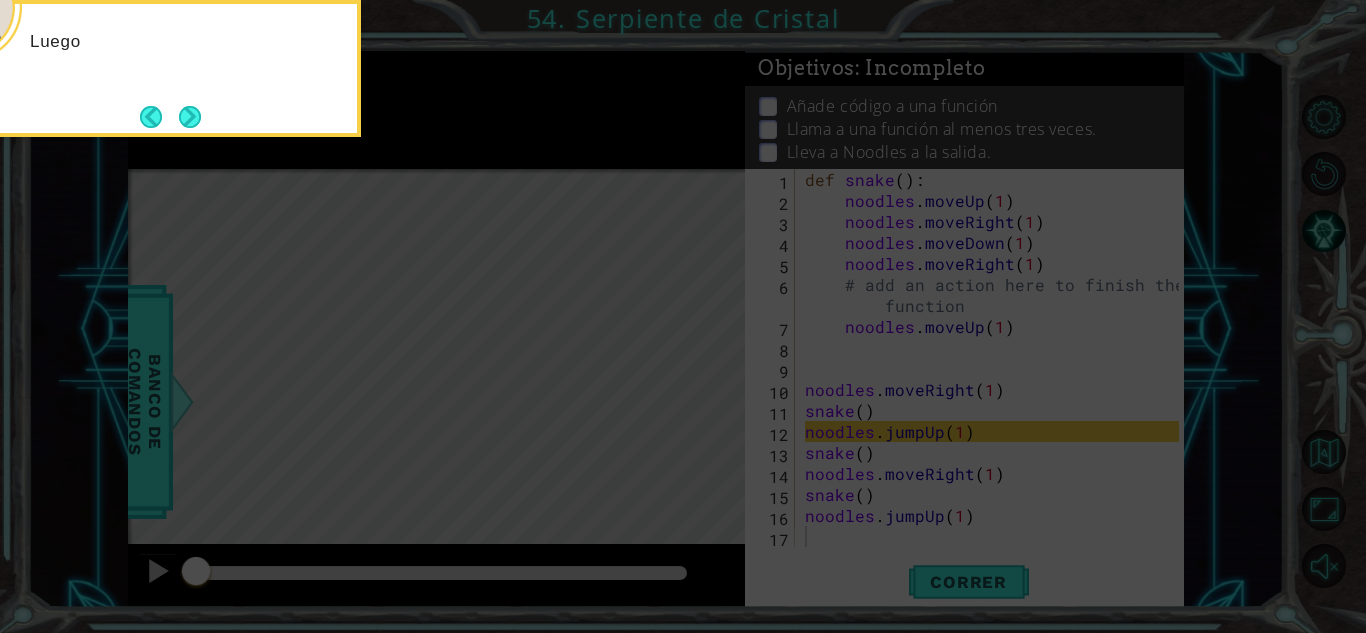 click at bounding box center (190, 117) 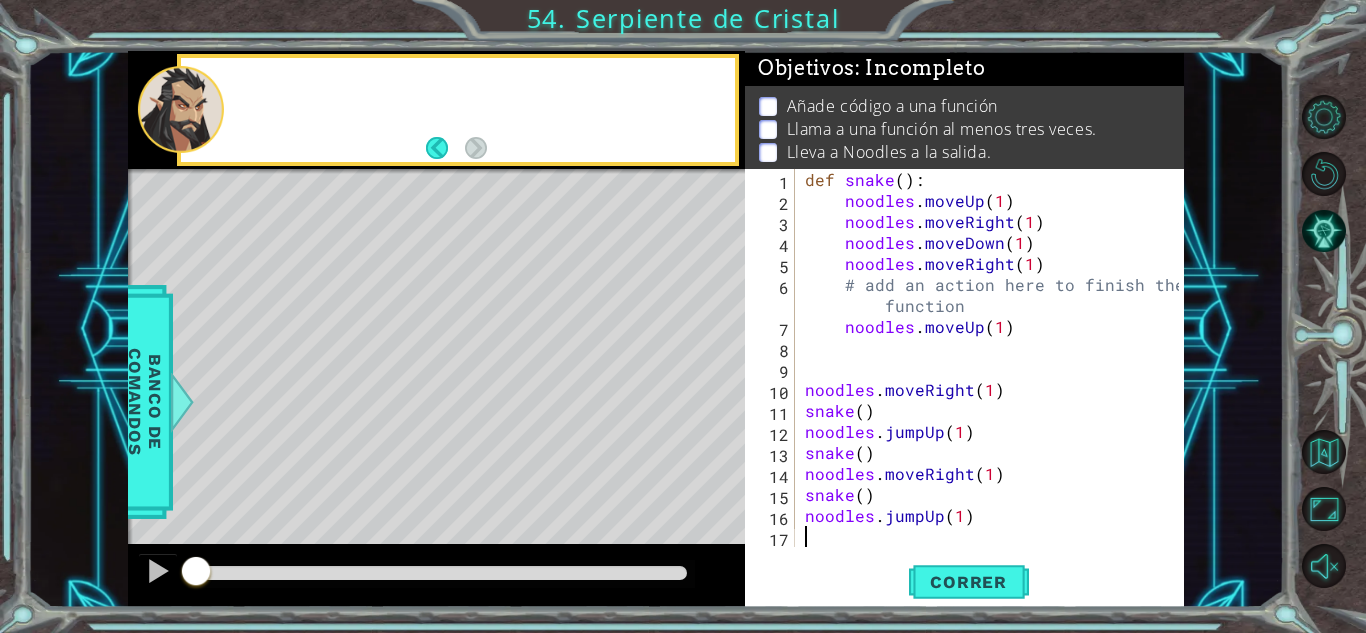 click at bounding box center (181, 109) 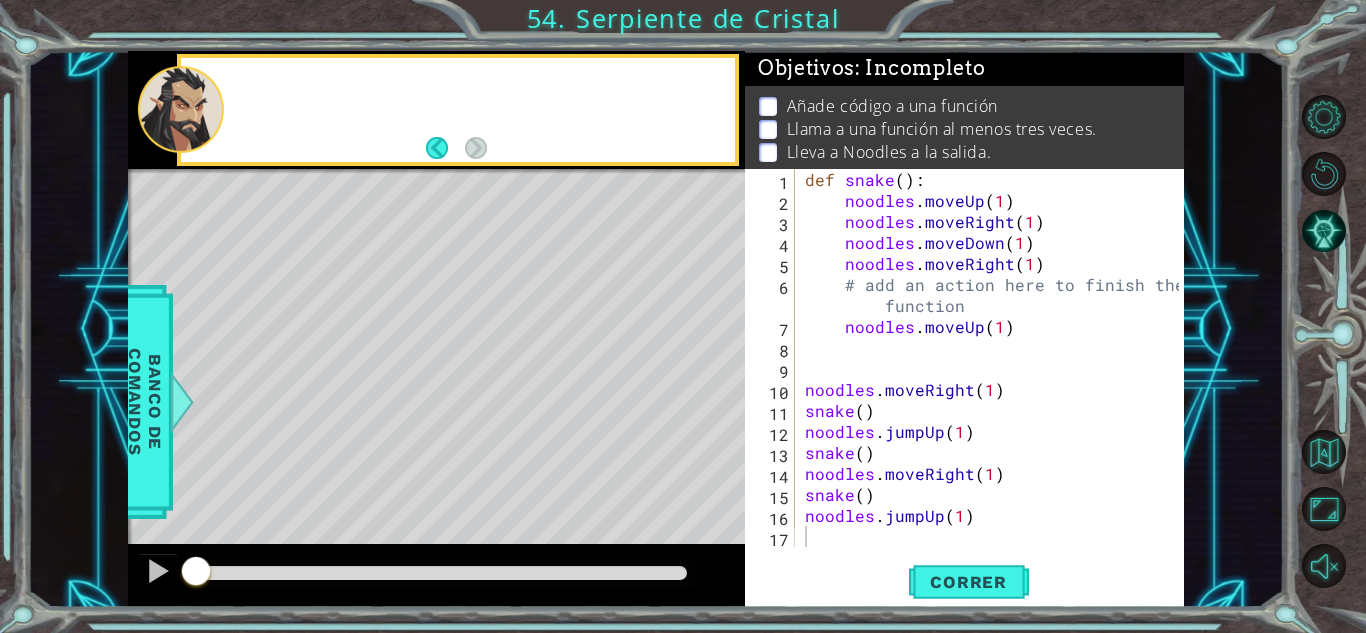 drag, startPoint x: 187, startPoint y: 125, endPoint x: 325, endPoint y: 174, distance: 146.44112 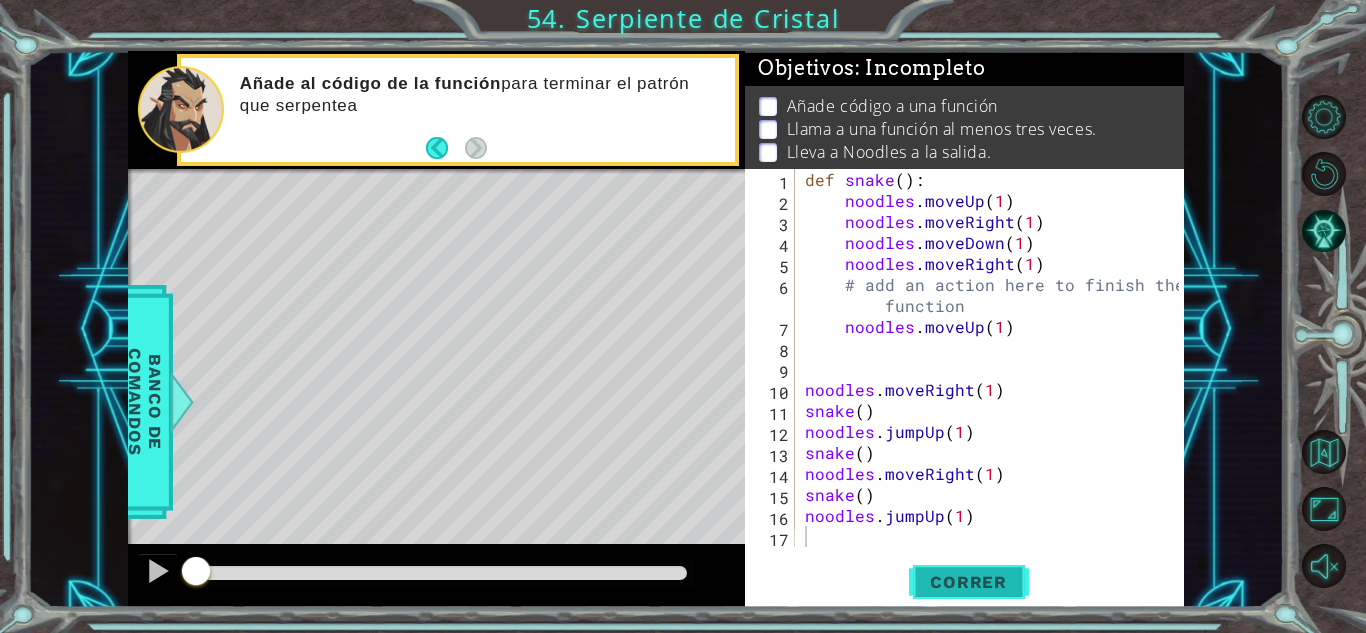 click on "Correr" at bounding box center (968, 582) 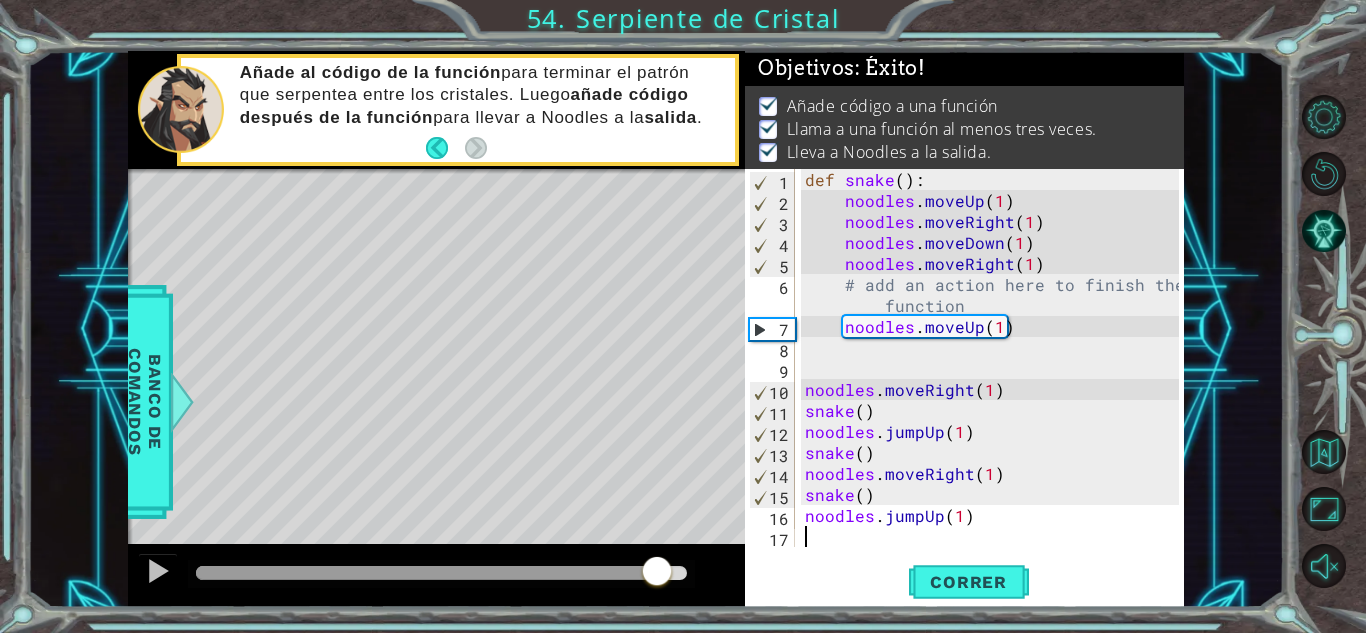 drag, startPoint x: 326, startPoint y: 566, endPoint x: 664, endPoint y: 578, distance: 338.21295 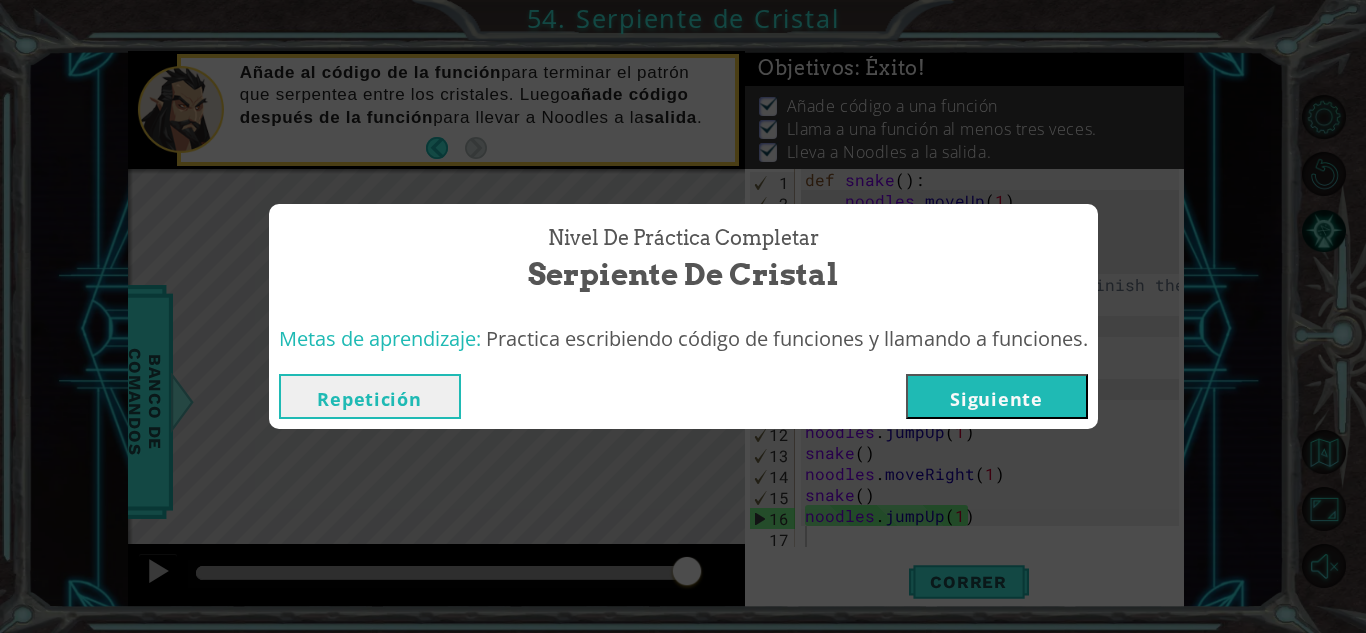 click on "Siguiente" at bounding box center [997, 396] 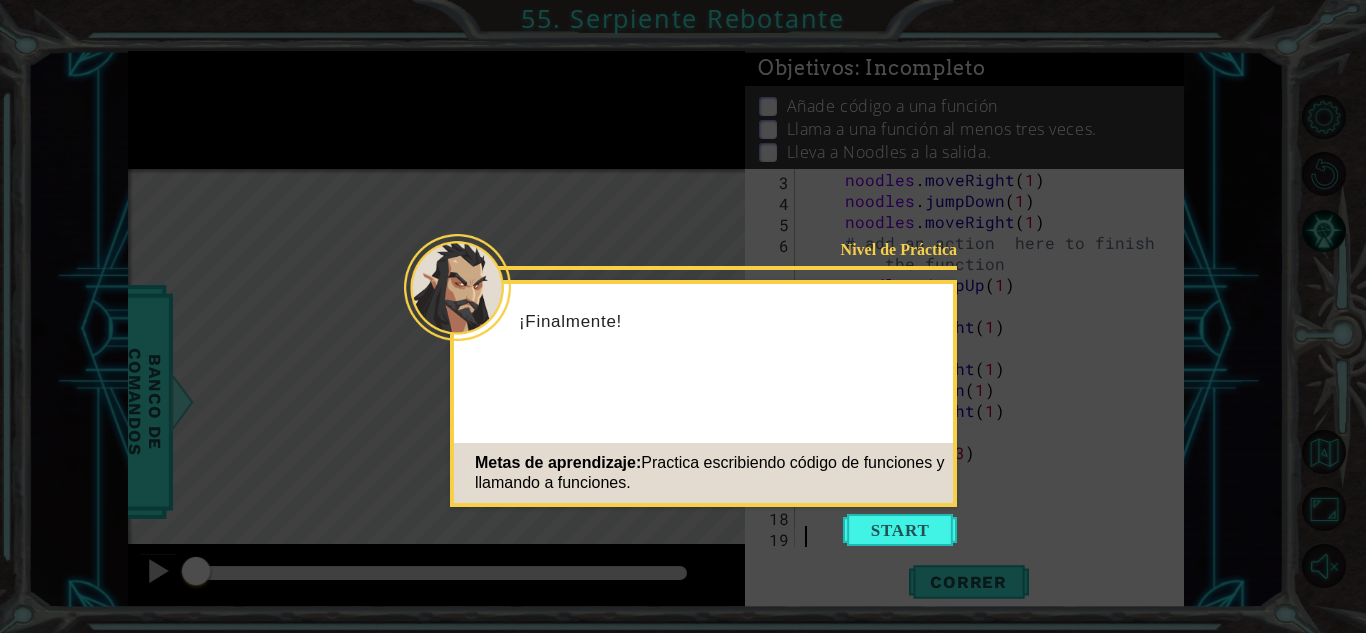 scroll, scrollTop: 42, scrollLeft: 0, axis: vertical 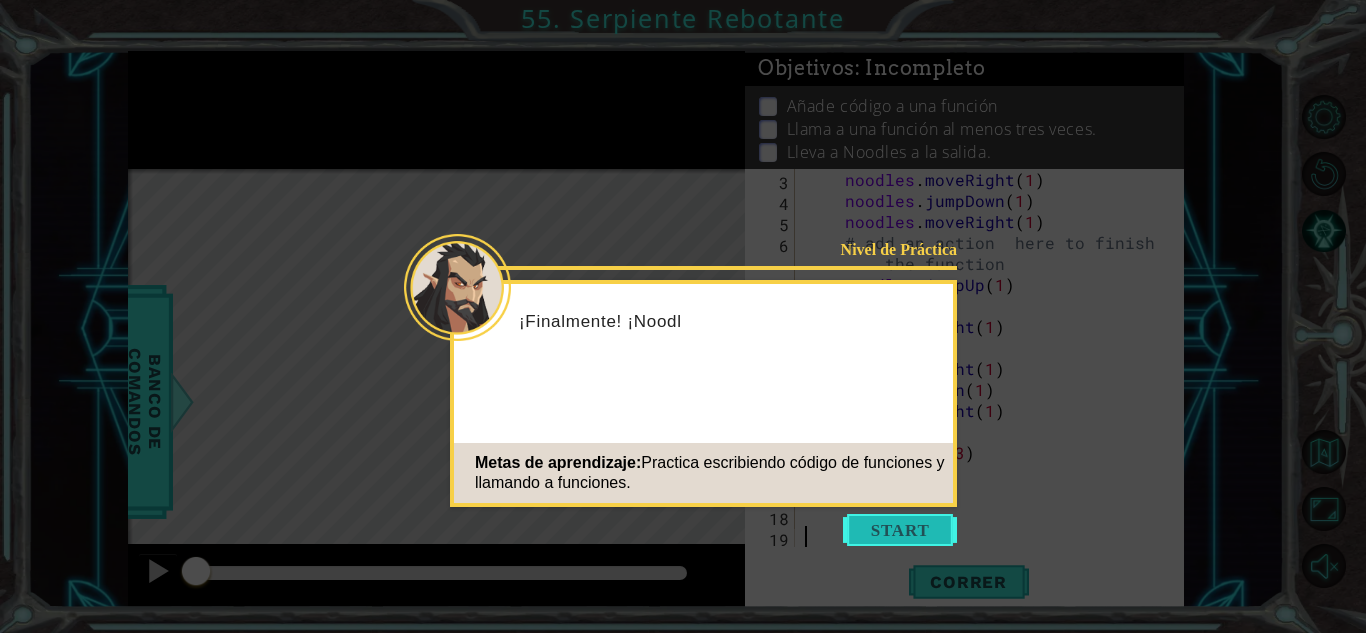 click at bounding box center (900, 530) 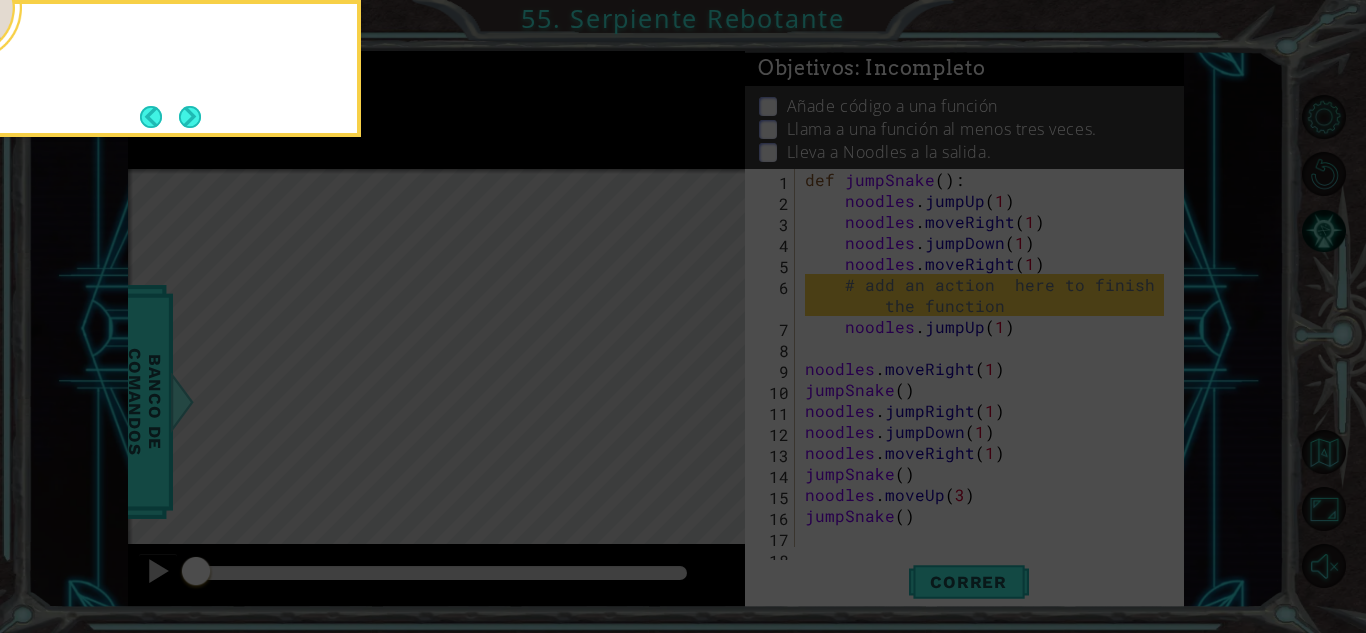 scroll, scrollTop: 0, scrollLeft: 0, axis: both 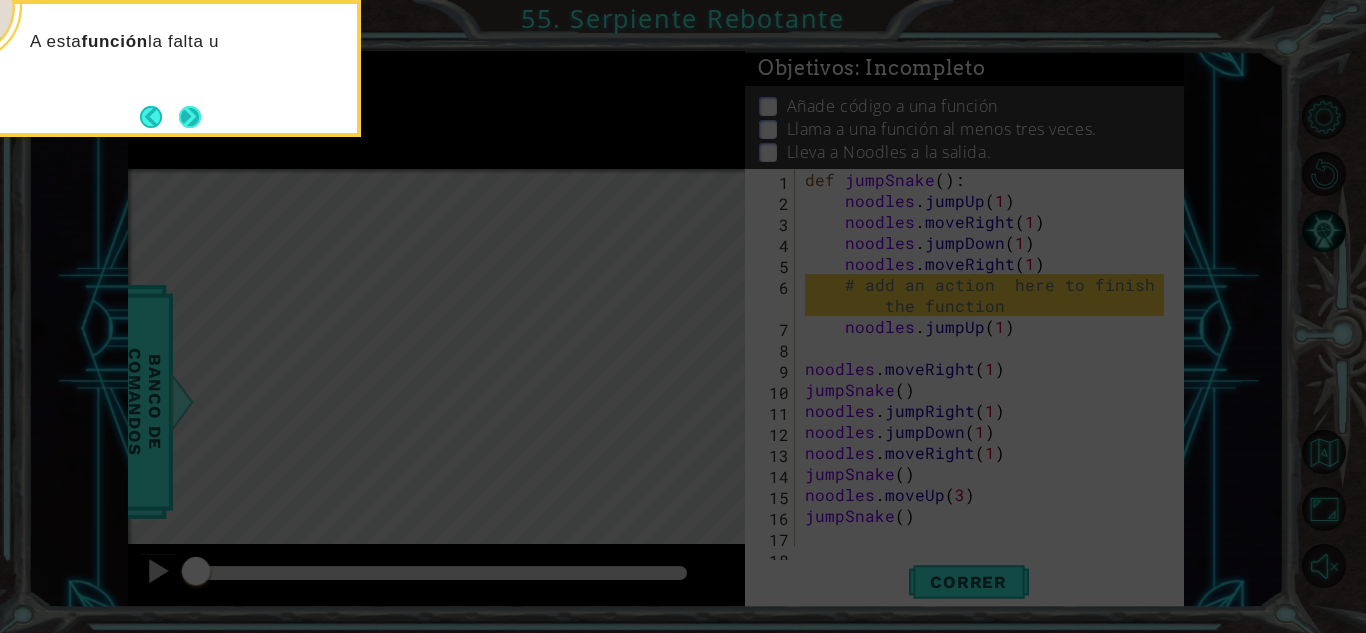 click at bounding box center (190, 117) 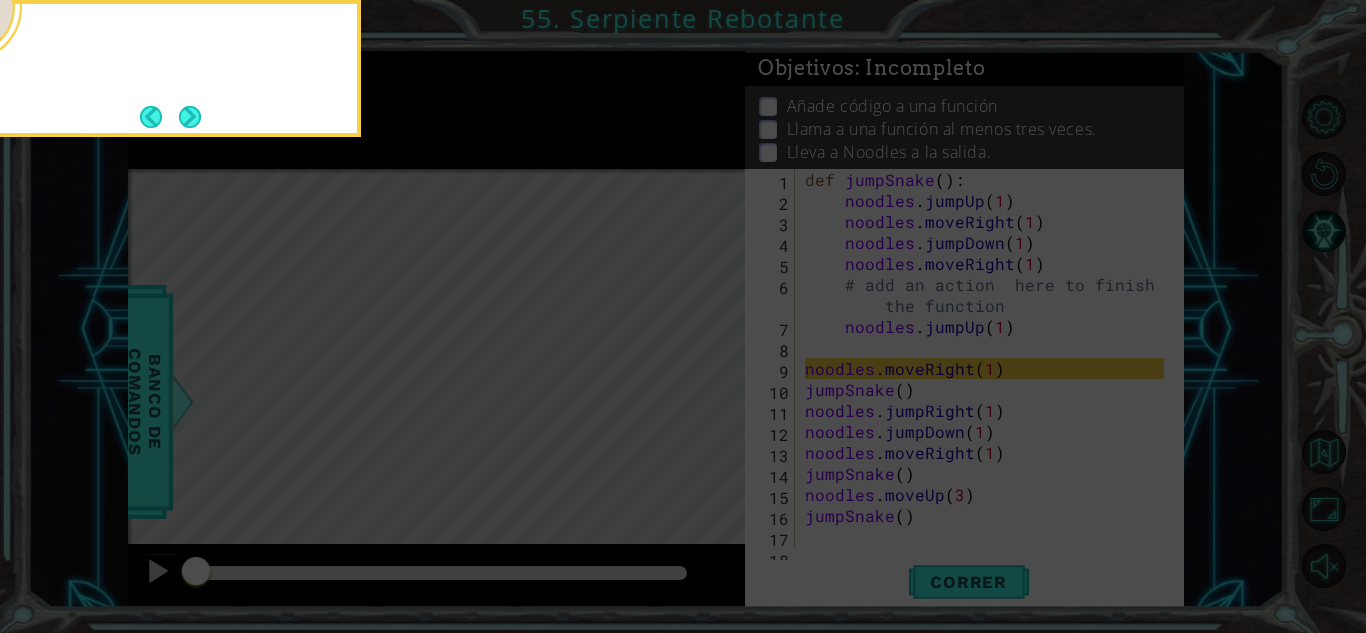 click at bounding box center [190, 117] 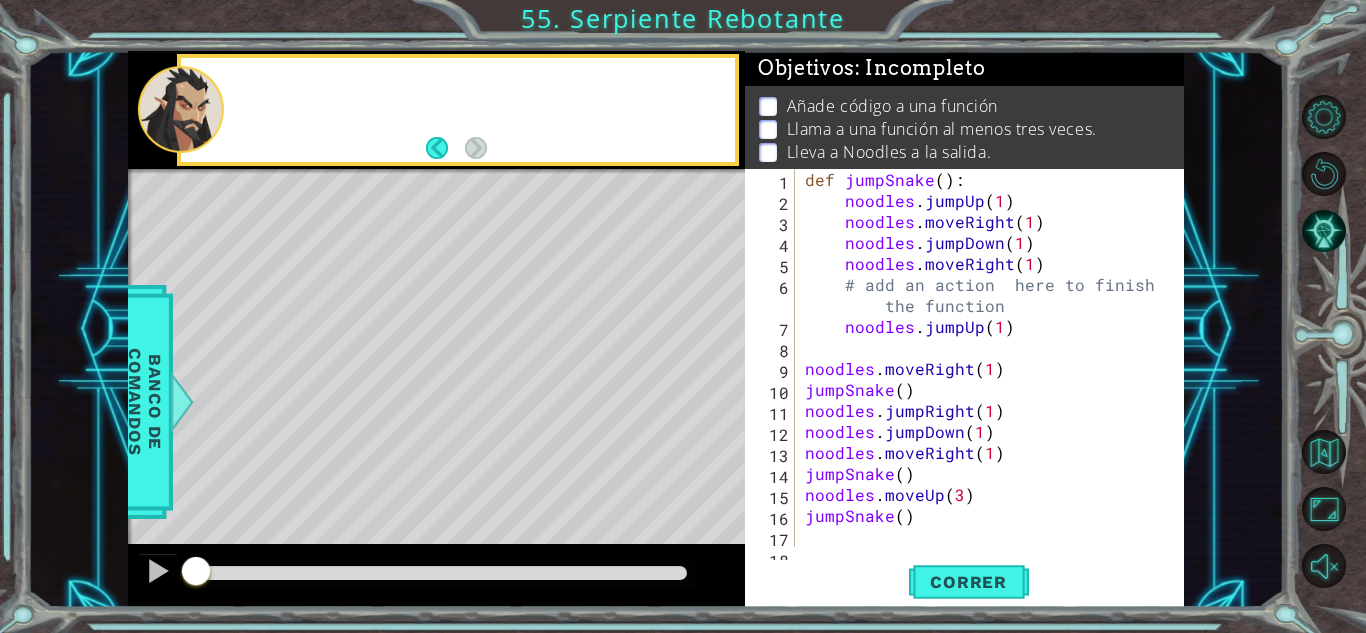 click at bounding box center [181, 109] 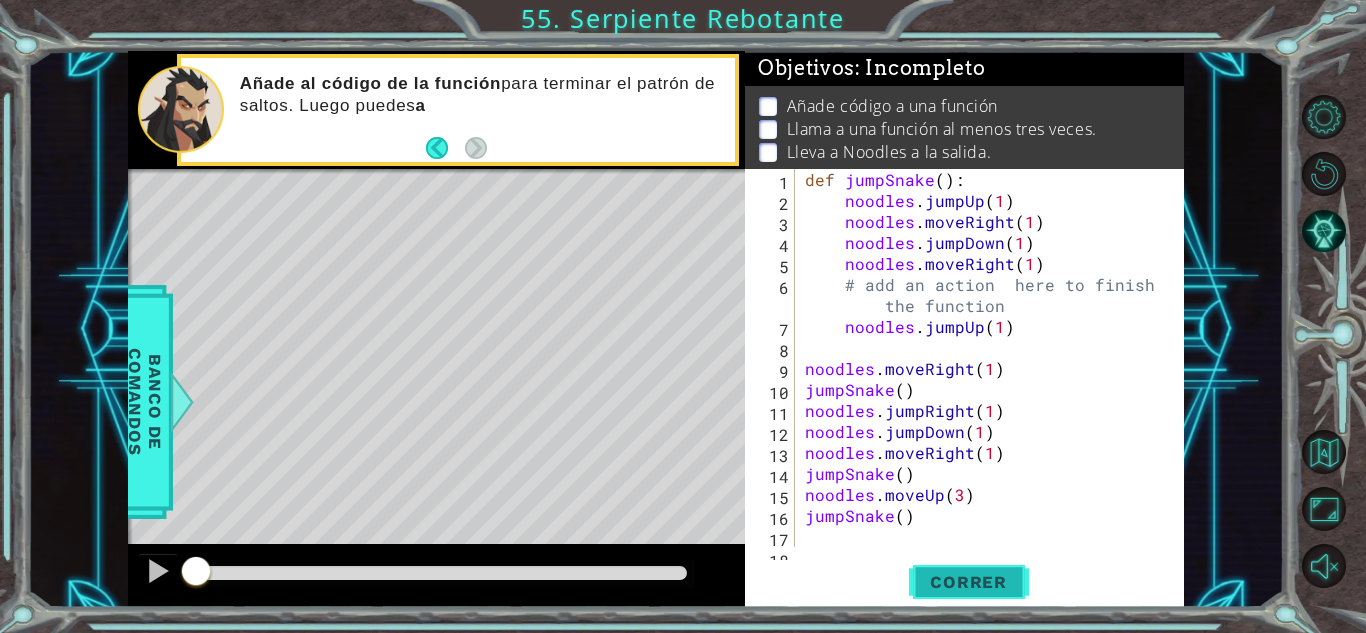 click on "Correr" at bounding box center [968, 582] 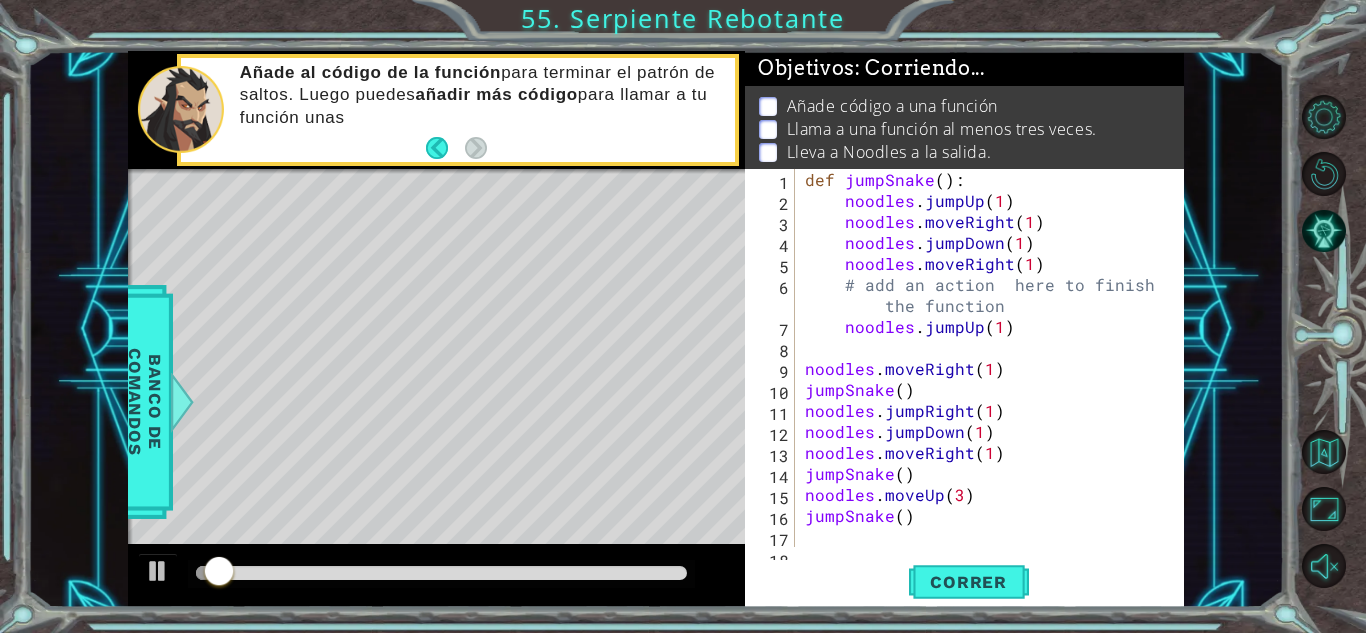 scroll, scrollTop: 0, scrollLeft: 0, axis: both 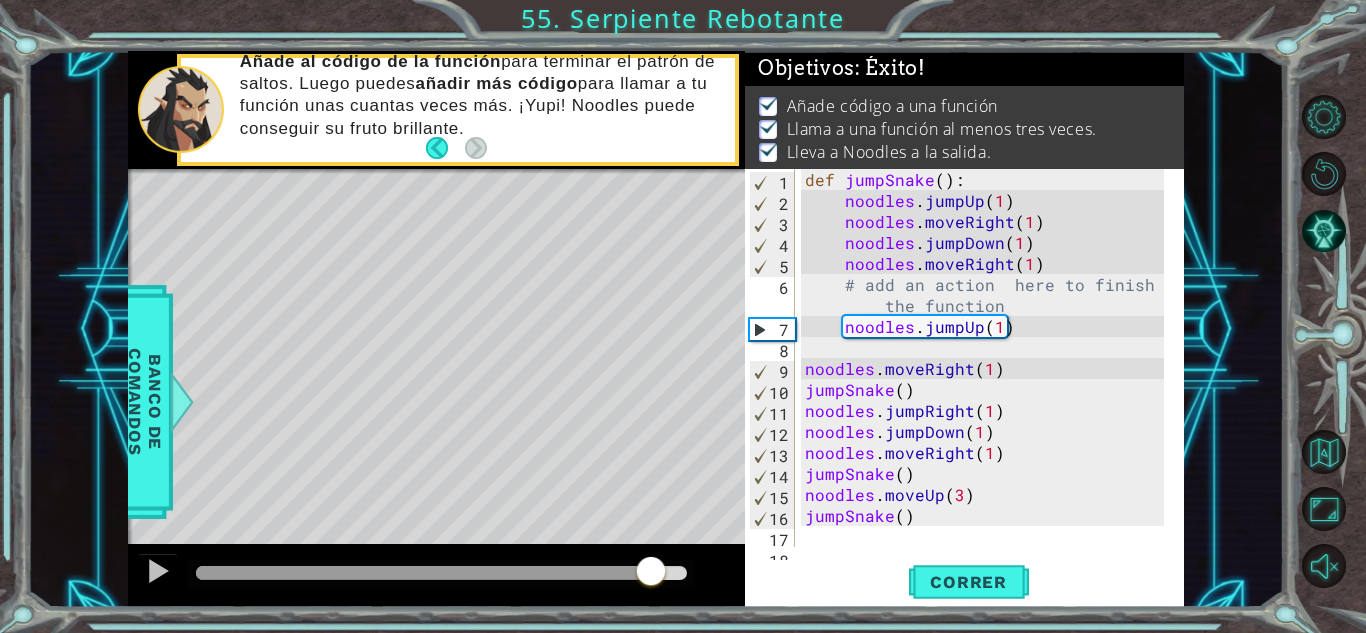 drag, startPoint x: 238, startPoint y: 573, endPoint x: 651, endPoint y: 574, distance: 413.00122 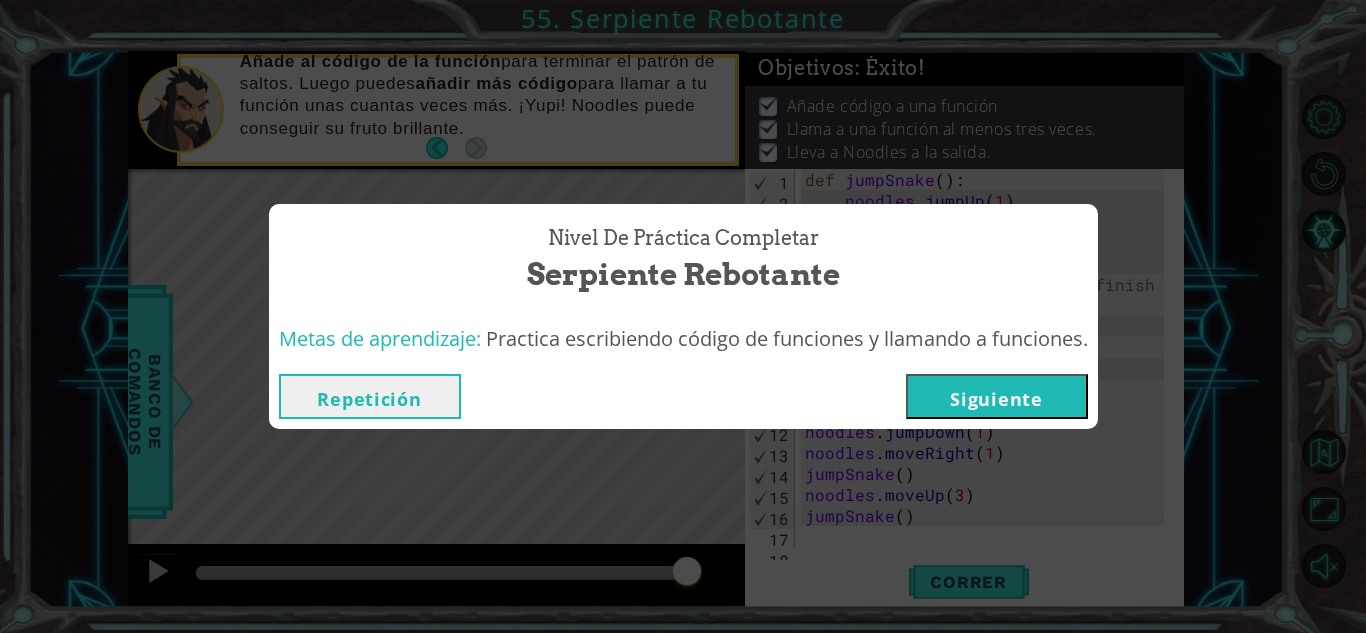 click on "Siguiente" at bounding box center [997, 396] 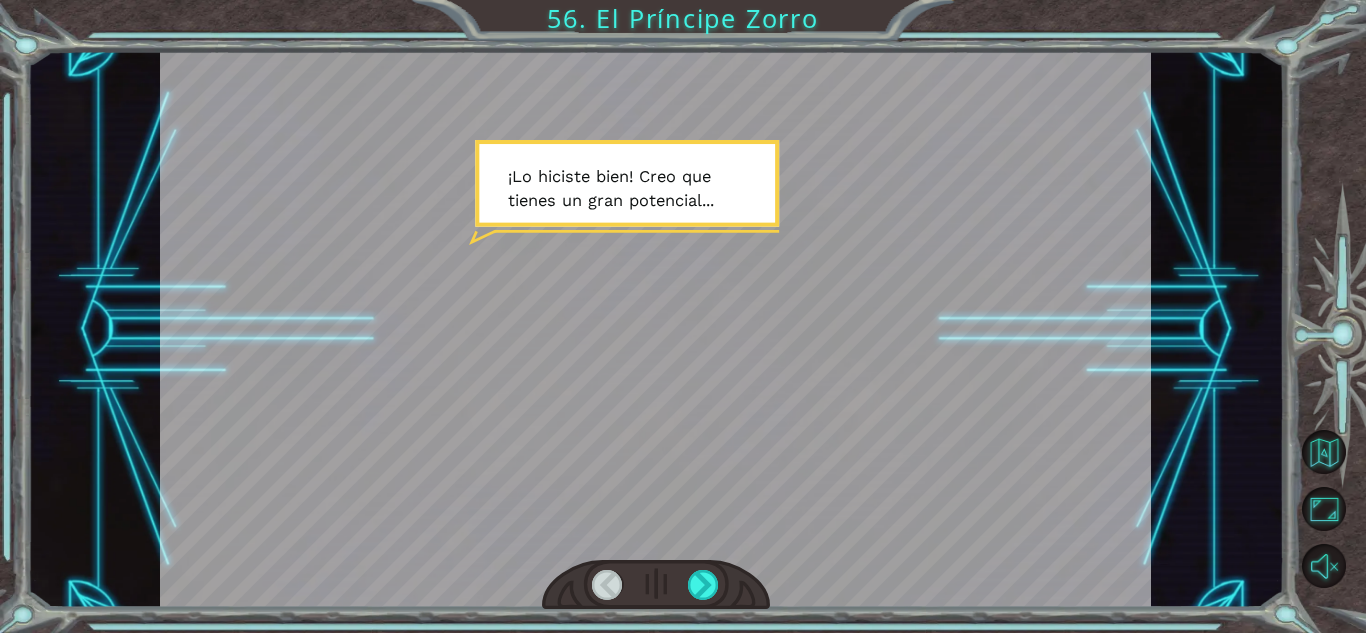 click at bounding box center (656, 585) 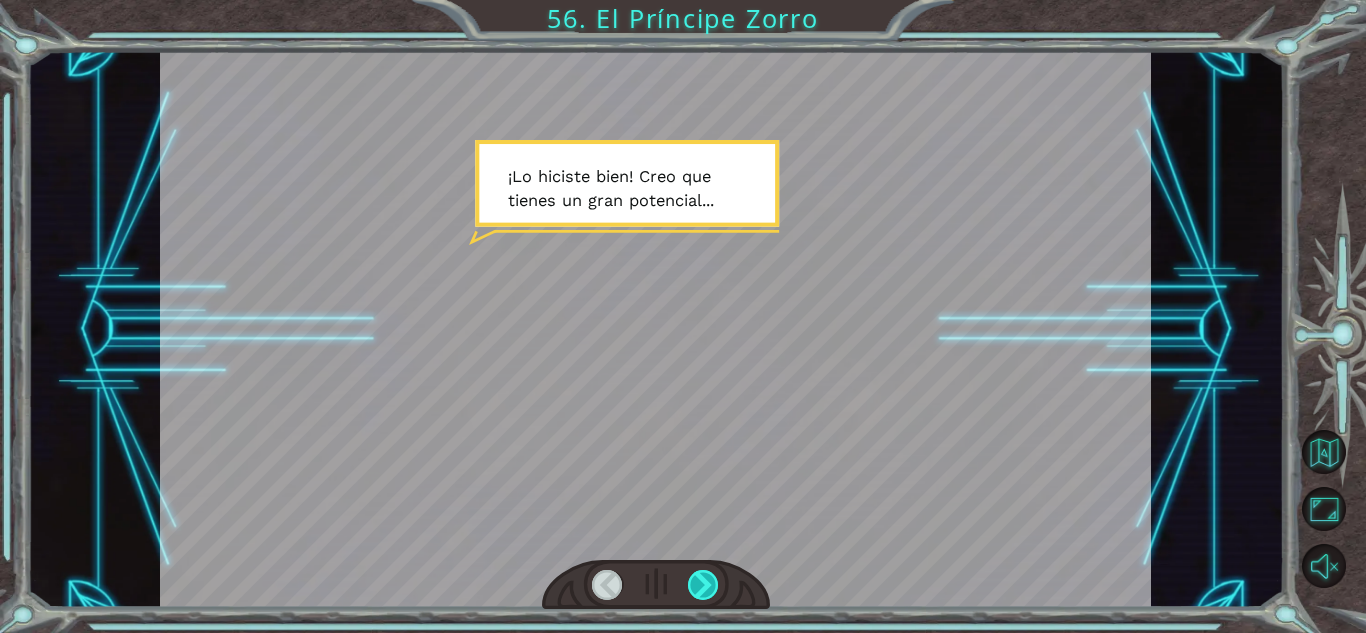 click at bounding box center (703, 585) 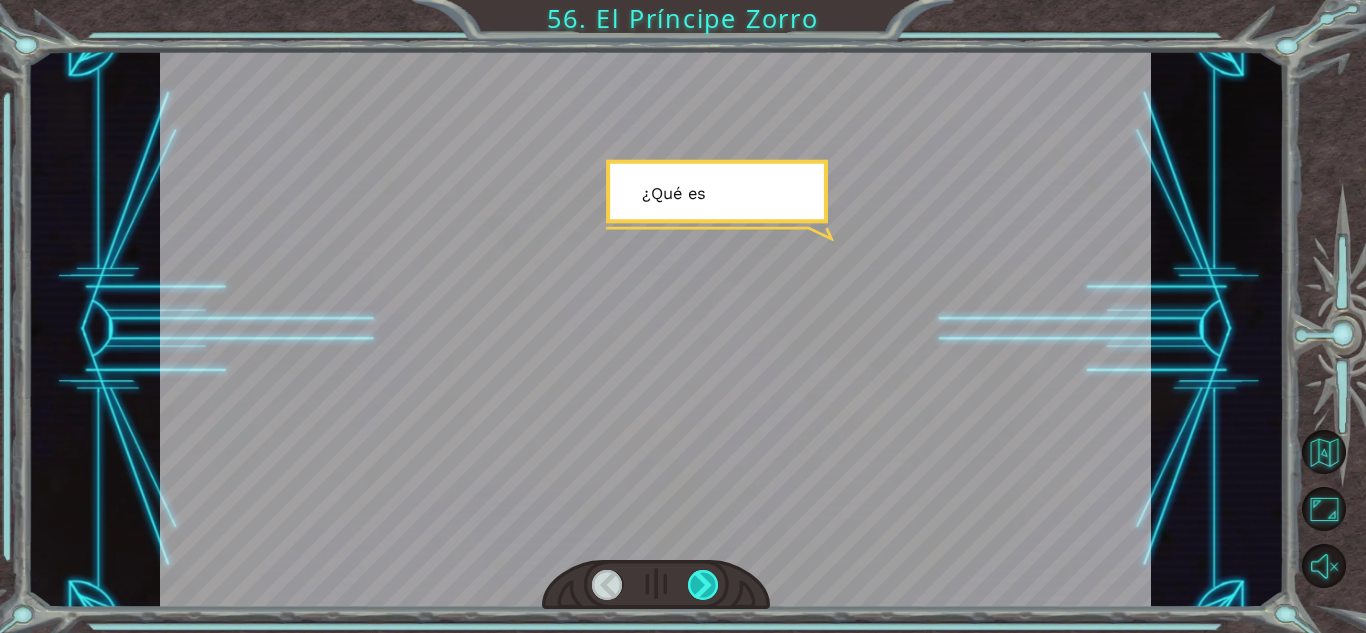 click at bounding box center [703, 585] 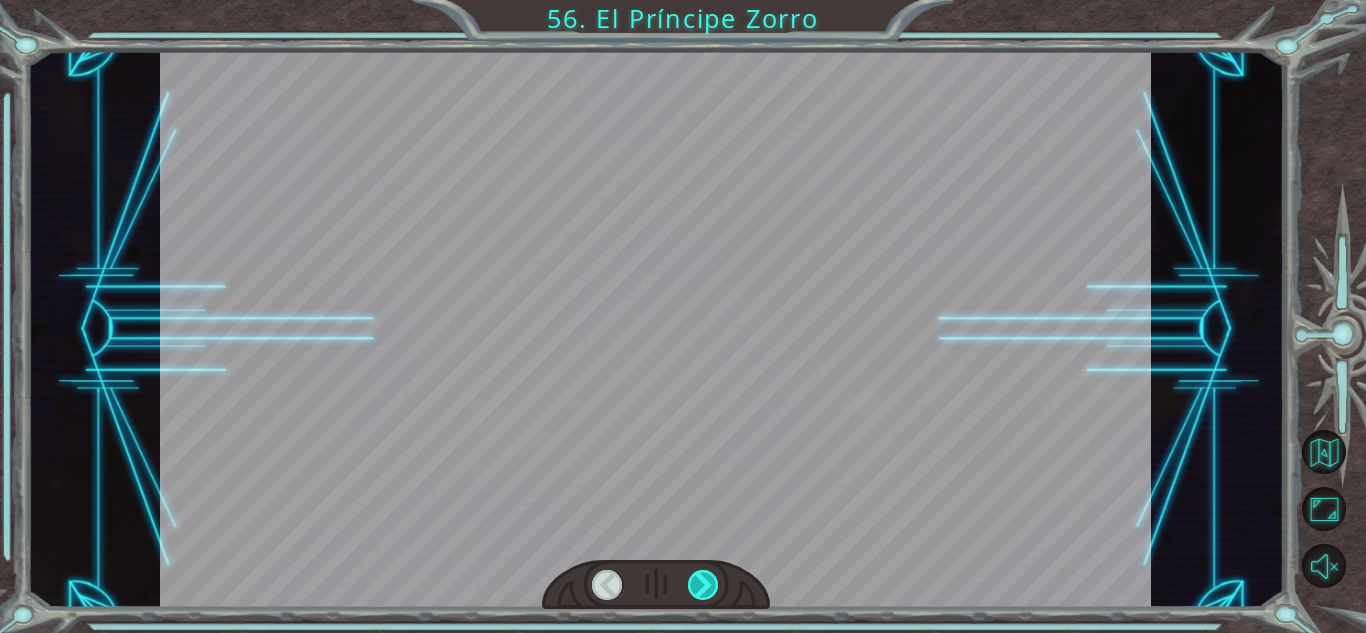 click at bounding box center (703, 585) 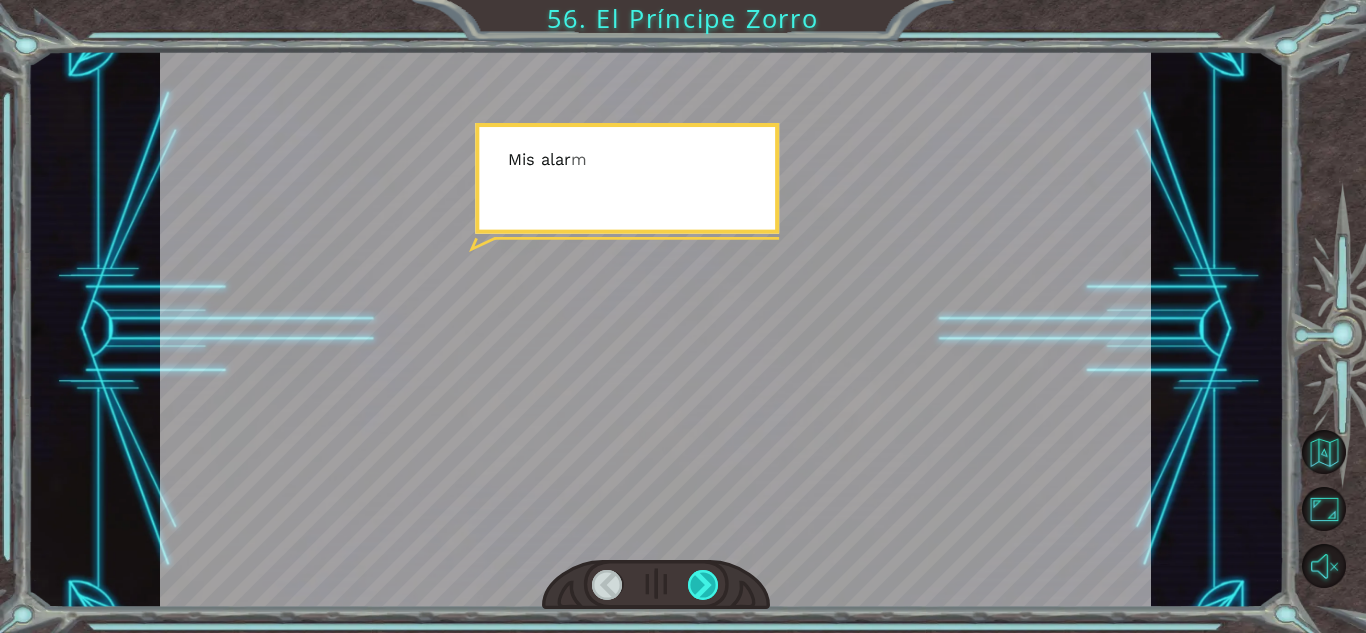 click at bounding box center (703, 585) 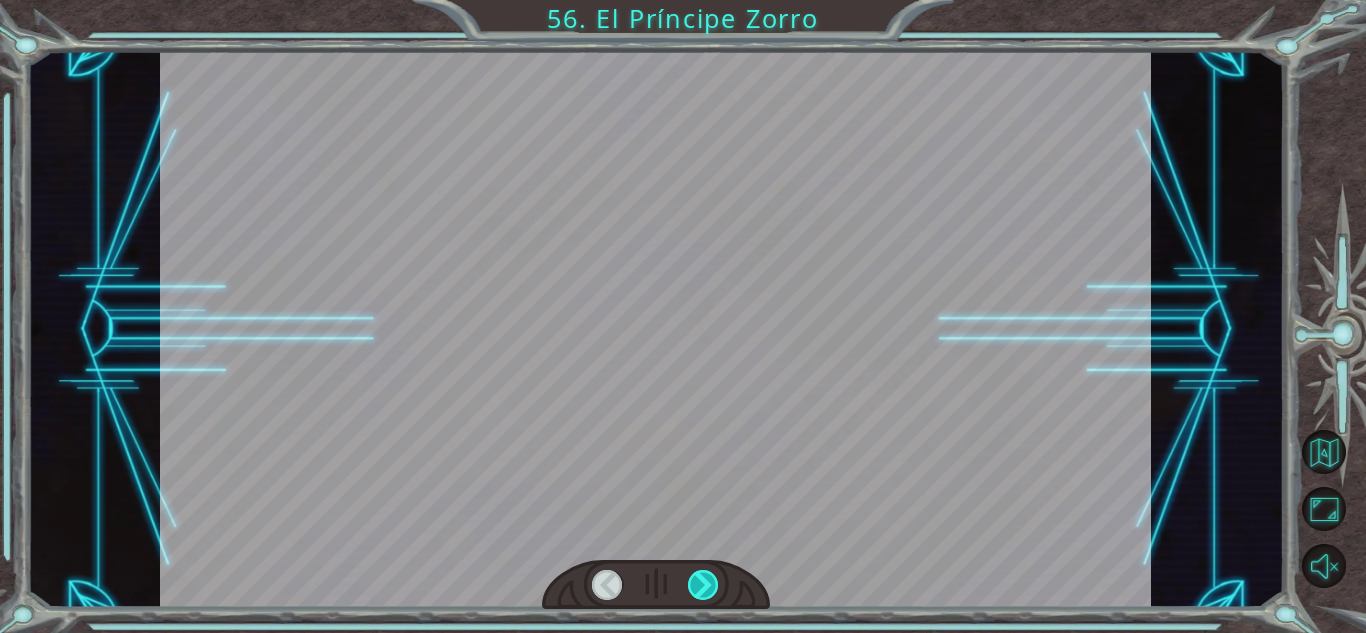 click at bounding box center (703, 585) 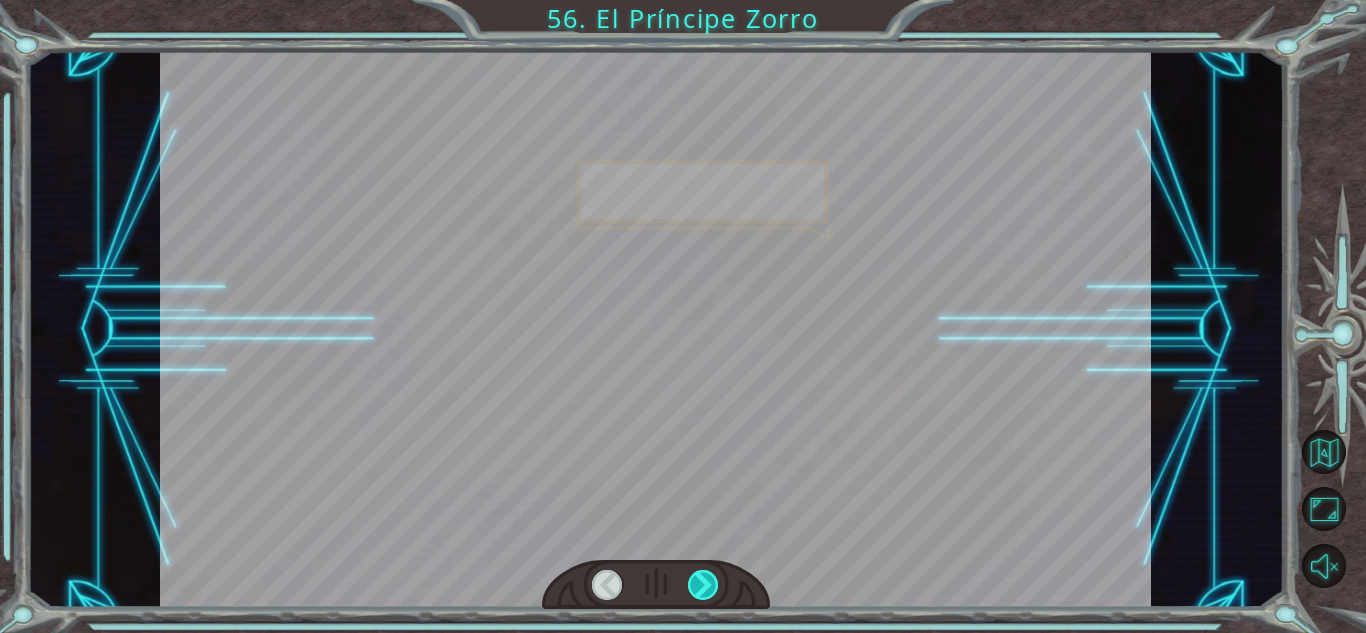 click at bounding box center [703, 585] 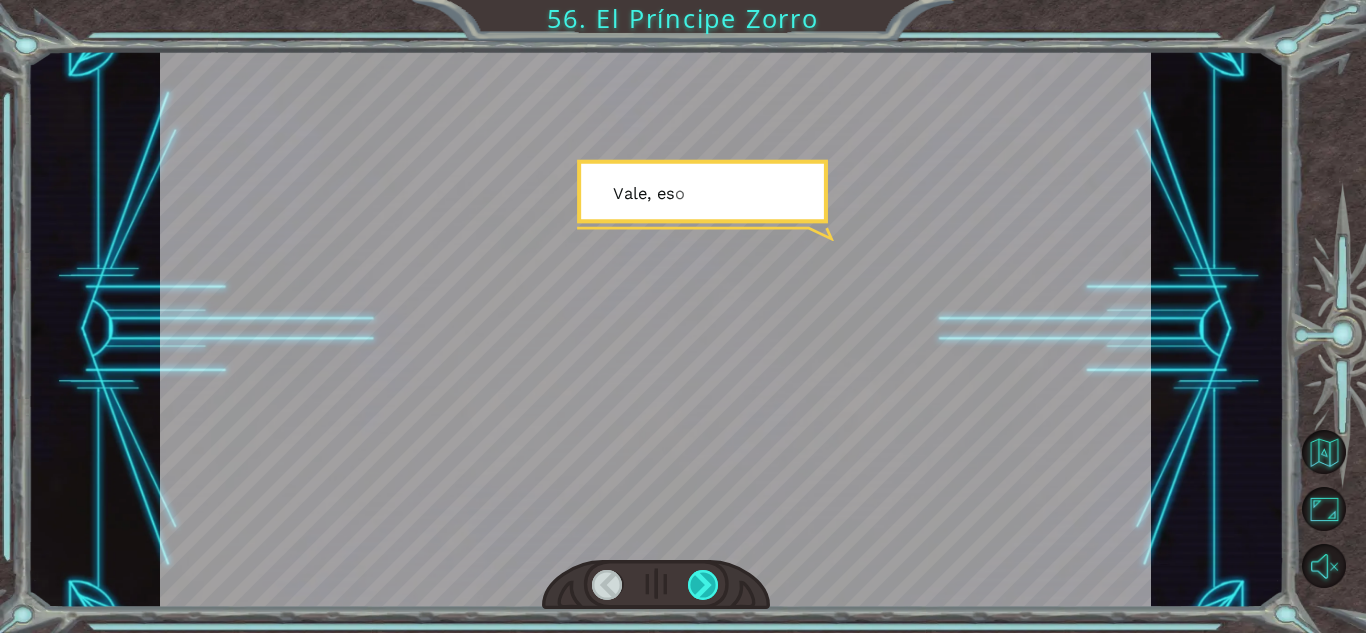 click at bounding box center [703, 585] 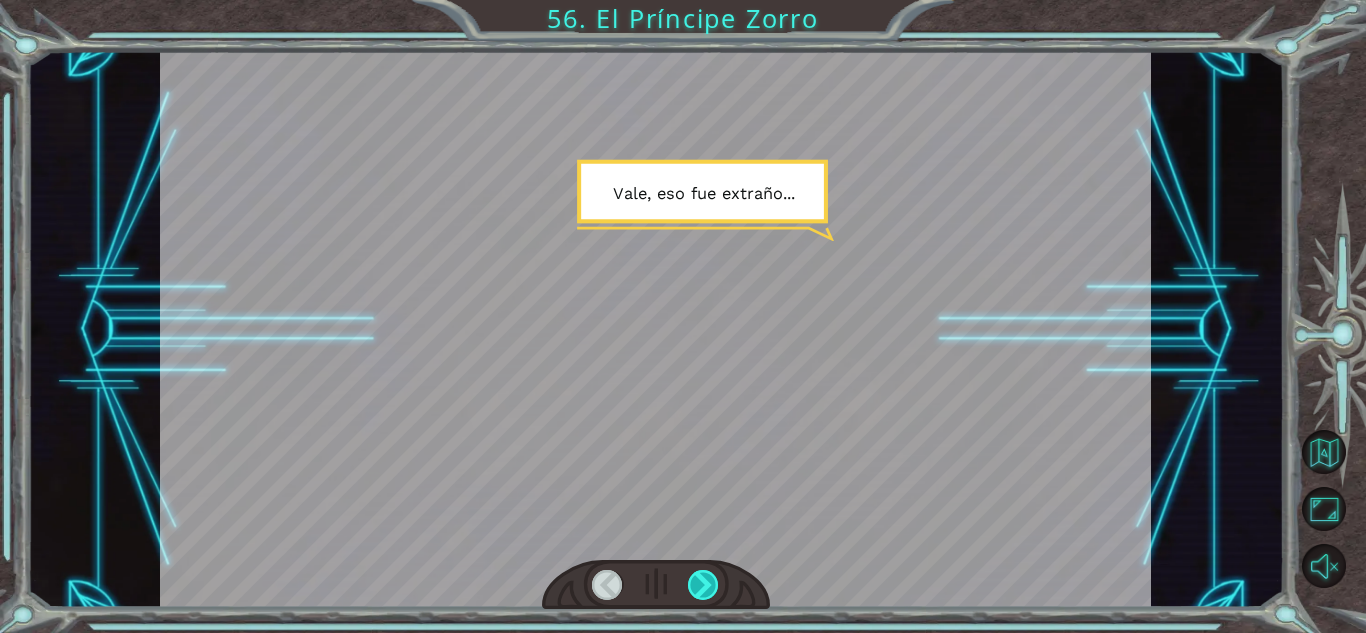 click at bounding box center (703, 585) 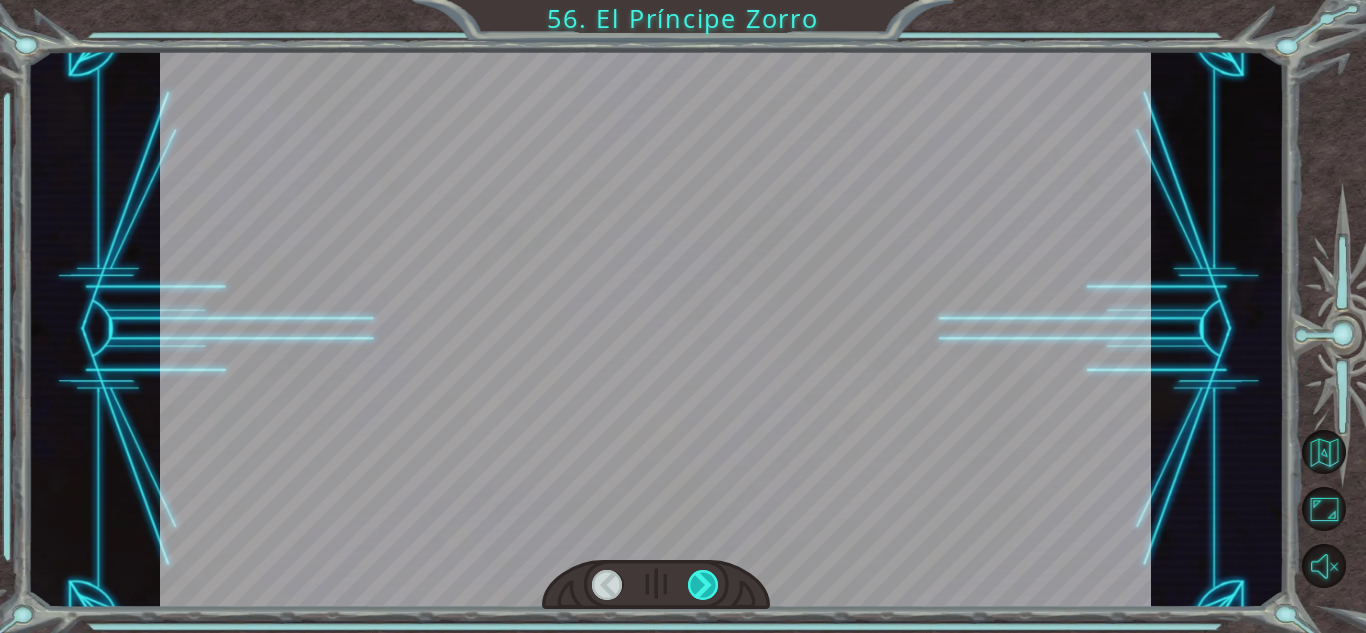 click at bounding box center (703, 585) 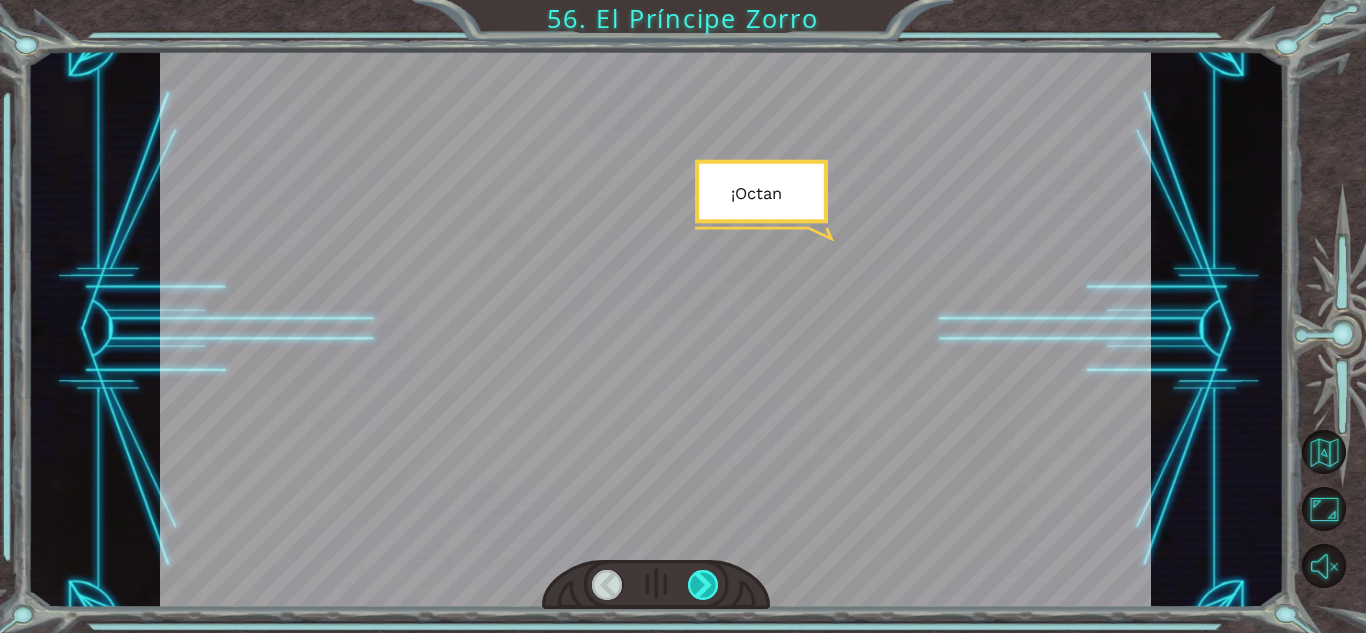 click at bounding box center [703, 585] 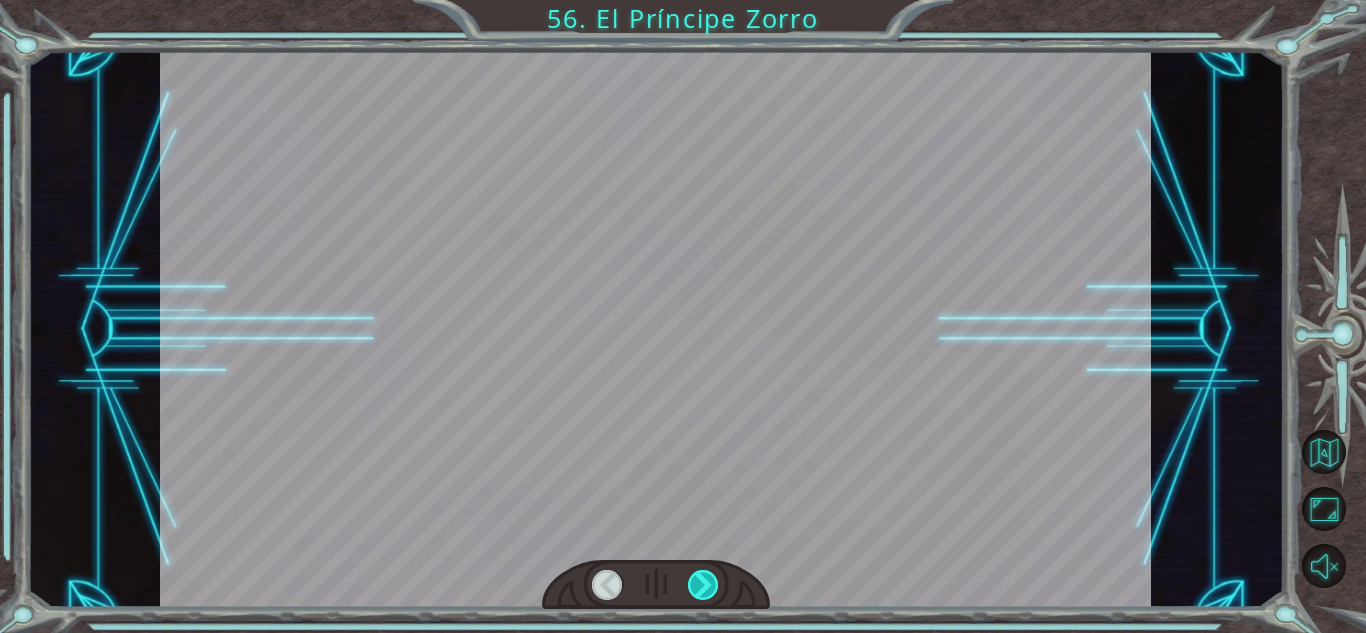 click at bounding box center (703, 585) 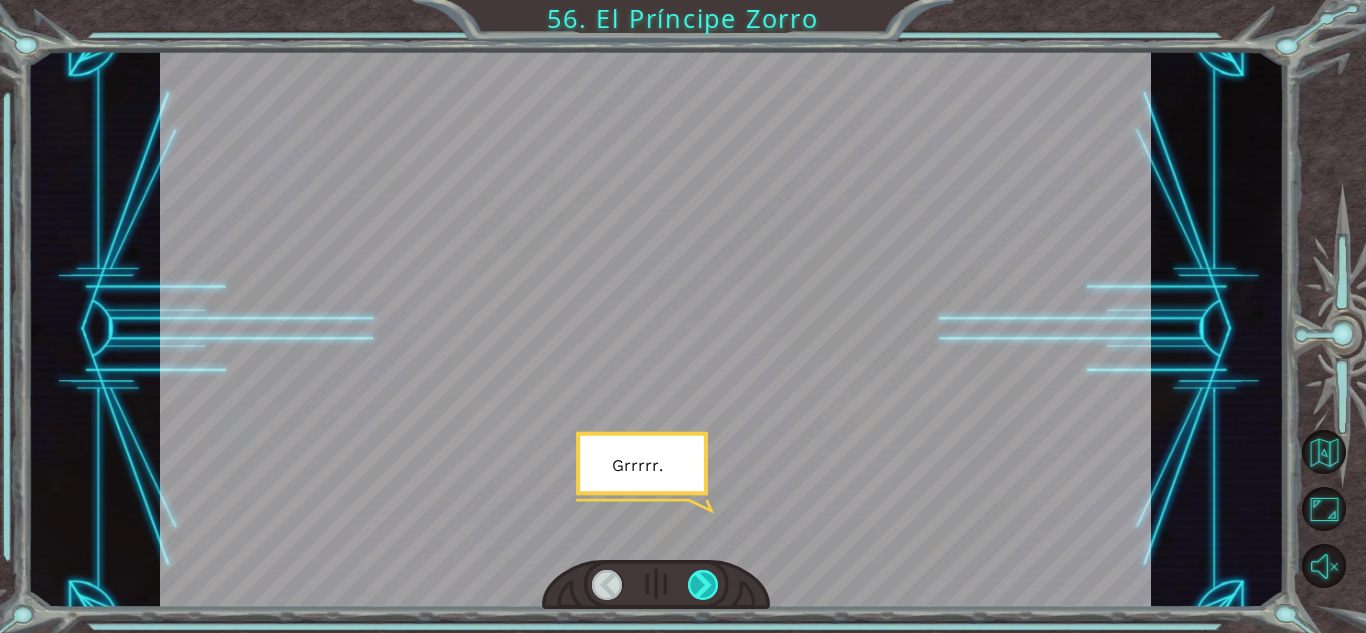 click at bounding box center [703, 585] 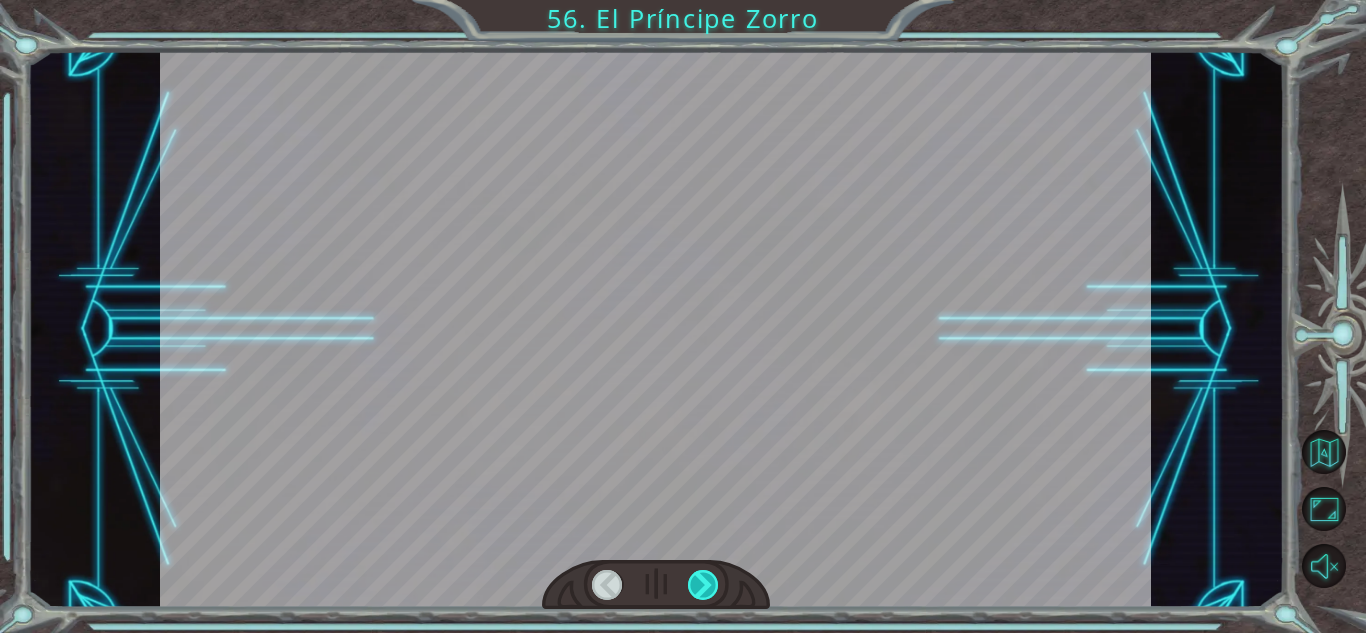 click at bounding box center [703, 585] 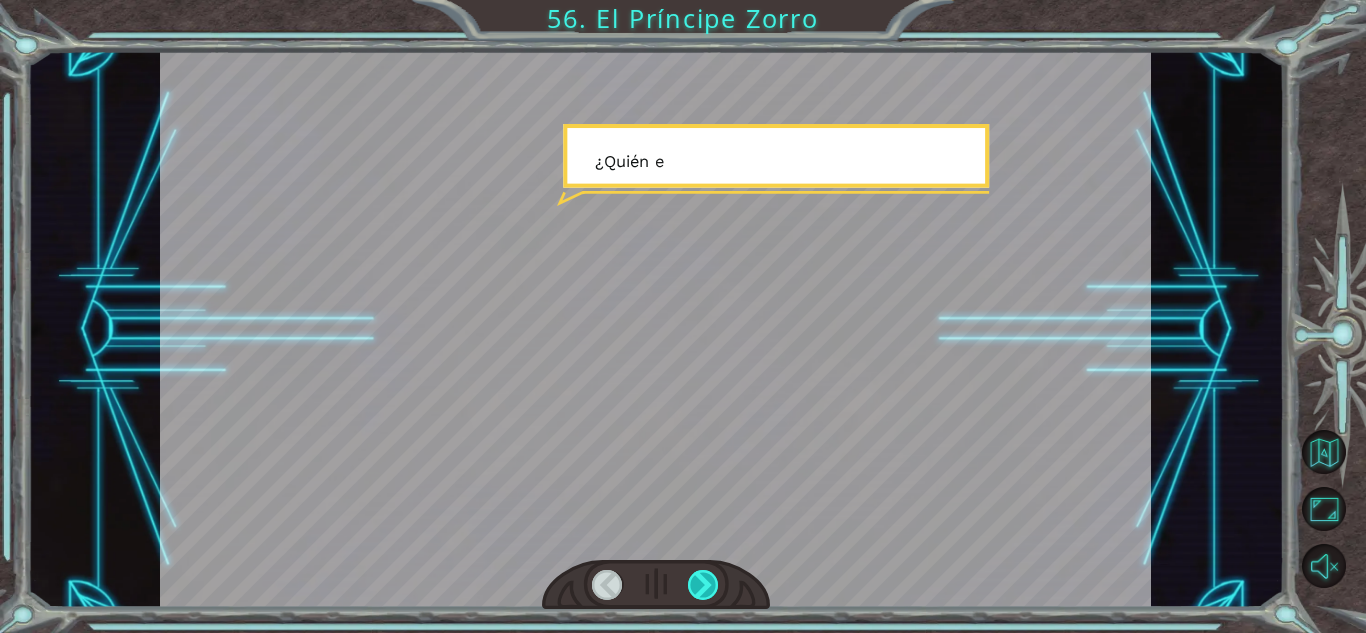 click at bounding box center (703, 585) 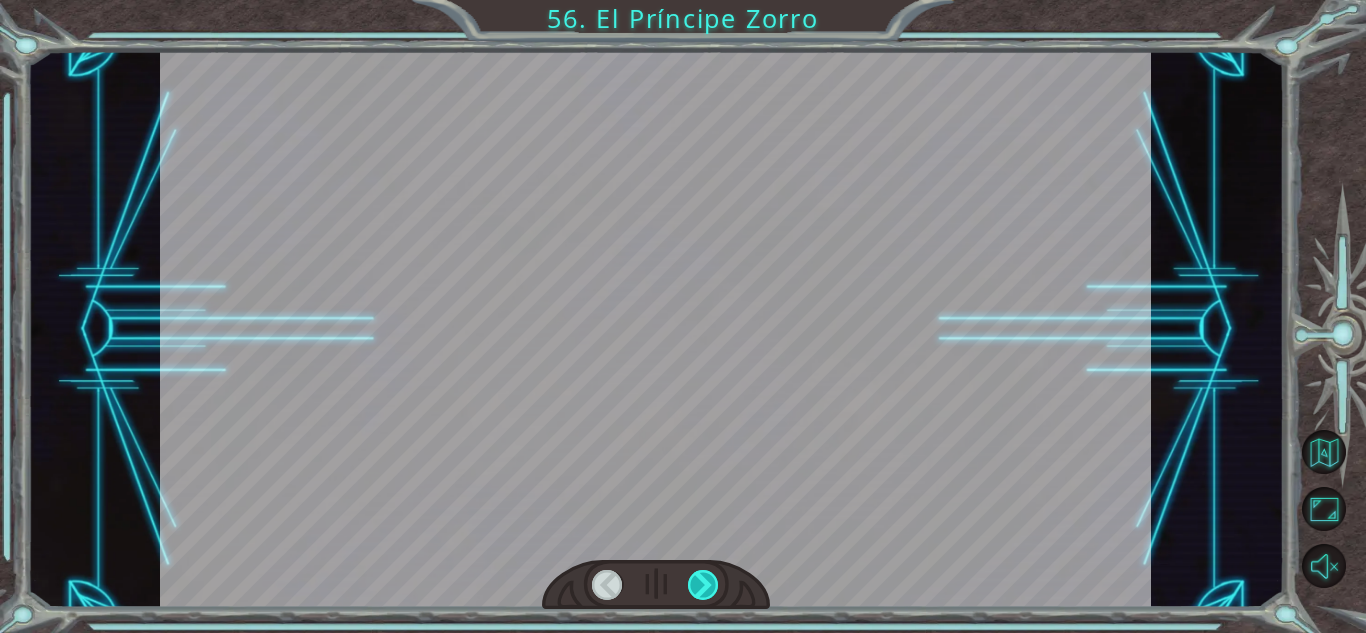 click at bounding box center (703, 585) 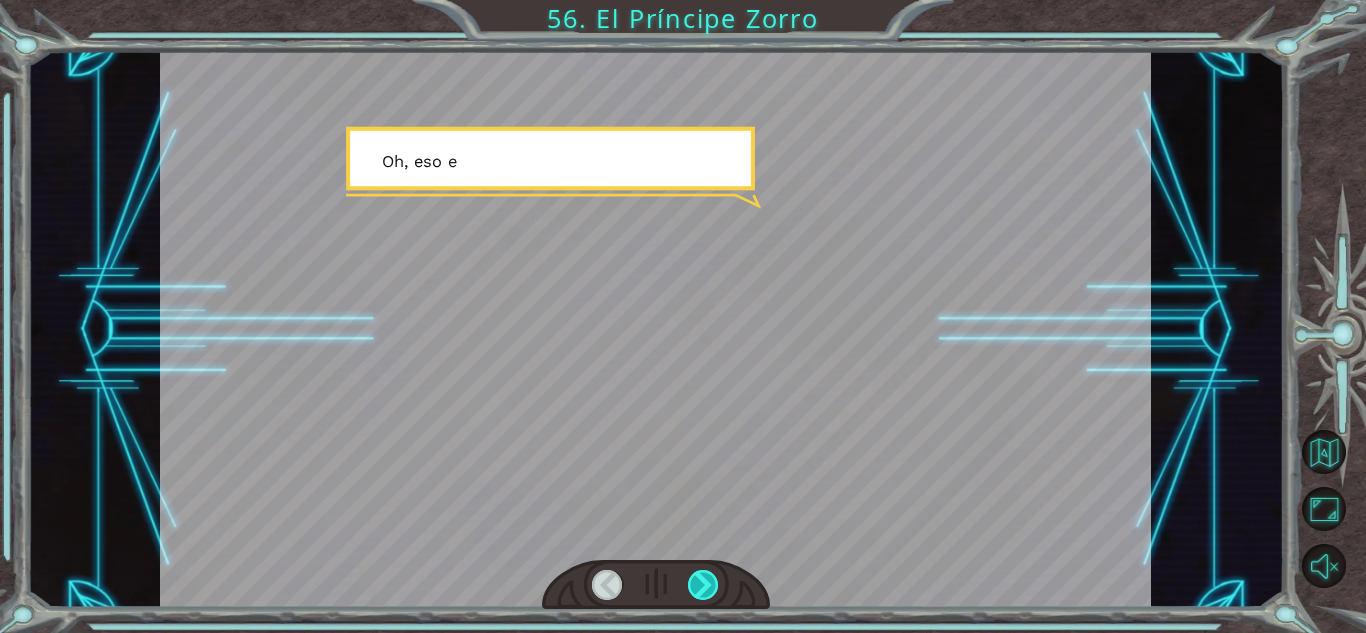 click at bounding box center [703, 585] 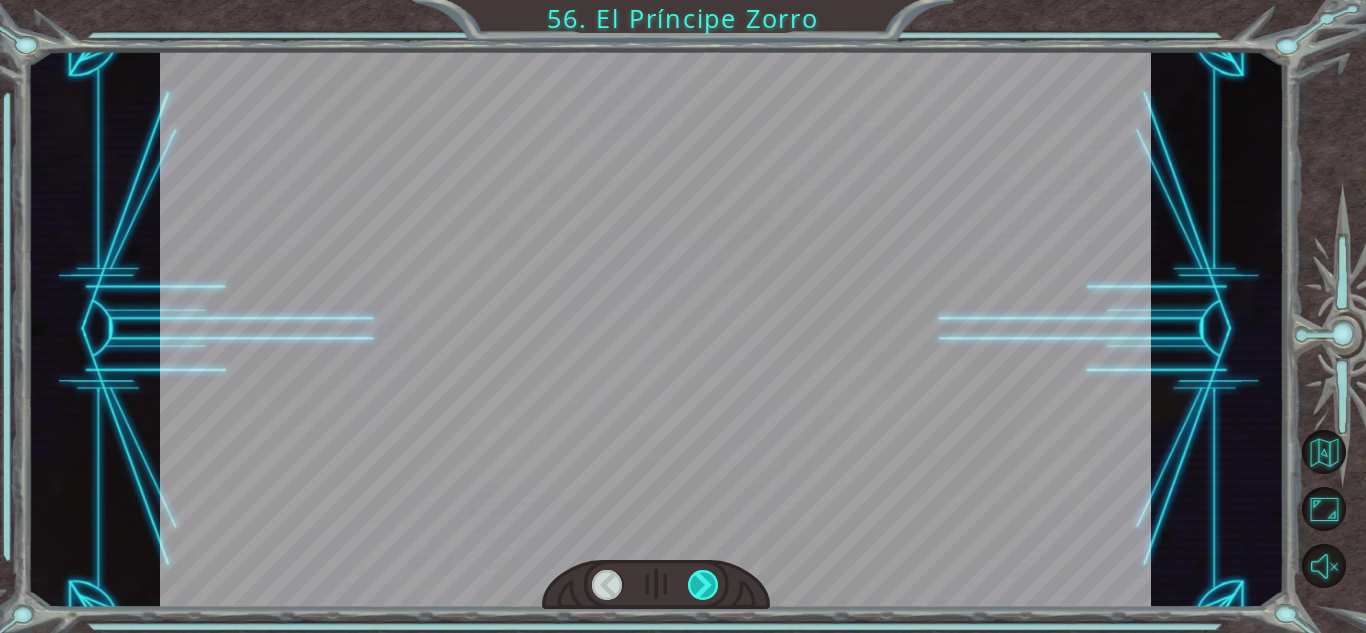 click at bounding box center (703, 585) 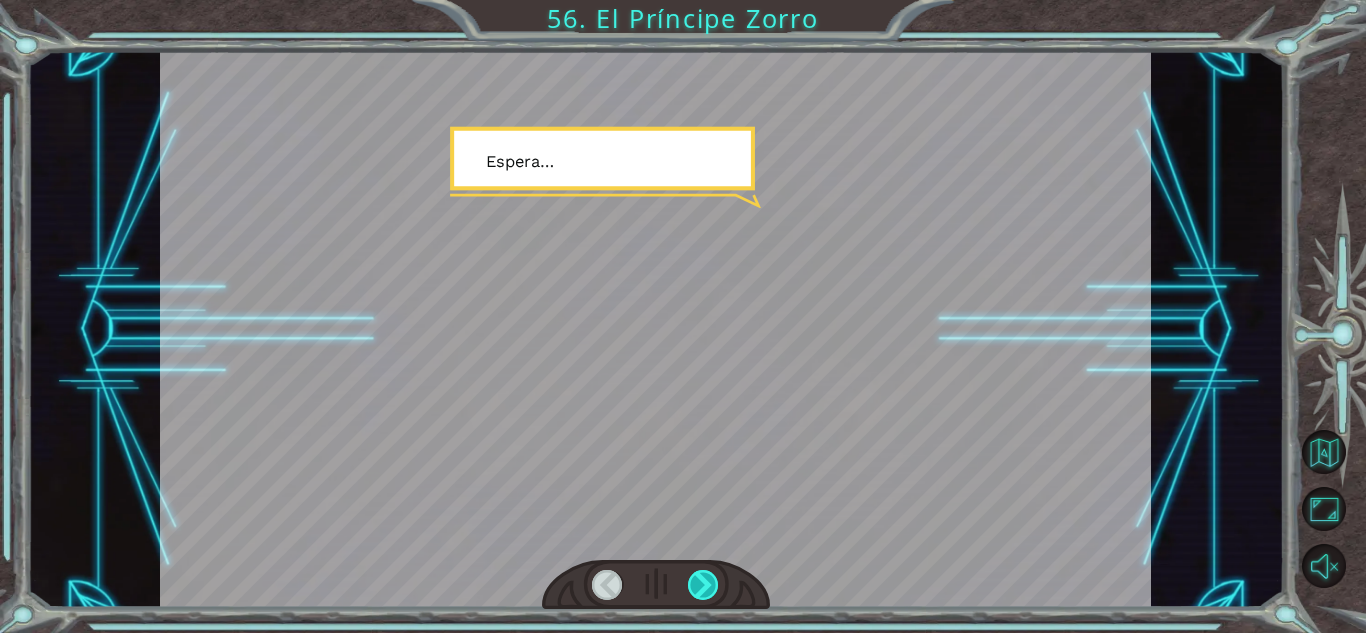 click at bounding box center [703, 585] 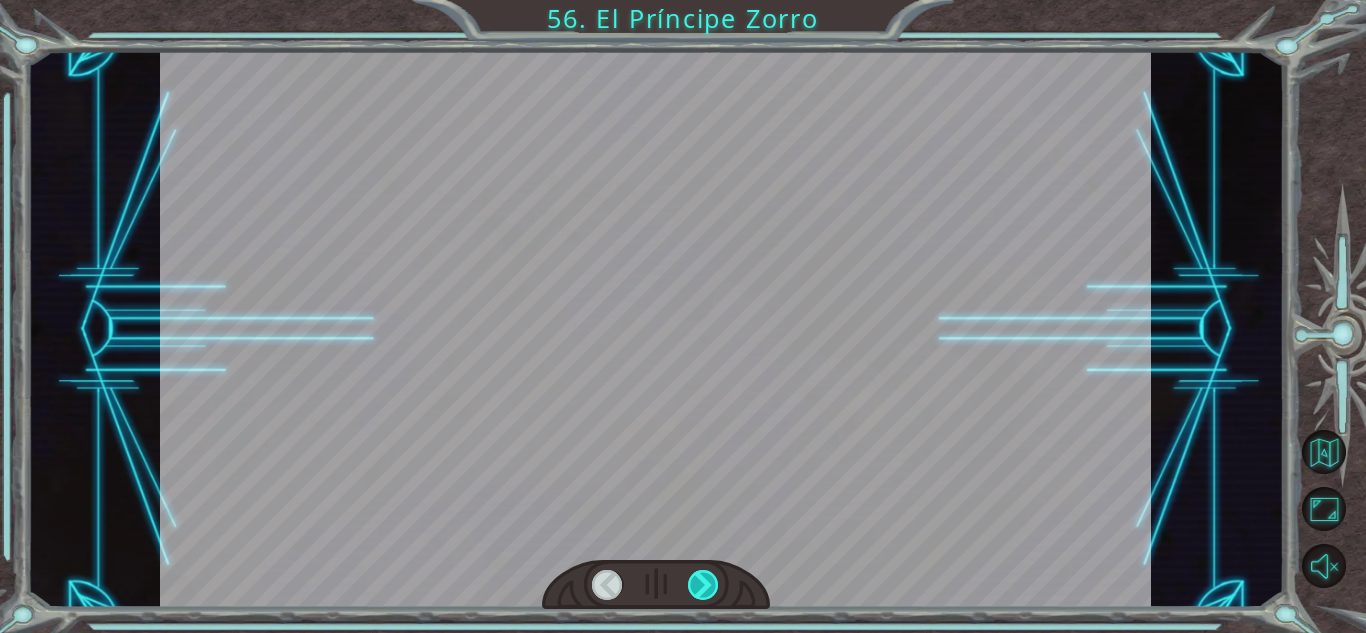 click at bounding box center (703, 585) 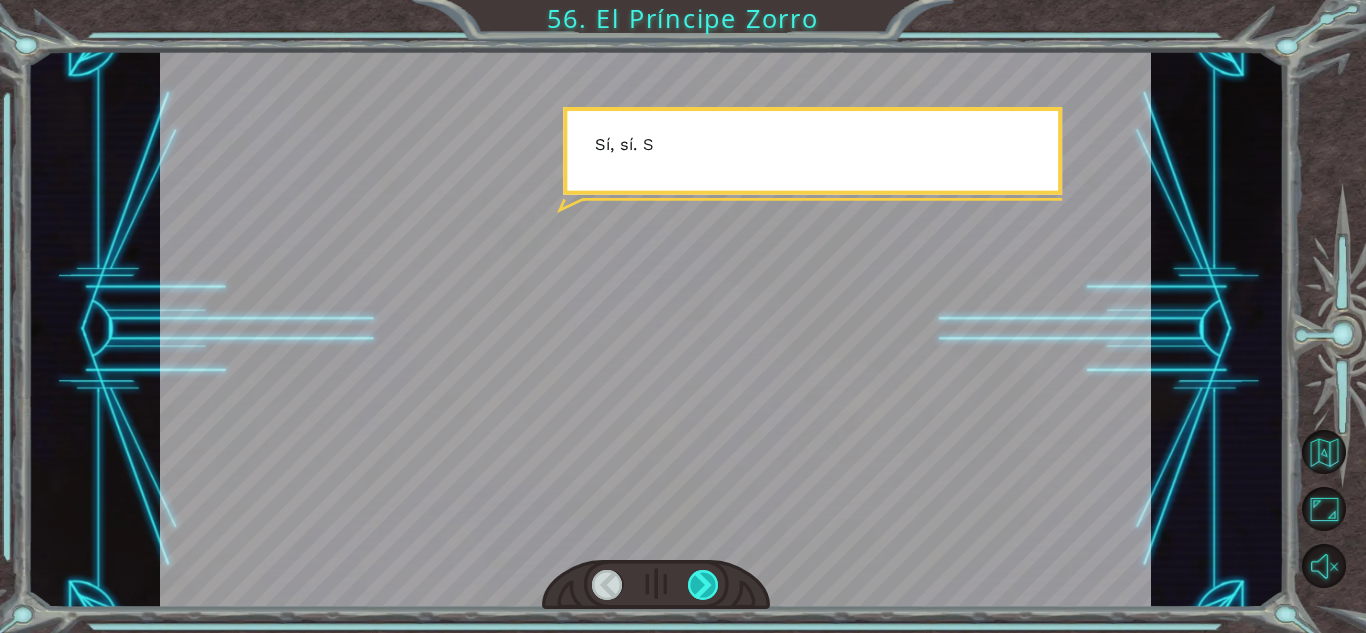 click at bounding box center (703, 585) 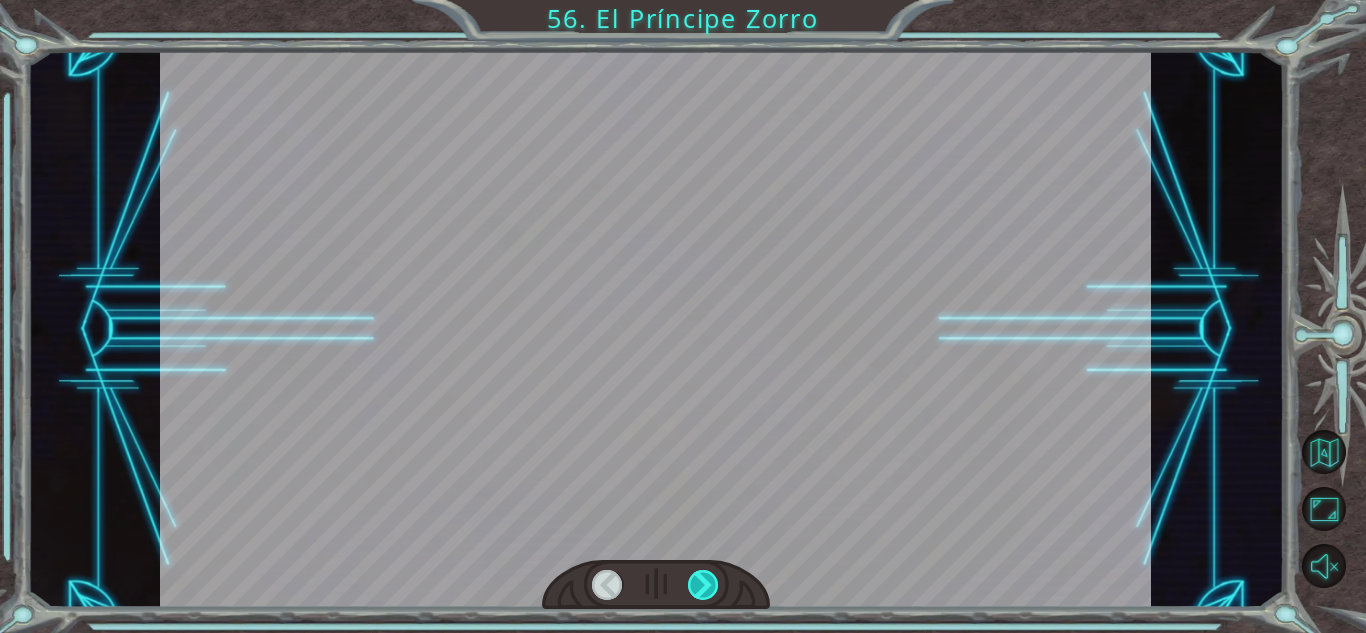 click at bounding box center (703, 585) 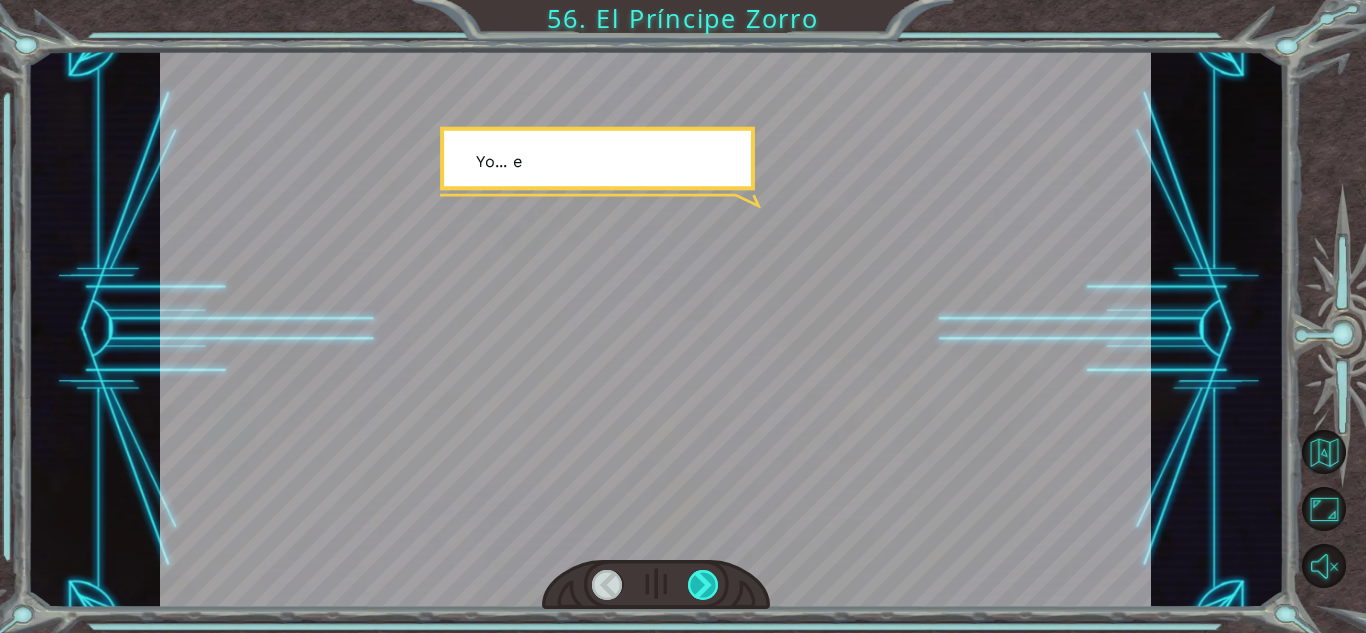 click at bounding box center (703, 585) 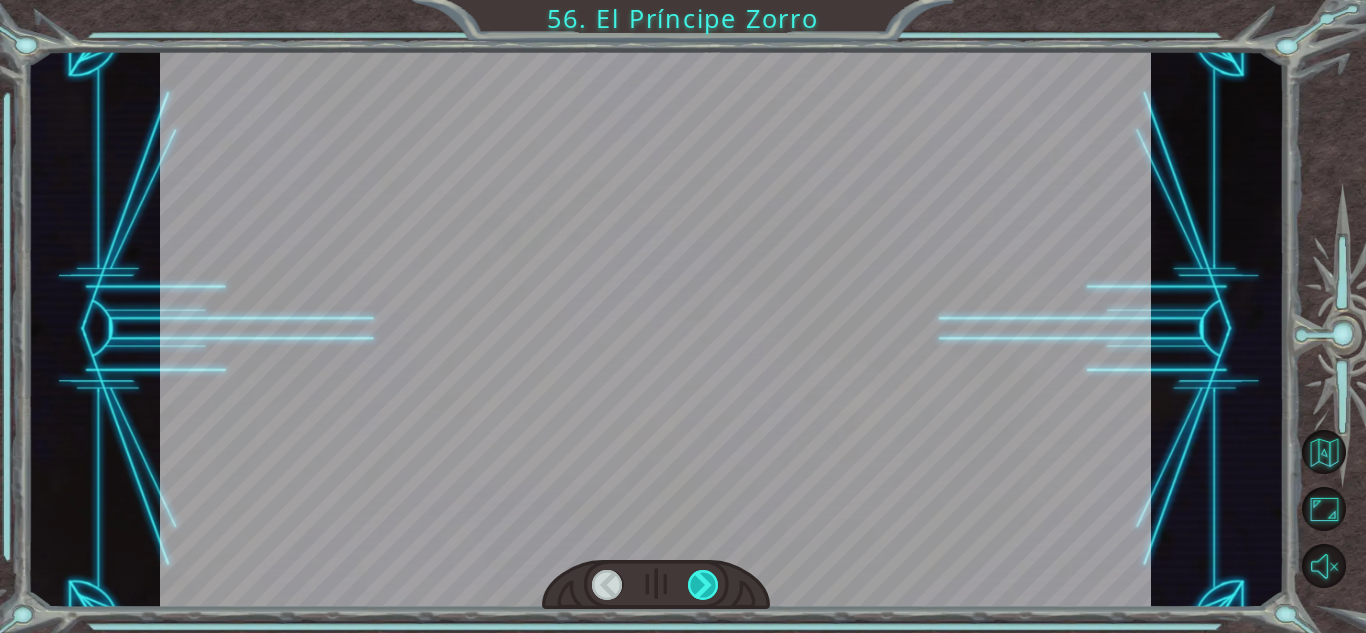 click at bounding box center (703, 585) 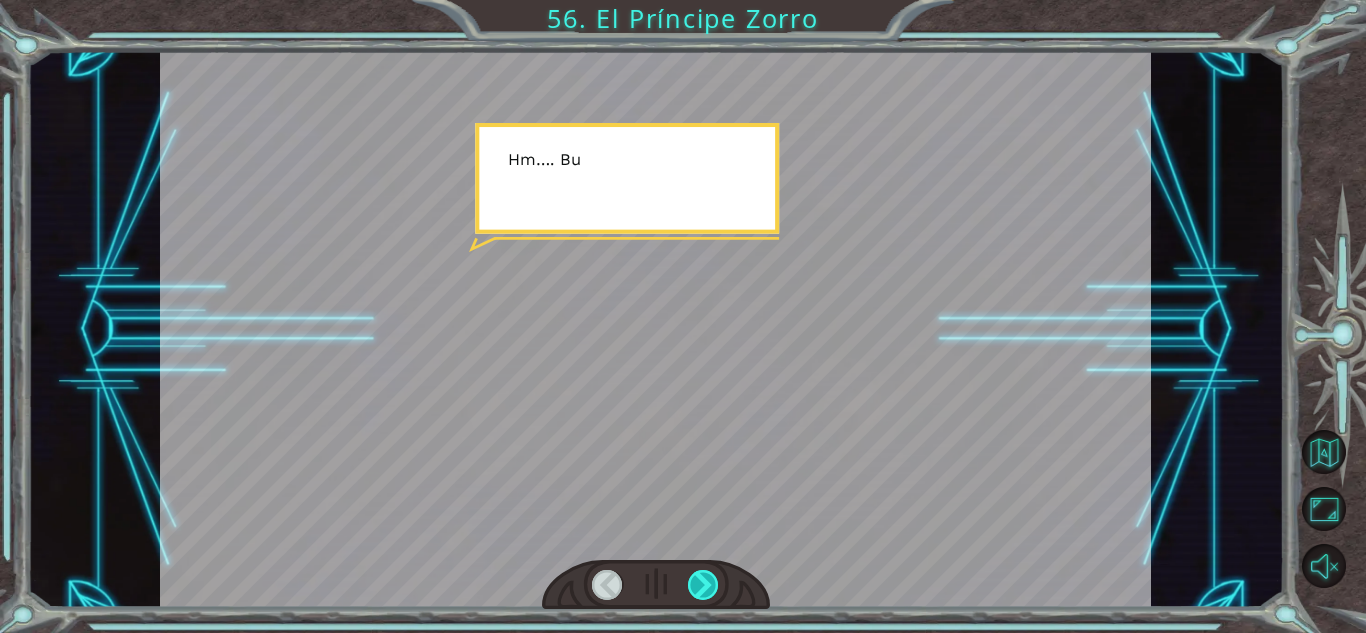 click at bounding box center [703, 585] 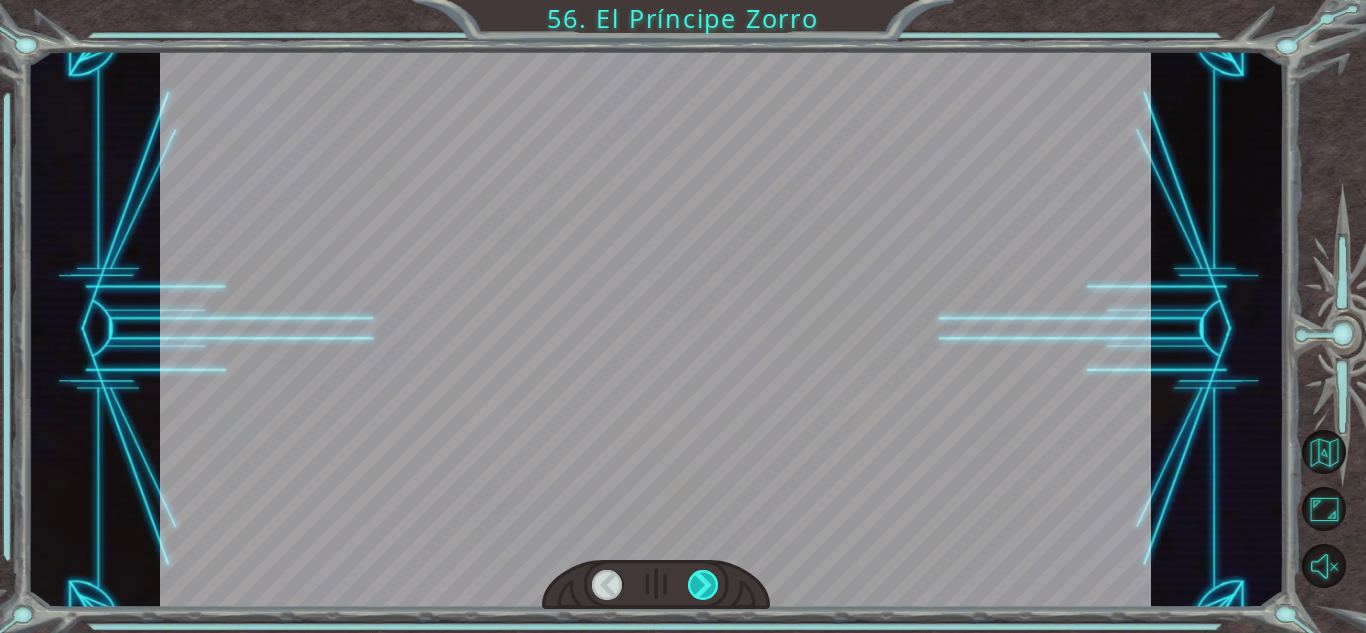 click at bounding box center (703, 585) 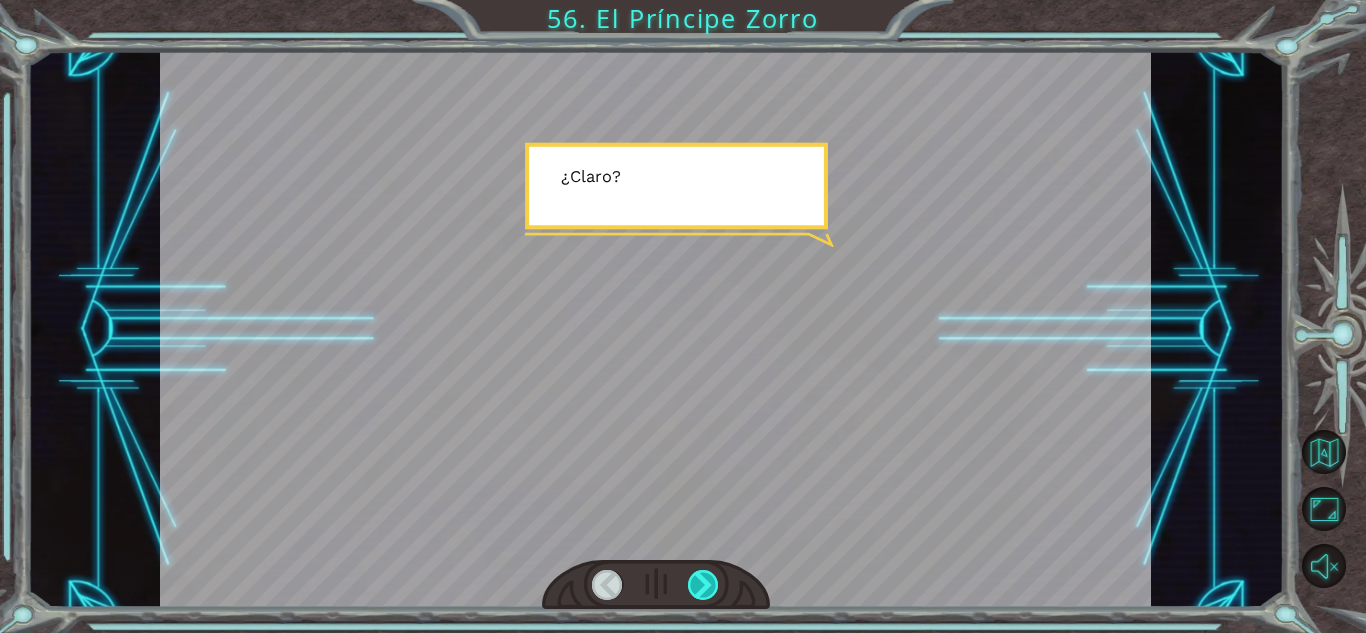 click at bounding box center [703, 585] 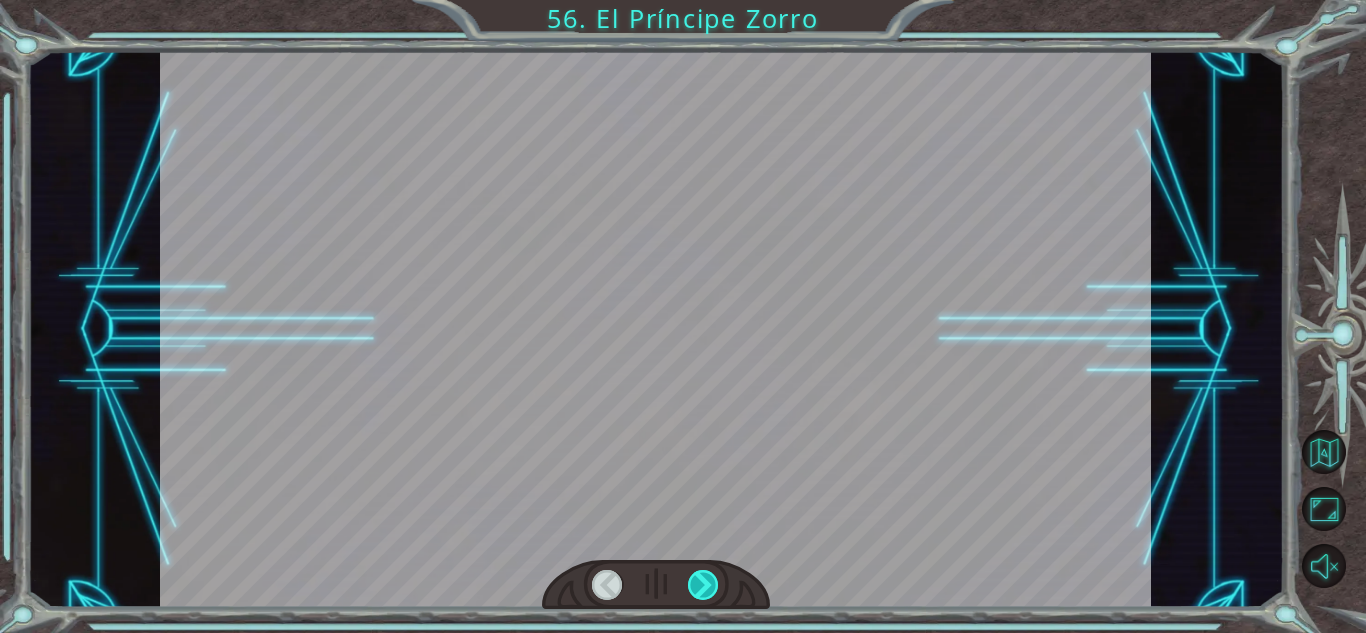 click at bounding box center [703, 585] 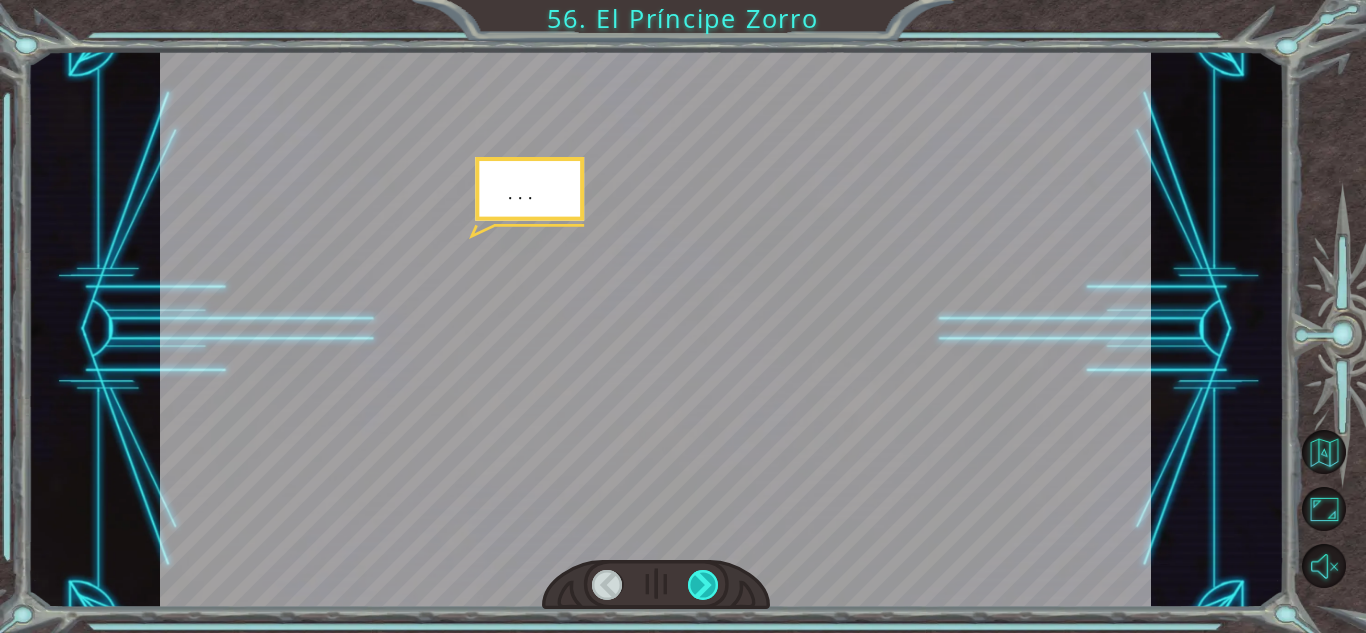 click at bounding box center (703, 585) 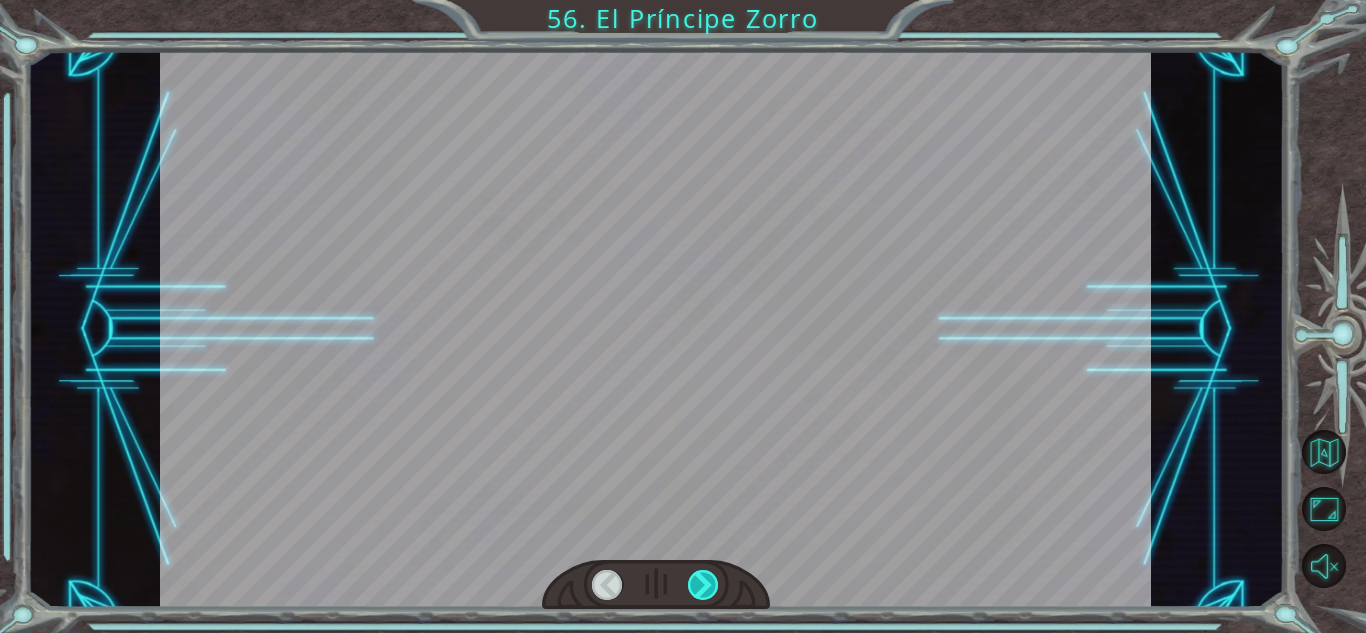 click at bounding box center (703, 585) 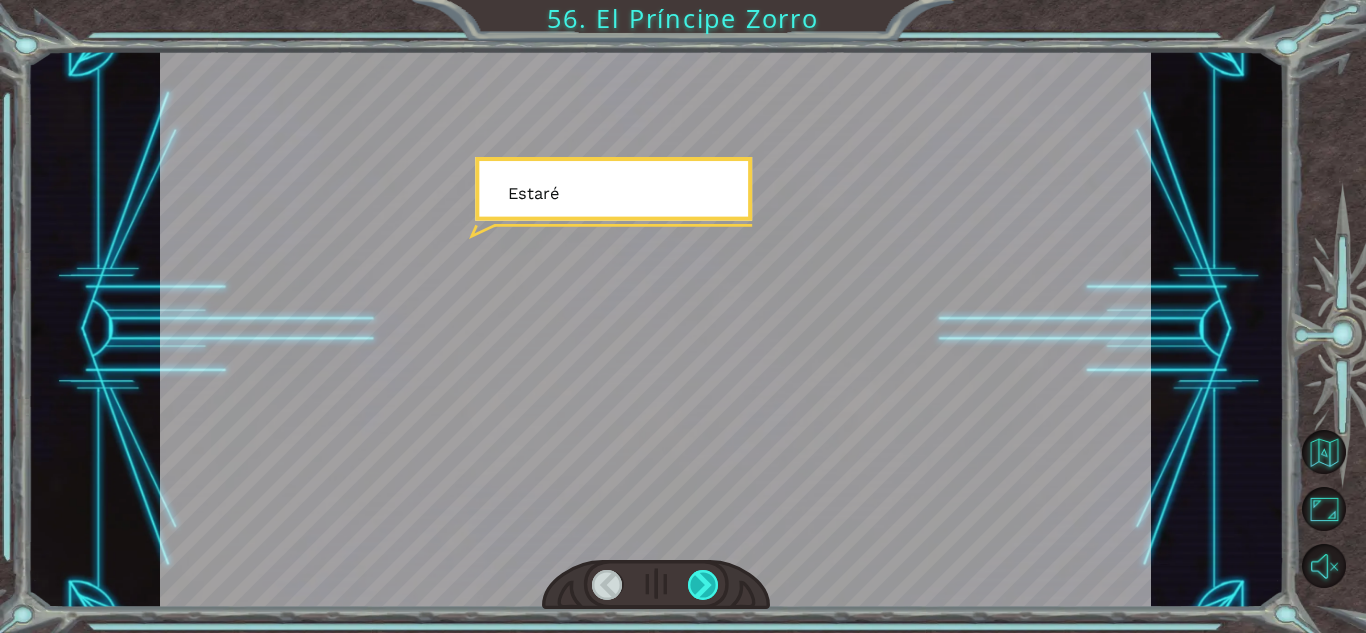 click at bounding box center [703, 585] 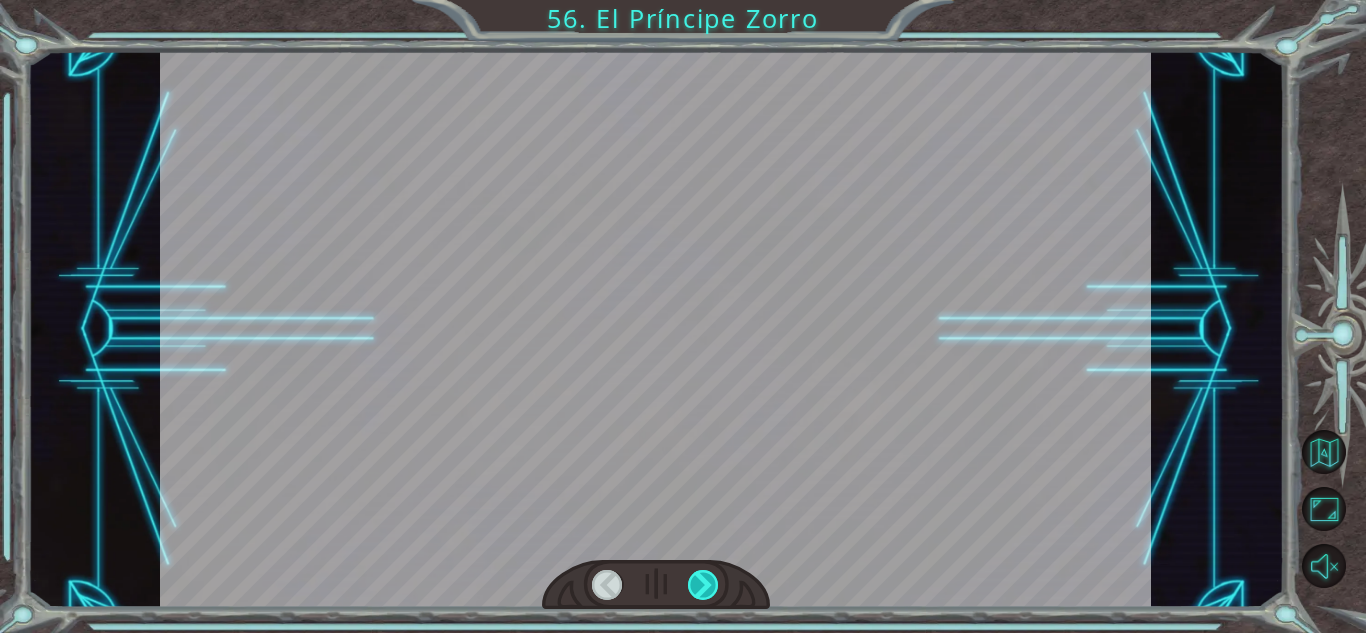 click at bounding box center [703, 585] 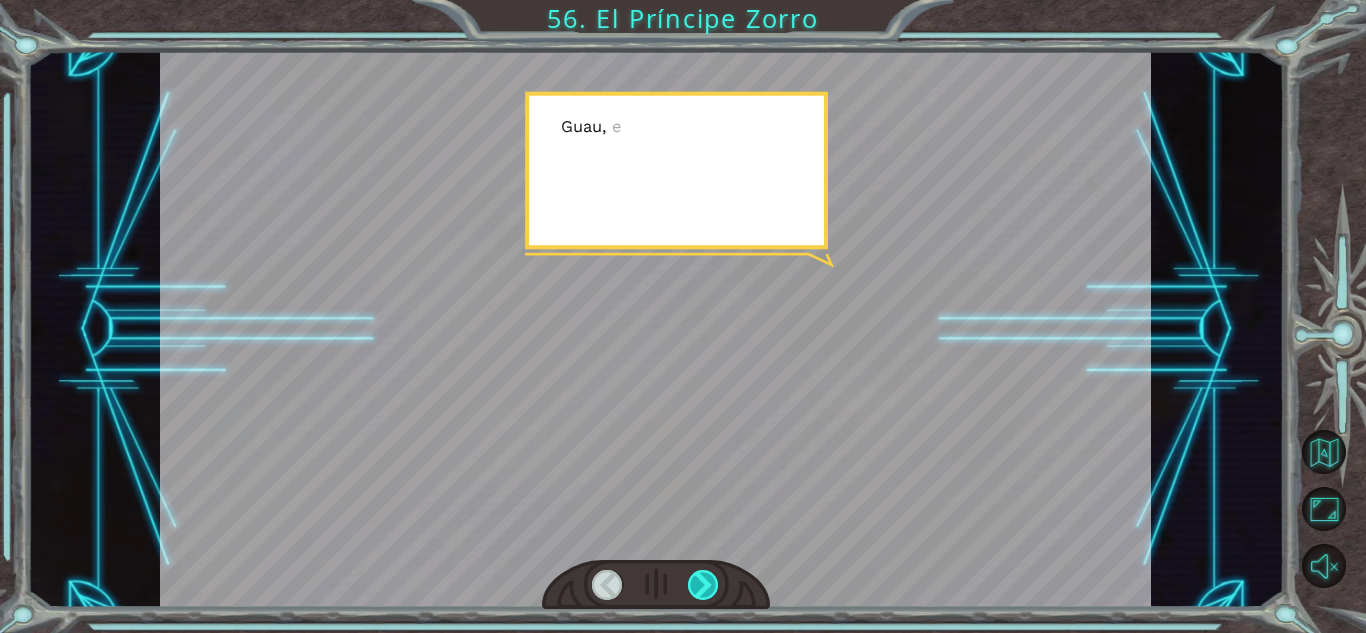 click at bounding box center [703, 585] 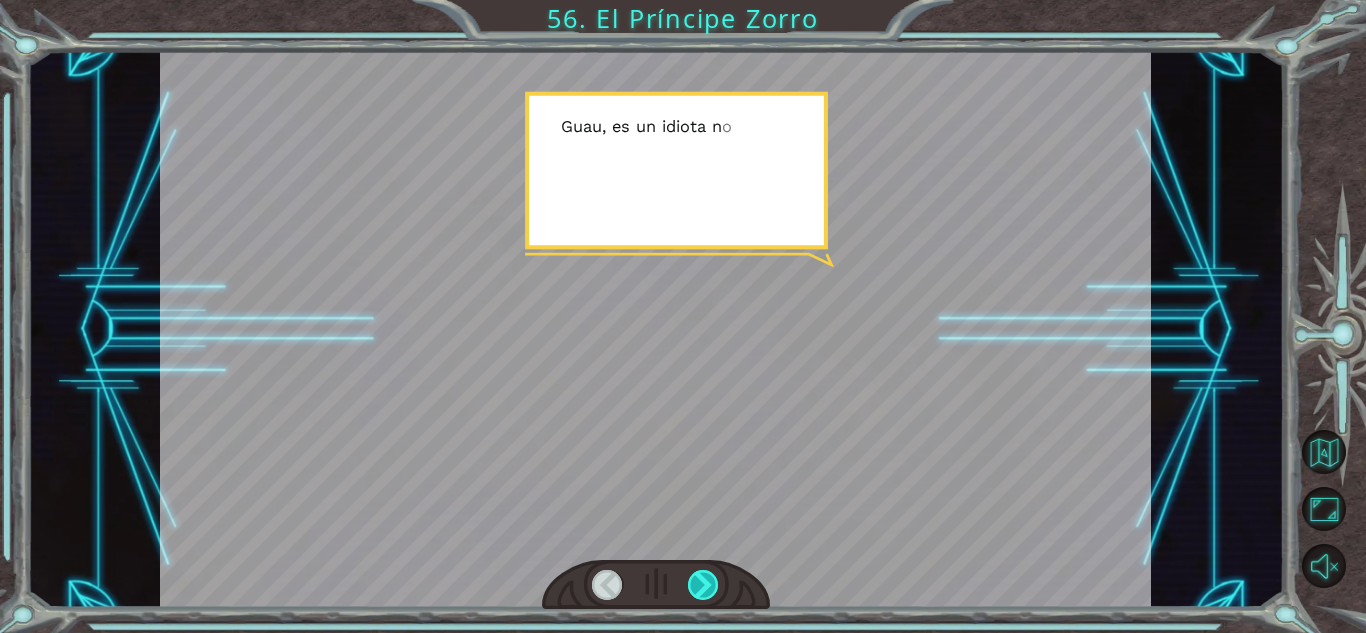 click at bounding box center (703, 585) 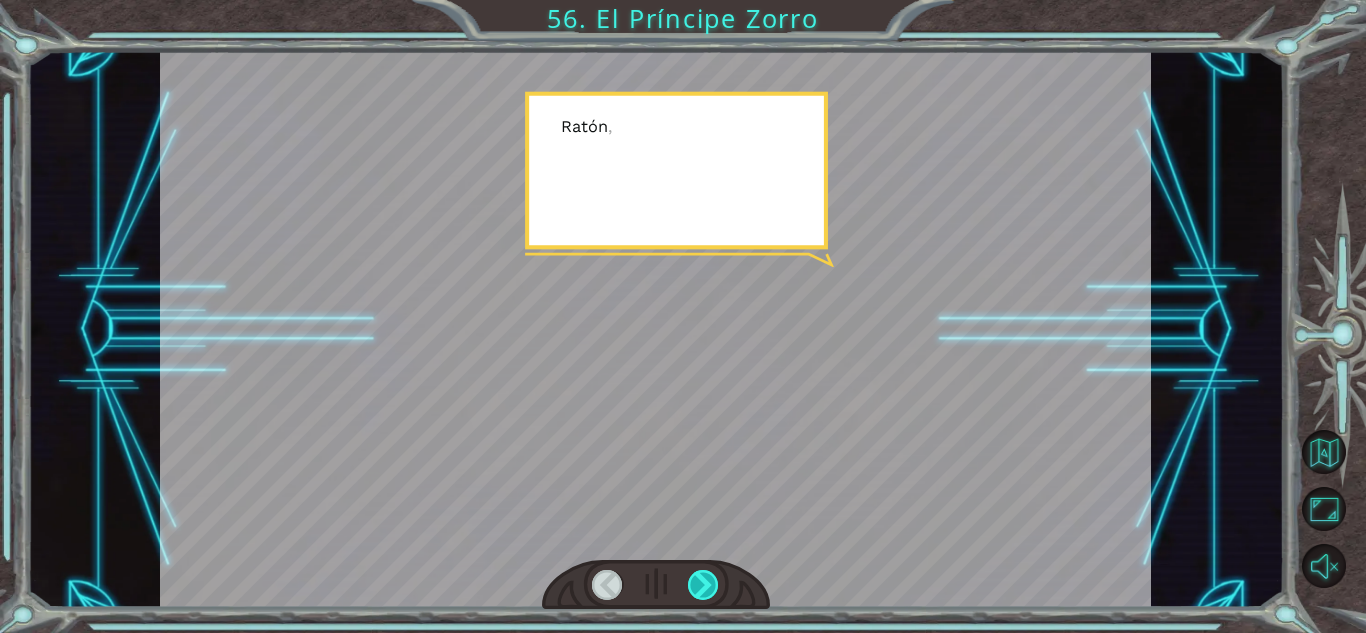 click at bounding box center [703, 585] 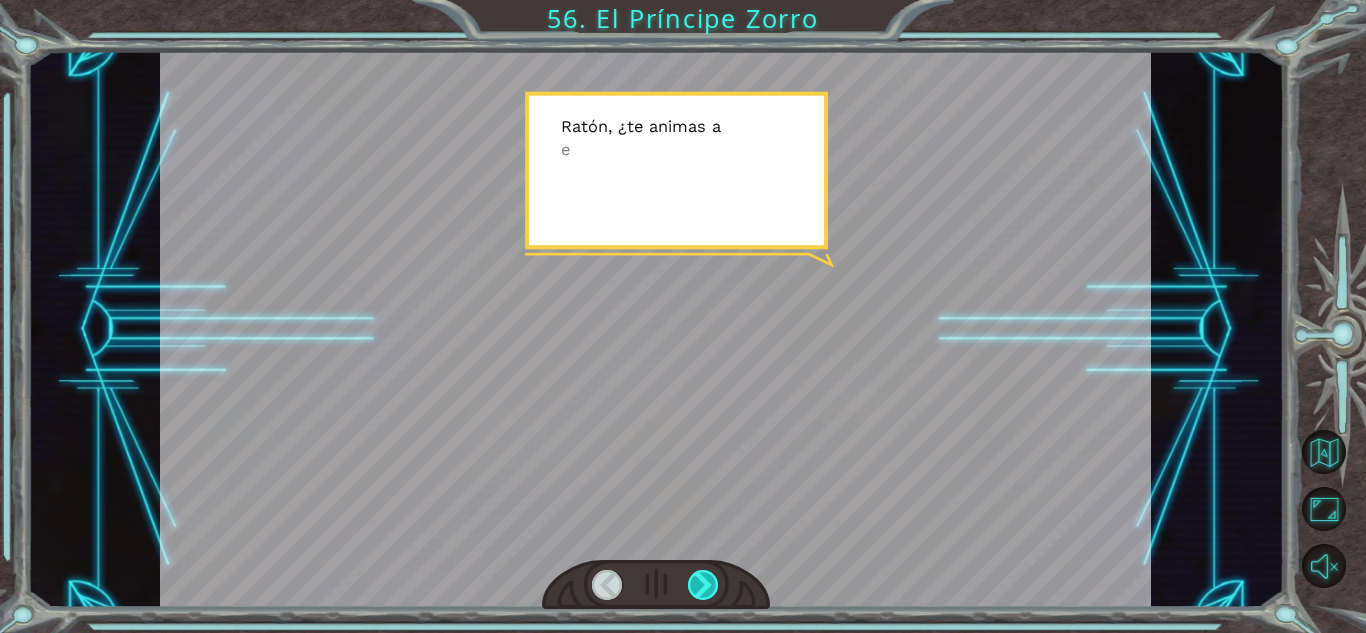 click at bounding box center [703, 585] 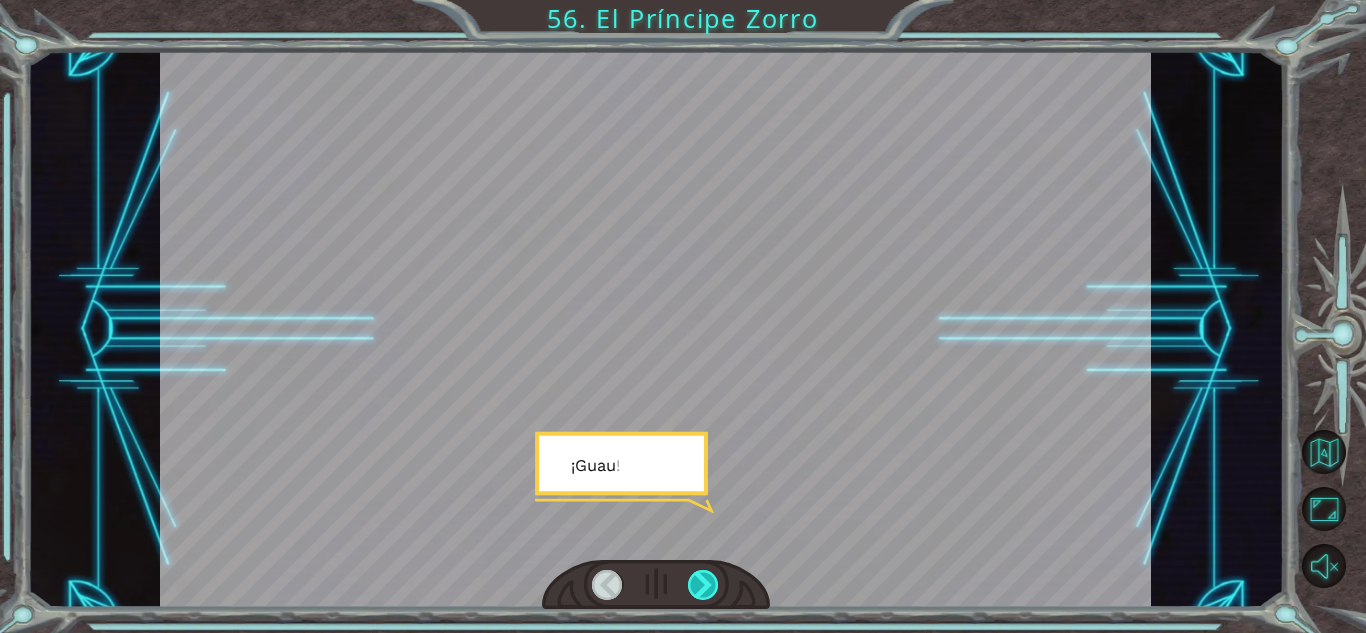 click at bounding box center [703, 585] 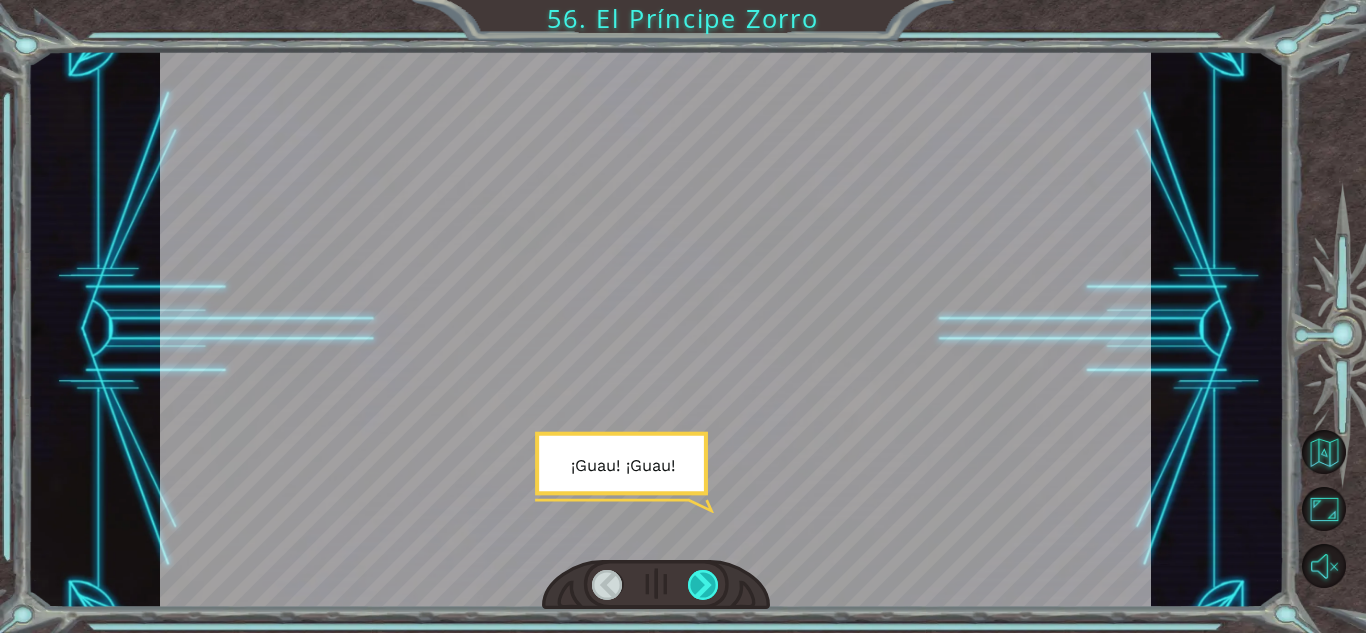 click at bounding box center (703, 585) 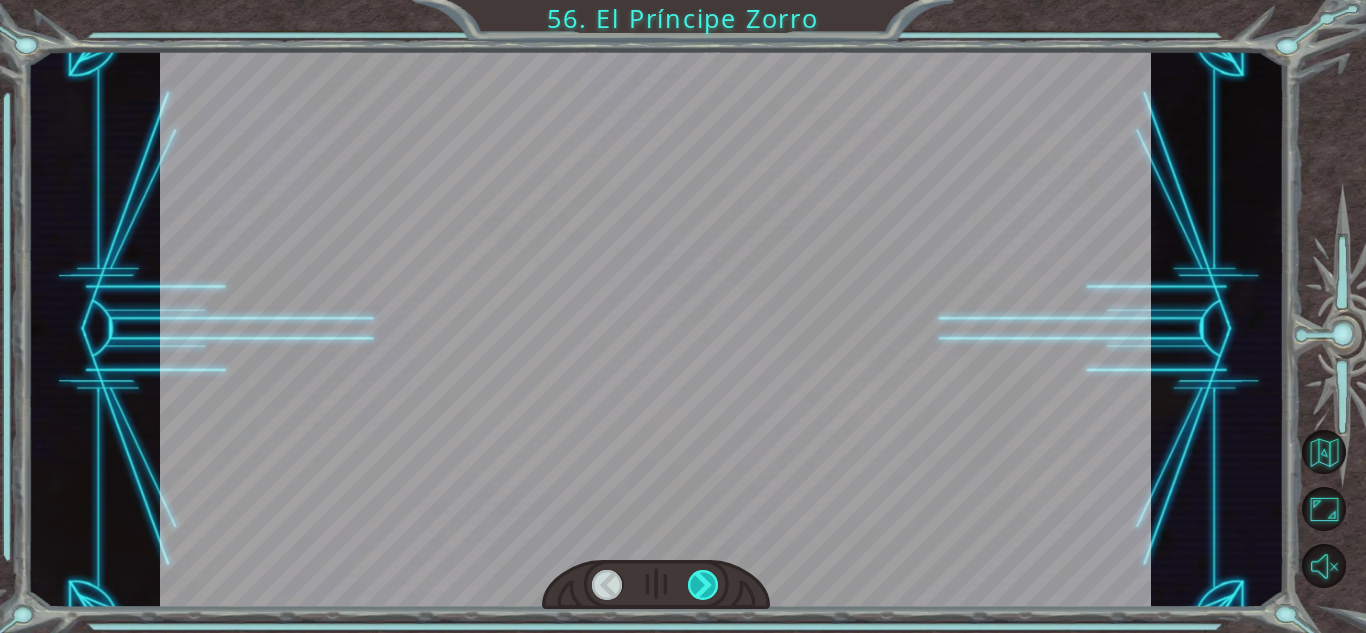 click at bounding box center (703, 585) 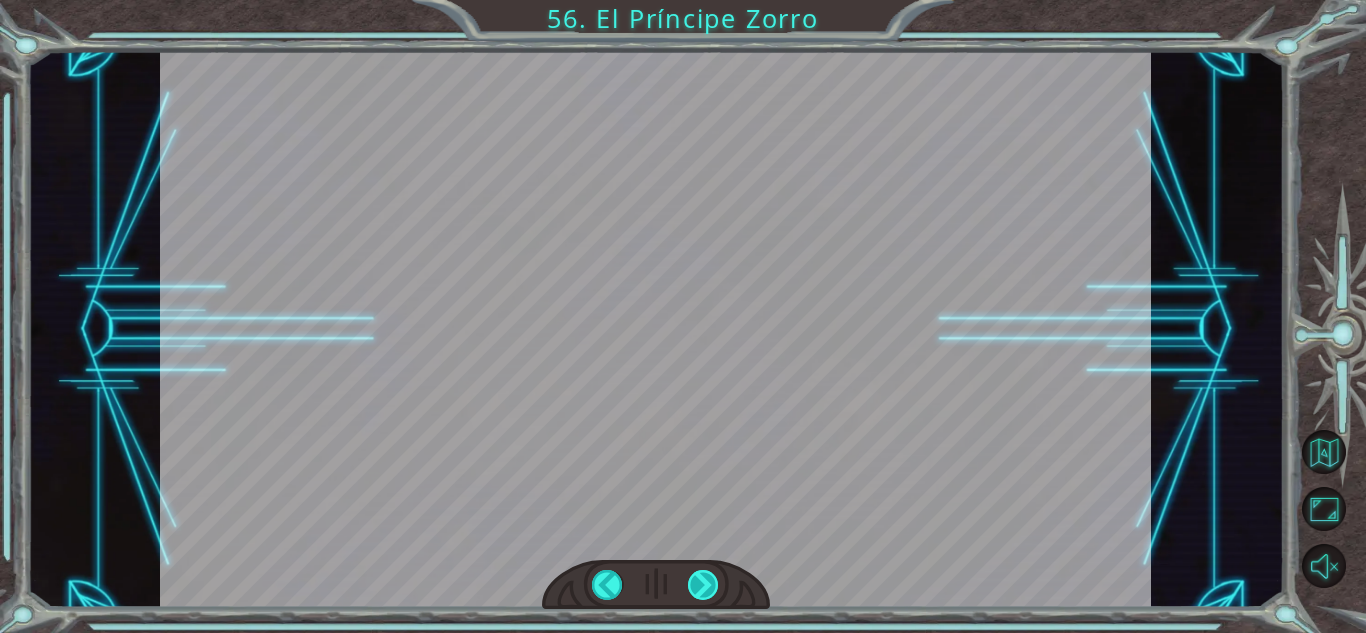 click at bounding box center [703, 585] 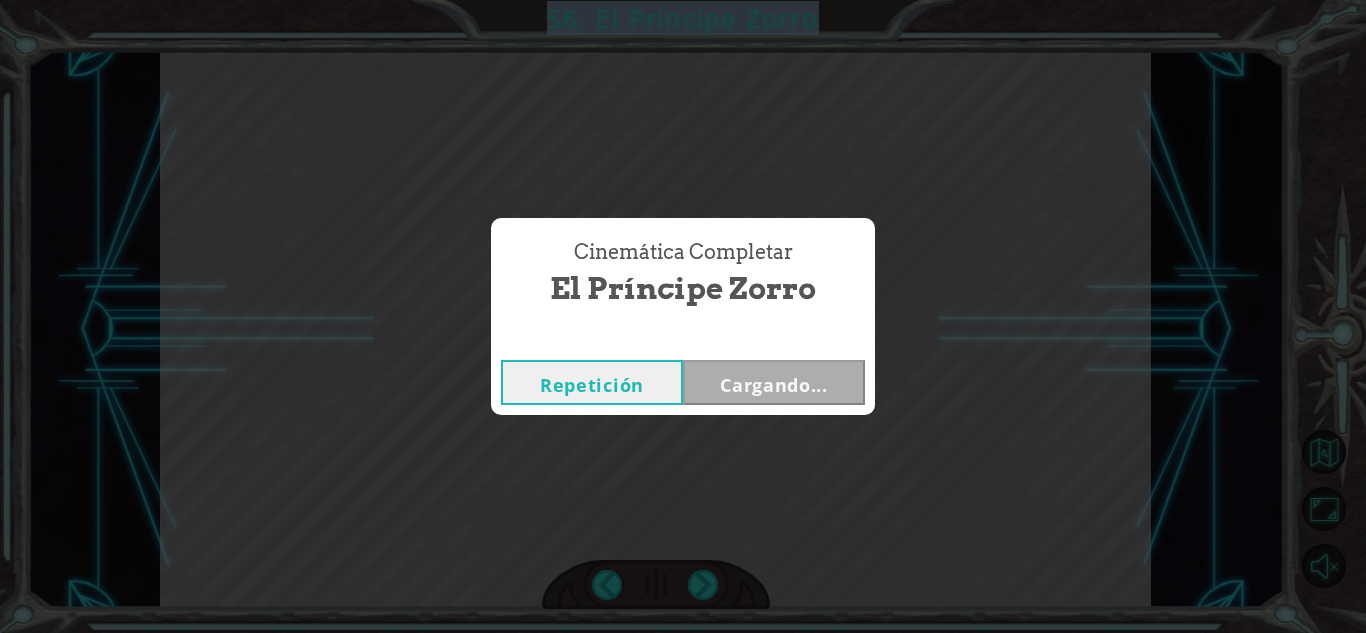 click on "Temporary Text       ¡ L o   h i c i s t e   b i e n !   C r e o   q u e   t i e n e s   u n   g r a n   p o t e n c i a l . . .    ¿ Q u é   e s   e s e   r u i d o ?    M i s   a l a r m a s .   ¡ N o s   h a n   e n c o n t r a d o !   ¡ T e n e m o s   q u e   i r n o s ! V a l e ,   e s o   f u e   e x t r a ñ o . . .    ¡ O c t a n s !    G r r r r r . . . .    ¿ Q u i é n   e r e s   t ú ?   ¿ D ó n d e   e s t á   e l   R e y   D r a g ó n ?    O h ,   e s o   e s   c i e r t o .   T o d a v í a   n o   m e   c o n o c e s .    E s p e r a …   ¿ d i j i s t e   R e y   D r a g ó n ? S í ,   s í .   S a l a z a r   e l   R e y   D r a g ó n .   M i s   r a s t r e a d o r e s   l o   s i g u i e r o n   a   é l   y   a   s u   p e q u e ñ o   c o n e j o   h a s t a   a q u í . Y o . . .   e h ,   n o   s é   d e   q u i é n   h a b l a s . H m … .   B u e n o ,   s i   l o   v e s ,   m e j o r   r e p ó r t a l o .   E s   u n   c r i m i n a l   p e l i g r o s" at bounding box center (683, 0) 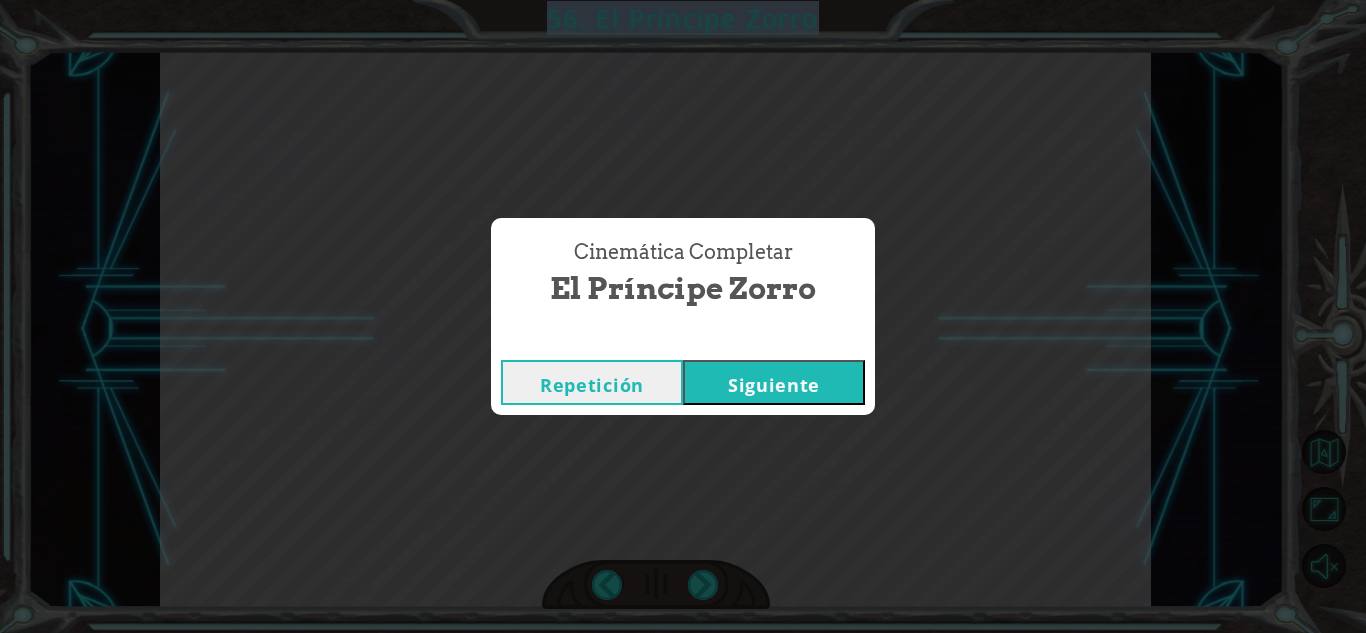 click on "Siguiente" at bounding box center [774, 382] 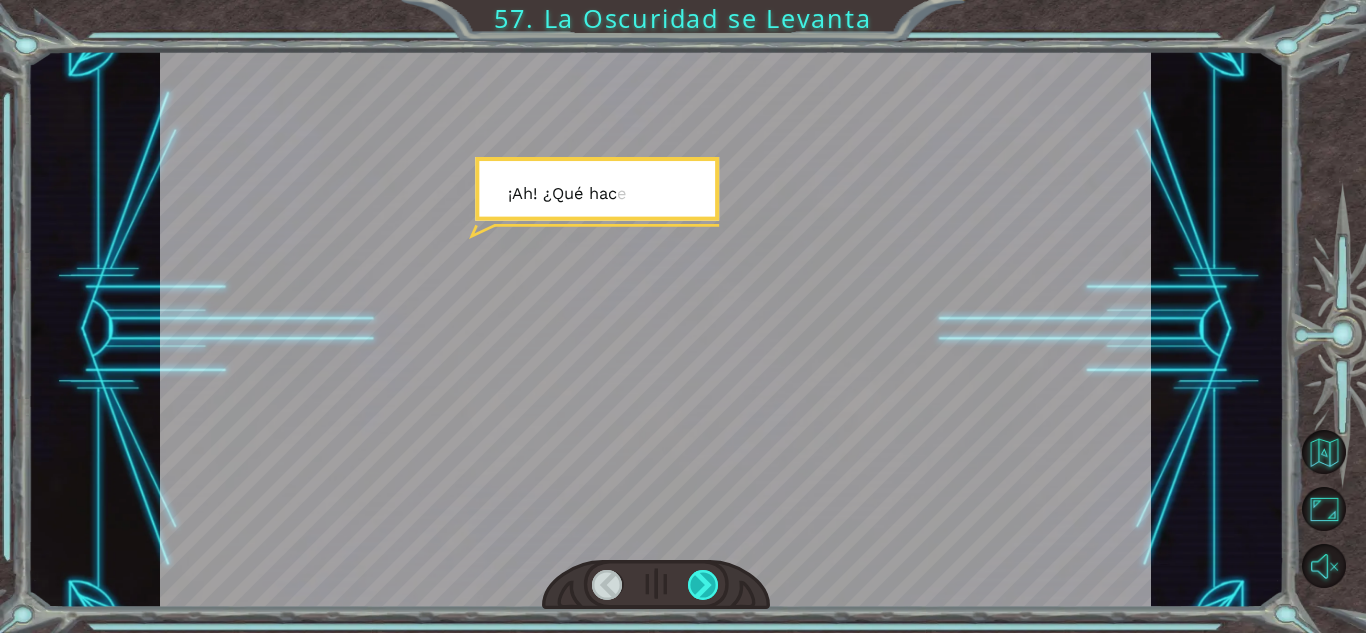 click at bounding box center (703, 585) 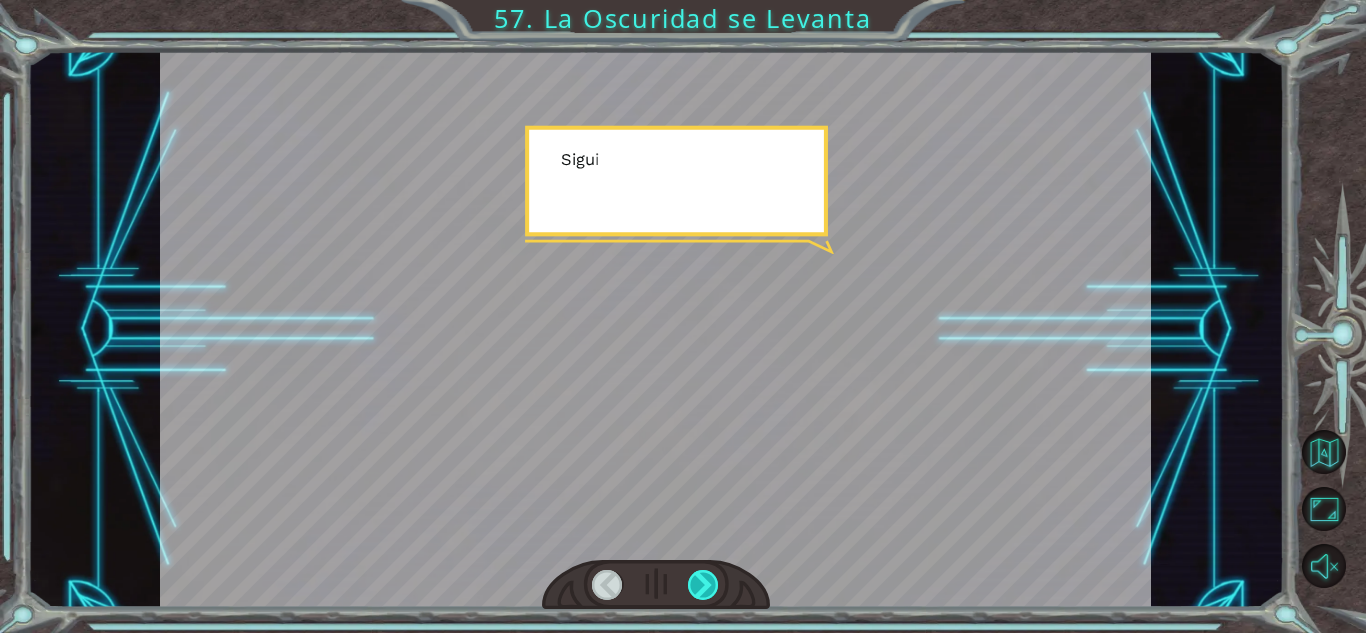 click at bounding box center [703, 585] 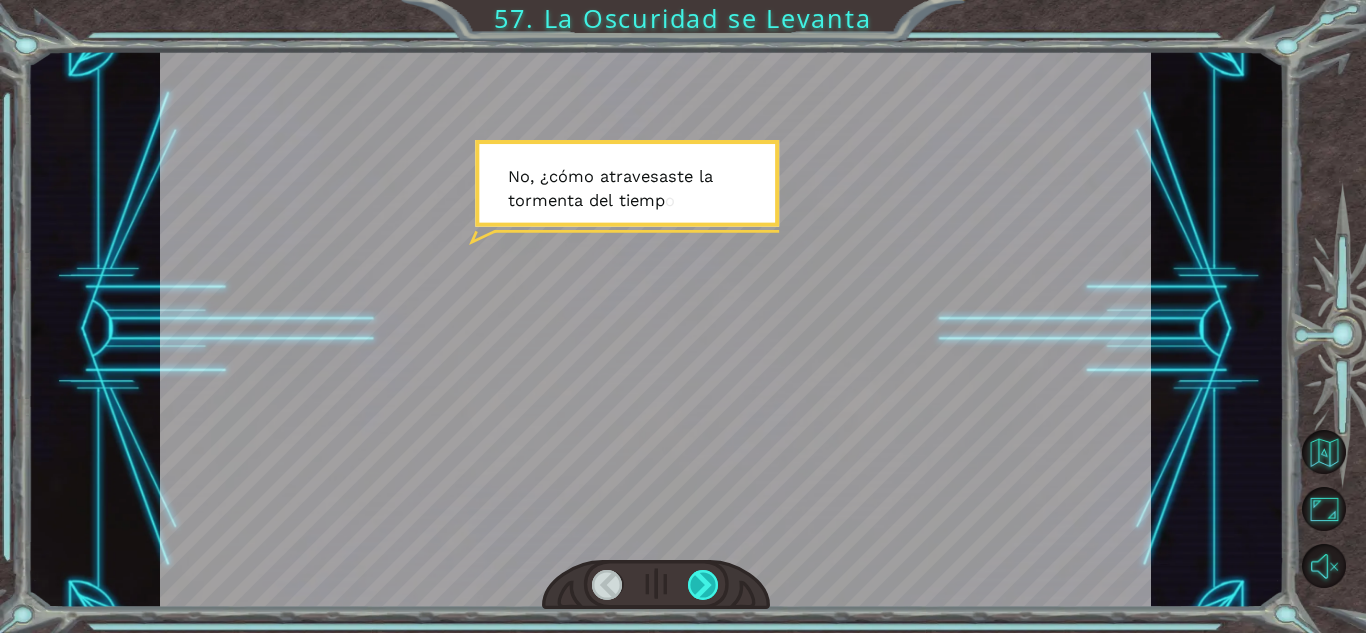 click at bounding box center [703, 585] 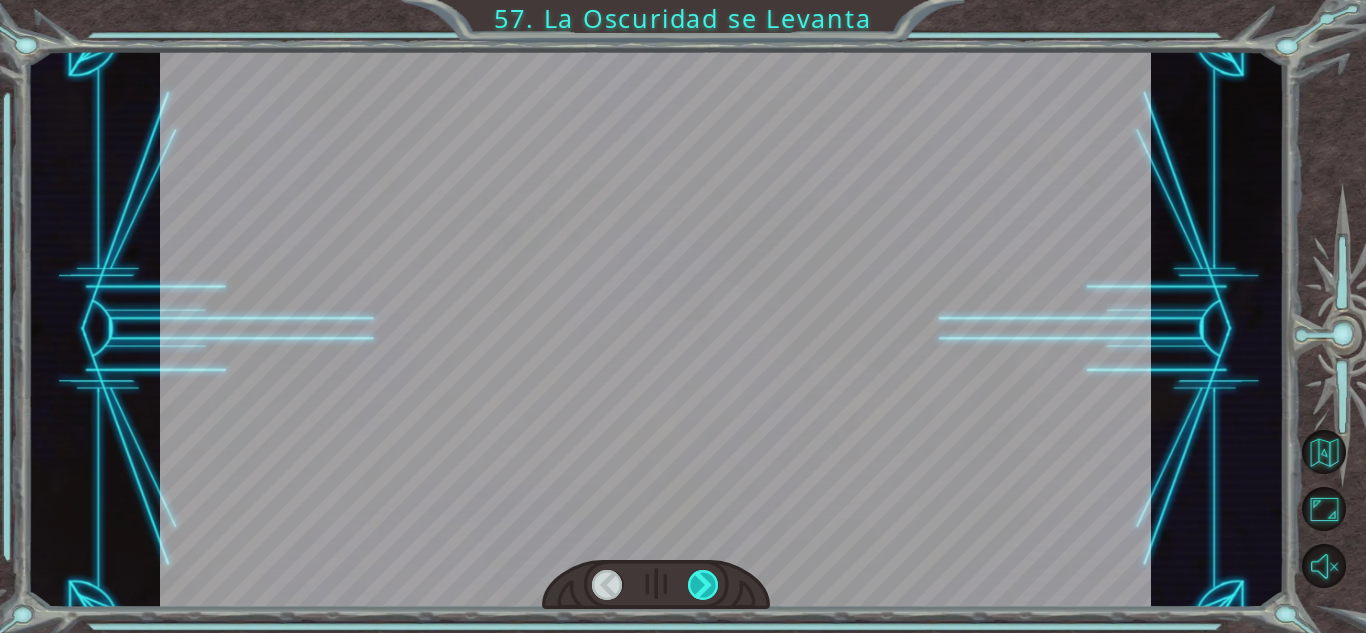 click at bounding box center [703, 585] 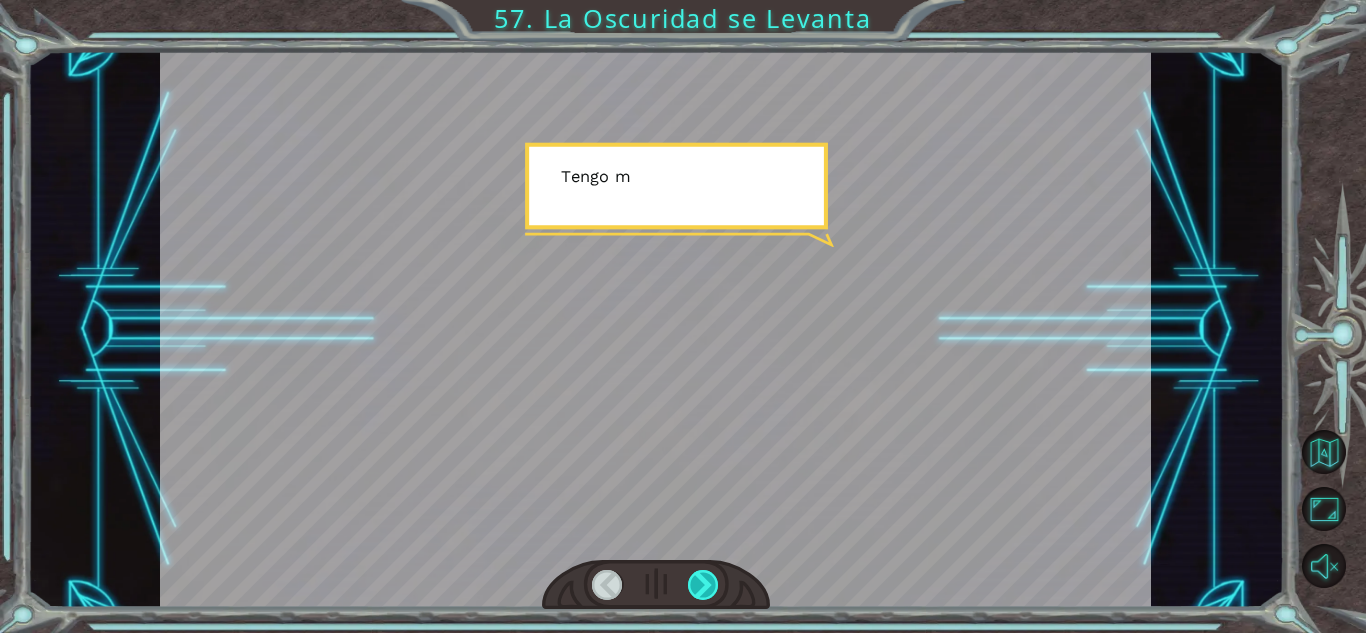 click at bounding box center [703, 585] 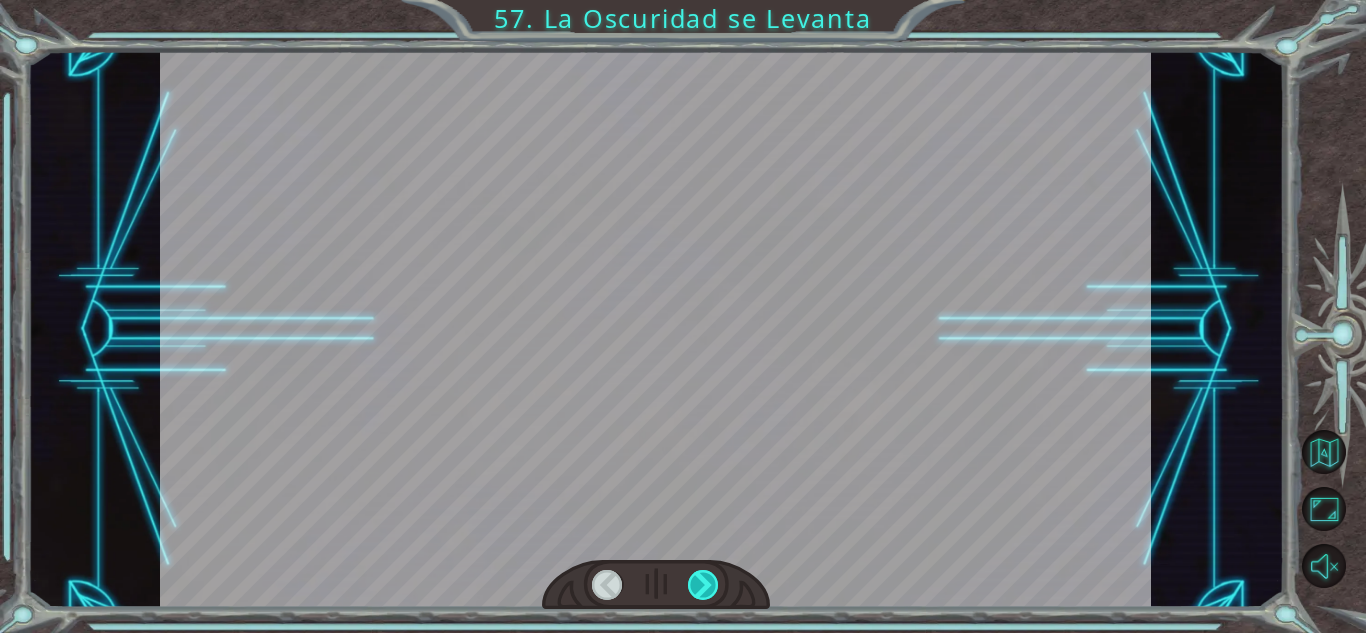 click at bounding box center (703, 585) 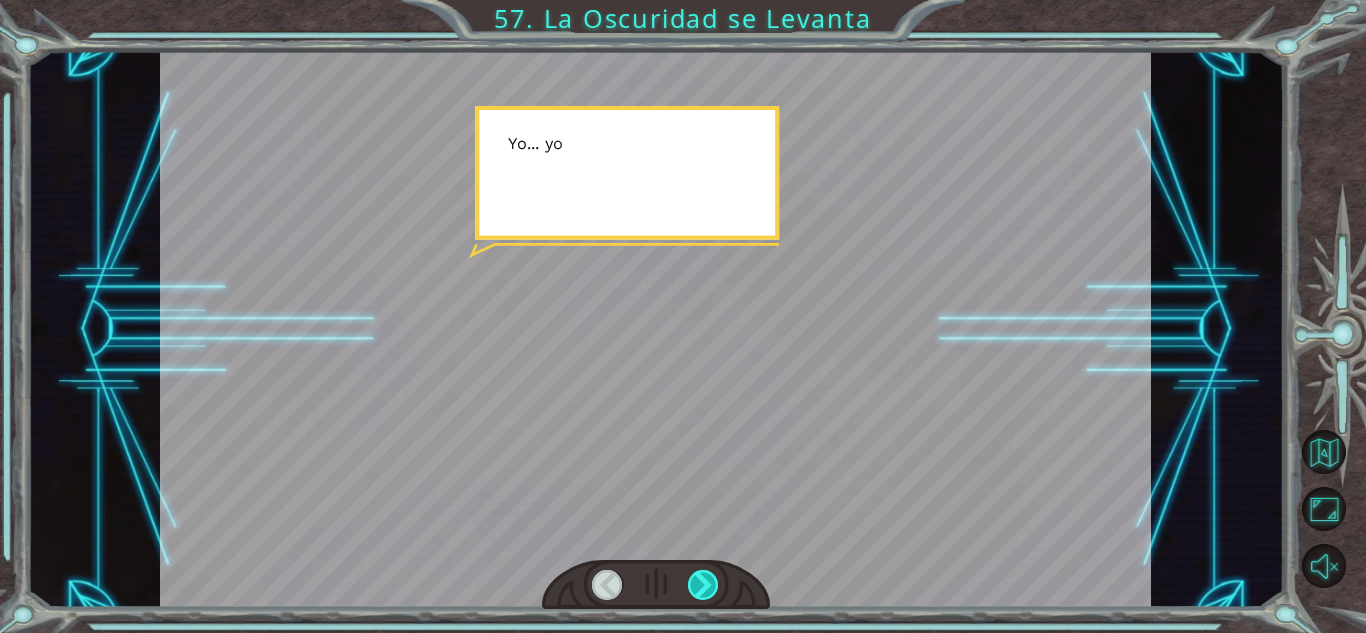 click at bounding box center [703, 585] 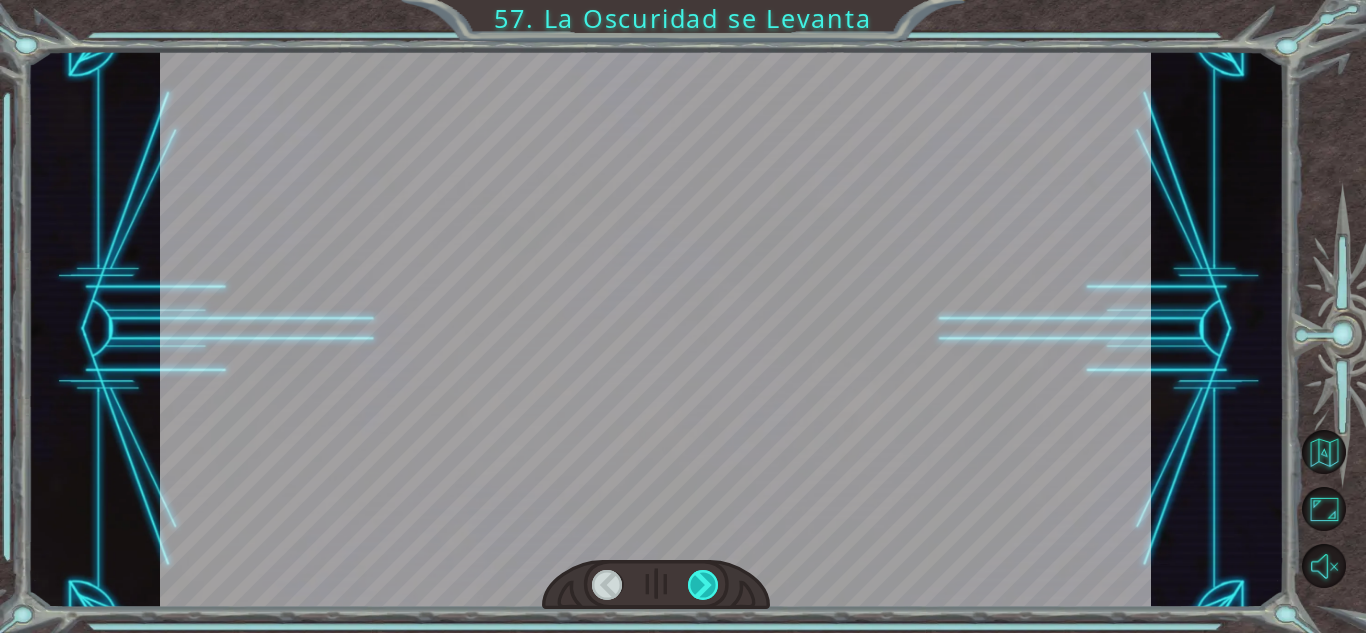click at bounding box center (703, 585) 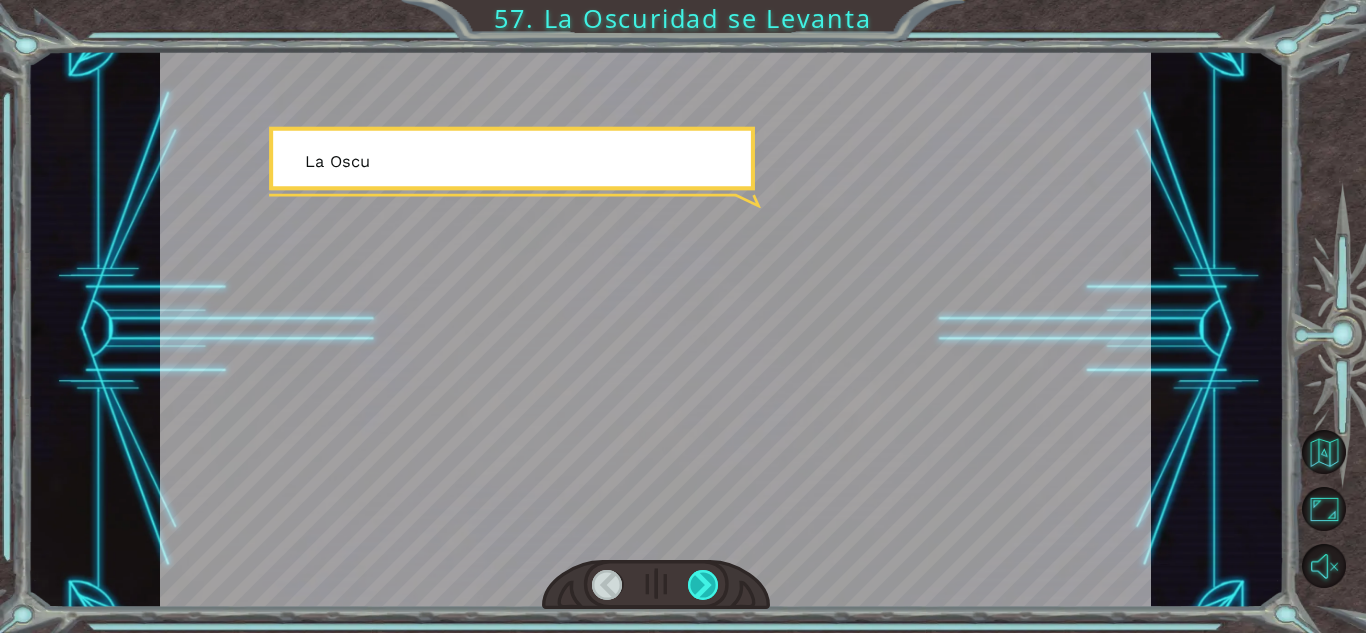click at bounding box center (703, 585) 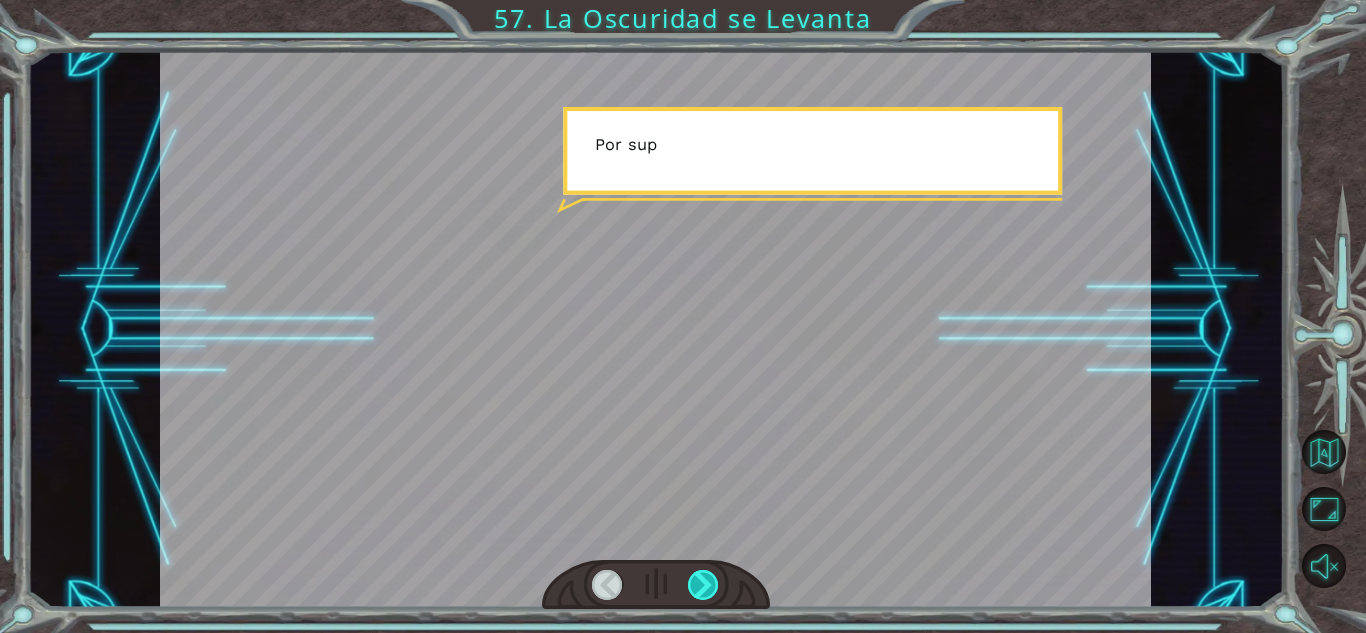 click at bounding box center [703, 585] 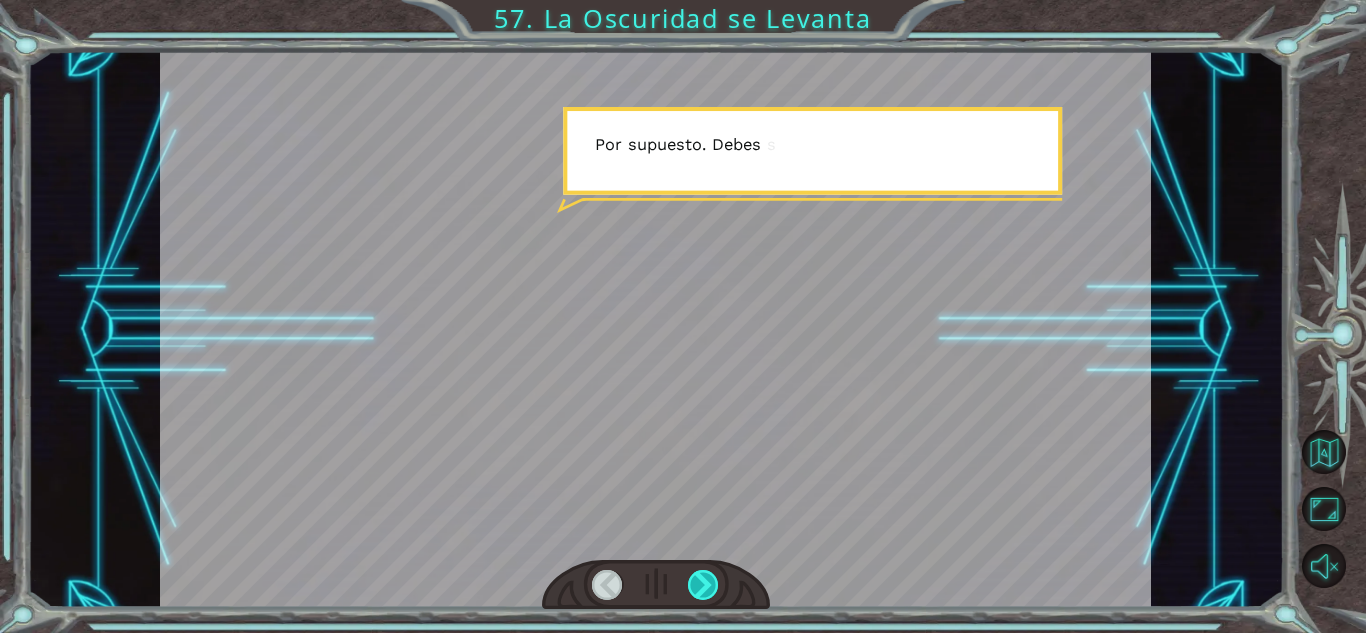 click at bounding box center (703, 585) 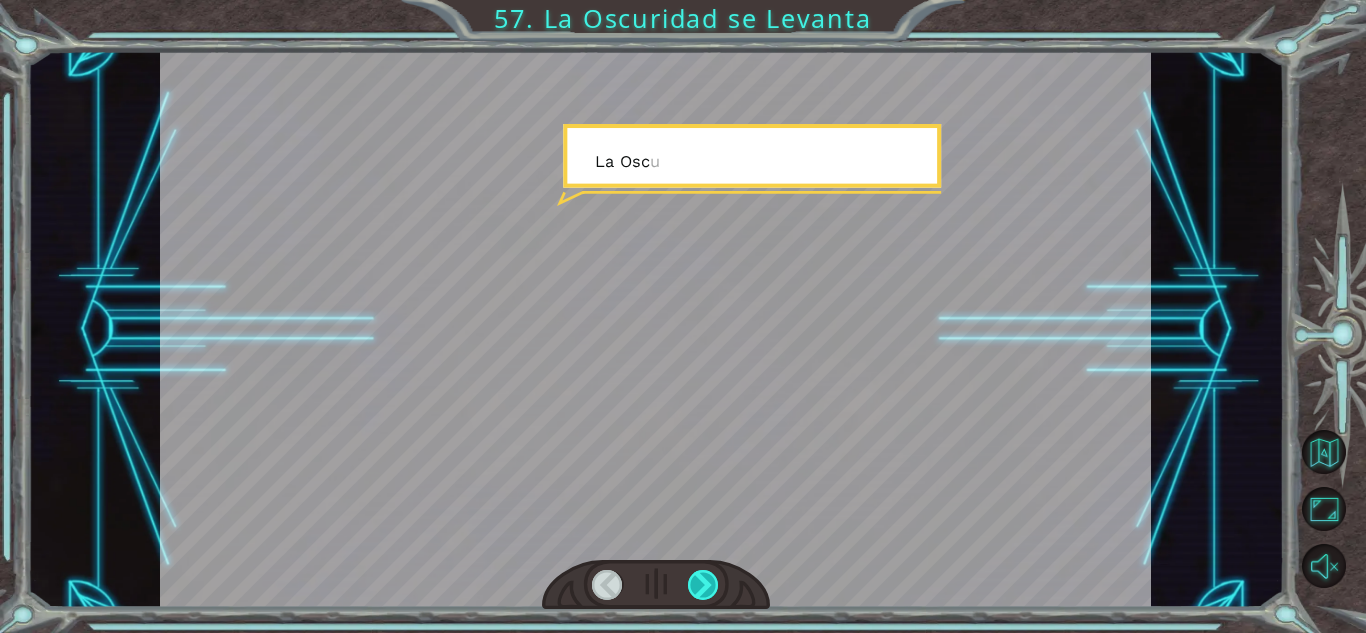 click at bounding box center [703, 585] 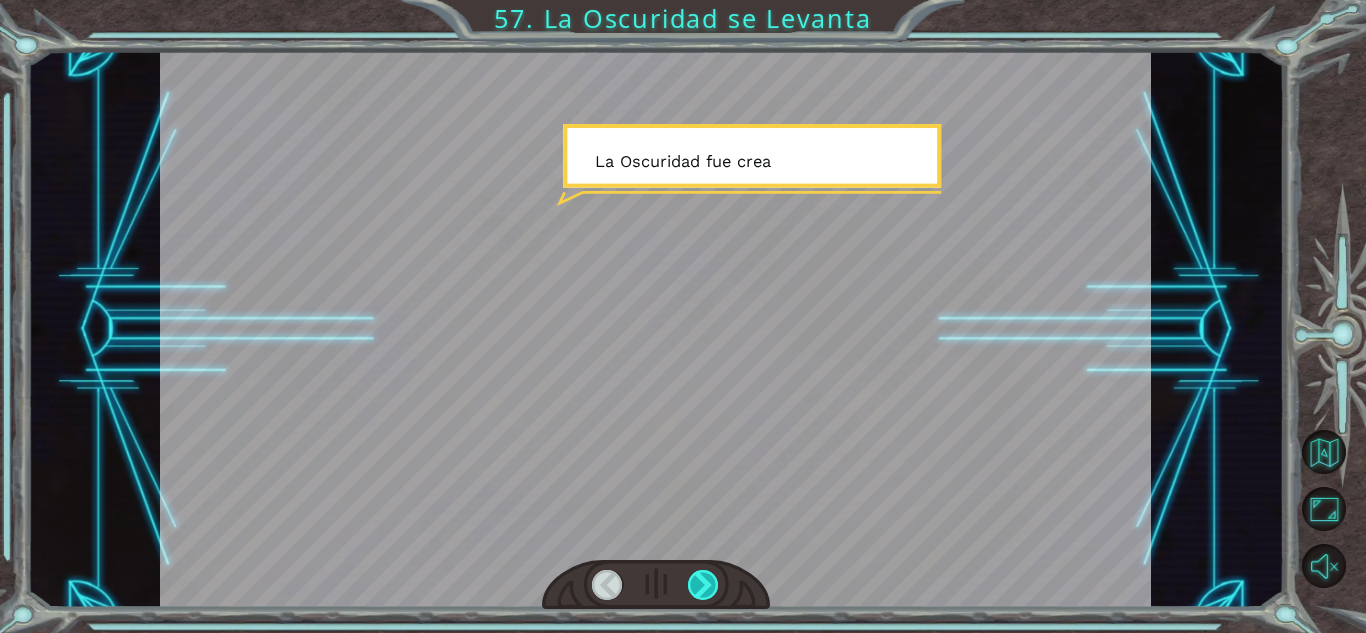 click at bounding box center [703, 585] 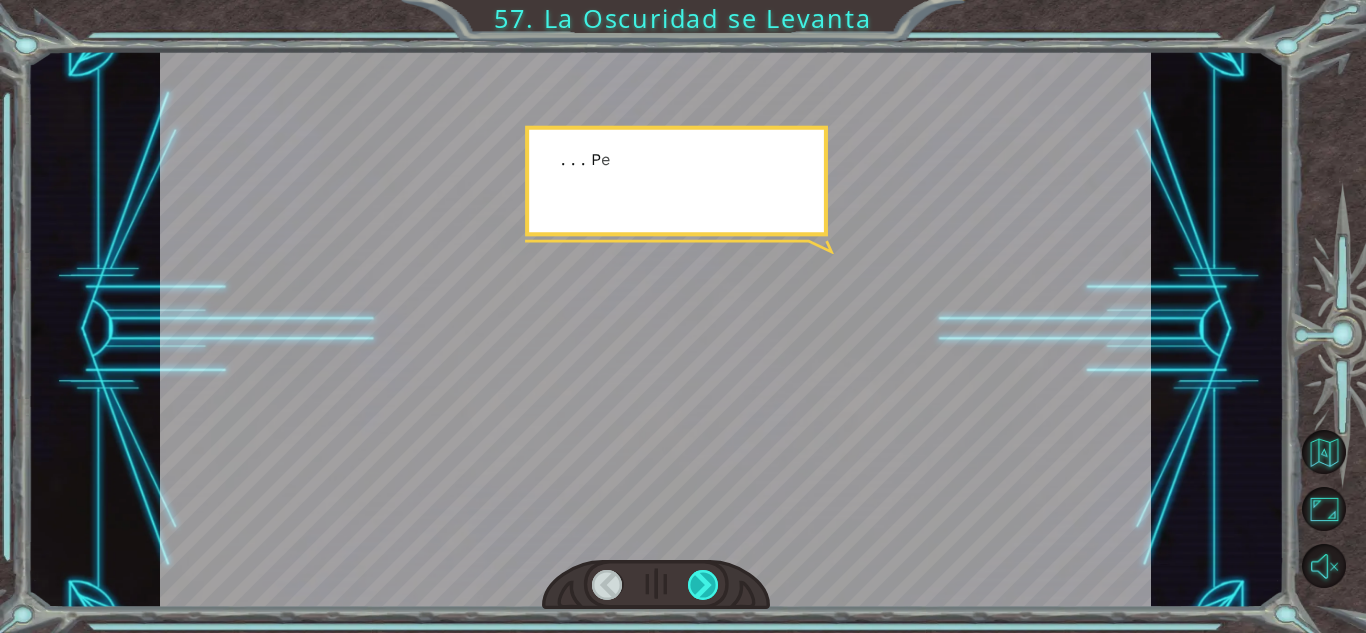 click at bounding box center (703, 585) 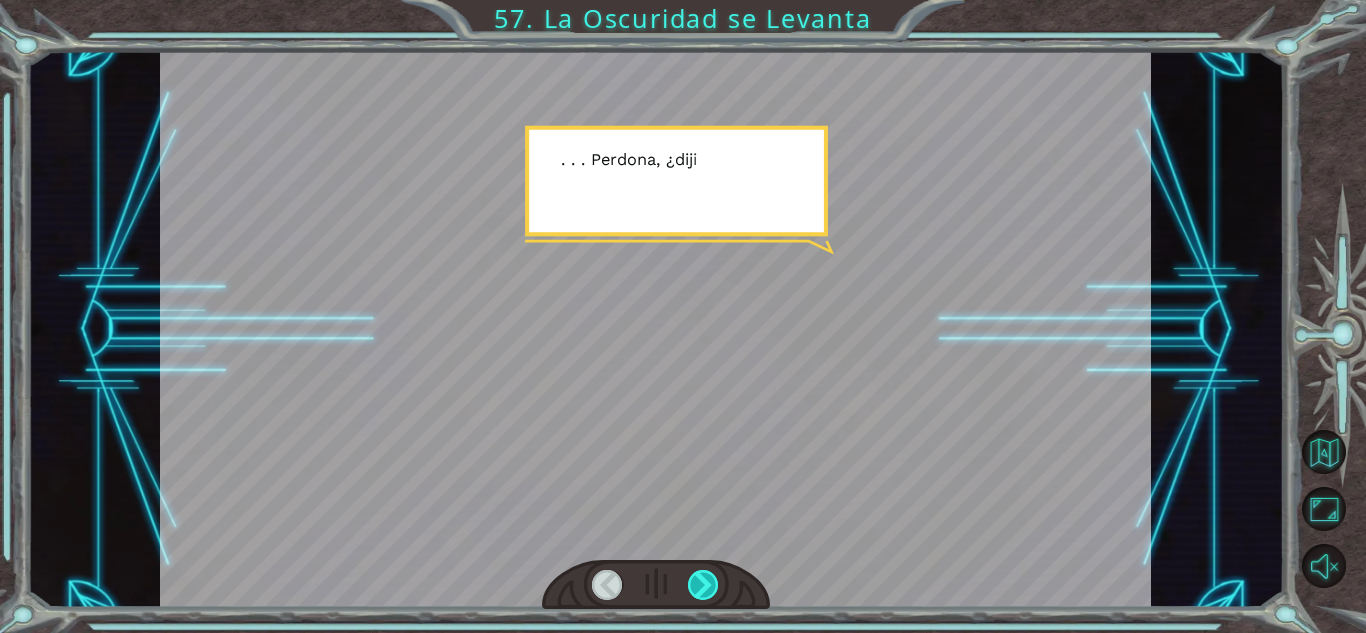 click at bounding box center (703, 585) 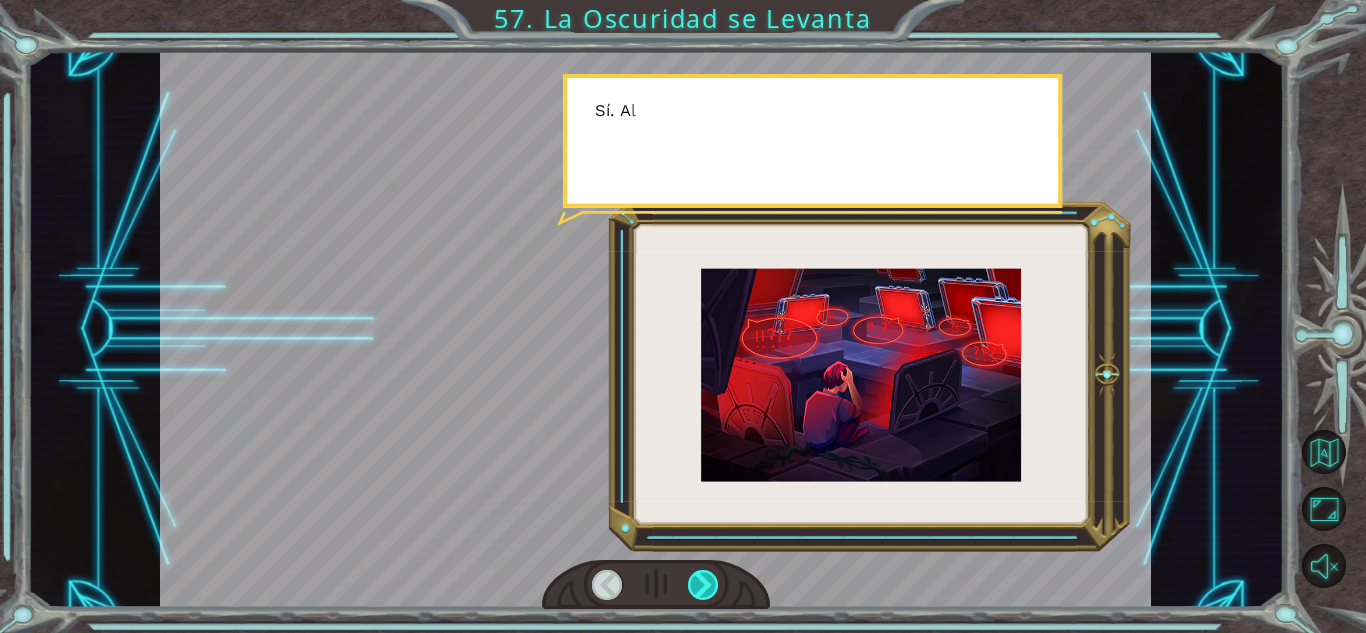 click at bounding box center (703, 585) 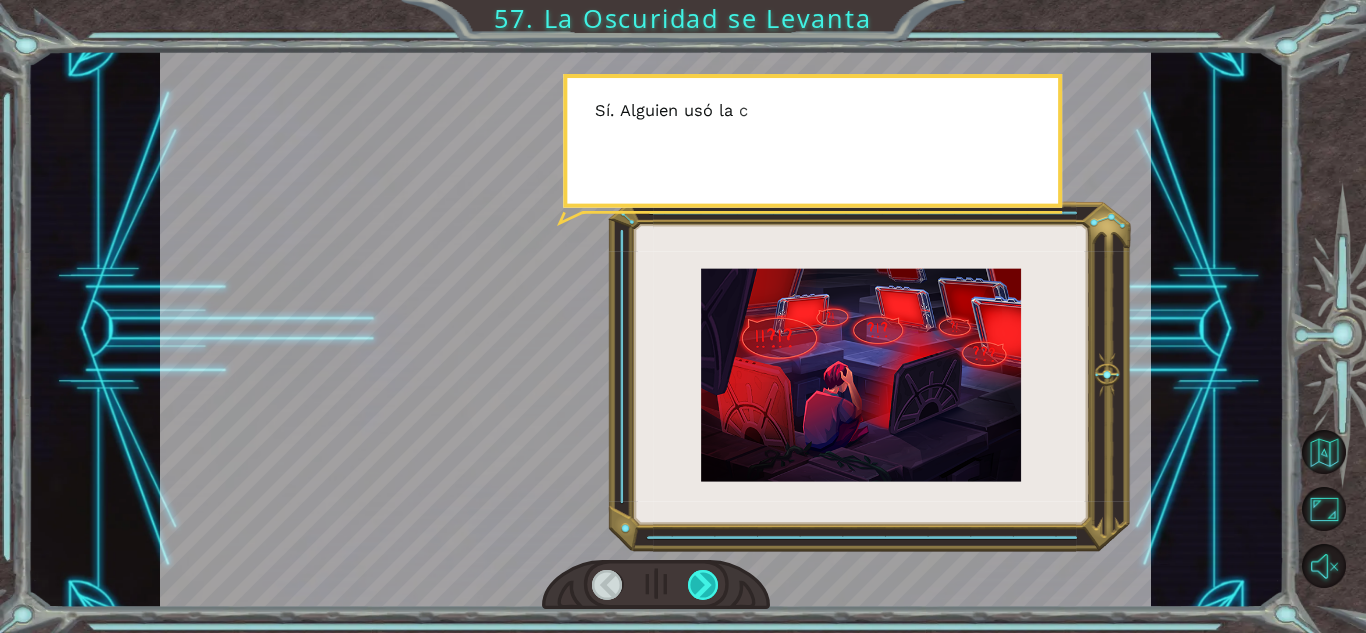click at bounding box center [703, 585] 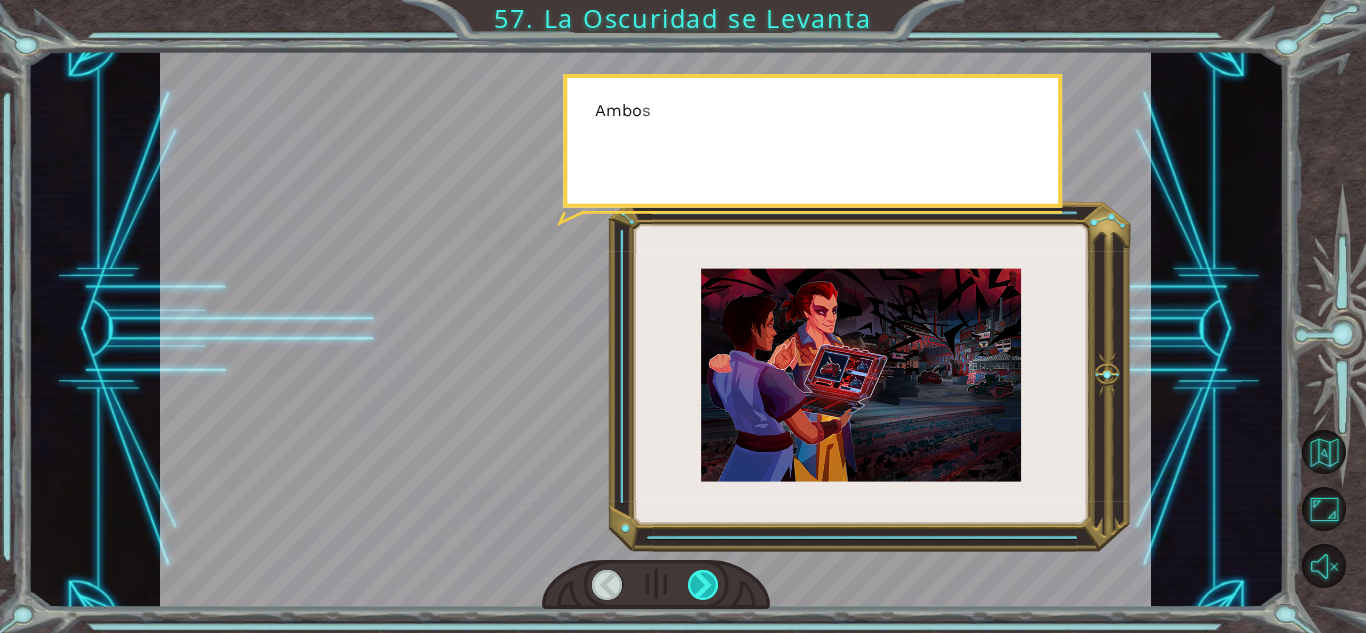click at bounding box center [703, 585] 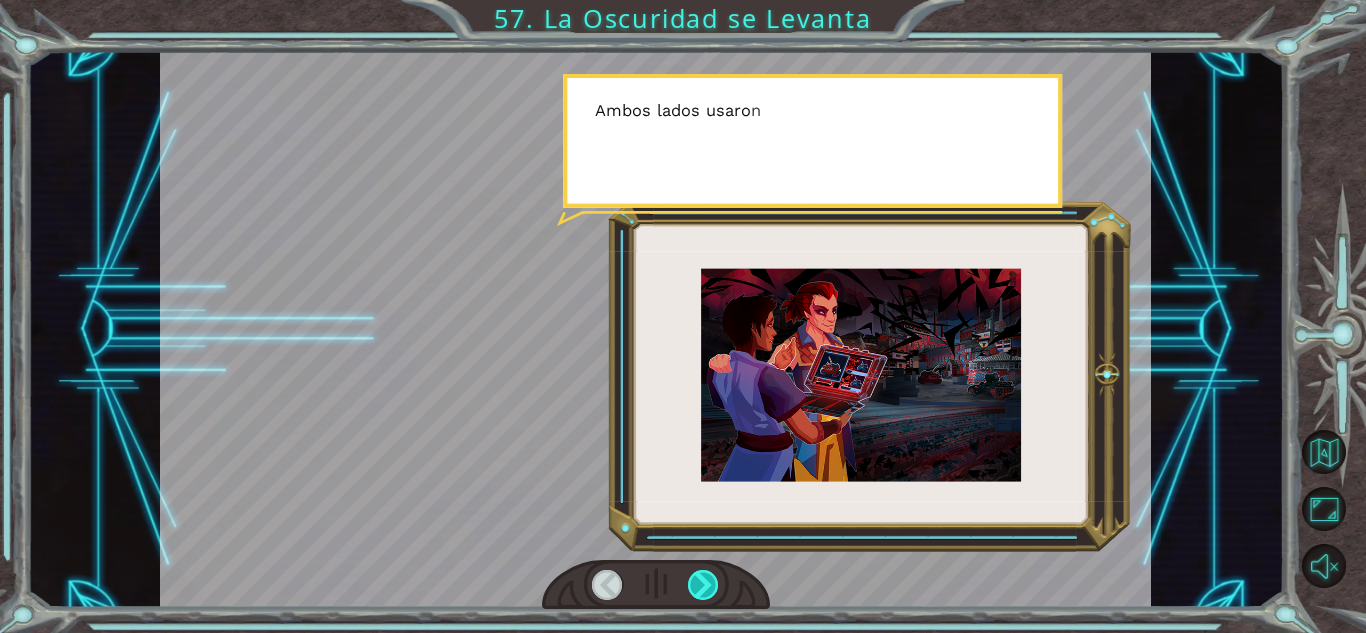 click at bounding box center [703, 585] 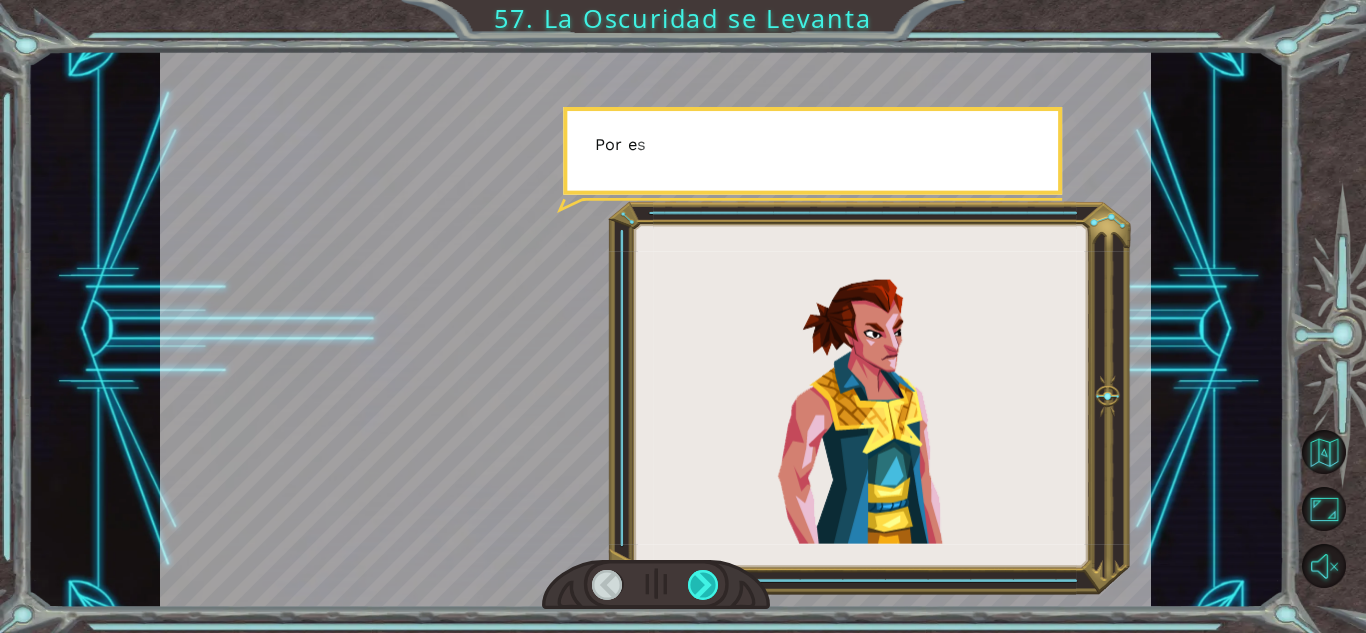 click at bounding box center (703, 585) 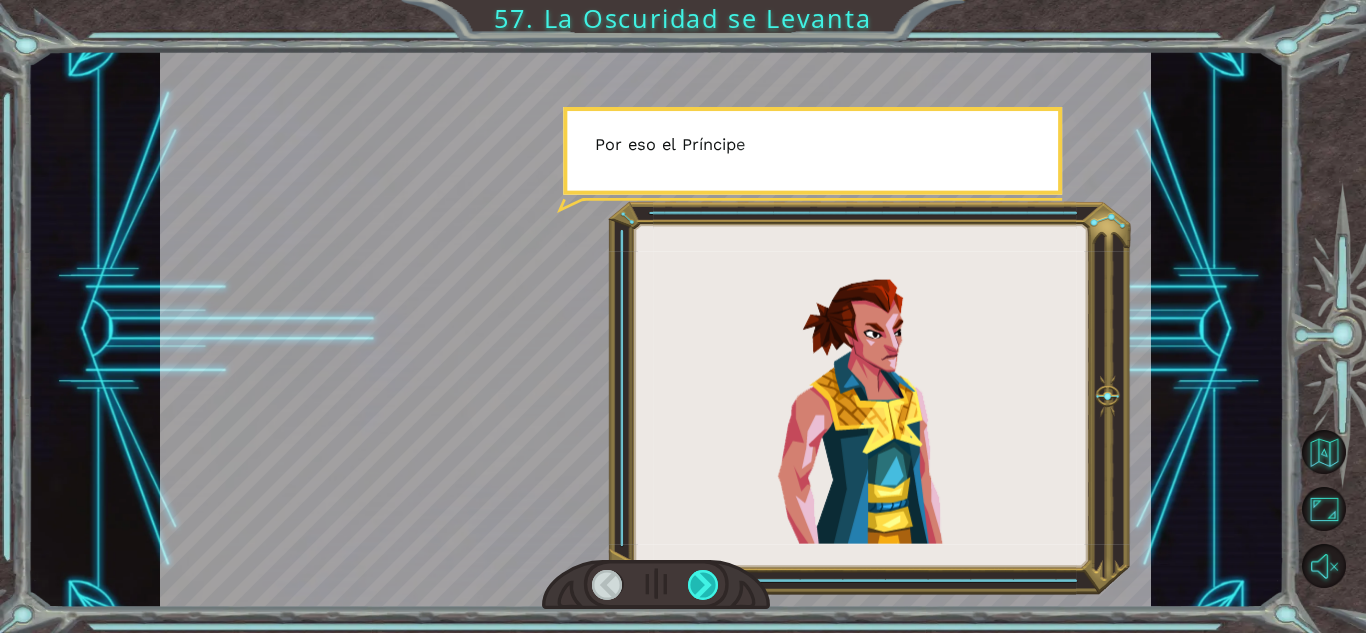 click at bounding box center [703, 585] 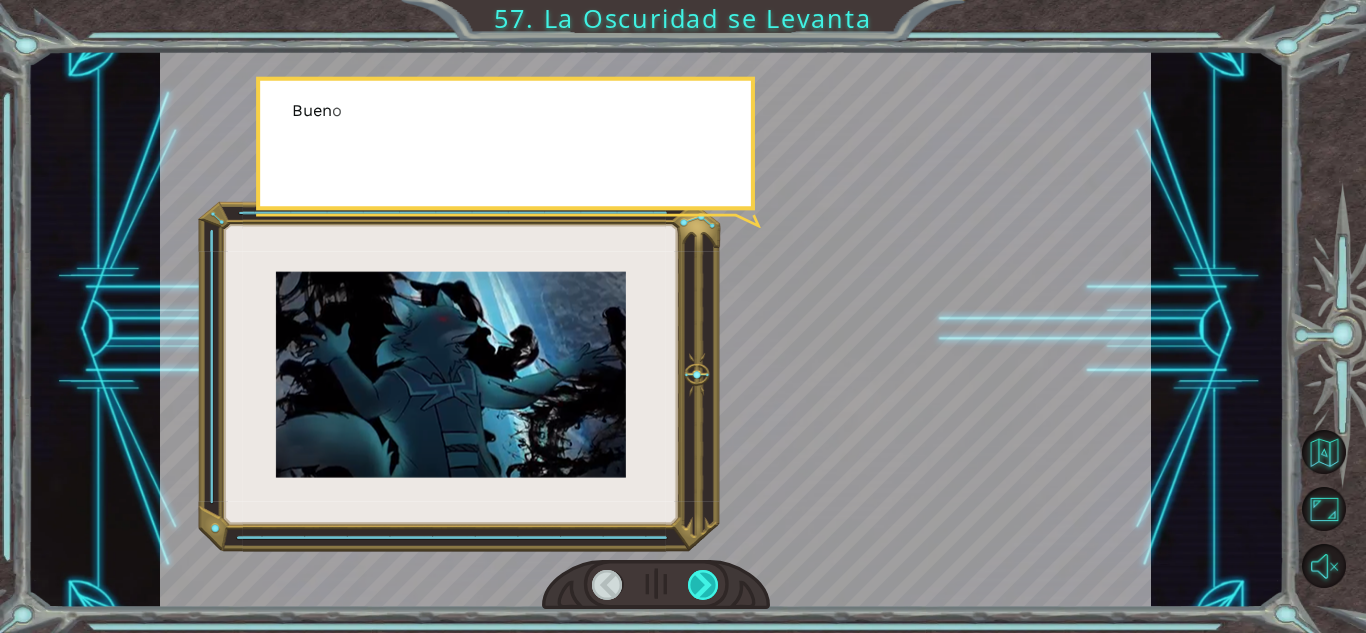 click at bounding box center (703, 585) 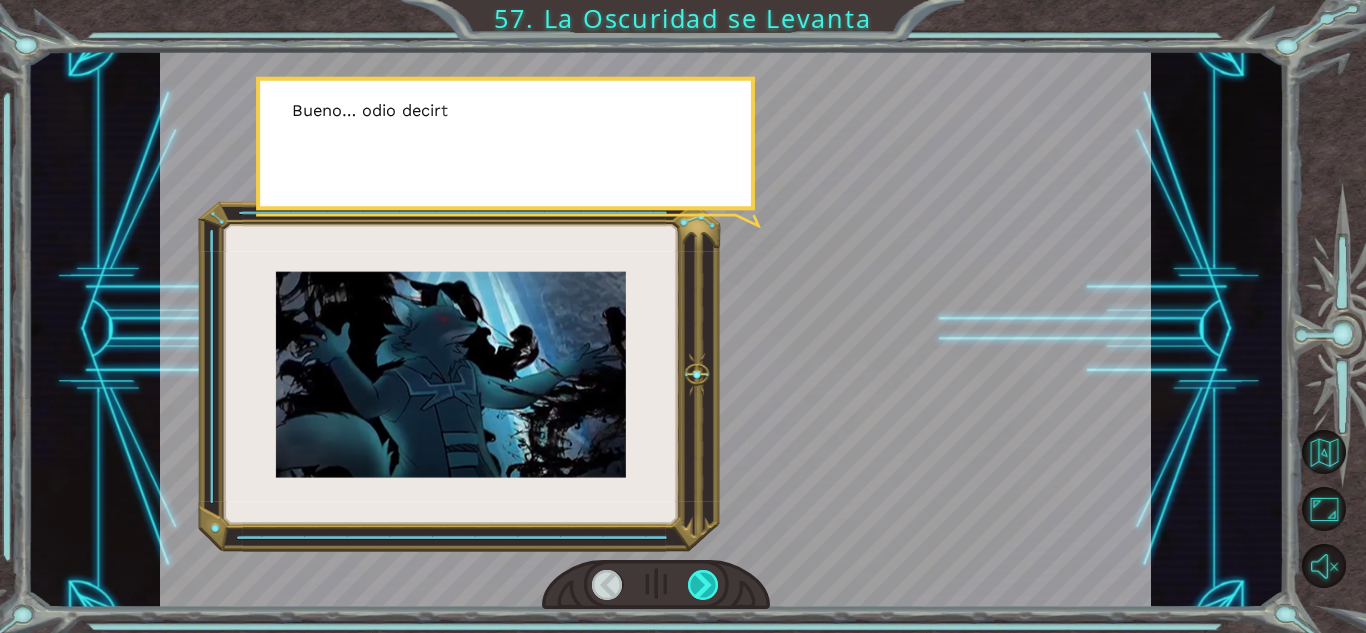 click at bounding box center (703, 585) 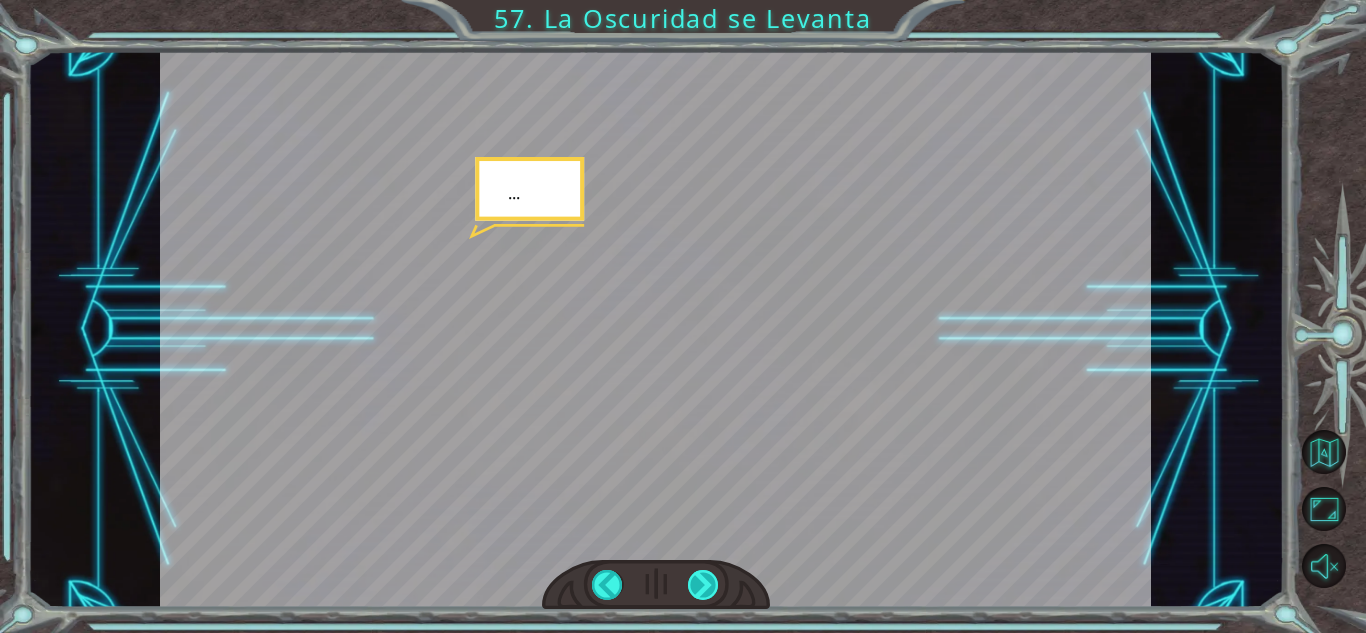 click at bounding box center [703, 585] 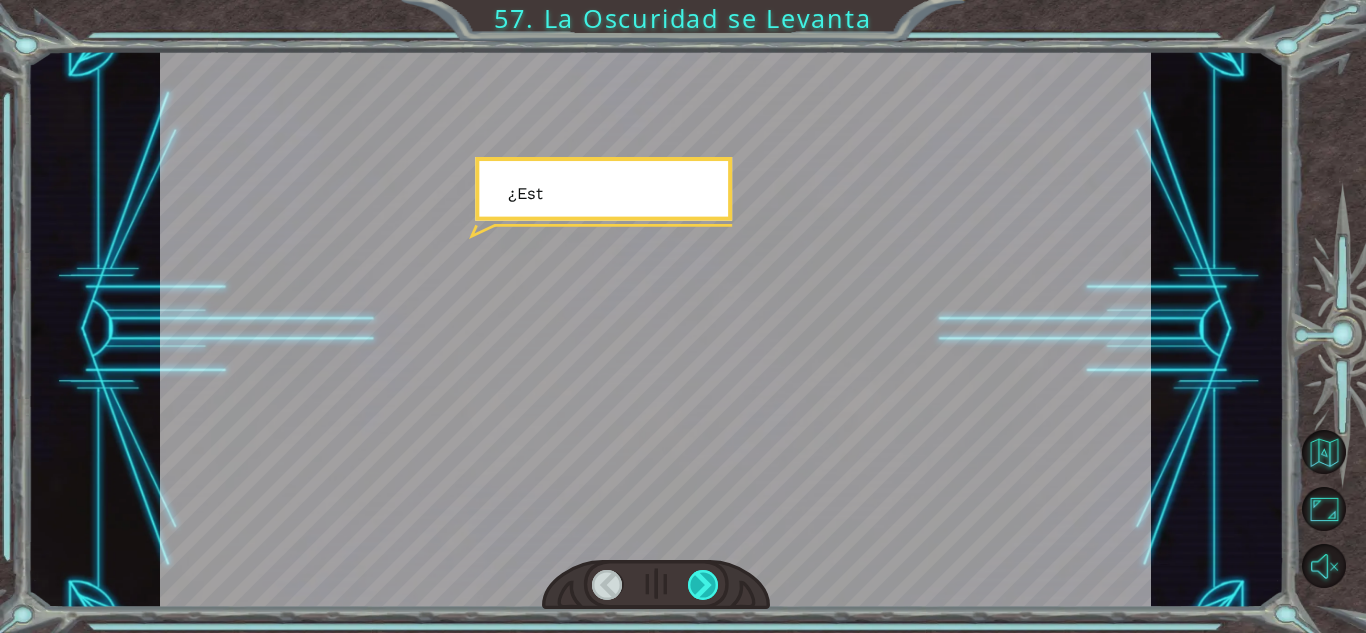 click at bounding box center [703, 585] 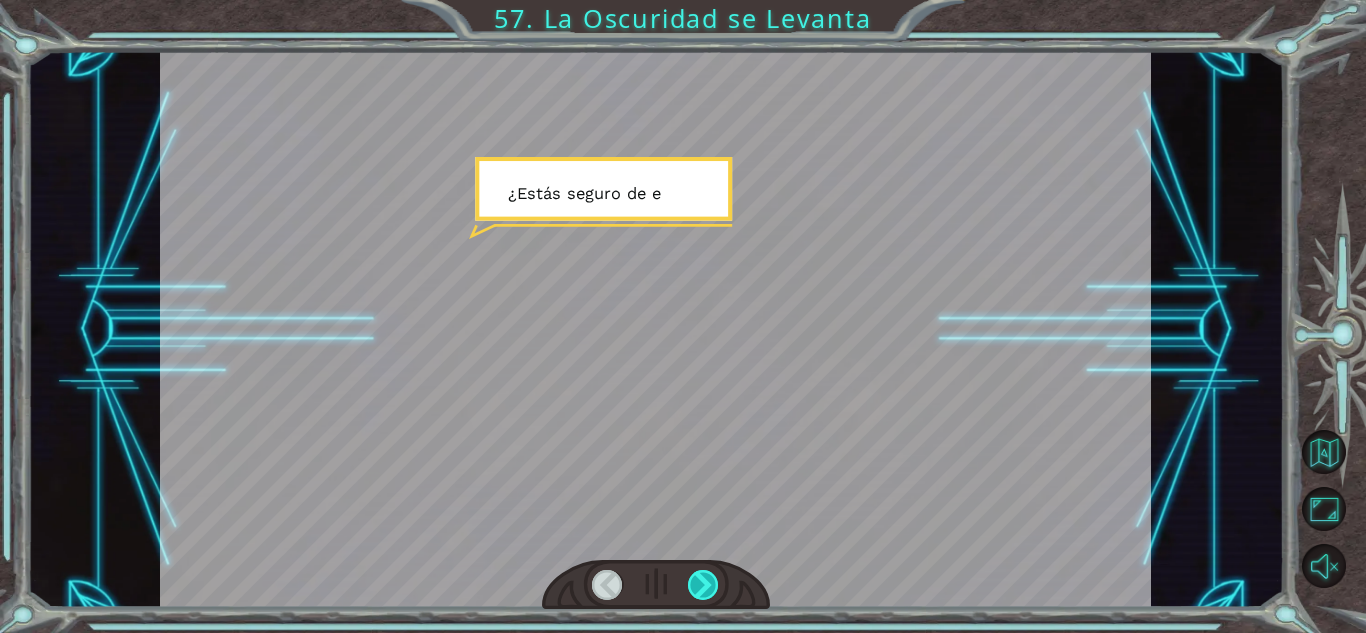 click at bounding box center (703, 585) 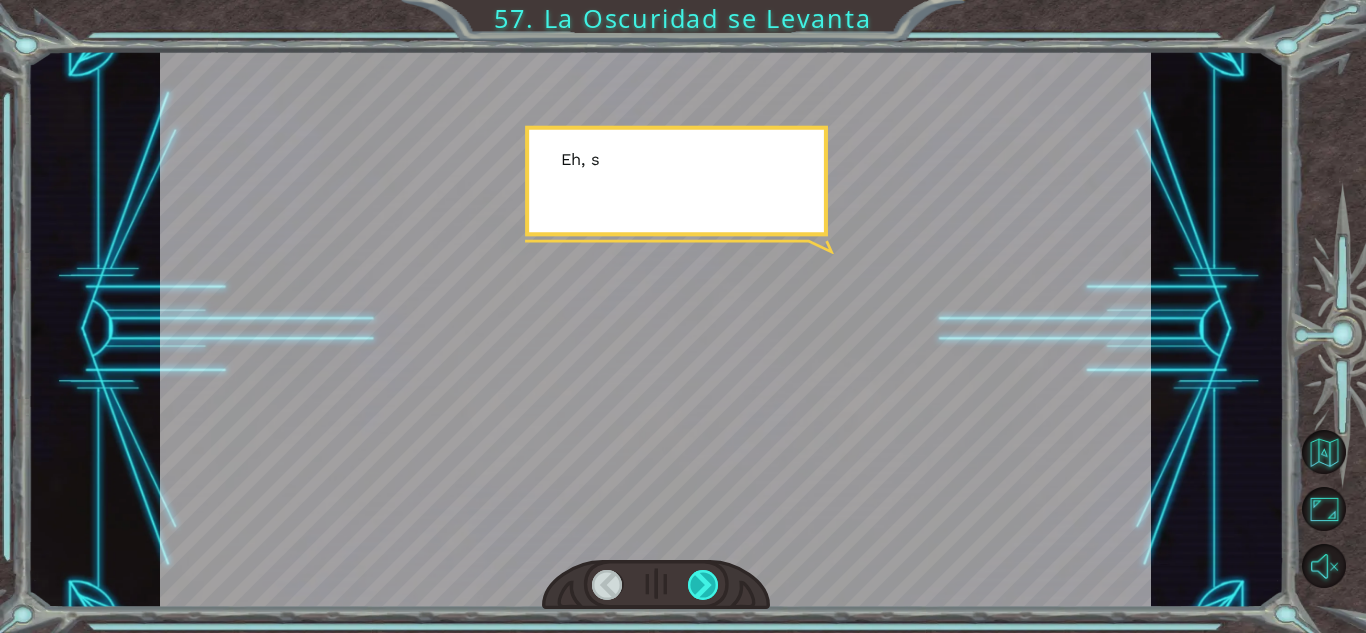click at bounding box center [703, 585] 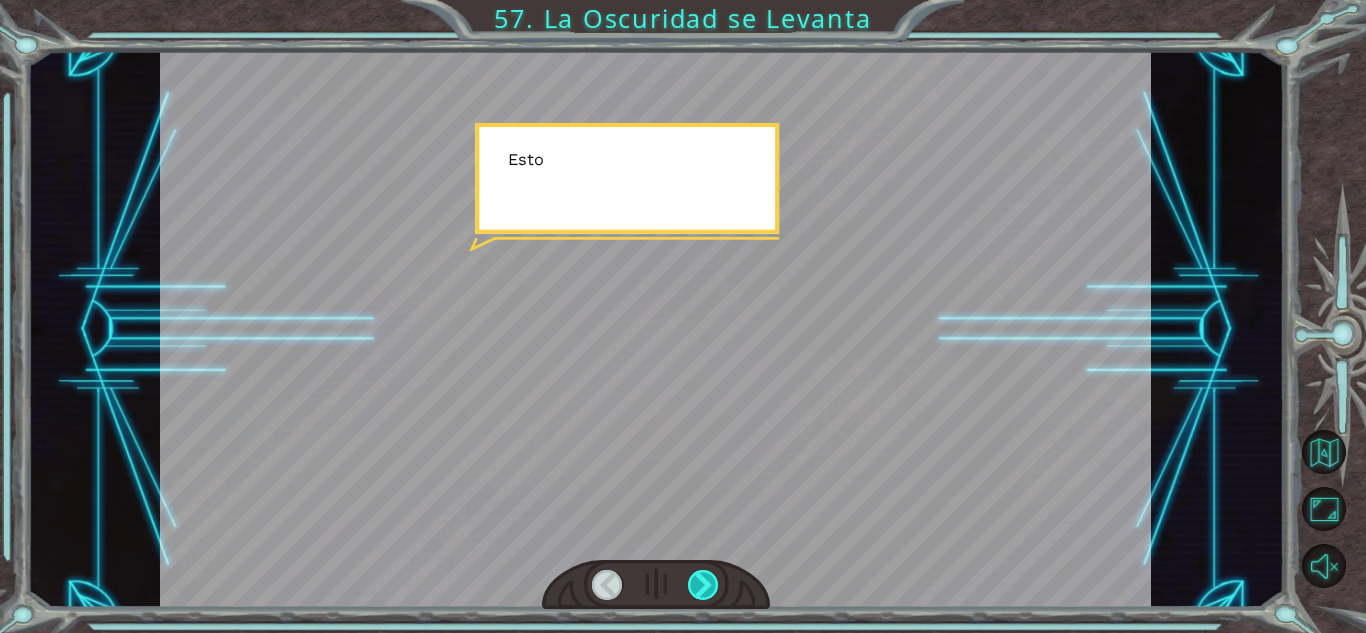 click at bounding box center [703, 585] 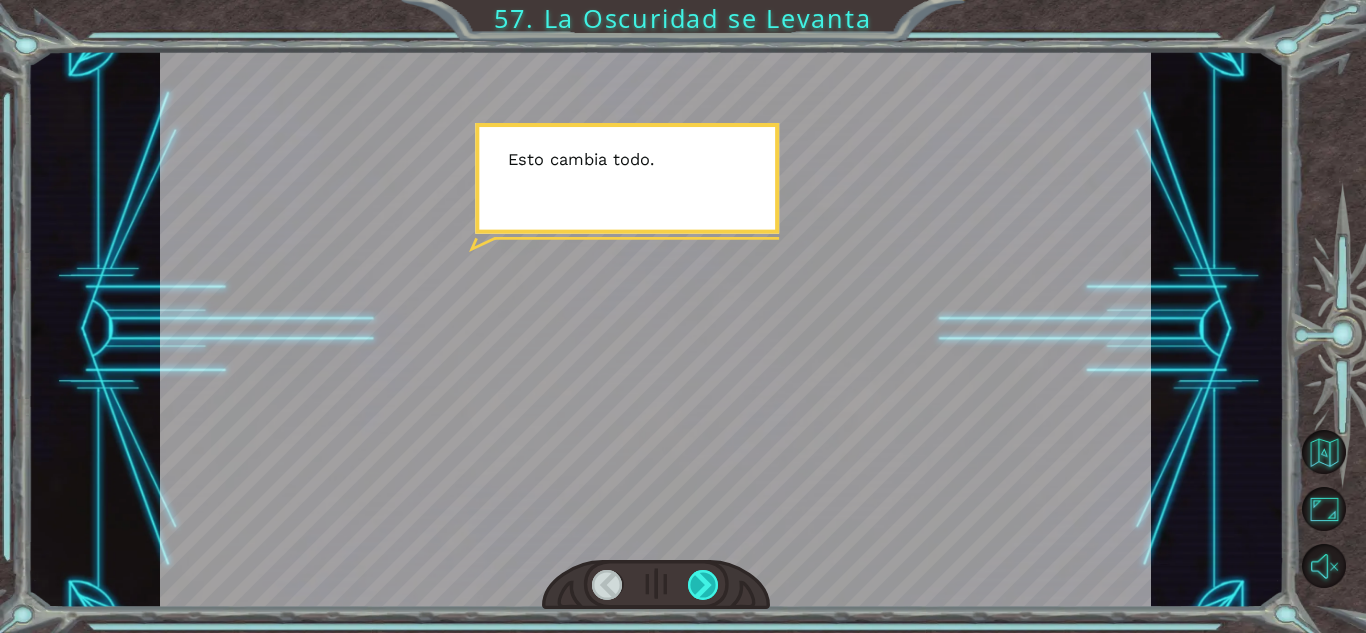 click at bounding box center (703, 585) 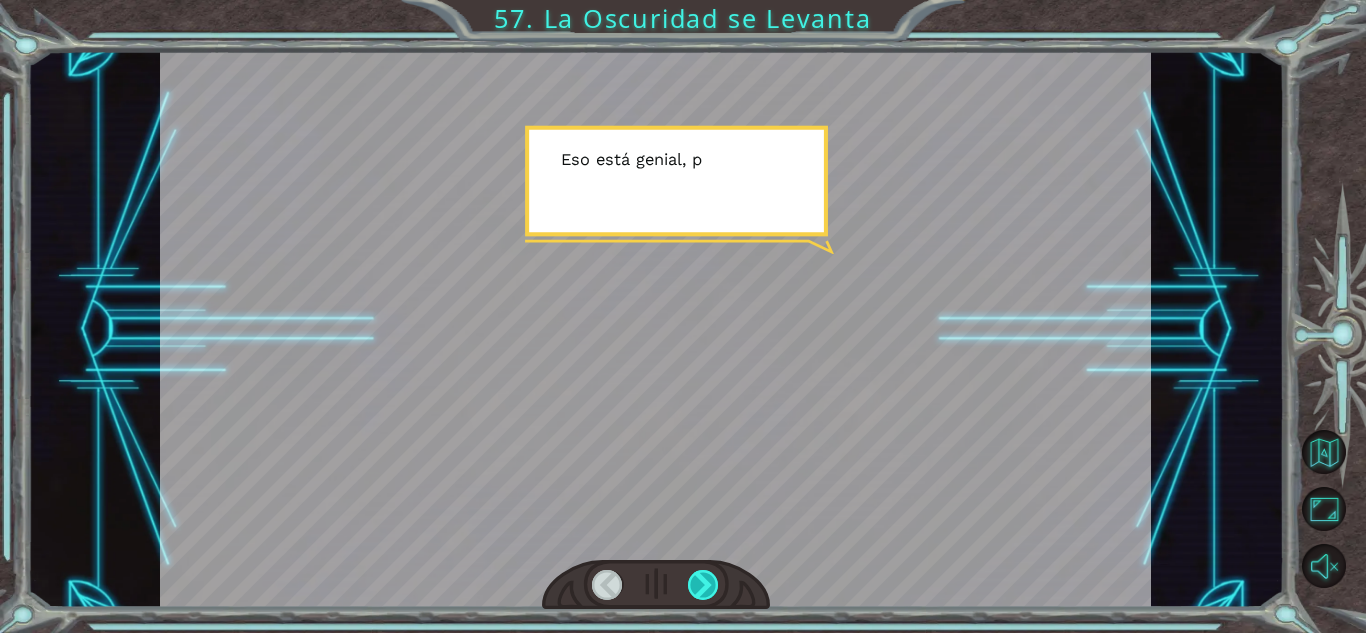 click at bounding box center [703, 585] 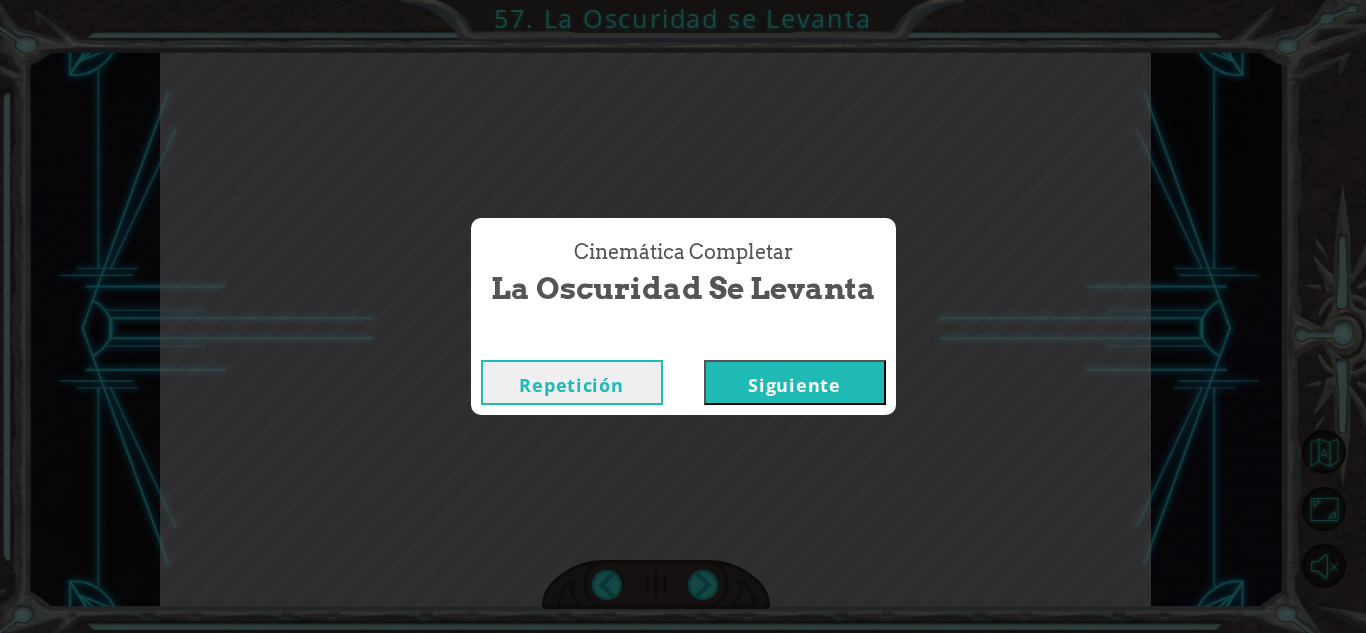 click on "Cinemática Completar     La Oscuridad se Levanta
Repetición
Siguiente" at bounding box center (683, 316) 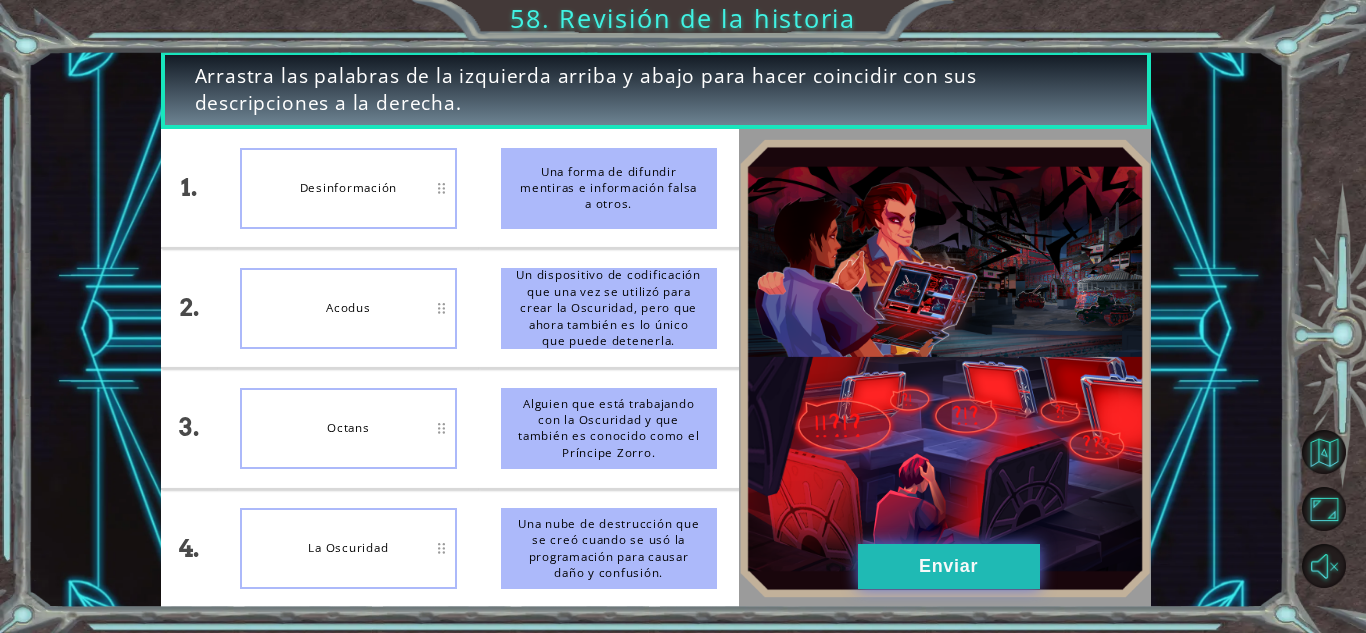 click on "Enviar" at bounding box center (949, 566) 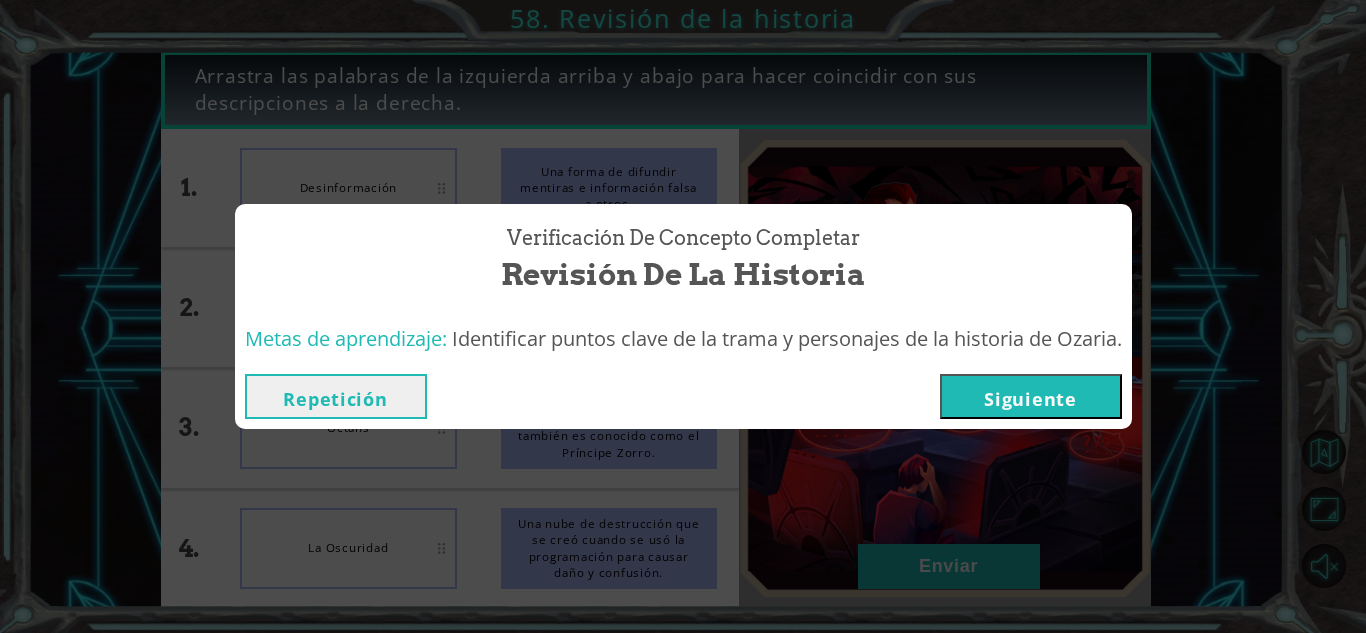 click on "Siguiente" at bounding box center [1031, 396] 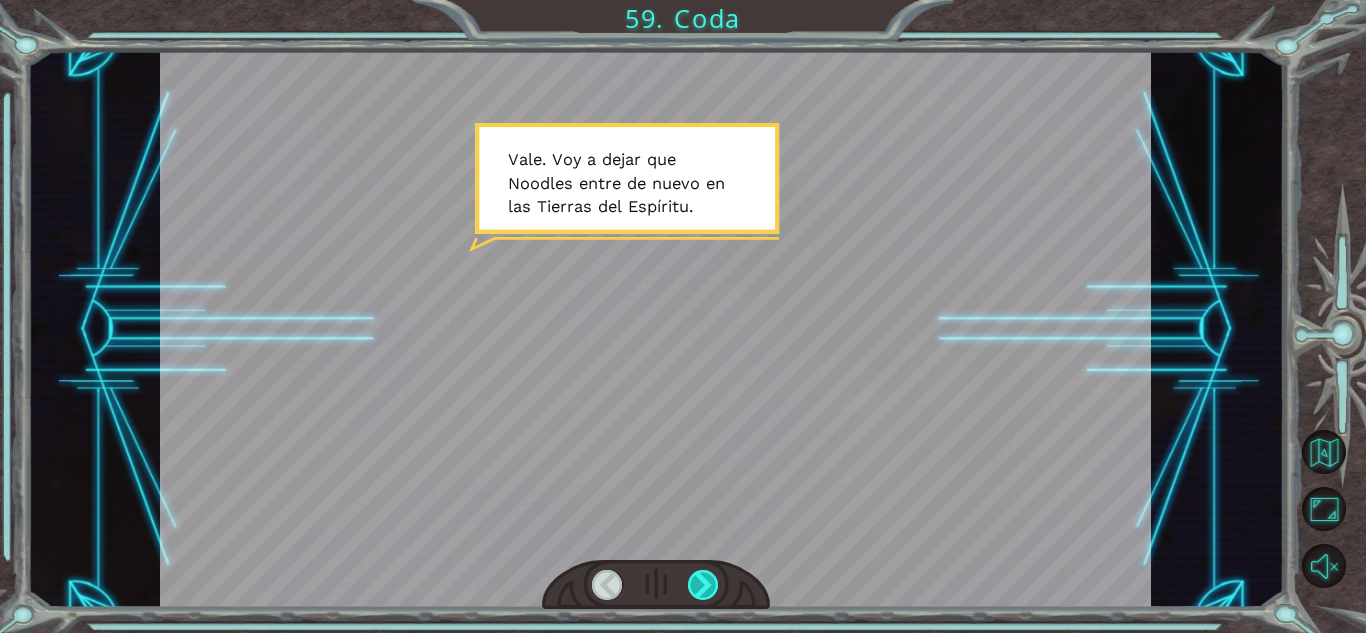 click at bounding box center (703, 585) 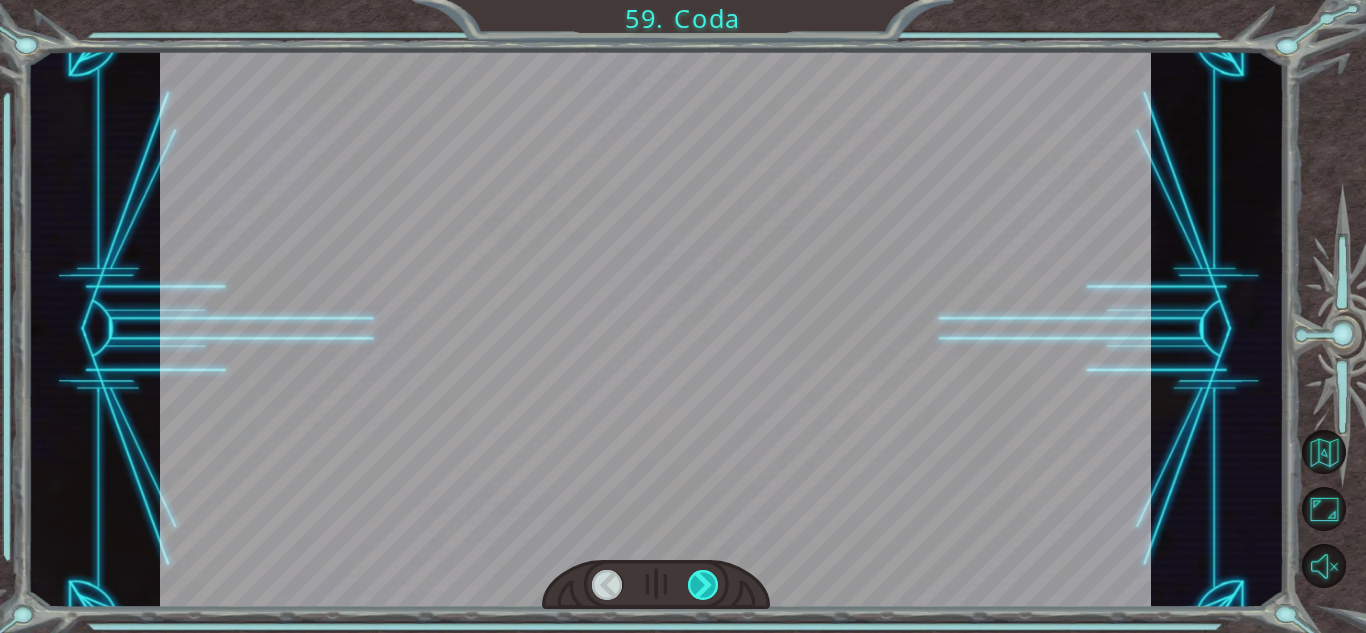 click at bounding box center (703, 585) 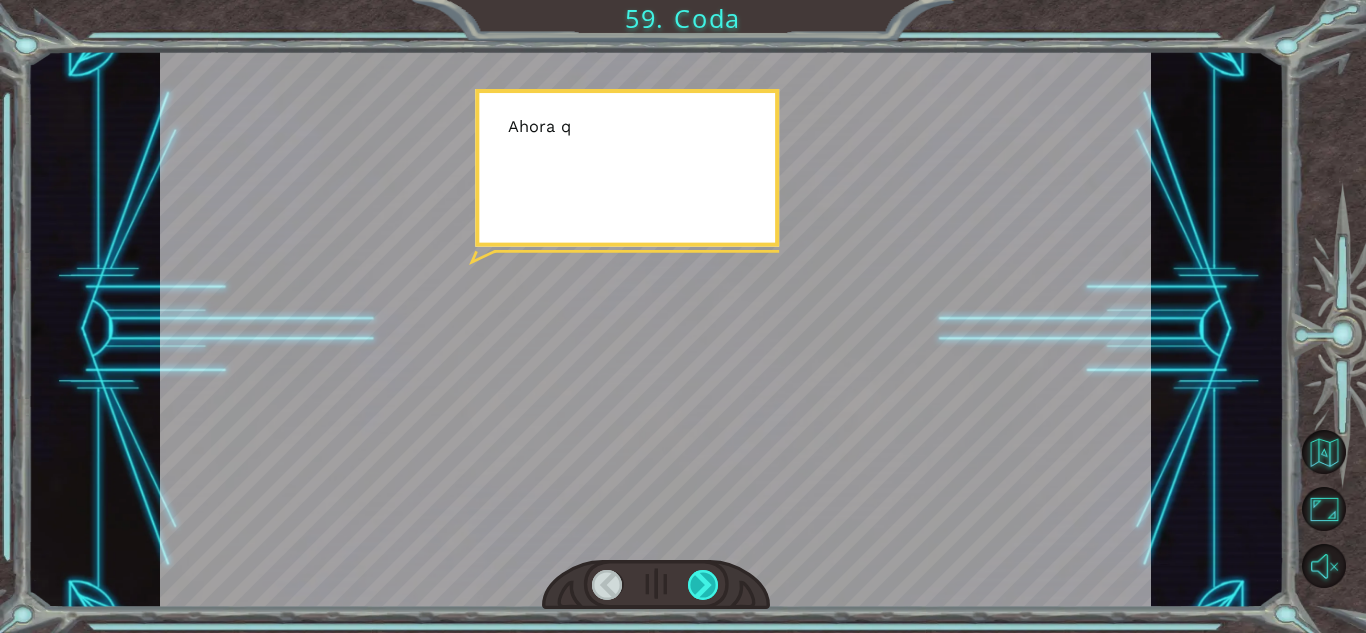 click at bounding box center (703, 585) 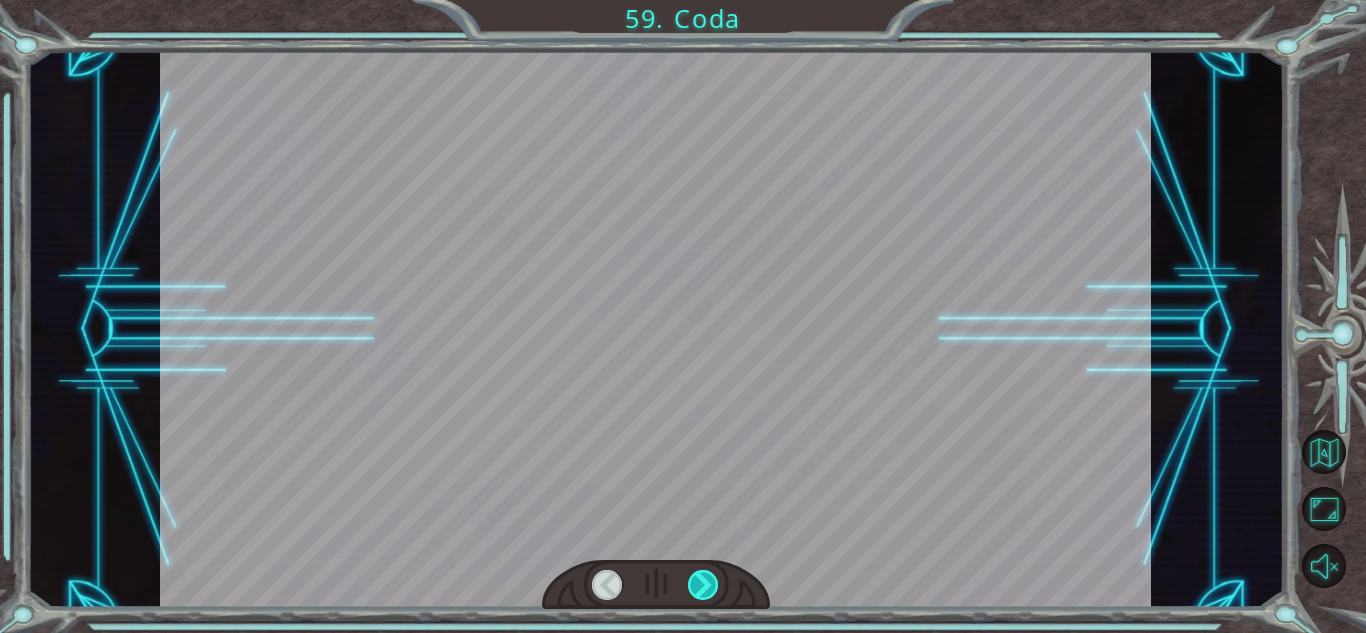 click at bounding box center [703, 585] 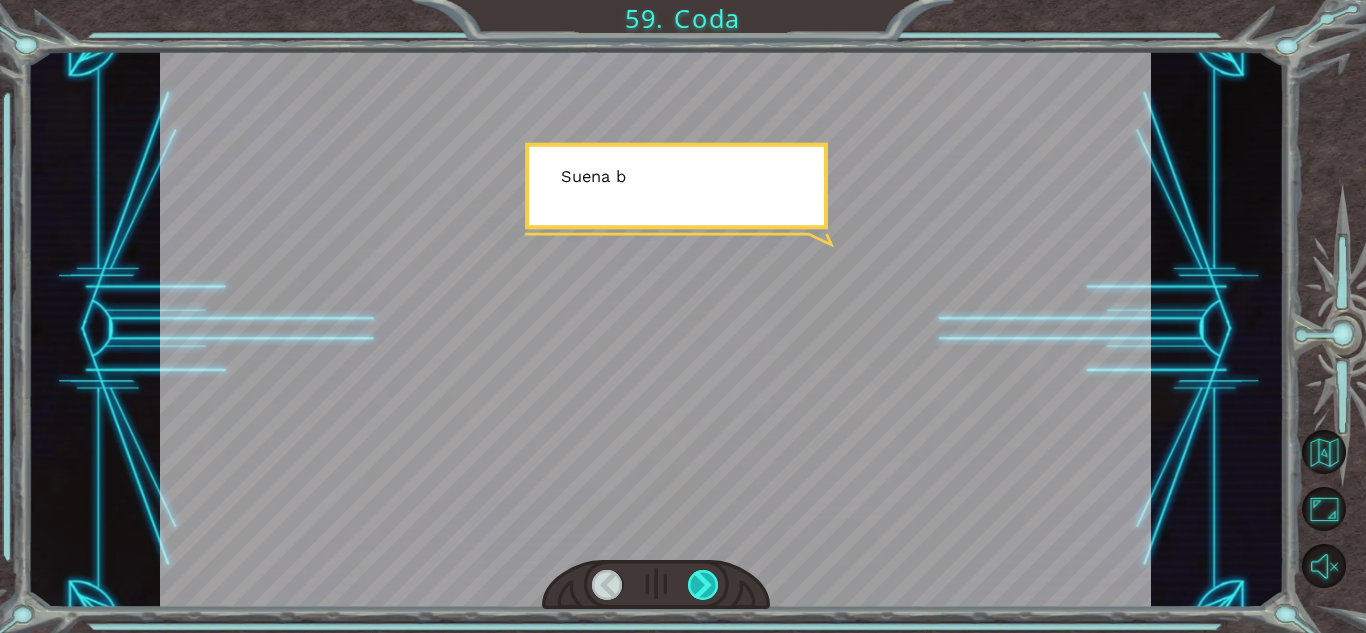 click at bounding box center (703, 585) 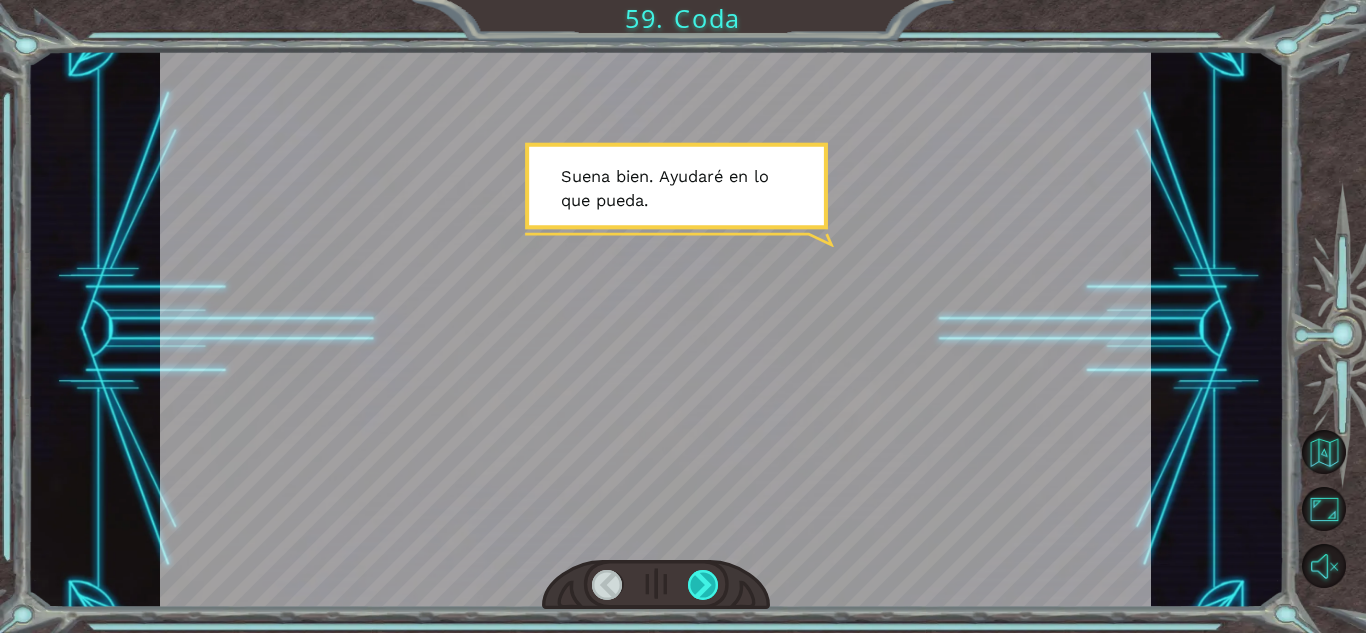 click at bounding box center [703, 585] 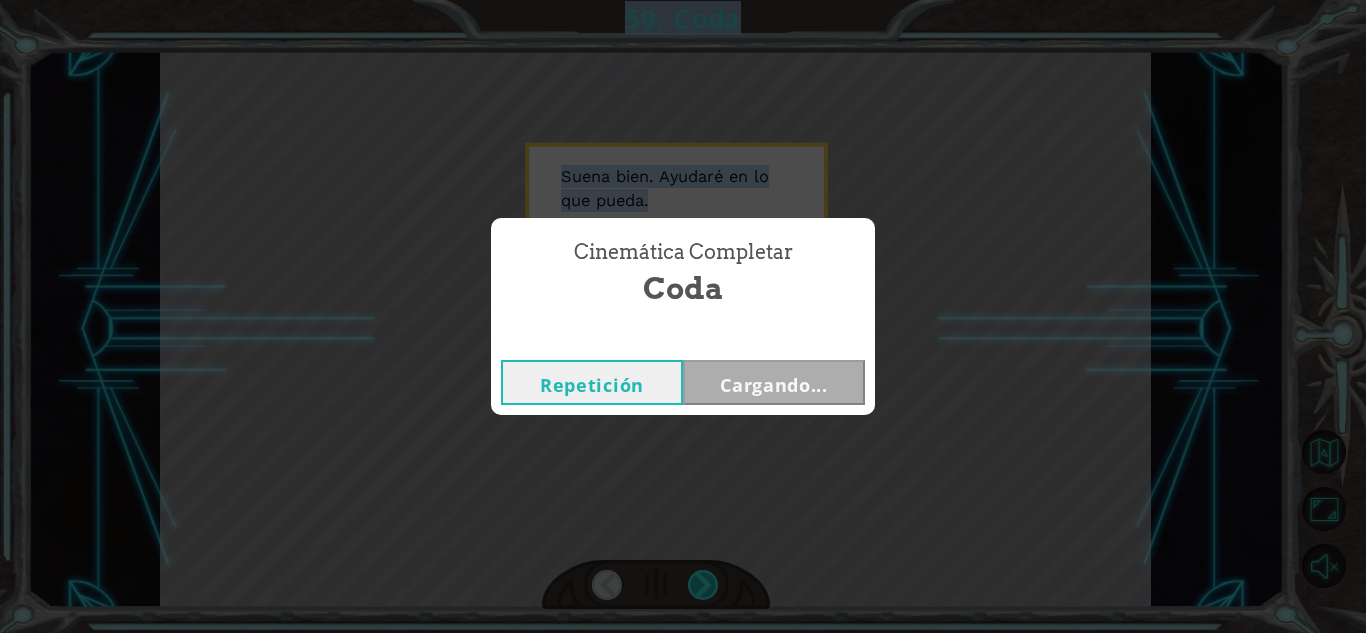 click on "Temporary Text       V a l e .   V o y   a   d e j a r   q u e   N o o d l e s   e n t r e   d e   n u e v o   e n   l a s   T i e r r a s   d e l   E s p í r i t u .    A h o r a   q u e   N o o d l e s   h a   e n c o n t r a d o   l a s   f r u t a s   b r i l l a n t e s ,   p o d e m o s   c o m e n z a r   e l   p r o c e s o .   S i n   e m b a r g o ,   n e c e s i t a r á   m á s .    S u e n a   b i e n .   A y u d a r é   e n   l o   q u e   p u e d a .                       59. Coda          Cinemática Completar     Coda
Repetición
Cargando..." at bounding box center (683, 0) 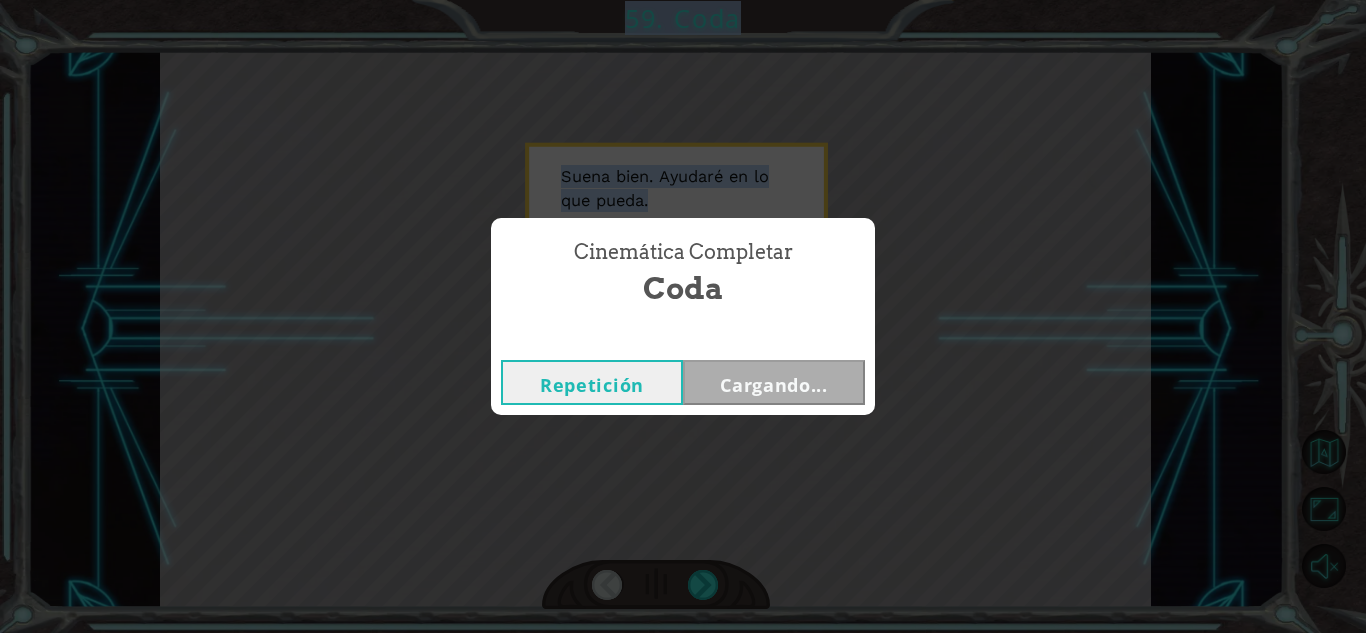 click on "Cinemática Completar     Coda
Repetición
Cargando..." at bounding box center [683, 316] 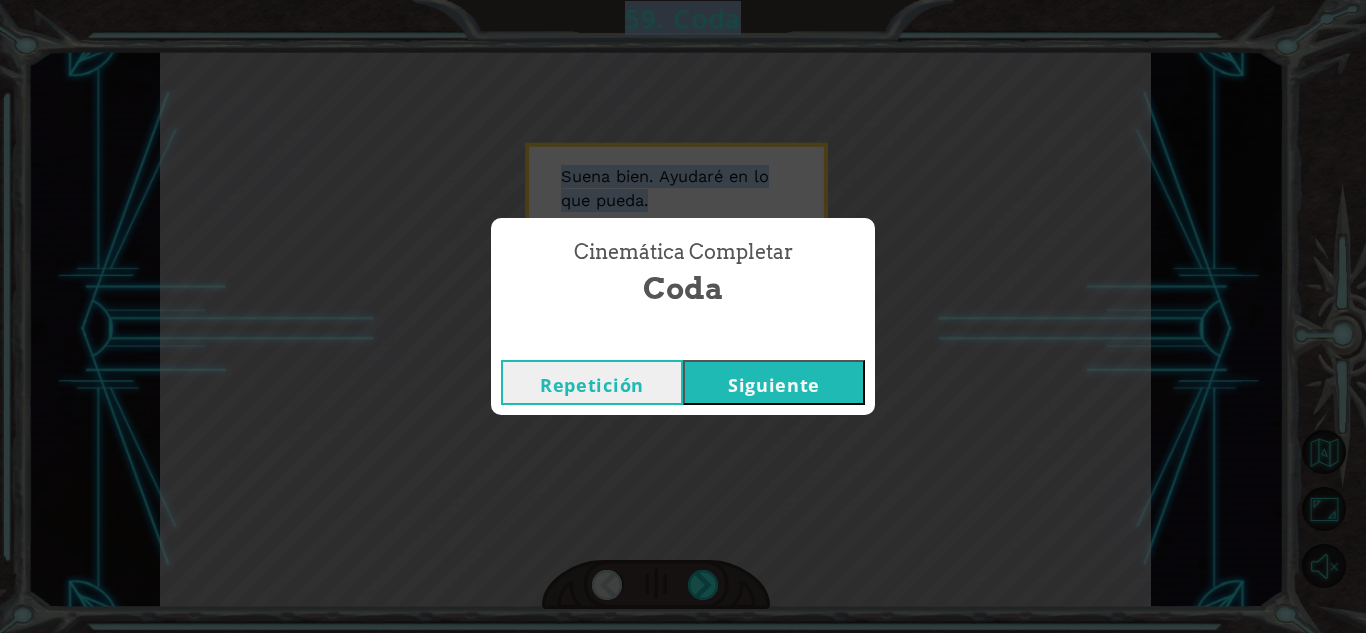 drag, startPoint x: 699, startPoint y: 571, endPoint x: 800, endPoint y: 359, distance: 234.82973 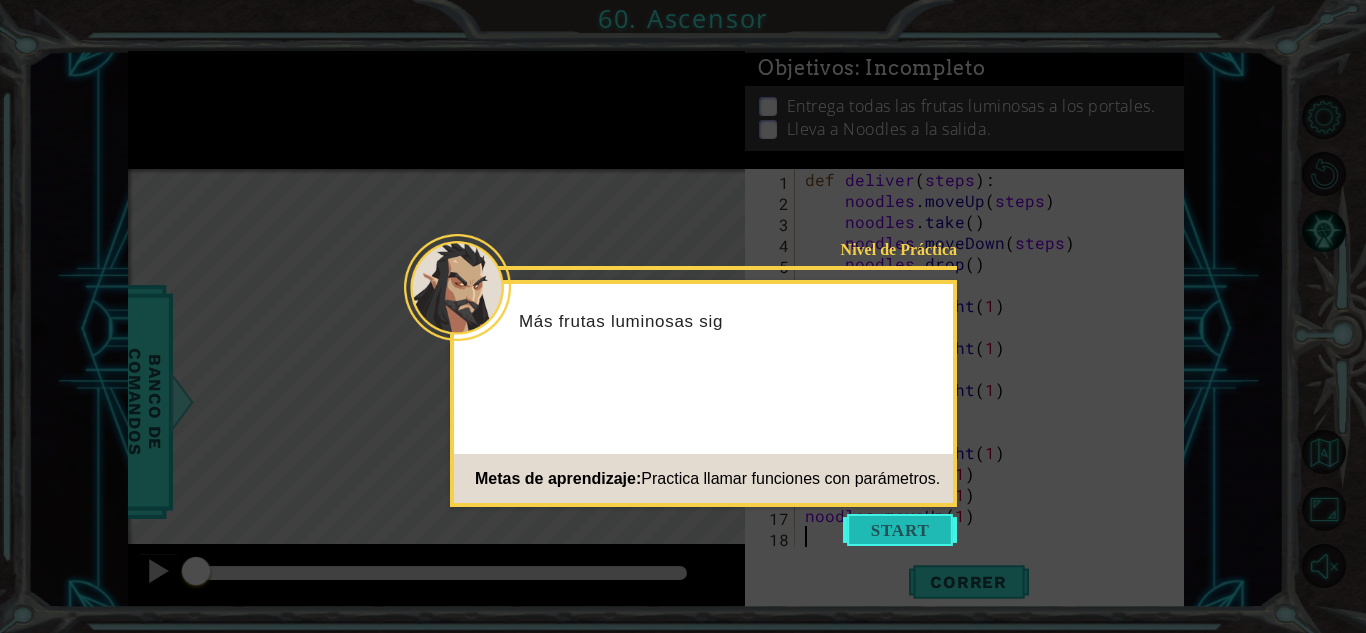 click at bounding box center [900, 530] 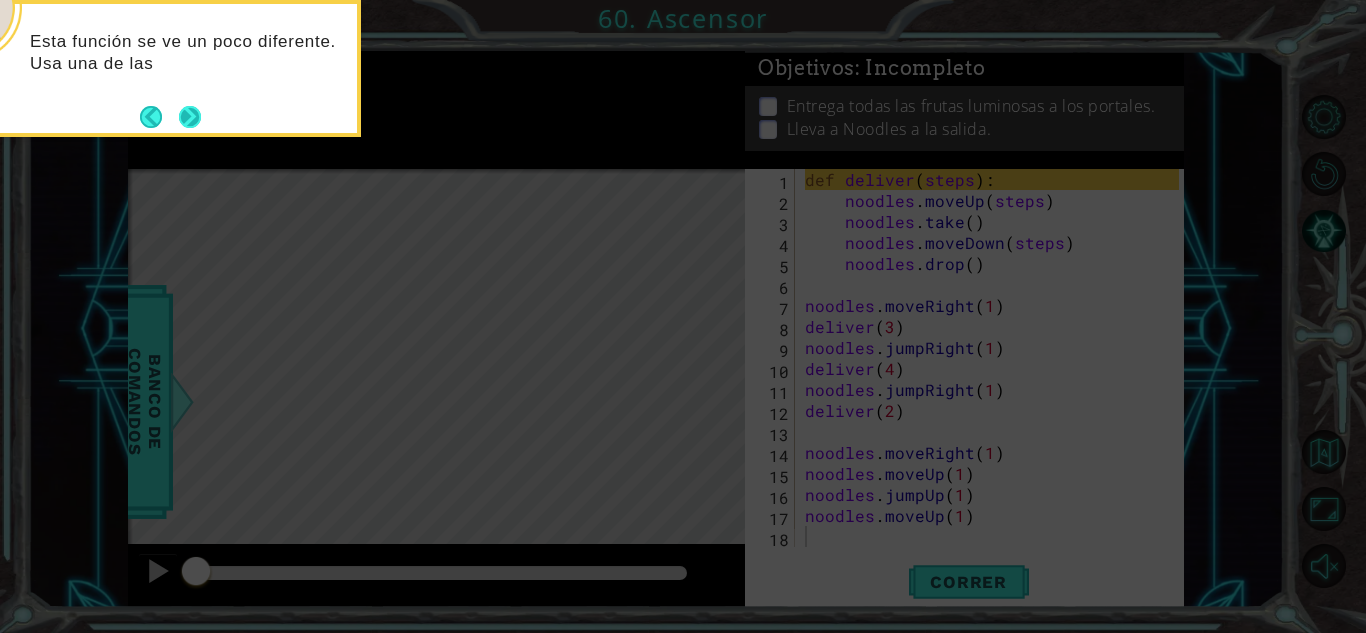click at bounding box center (190, 116) 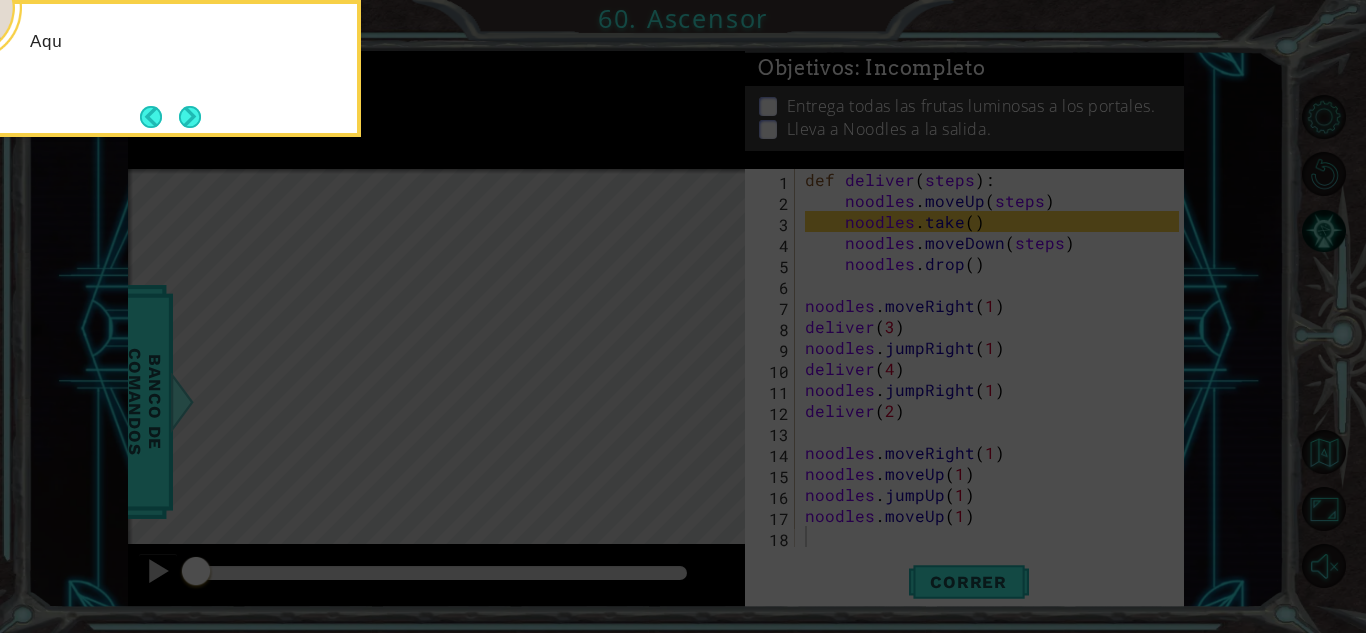 click at bounding box center [190, 117] 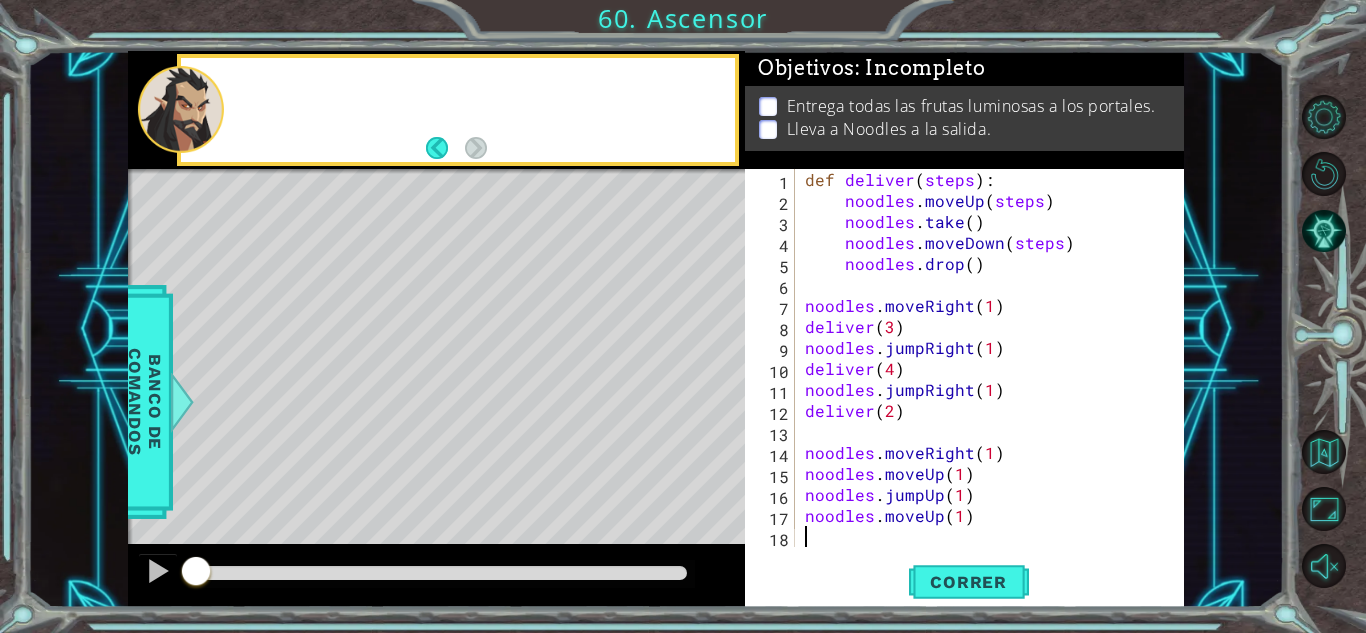 click at bounding box center (181, 109) 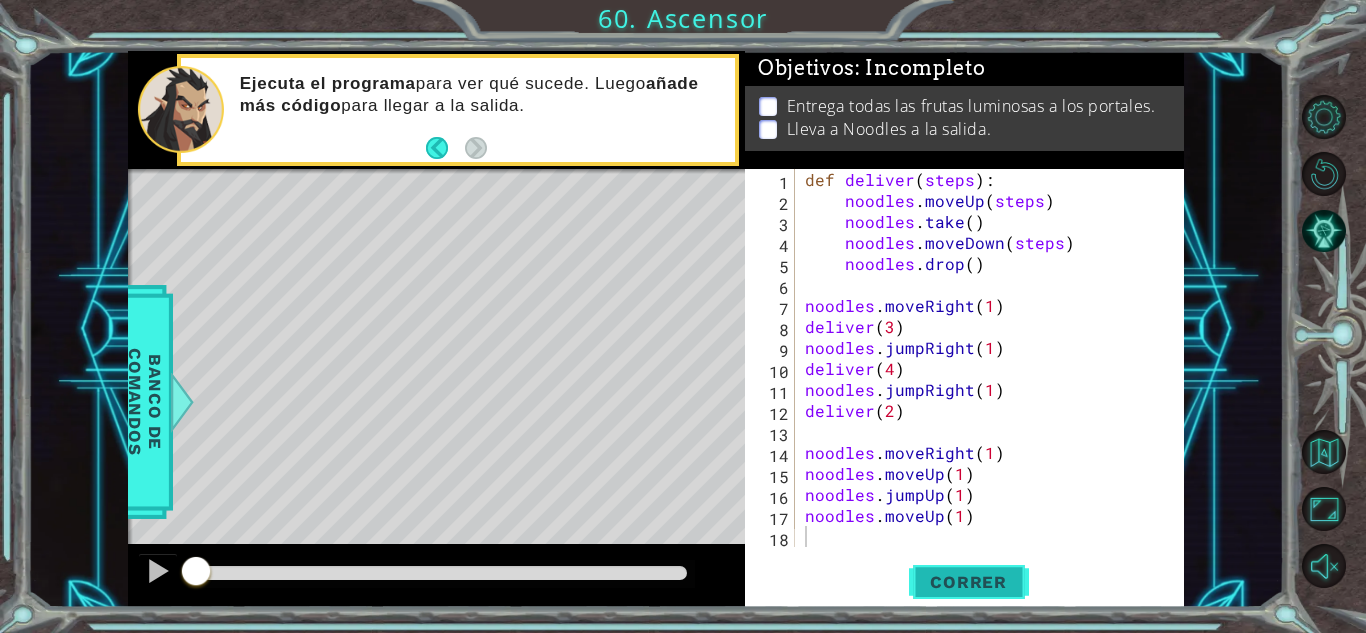 click on "Correr" at bounding box center [968, 582] 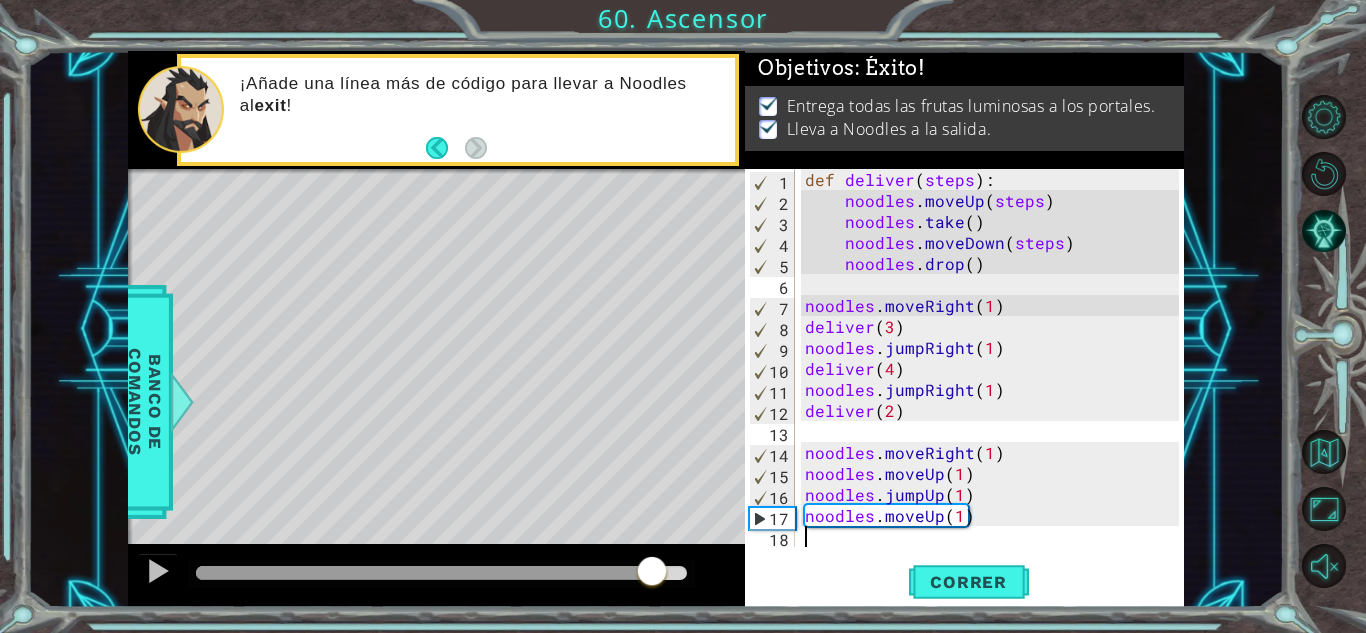 drag, startPoint x: 258, startPoint y: 561, endPoint x: 666, endPoint y: 554, distance: 408.06006 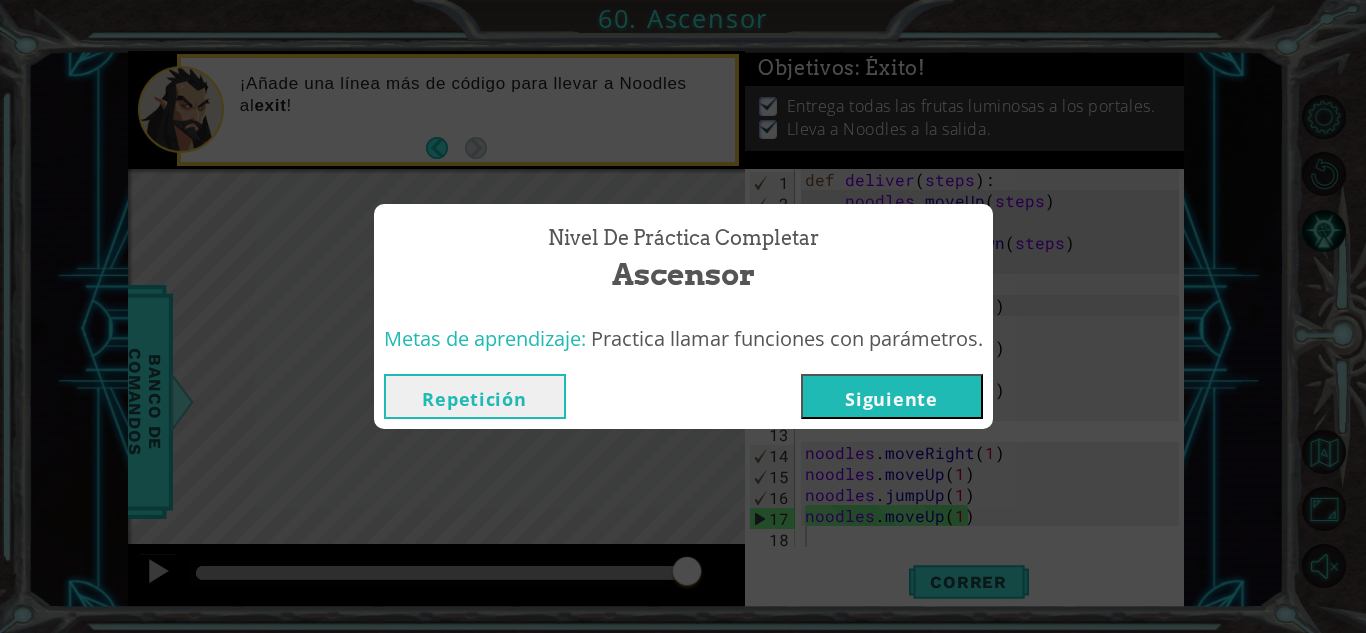 click on "Siguiente" at bounding box center (892, 396) 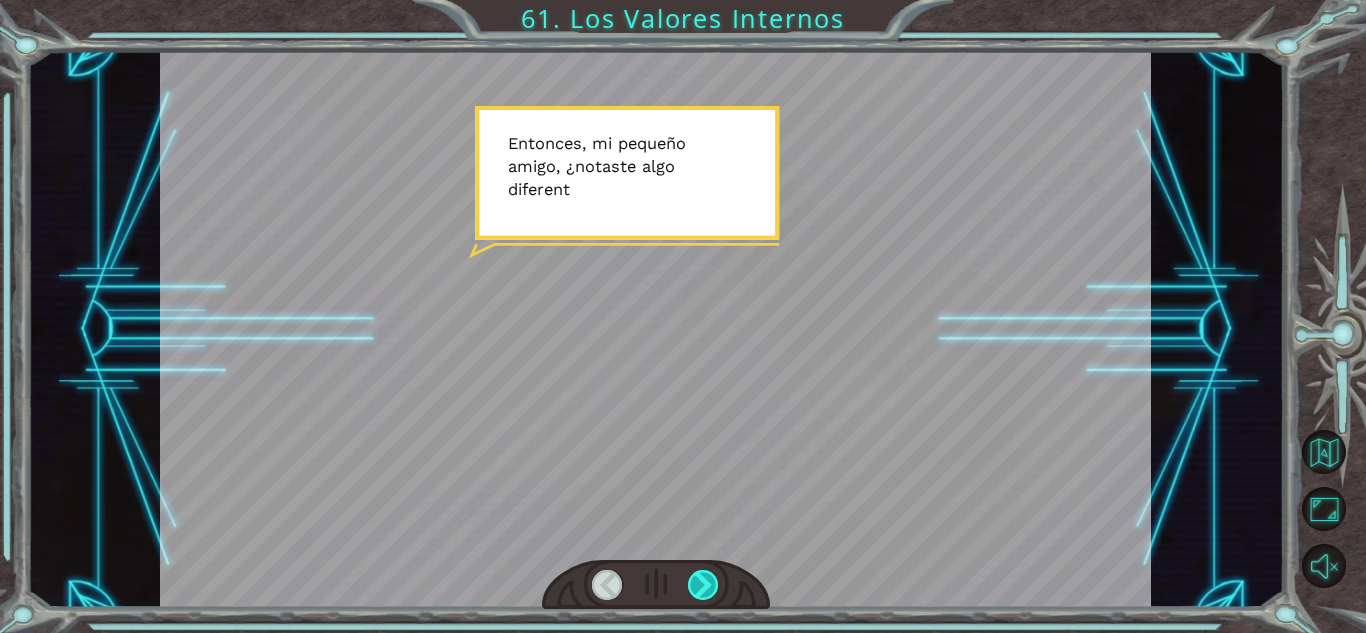 click at bounding box center [703, 585] 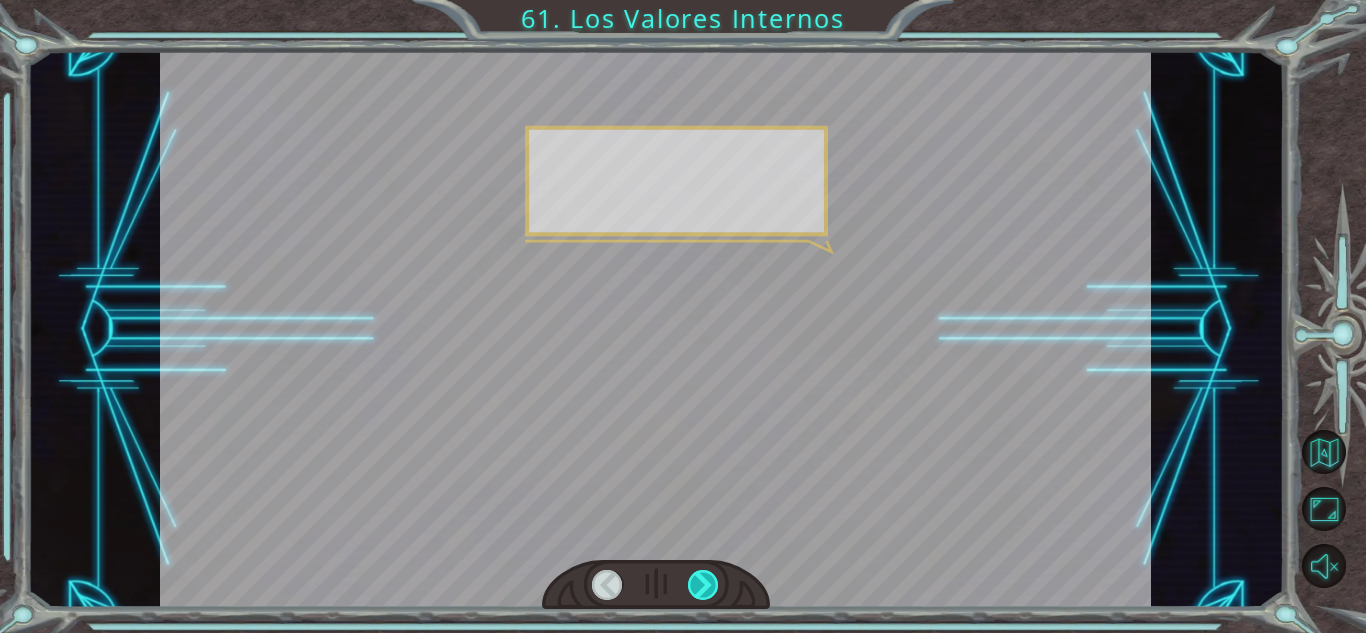 click at bounding box center [703, 585] 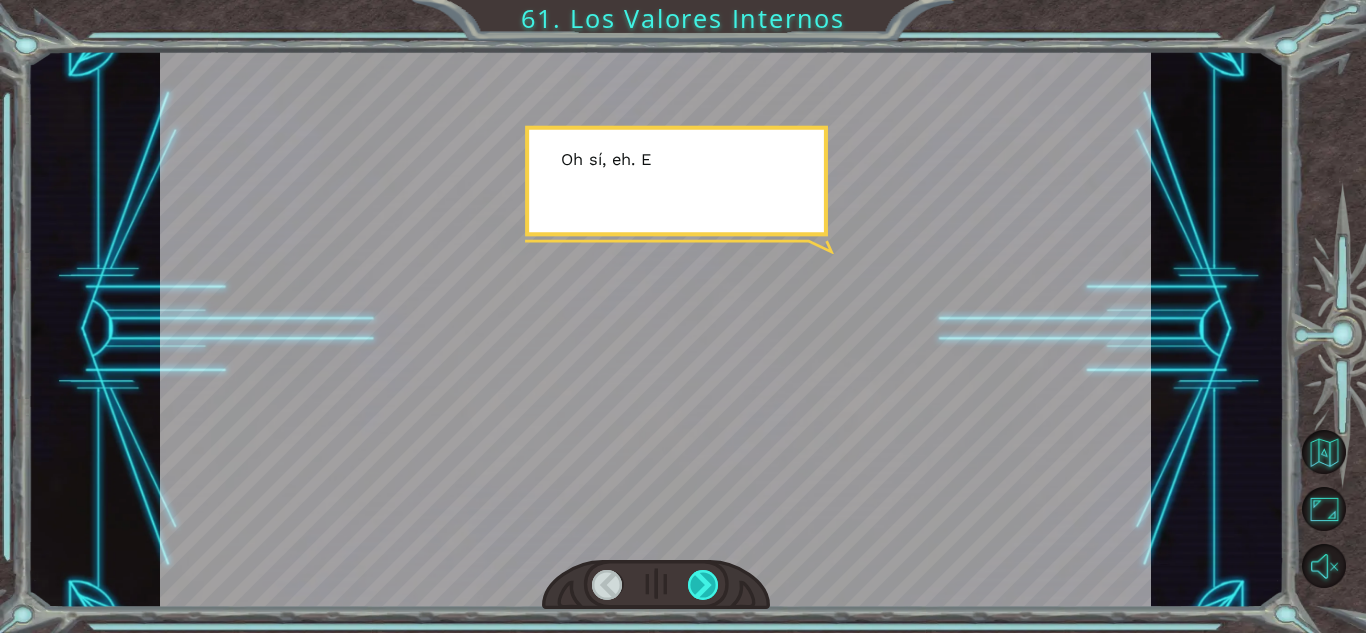 click at bounding box center (703, 585) 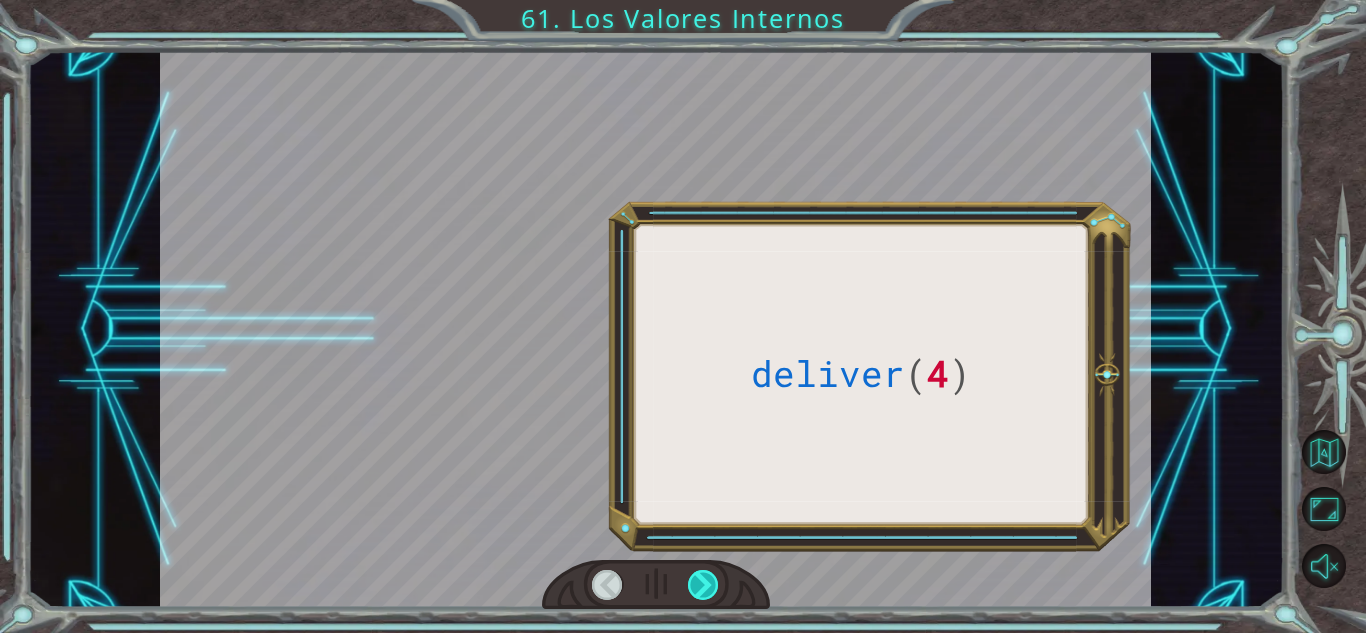 click at bounding box center (703, 585) 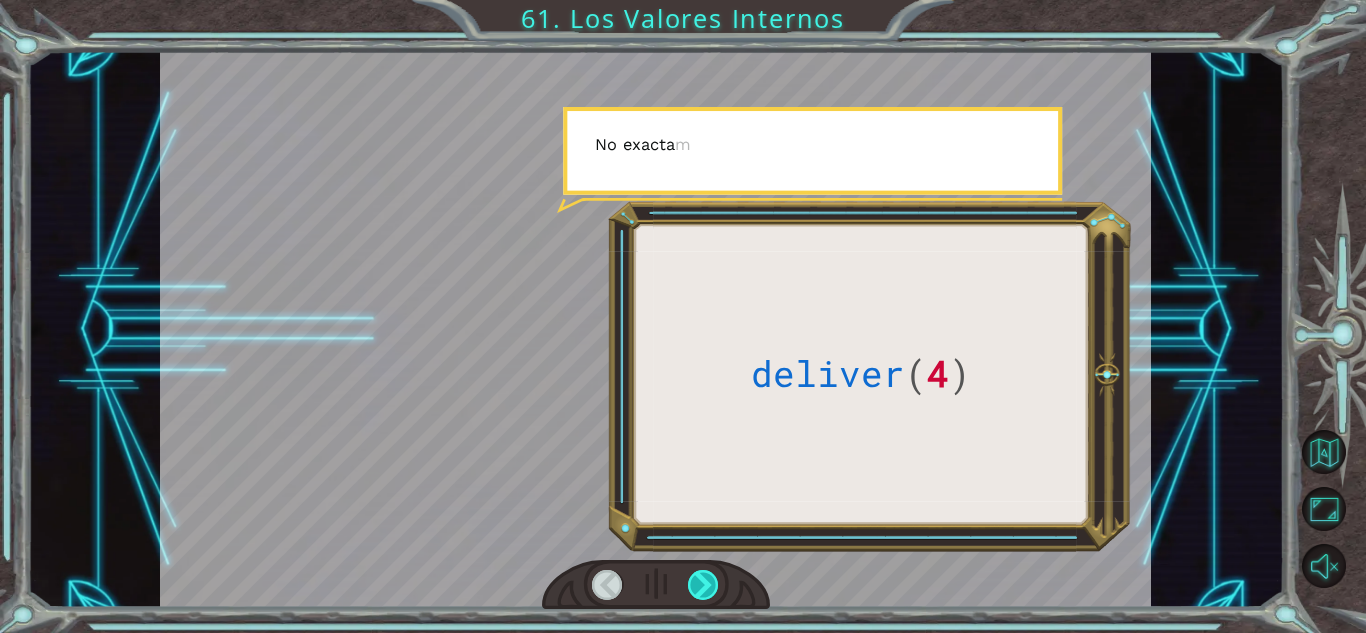 click at bounding box center (703, 585) 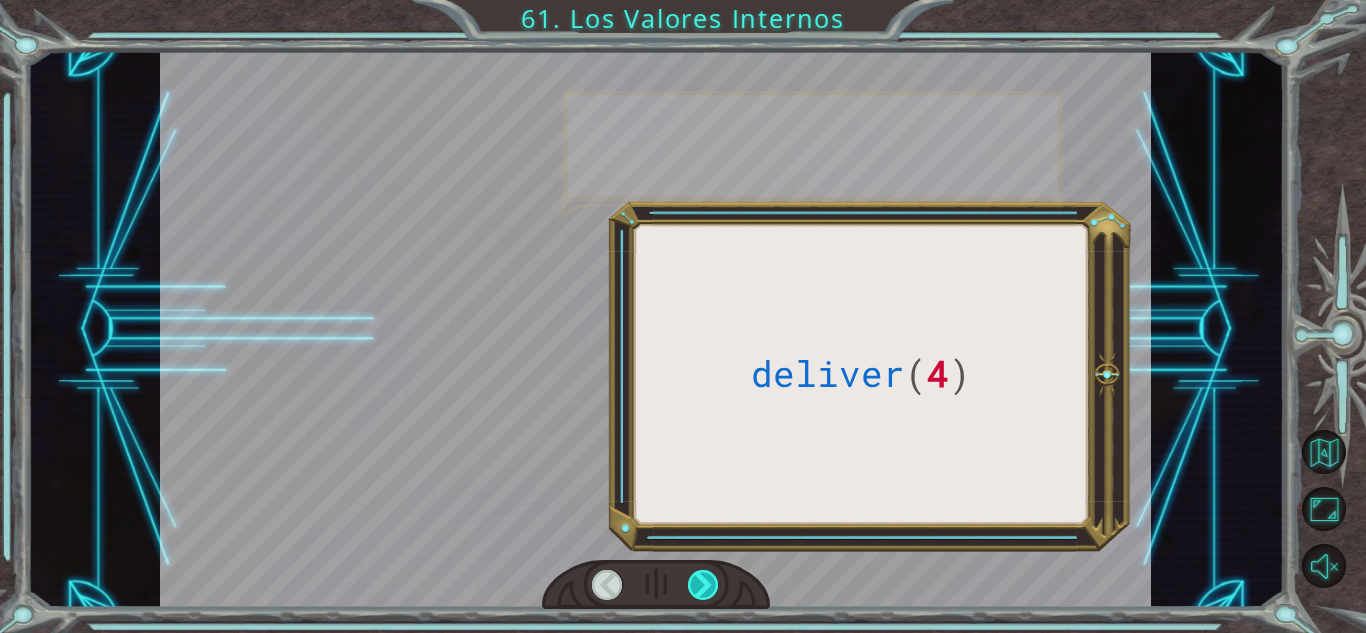 click at bounding box center (703, 585) 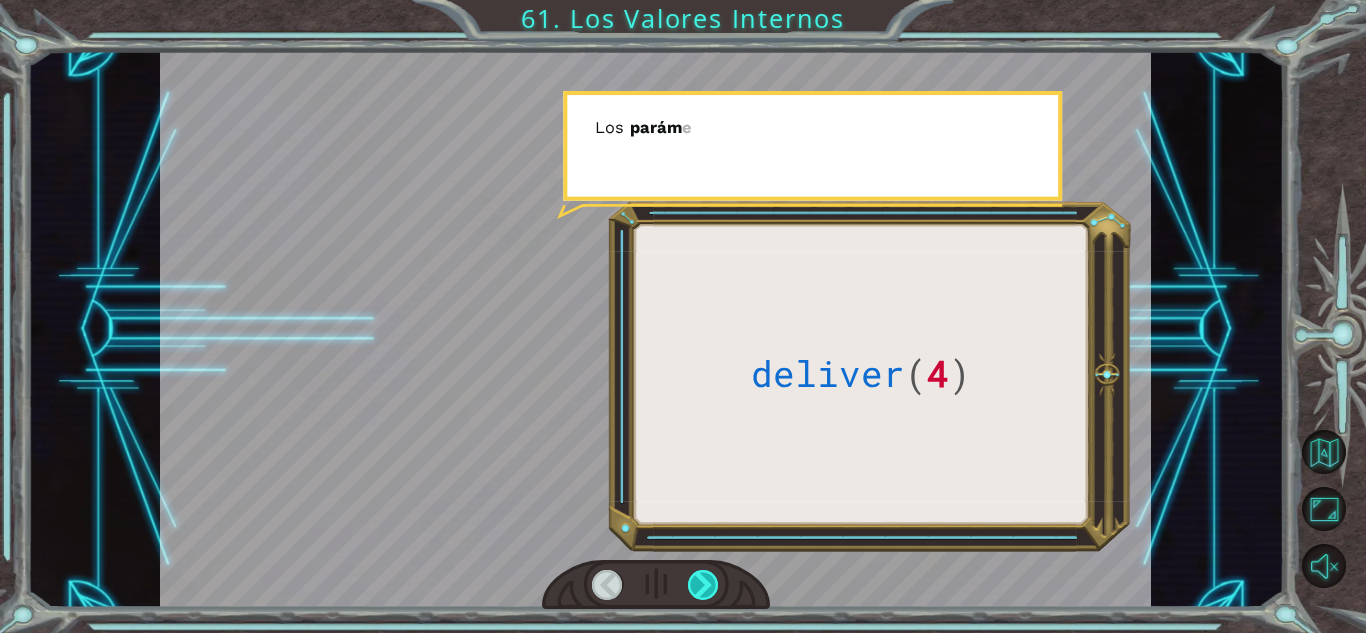 click at bounding box center (703, 585) 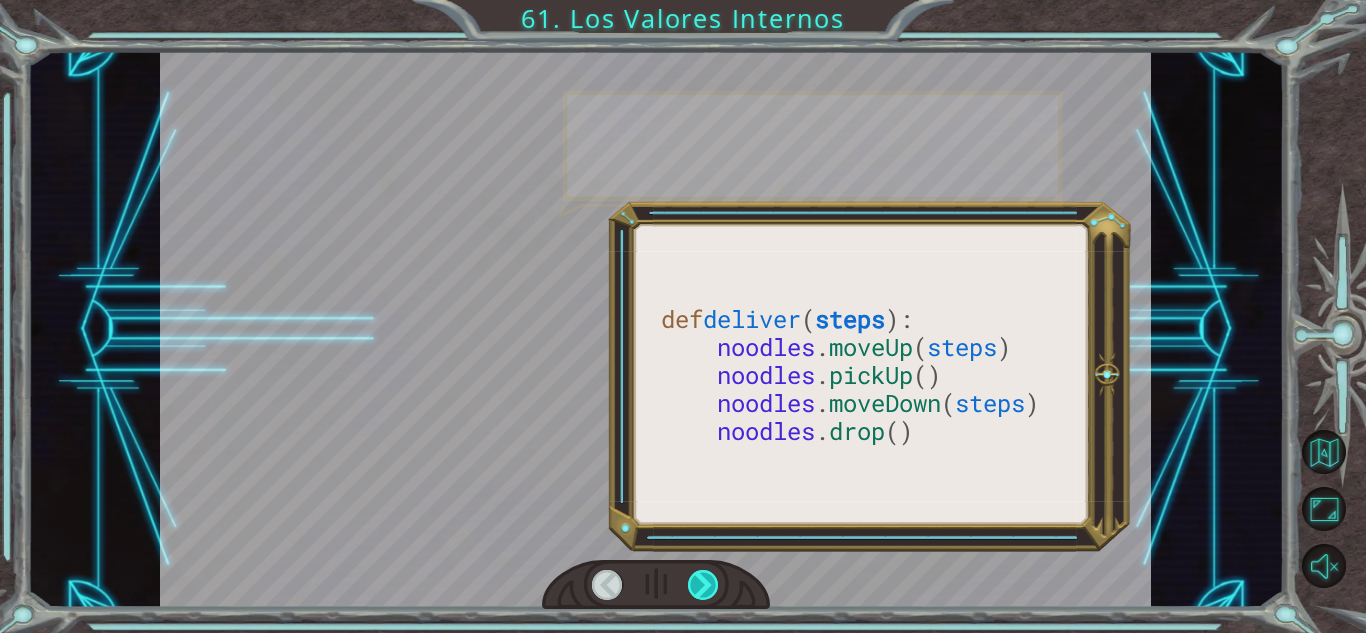 click at bounding box center [703, 585] 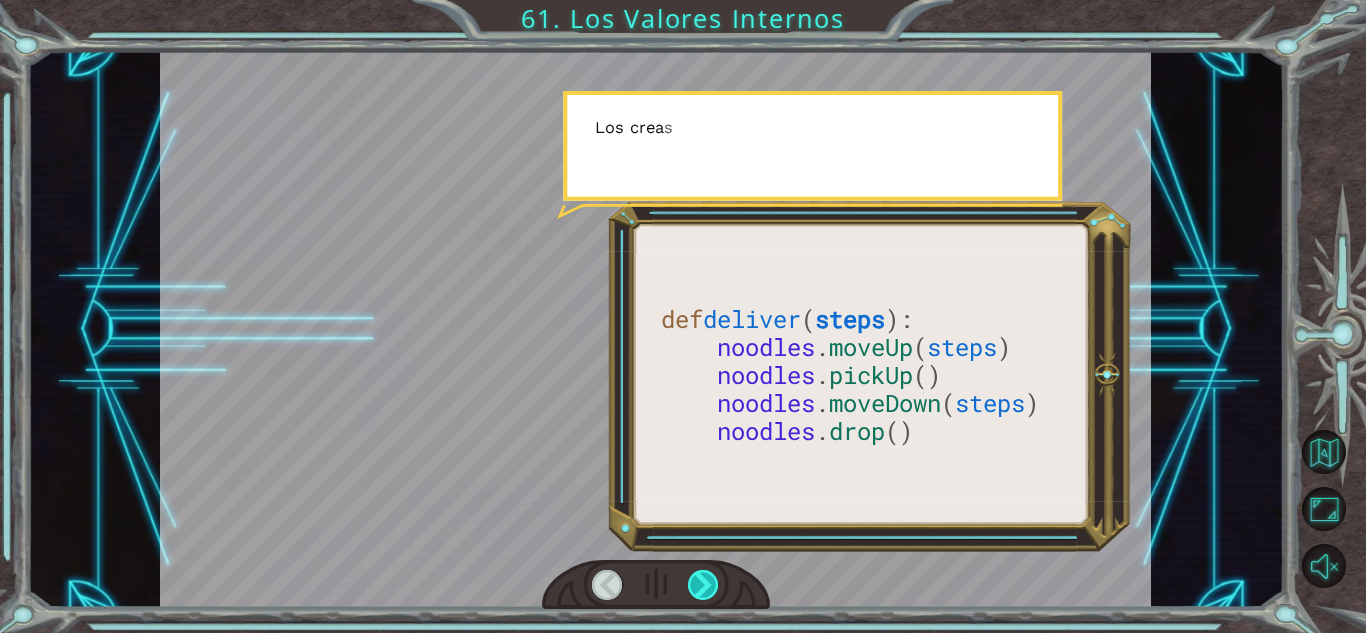 click at bounding box center [703, 585] 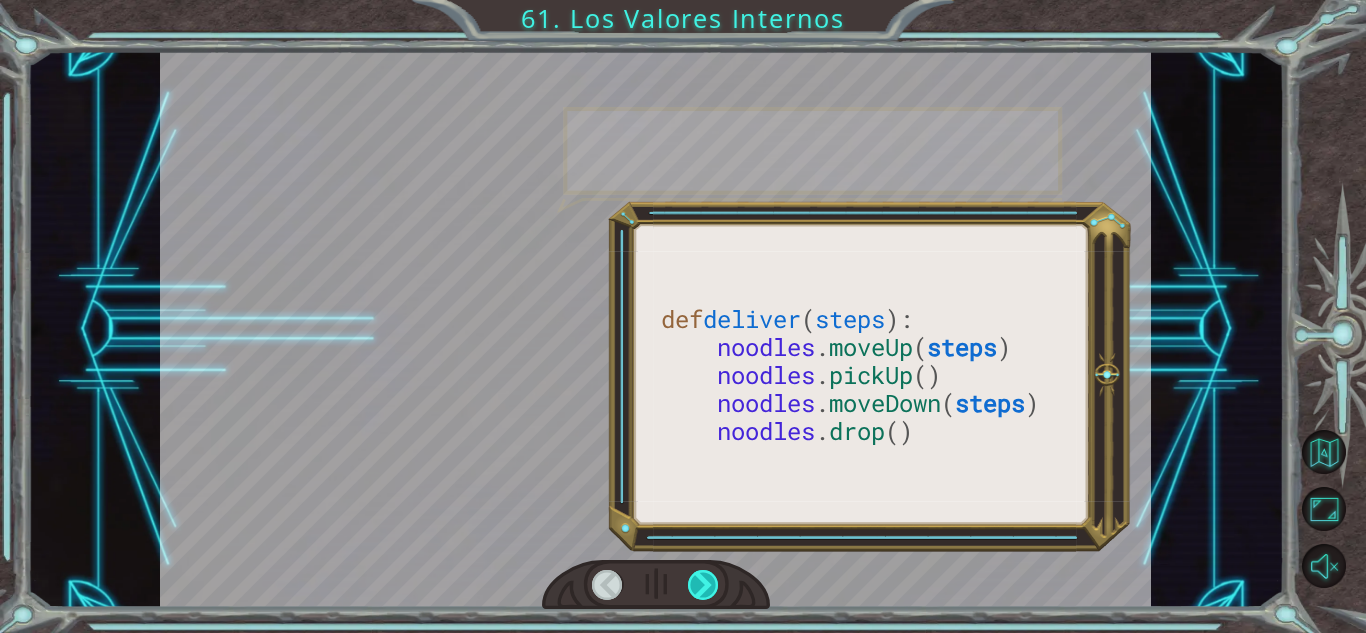 click at bounding box center [703, 585] 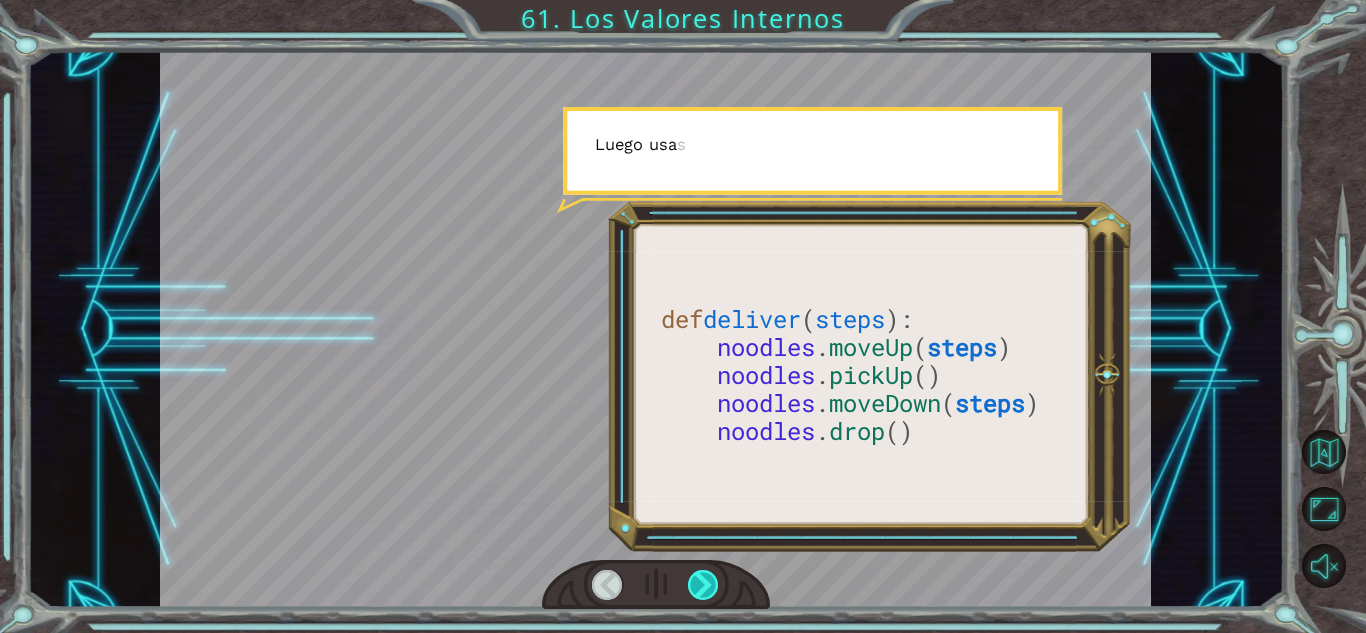 click at bounding box center [703, 585] 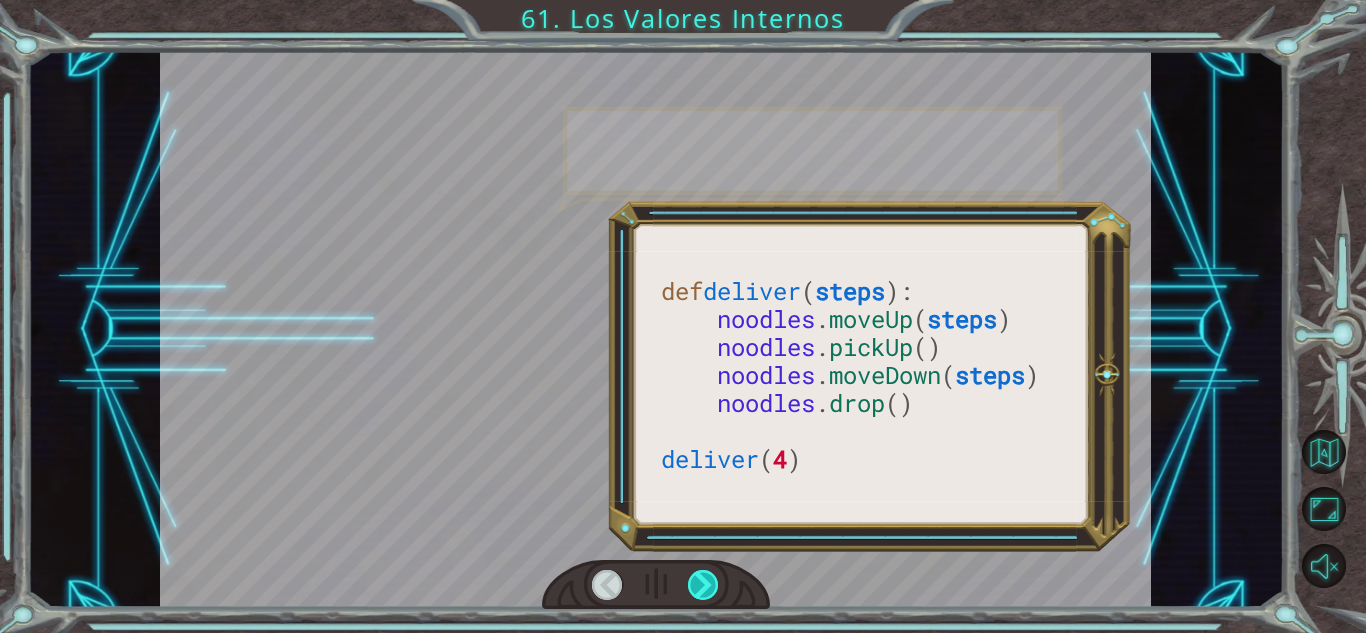 click at bounding box center [703, 585] 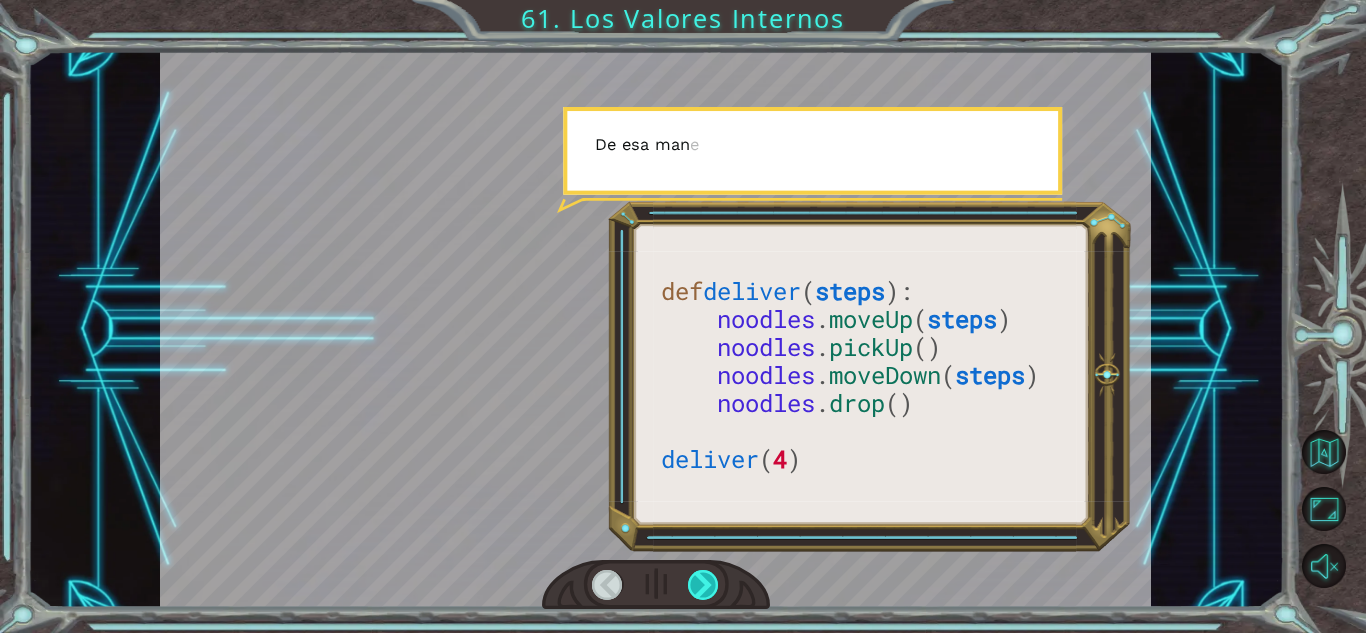 click at bounding box center (703, 585) 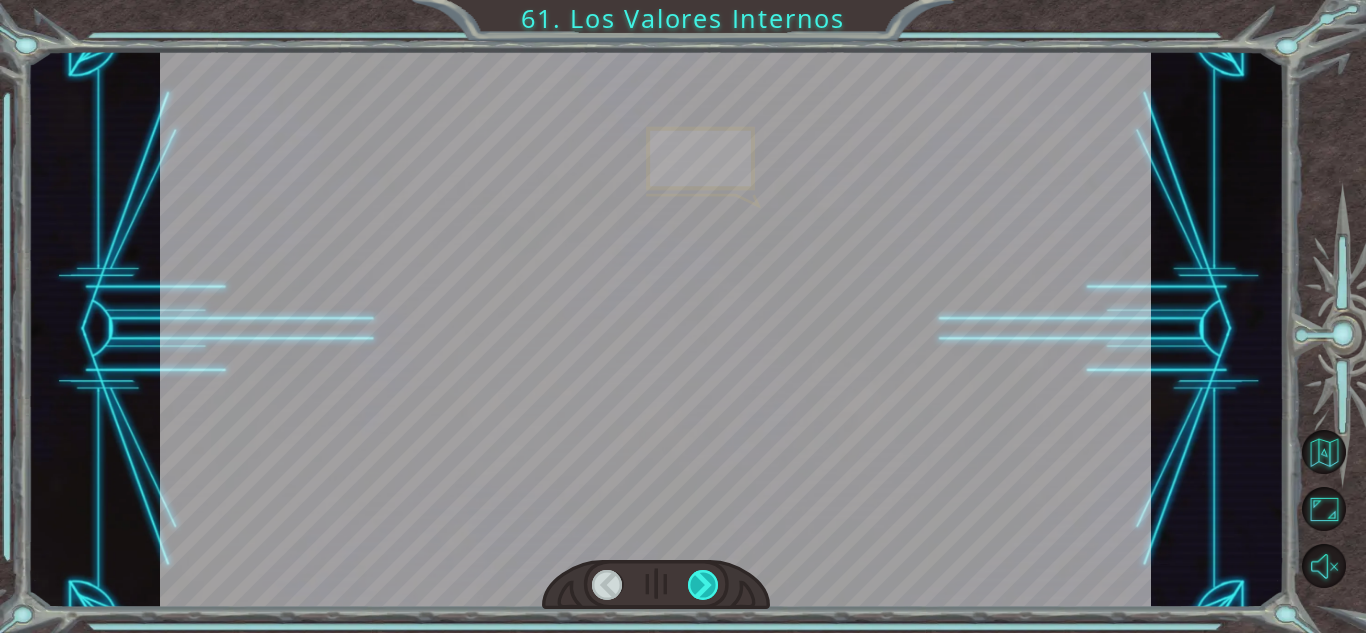 click at bounding box center (703, 585) 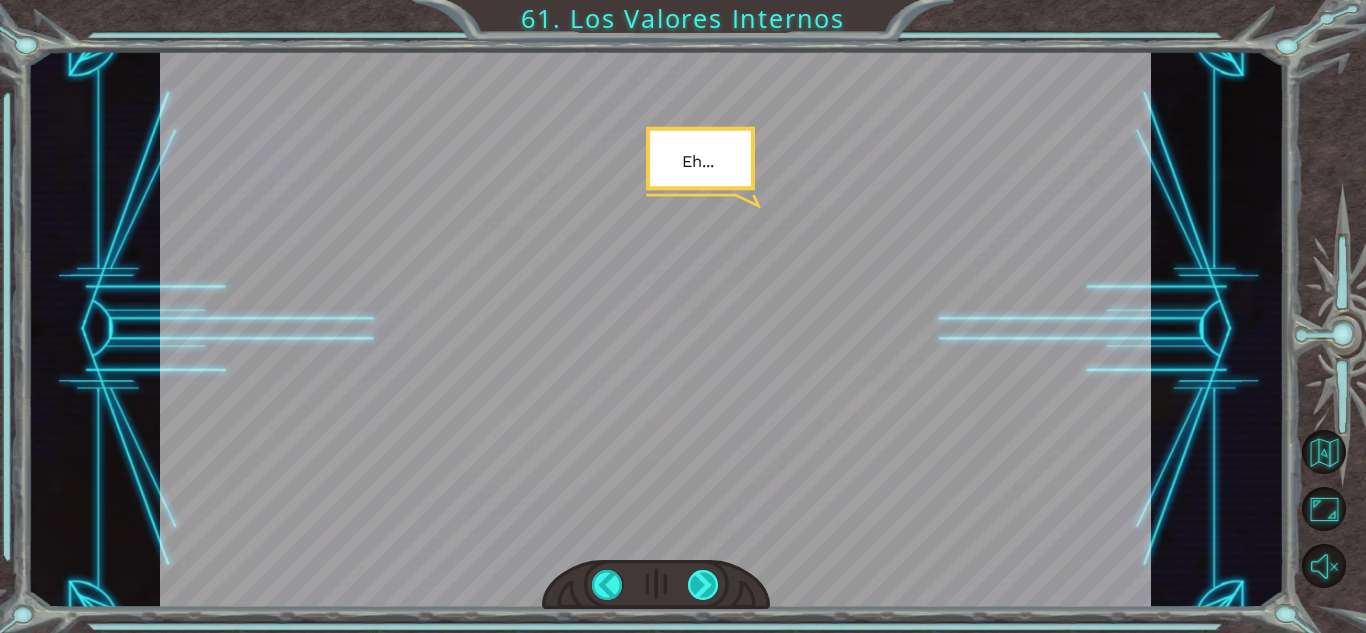 click at bounding box center [703, 585] 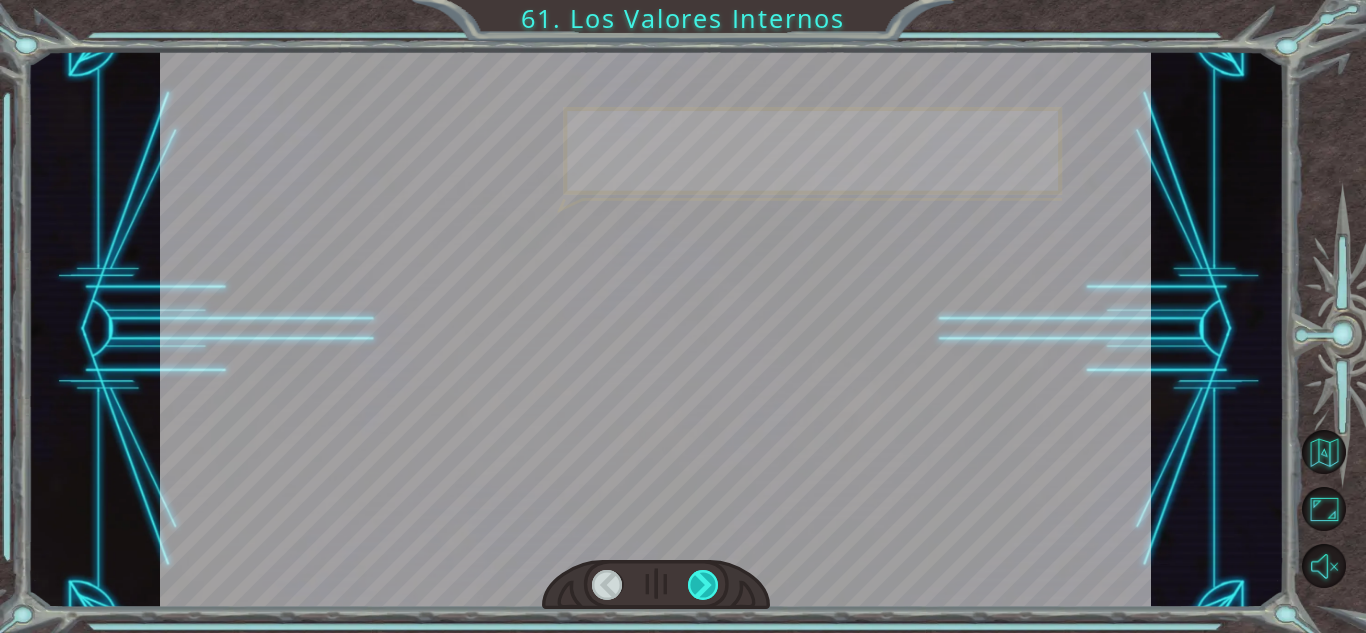 click at bounding box center (703, 585) 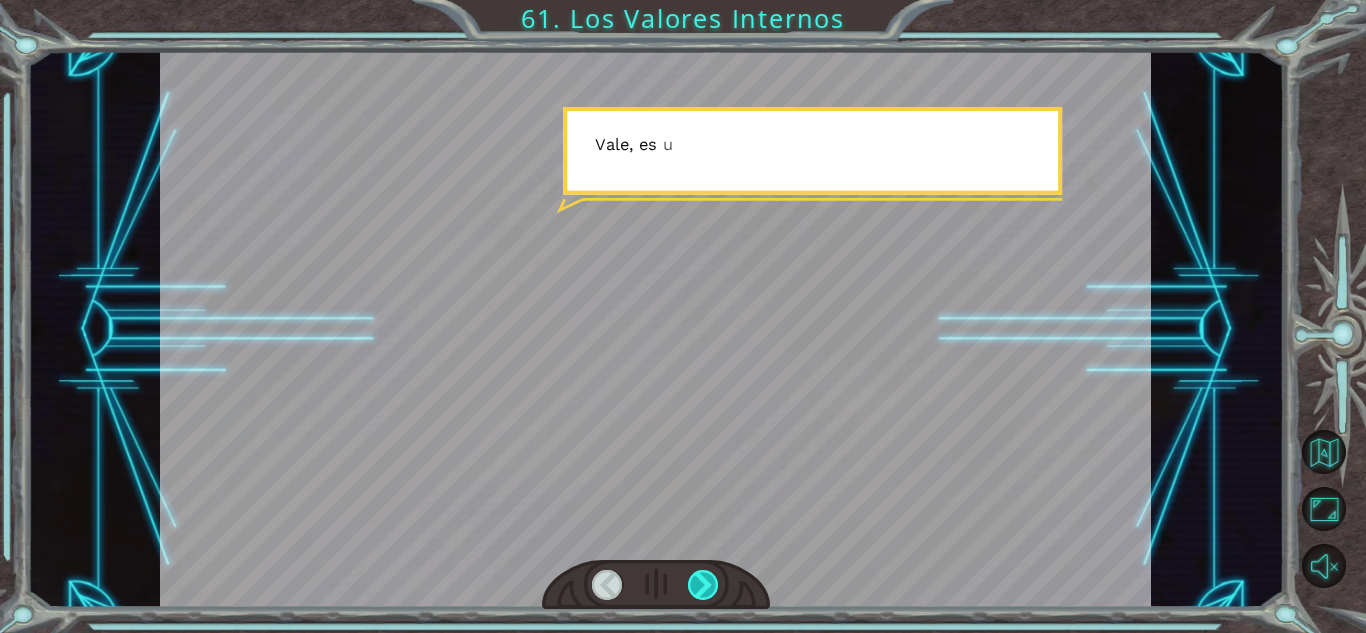 click at bounding box center [703, 585] 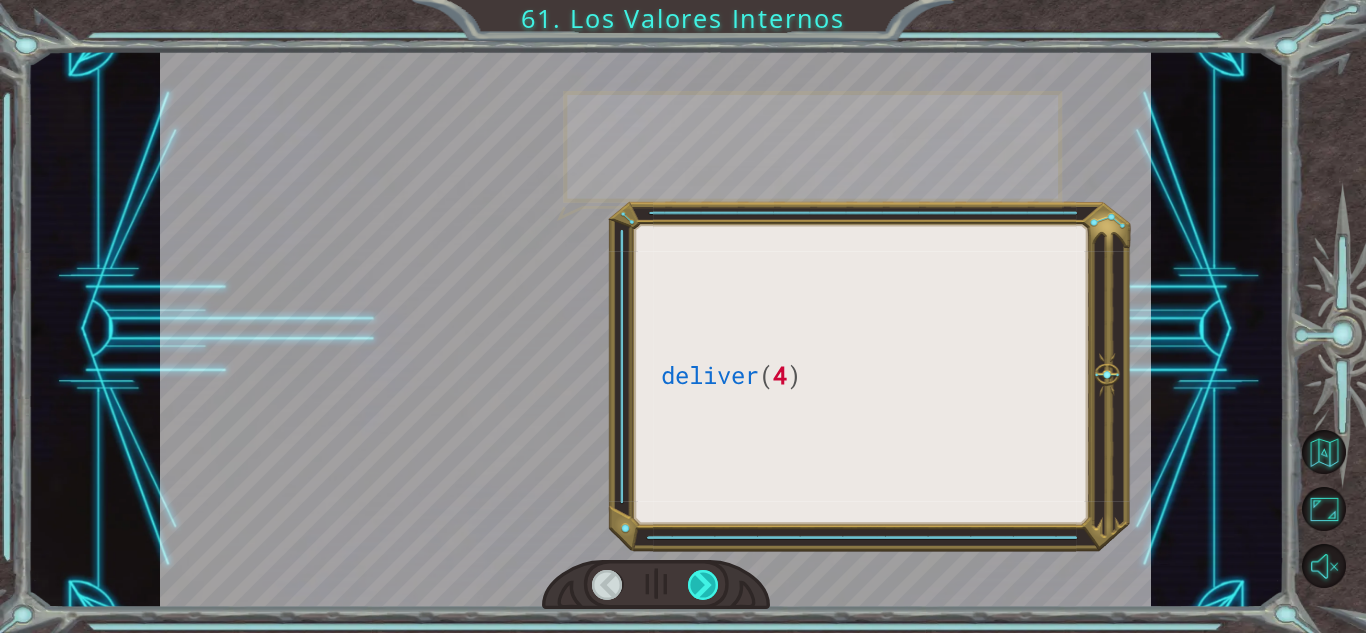click at bounding box center [703, 585] 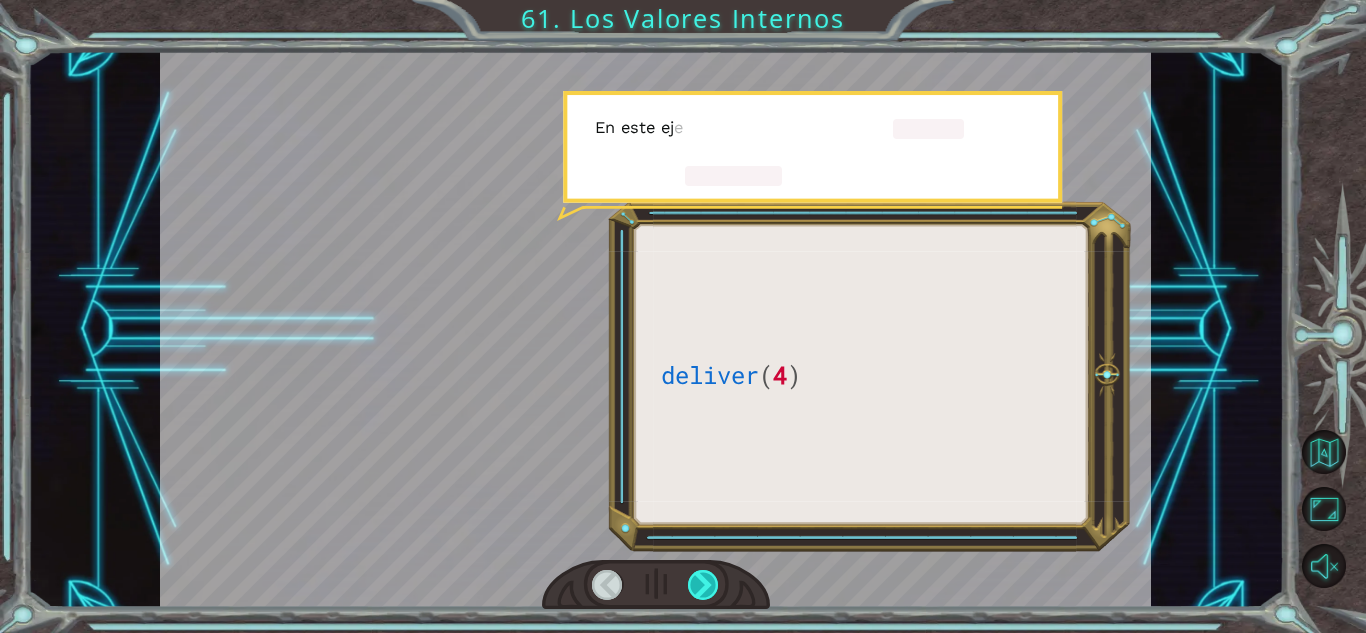 click at bounding box center (703, 585) 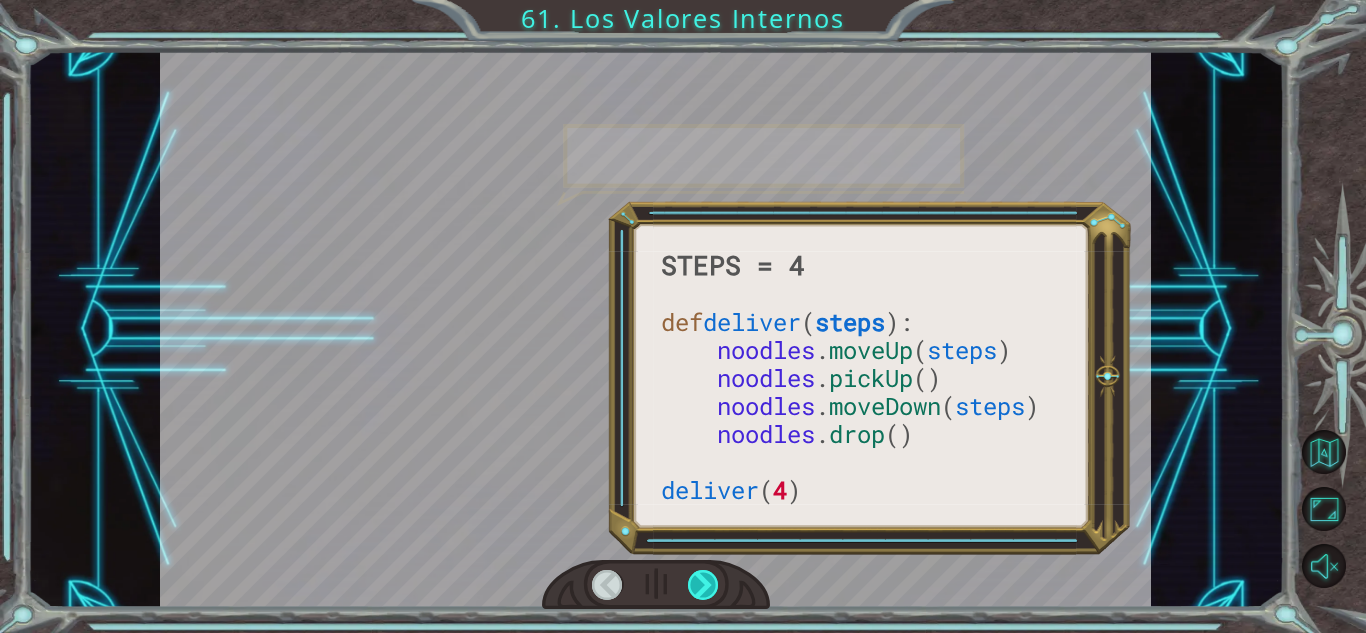 click at bounding box center [703, 585] 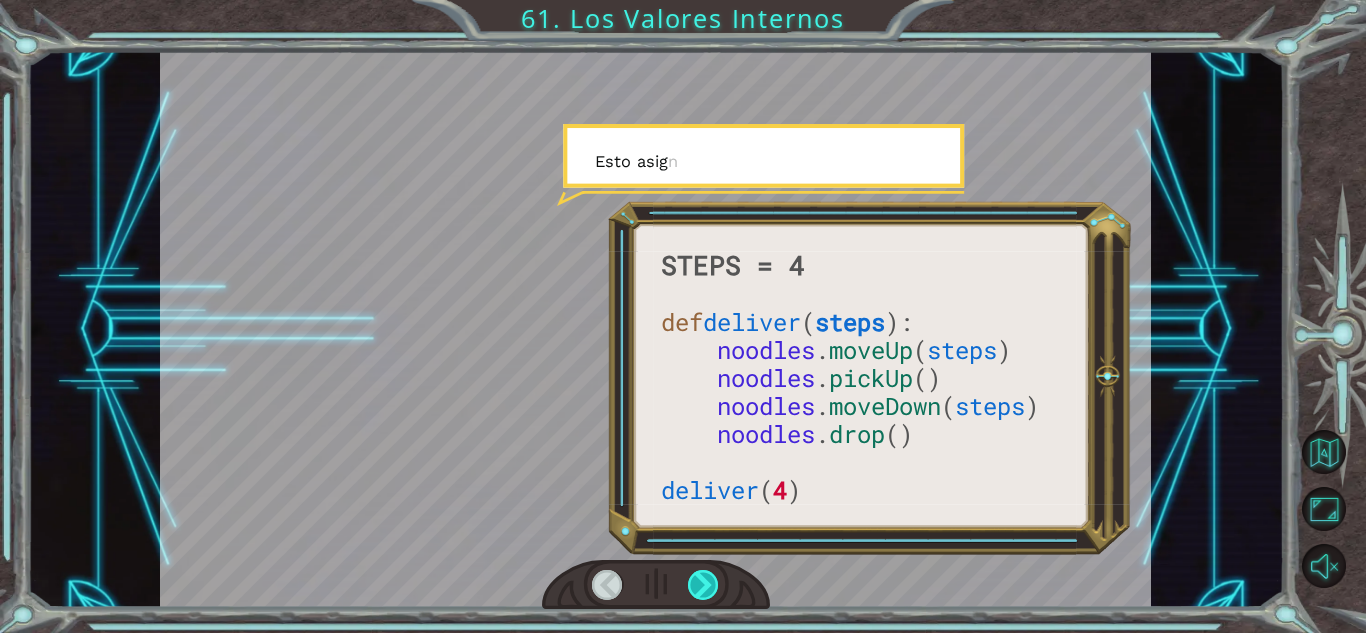 click at bounding box center (703, 585) 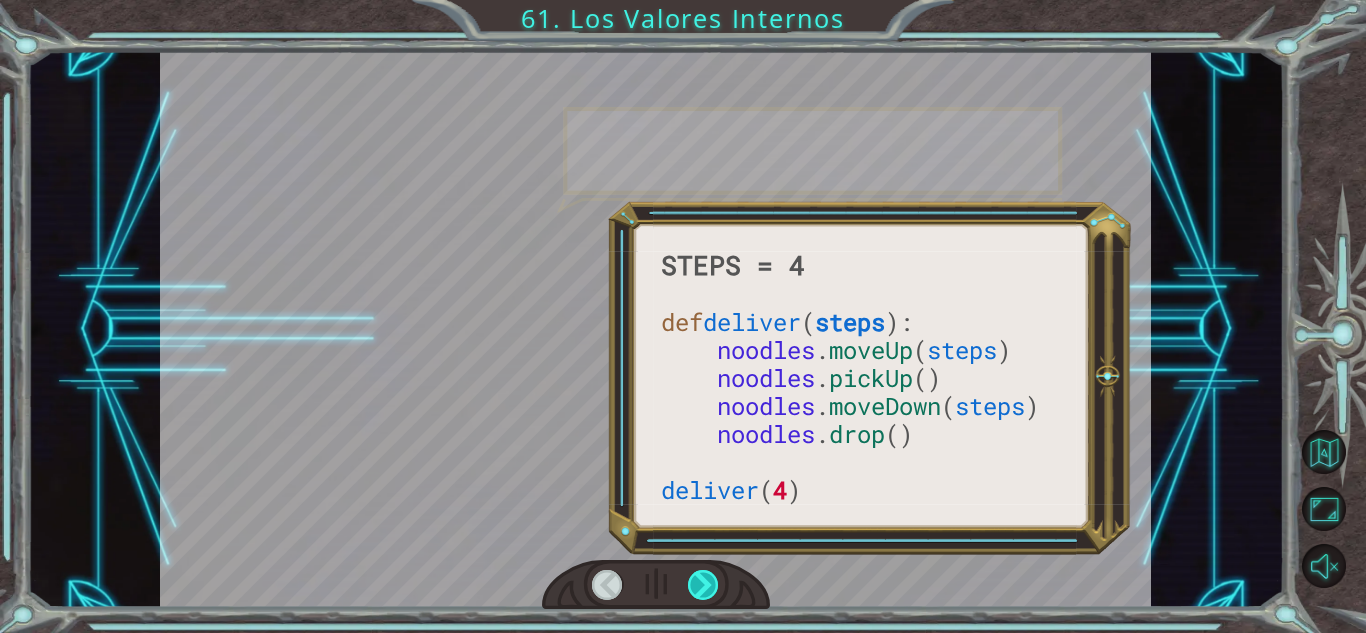 click at bounding box center [703, 585] 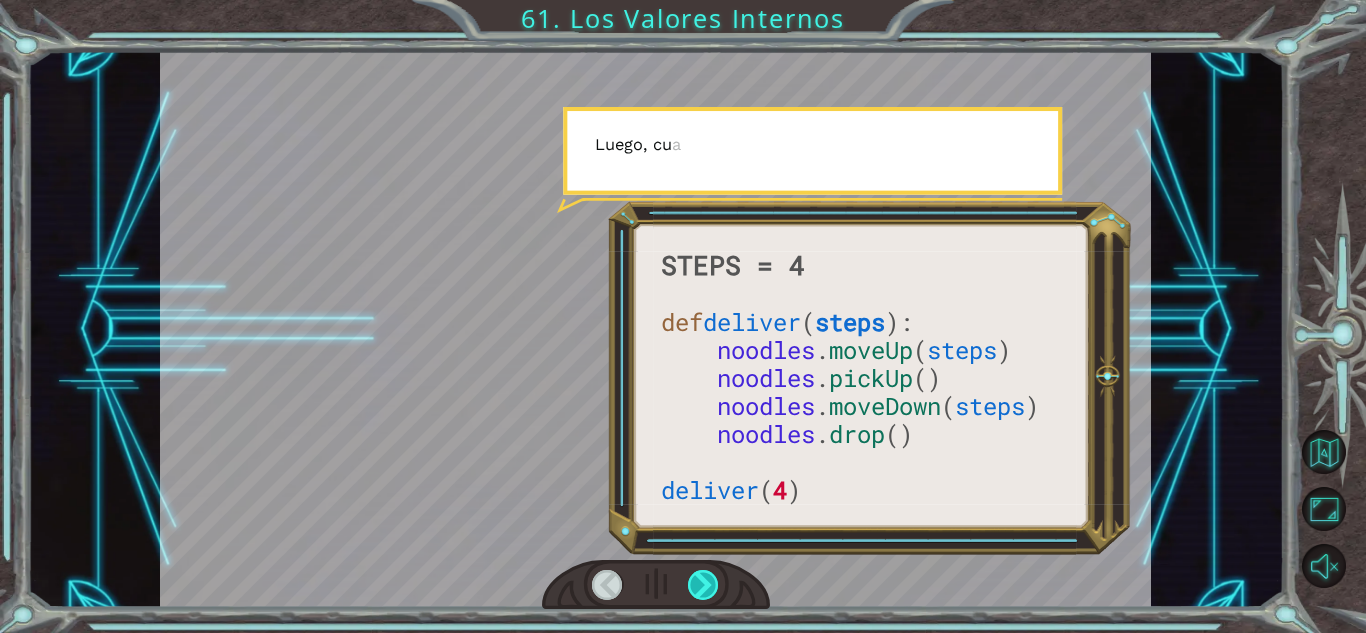 click at bounding box center [703, 585] 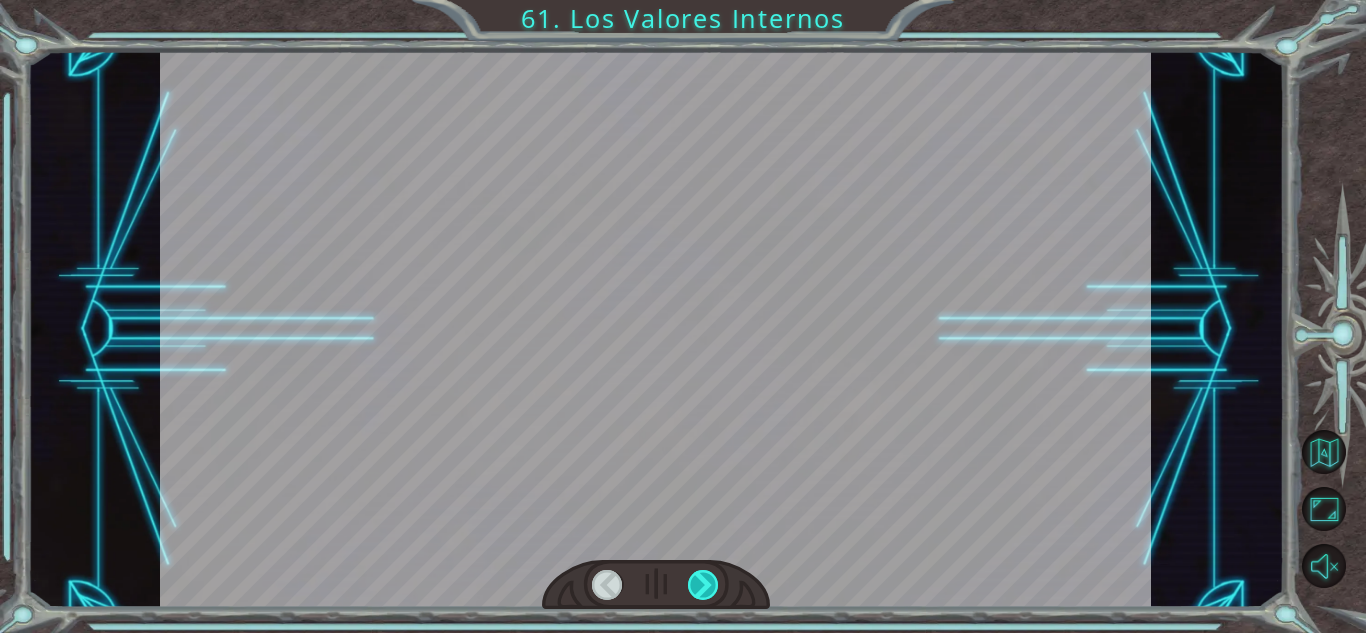 click at bounding box center (703, 585) 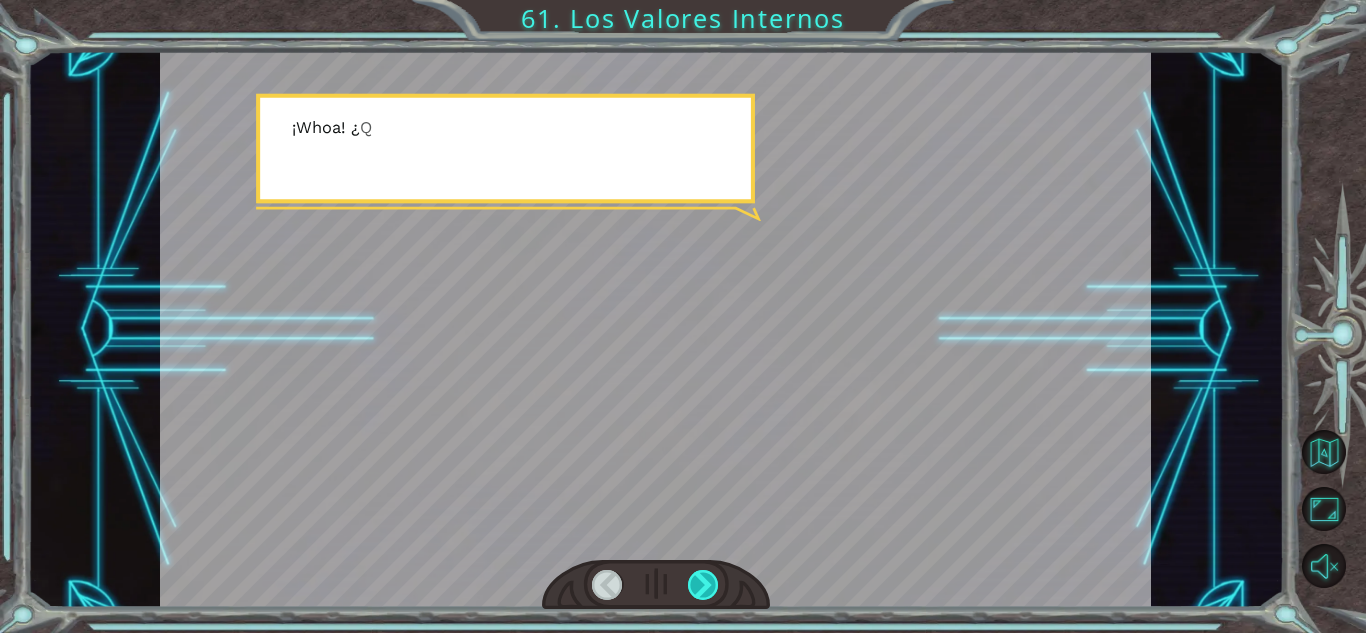 click at bounding box center (703, 585) 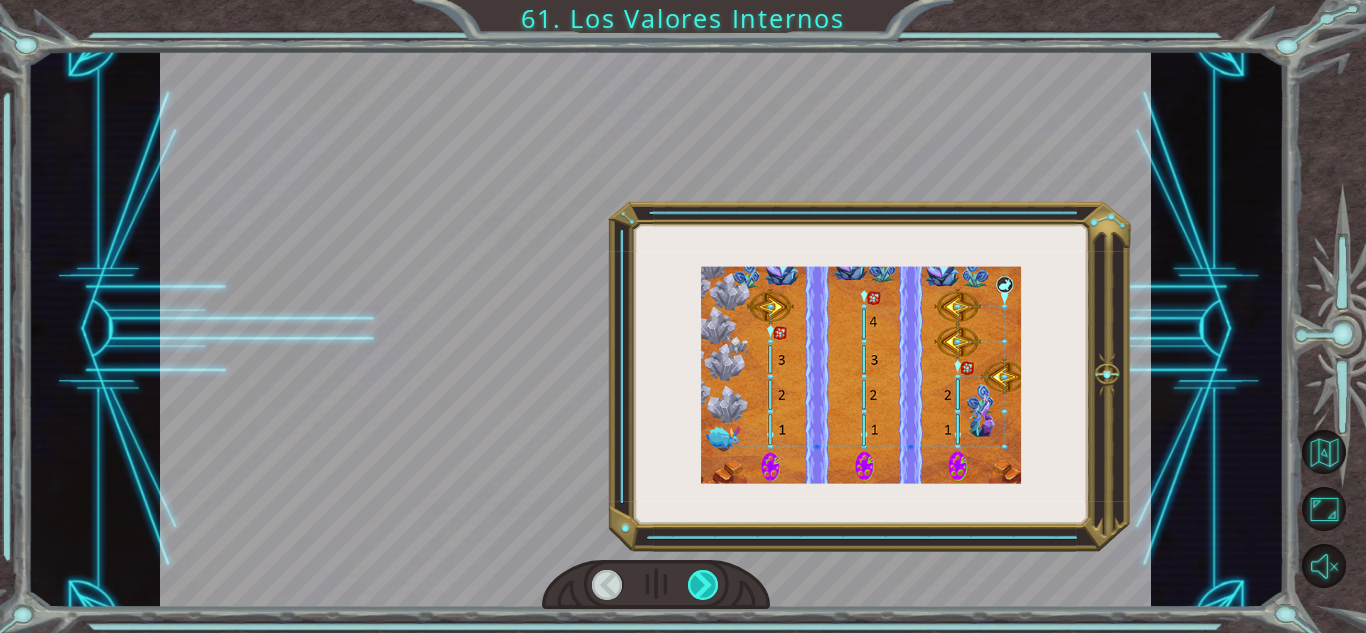click at bounding box center (703, 585) 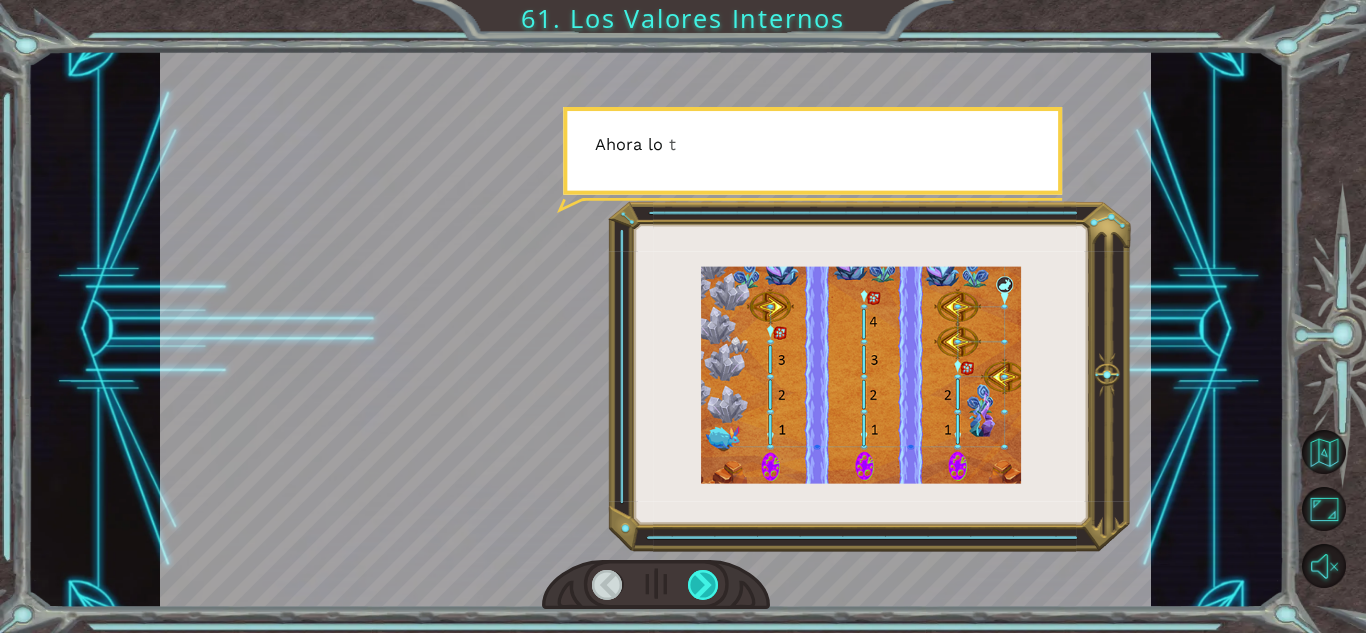 click at bounding box center (703, 585) 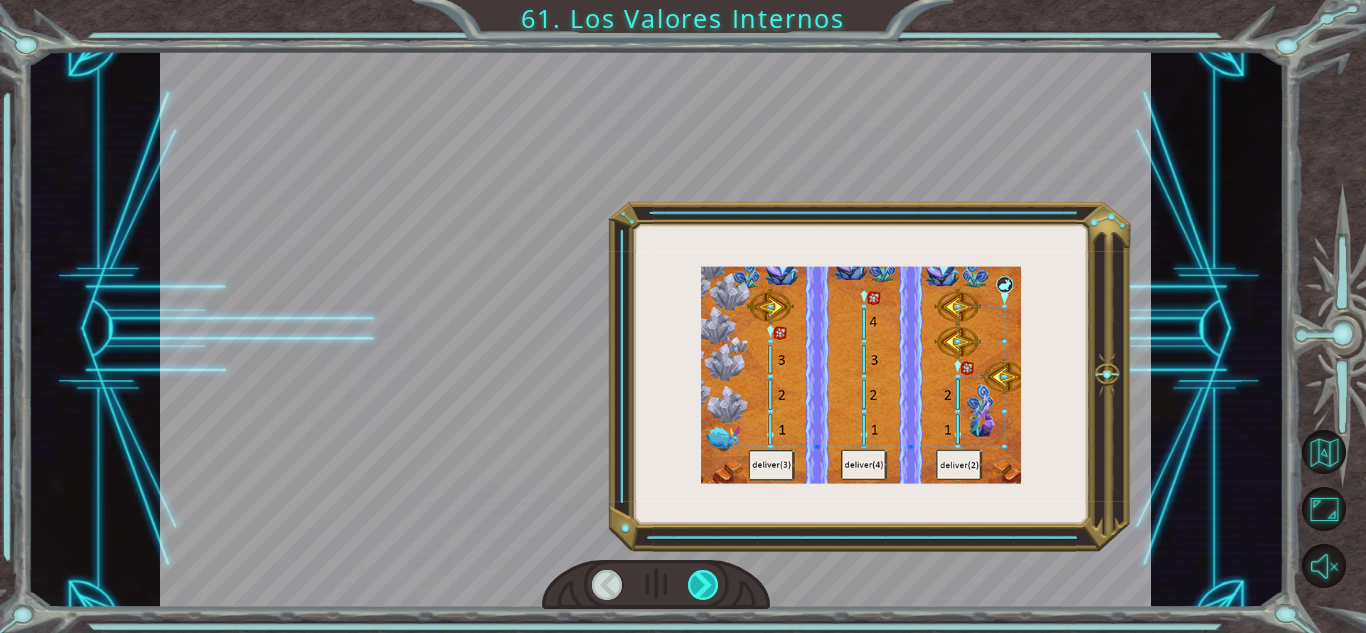 click at bounding box center [703, 585] 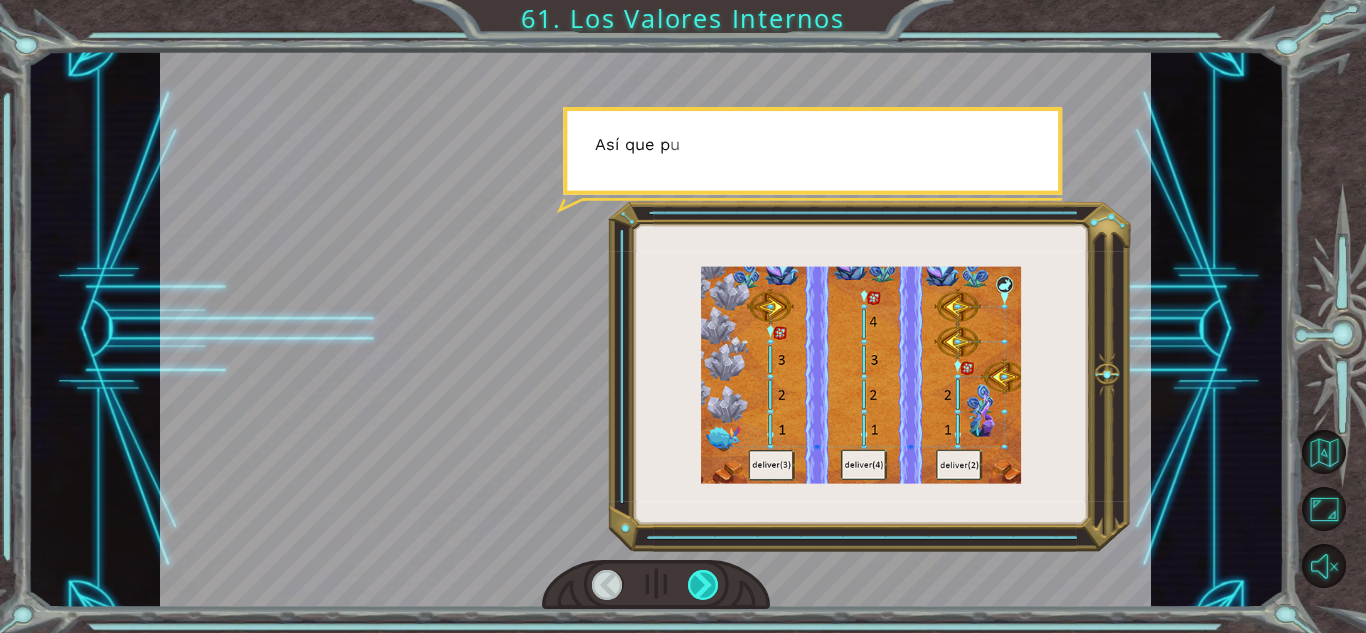 click at bounding box center [703, 585] 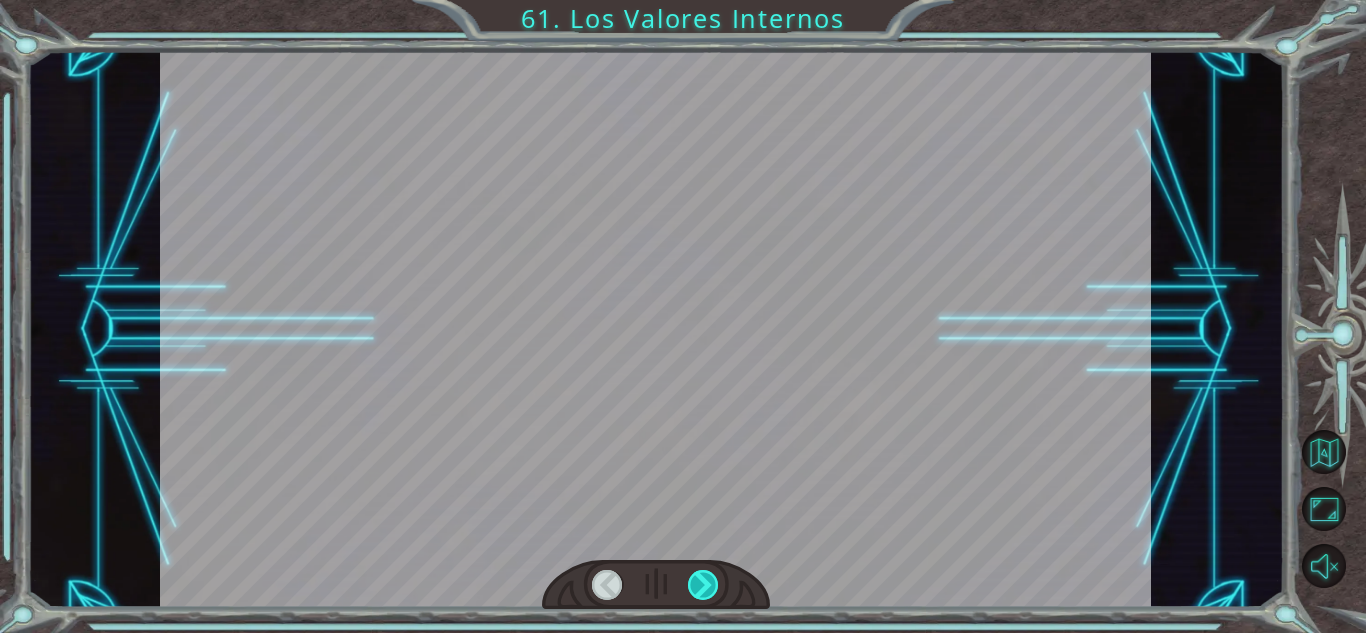 click at bounding box center [703, 585] 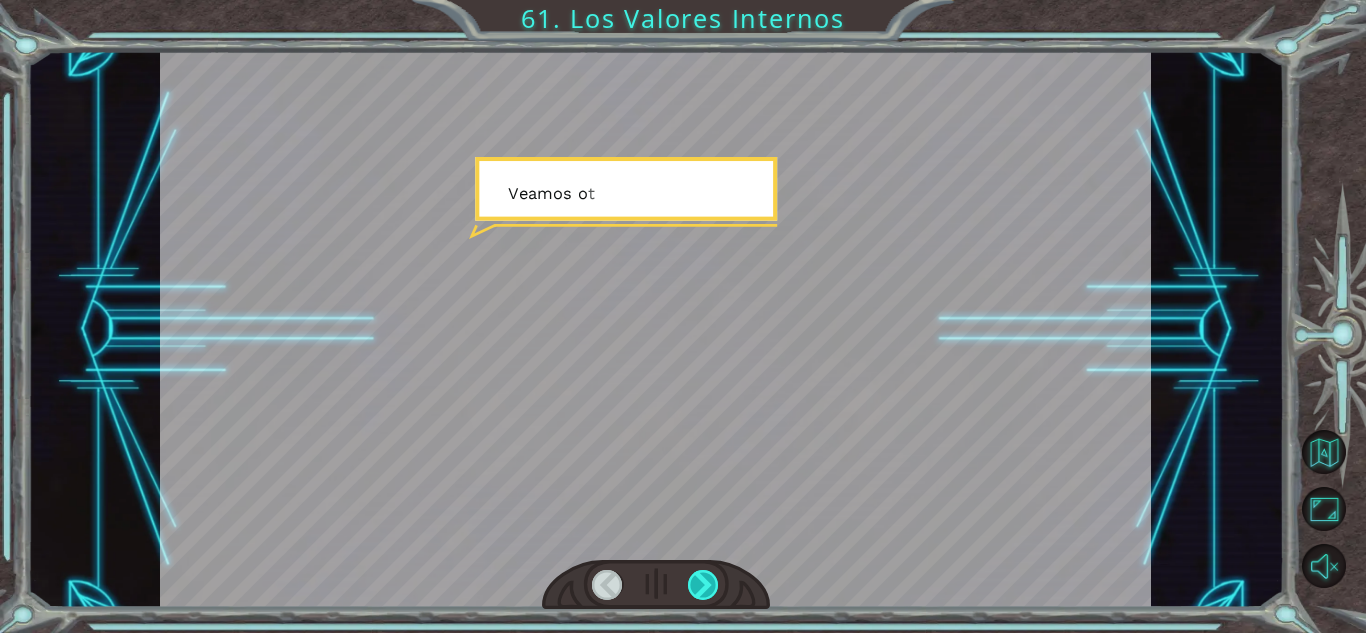 click at bounding box center (703, 585) 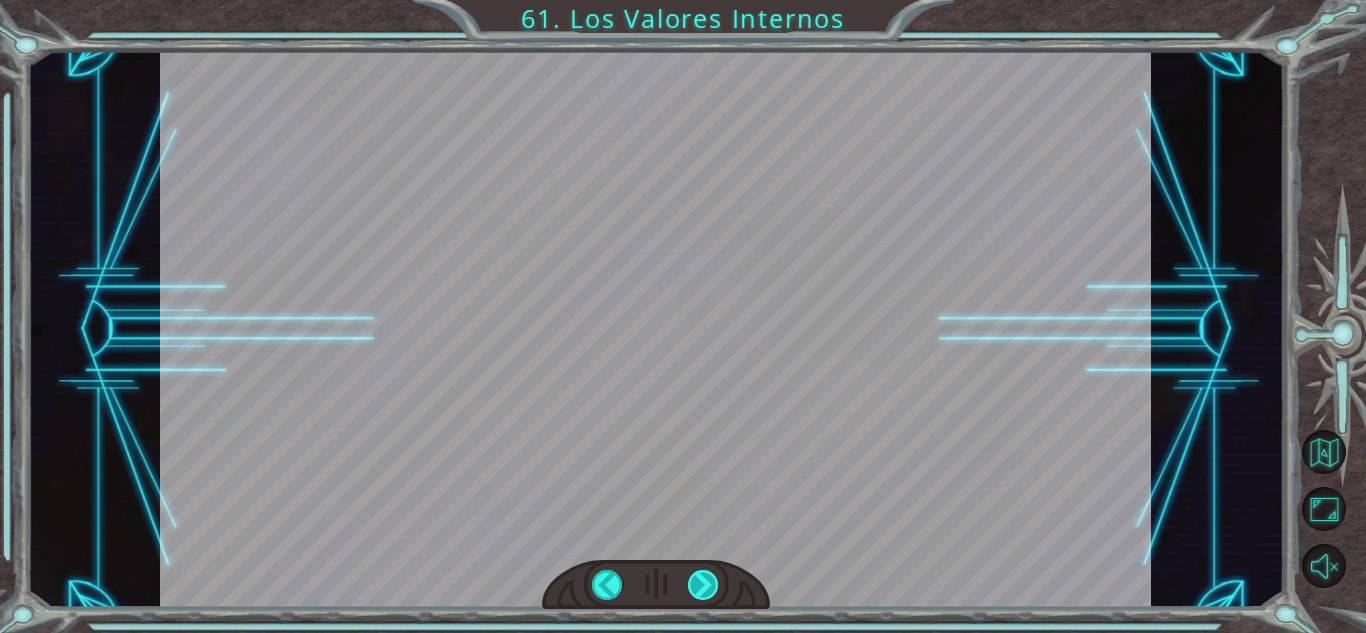 click at bounding box center (703, 585) 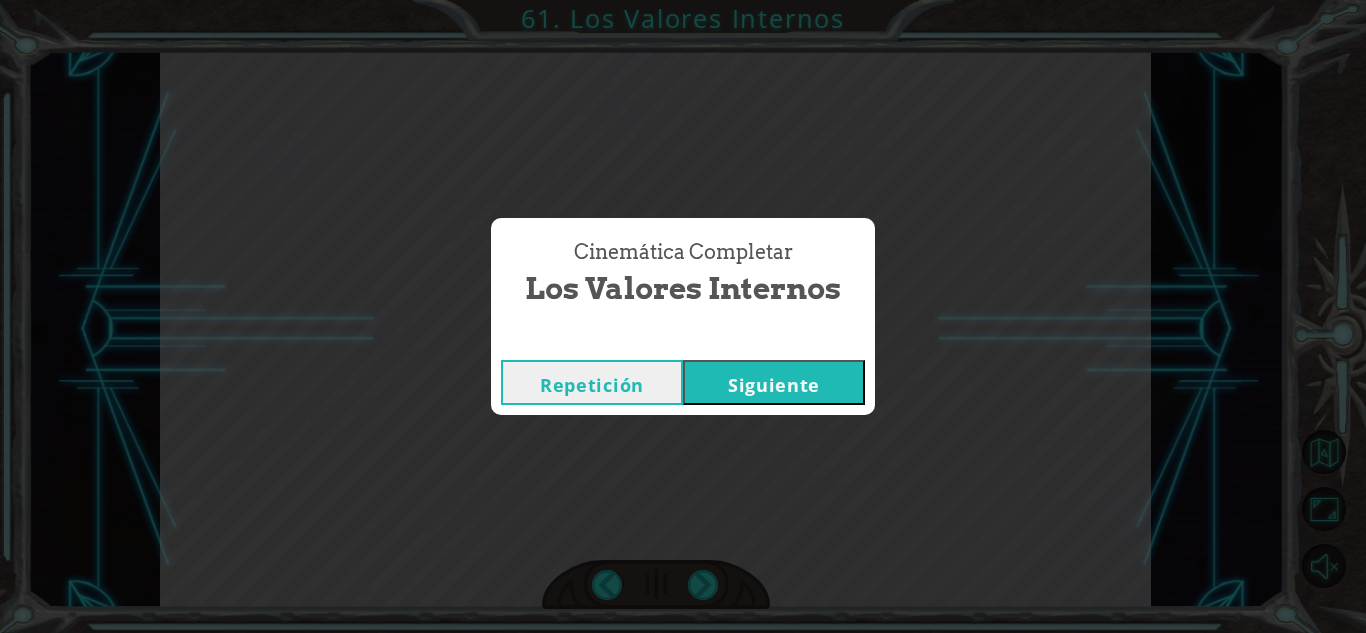 click on "Cinemática Completar     Los Valores Internos
Repetición
Siguiente" at bounding box center (683, 316) 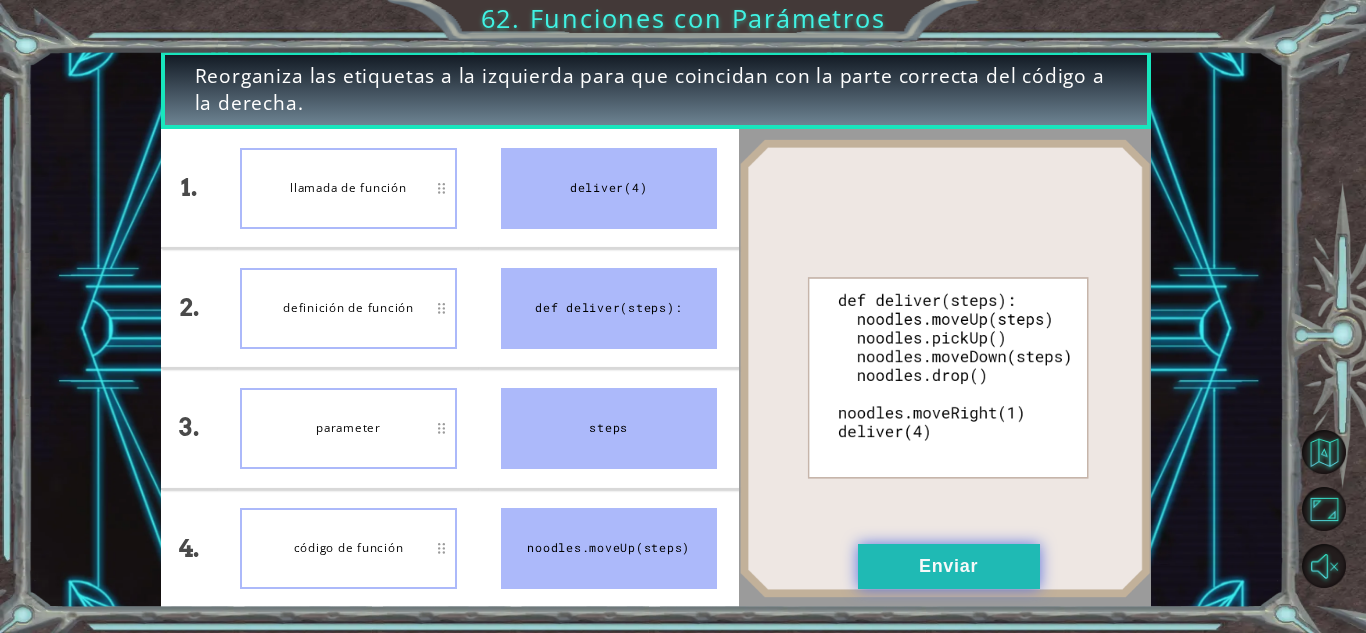 click on "Enviar" at bounding box center [949, 566] 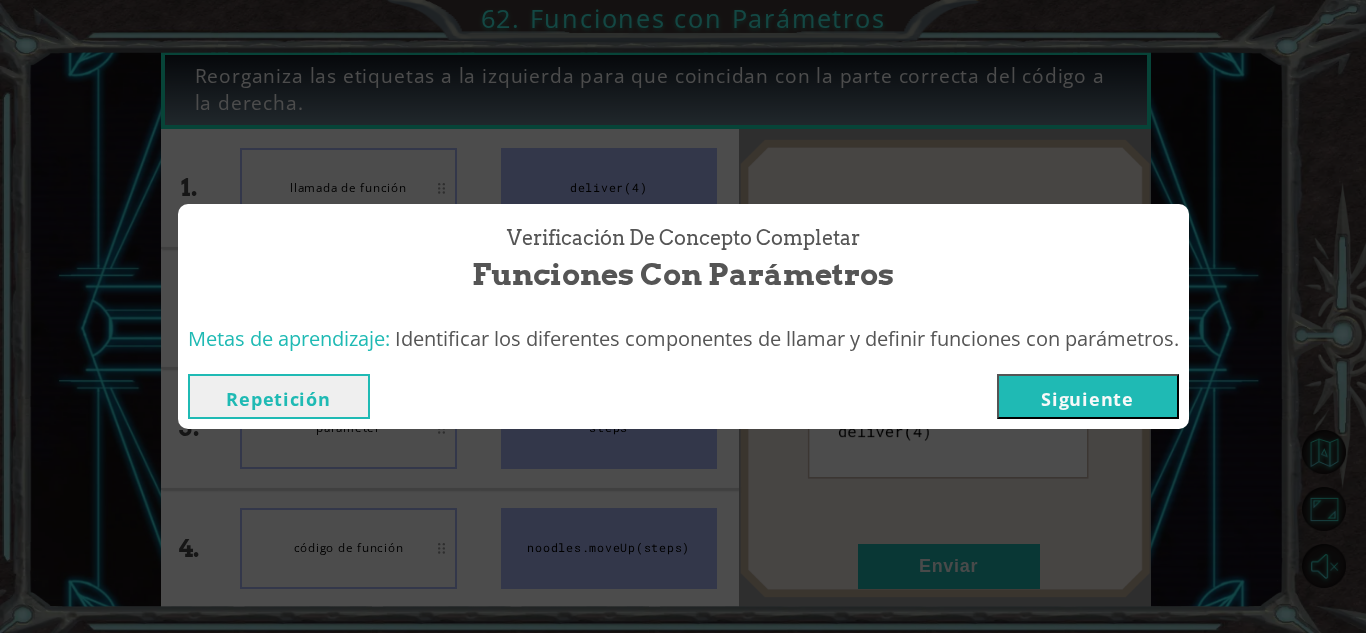 click on "Siguiente" at bounding box center [1088, 396] 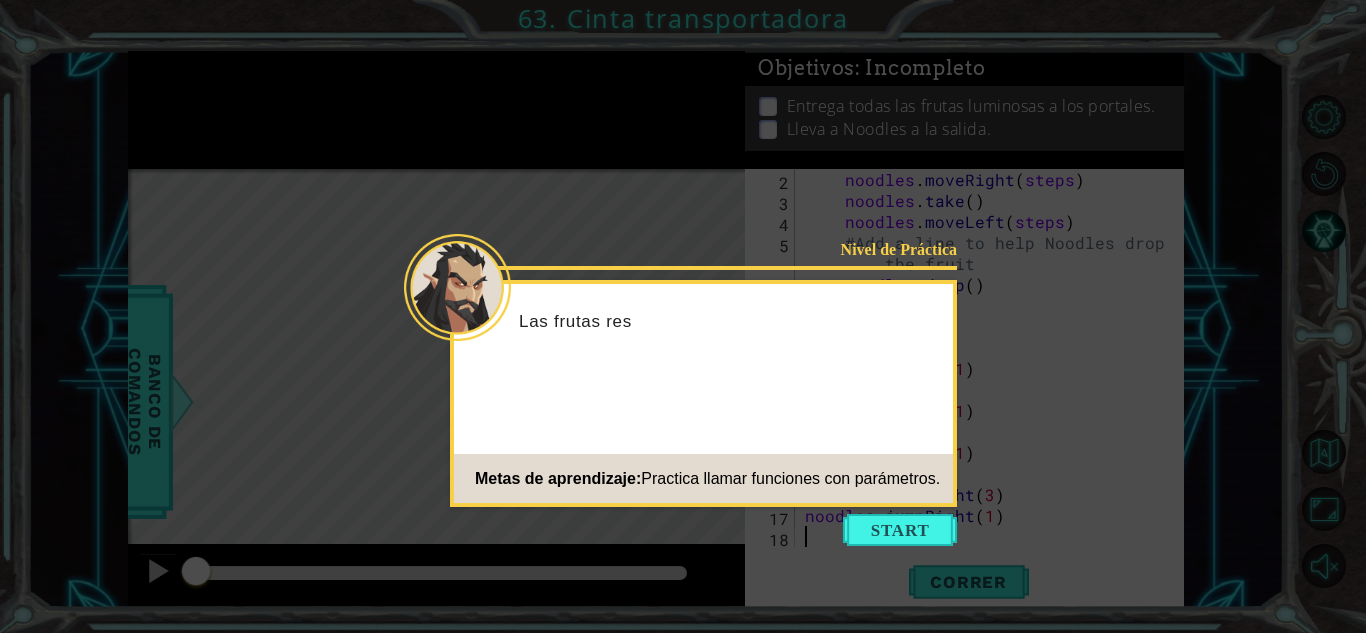 scroll, scrollTop: 21, scrollLeft: 0, axis: vertical 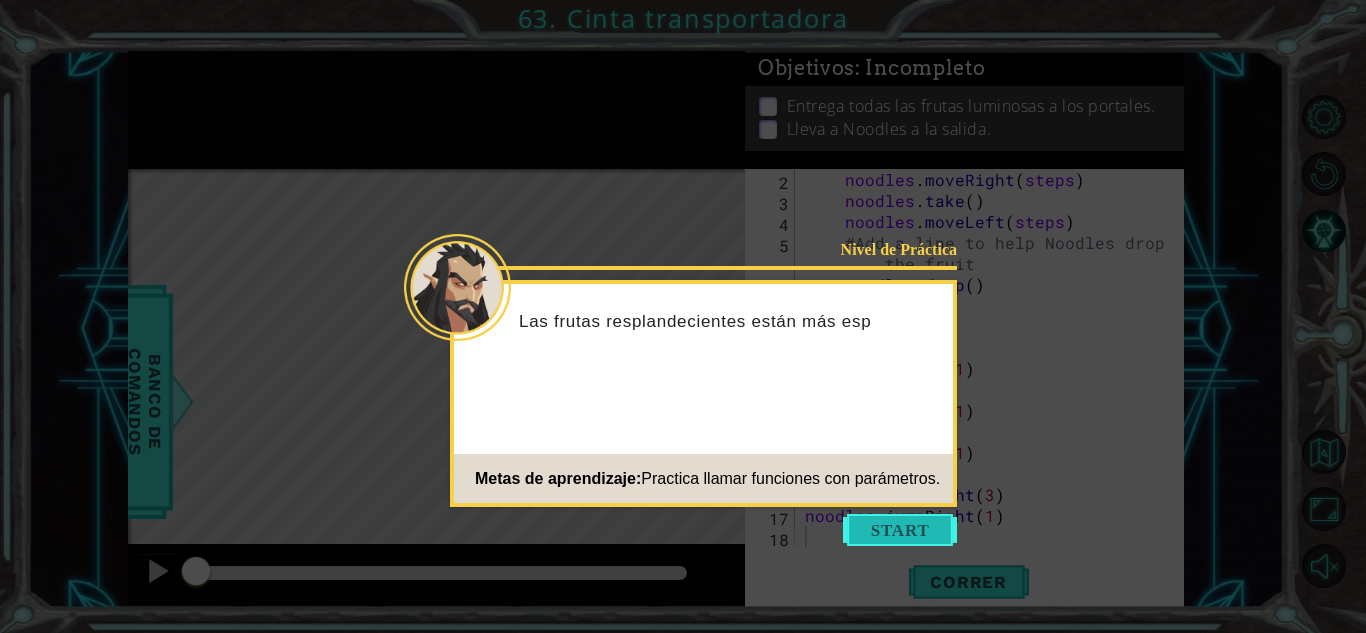 click at bounding box center [900, 530] 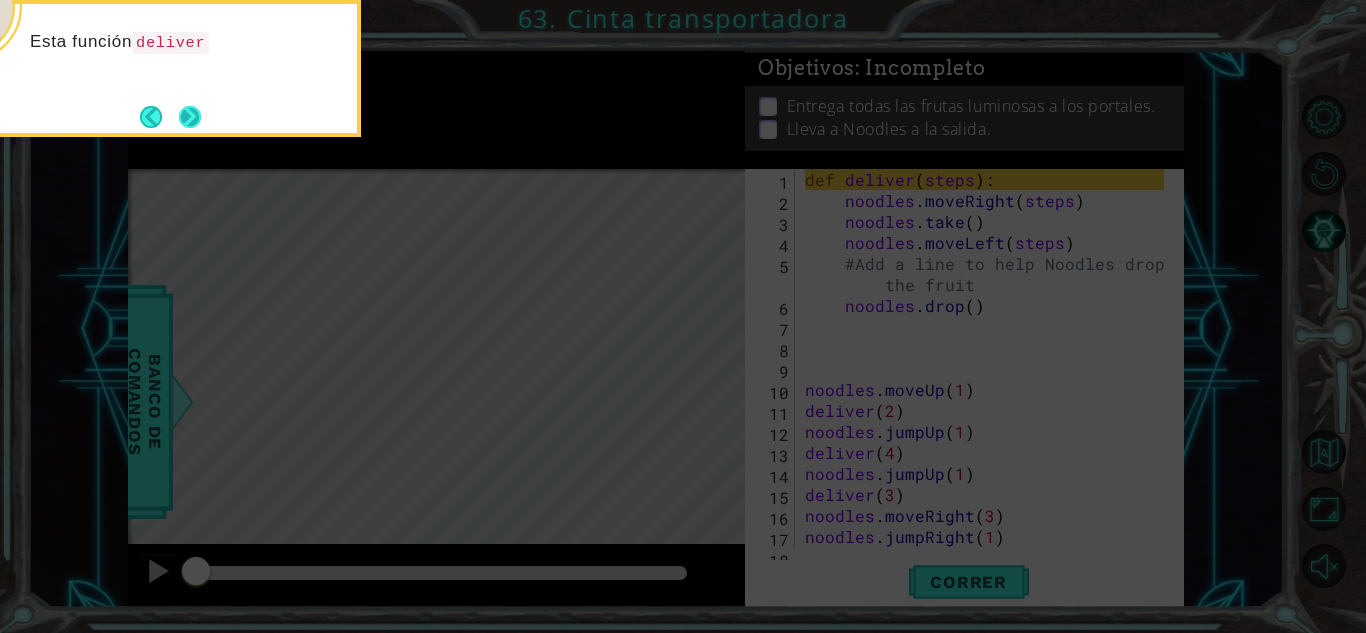 click at bounding box center [190, 117] 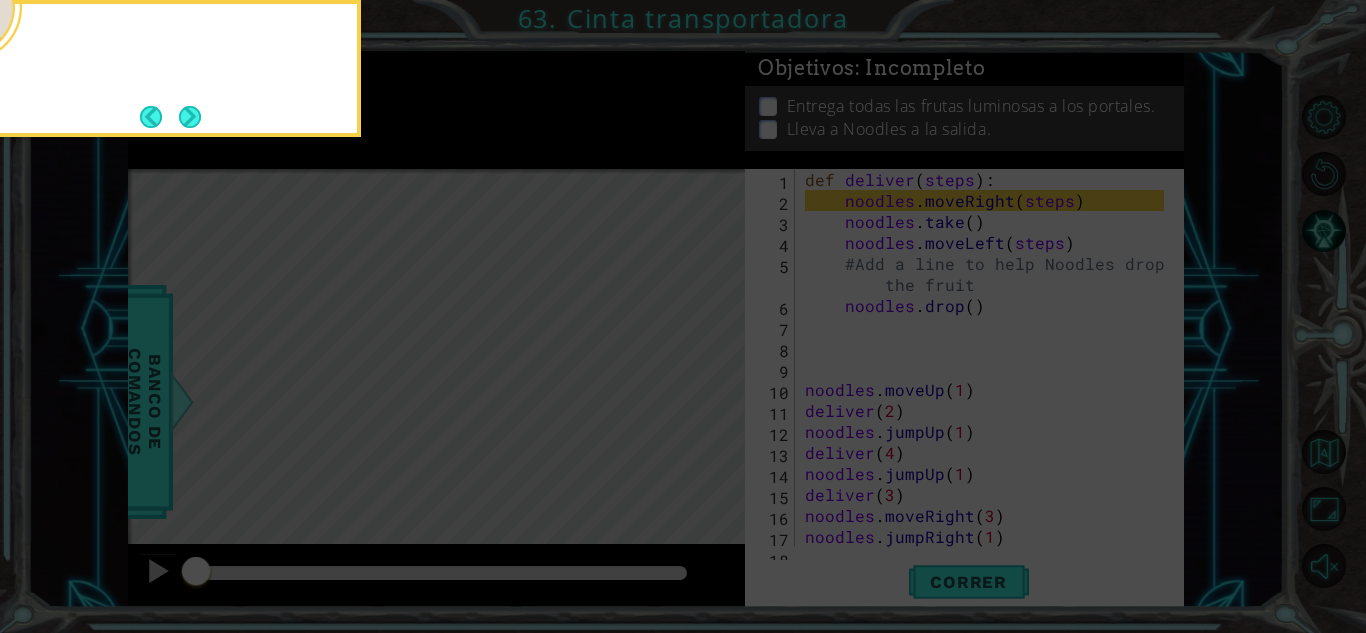 click at bounding box center (161, 68) 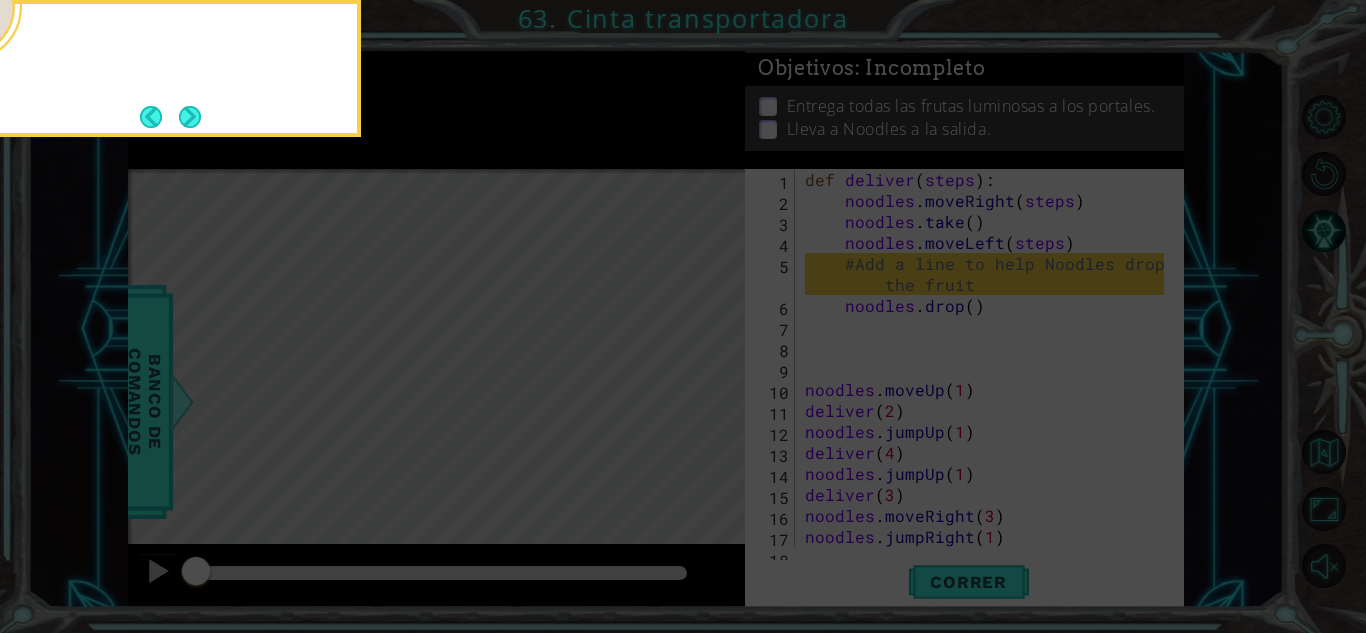 click at bounding box center [161, 68] 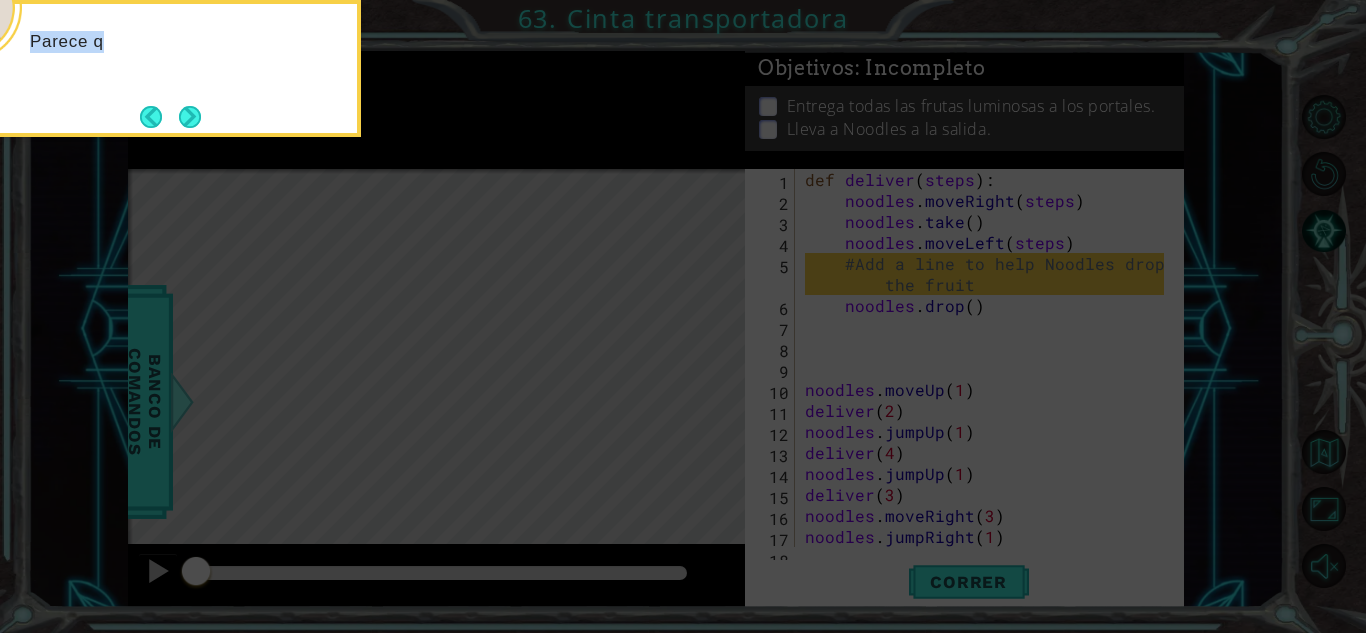 click at bounding box center (189, 116) 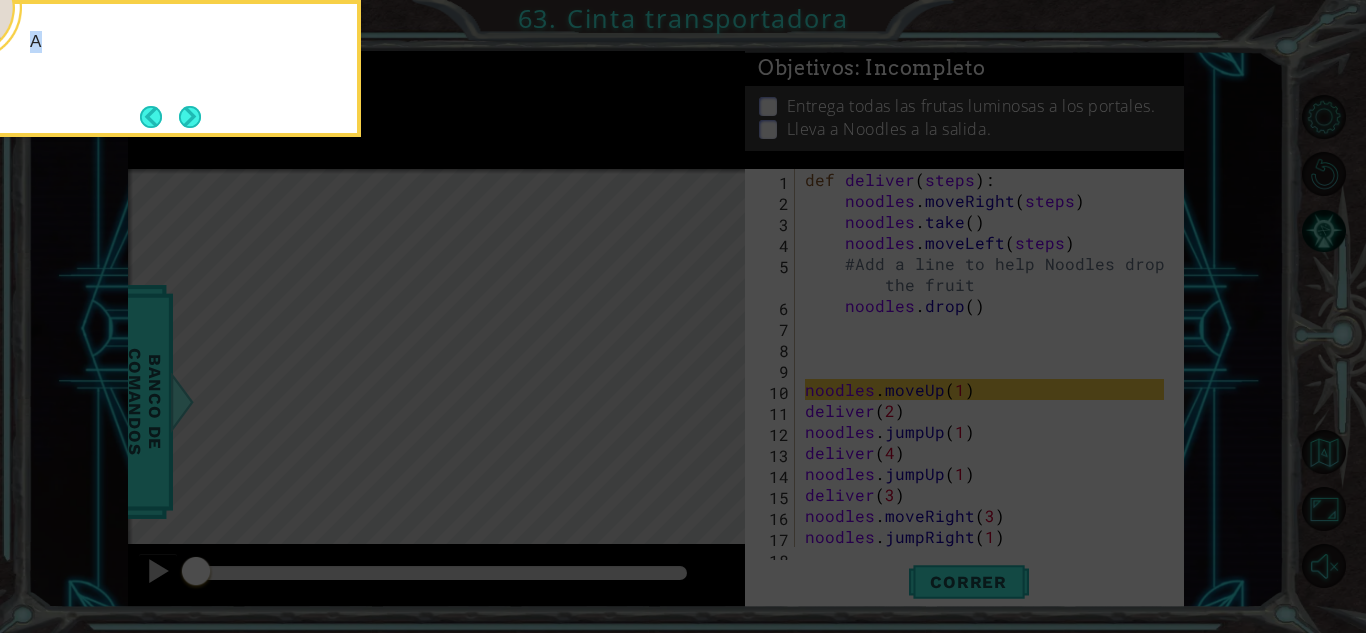 click on "A" at bounding box center (161, 68) 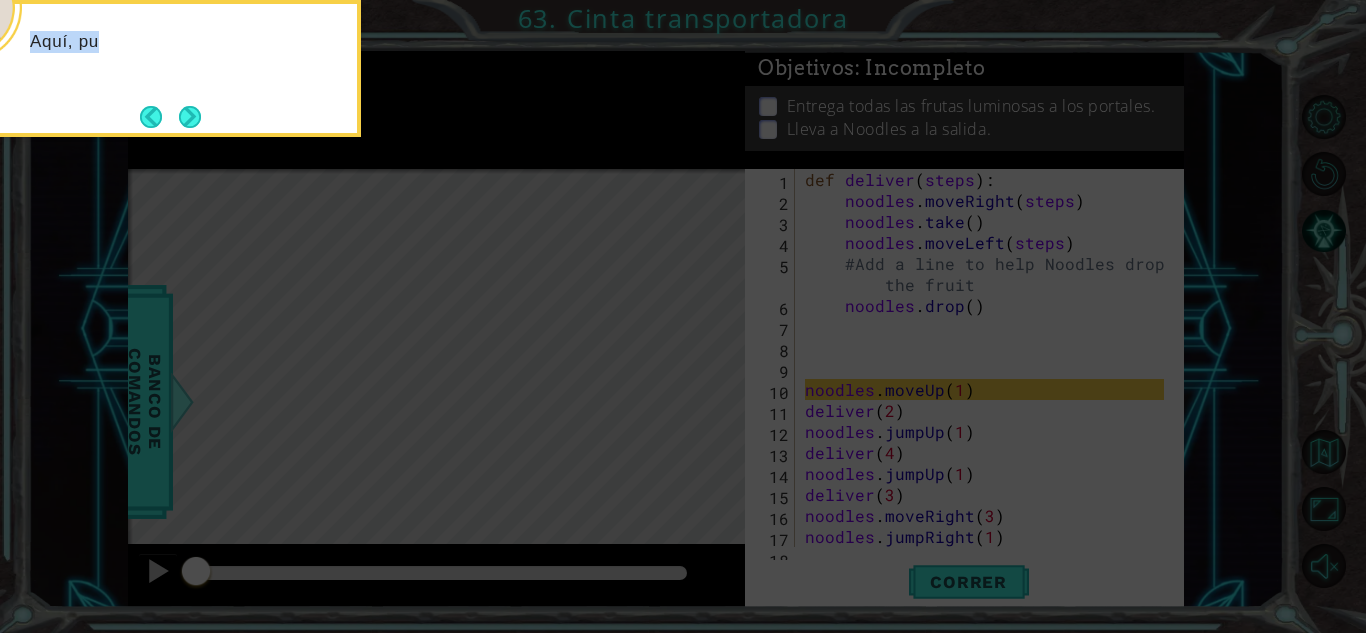 click at bounding box center [190, 117] 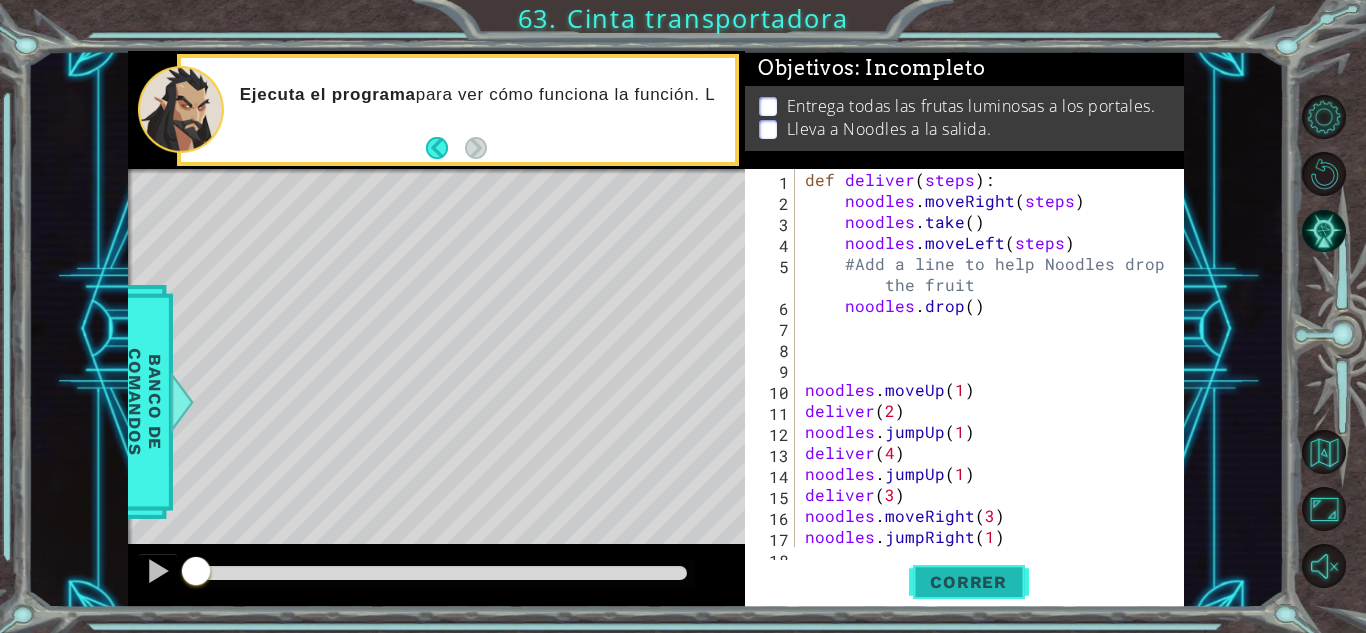 click on "Correr" at bounding box center (968, 582) 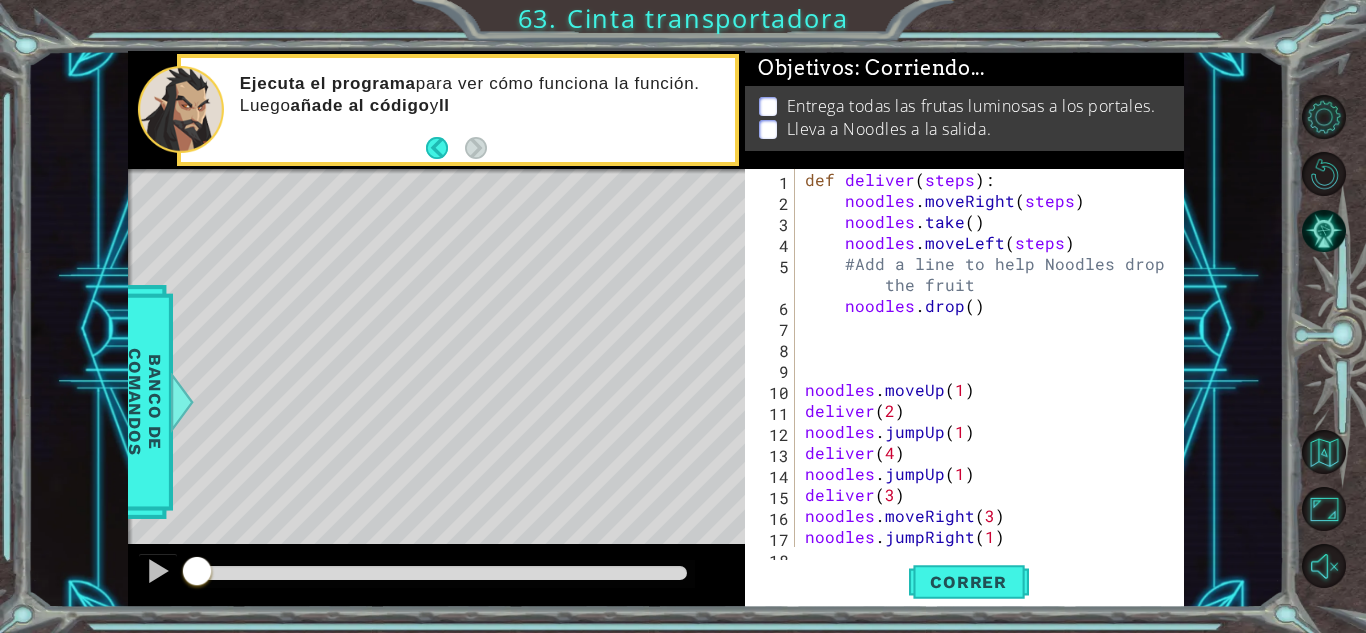 scroll, scrollTop: 0, scrollLeft: 0, axis: both 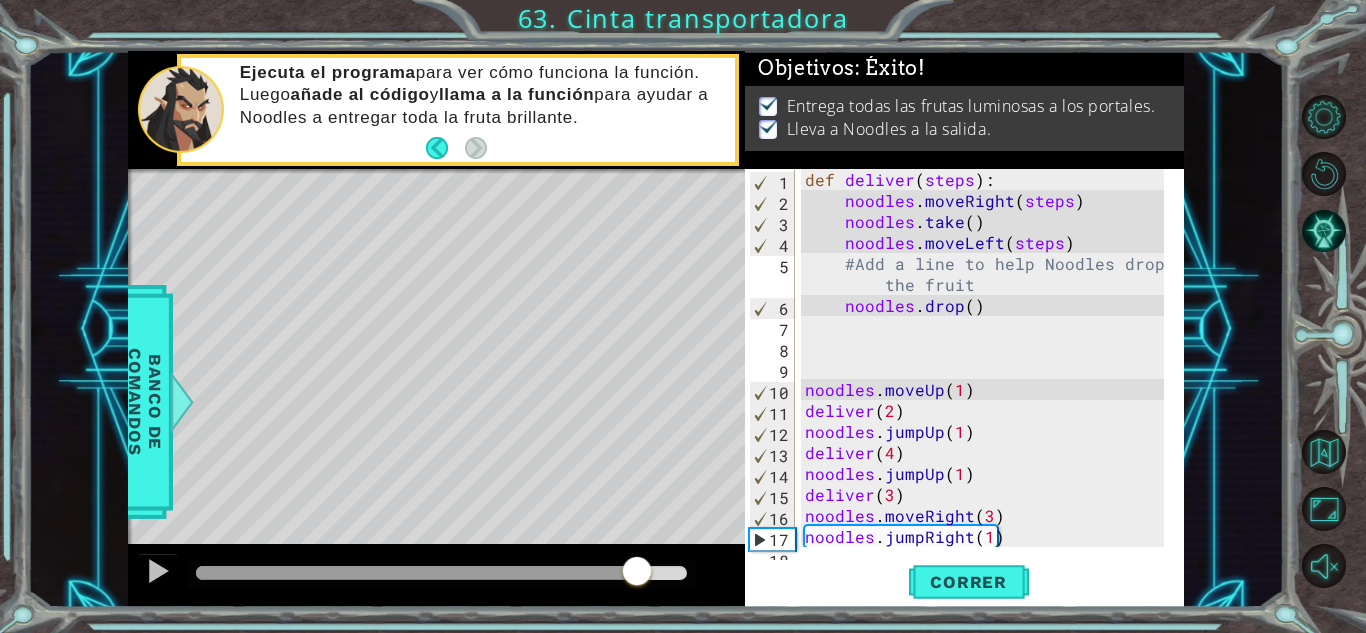 click on "methods   noodles     moveUp(steps) moveDown(steps) moveLeft(steps) moveRight(steps) jumpUp(jumps) jumpDown(jumps) jumpLeft(jumps) jumpRight(jumps) take() drop() tools   variables     assignment reassignment   conditionals     if statement if/else statement else/if statement   loops     for loop while loop   operators     <= >= AND OR NOT   functions     functions parameters Banco de comandos       Ejecuta el programa  para ver cómo funciona la función. Luego  añade al código  y  llama a la función  para ayudar a Noodles a entregar toda la fruta brillante.
Continuar" at bounding box center [656, 329] 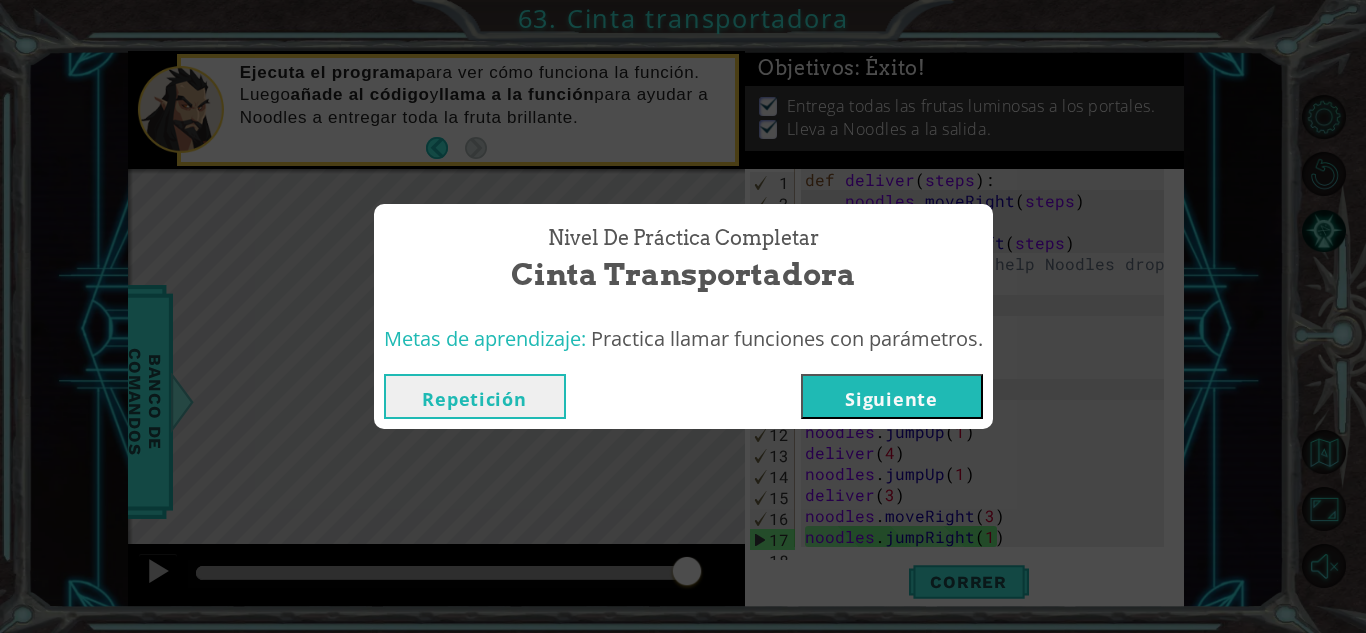 click on "Siguiente" at bounding box center [892, 396] 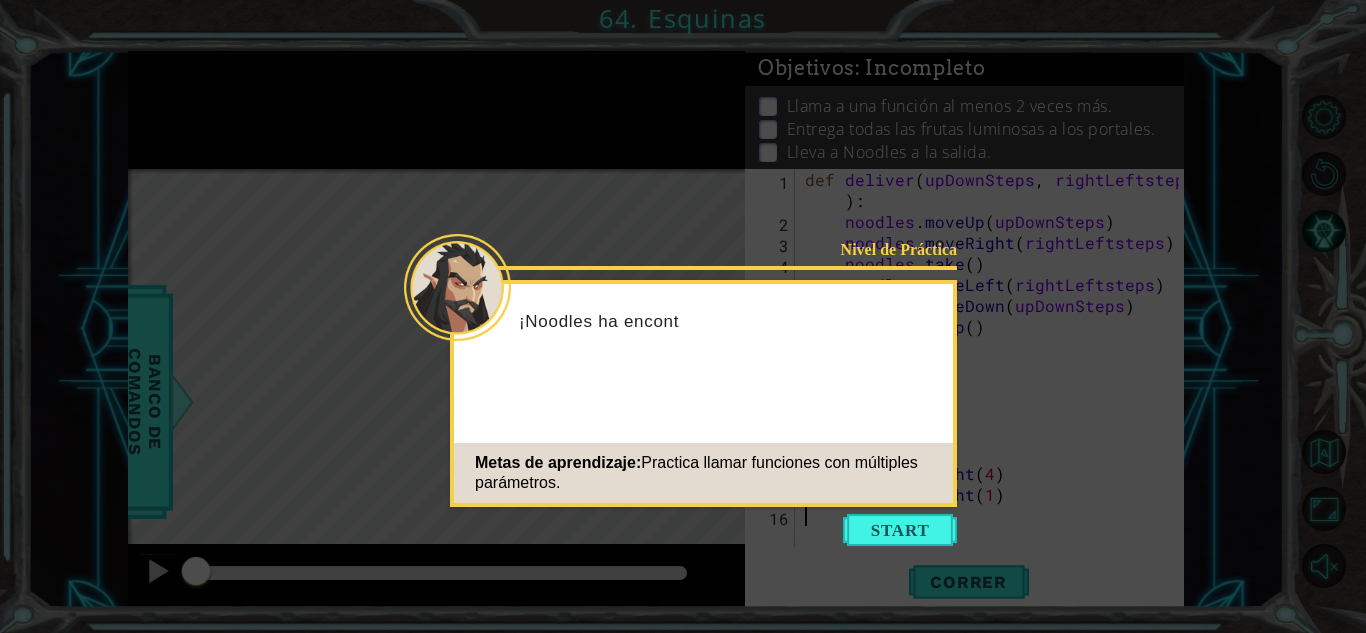 click 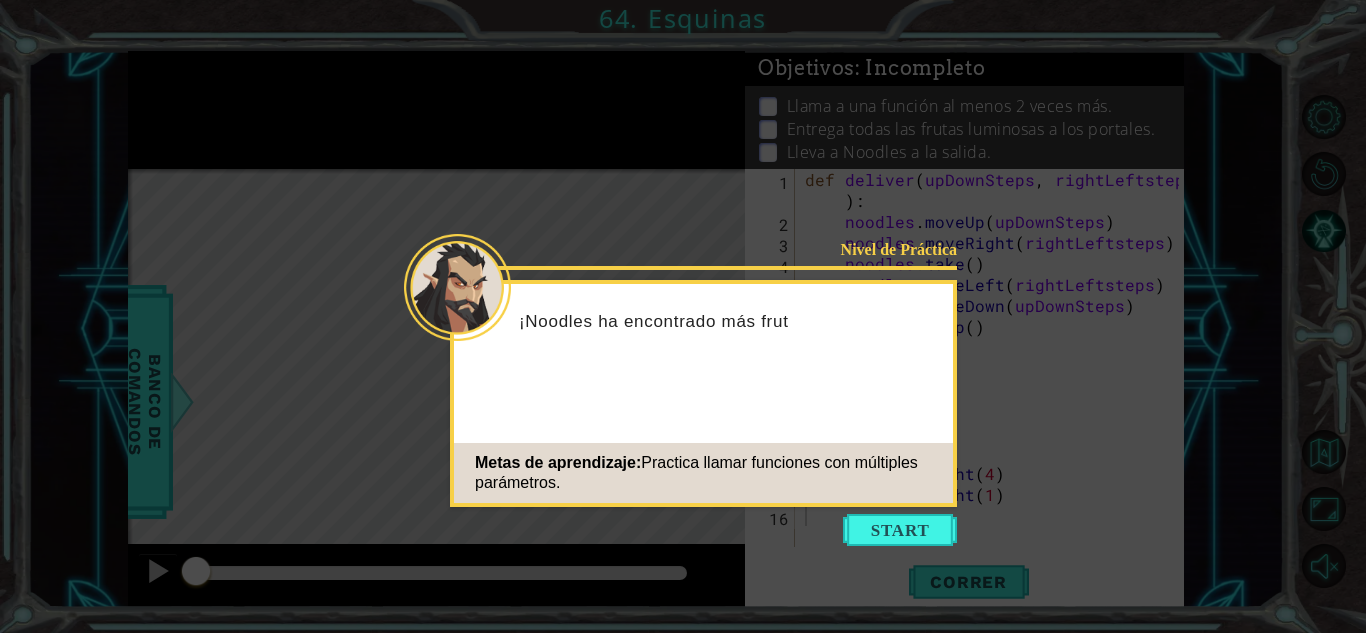 click 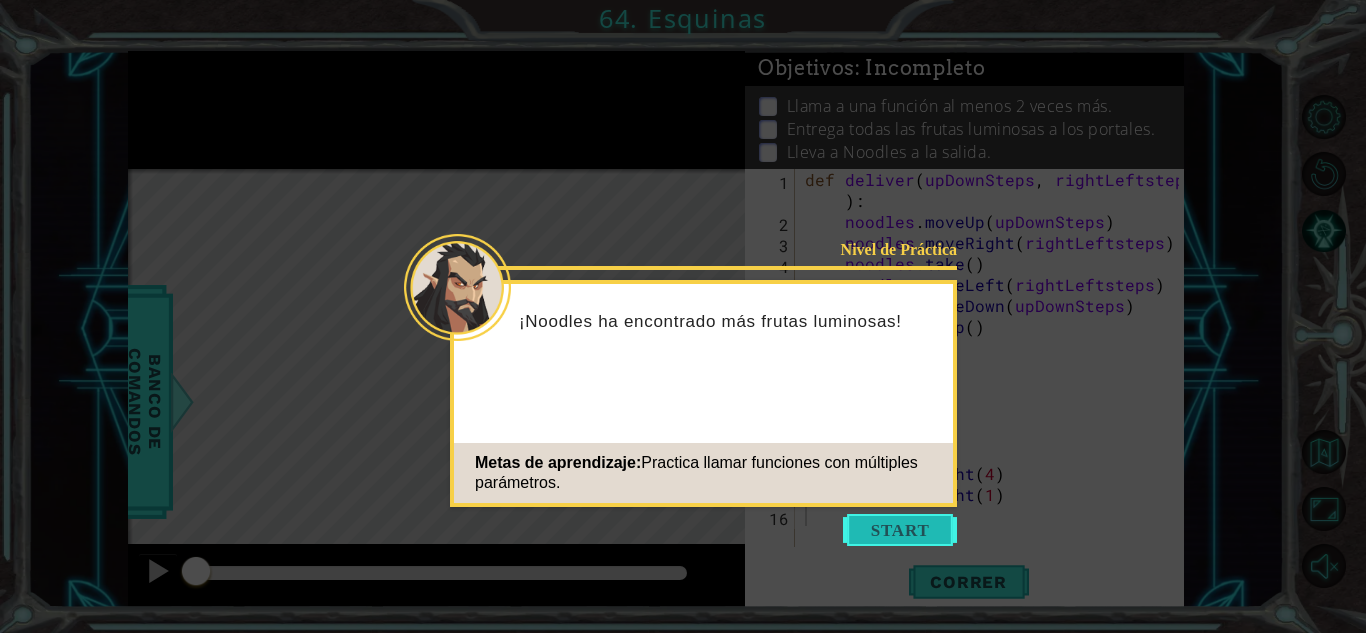 click at bounding box center [900, 530] 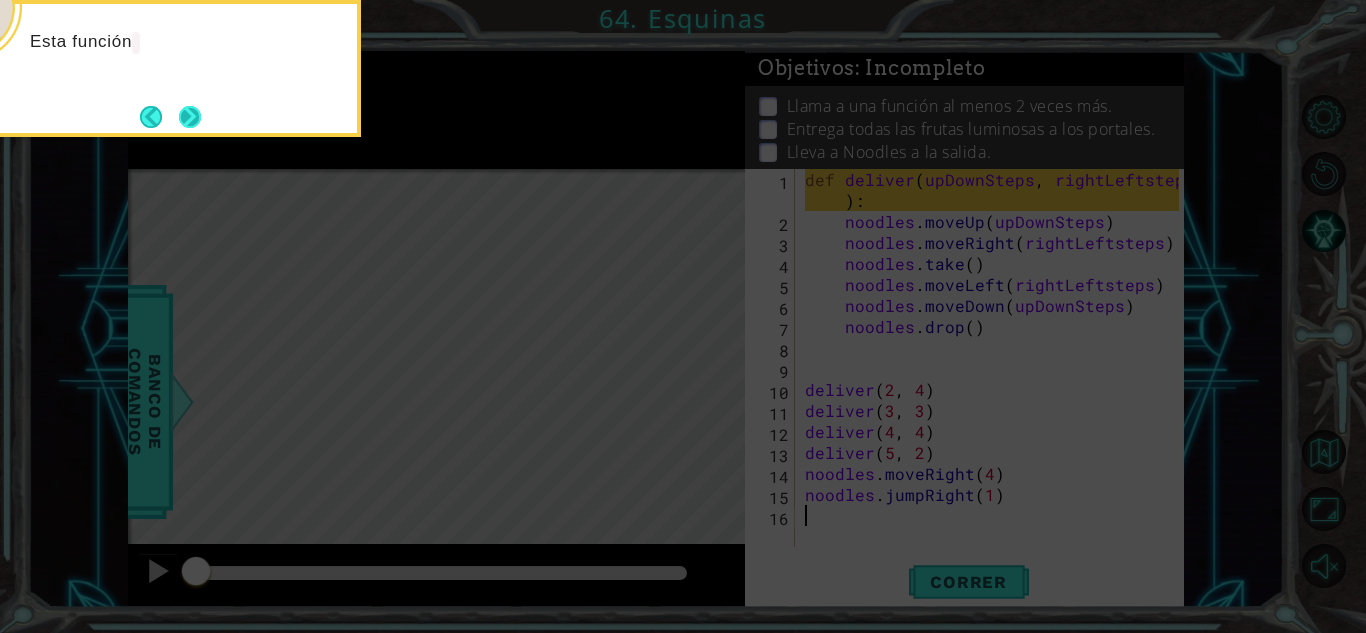 click at bounding box center (190, 116) 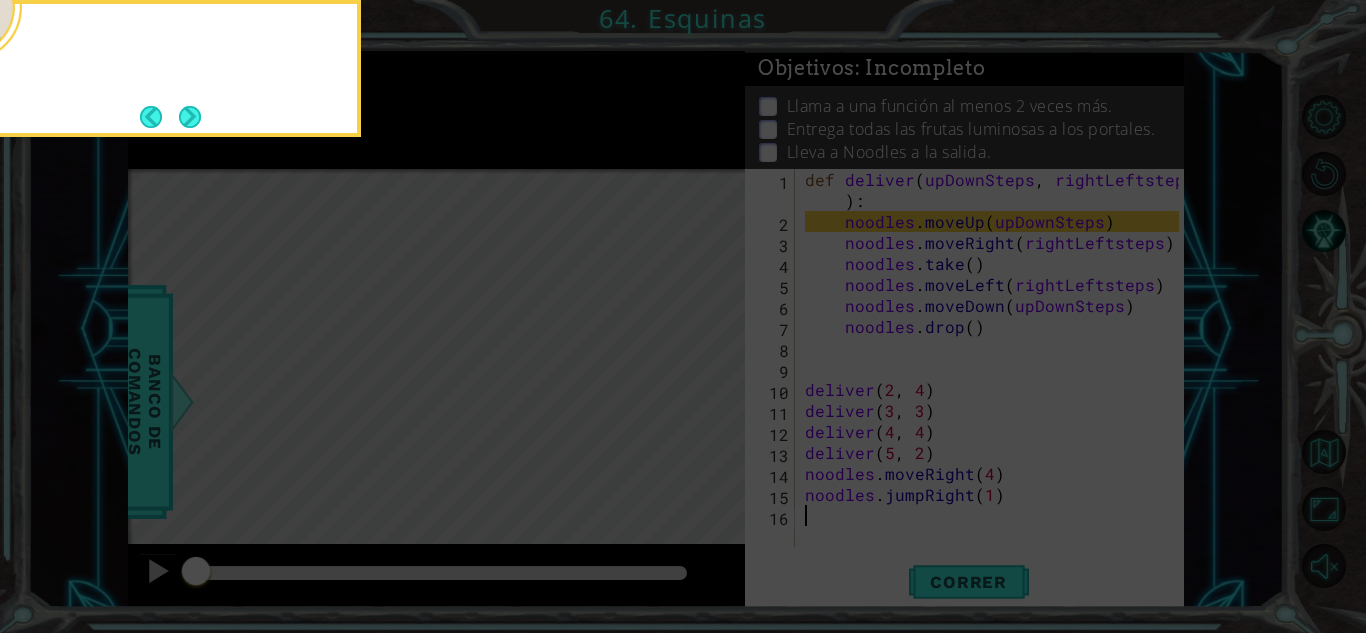 click at bounding box center [190, 117] 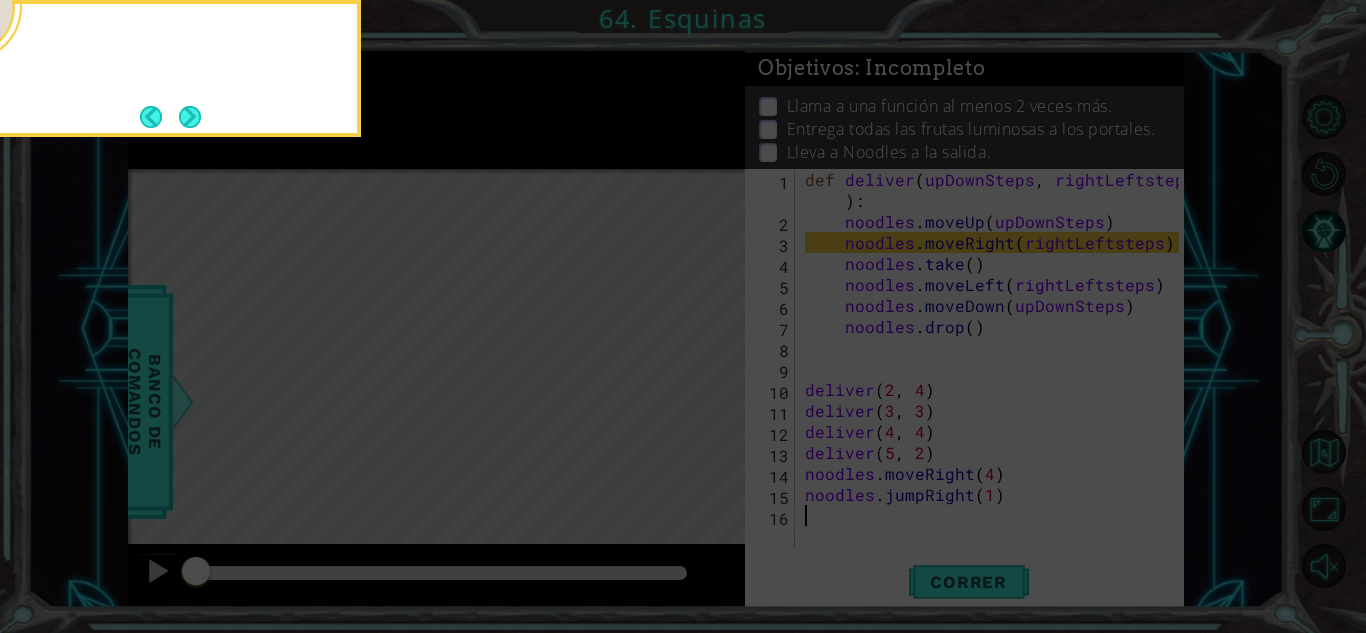 click at bounding box center (190, 117) 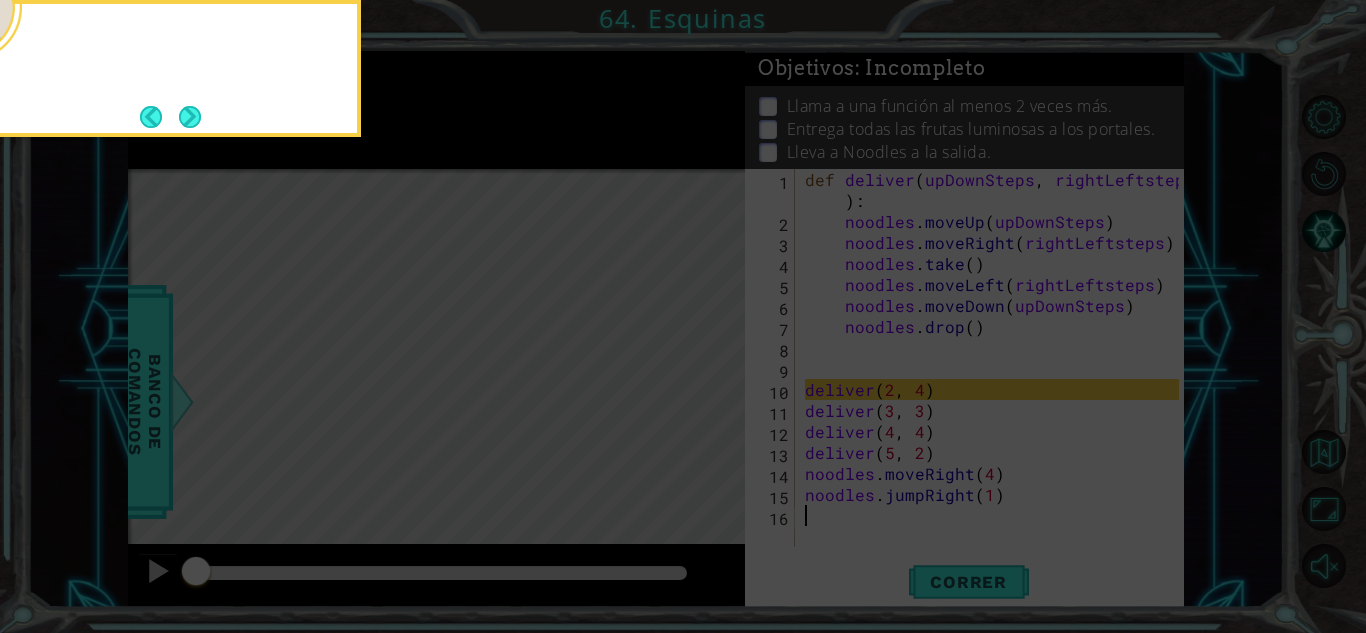 click at bounding box center [189, 116] 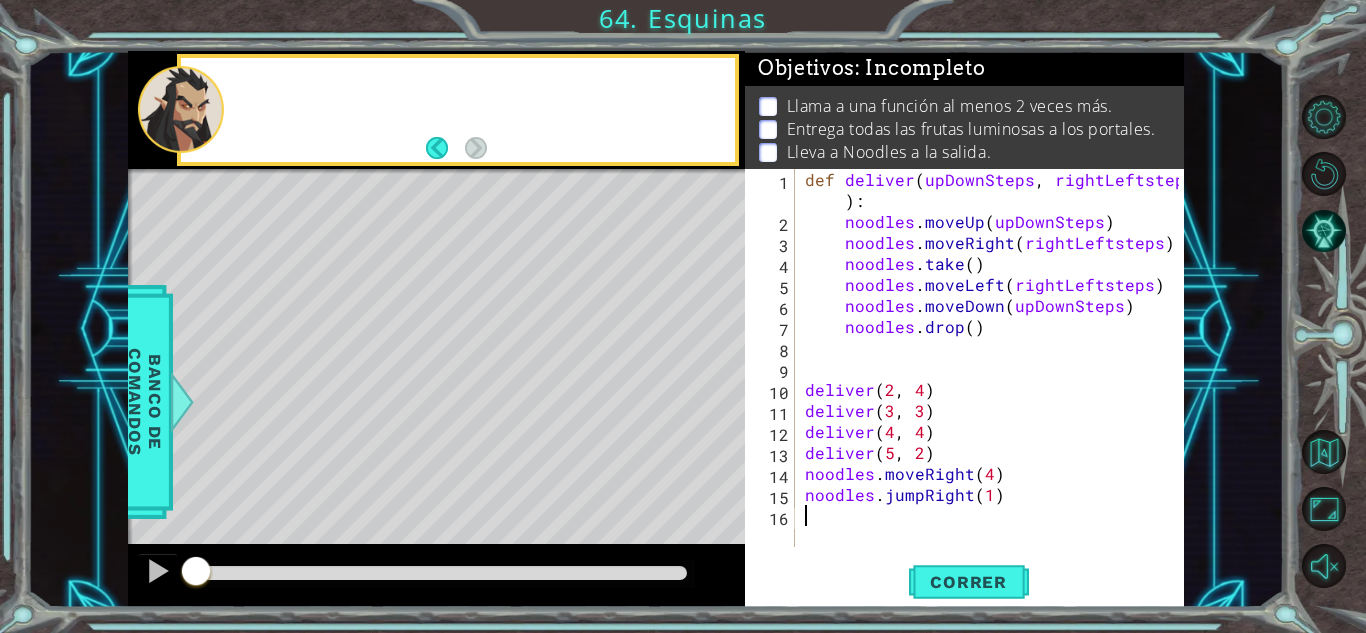 click at bounding box center (181, 109) 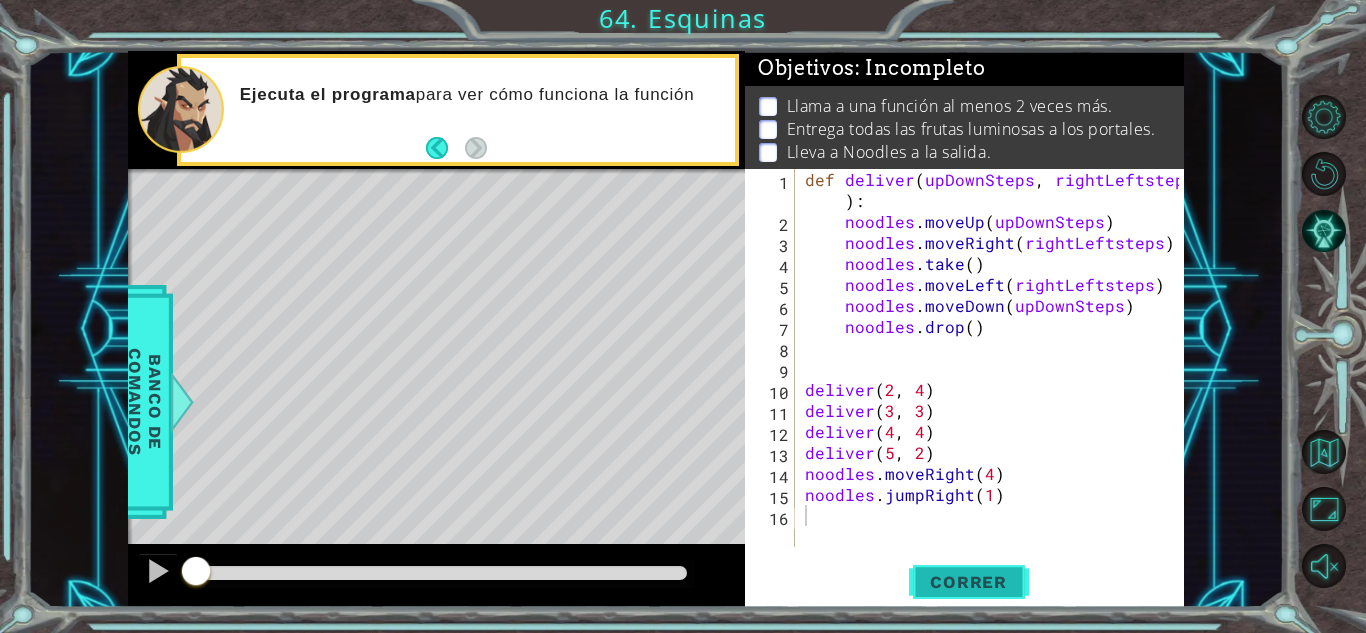 click on "Correr" at bounding box center [969, 582] 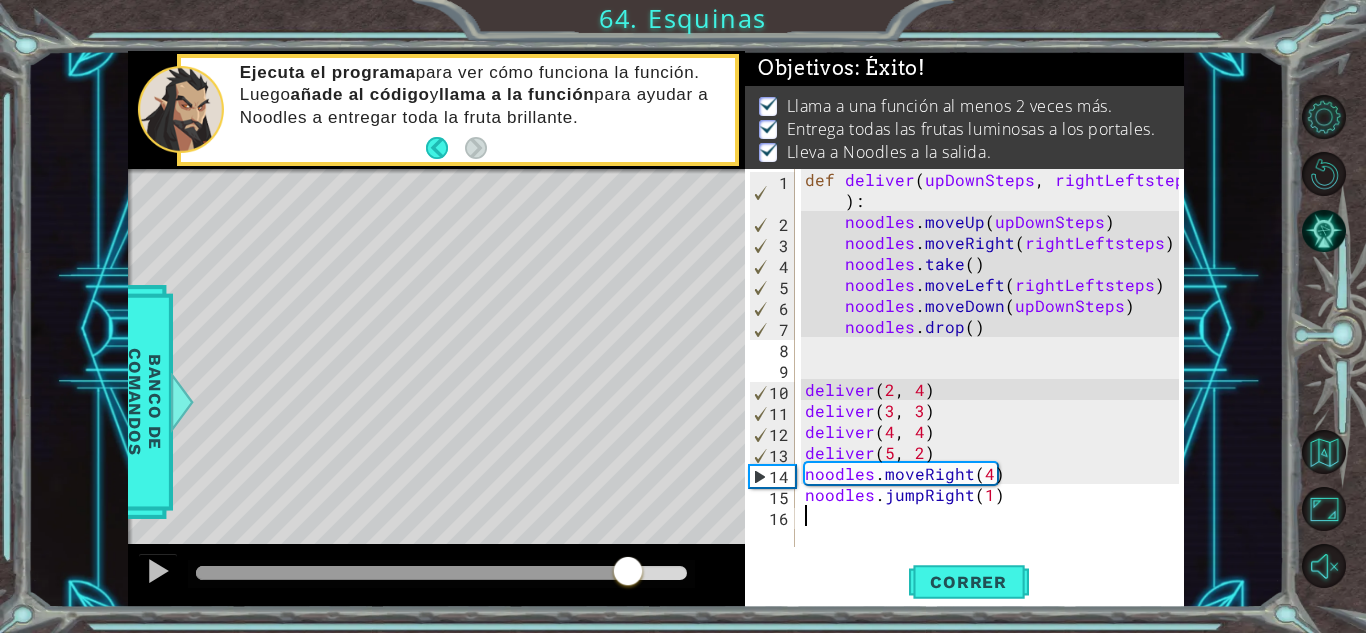drag, startPoint x: 249, startPoint y: 572, endPoint x: 657, endPoint y: 543, distance: 409.02933 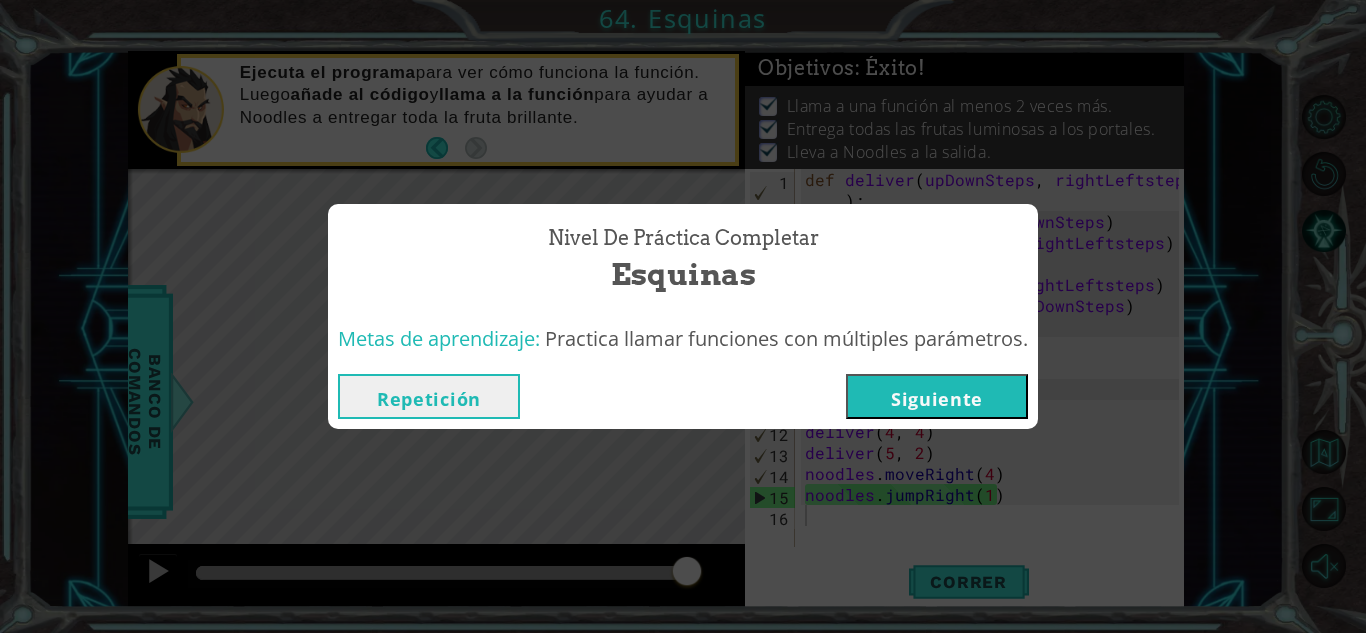 click on "Siguiente" at bounding box center (937, 396) 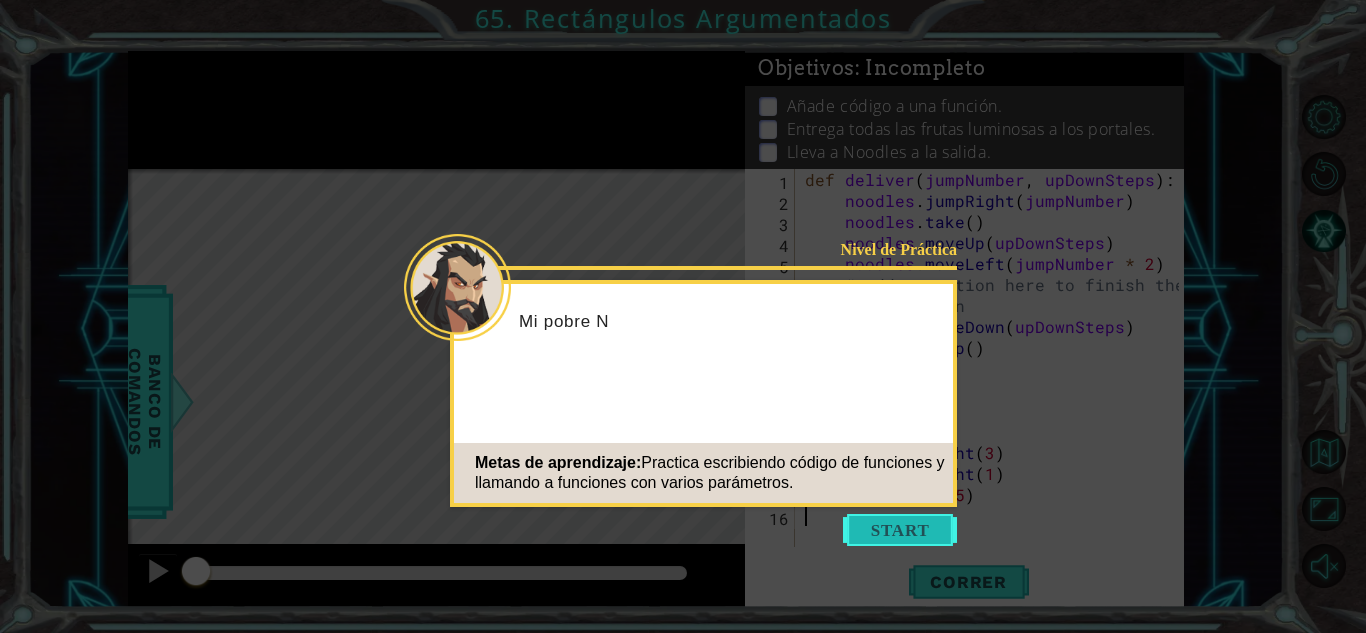 click at bounding box center [900, 530] 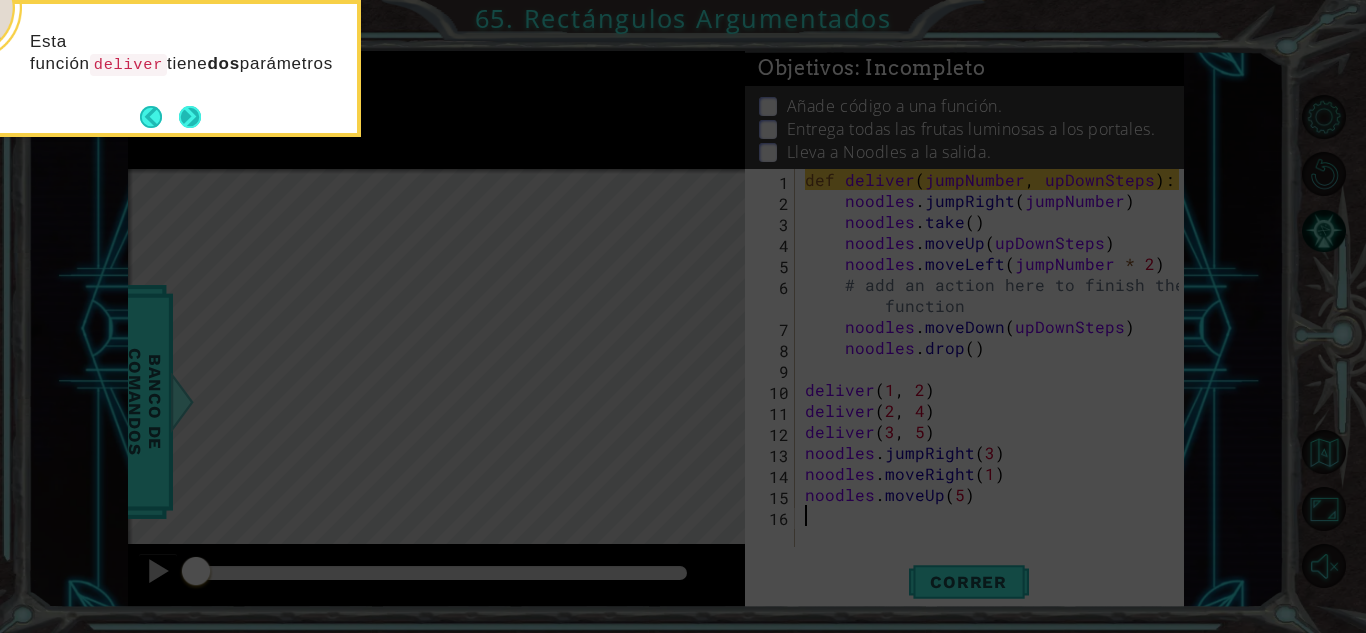 click at bounding box center [190, 117] 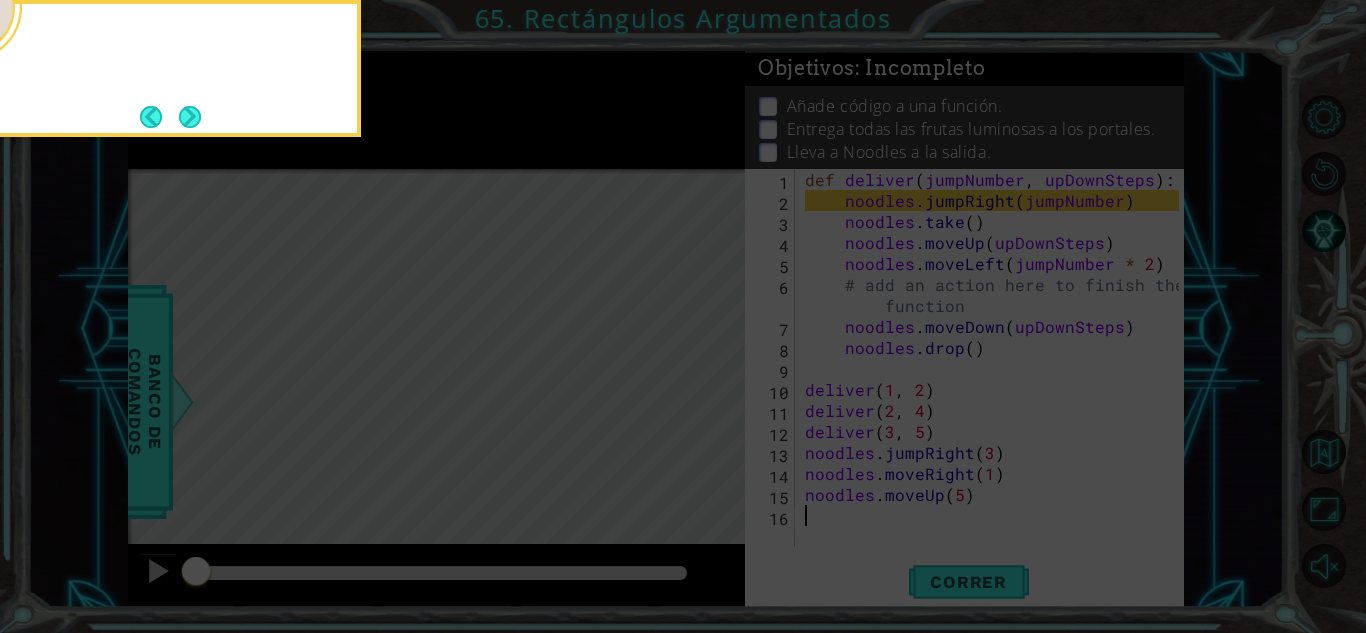 click at bounding box center [159, 117] 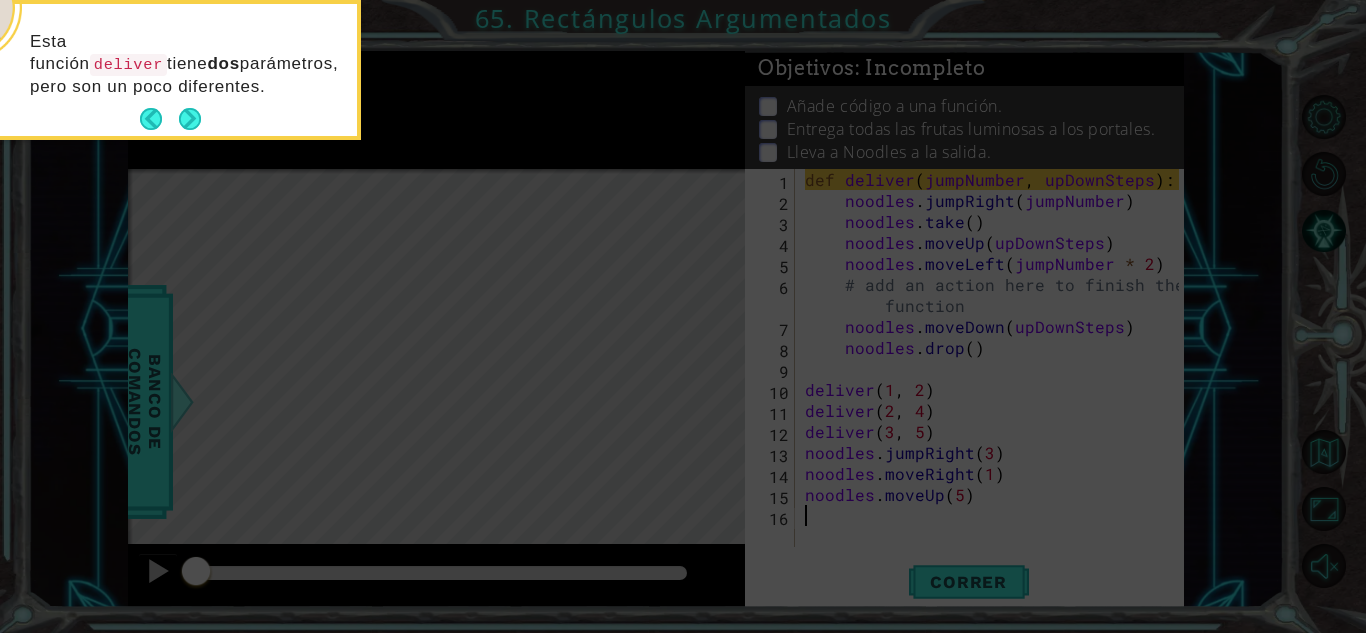 click at bounding box center (159, 119) 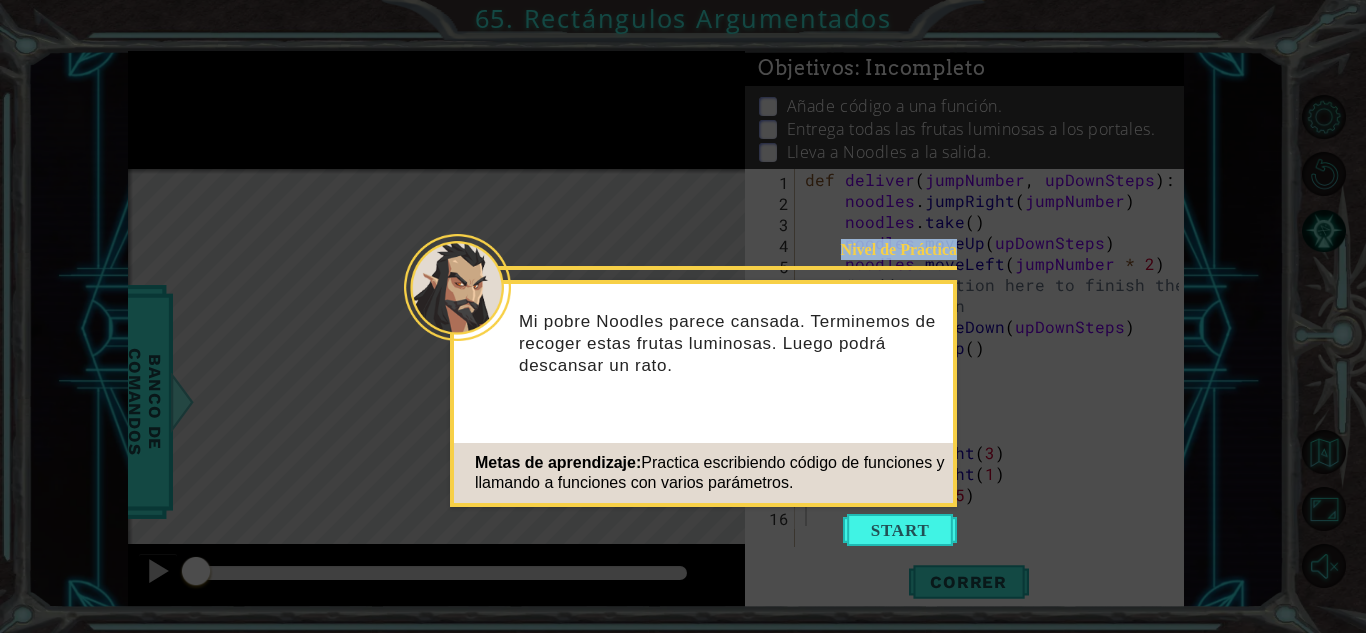 click 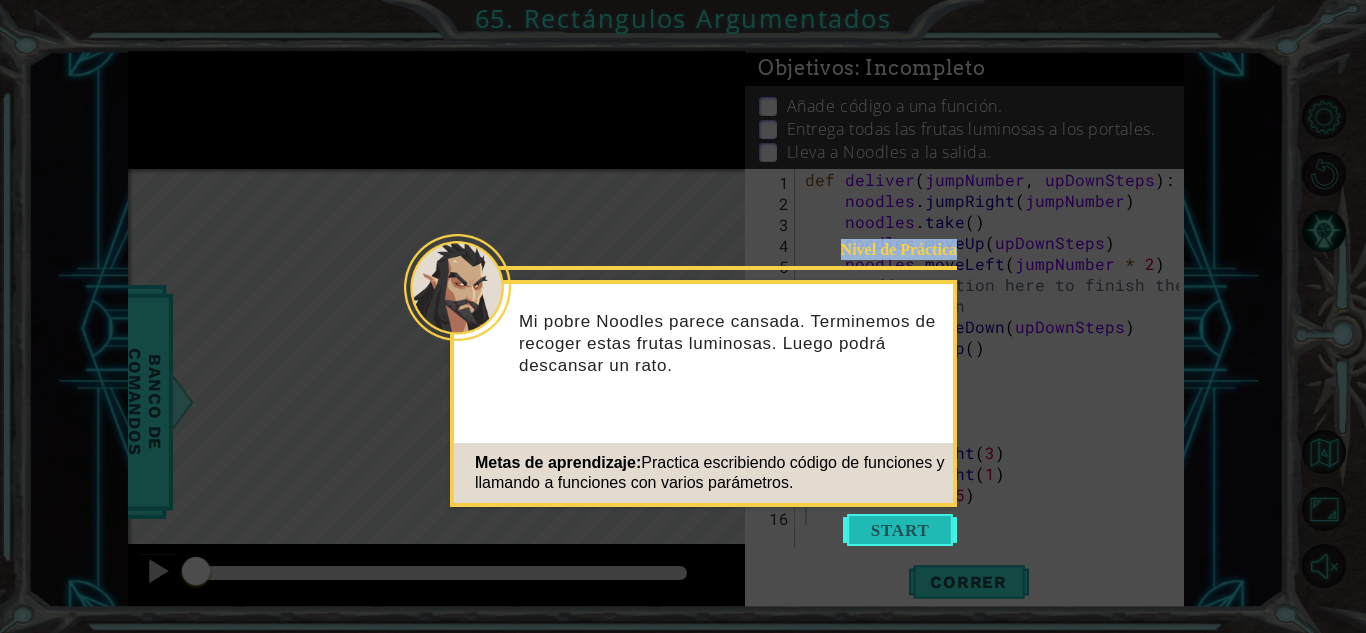 click at bounding box center [900, 530] 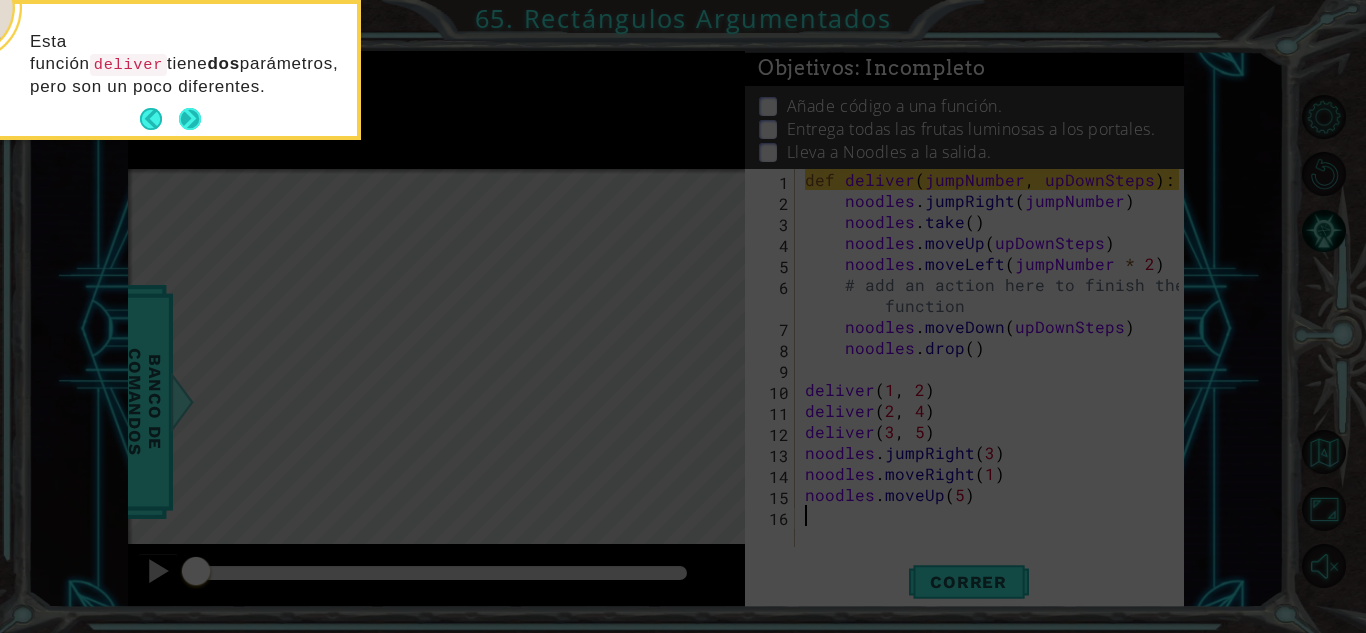click at bounding box center (190, 119) 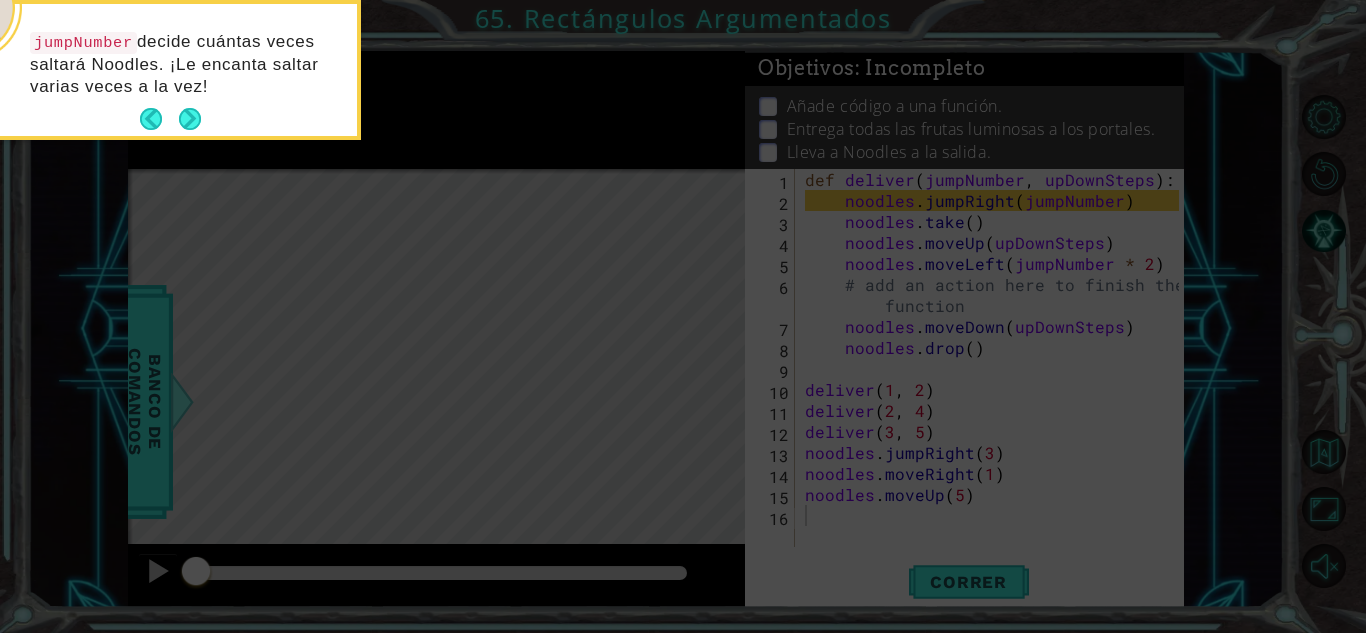 click at bounding box center (189, 119) 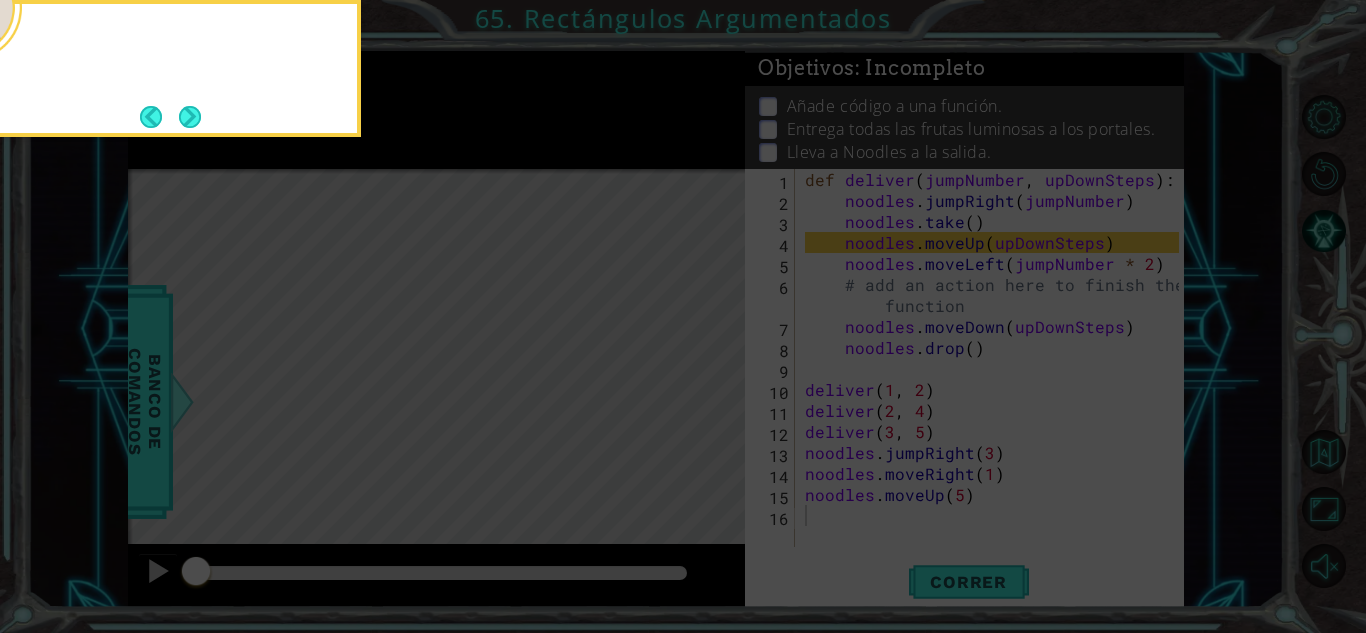 click at bounding box center [190, 117] 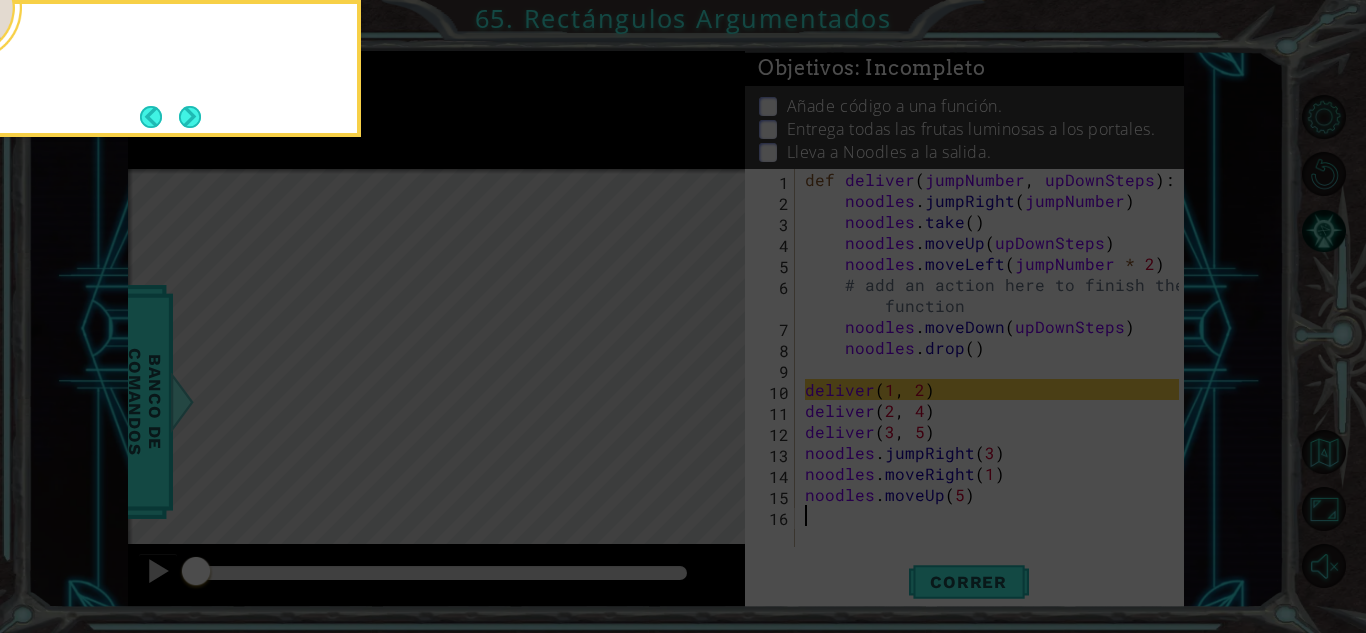 click at bounding box center (190, 116) 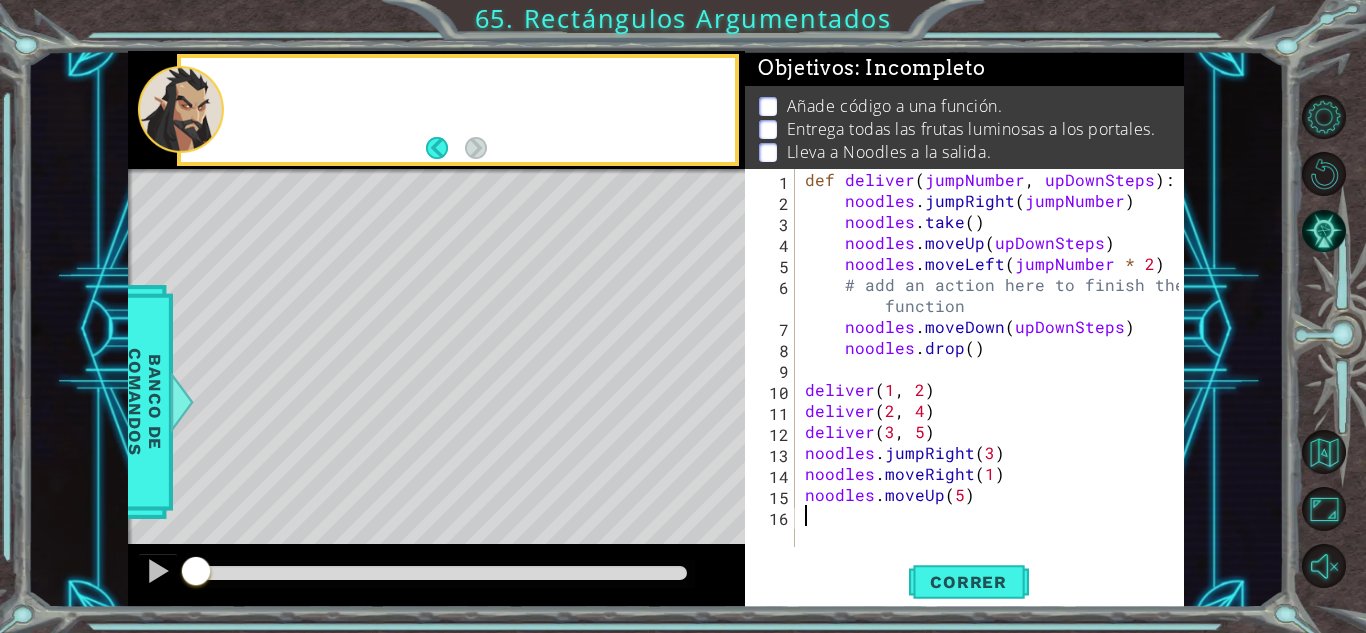 click at bounding box center [181, 109] 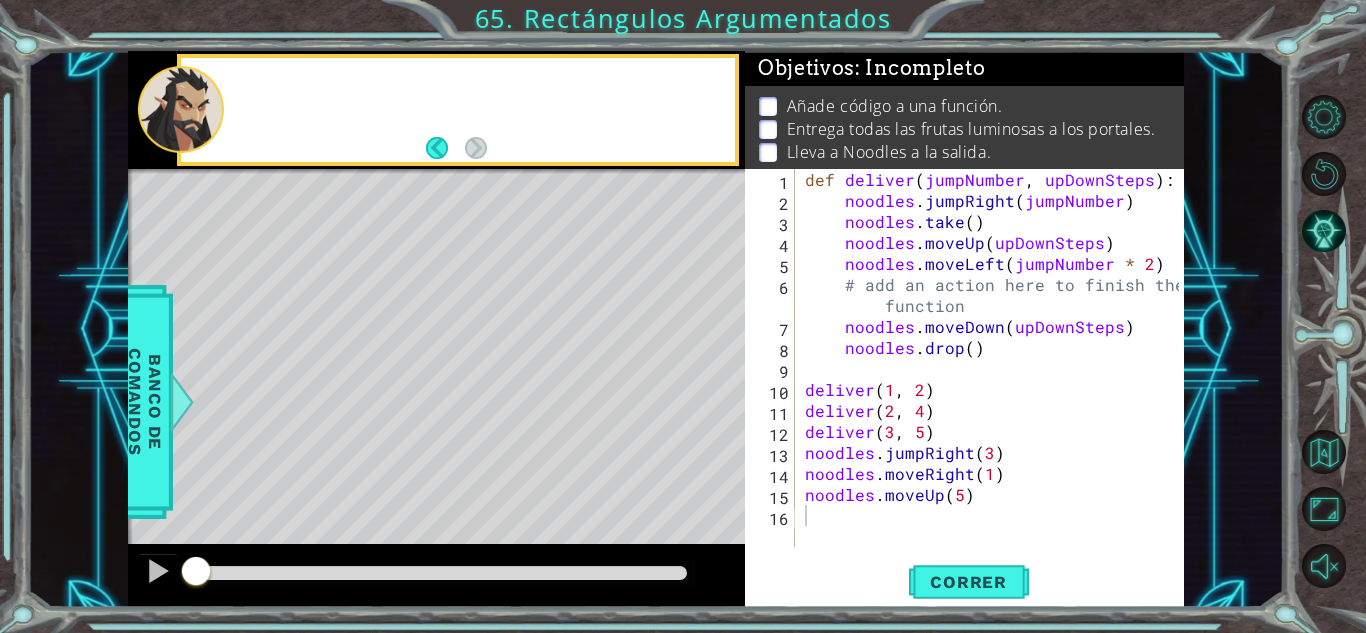 click at bounding box center (181, 109) 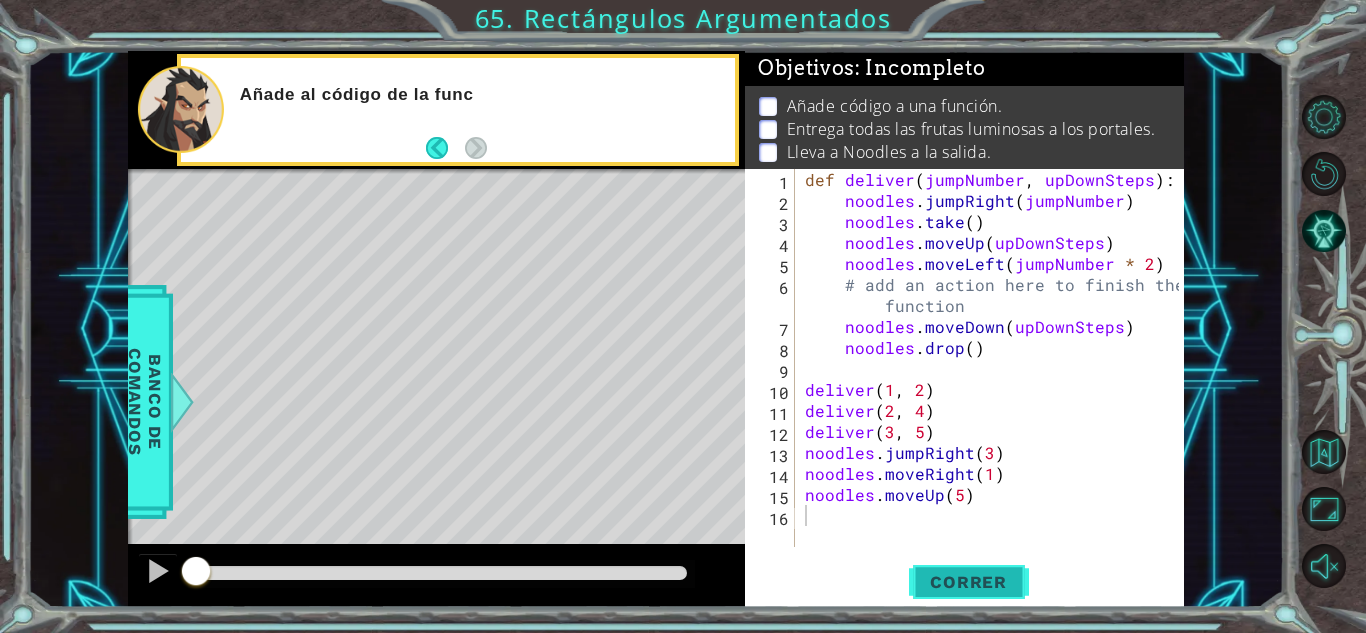click on "Correr" at bounding box center [969, 582] 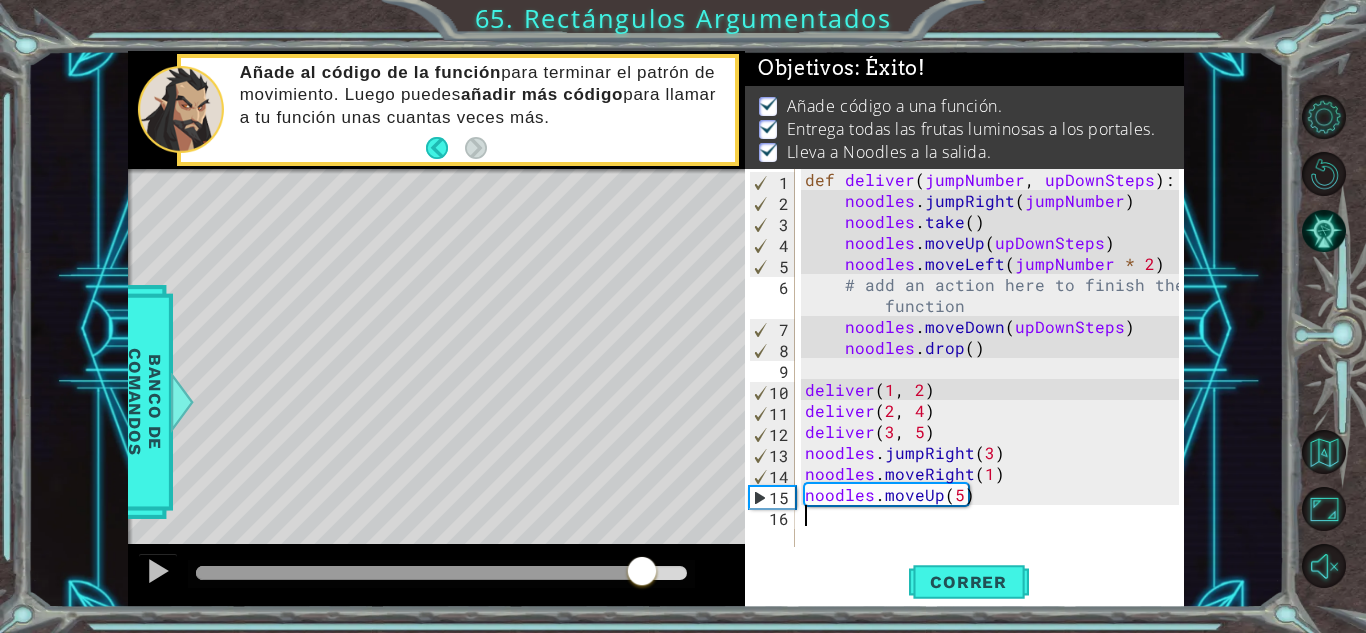 click on "methods   noodles     moveUp(steps) moveDown(steps) moveLeft(steps) moveRight(steps) jumpUp(jumps) jumpDown(jumps) jumpLeft(jumps) jumpRight(jumps) take() drop() tools   variables     assignment reassignment   conditionals     if statement if/else statement else/if statement   loops     for loop while loop   operators     <= >= AND OR NOT   functions     functions parameters Banco de comandos       Añade al código de la función  para terminar el patrón de movimiento. Luego puedes  añadir más código  para llamar a tu función unas cuantas veces más.
Continuar" at bounding box center [656, 329] 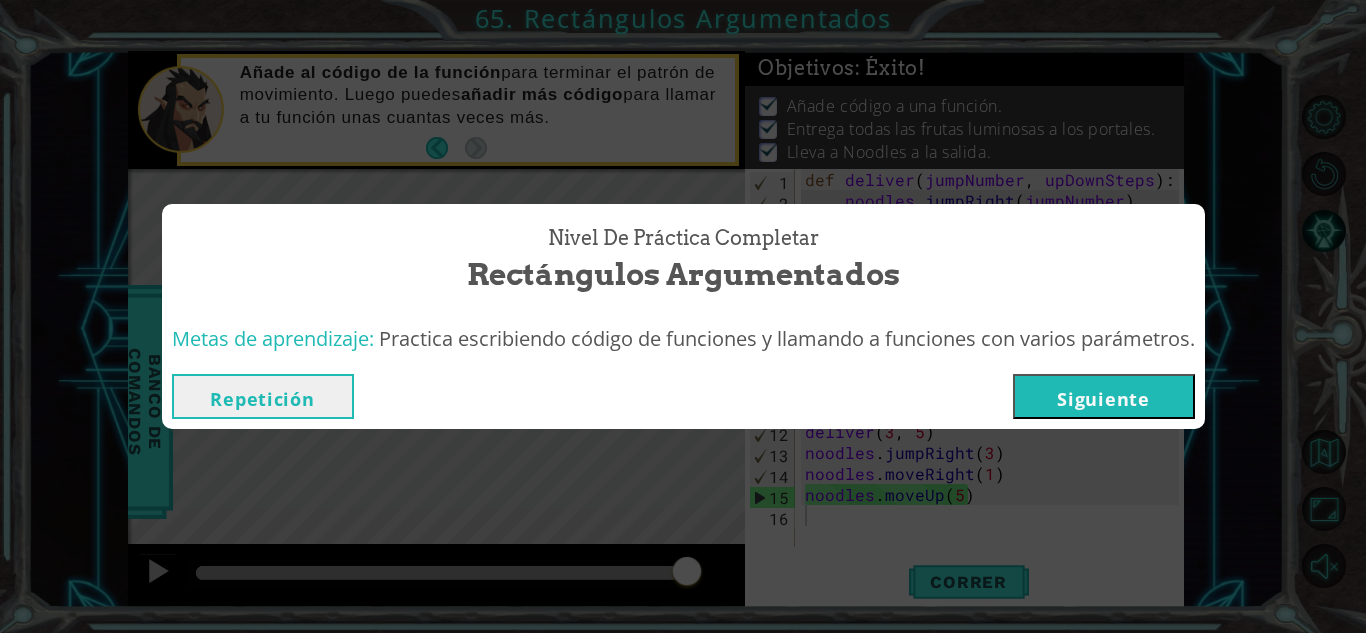 click on "Siguiente" at bounding box center [1104, 396] 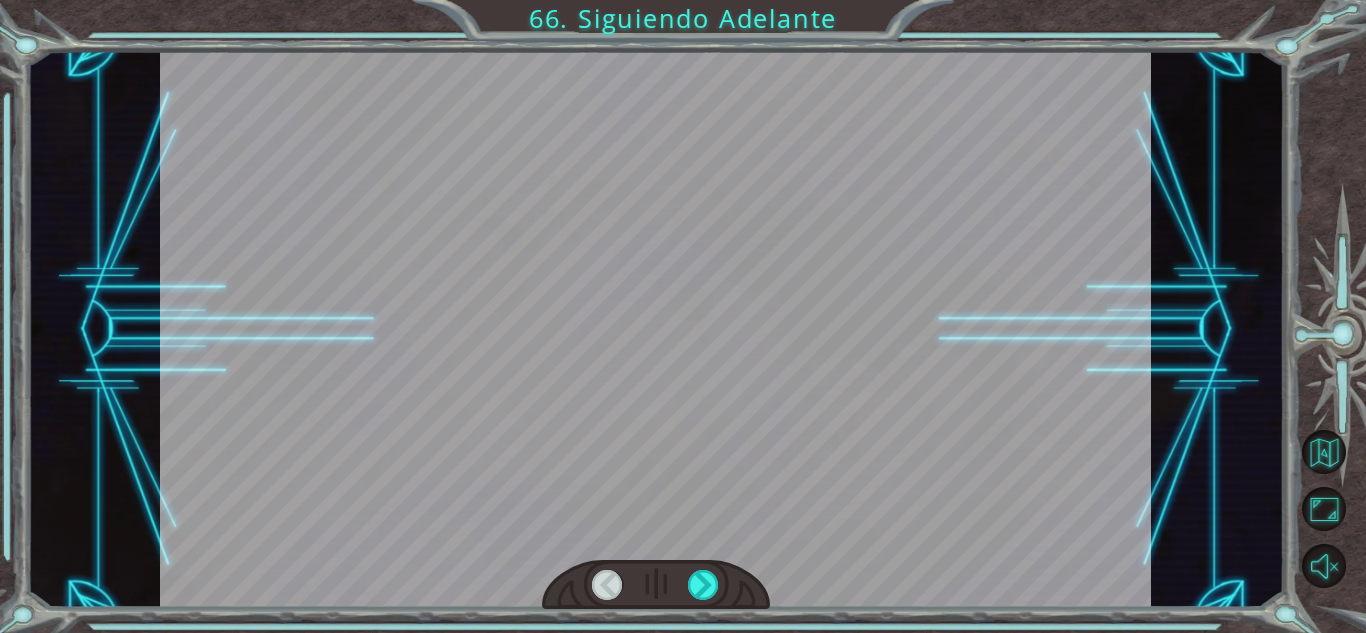 click at bounding box center (656, 585) 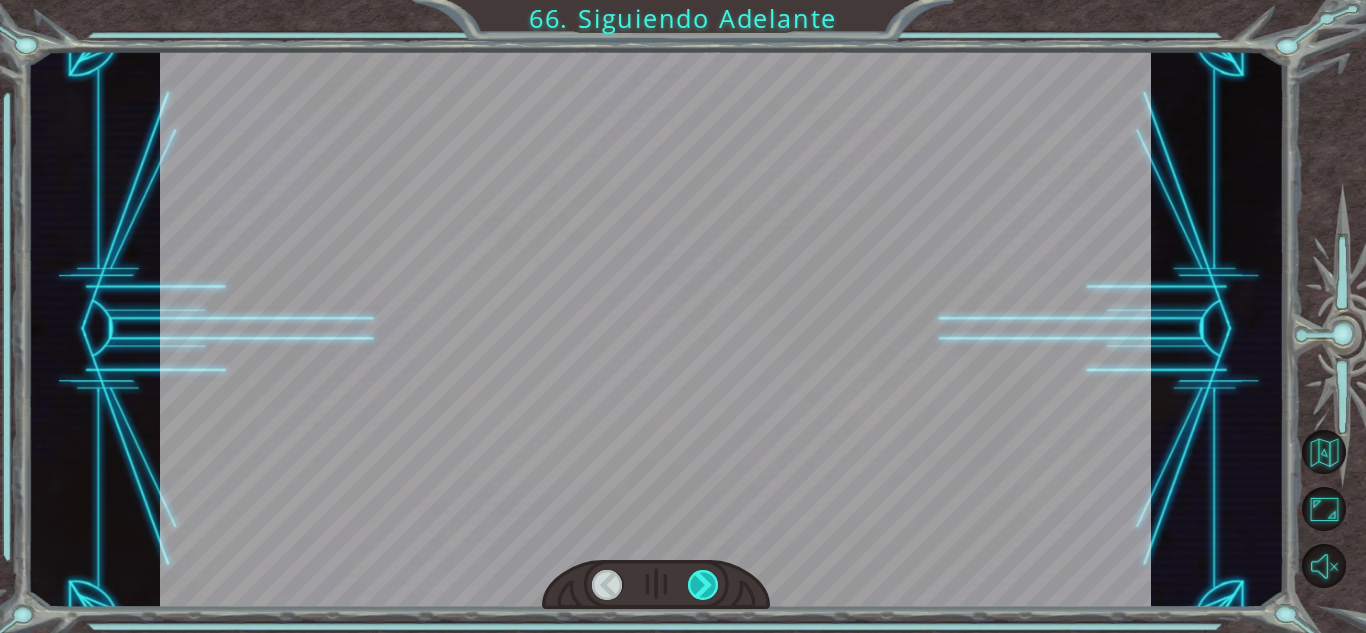 click at bounding box center [656, 585] 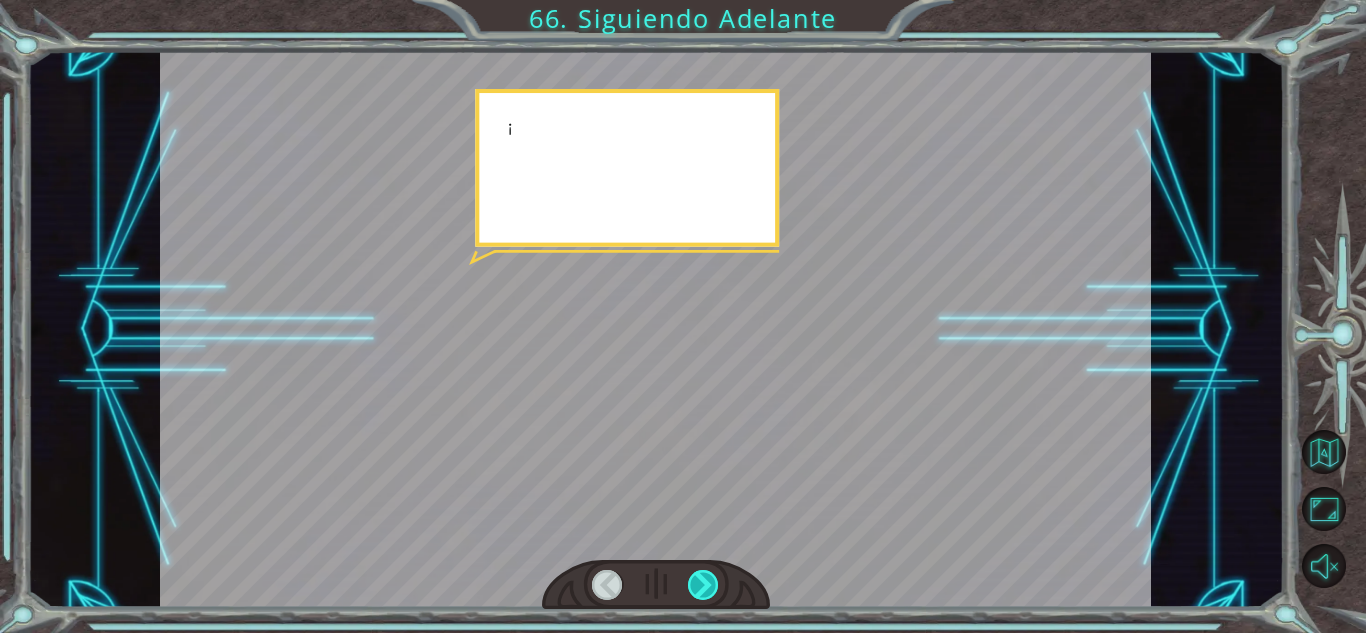 click at bounding box center (703, 585) 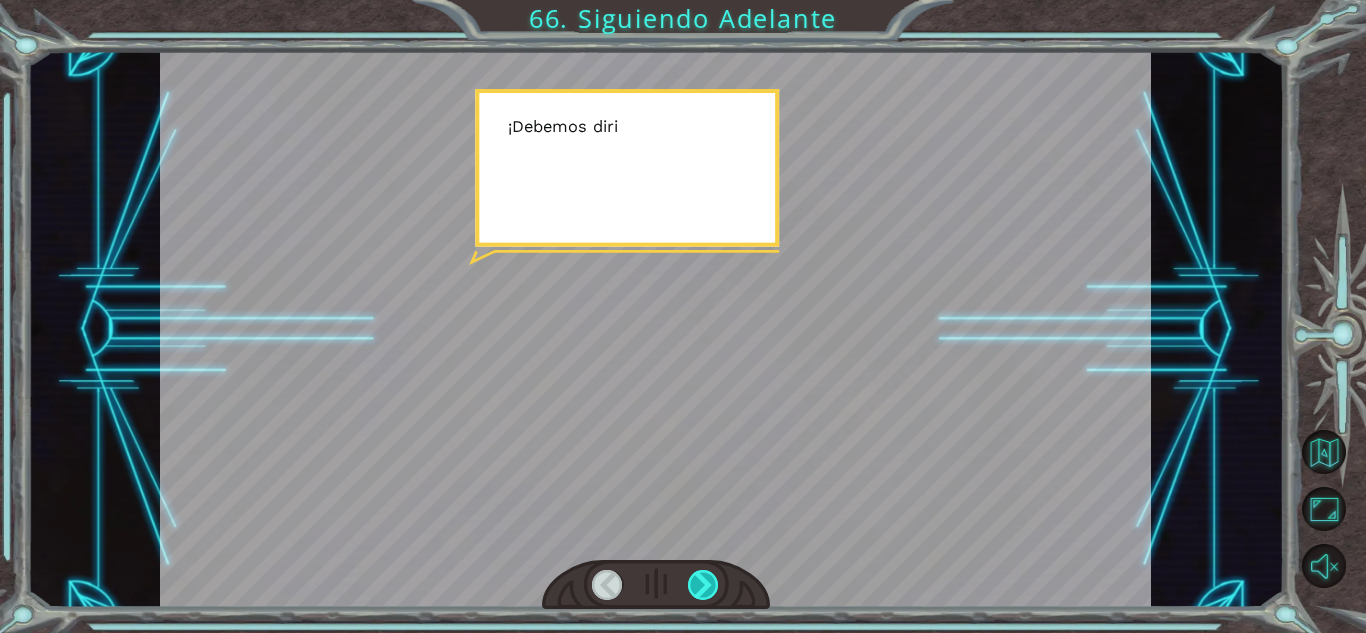 click at bounding box center [703, 585] 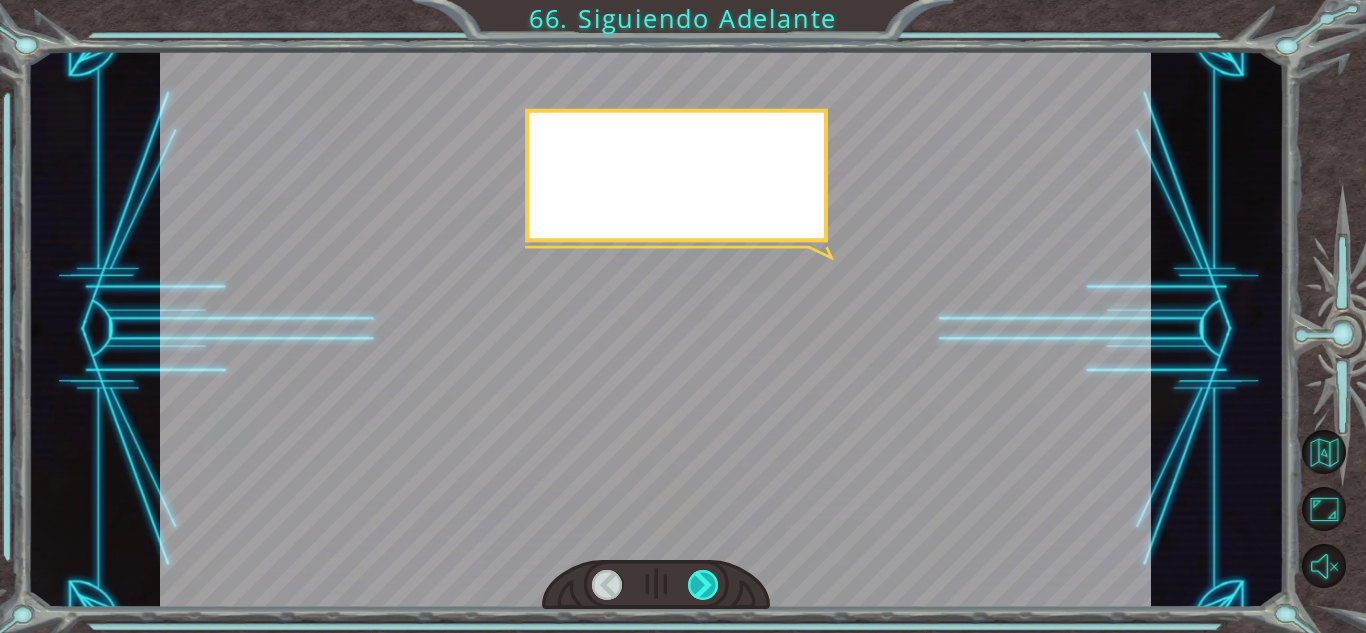 click at bounding box center (703, 585) 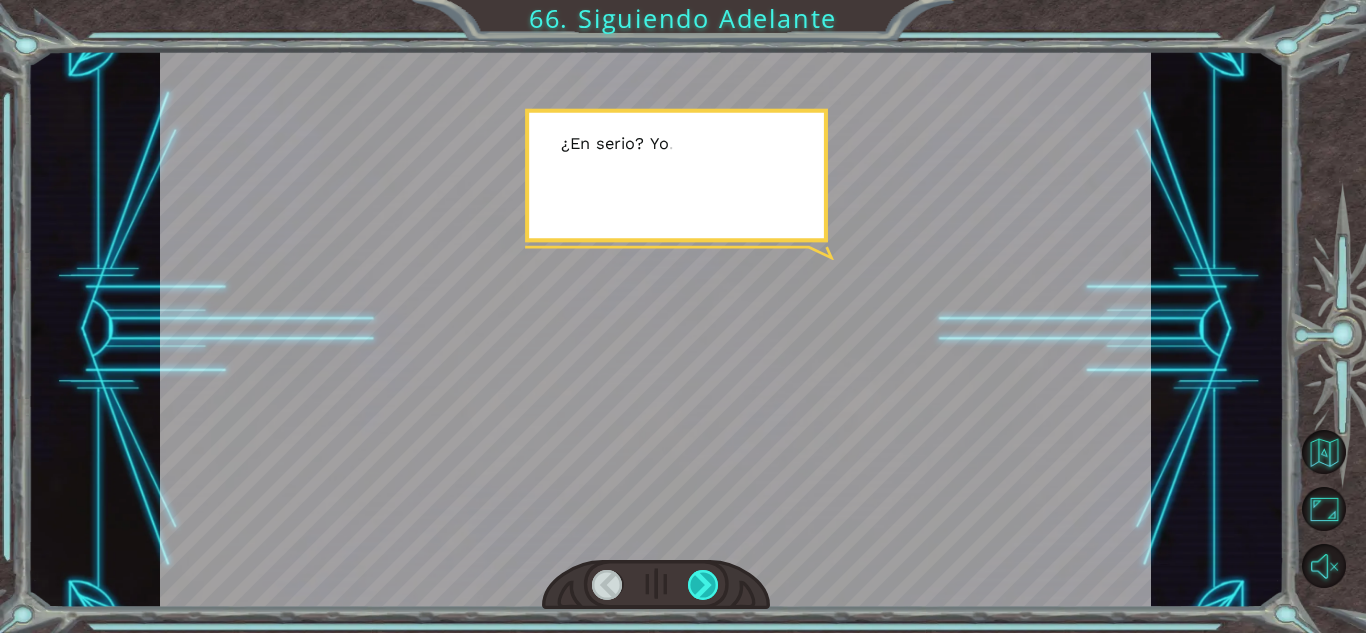 click at bounding box center (703, 585) 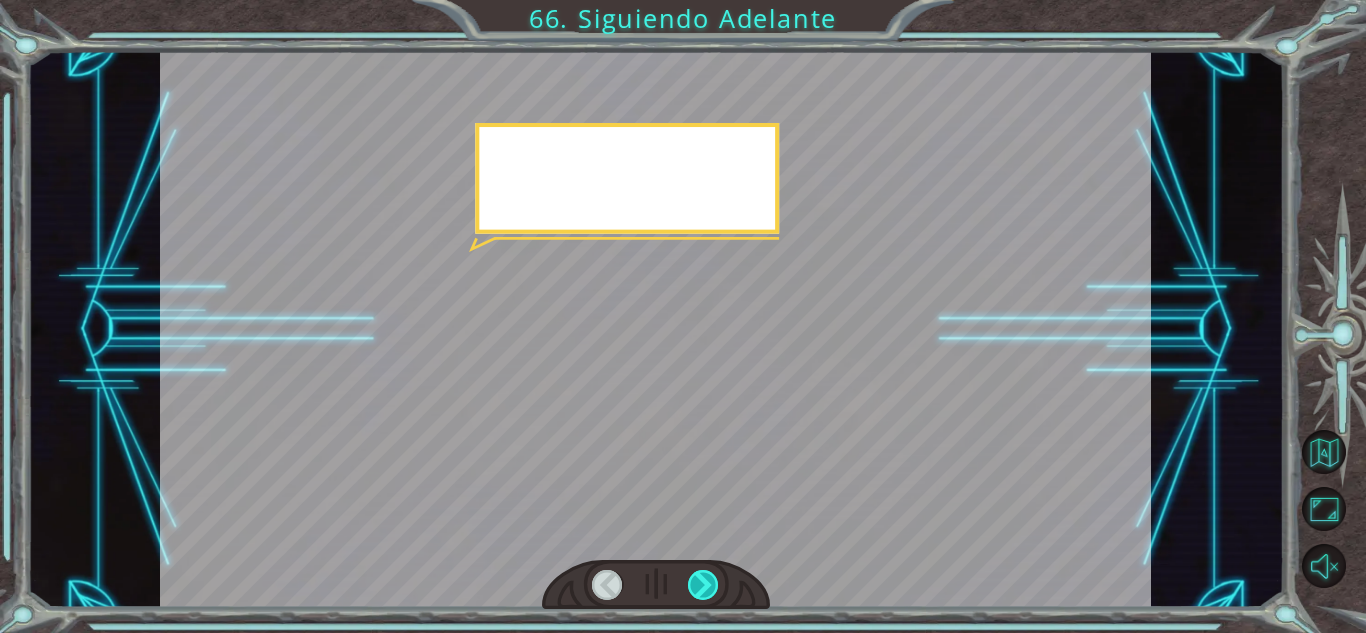 click at bounding box center [703, 585] 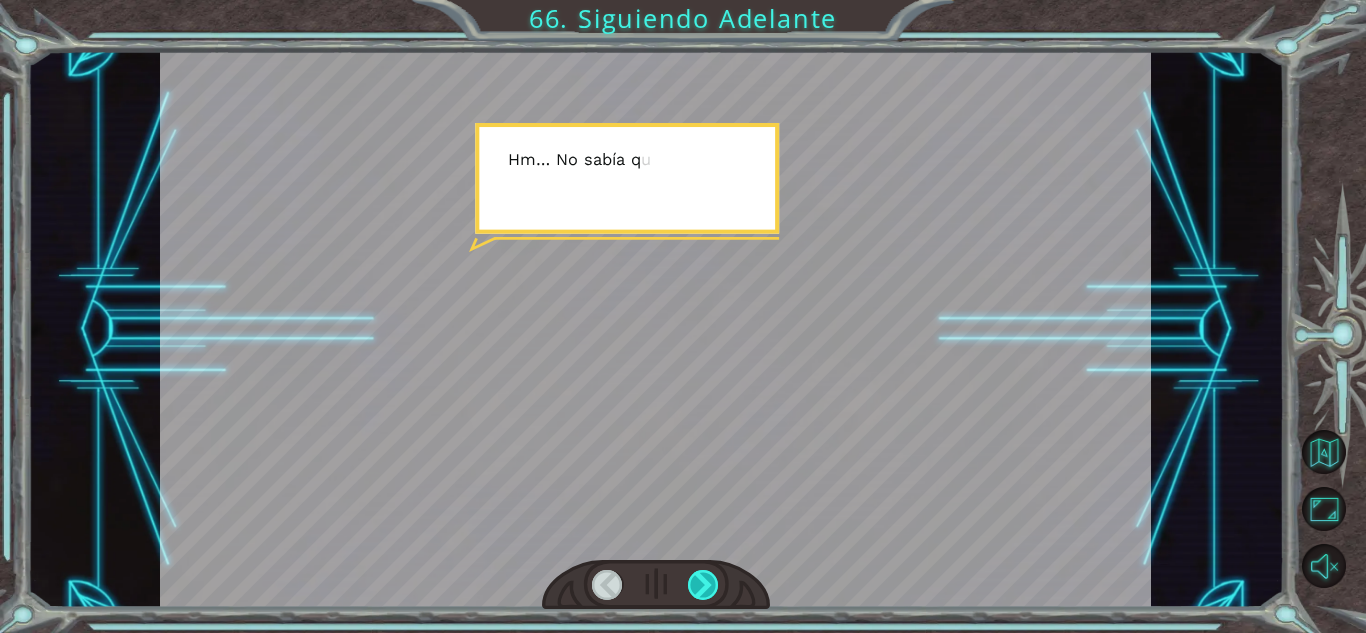 click at bounding box center [703, 585] 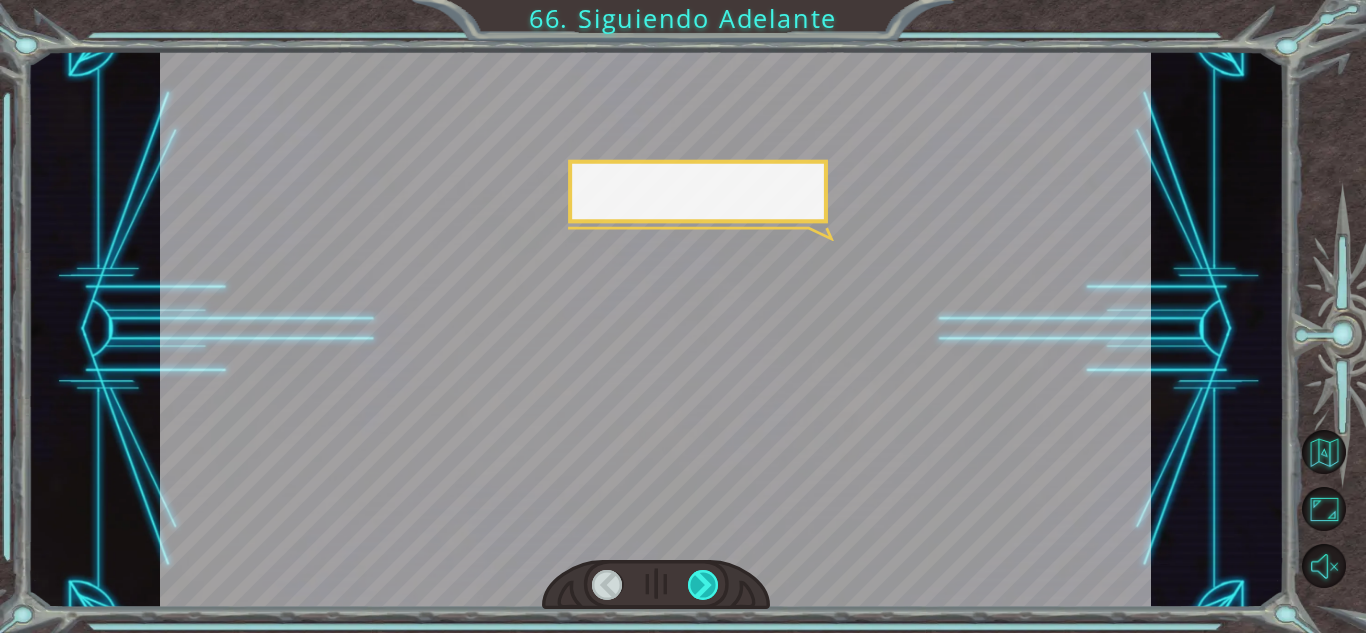 click at bounding box center (703, 585) 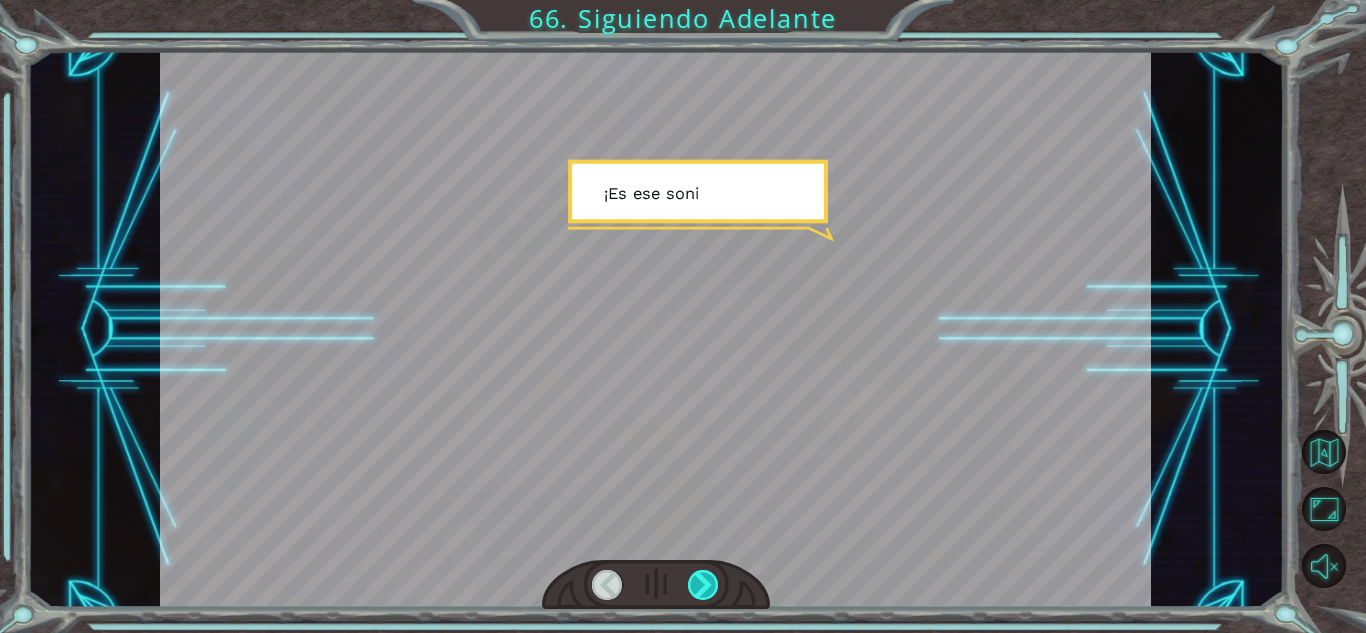 click at bounding box center (703, 585) 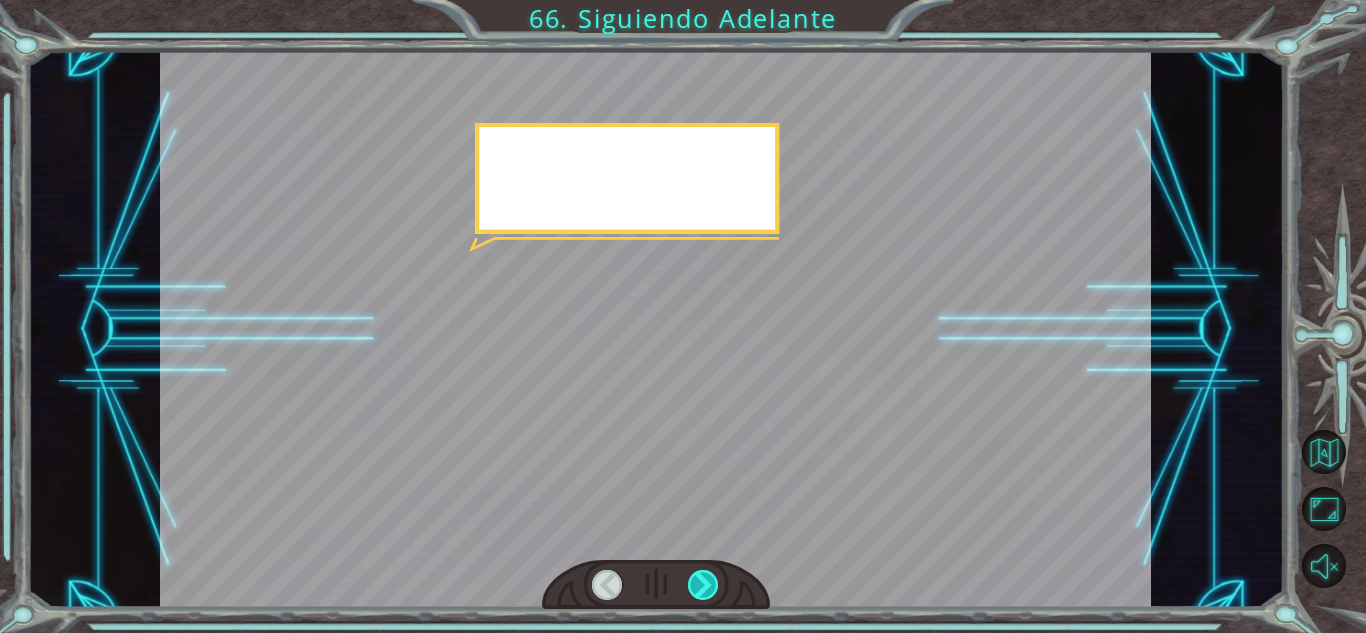 drag, startPoint x: 690, startPoint y: 571, endPoint x: 701, endPoint y: 569, distance: 11.18034 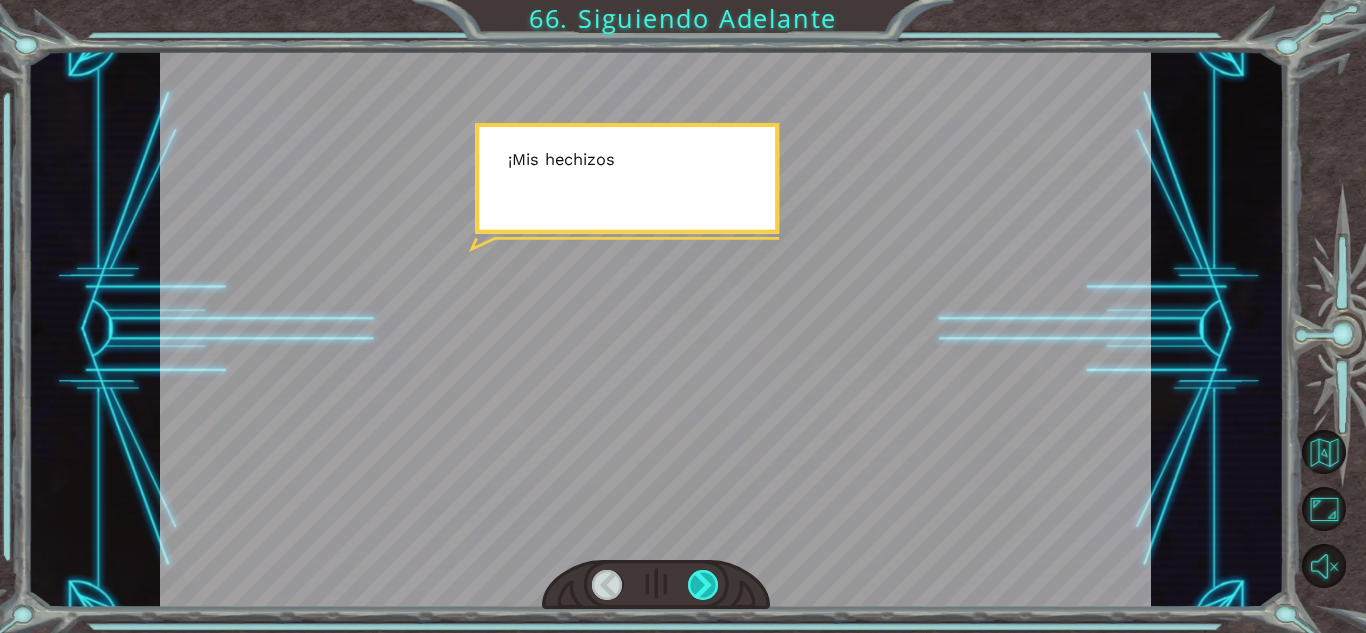 click at bounding box center [703, 585] 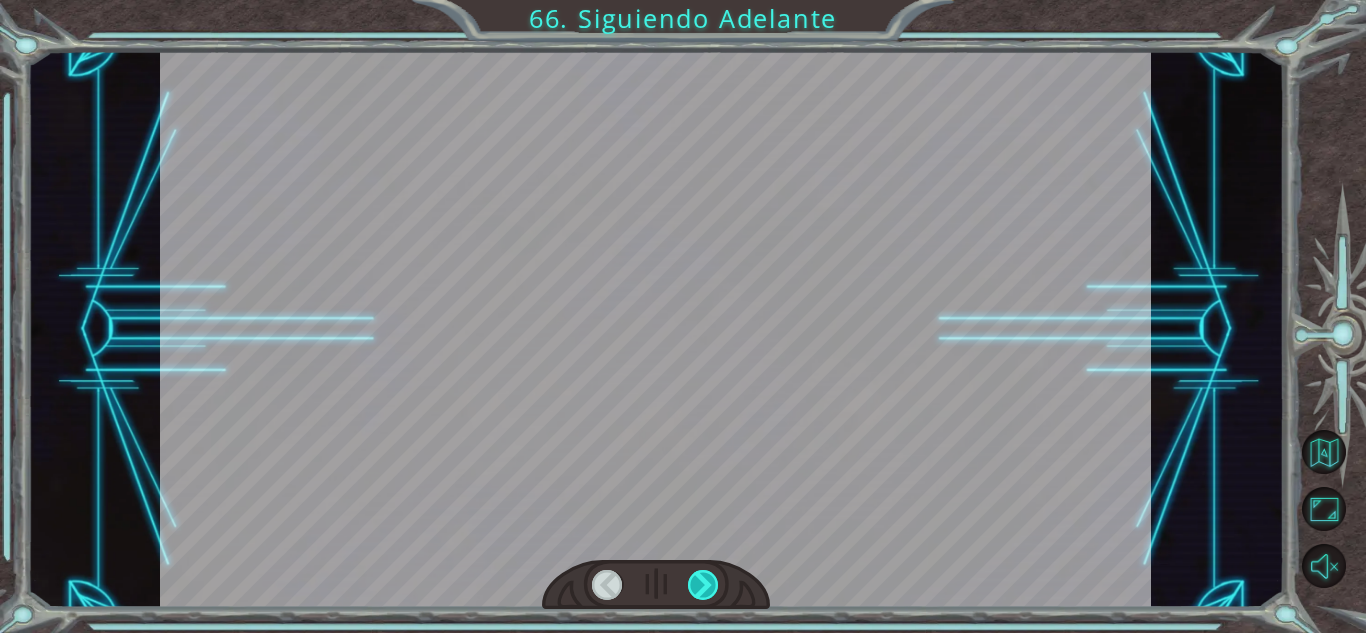 click at bounding box center [703, 585] 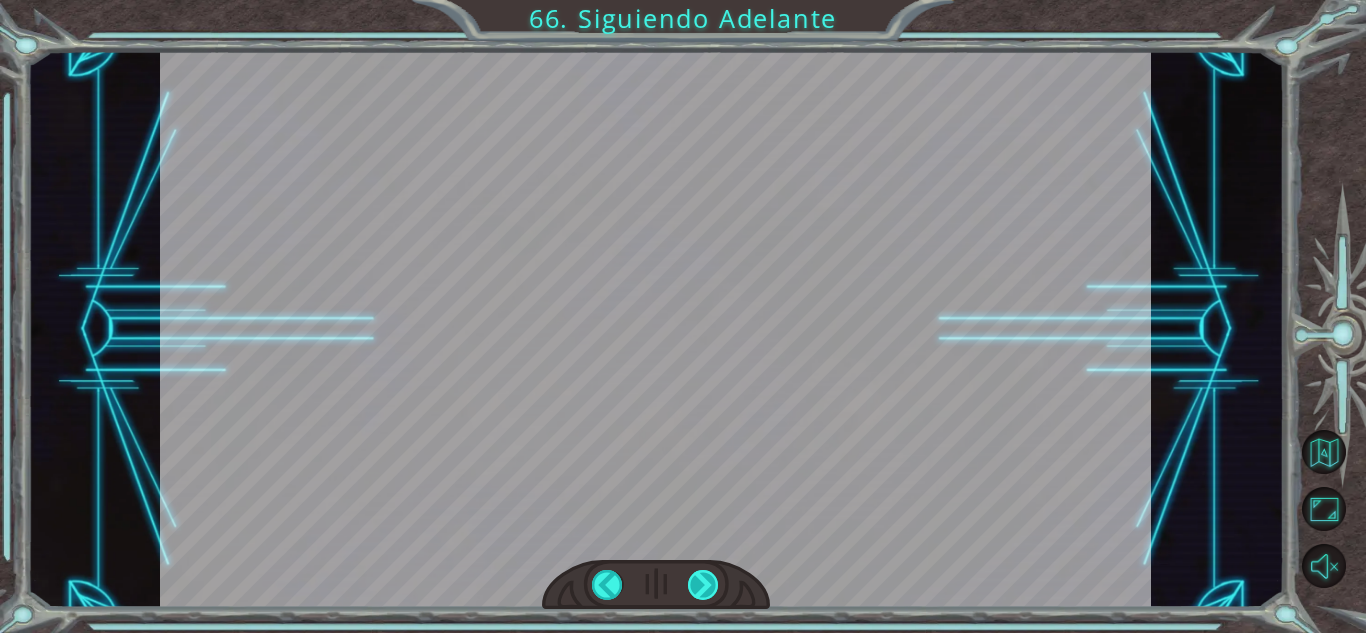 click at bounding box center [703, 585] 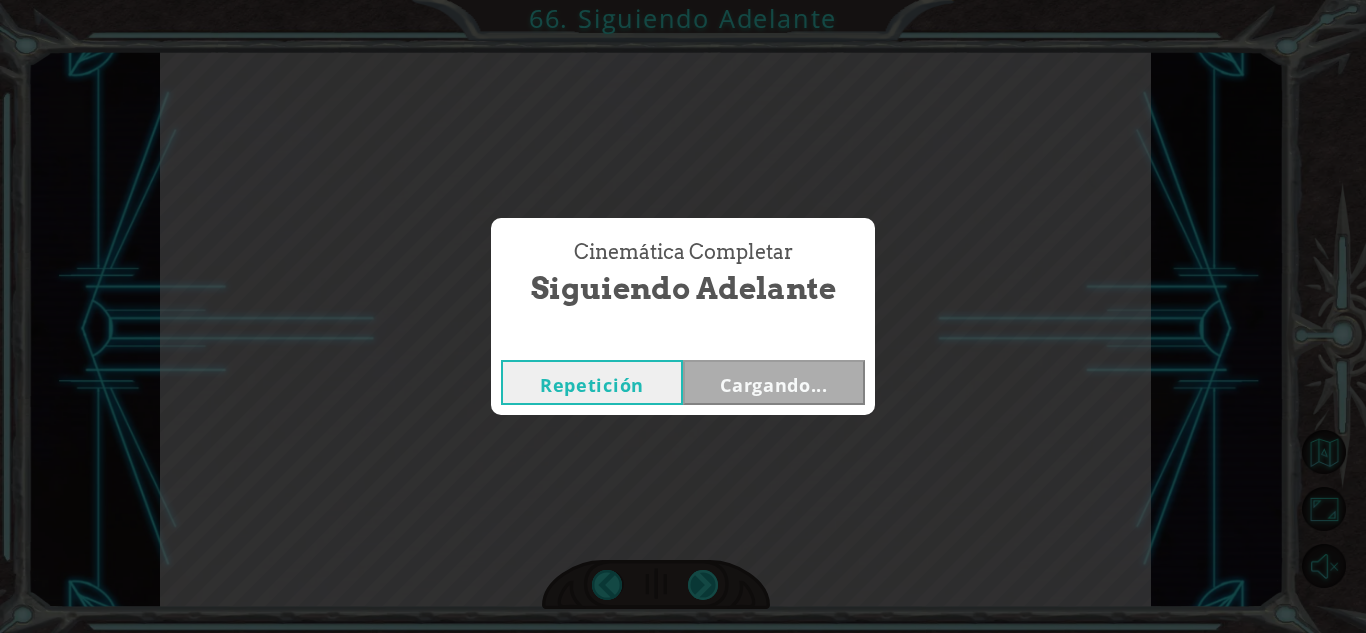 click on "Temporary Text       ¡ G r a c i a s   p o r   t u   a y u d a !   T o d a v í a   n e c e s i t a m o s   m á s   f r u t a s   b r i l l a n t e s ,   p e r o   c r e o   q u e   s é   d ó n d e   b u s c a r . ¡ D e b e m o s   d i r i g i r n o s   a   l a   g r a n   M o n t a ñ a   d e l   C i e l o !   S e r á   m á s   f á c i l   p a r a   N o o d l e s   e n t r a r   e n   l a s   T i e r r a s   d e l   E s p í r i t u   a l l í .    ¿ E n   s e r i o ?   Y o . . .   y o   c o n o z c o   e s e   l u g a r .   M i   c a s a   n o   e s t á   l e j o s   d e   l a   M o n t a ñ a   d e l   C i e l o . H m …   N o   s a b í a   q u e   h a b í a   u n   p u e b l o   t a n   c e r c a   d e   l a   m o n t a ñ a .   Q u i z á s . . . ¡ E s   e s e   s o n i d o   o t r a   v e z !    ¡ M i s   h e c h i z o s   d e   a l a r m a !   ¡ E l   P r í n c i p e   Z o r r o   e s t á   a q u í !   ¡ D e b e m o s   h u i r !                       66. Siguiendo Adelante" at bounding box center (683, 0) 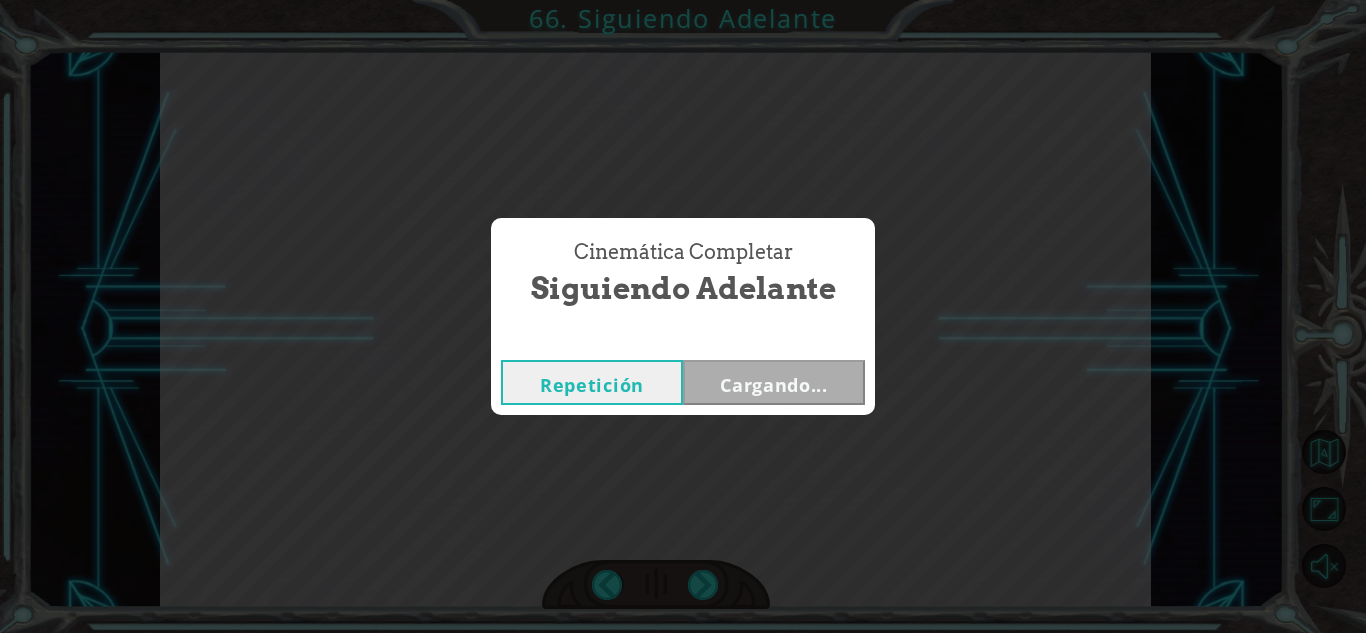 drag, startPoint x: 702, startPoint y: 569, endPoint x: 739, endPoint y: 432, distance: 141.90842 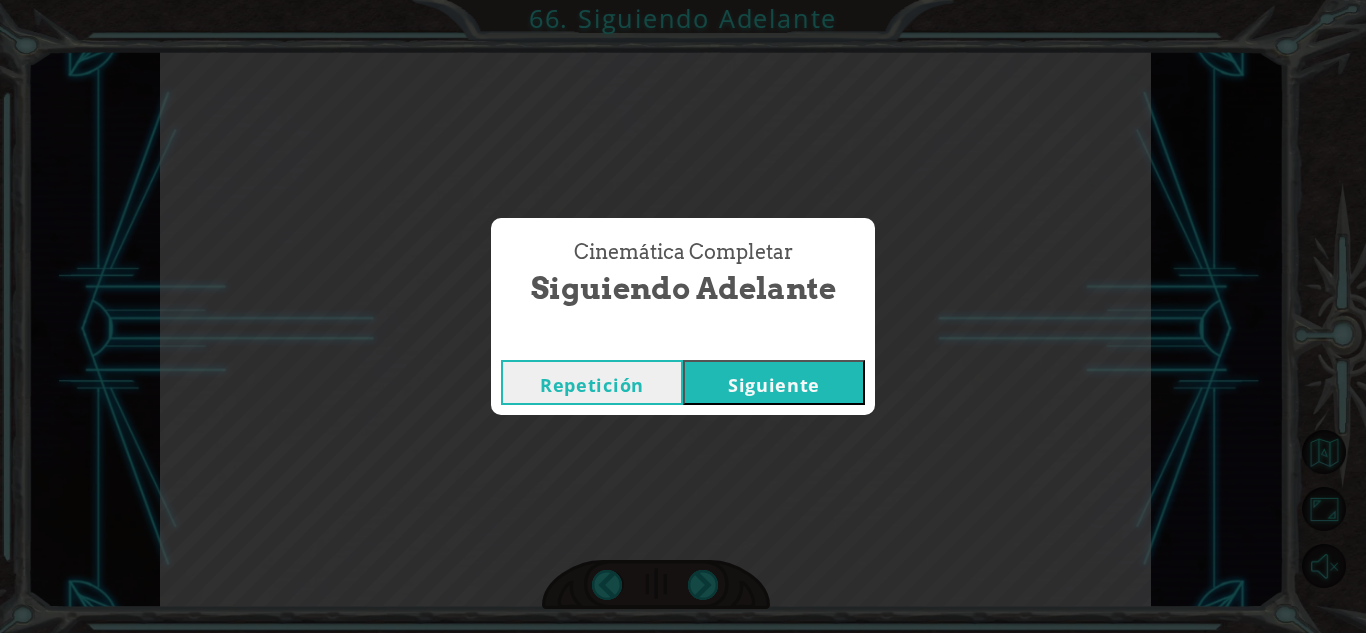 drag, startPoint x: 799, startPoint y: 343, endPoint x: 783, endPoint y: 385, distance: 44.94441 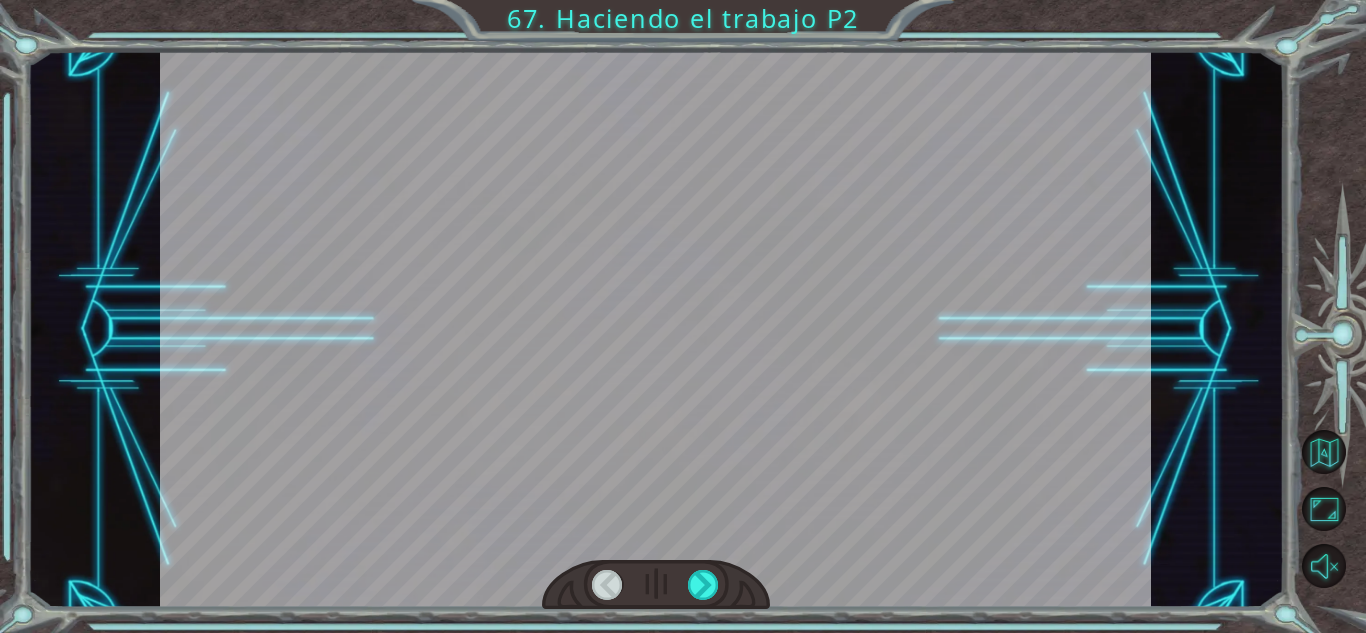 click at bounding box center (655, 329) 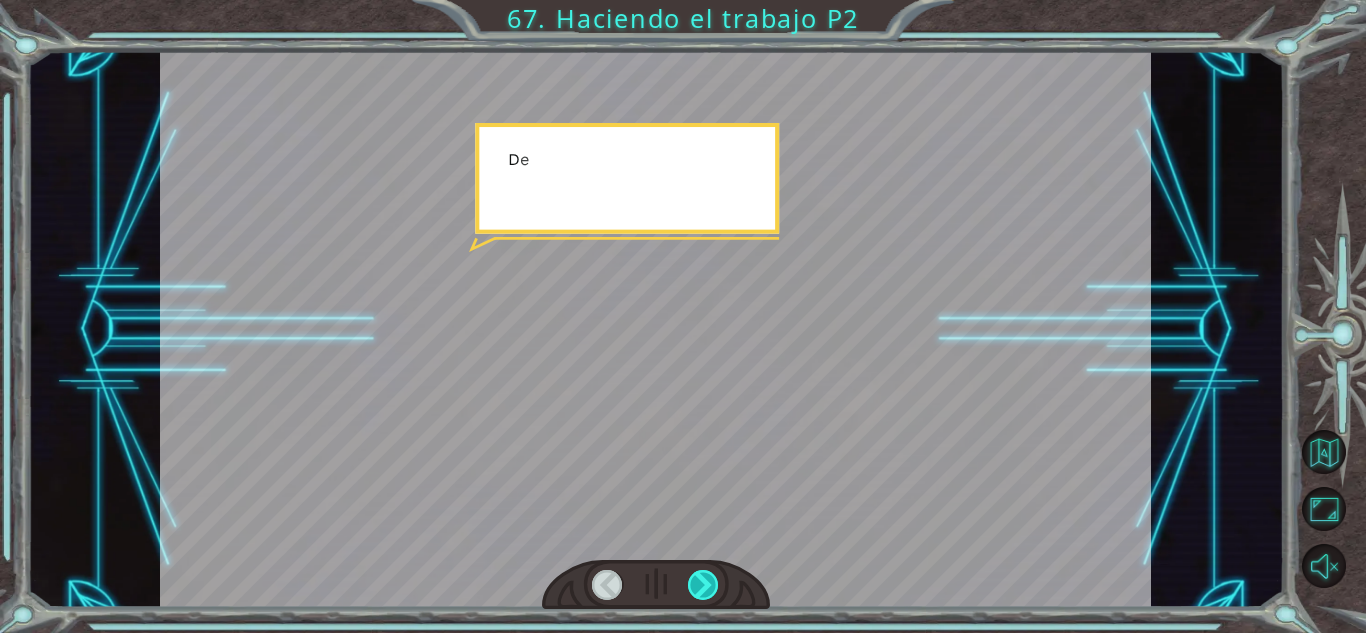 click at bounding box center (656, 585) 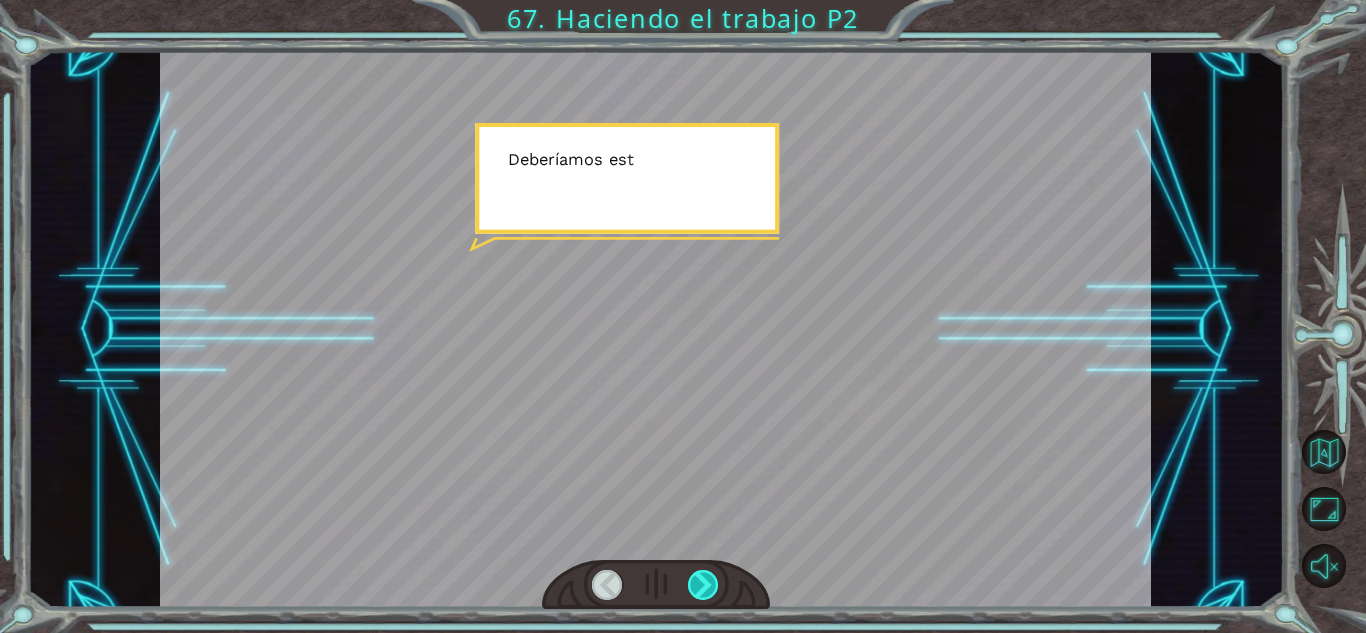 click at bounding box center (703, 585) 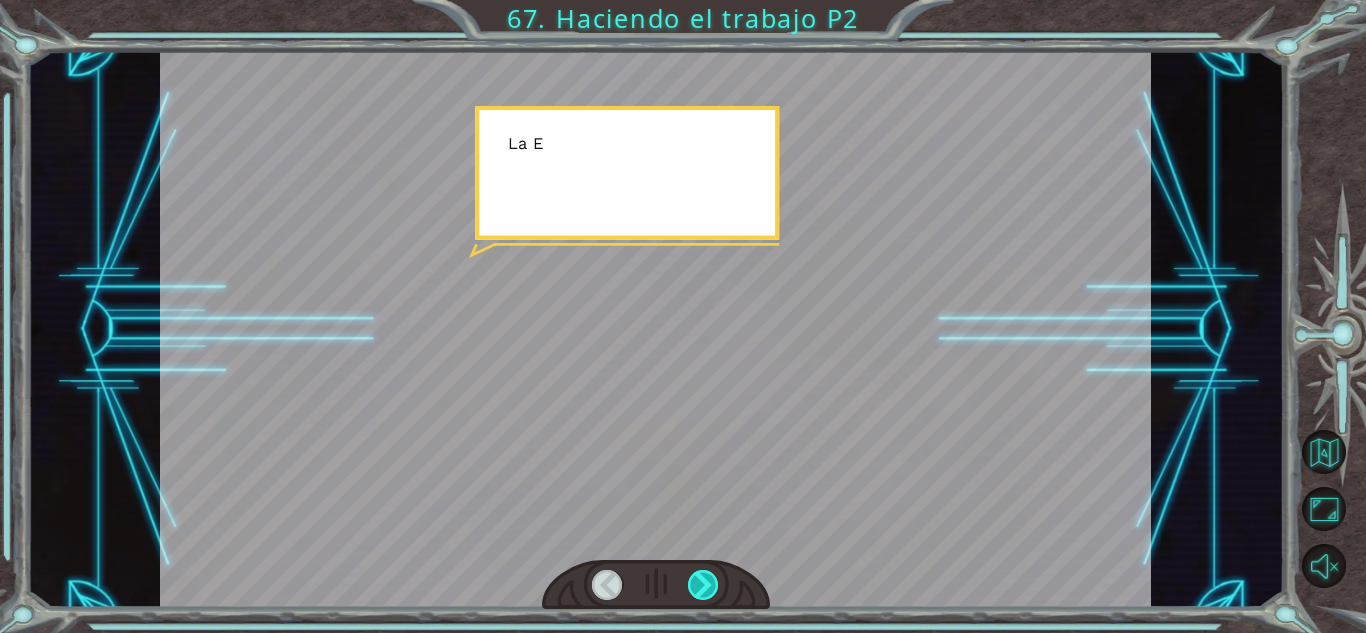 click at bounding box center [703, 585] 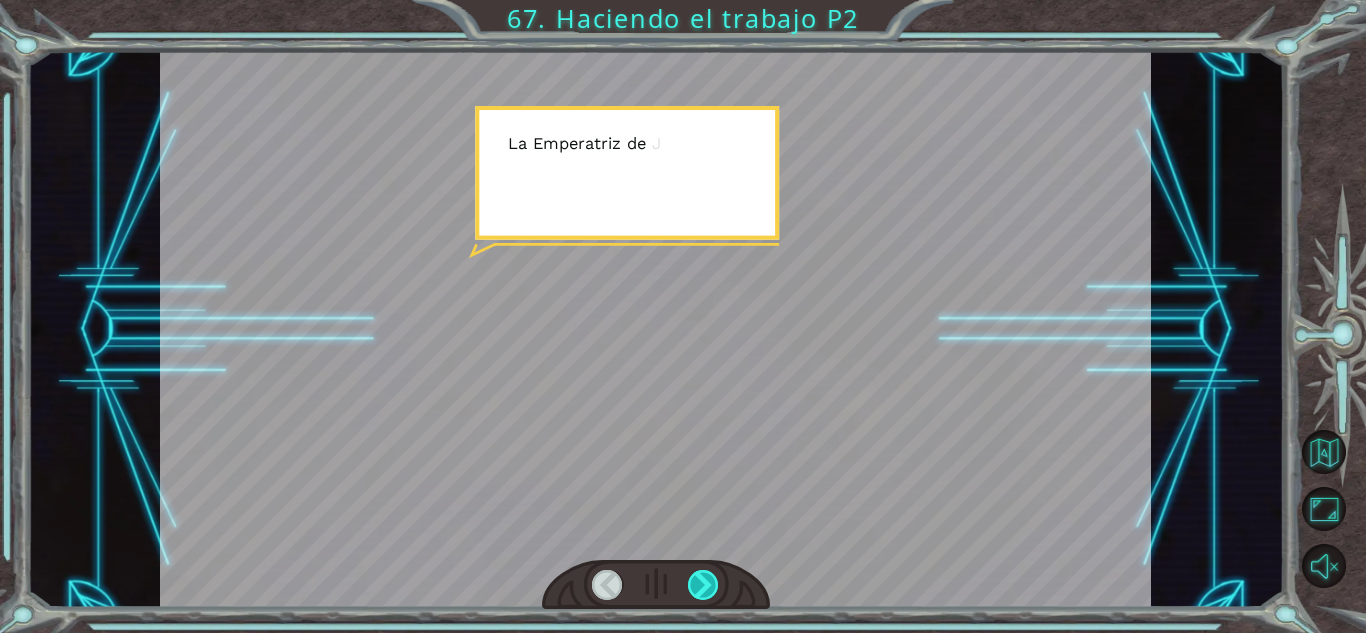 click at bounding box center (703, 585) 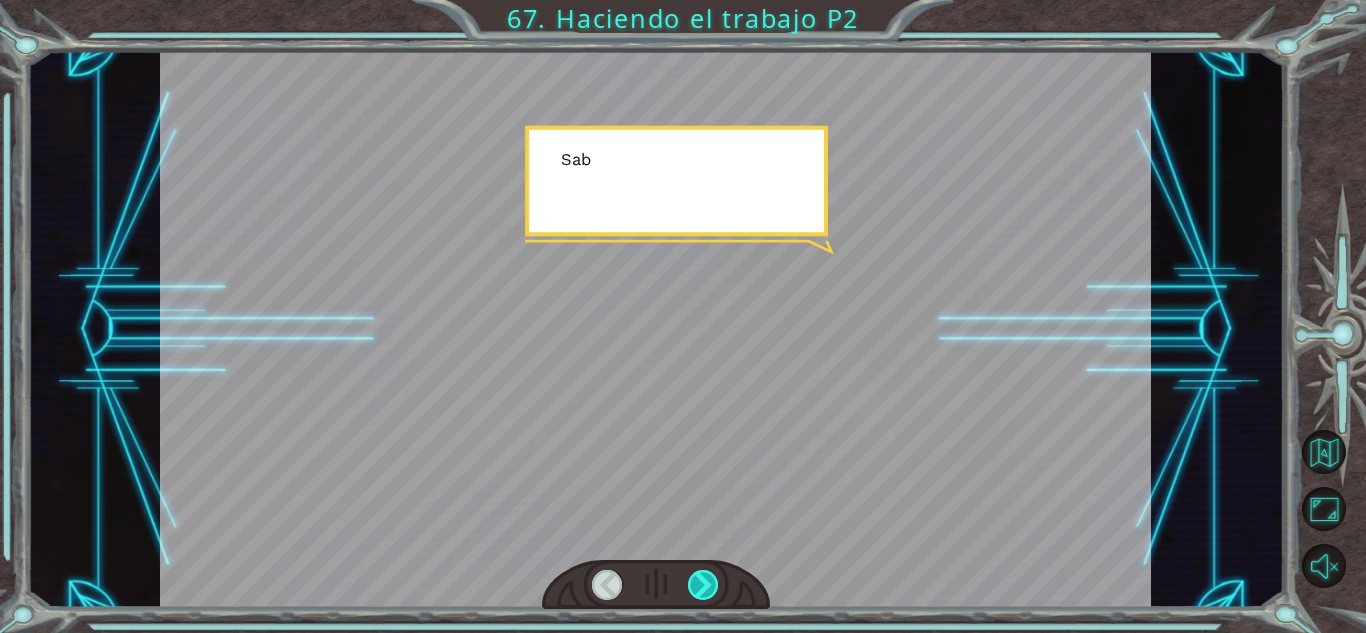 click at bounding box center [703, 585] 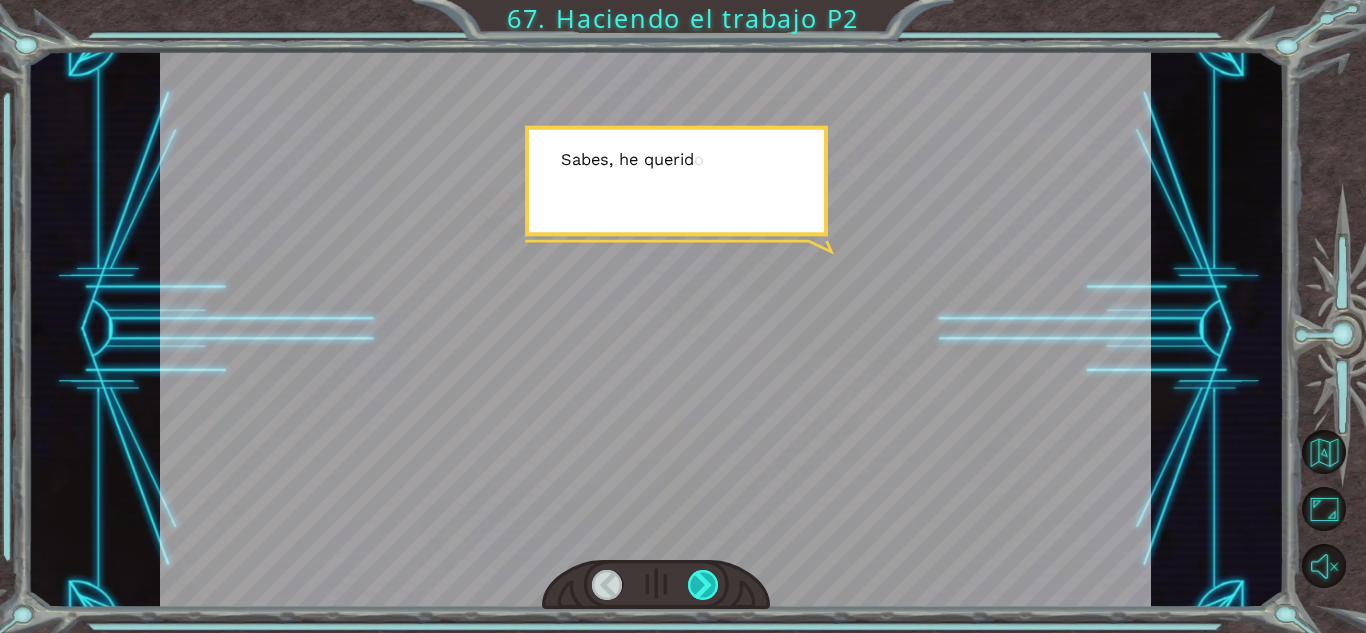 click at bounding box center (703, 585) 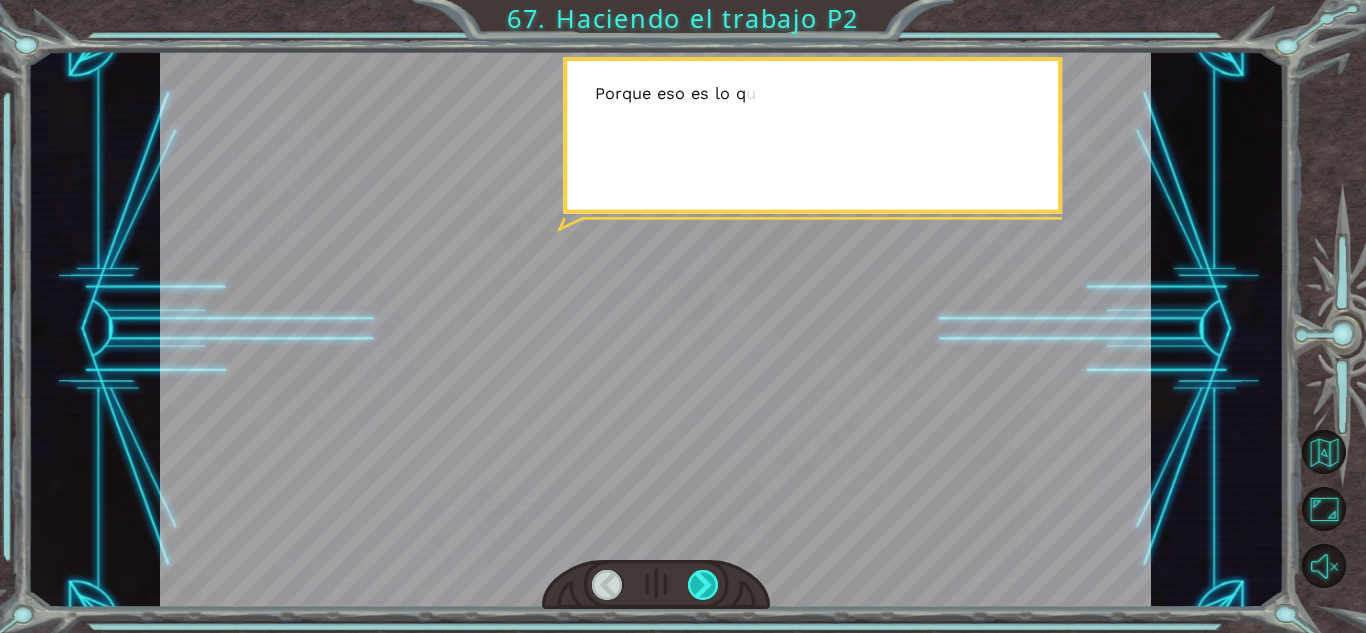 click at bounding box center [703, 585] 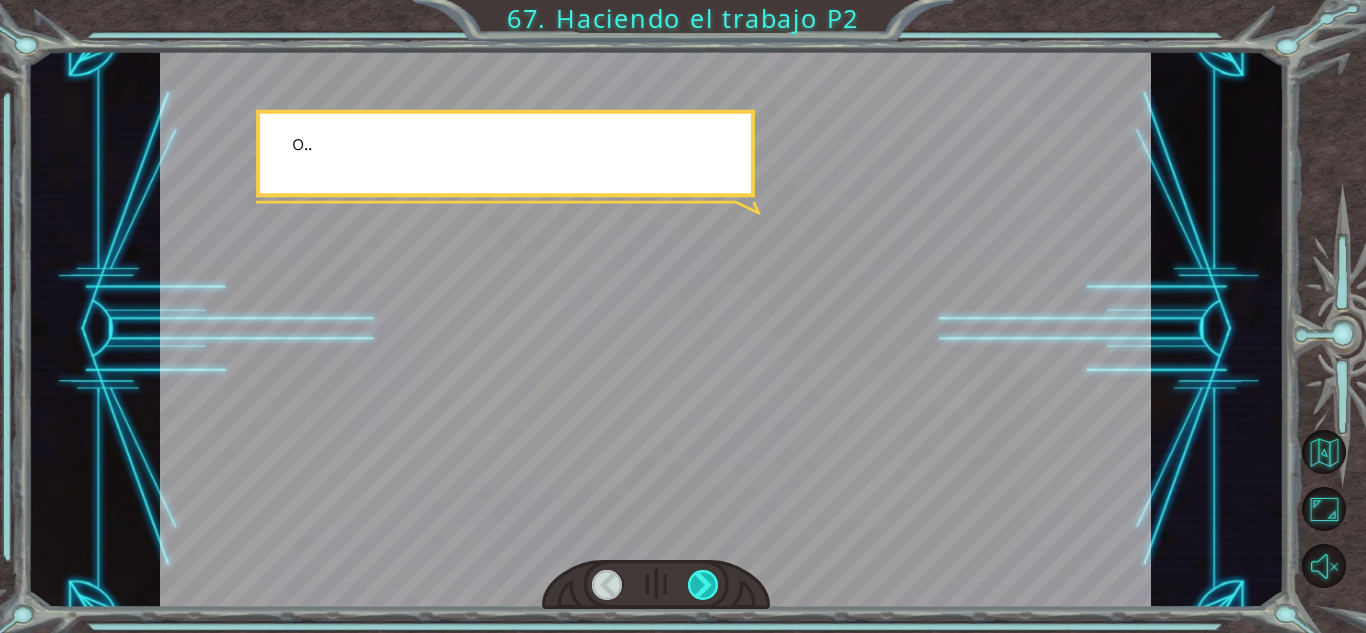 click at bounding box center [703, 585] 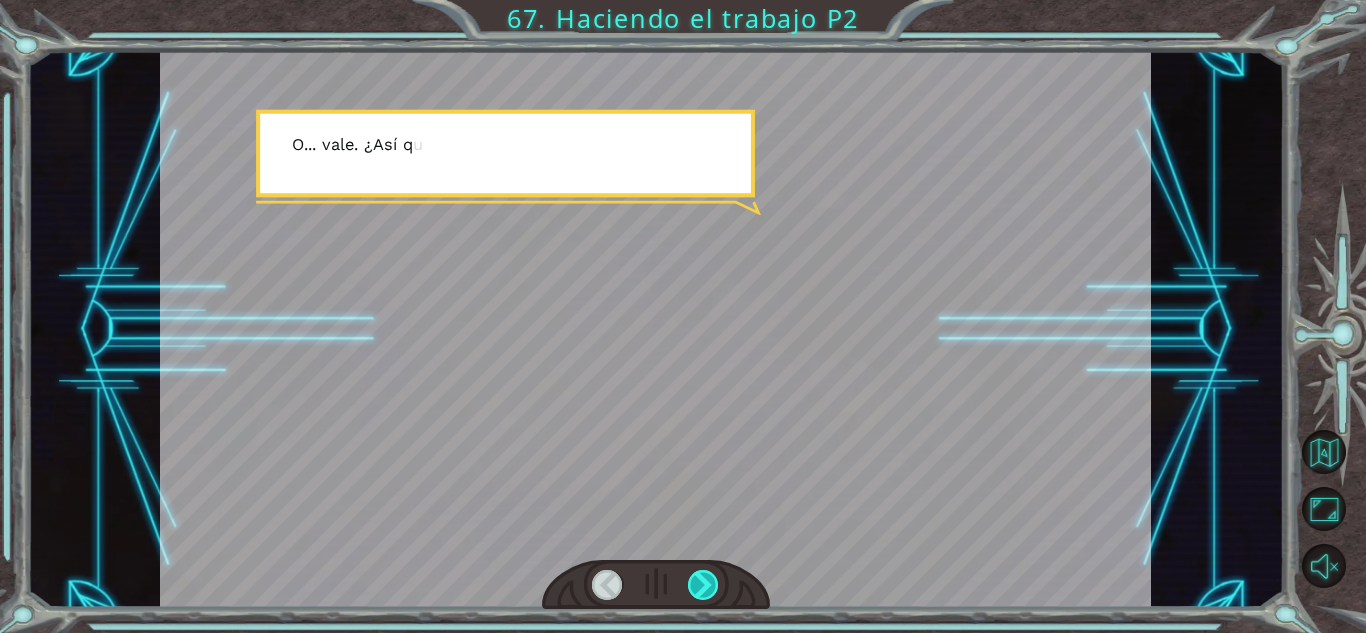 click at bounding box center (703, 585) 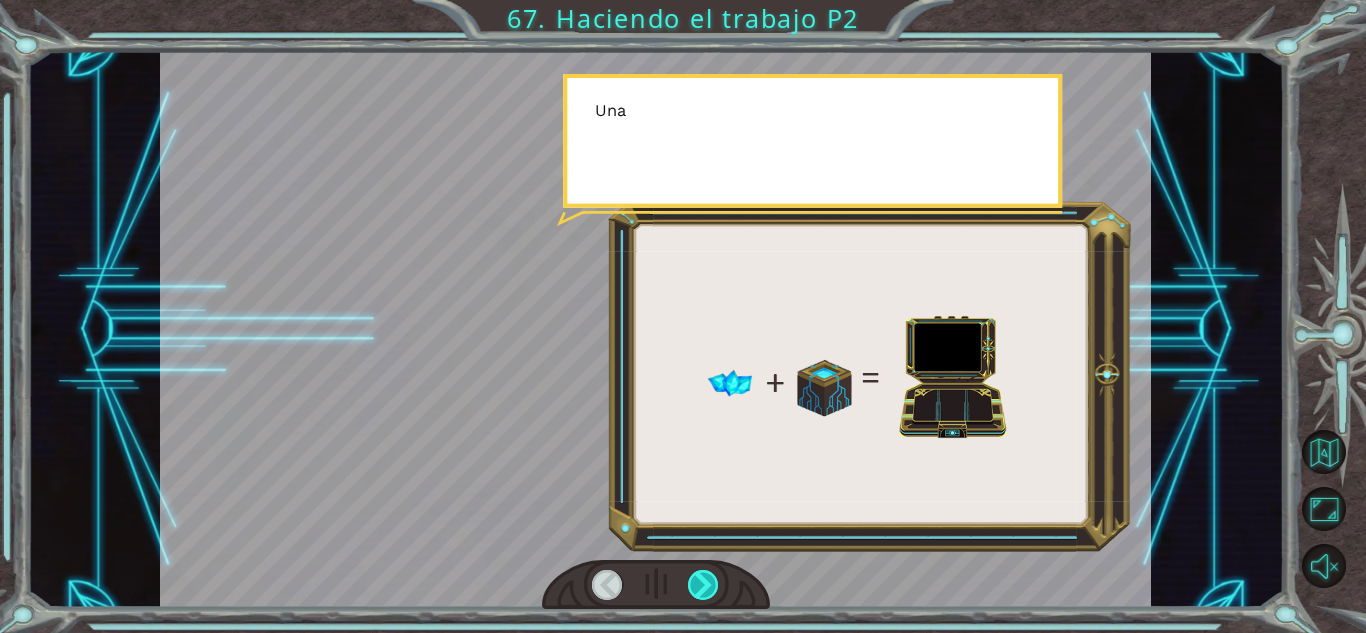 click at bounding box center (703, 585) 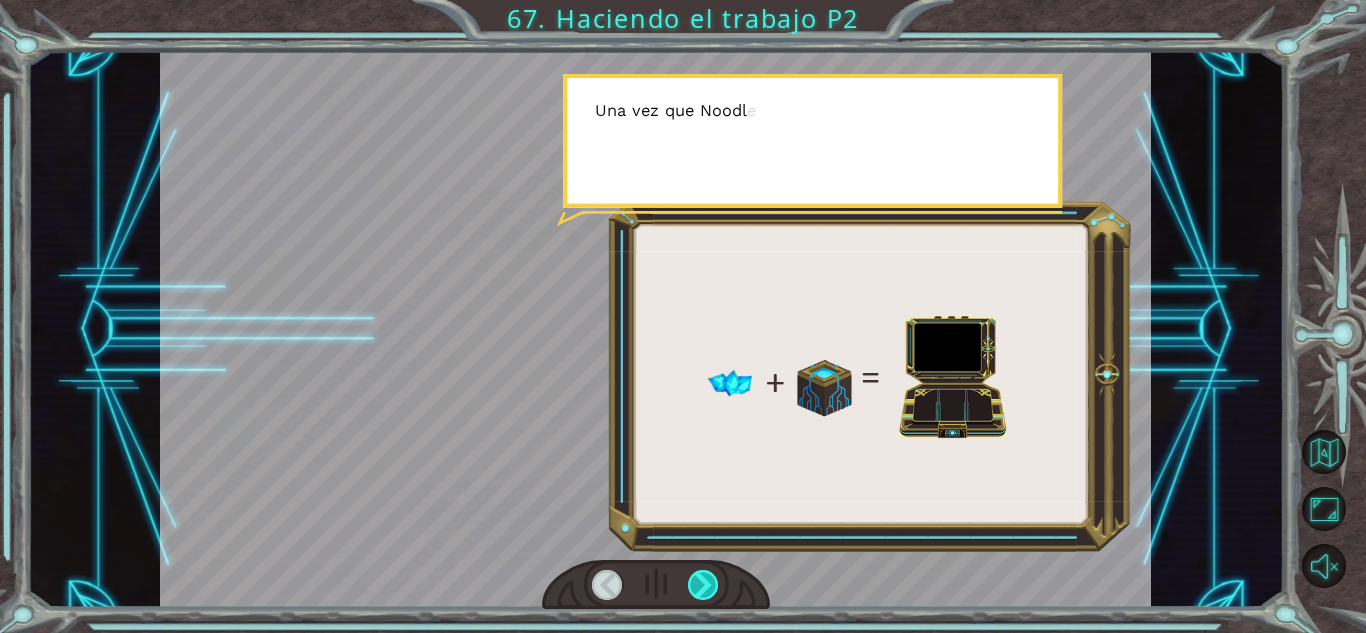 click at bounding box center (703, 585) 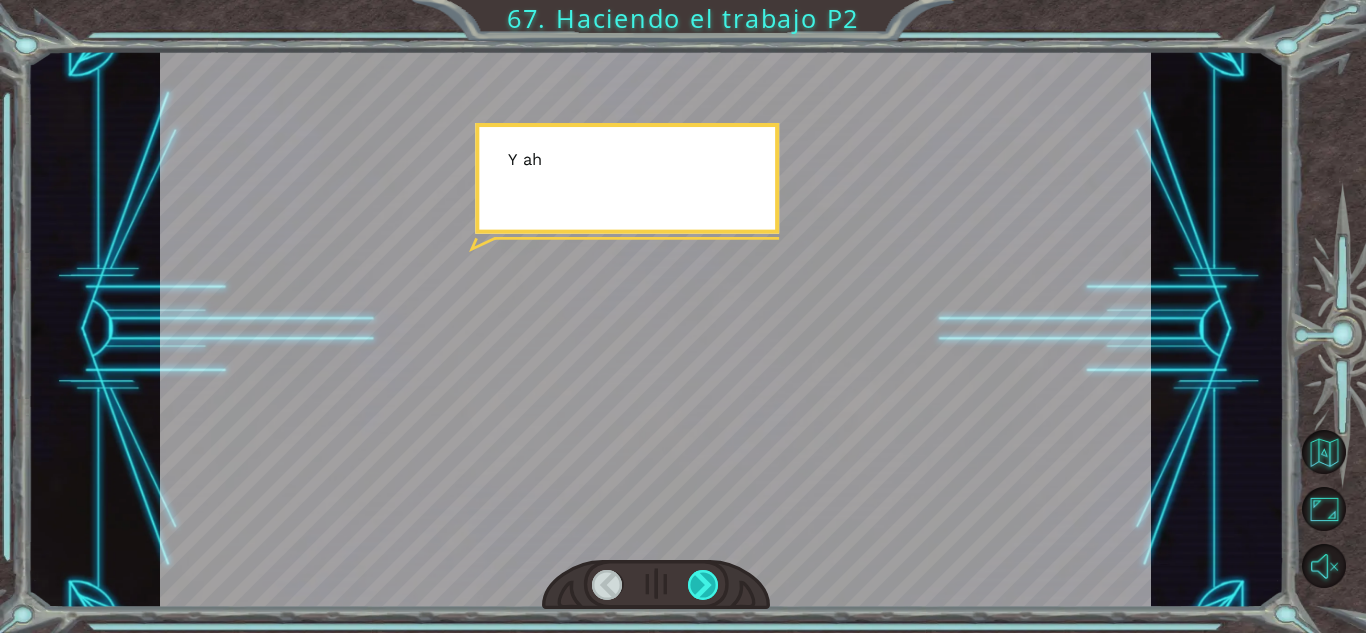 click at bounding box center [703, 585] 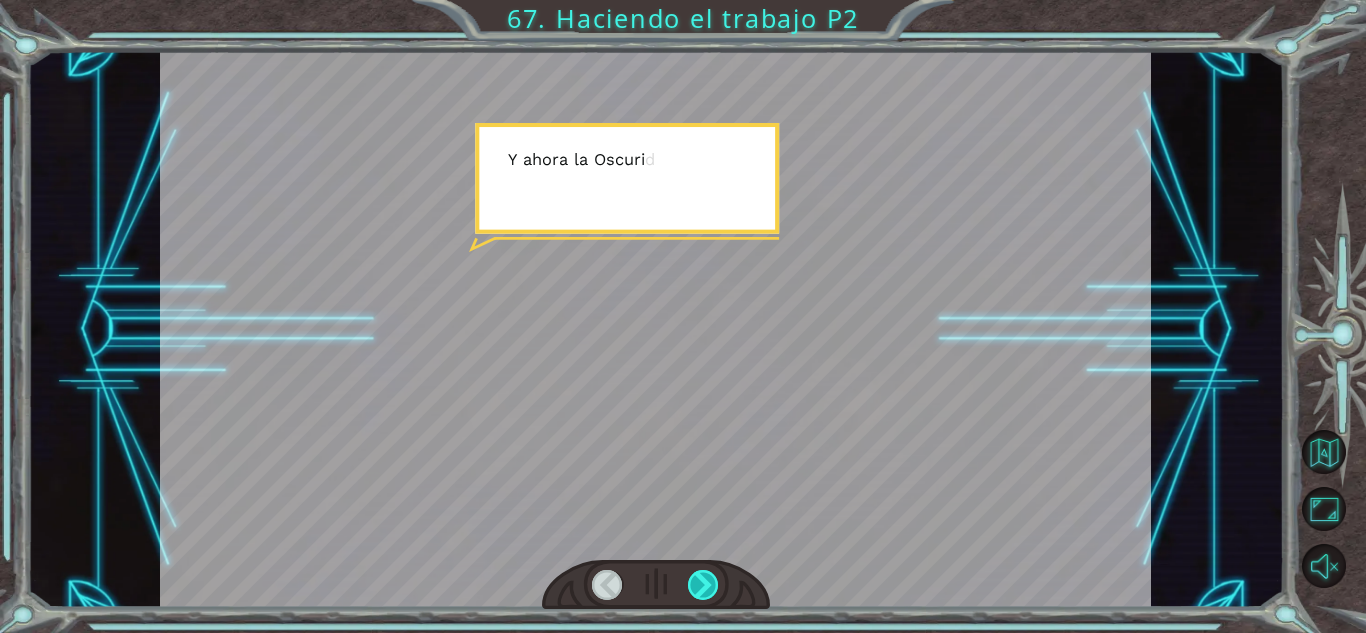 click at bounding box center [703, 585] 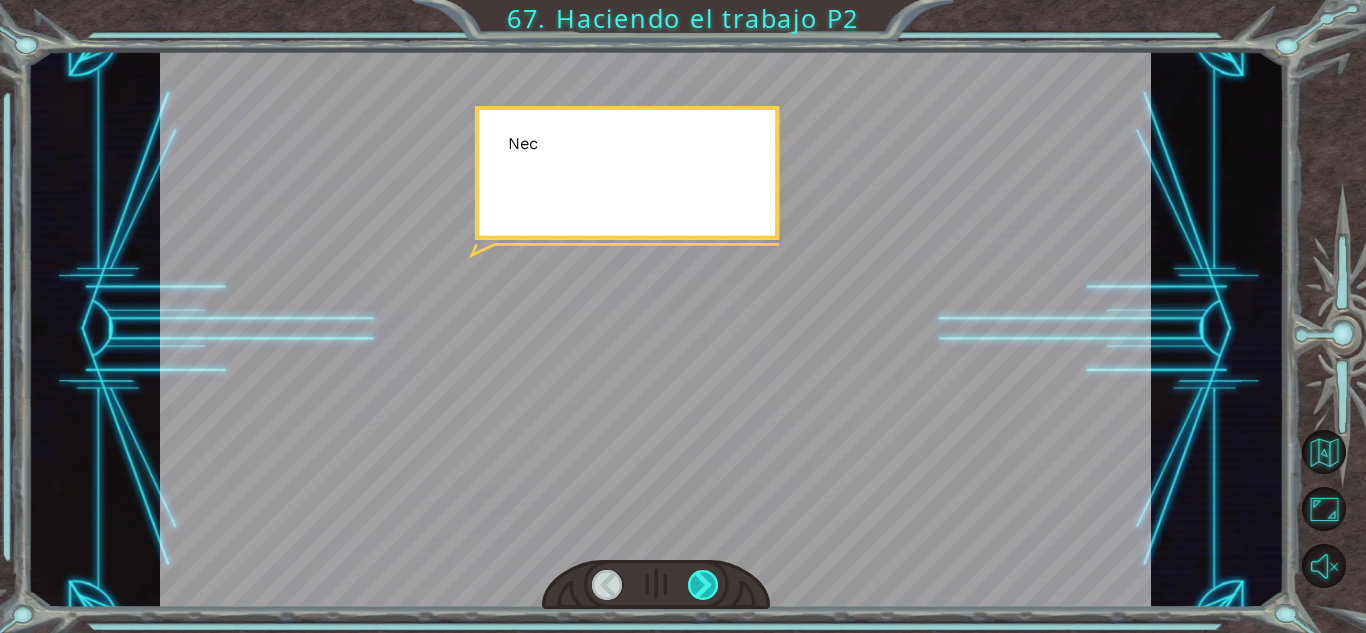 click at bounding box center (703, 585) 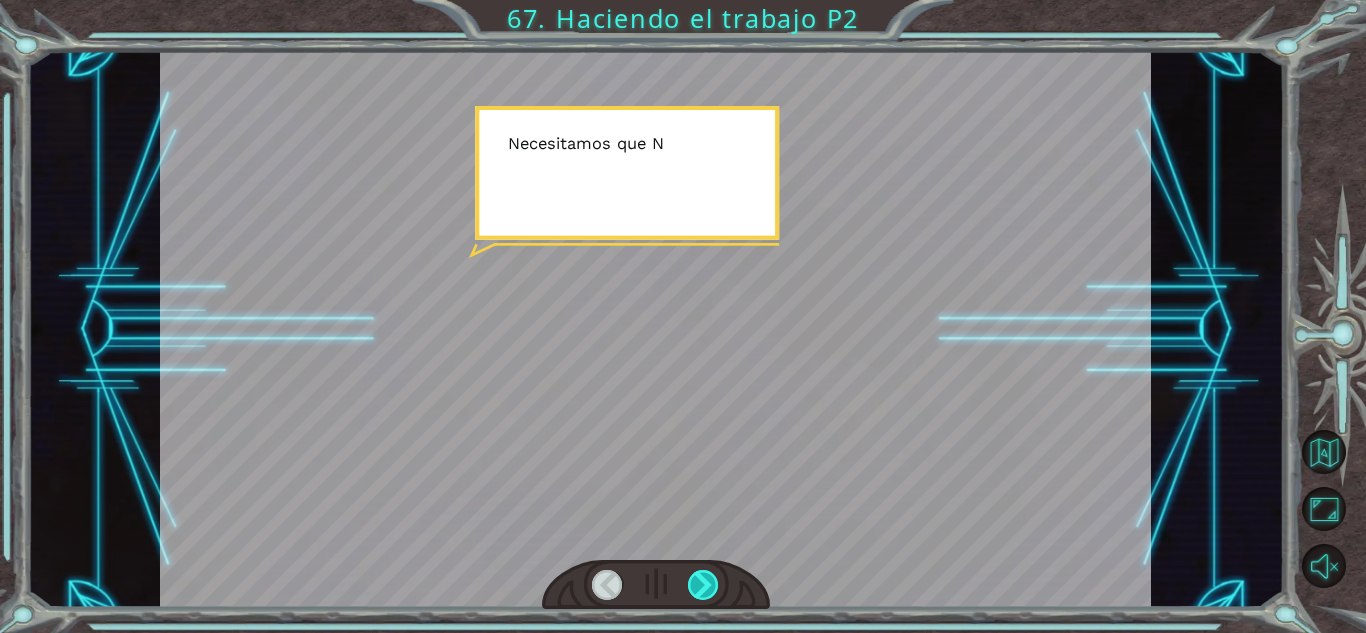 click at bounding box center [703, 585] 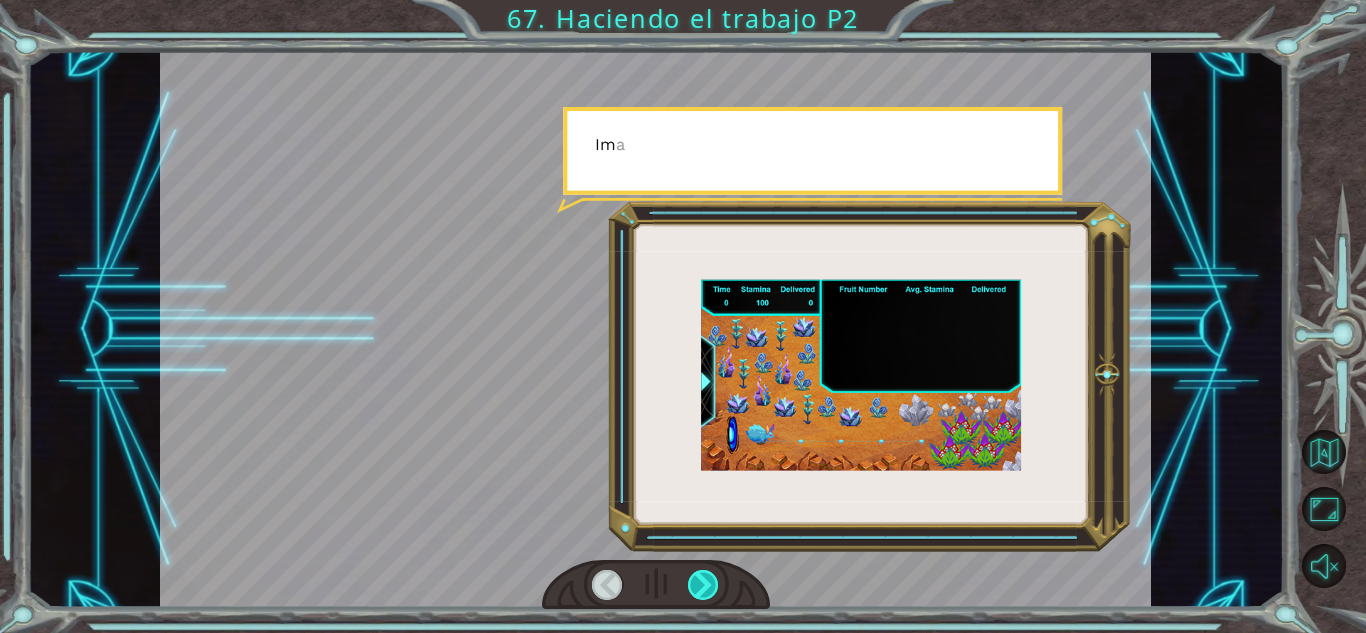 click at bounding box center [703, 585] 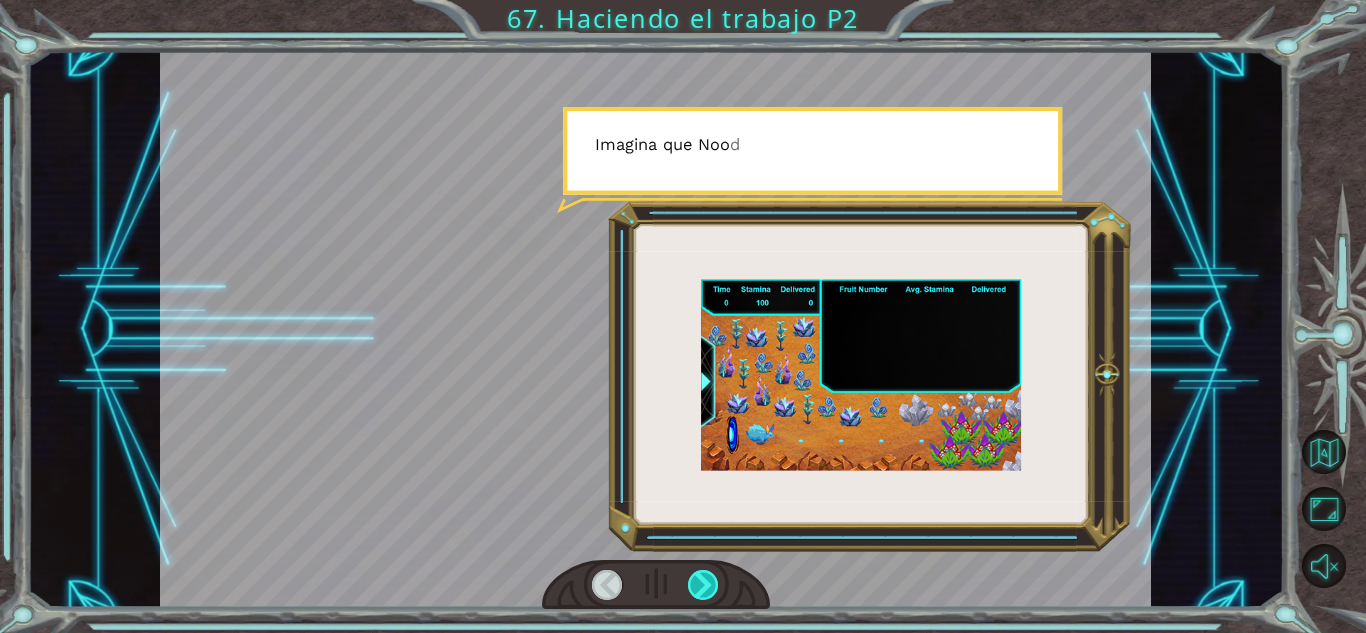 click at bounding box center [703, 585] 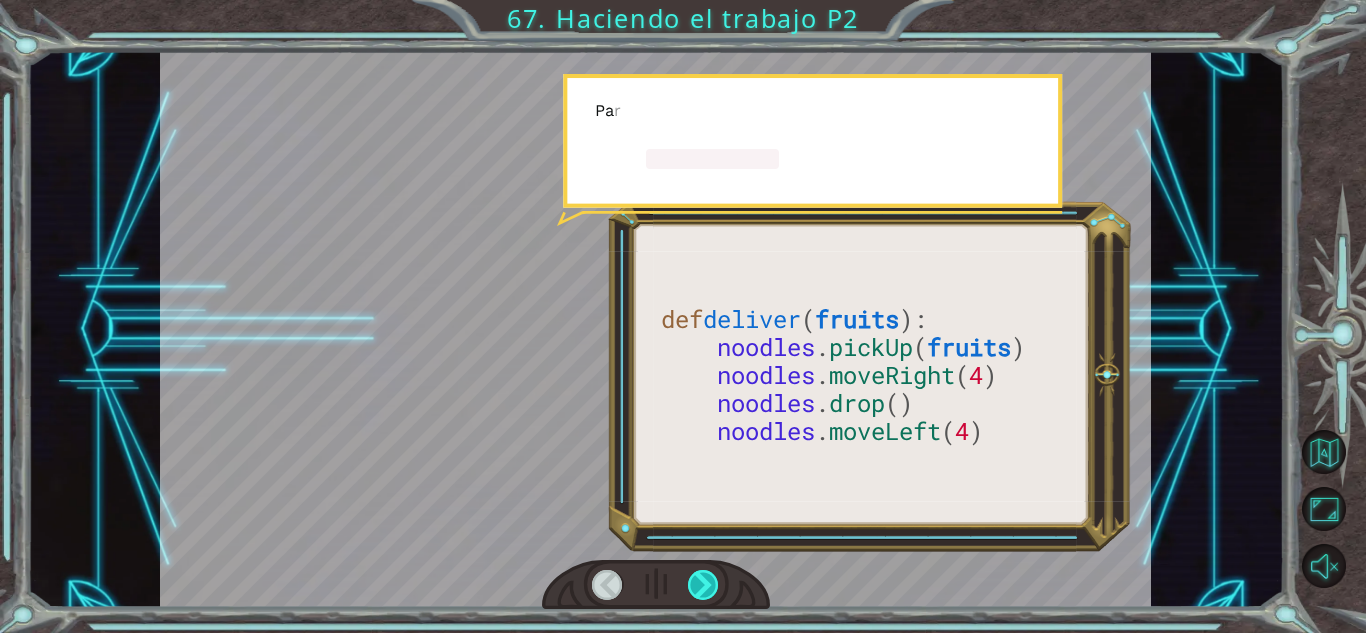 click at bounding box center [703, 585] 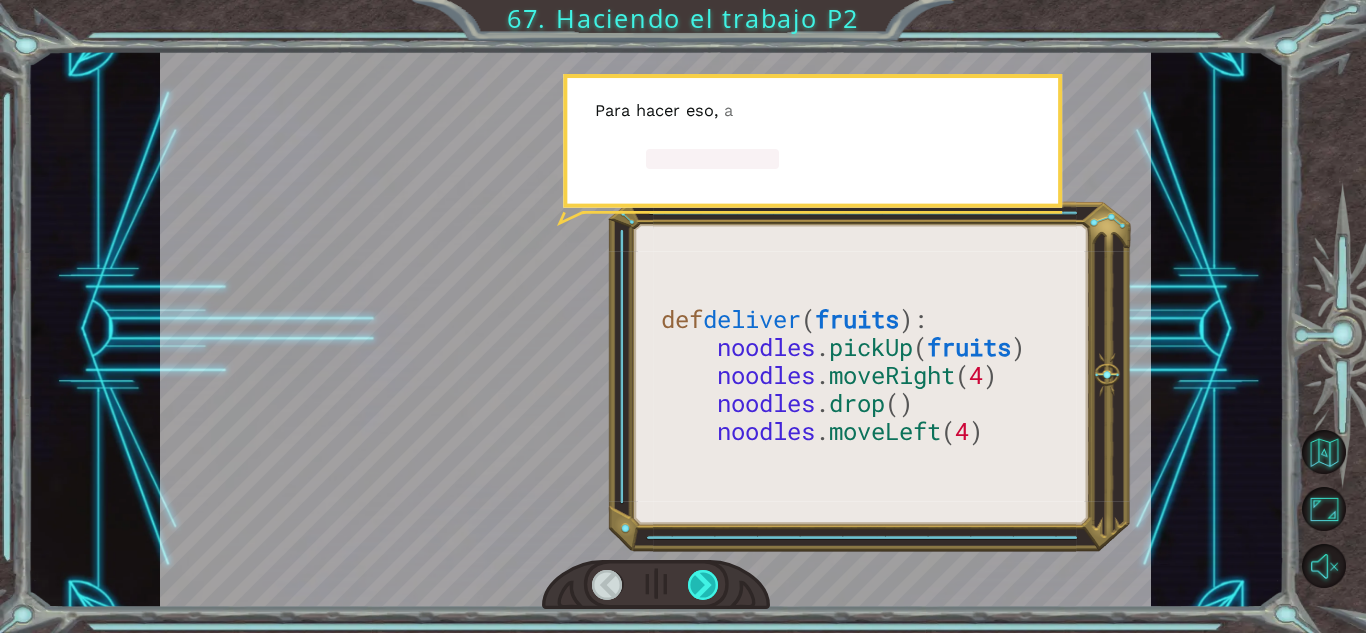 click at bounding box center [703, 585] 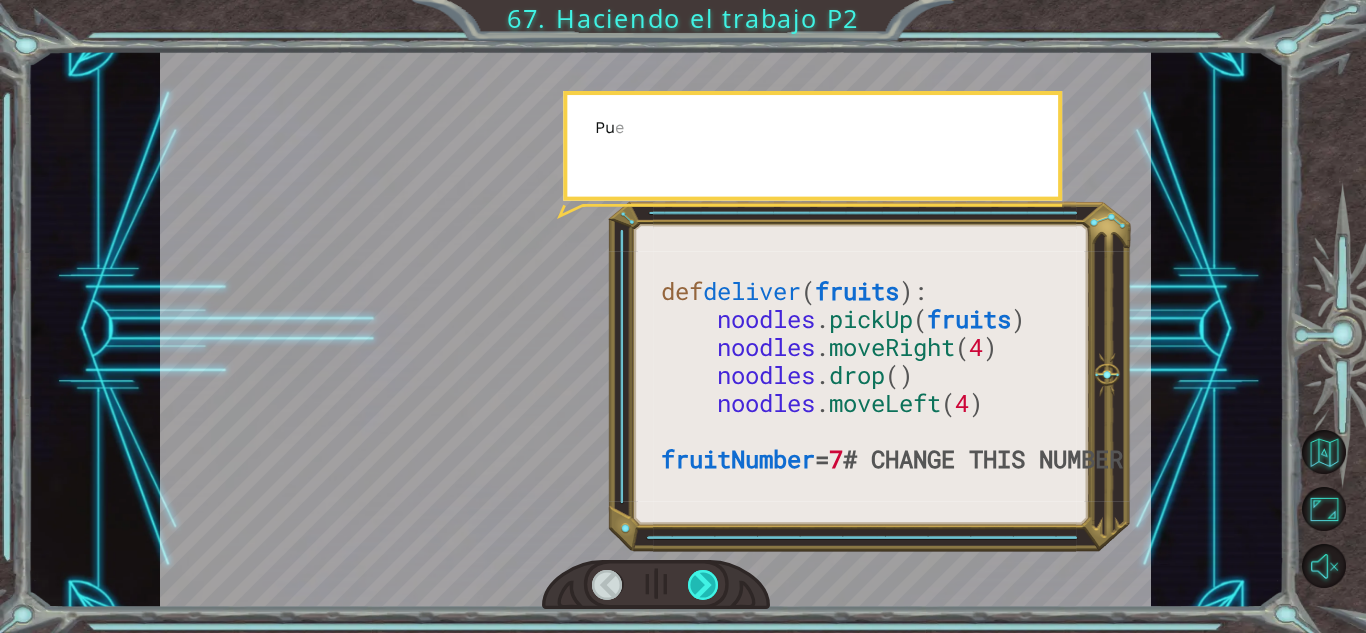 click at bounding box center (703, 585) 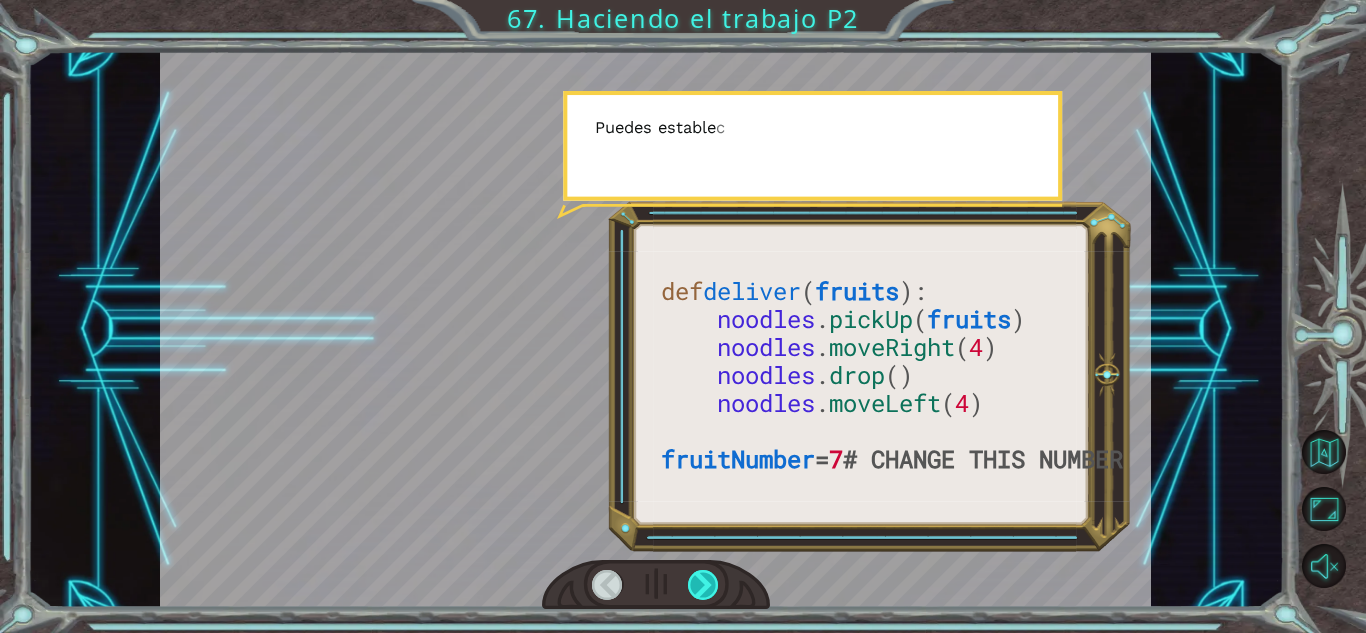 click at bounding box center (703, 585) 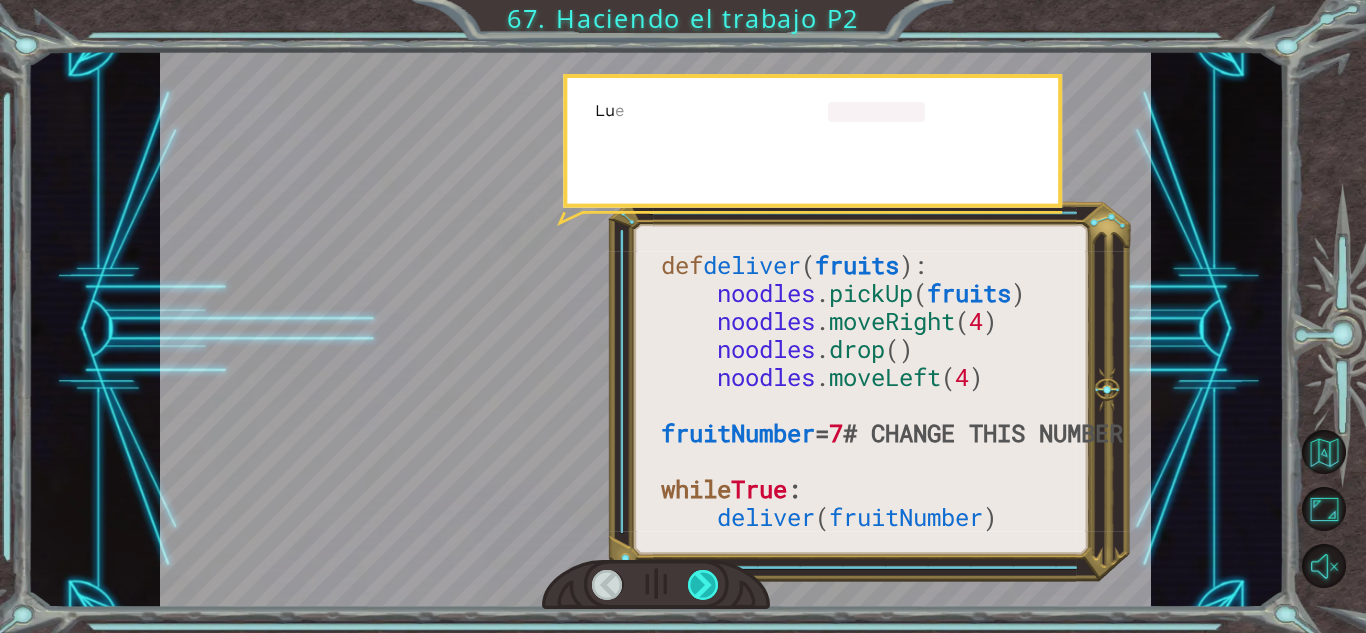click at bounding box center (703, 585) 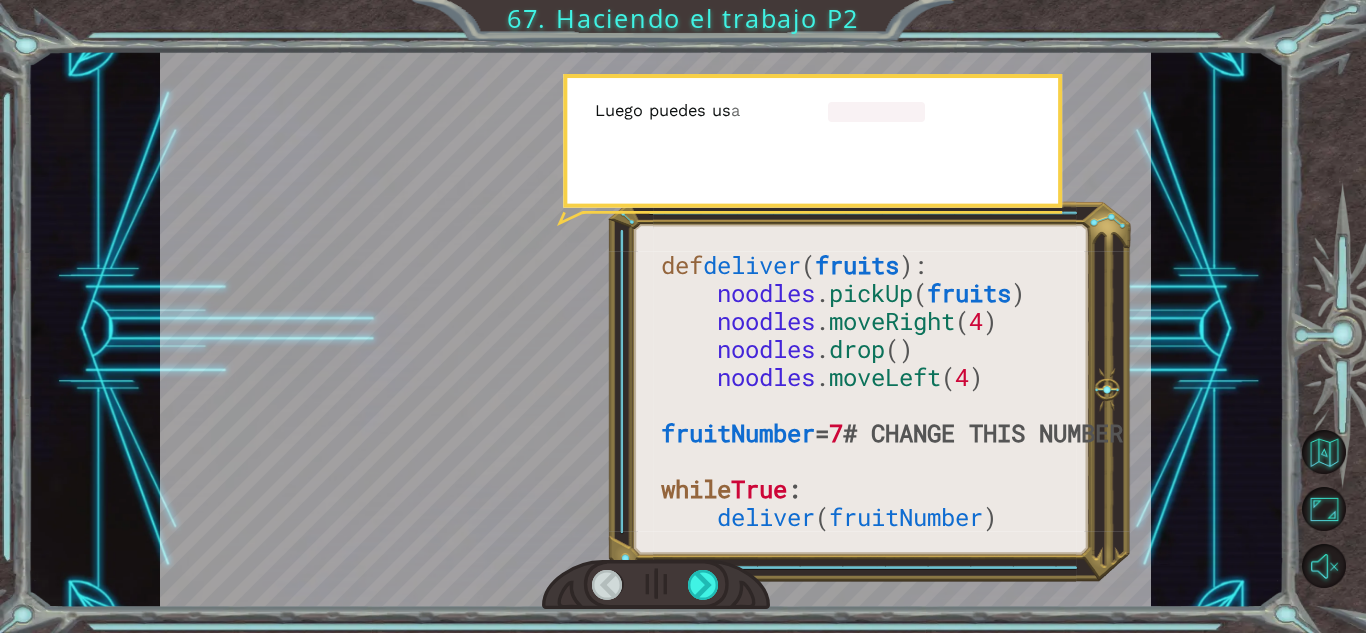 click at bounding box center (656, 585) 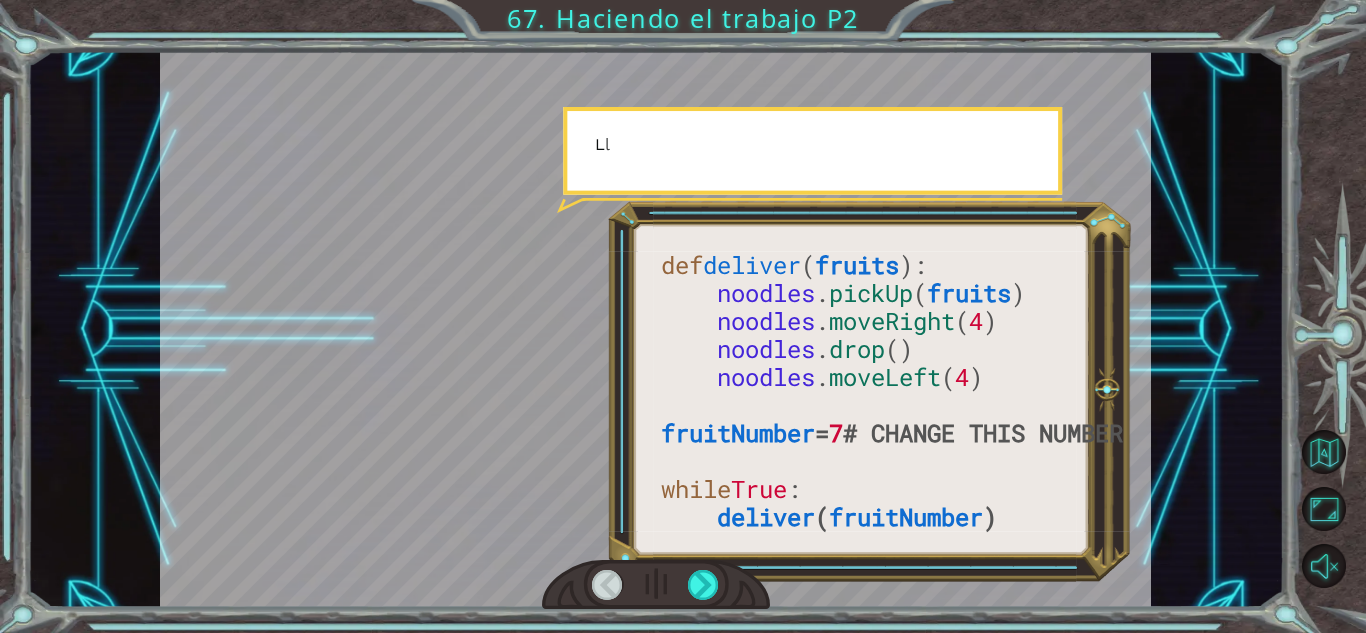 click at bounding box center [656, 585] 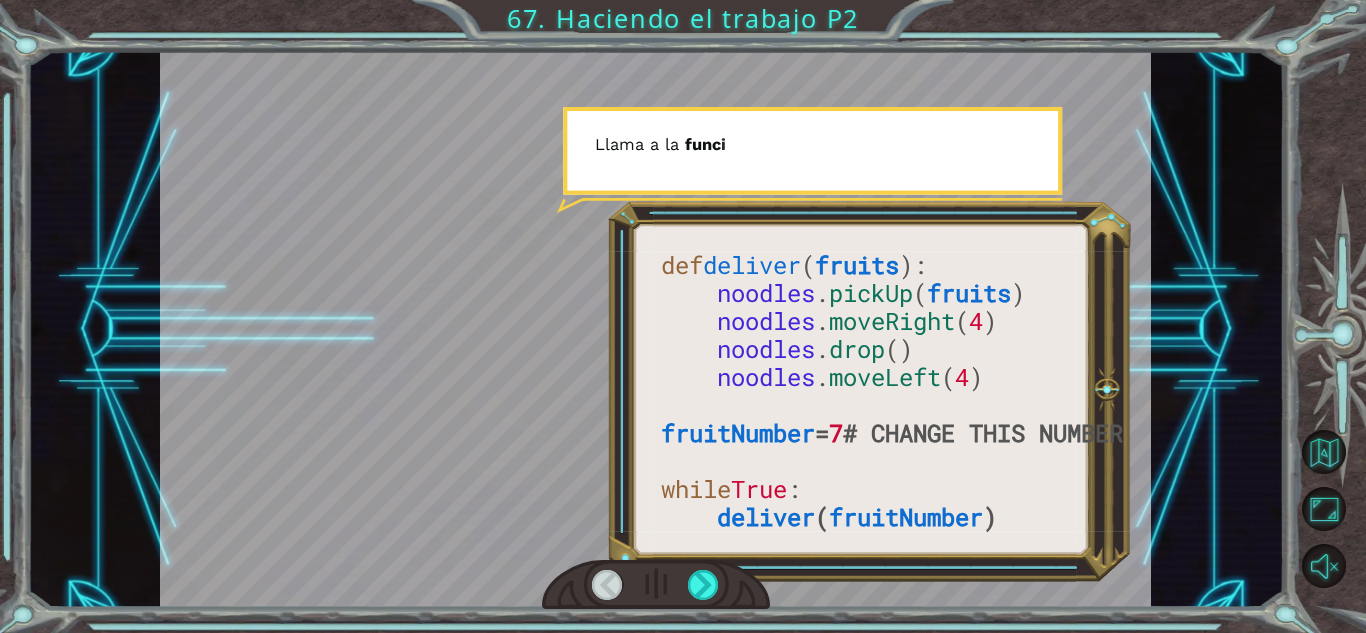 click at bounding box center (656, 585) 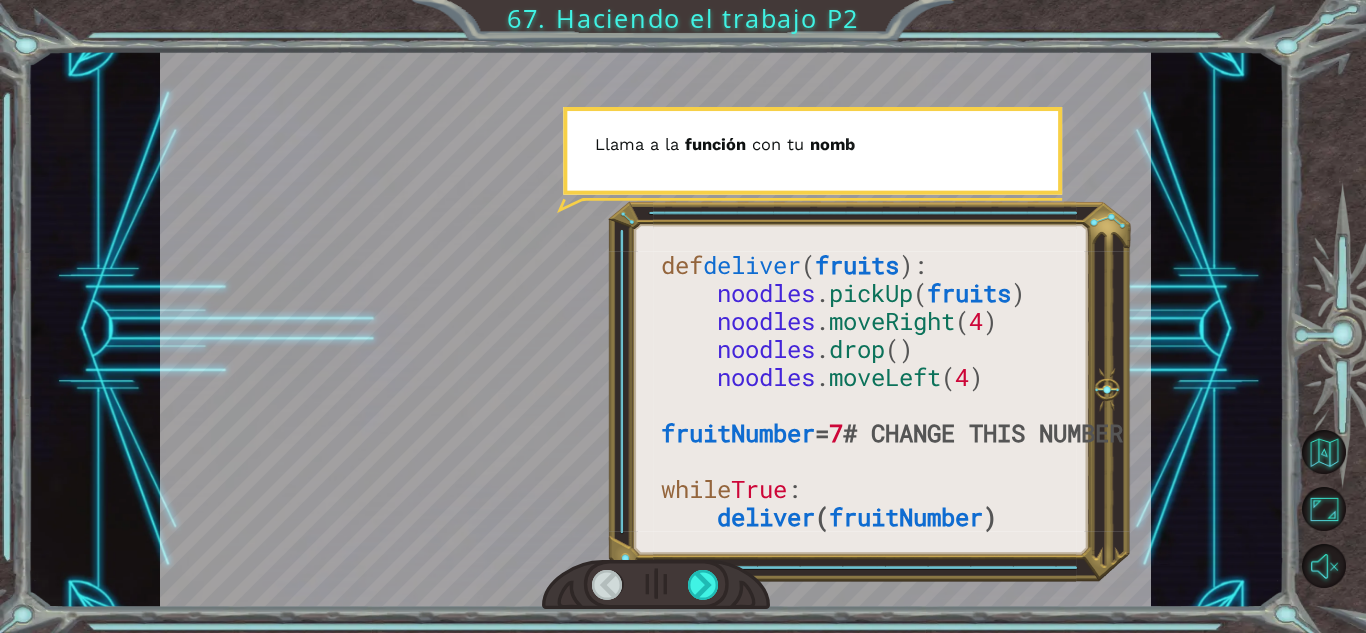 click at bounding box center [656, 585] 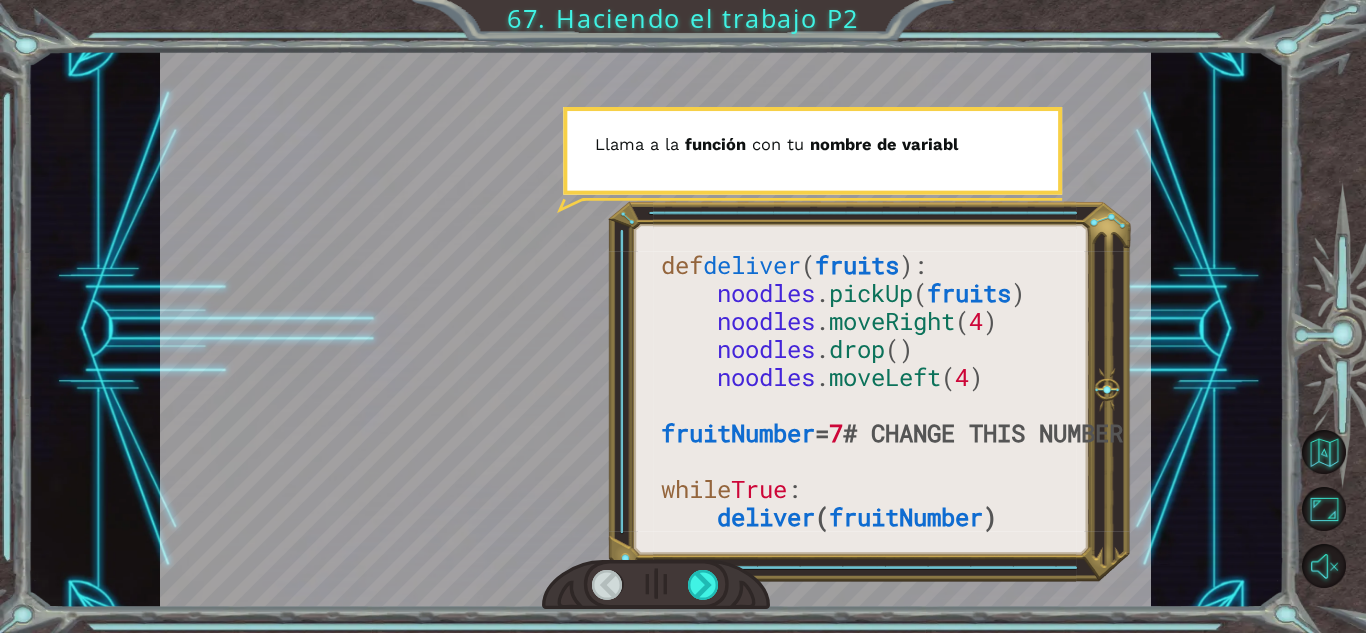 click at bounding box center (656, 585) 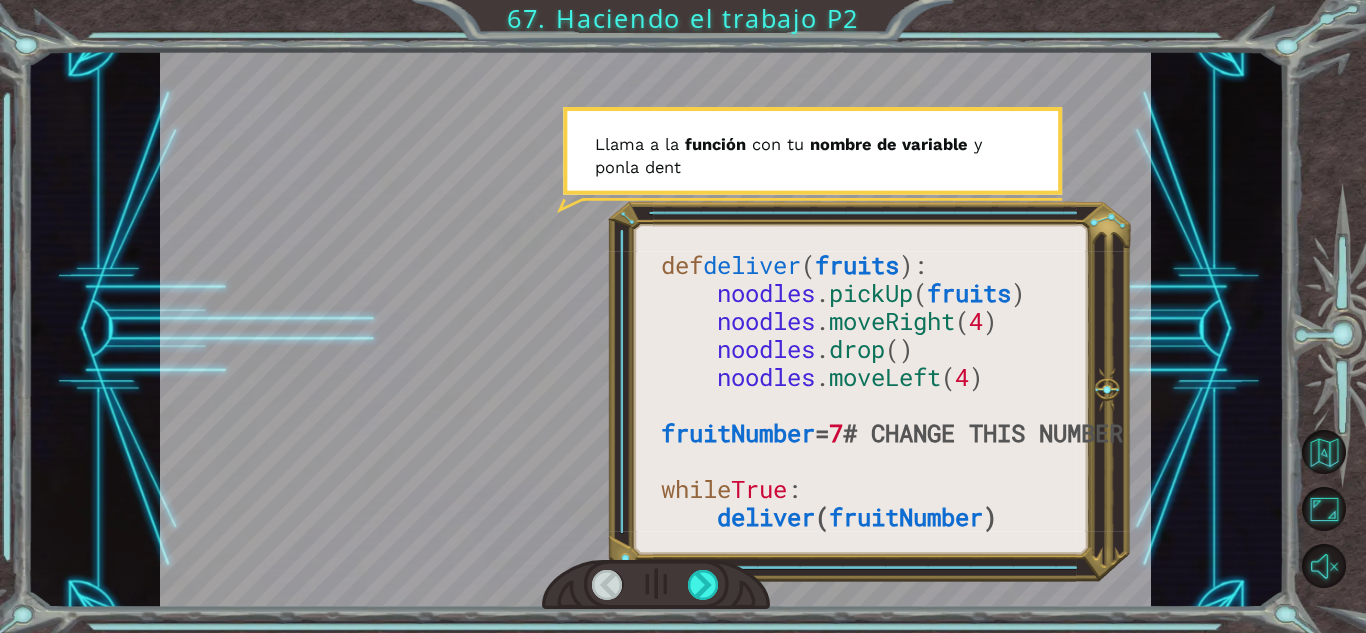 click at bounding box center (656, 585) 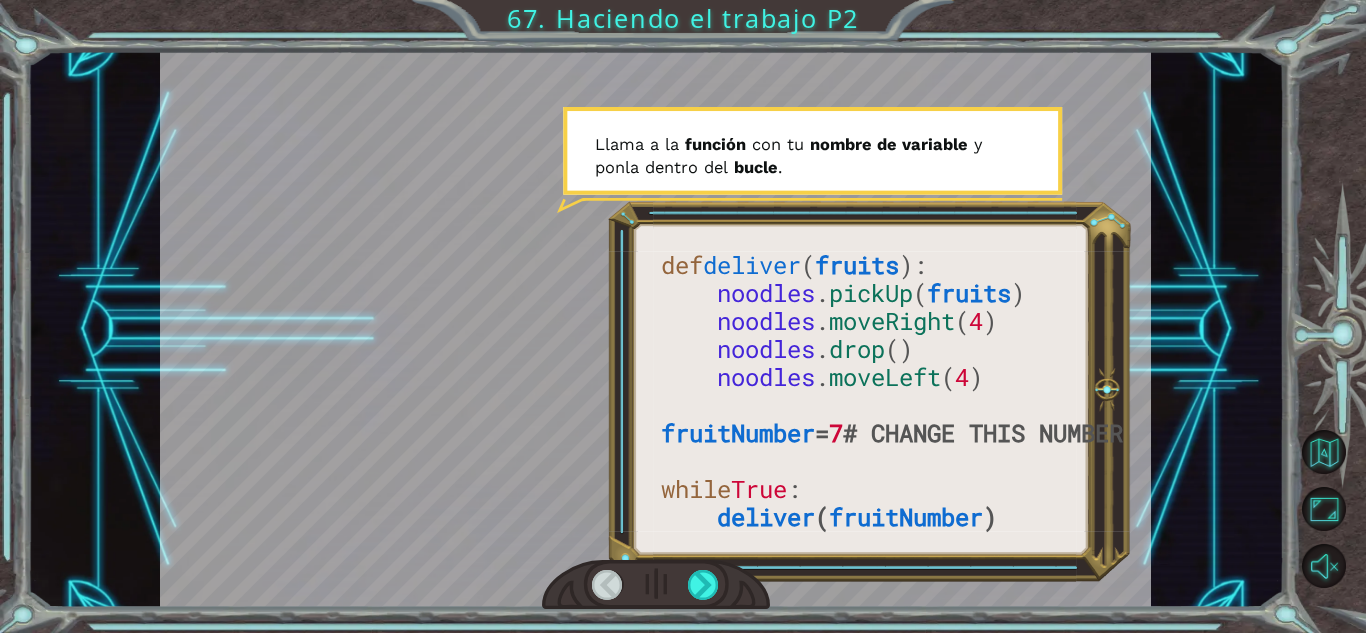 click at bounding box center [656, 585] 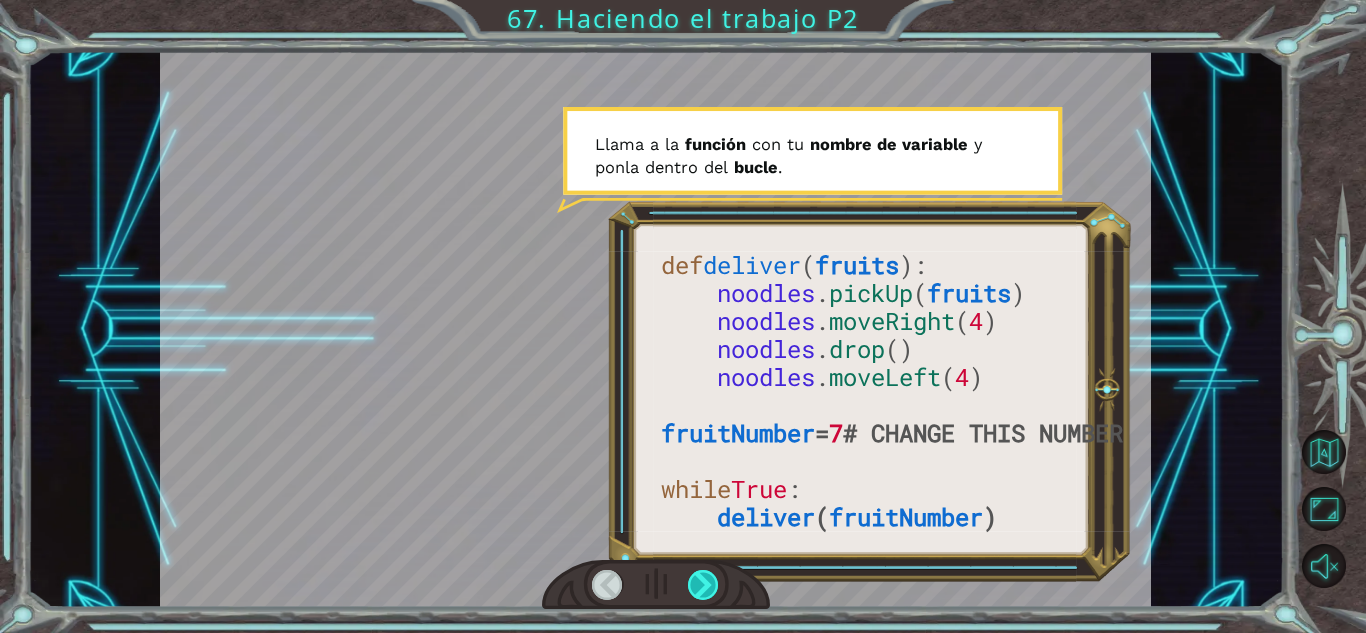 click at bounding box center [656, 585] 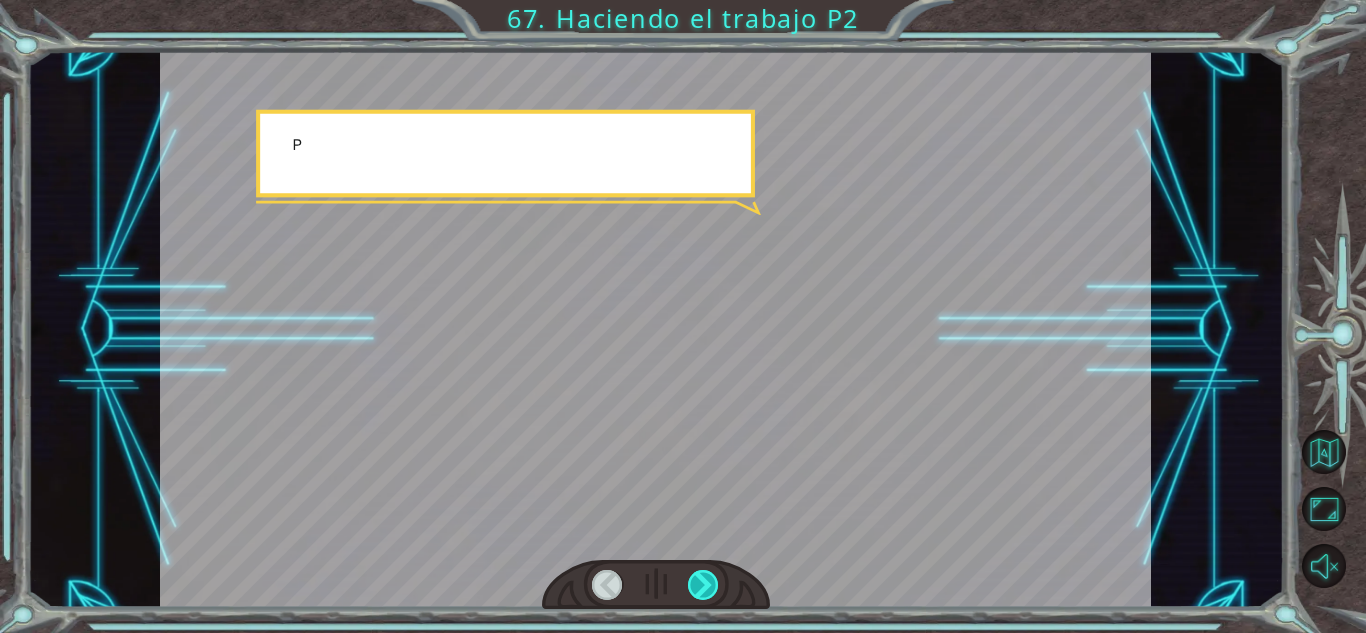 click at bounding box center [703, 585] 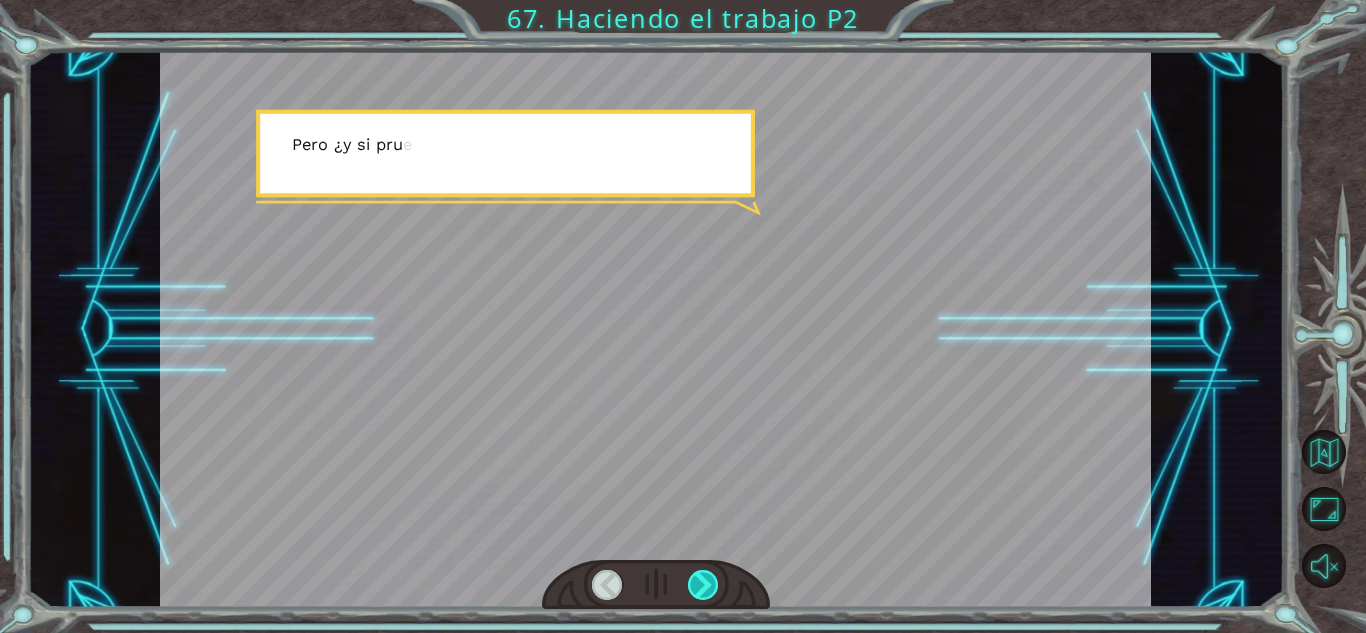 click at bounding box center [703, 585] 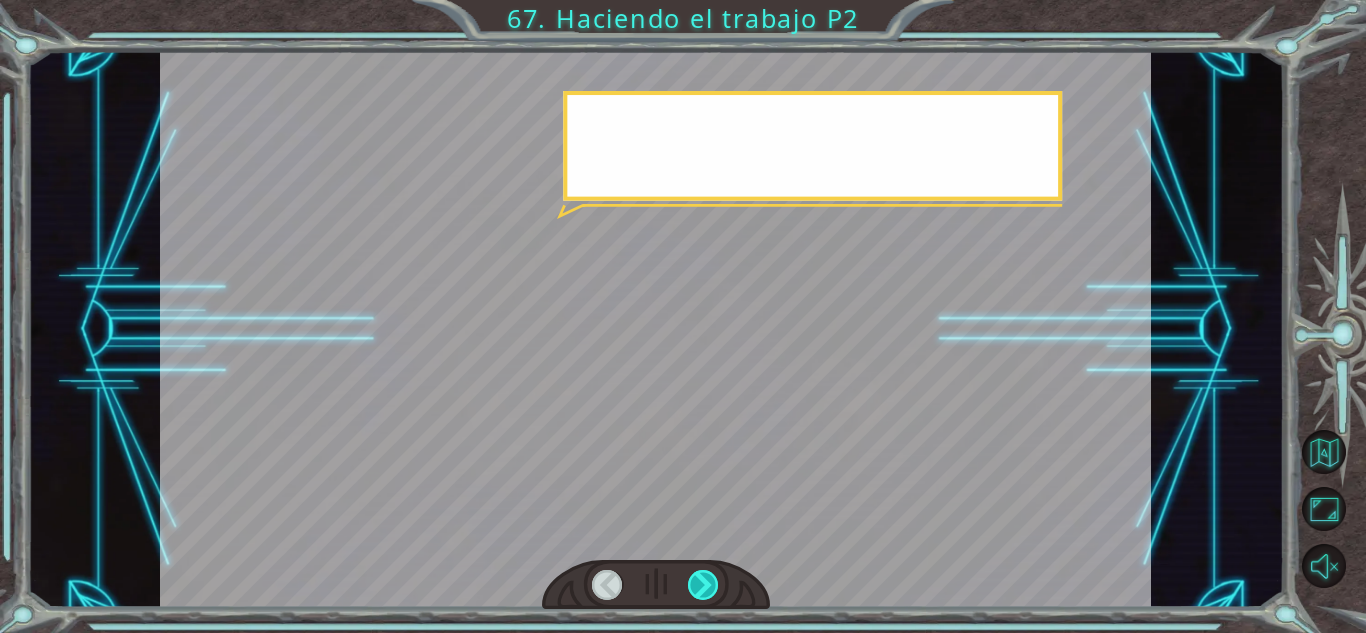 click at bounding box center (703, 585) 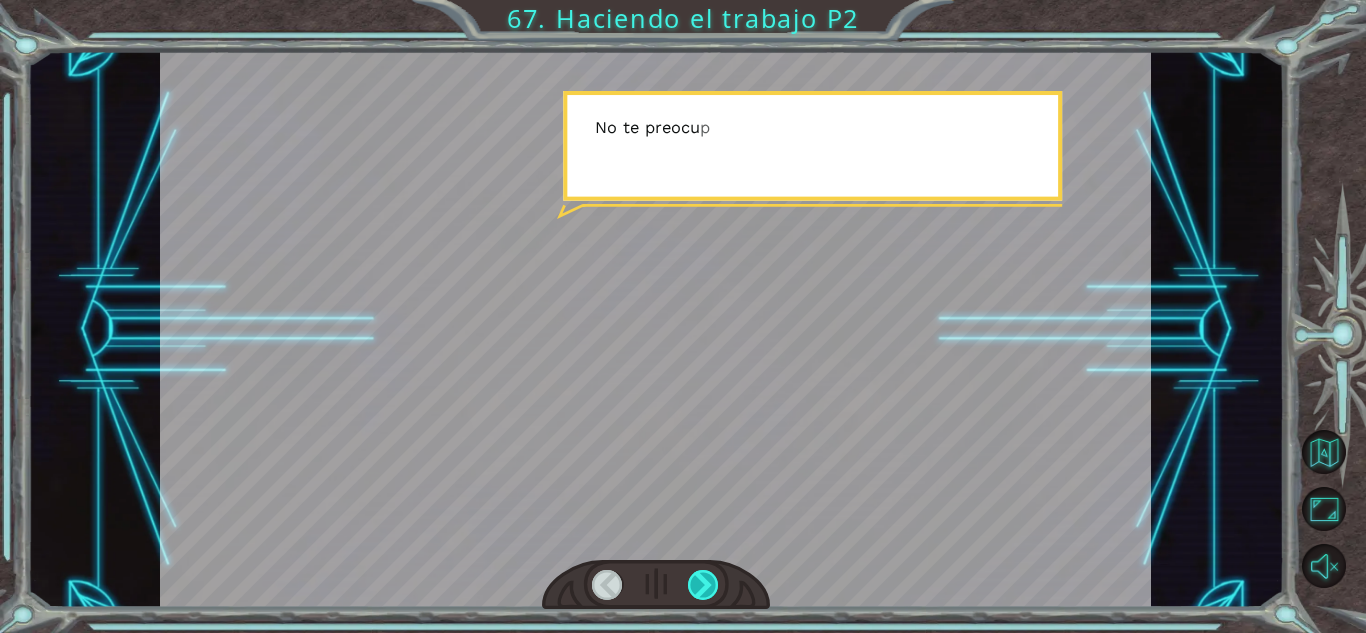 click at bounding box center [703, 585] 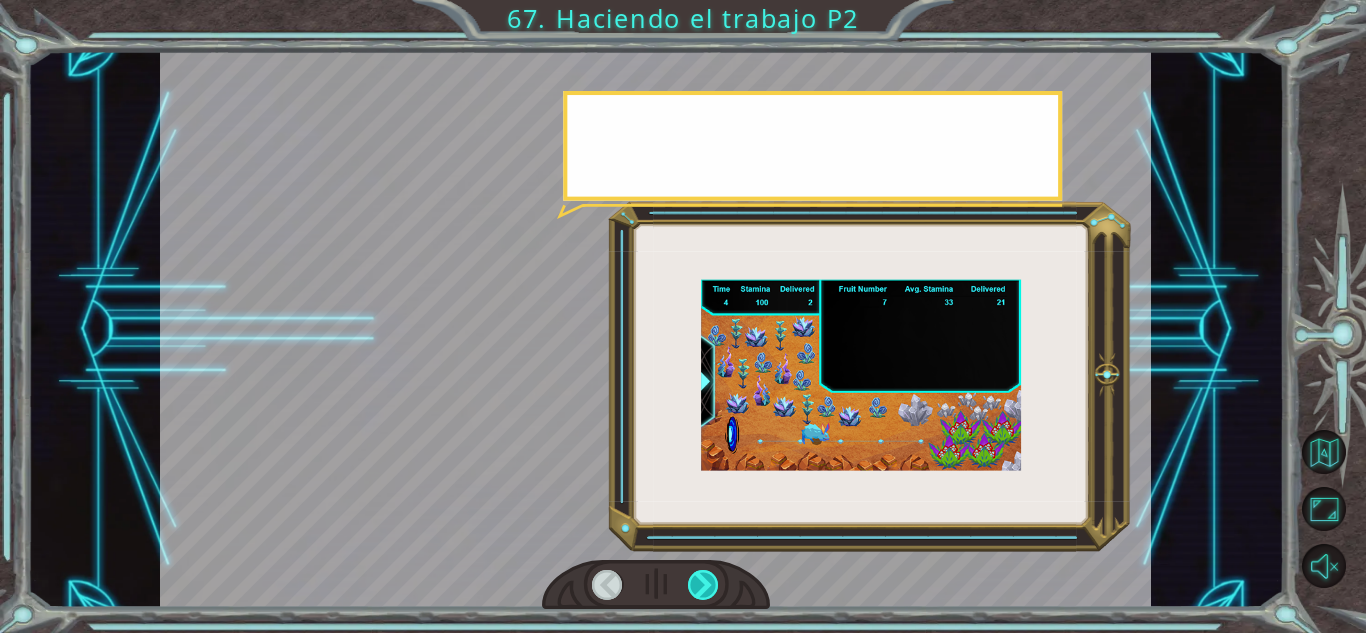 click at bounding box center [703, 585] 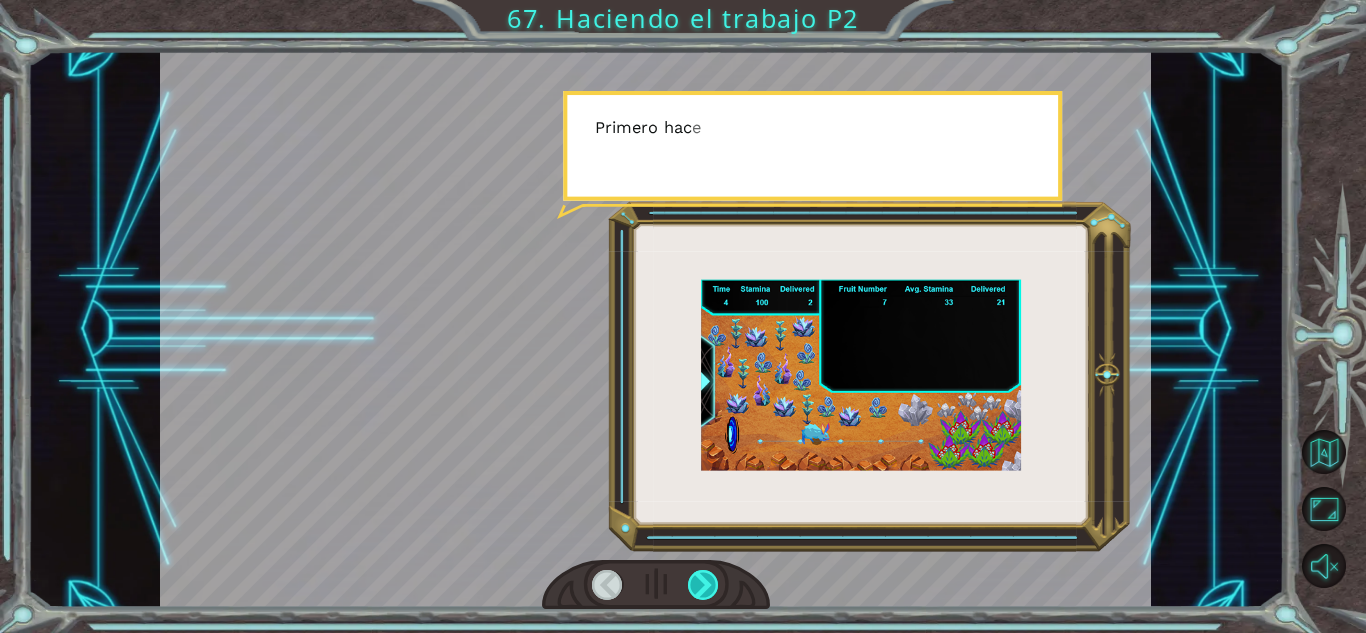 click at bounding box center [703, 585] 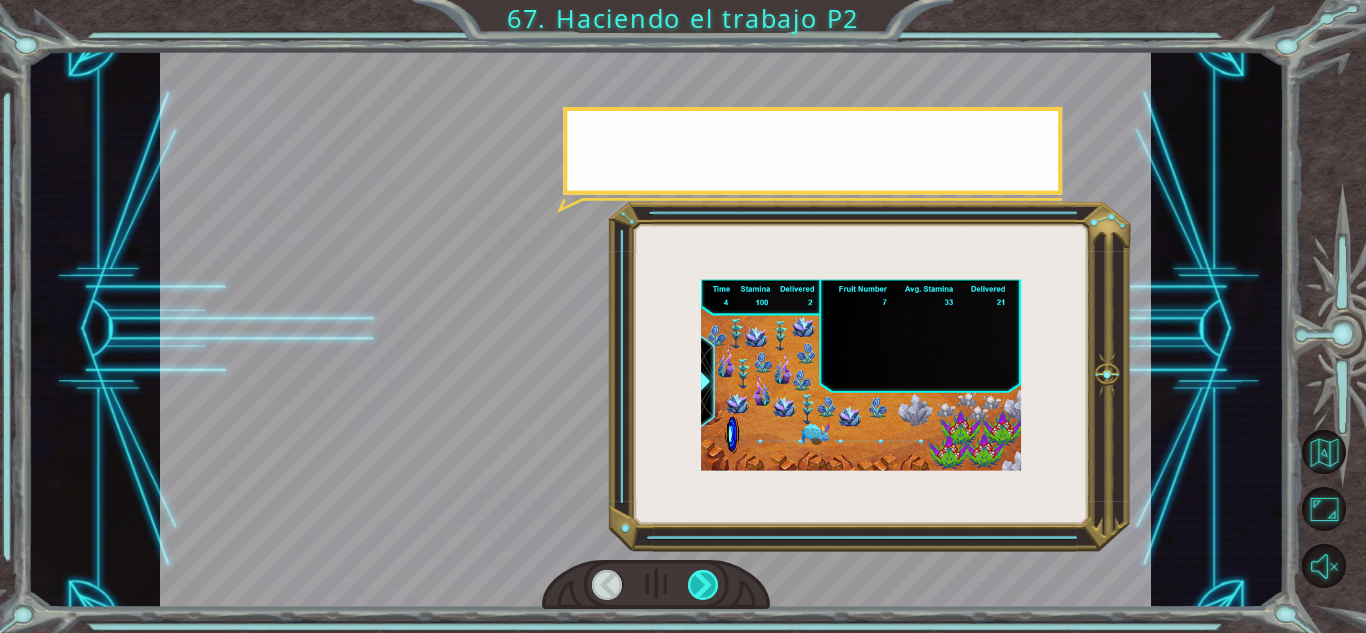 click at bounding box center (703, 585) 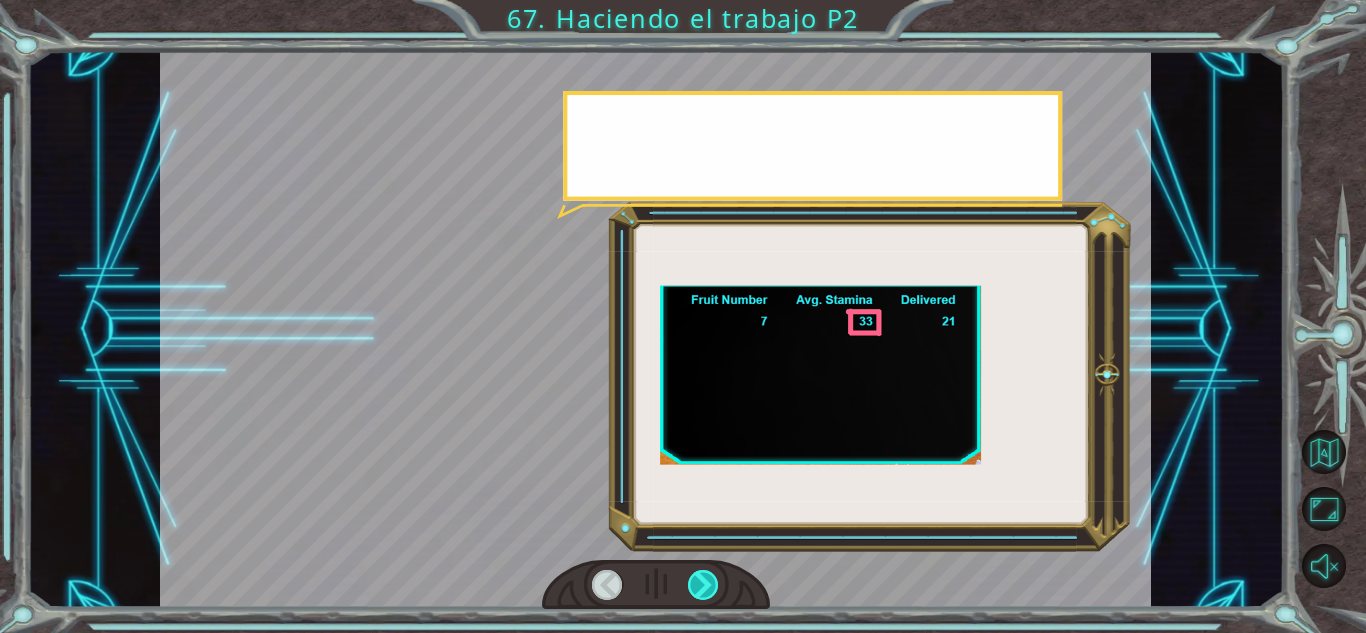 click at bounding box center (703, 585) 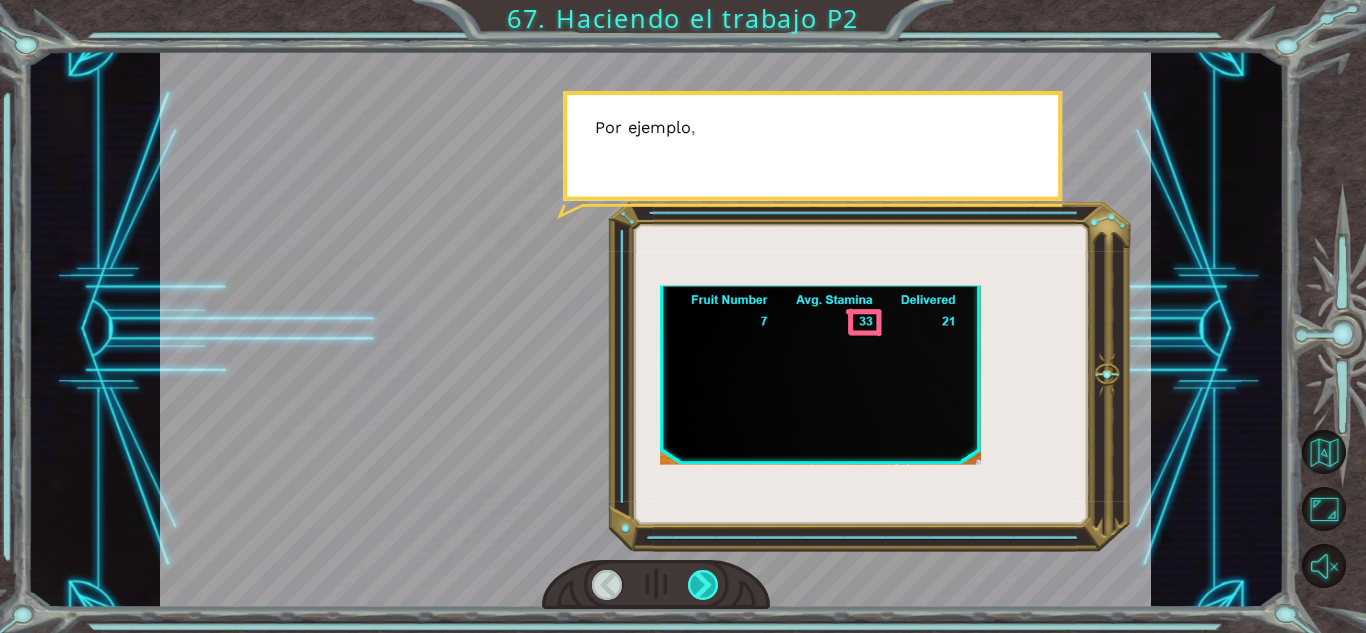click at bounding box center (703, 585) 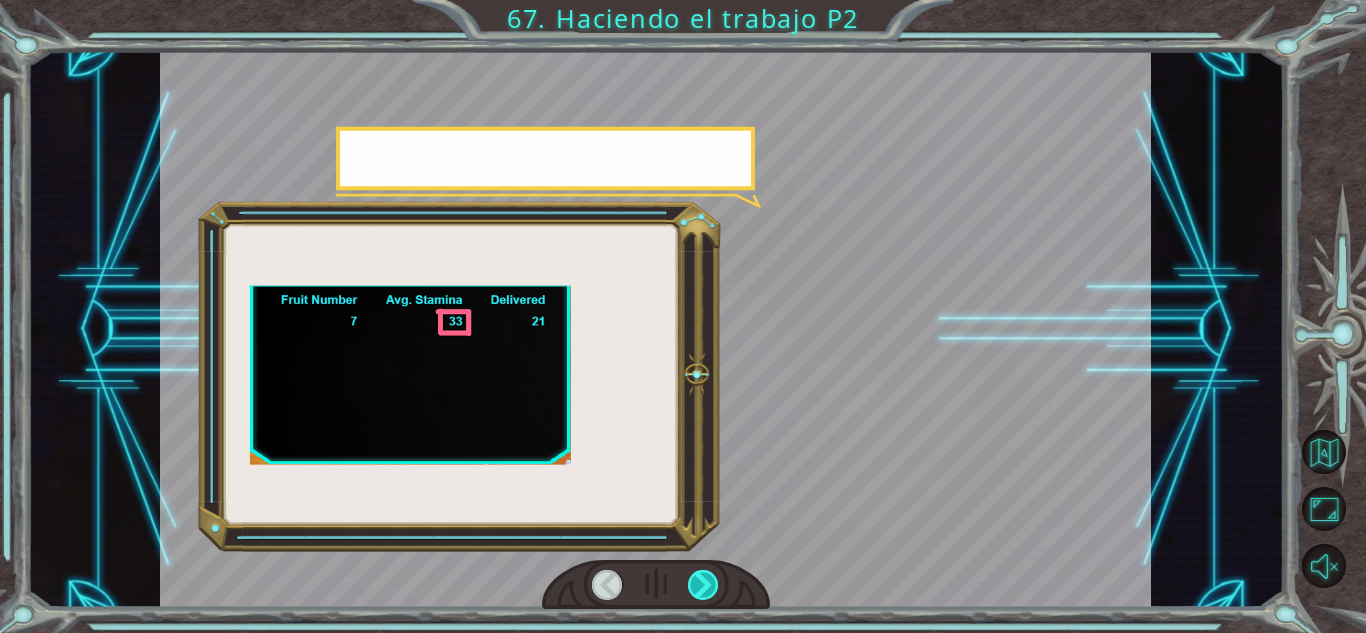 click at bounding box center (703, 585) 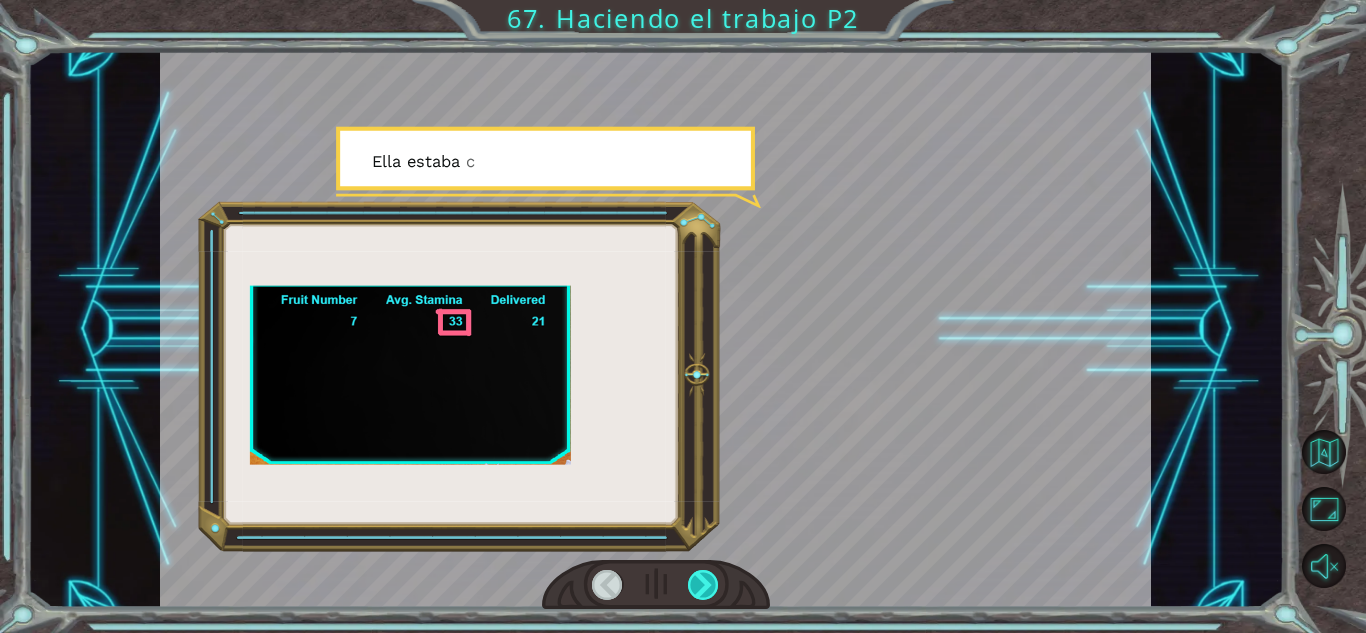 click at bounding box center [703, 585] 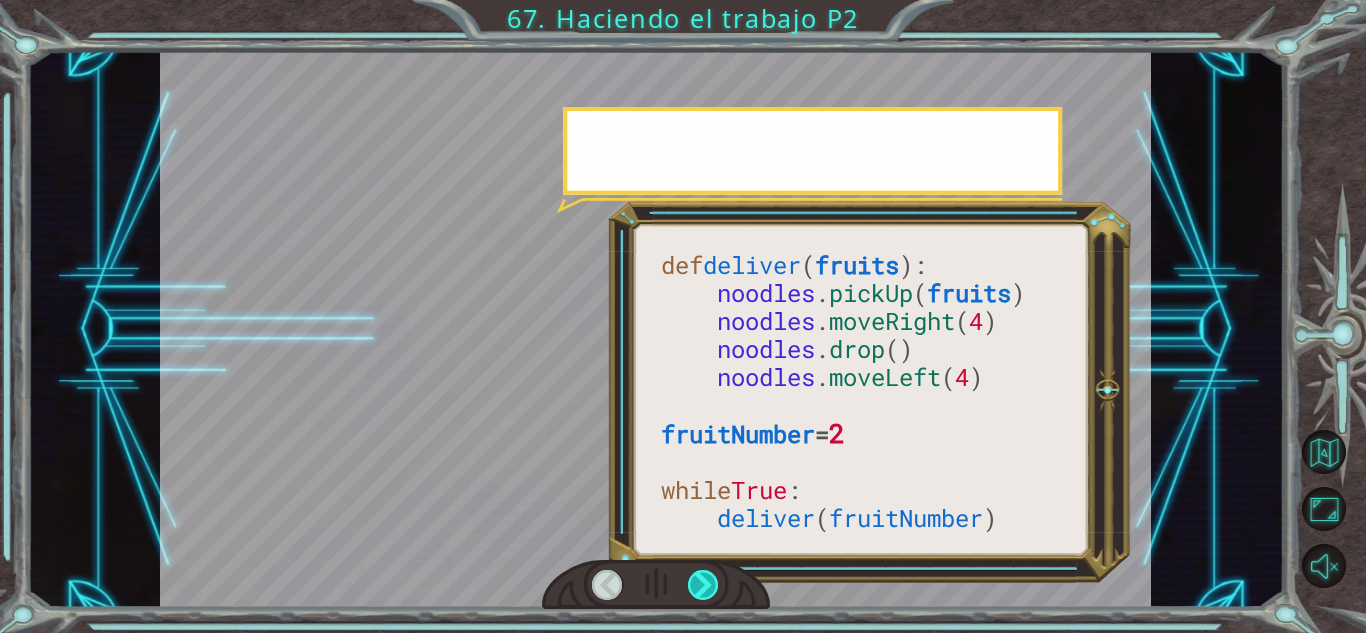 click at bounding box center [703, 585] 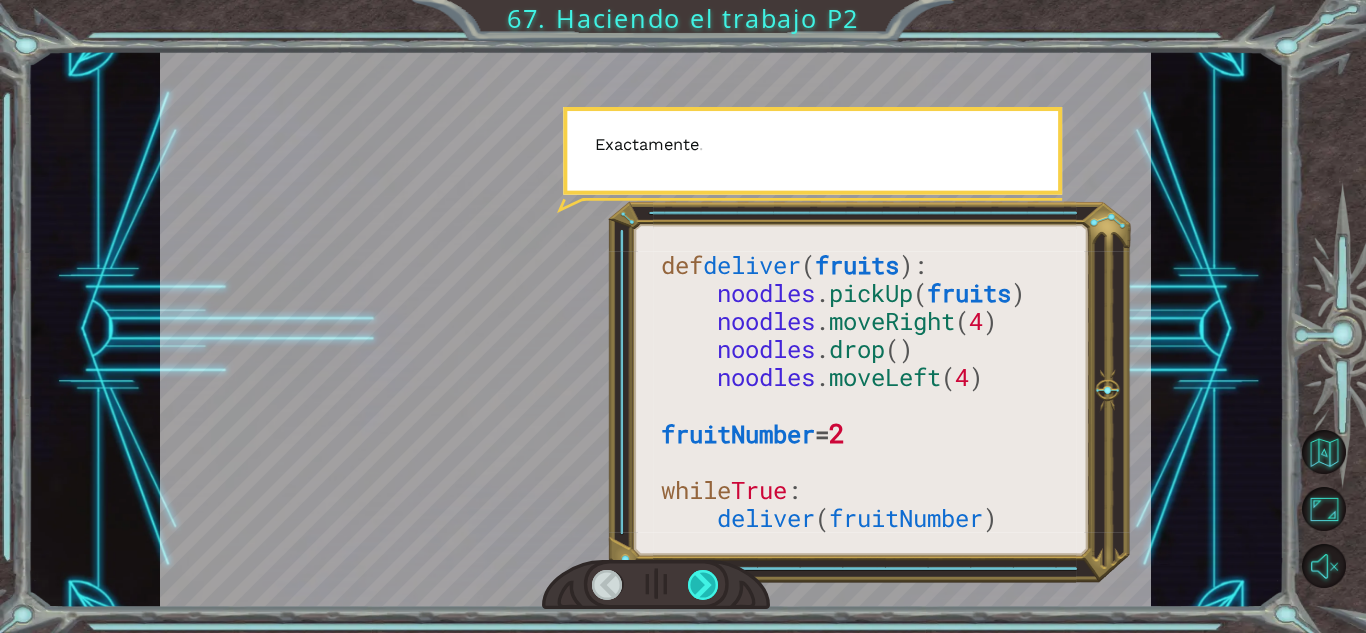 click at bounding box center (703, 585) 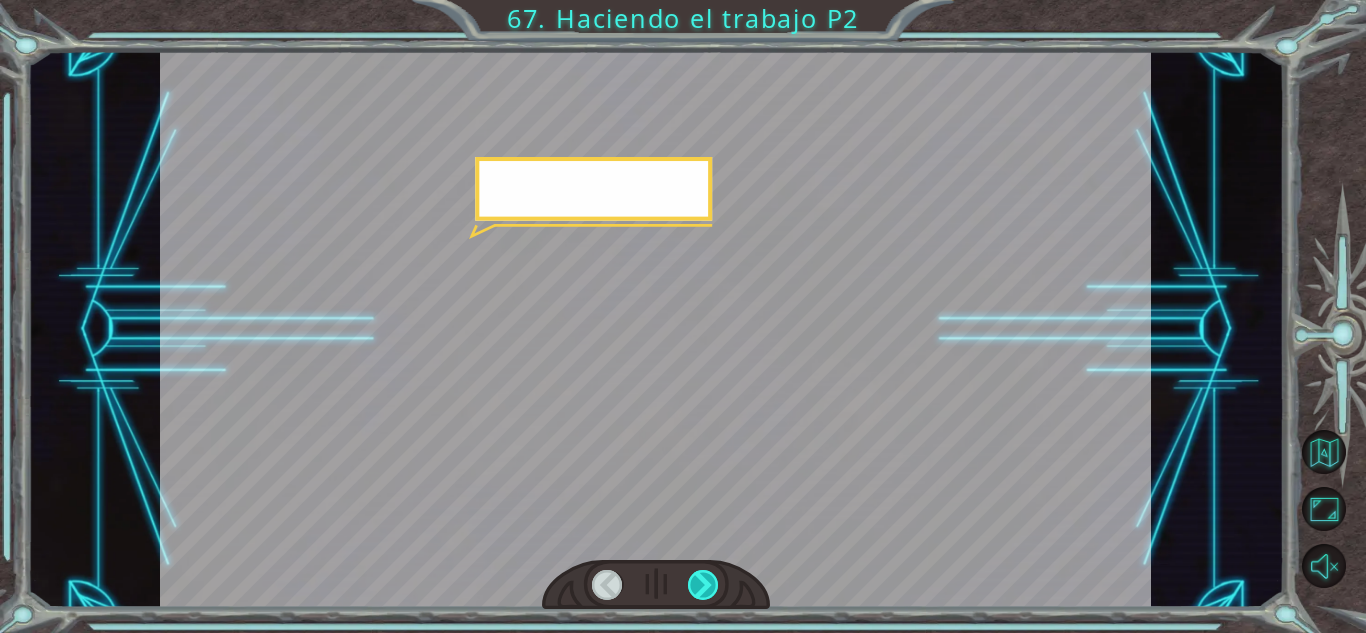 click at bounding box center [703, 585] 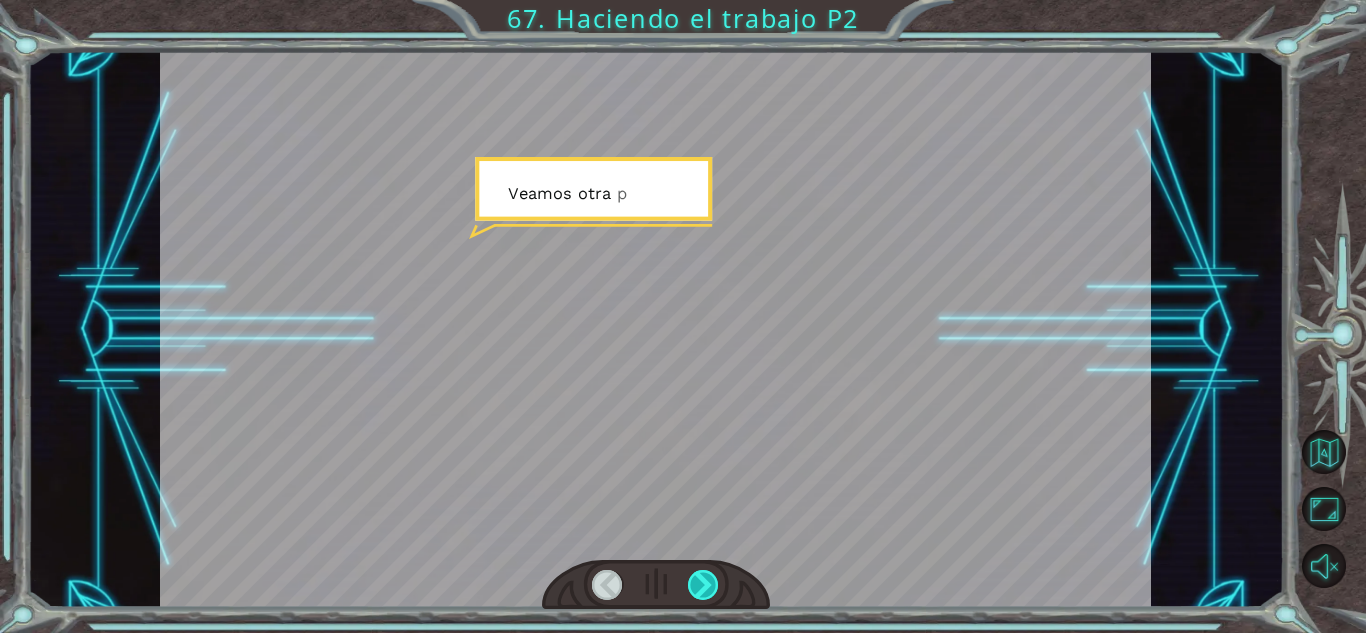 click at bounding box center [703, 585] 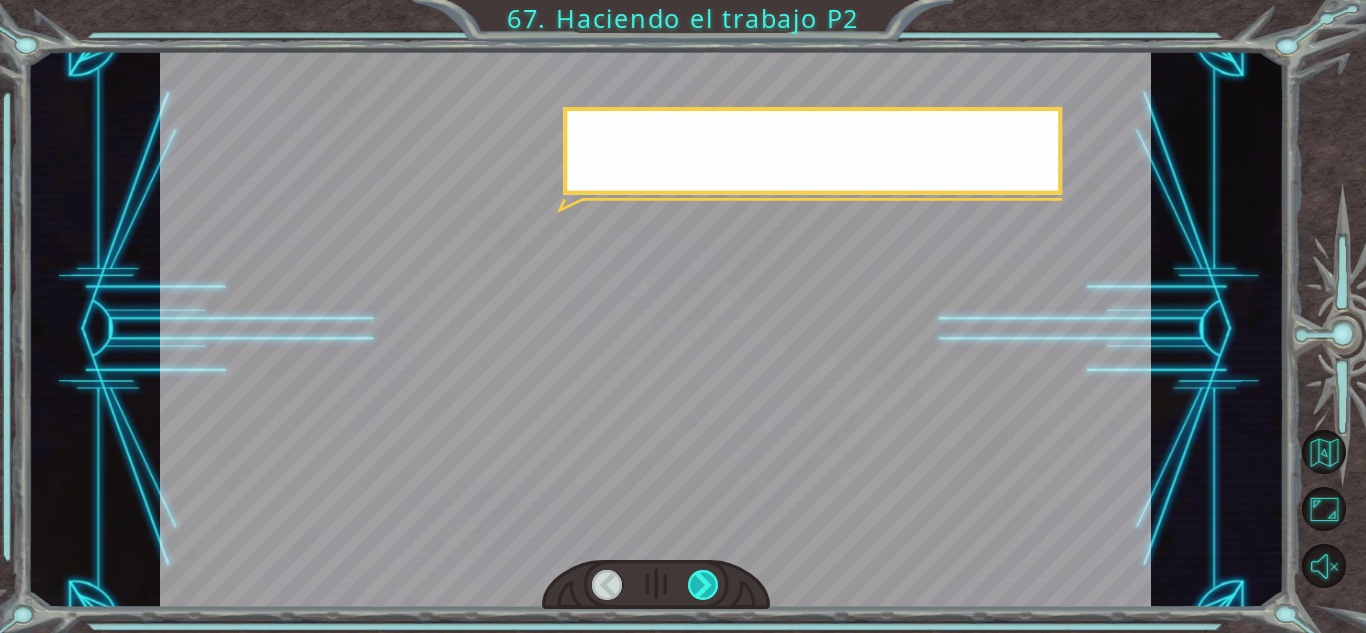 click at bounding box center (703, 585) 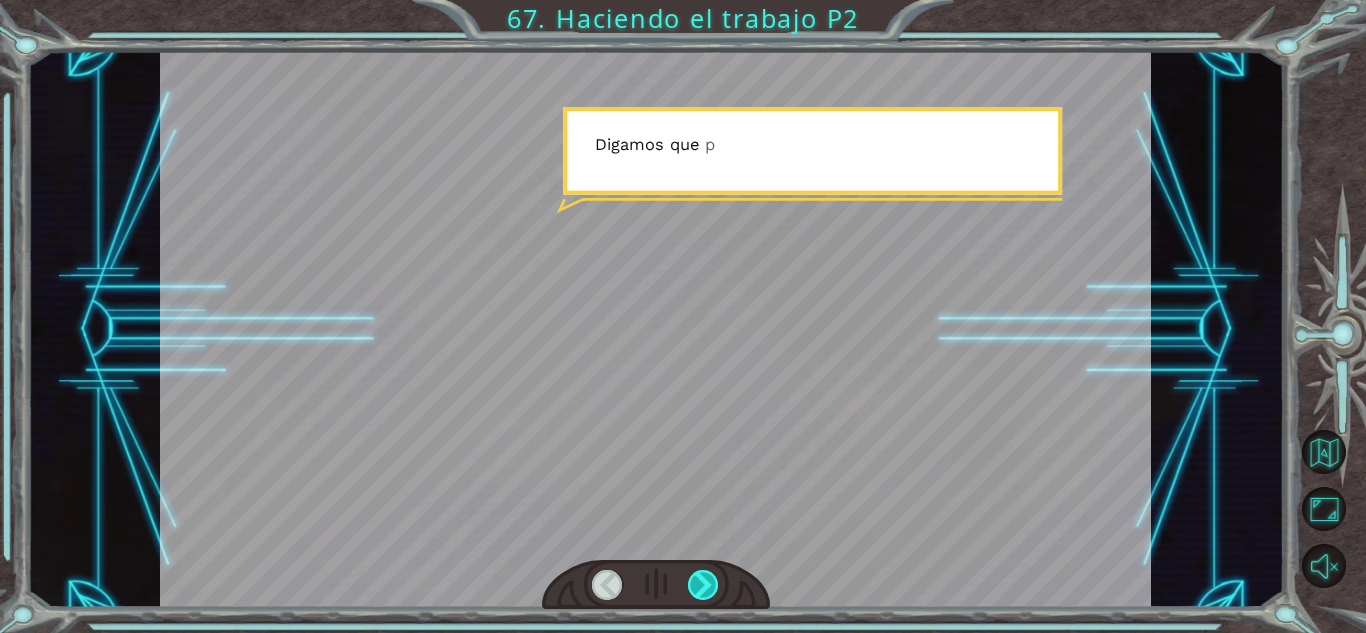 click at bounding box center (703, 585) 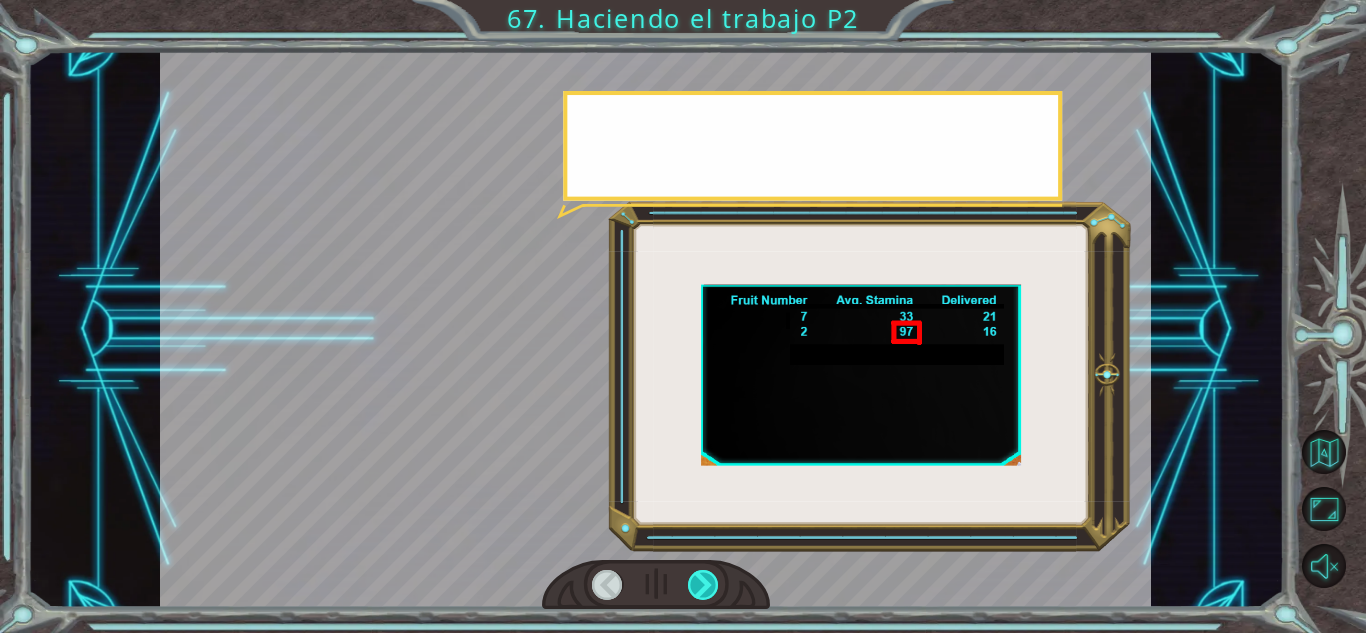 click at bounding box center [703, 585] 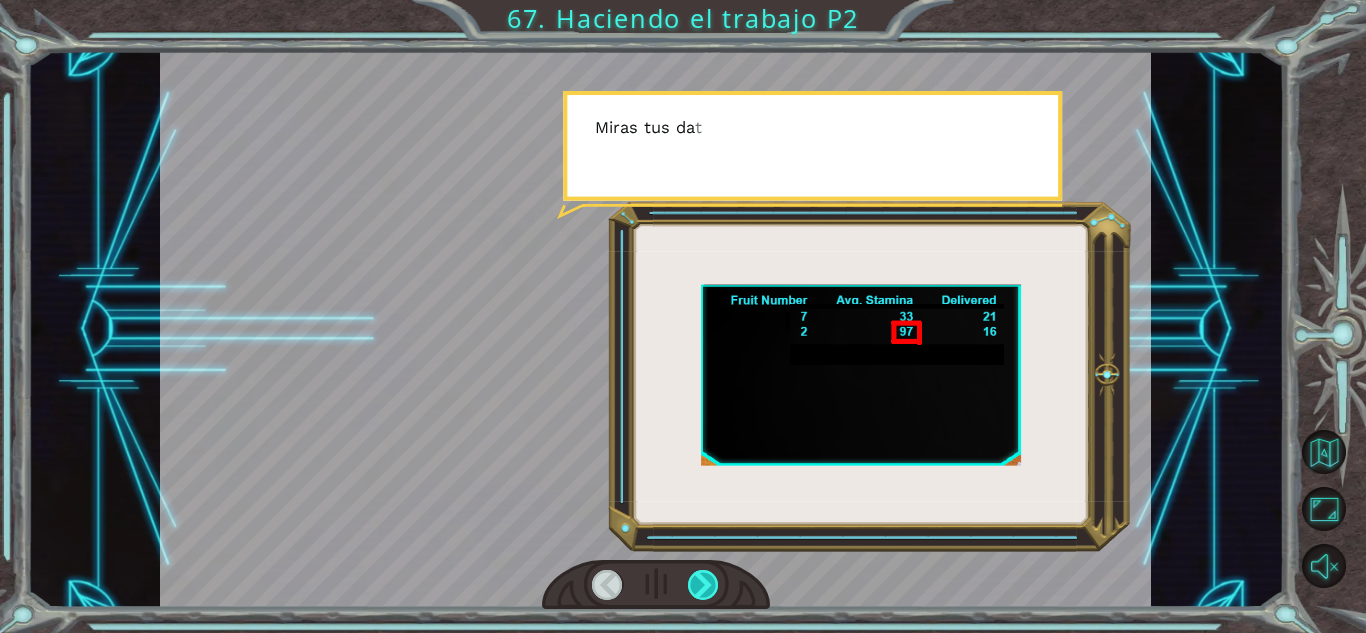 click at bounding box center (703, 585) 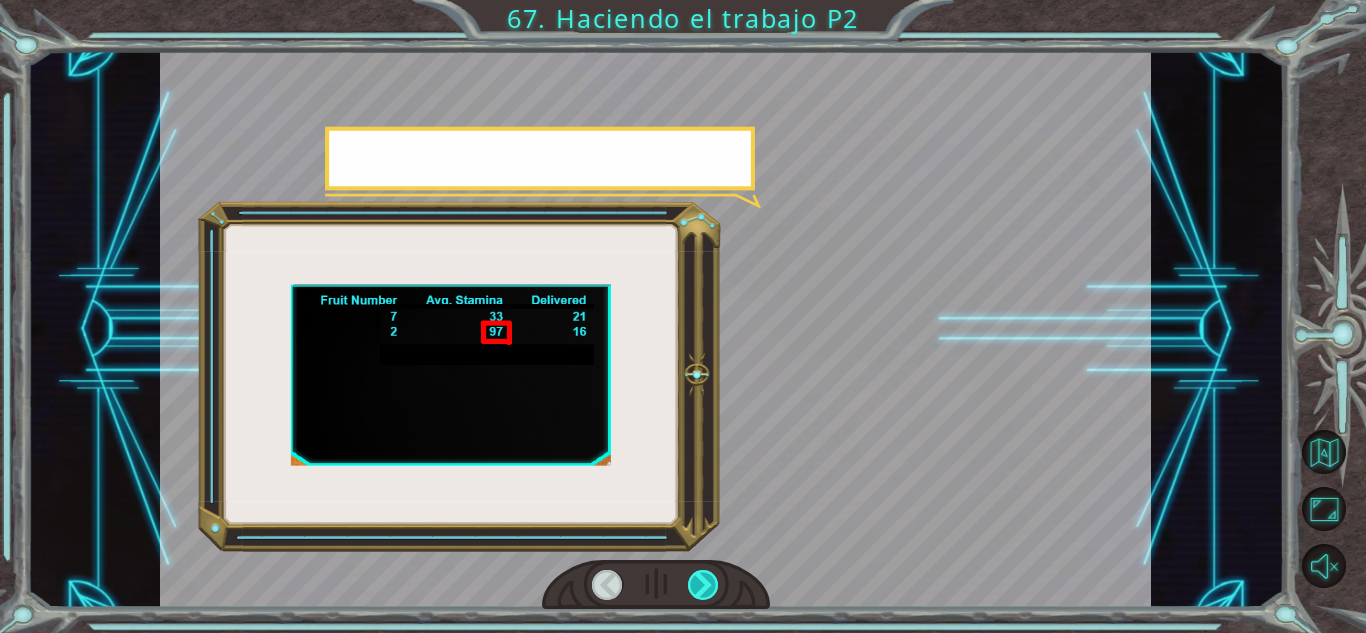 click at bounding box center (703, 585) 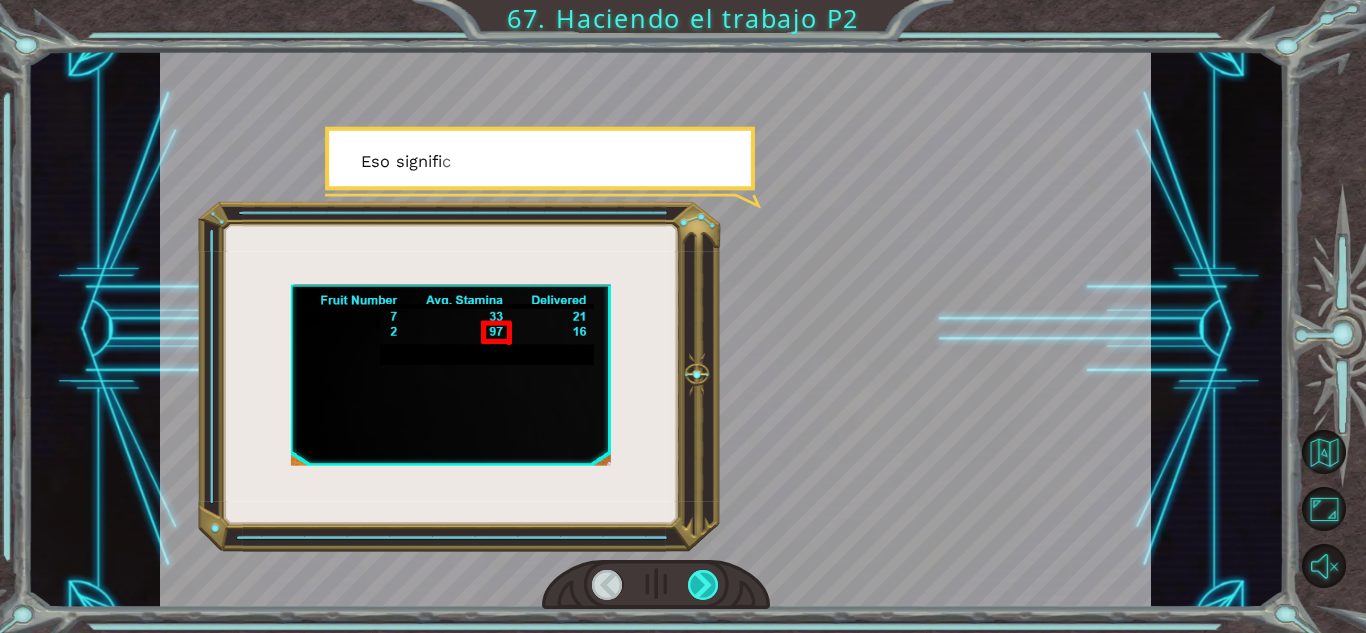 click at bounding box center (703, 585) 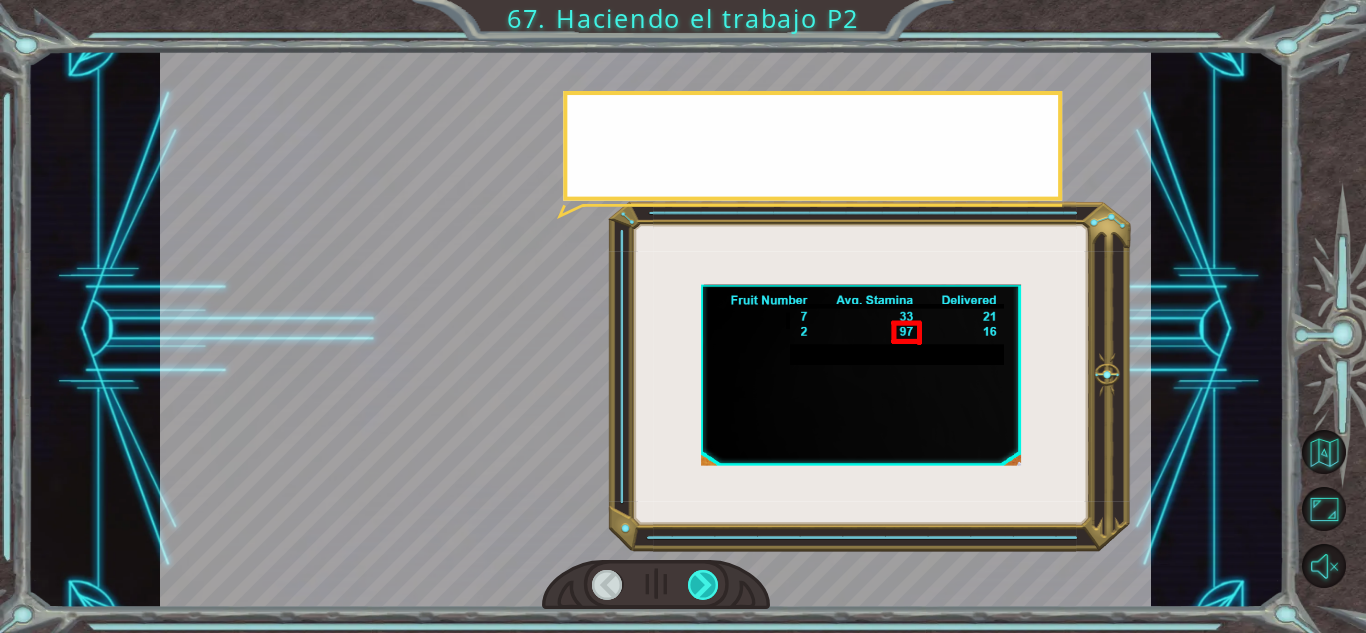 click at bounding box center (703, 585) 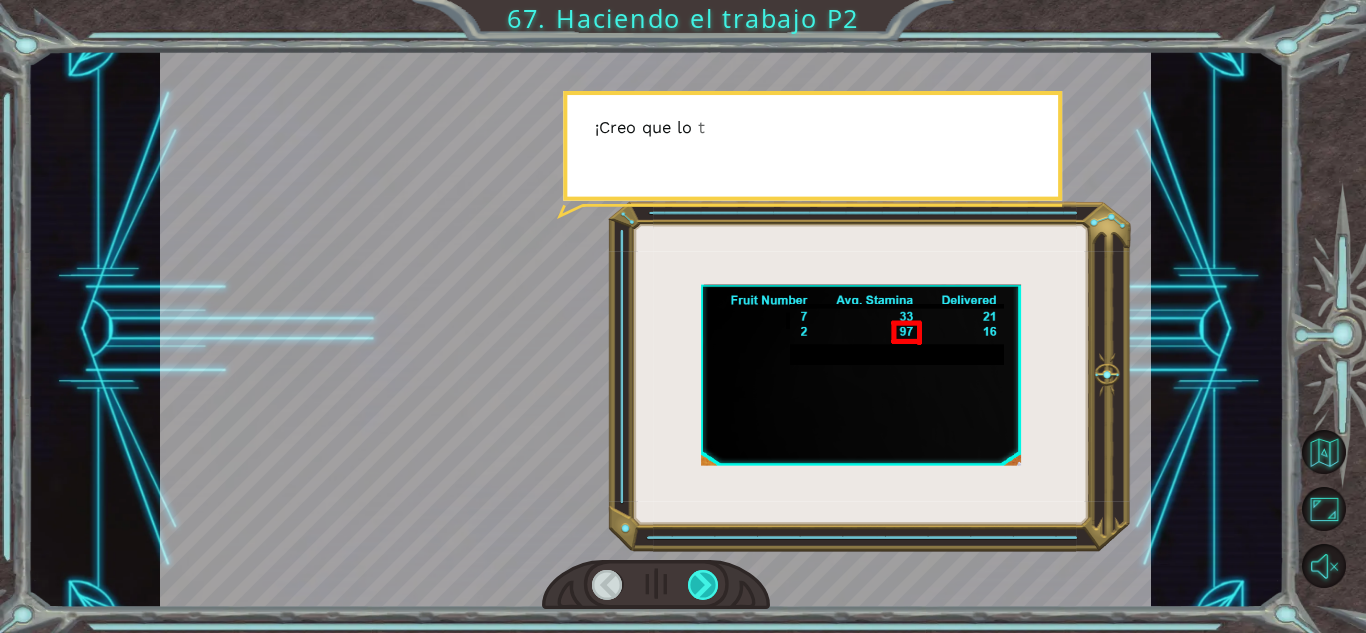 click at bounding box center [703, 585] 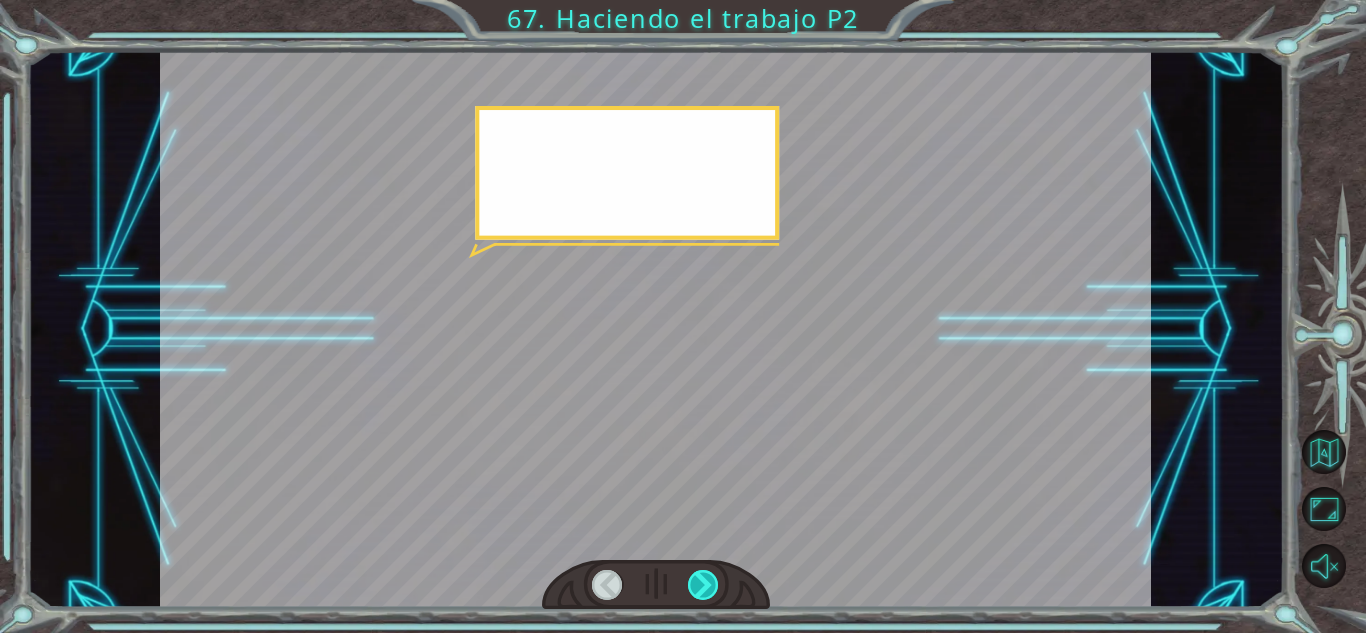 click at bounding box center [703, 585] 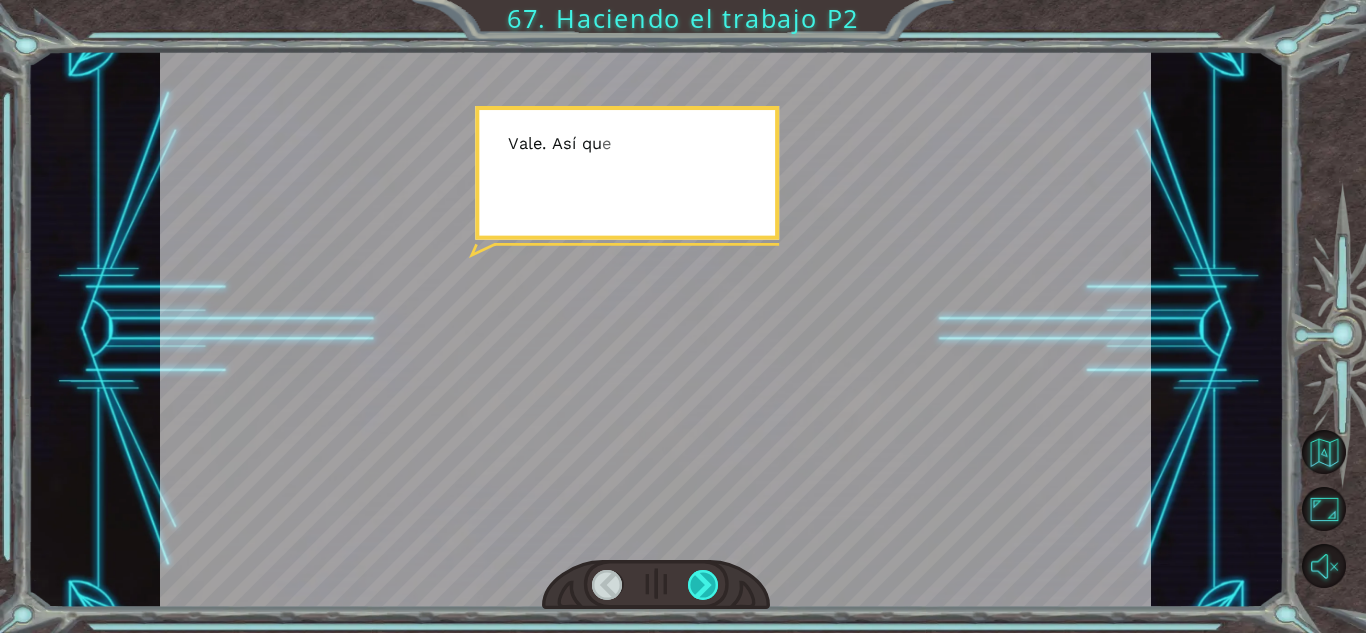 click at bounding box center (703, 585) 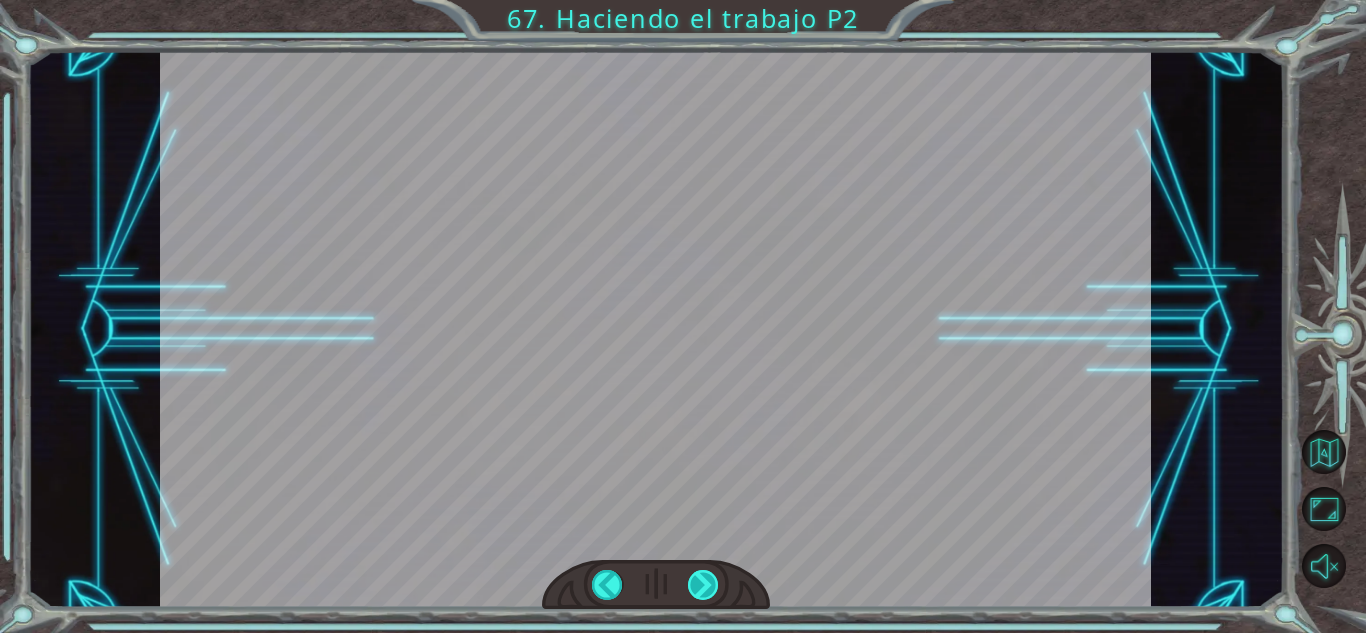 click on "D e b e r í a m o s   e s t a r   s e g u r o s   a q u í ,   a l   m e n o s   h a s t a   q u e   s e   h a g a   e l   A c o d u s . L a   E m p e r a t r i z   d e   J a d e   c o n s t r u y ó   e s t a   t o r r e   e n   l a   M o n t a ñ a   d e l   C i e l o   p a r a   p o d e r   v e r   l a s   e s t r e l l a s .    S a b e s ,   h e   q u e r i d o   p r e g u n t a r t e .   ¿ P o r   q u é   t e   l l a m a n   e l   R e y   D r a g ó n ? P o r q u e   e s o   e s   l o   q u e   s o y .   P o d r í a   p a r e c e r   h u m a n o ,   p e r o   n o   l o   s o y .   E s t o   e s   s i m p l e m e n t e   u n . . .   t r a j e   q u e   l l e v o   c u a n d o   c a m i n o   e n t r e   l a   g e n t e .   U n a   v e z   q u e   e n t r e m o s   e n   l a s   T i e r r a s   d e   l o s   E s p í r i t u s ,   v e r á s   m i   v e r d a d e r o   y o .    O . . .   v a l e .   ¿ A s í   q u e   s u p o n g o   q u e   t a m b i é n   v a m o s   a   l a s   T i e" at bounding box center [683, 0] 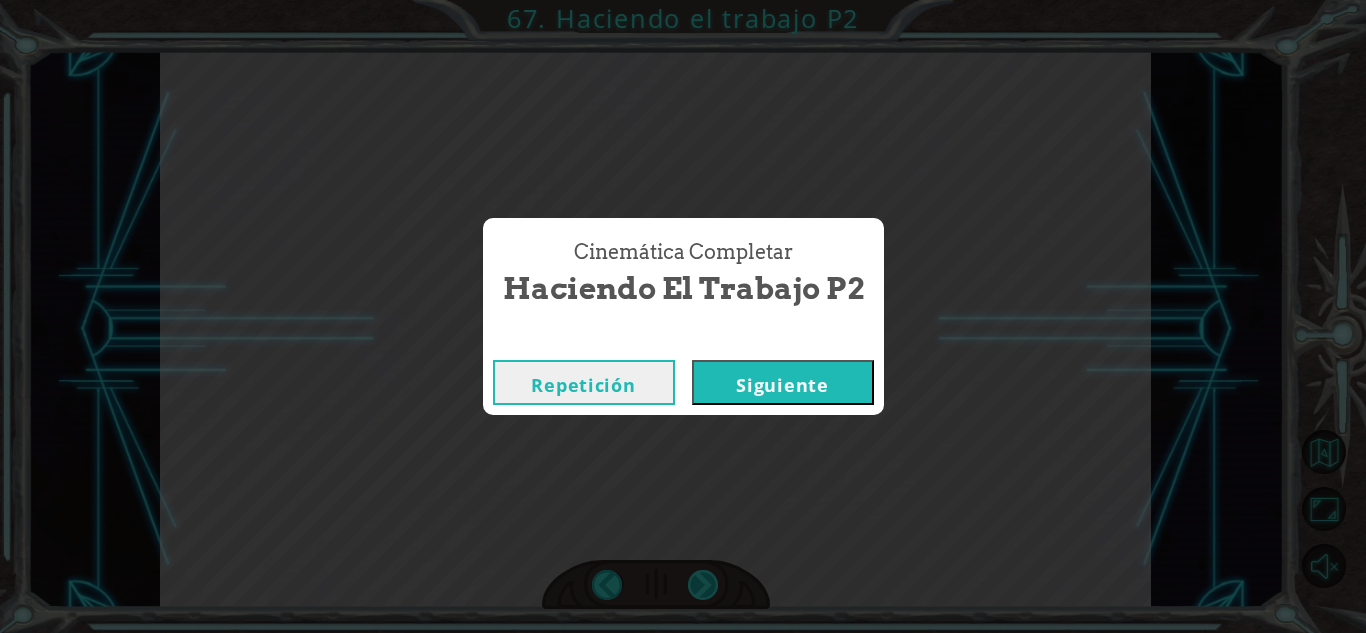 click on "Cinemática Completar     Haciendo el trabajo P2
Repetición
Siguiente" at bounding box center (683, 316) 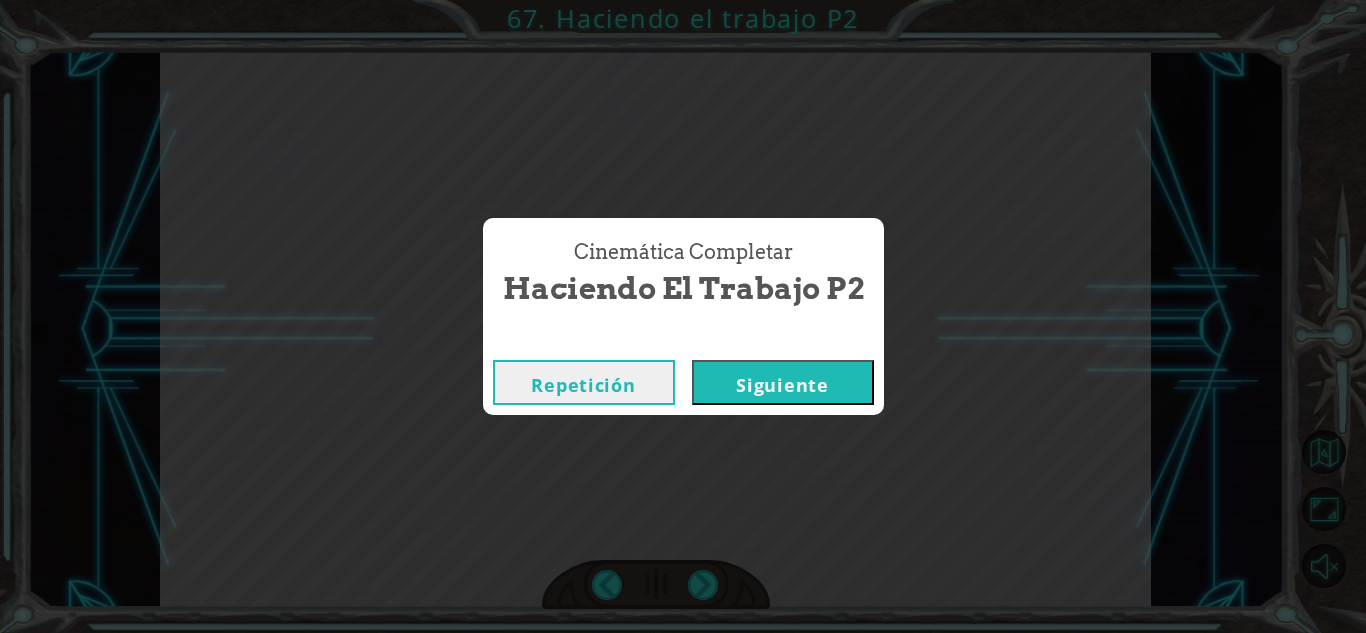 drag, startPoint x: 697, startPoint y: 571, endPoint x: 731, endPoint y: 429, distance: 146.0137 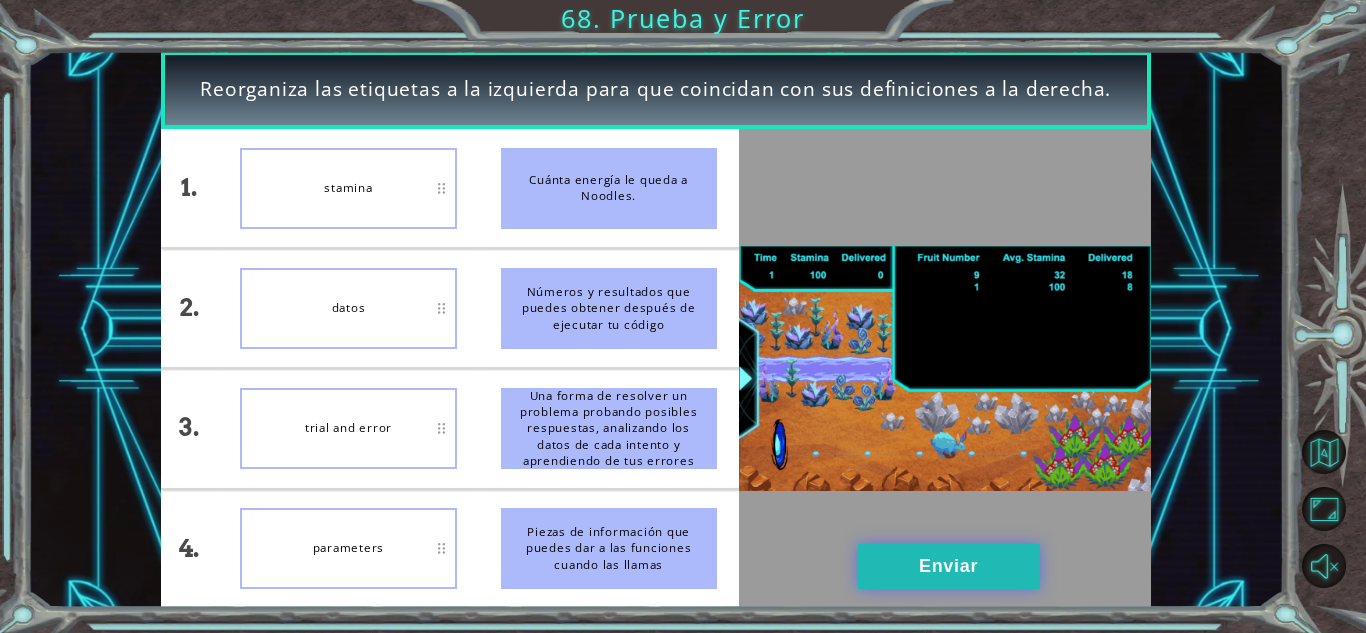 click on "Enviar" at bounding box center (949, 566) 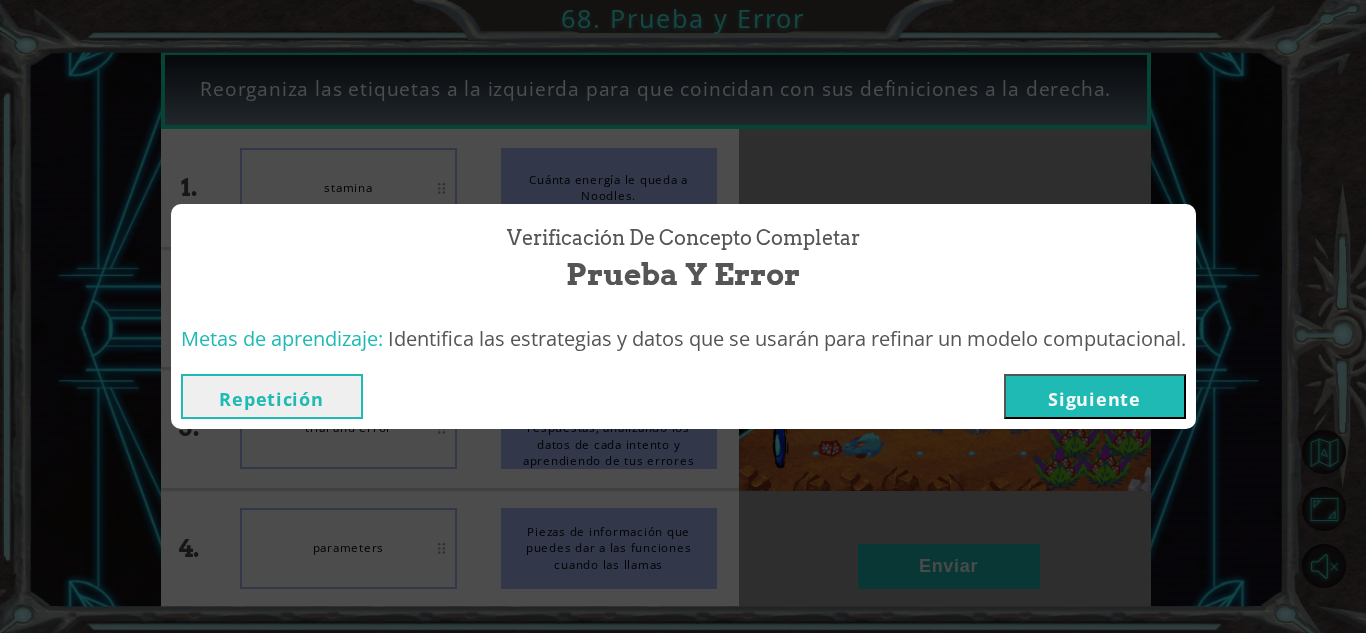 click on "Siguiente" at bounding box center (1095, 396) 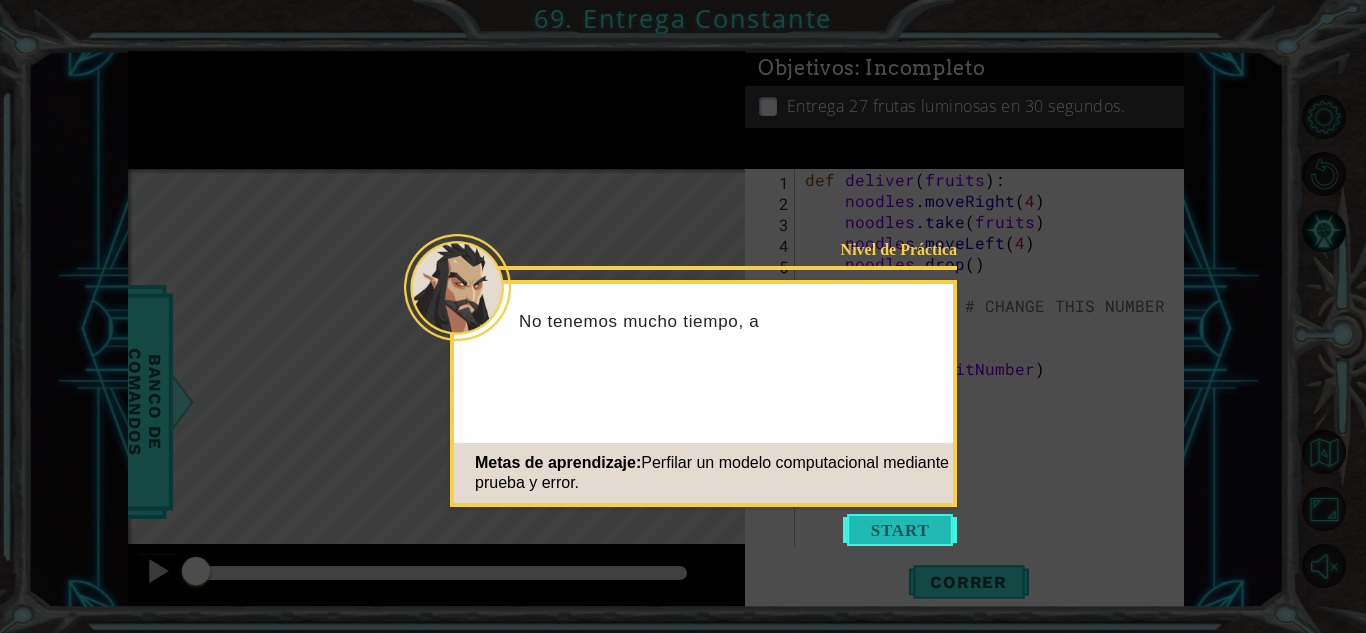 click at bounding box center [900, 530] 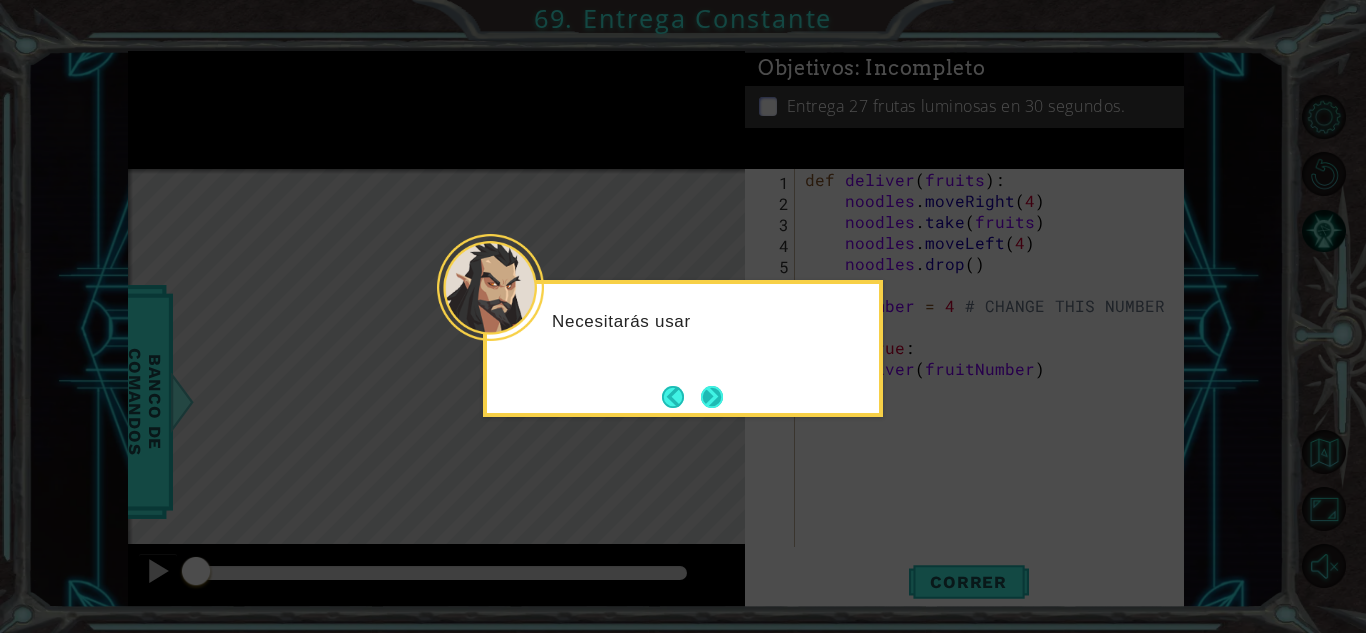 click at bounding box center (712, 397) 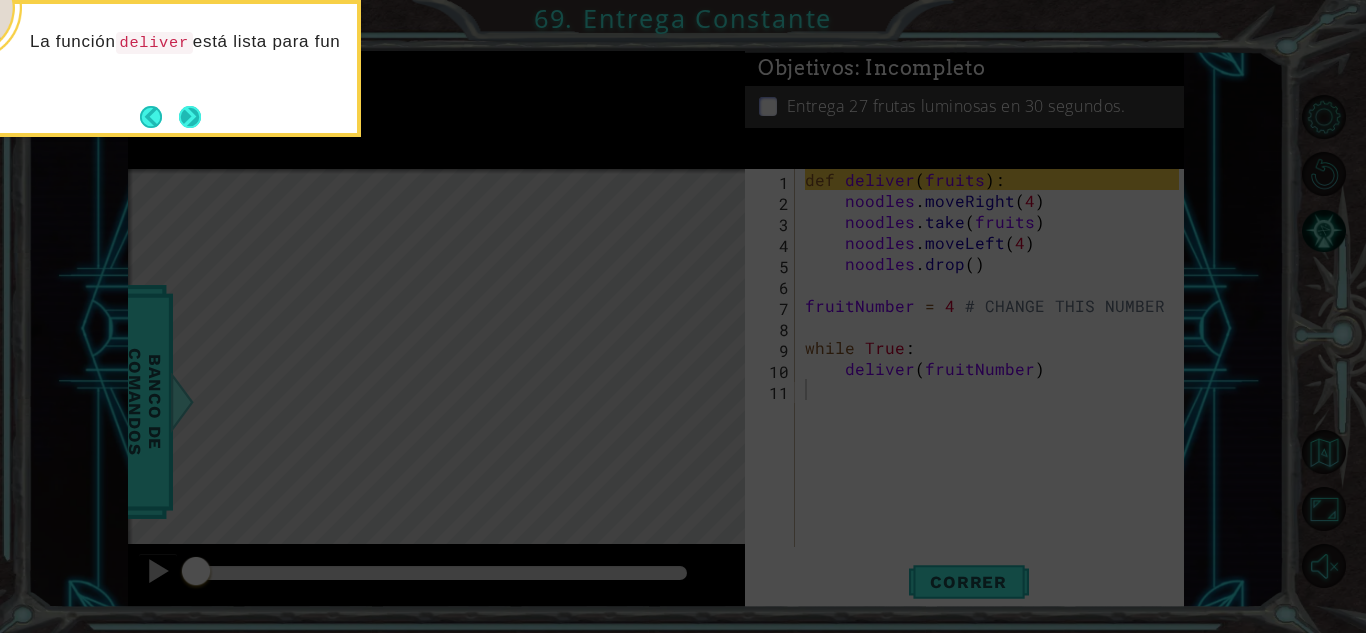 click 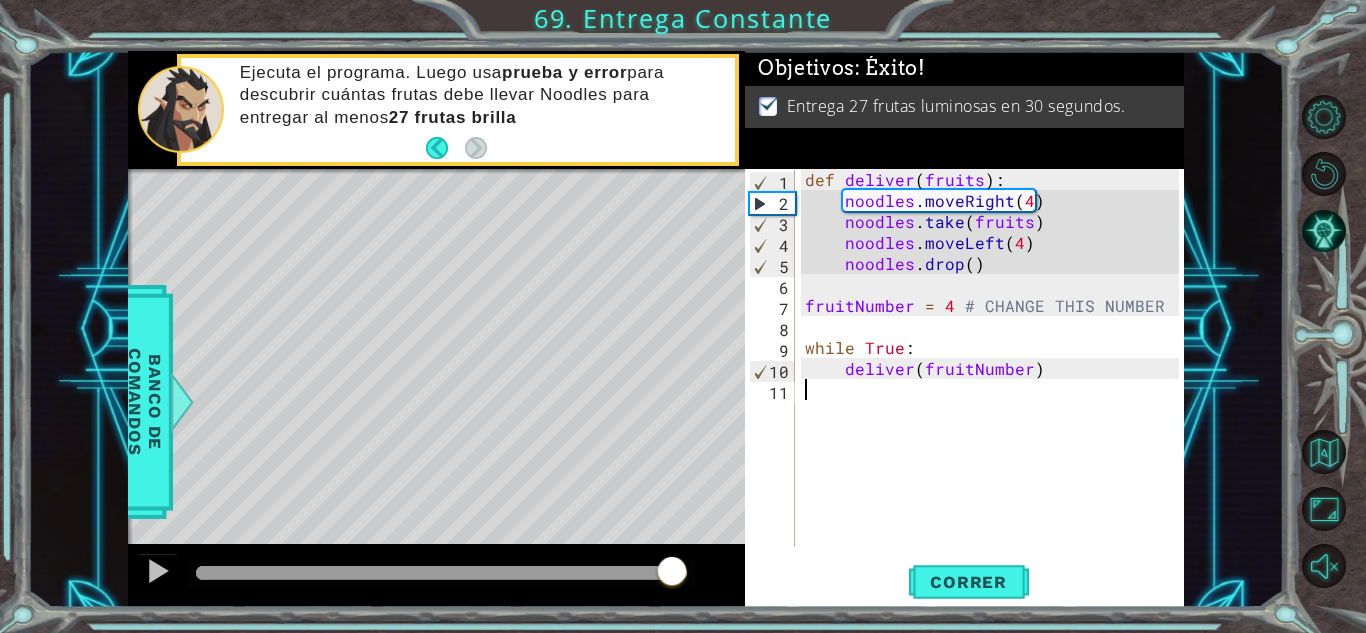 drag, startPoint x: 218, startPoint y: 581, endPoint x: 677, endPoint y: 565, distance: 459.27878 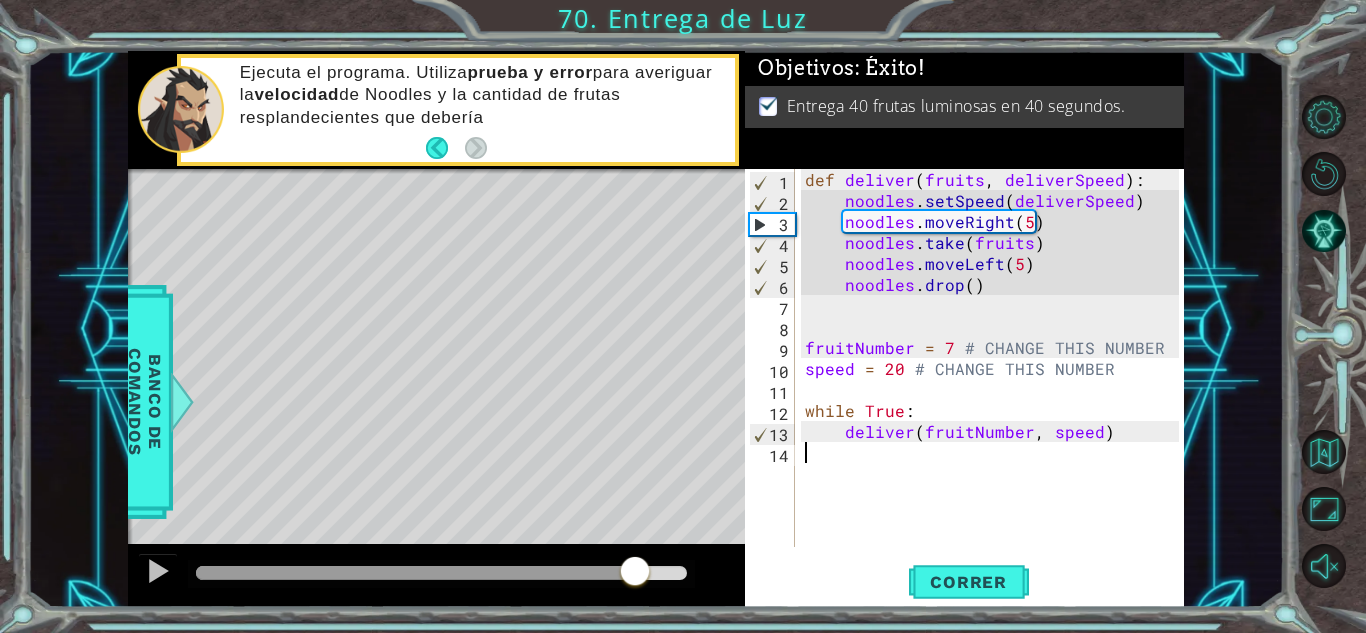 drag, startPoint x: 226, startPoint y: 582, endPoint x: 657, endPoint y: 598, distance: 431.29688 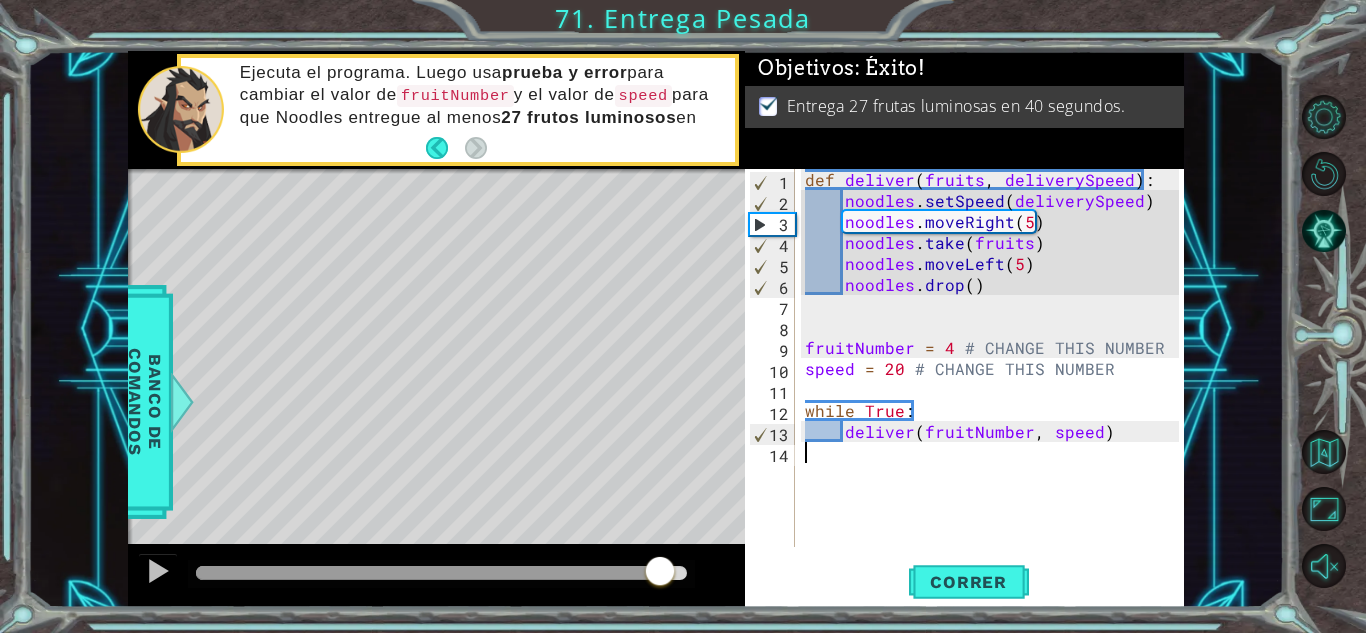 drag, startPoint x: 222, startPoint y: 585, endPoint x: 665, endPoint y: 577, distance: 443.07224 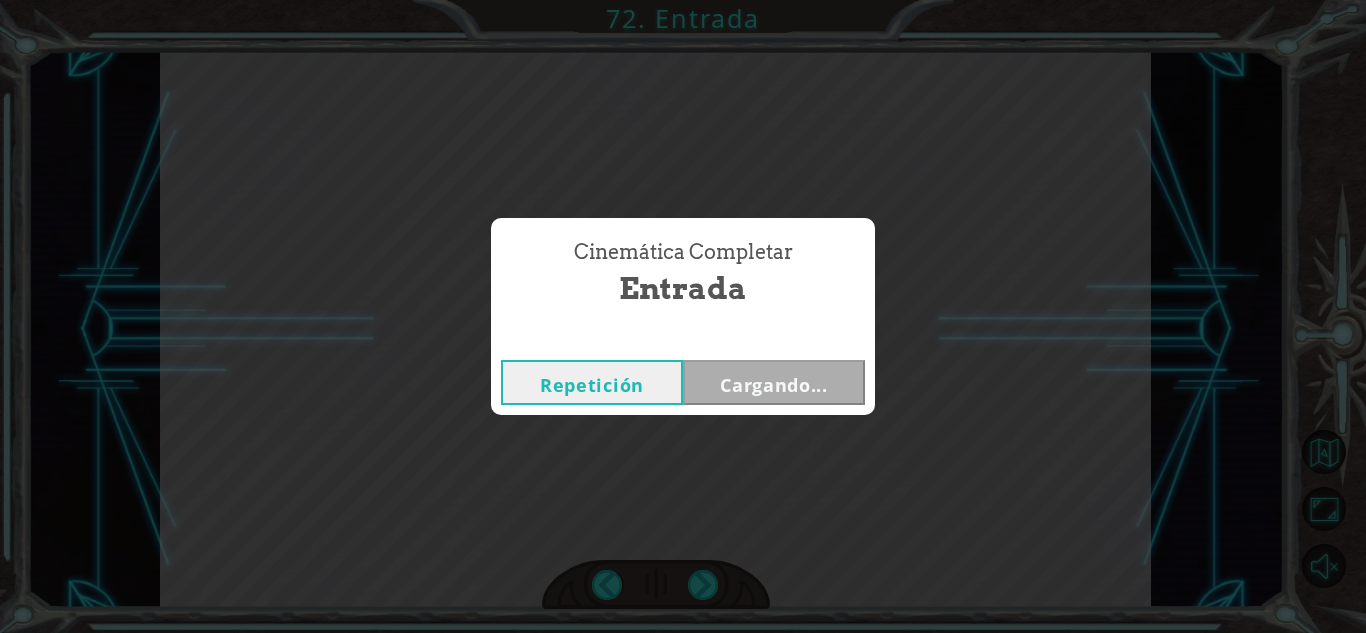 drag, startPoint x: 693, startPoint y: 572, endPoint x: 772, endPoint y: 410, distance: 180.23596 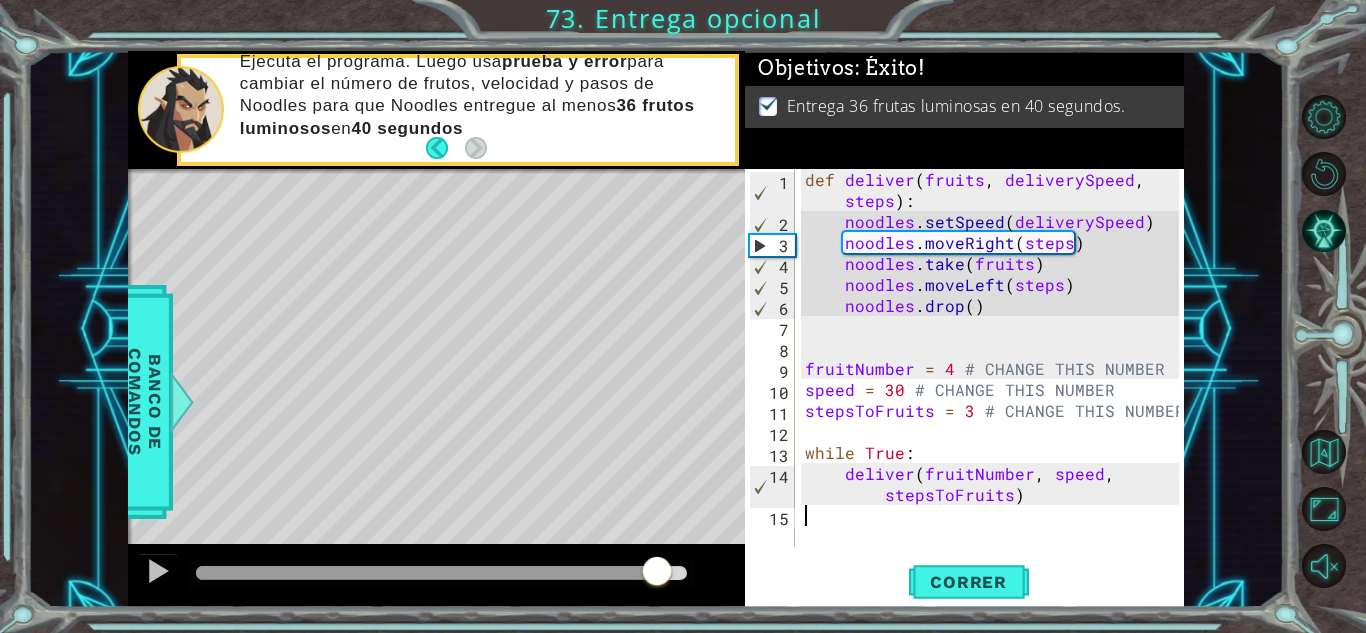 drag, startPoint x: 255, startPoint y: 572, endPoint x: 656, endPoint y: 571, distance: 401.00125 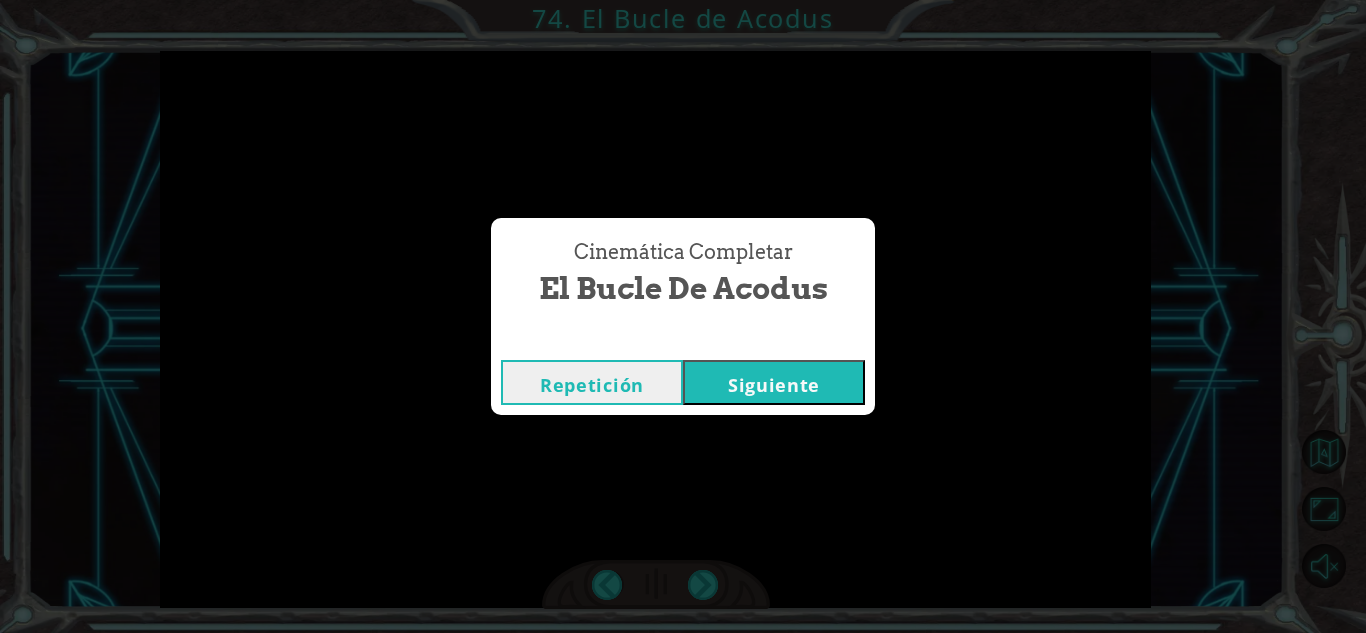 drag, startPoint x: 703, startPoint y: 588, endPoint x: 759, endPoint y: 453, distance: 146.15402 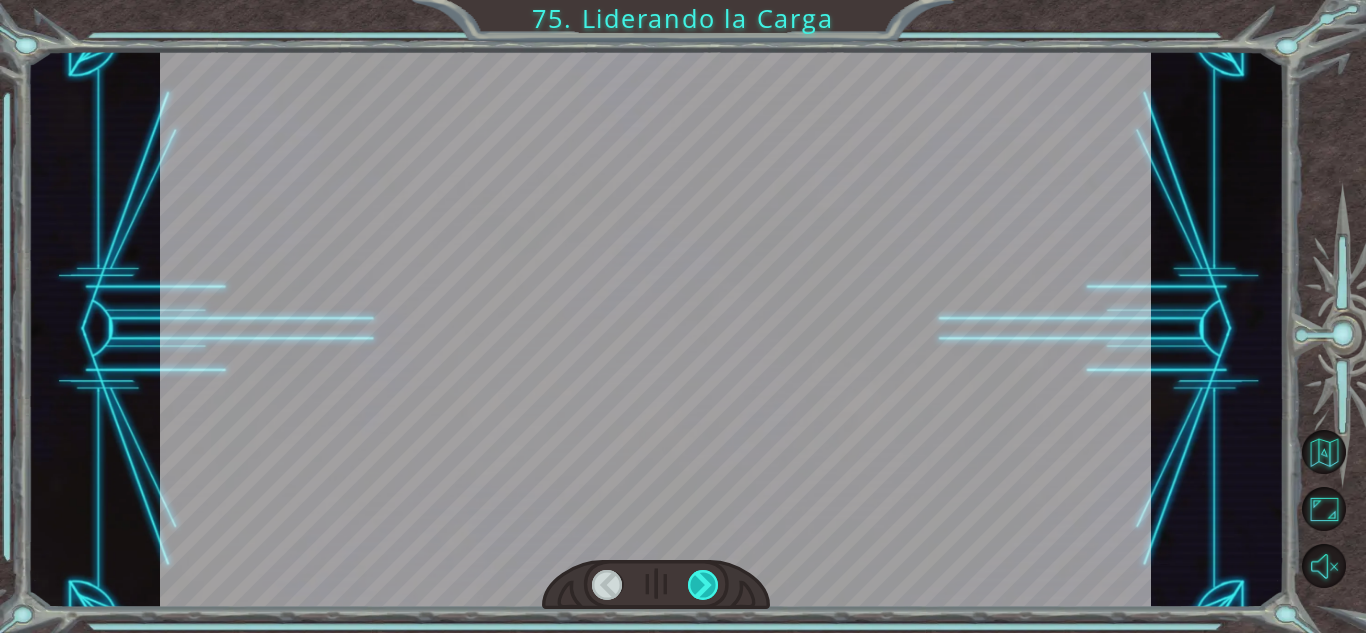 drag, startPoint x: 702, startPoint y: 585, endPoint x: 699, endPoint y: 570, distance: 15.297058 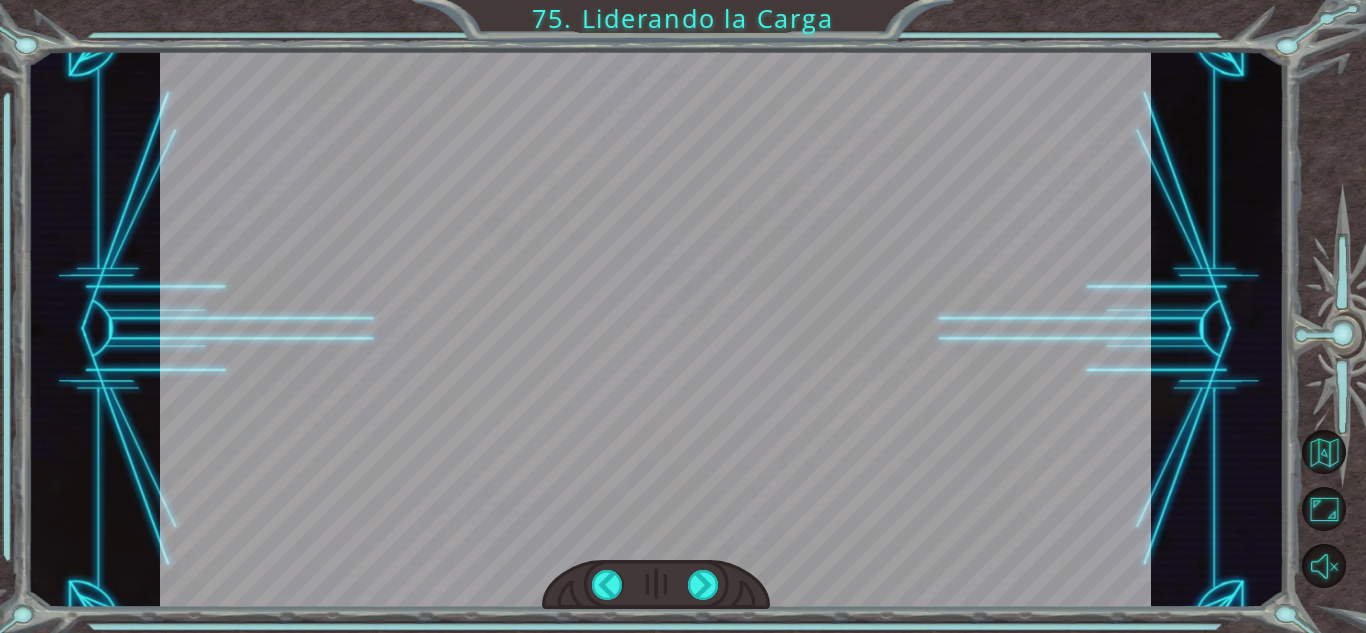 drag, startPoint x: 699, startPoint y: 580, endPoint x: 728, endPoint y: 588, distance: 30.083218 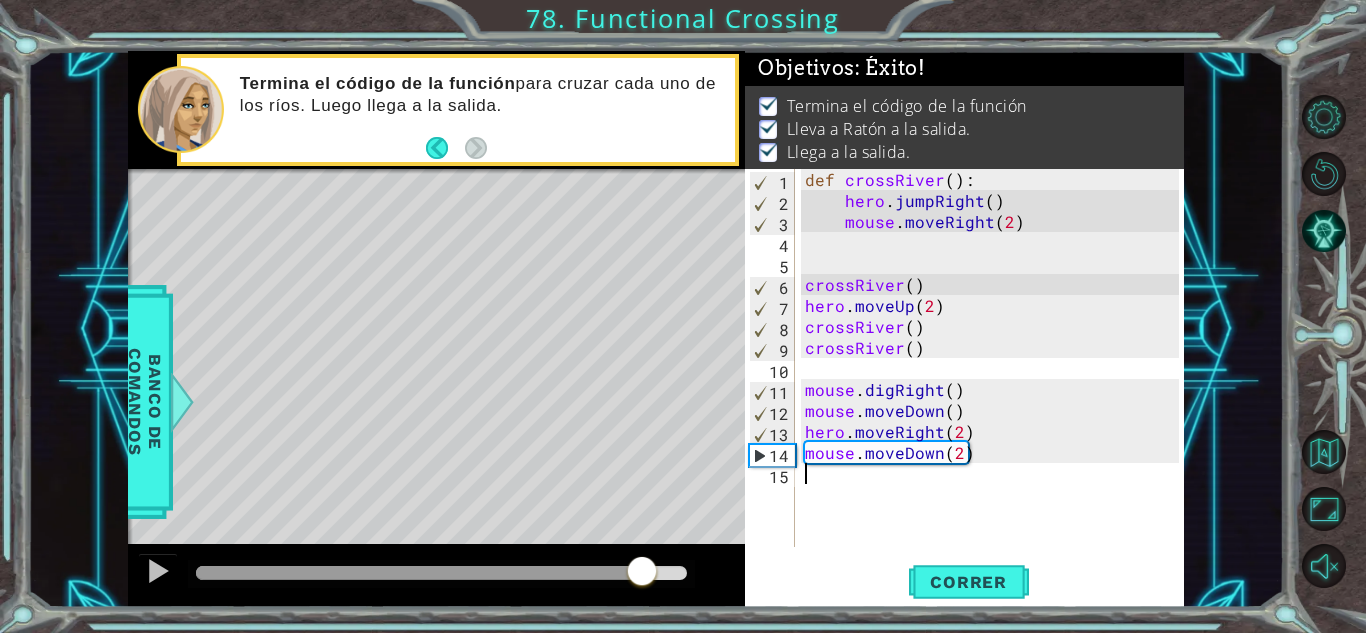drag, startPoint x: 270, startPoint y: 573, endPoint x: 645, endPoint y: 578, distance: 375.03333 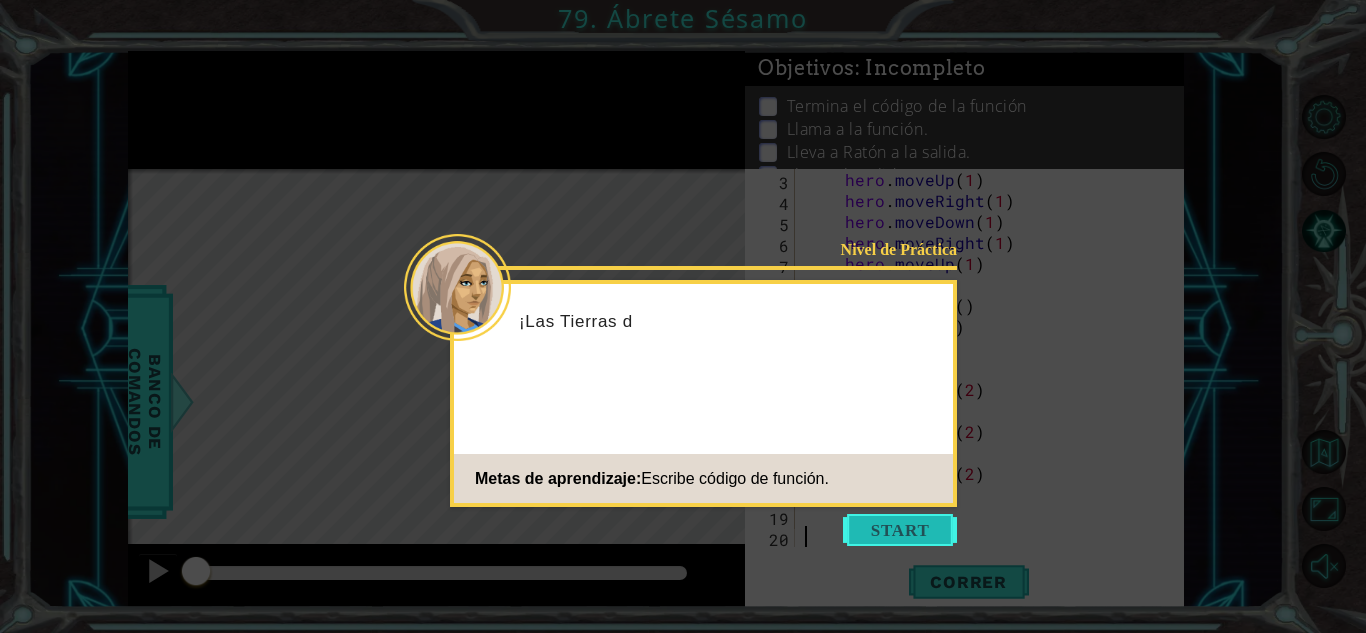 scroll, scrollTop: 42, scrollLeft: 0, axis: vertical 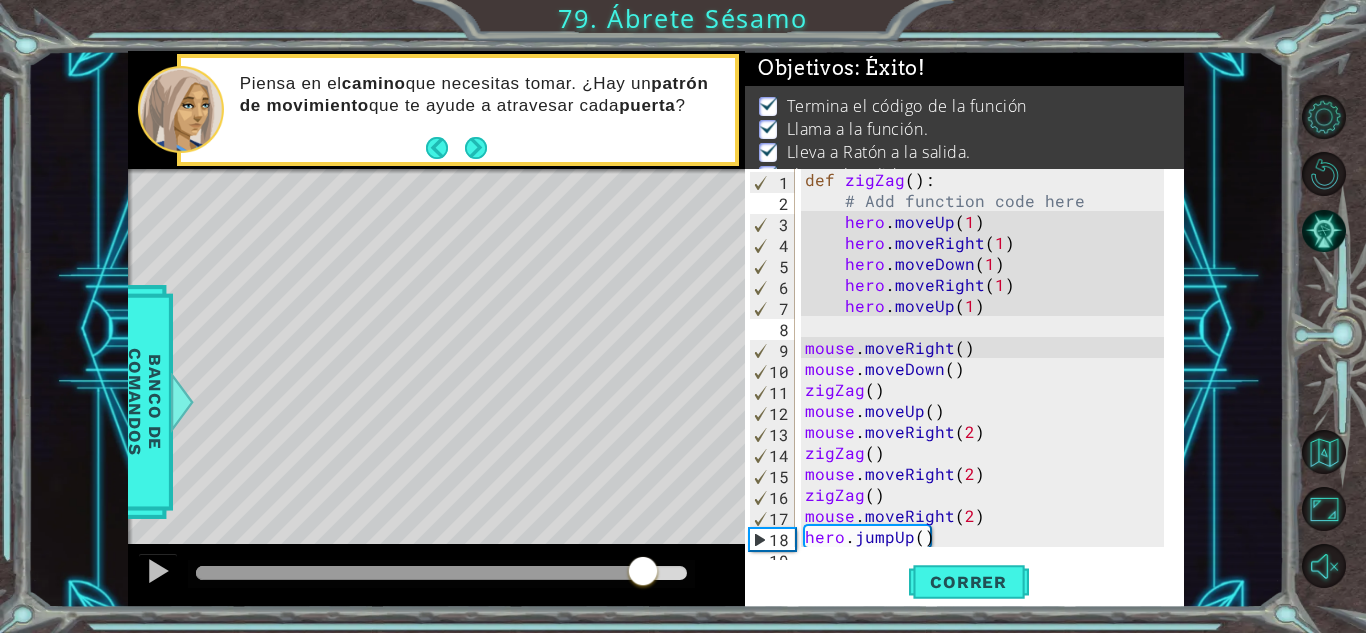 drag, startPoint x: 287, startPoint y: 561, endPoint x: 646, endPoint y: 547, distance: 359.2729 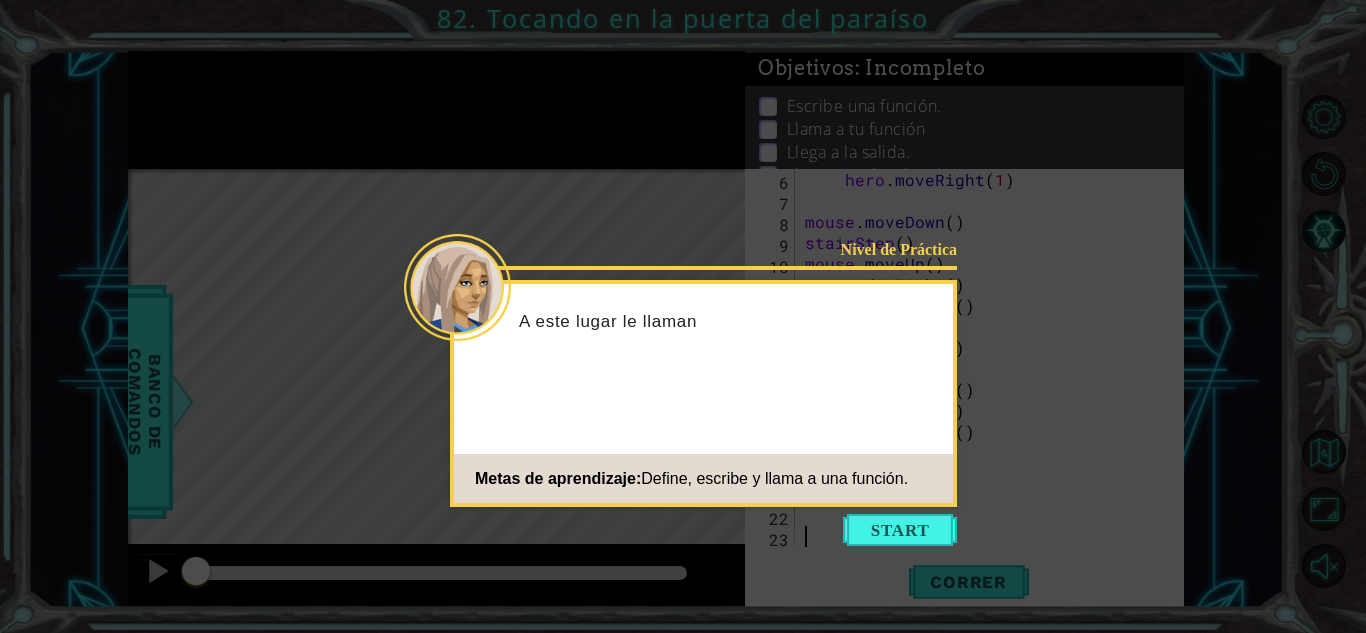 scroll, scrollTop: 0, scrollLeft: 0, axis: both 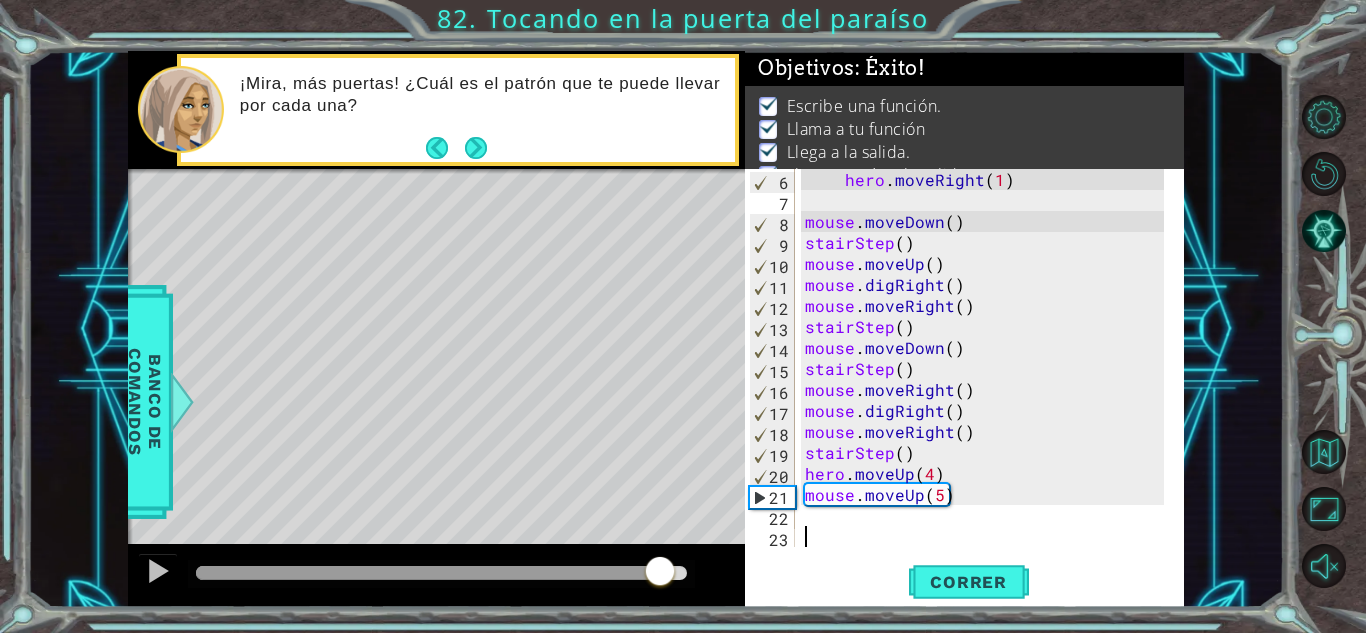 drag, startPoint x: 296, startPoint y: 577, endPoint x: 659, endPoint y: 584, distance: 363.06747 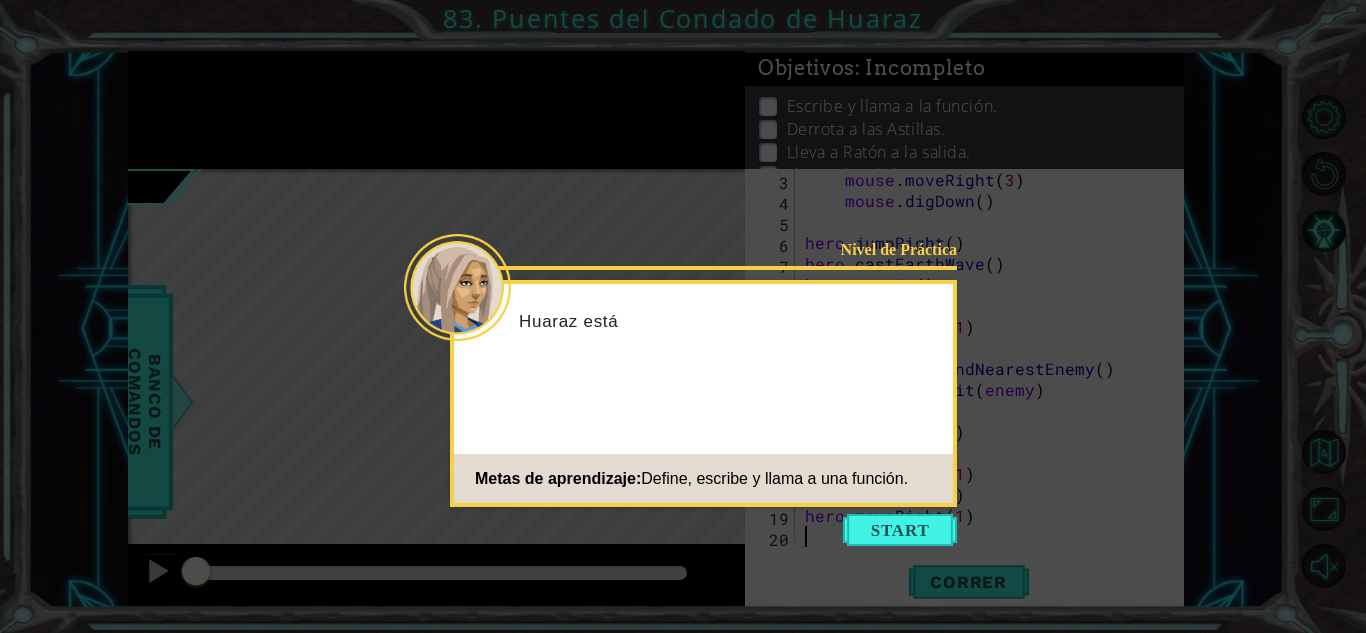 scroll, scrollTop: 63, scrollLeft: 0, axis: vertical 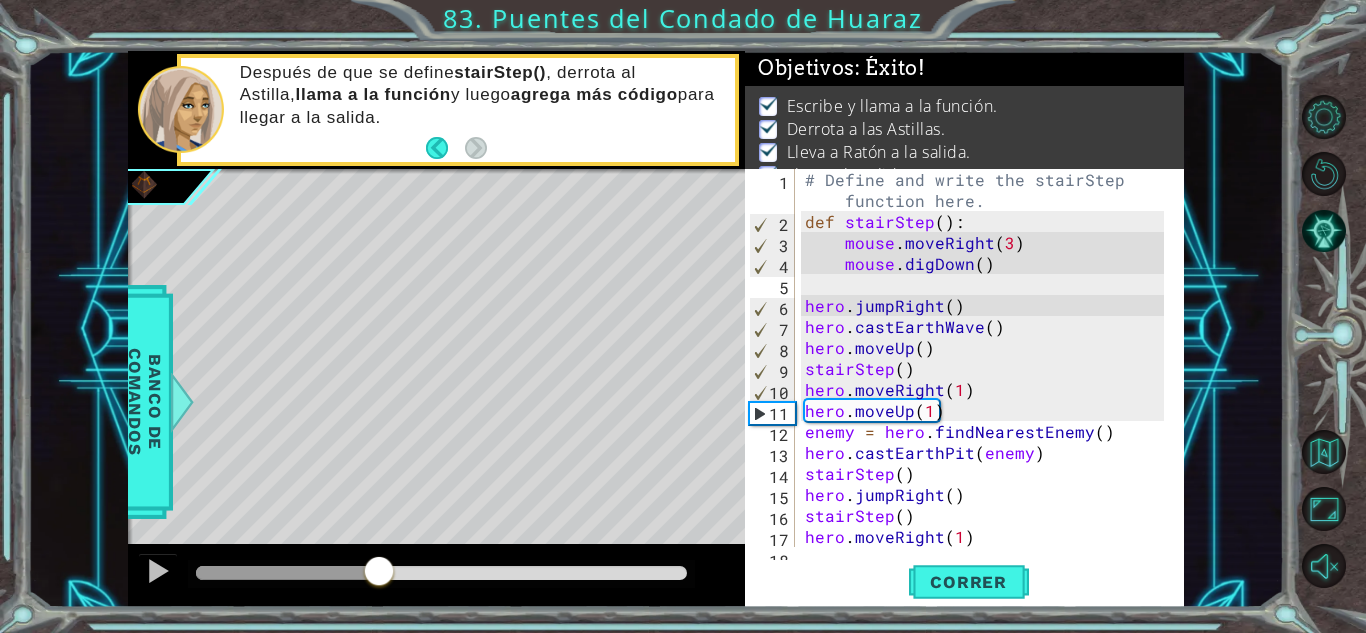drag, startPoint x: 327, startPoint y: 567, endPoint x: 399, endPoint y: 568, distance: 72.00694 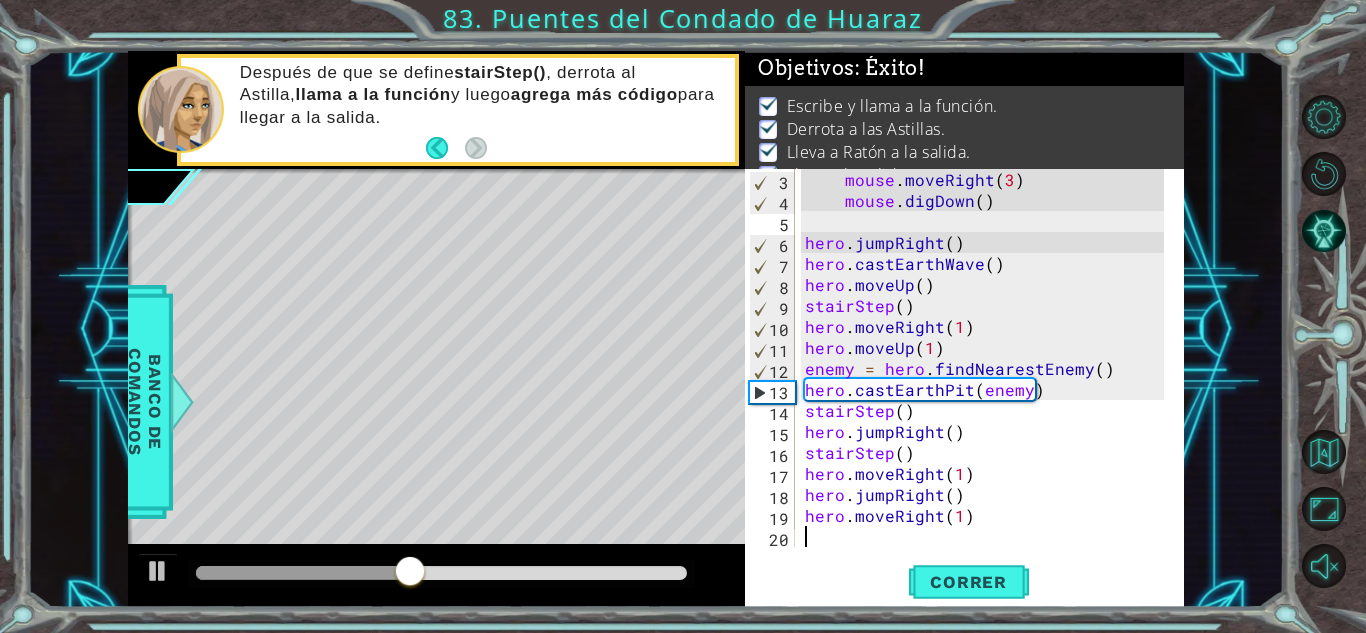 scroll, scrollTop: 63, scrollLeft: 0, axis: vertical 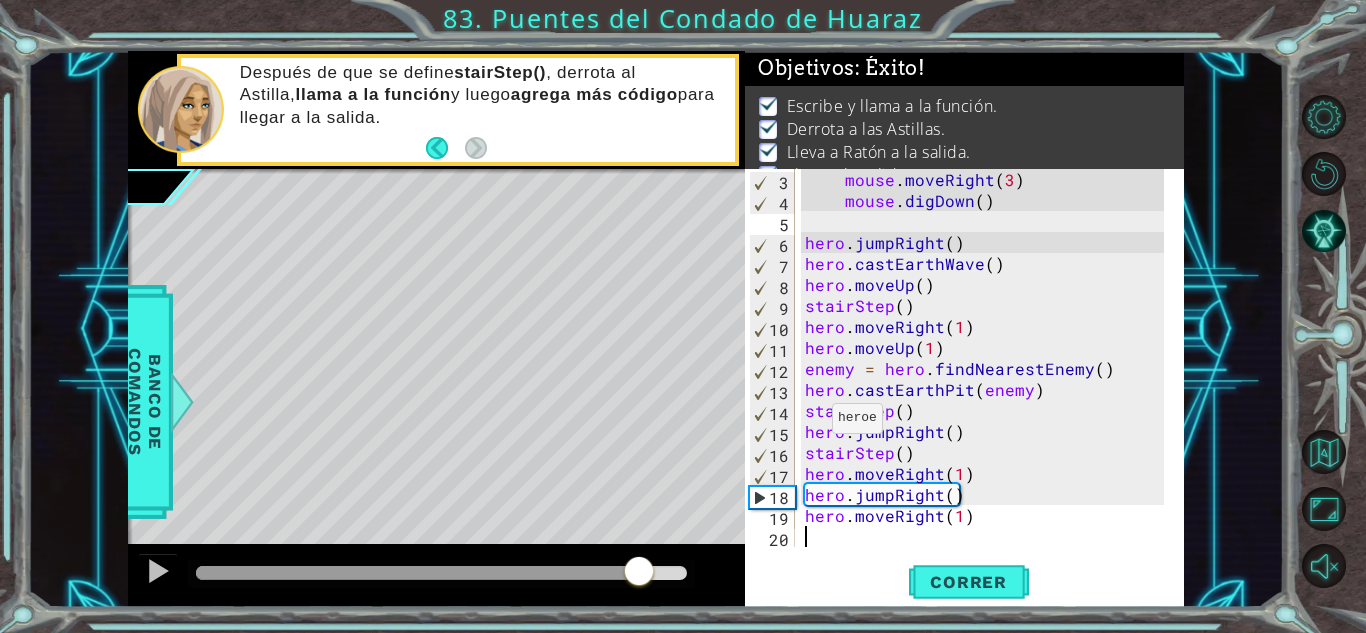 drag, startPoint x: 421, startPoint y: 571, endPoint x: 663, endPoint y: 559, distance: 242.29733 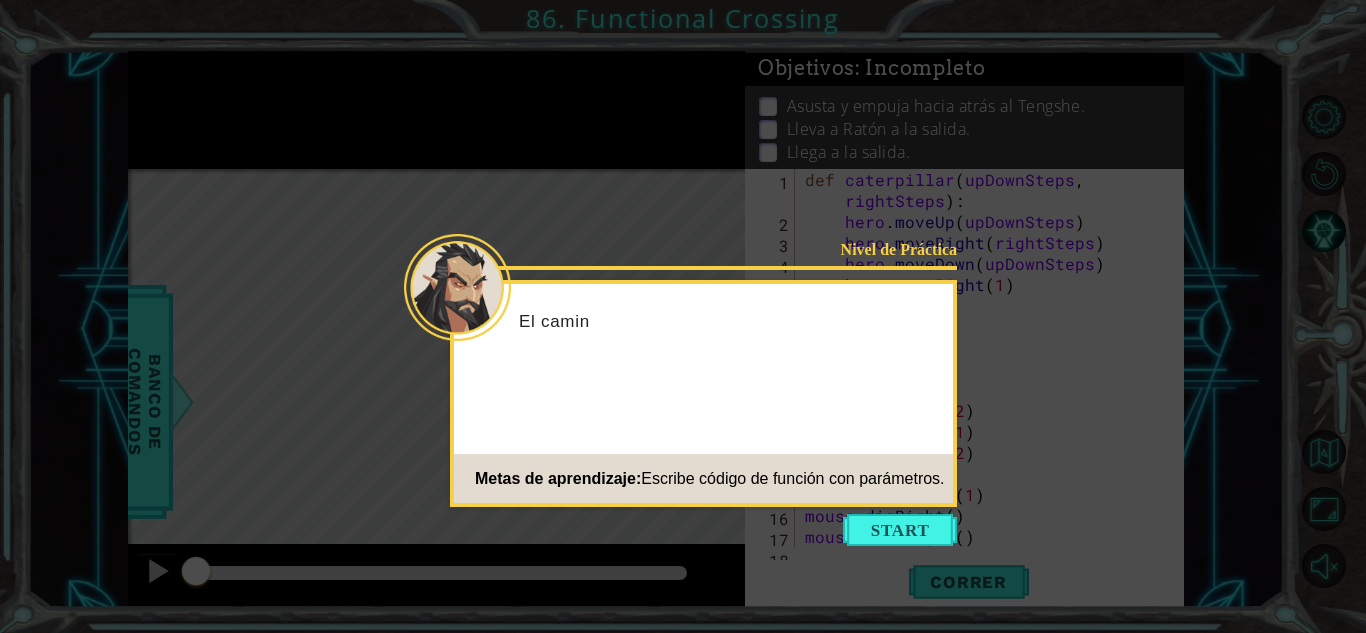 scroll, scrollTop: 252, scrollLeft: 0, axis: vertical 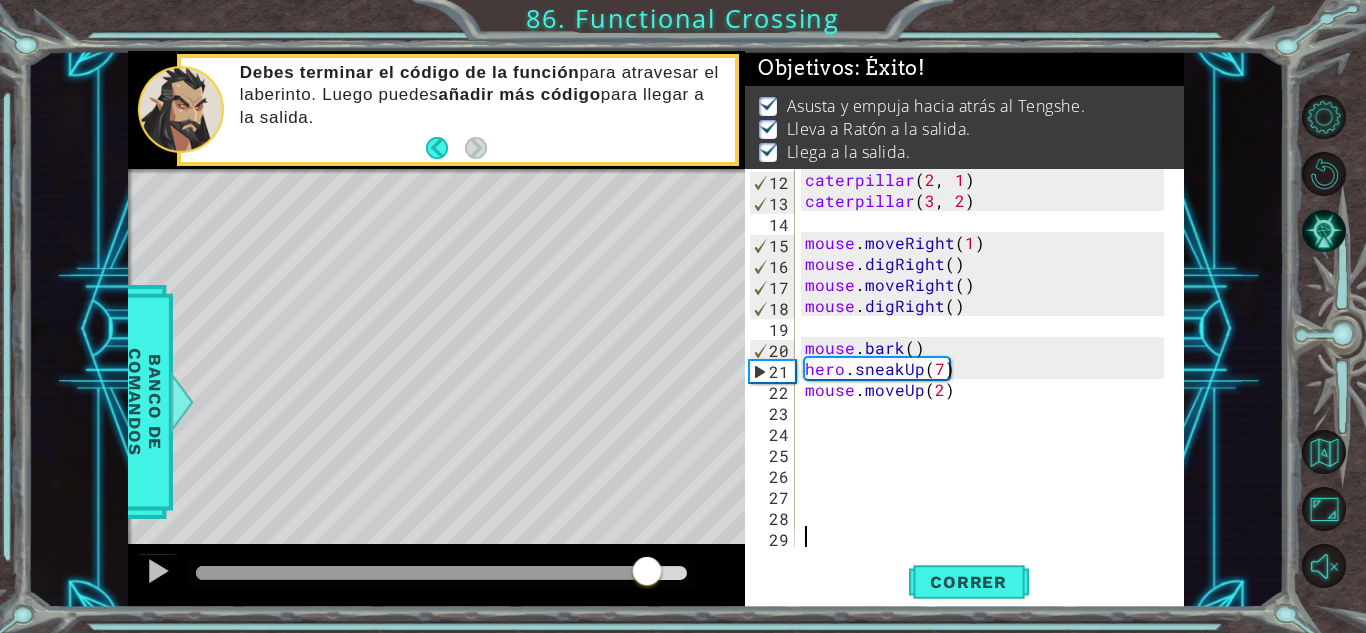 drag, startPoint x: 268, startPoint y: 562, endPoint x: 685, endPoint y: 554, distance: 417.07672 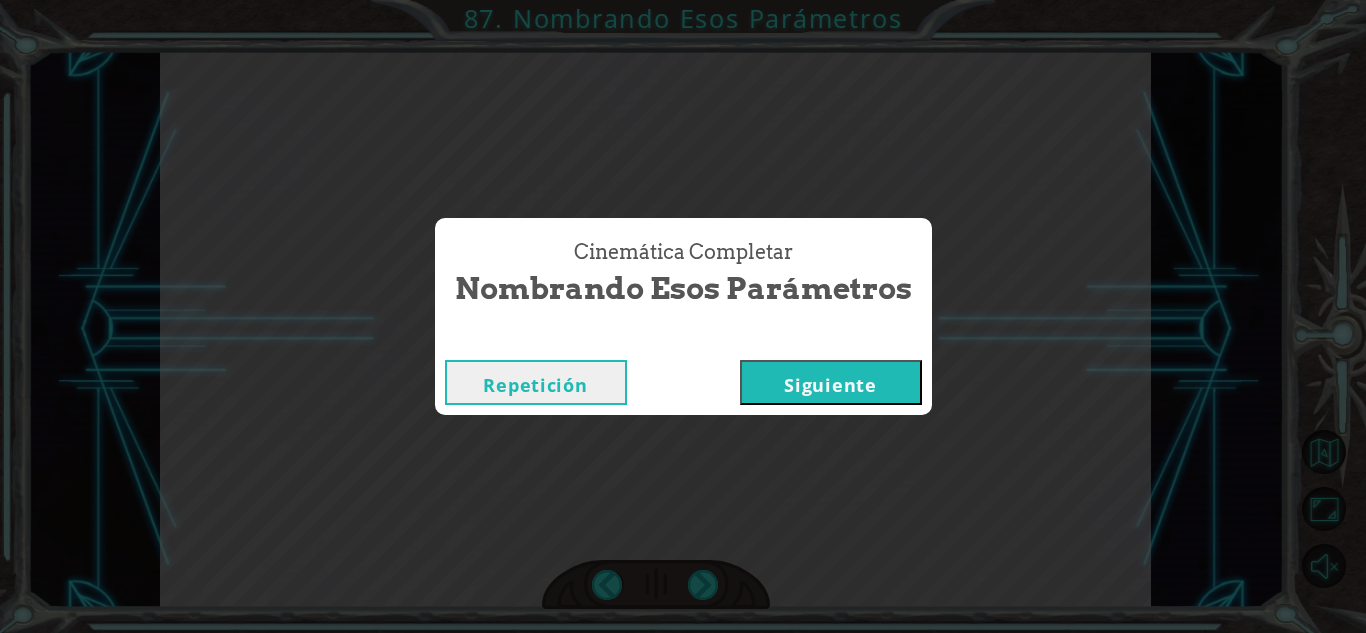 drag, startPoint x: 704, startPoint y: 575, endPoint x: 791, endPoint y: 469, distance: 137.13132 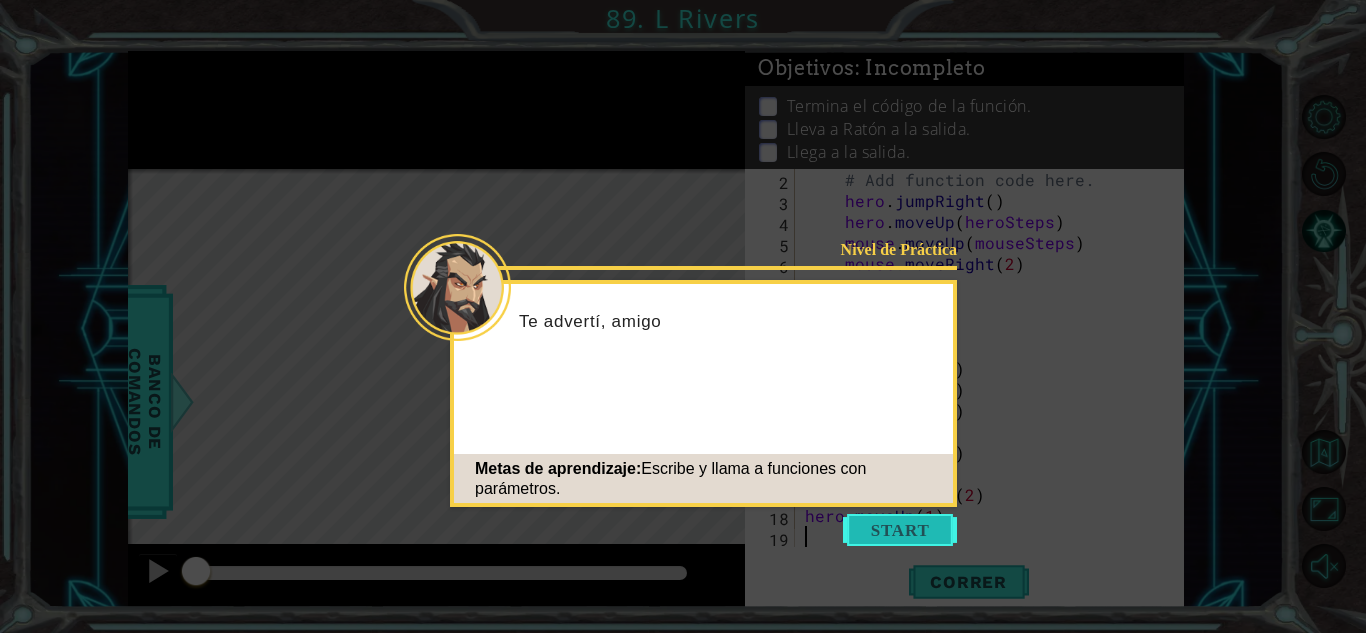 scroll, scrollTop: 21, scrollLeft: 0, axis: vertical 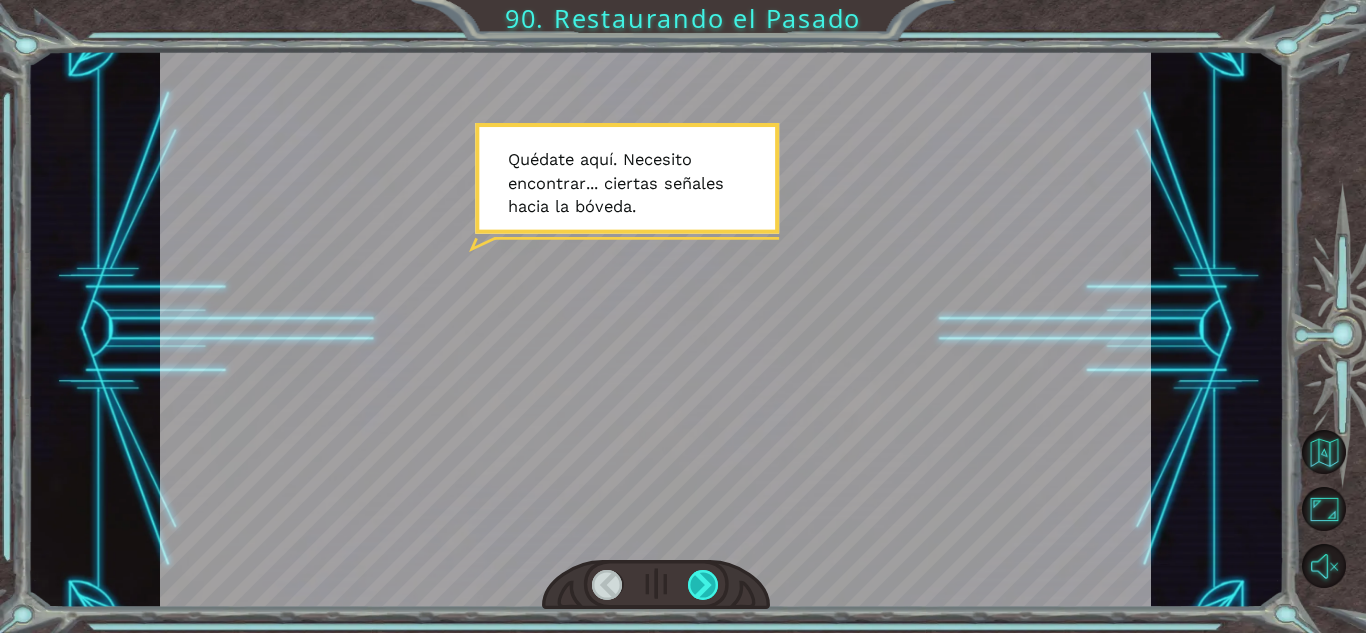 drag, startPoint x: 722, startPoint y: 591, endPoint x: 707, endPoint y: 592, distance: 15.033297 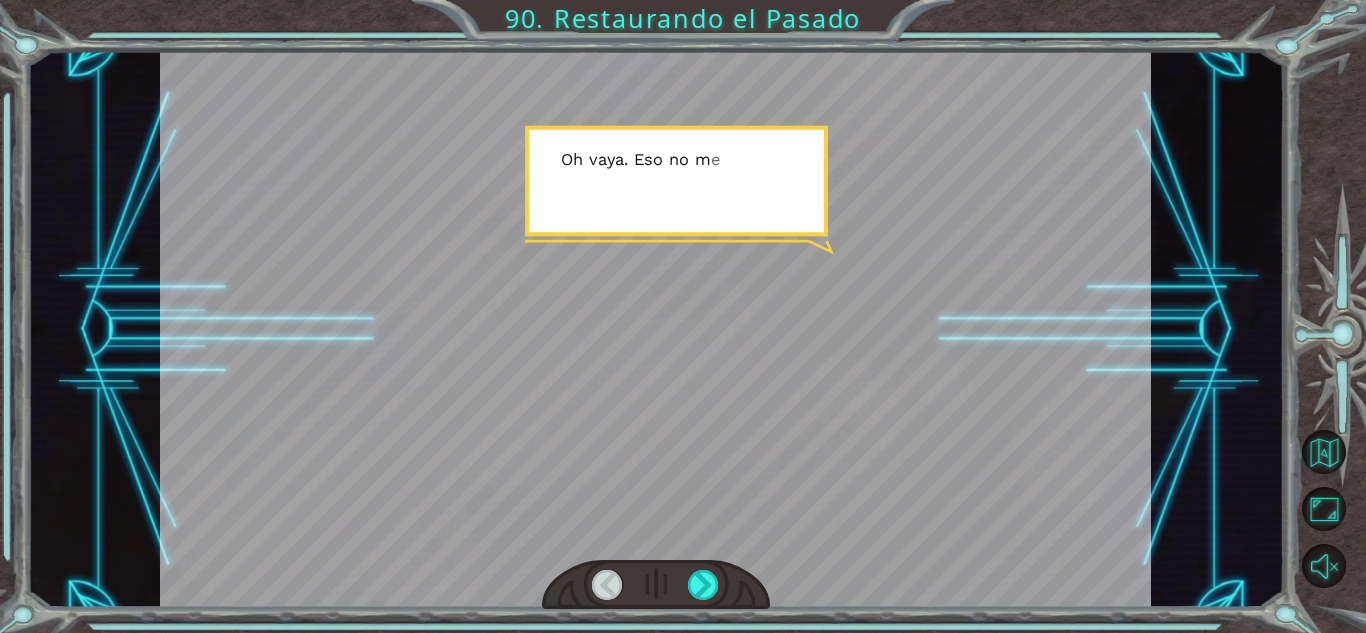 drag, startPoint x: 708, startPoint y: 587, endPoint x: 687, endPoint y: 573, distance: 25.23886 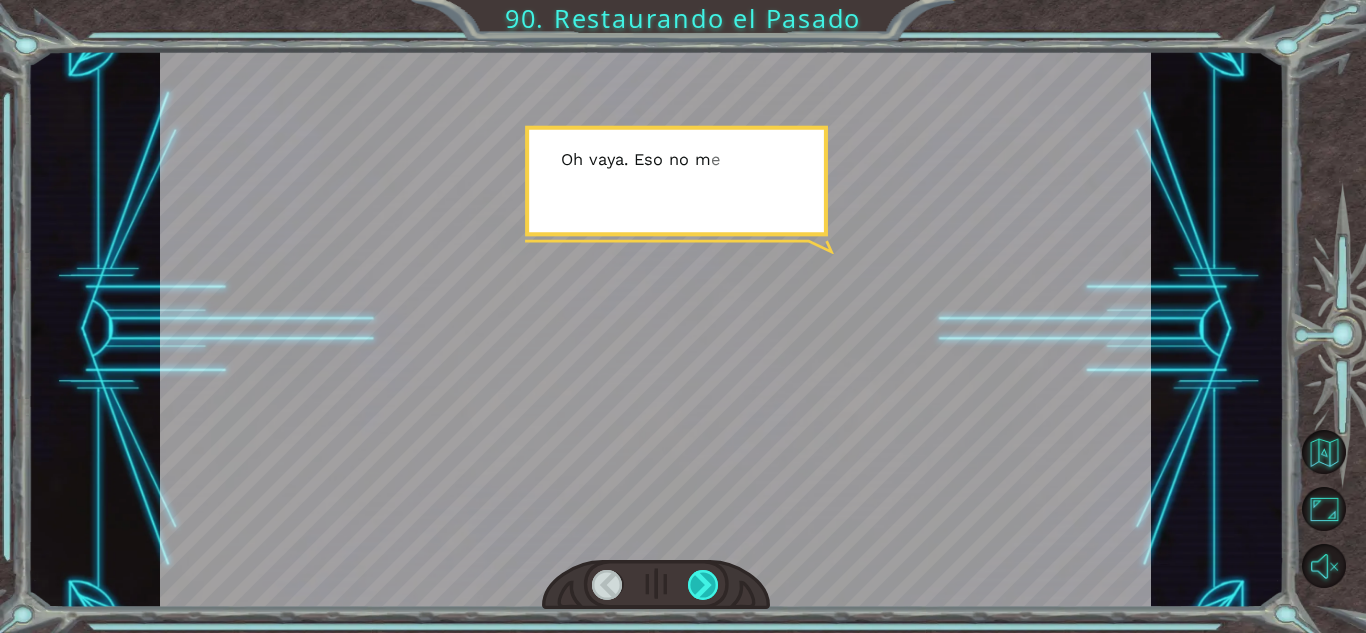 drag, startPoint x: 687, startPoint y: 573, endPoint x: 695, endPoint y: 580, distance: 10.630146 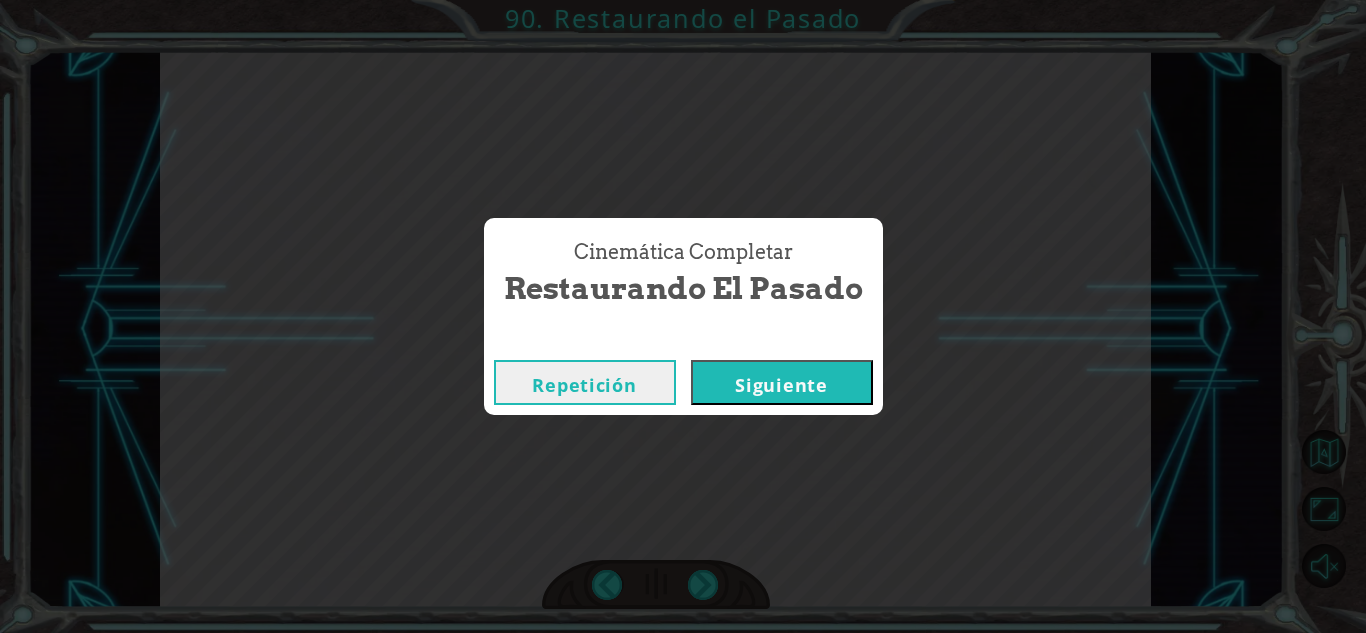 drag, startPoint x: 695, startPoint y: 580, endPoint x: 779, endPoint y: 390, distance: 207.74022 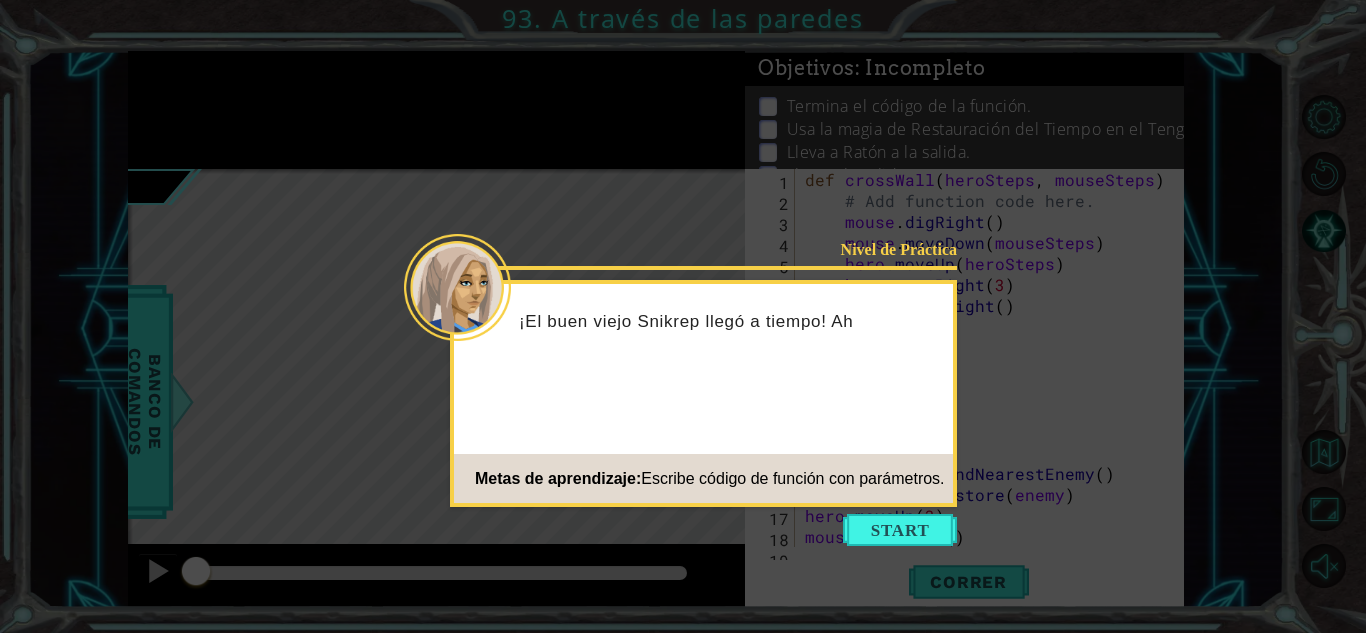 scroll, scrollTop: 0, scrollLeft: 0, axis: both 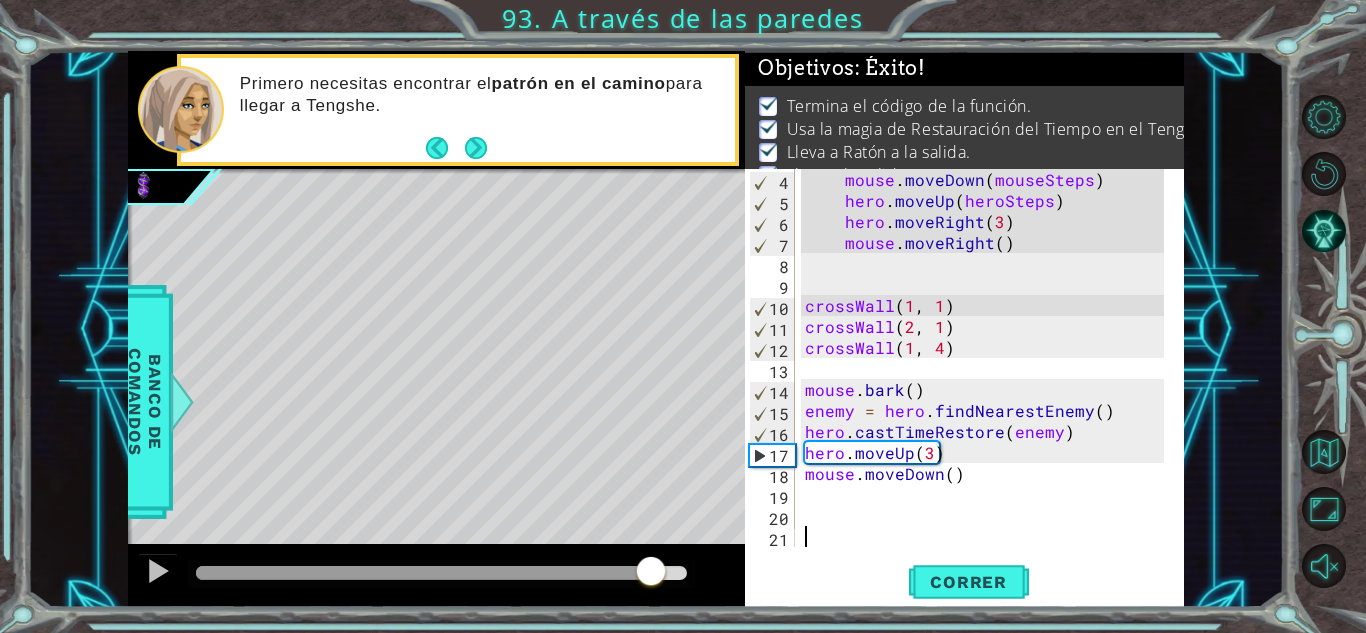 drag, startPoint x: 350, startPoint y: 576, endPoint x: 652, endPoint y: 600, distance: 302.95215 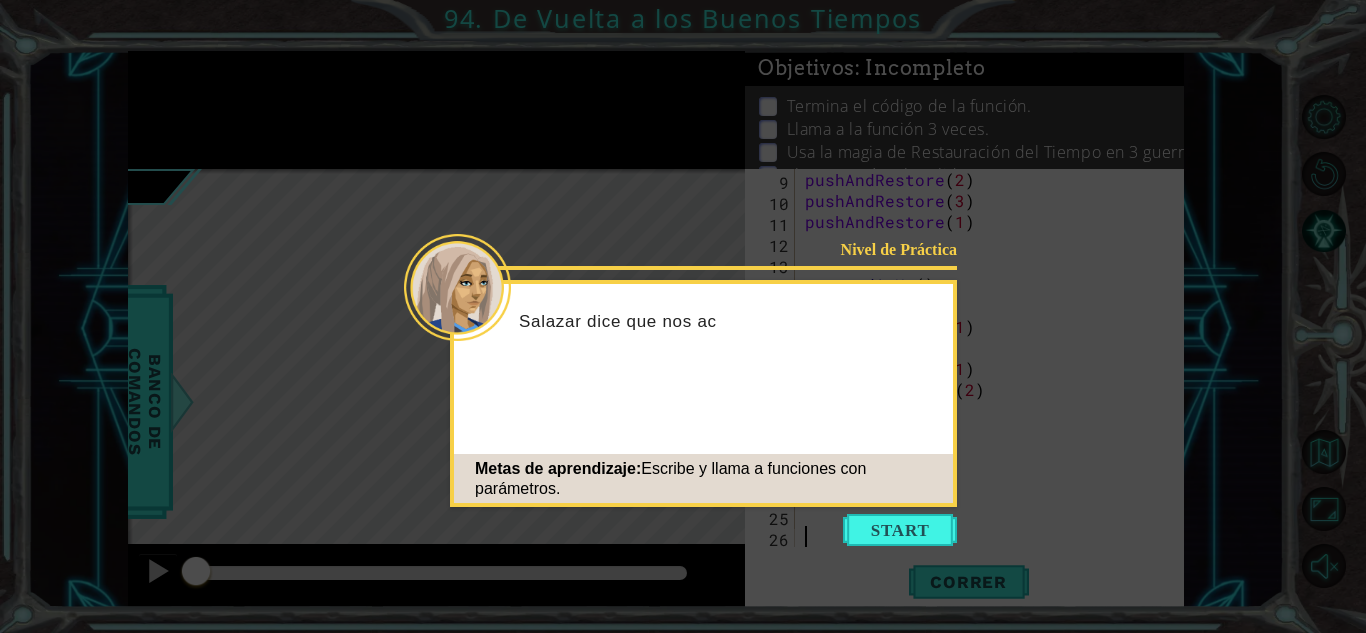 scroll, scrollTop: 168, scrollLeft: 0, axis: vertical 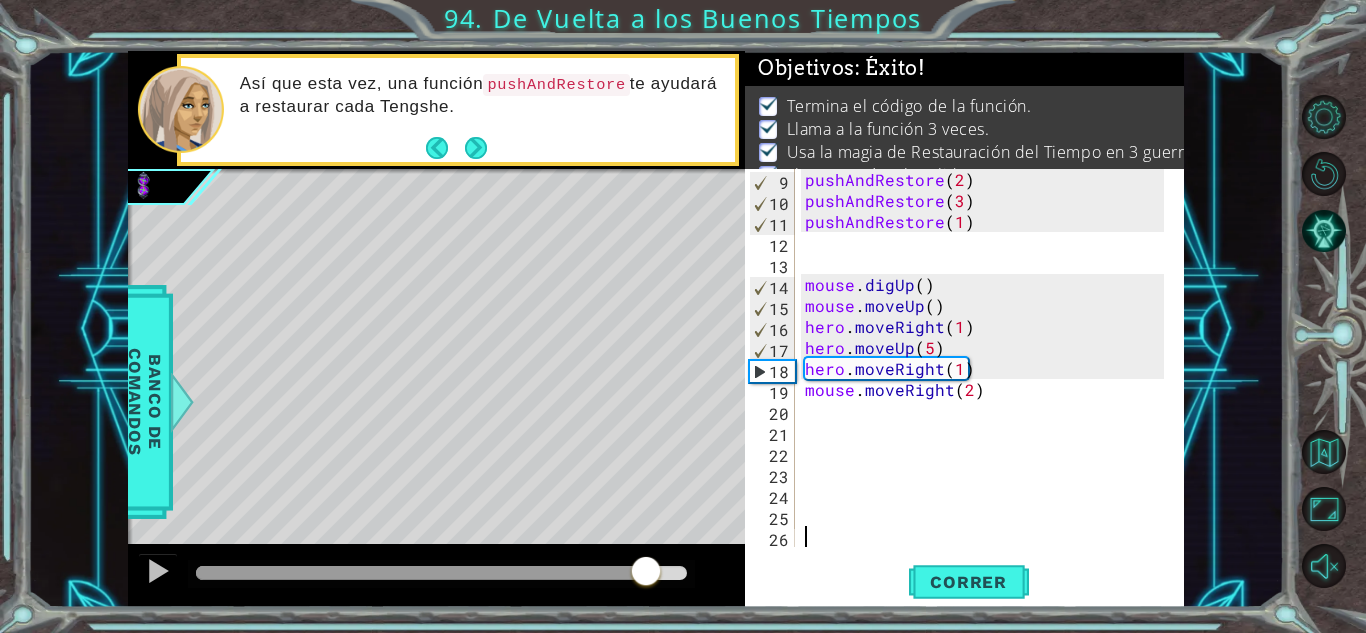 drag, startPoint x: 345, startPoint y: 576, endPoint x: 647, endPoint y: 560, distance: 302.42355 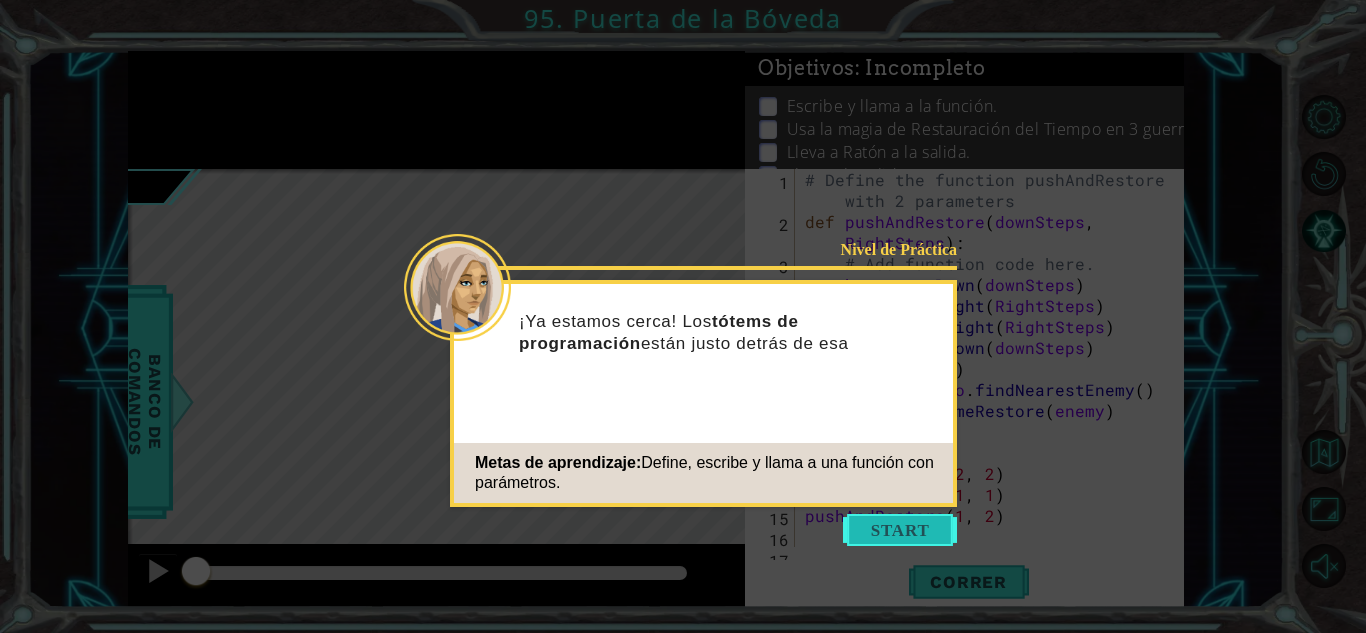 scroll, scrollTop: 0, scrollLeft: 0, axis: both 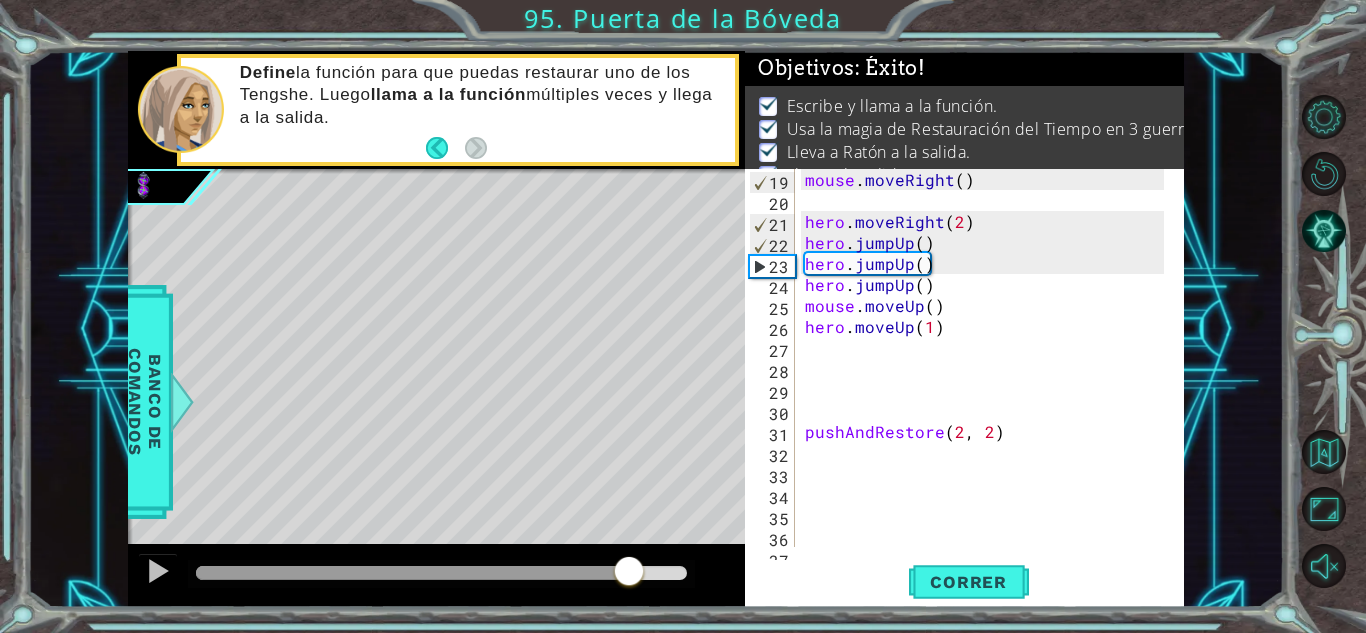 drag, startPoint x: 314, startPoint y: 575, endPoint x: 648, endPoint y: 546, distance: 335.25662 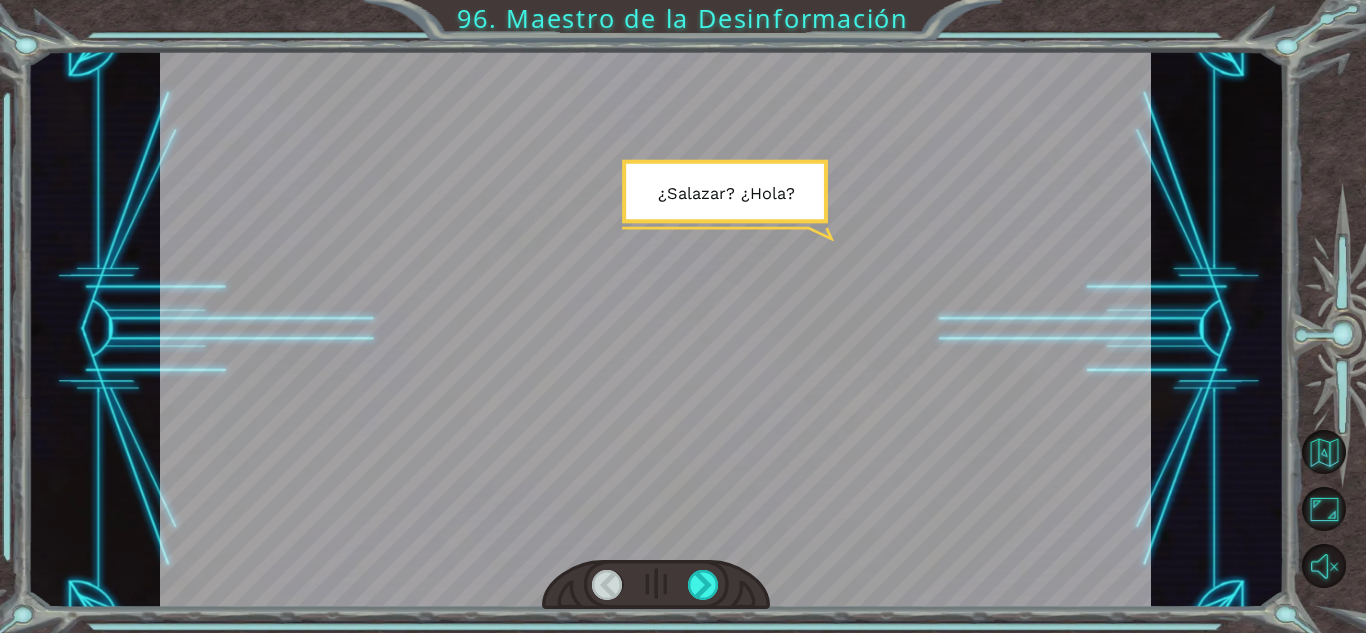 drag, startPoint x: 697, startPoint y: 595, endPoint x: 777, endPoint y: 564, distance: 85.79627 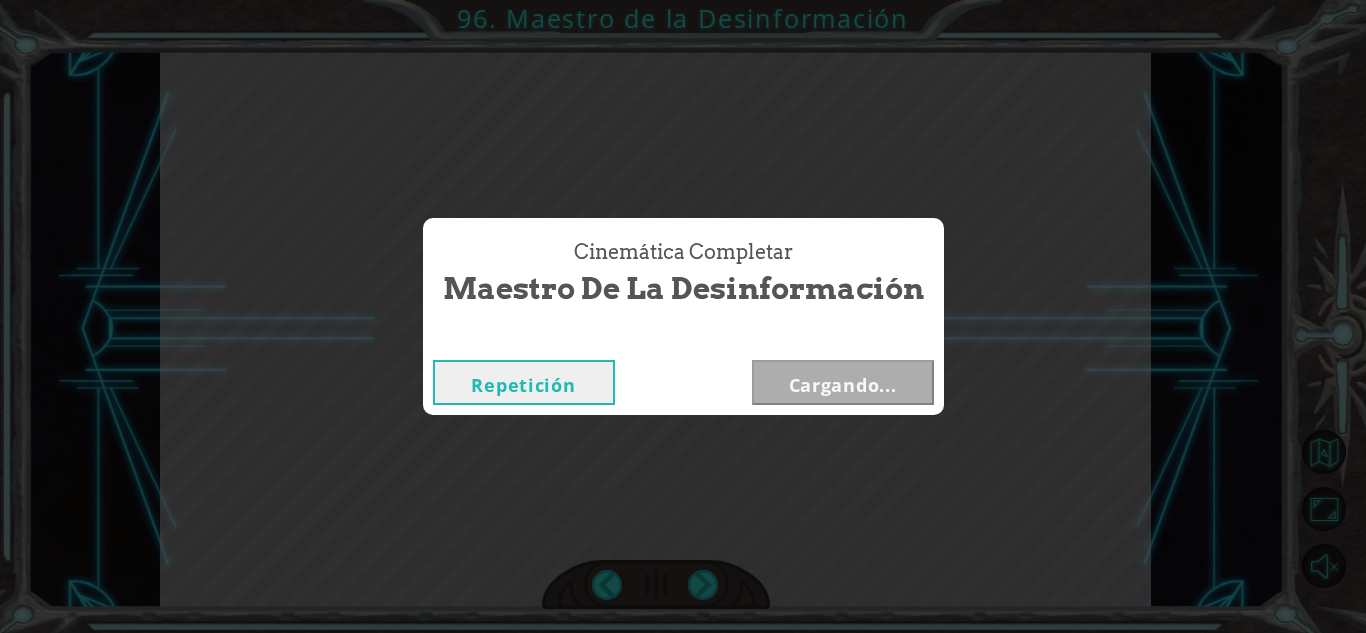 drag, startPoint x: 698, startPoint y: 582, endPoint x: 861, endPoint y: 342, distance: 290.11893 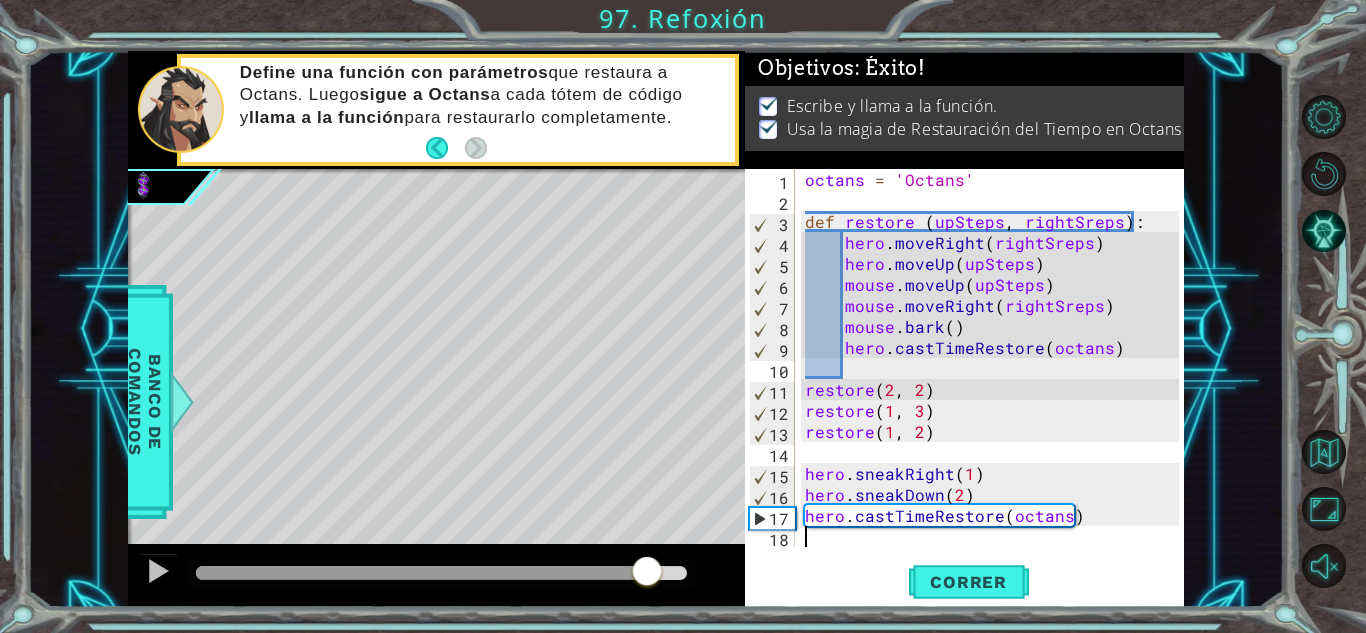 drag, startPoint x: 208, startPoint y: 567, endPoint x: 648, endPoint y: 594, distance: 440.82764 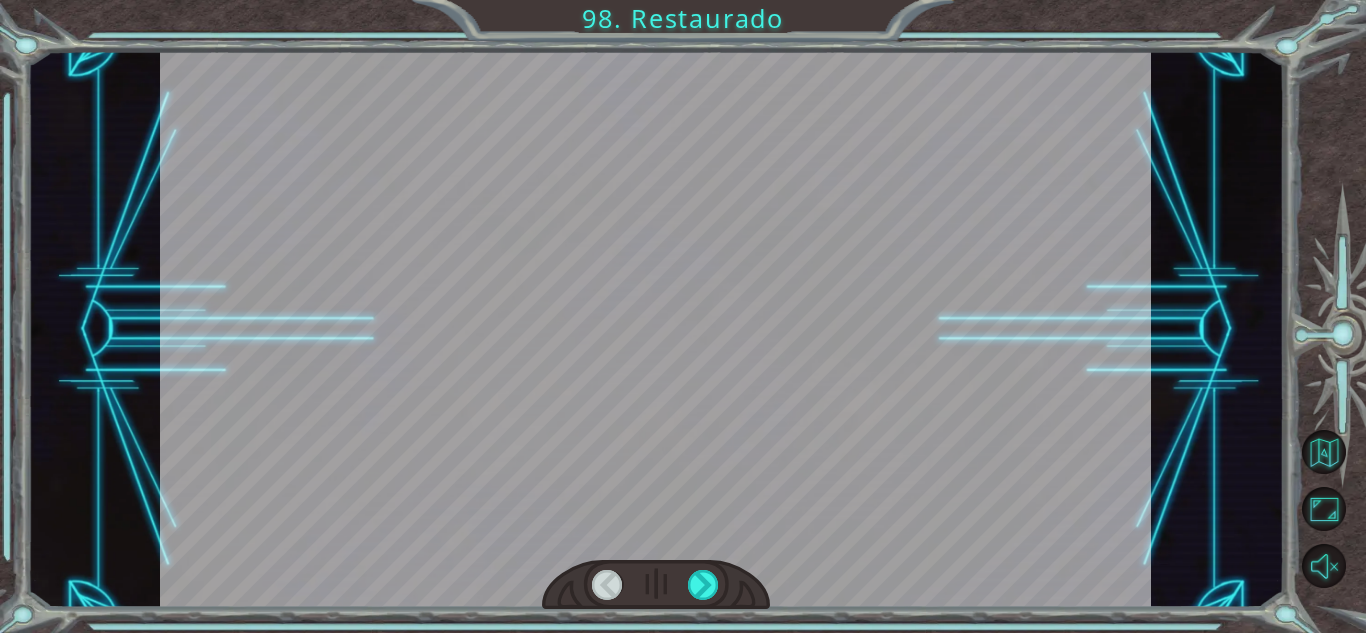 drag, startPoint x: 701, startPoint y: 578, endPoint x: 721, endPoint y: 582, distance: 20.396078 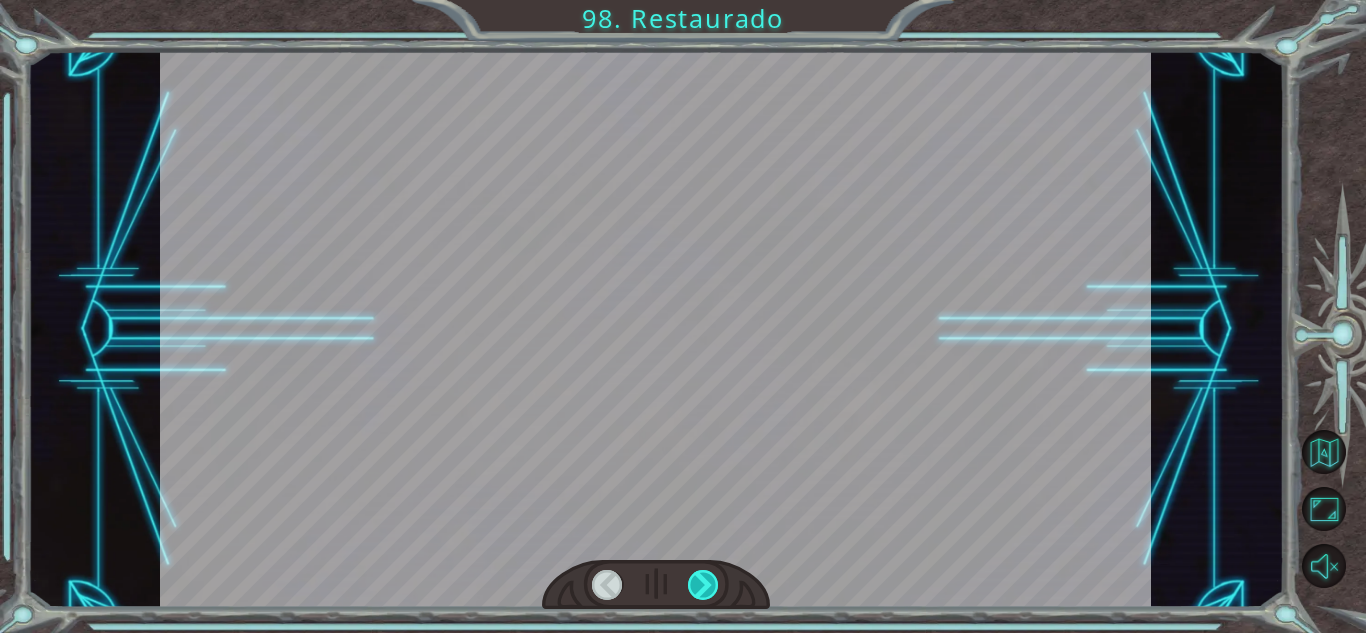 drag, startPoint x: 721, startPoint y: 582, endPoint x: 688, endPoint y: 583, distance: 33.01515 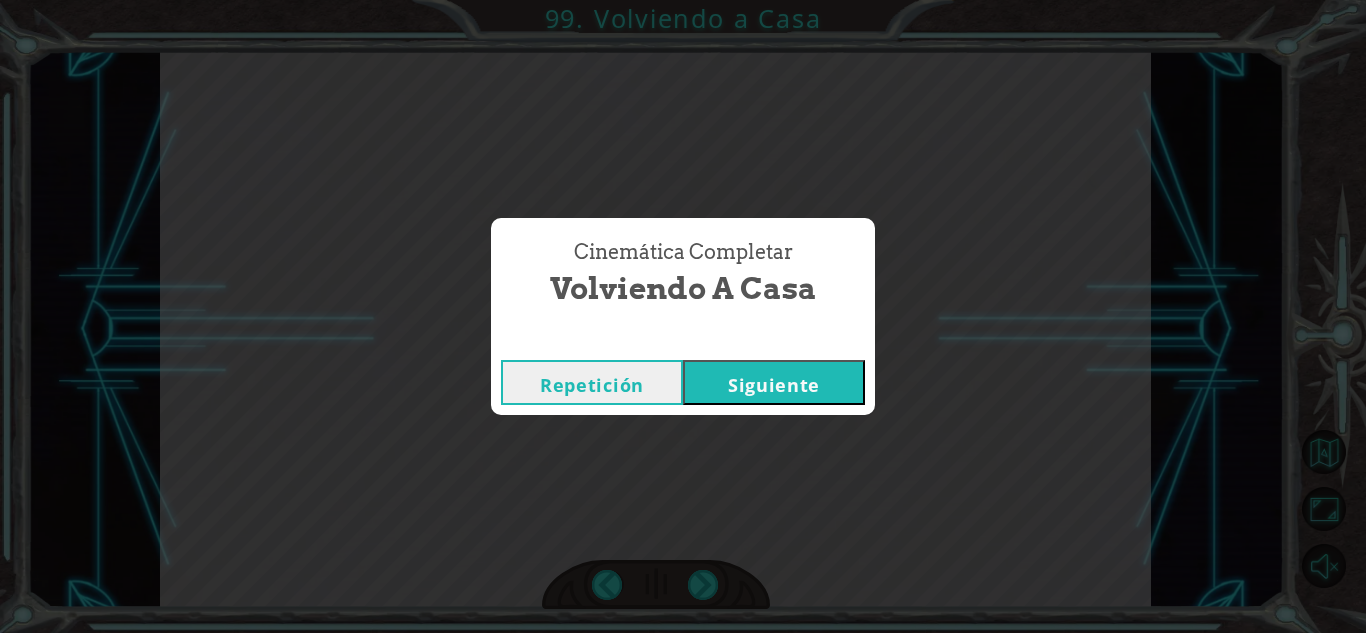 drag, startPoint x: 711, startPoint y: 580, endPoint x: 813, endPoint y: 376, distance: 228.07893 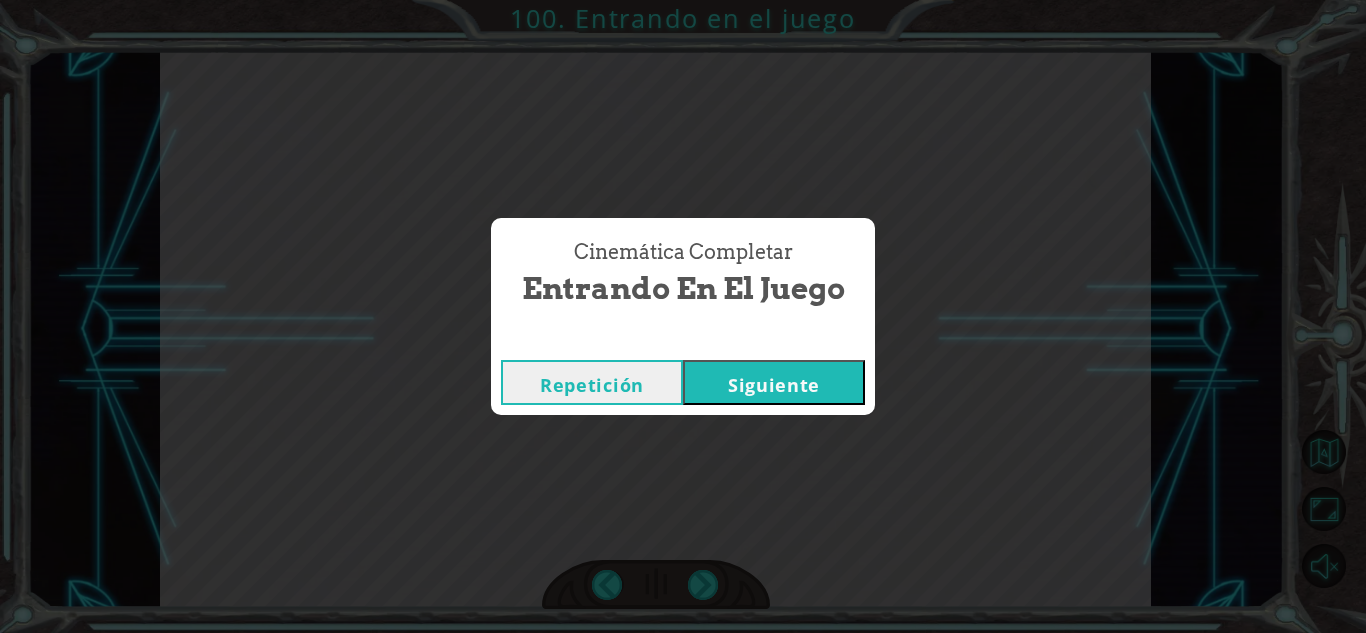 drag, startPoint x: 707, startPoint y: 574, endPoint x: 810, endPoint y: 388, distance: 212.61467 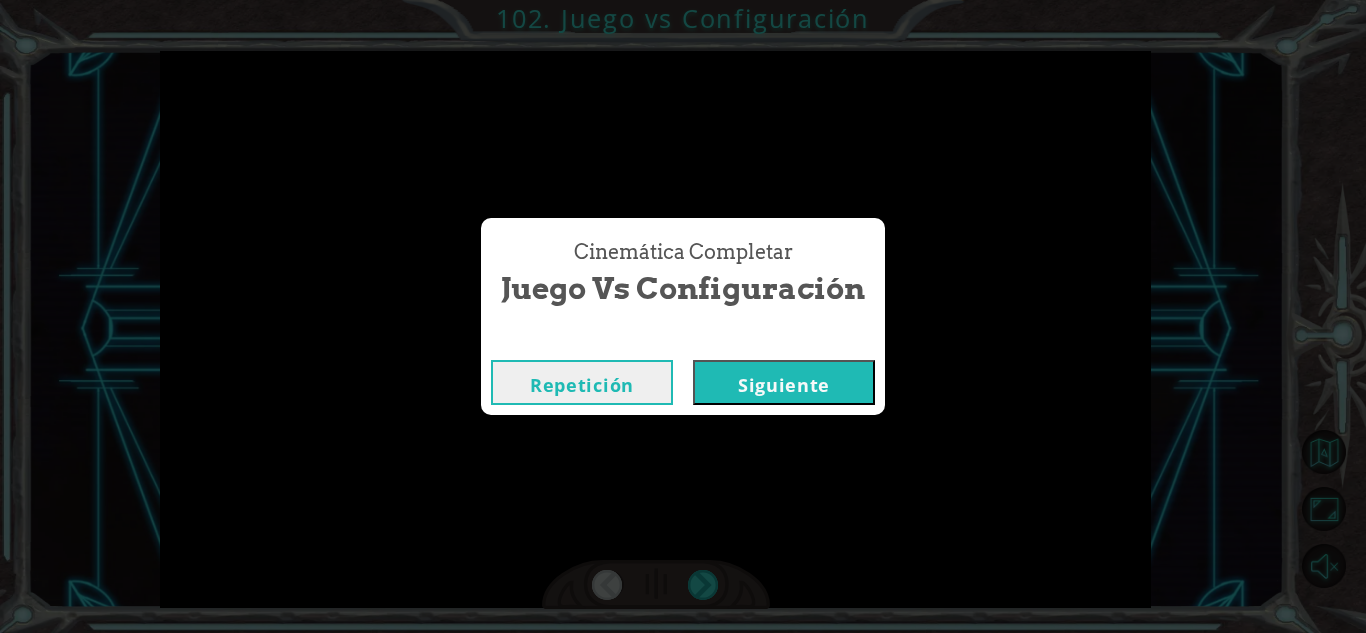 drag, startPoint x: 710, startPoint y: 581, endPoint x: 717, endPoint y: 375, distance: 206.1189 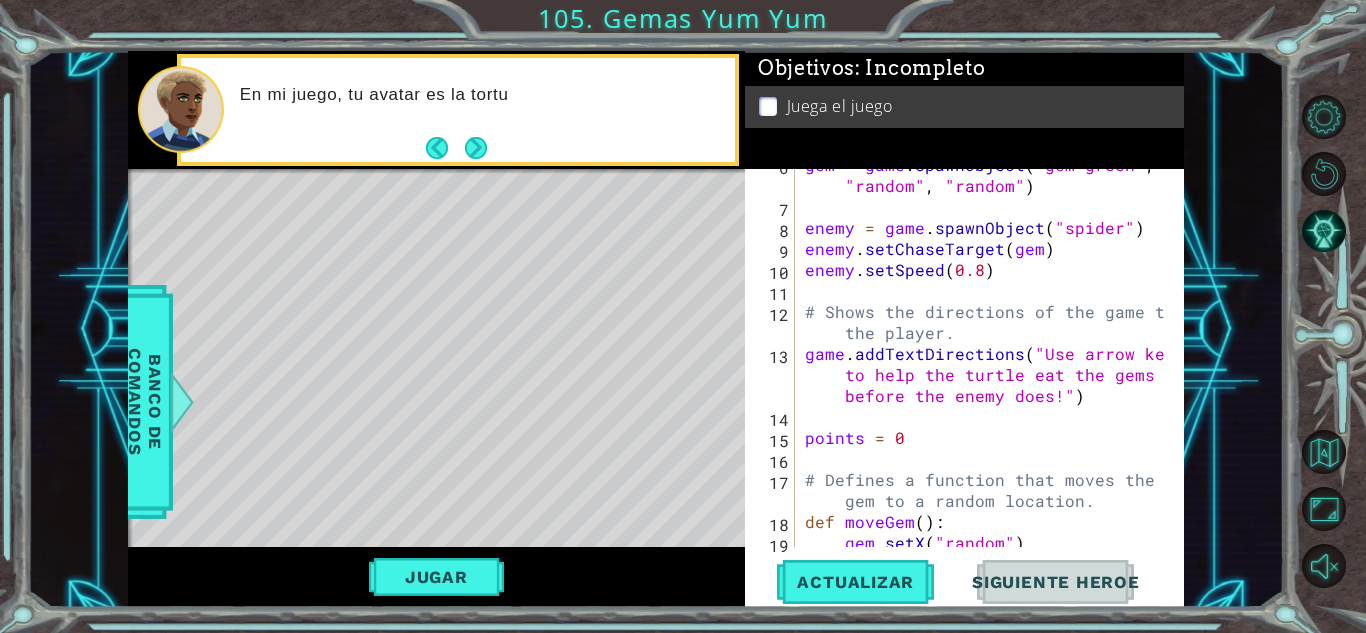 scroll, scrollTop: 0, scrollLeft: 0, axis: both 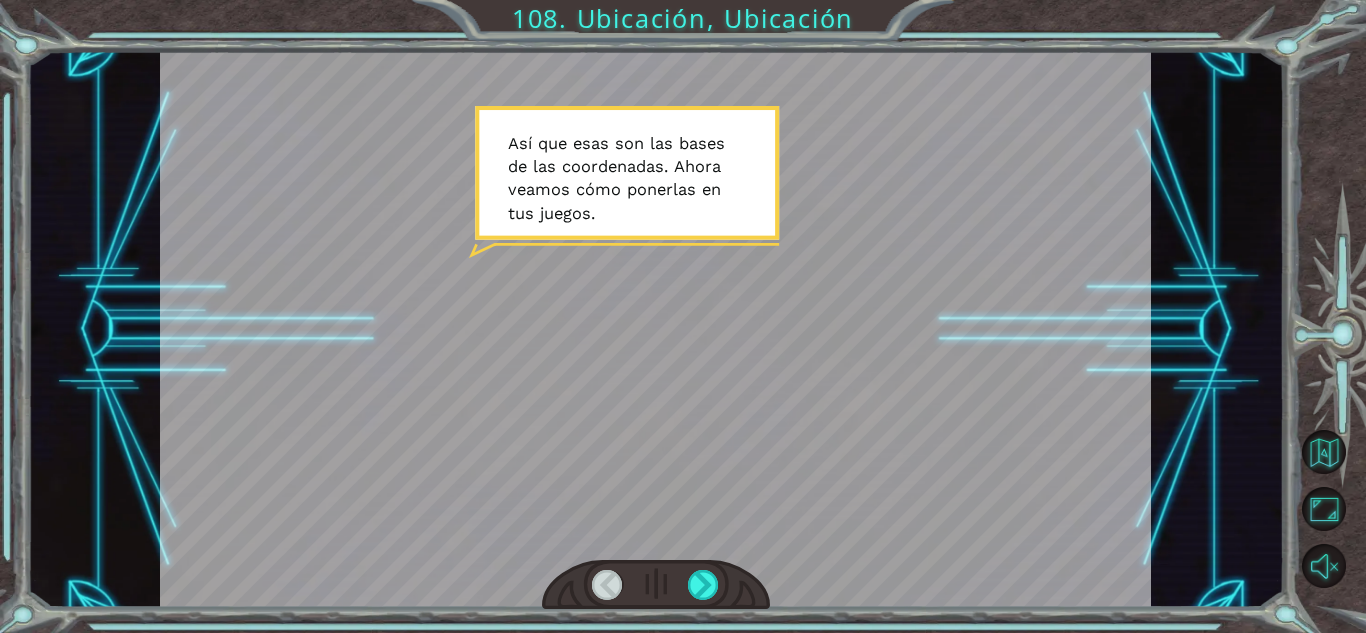 drag, startPoint x: 683, startPoint y: 588, endPoint x: 759, endPoint y: 575, distance: 77.10383 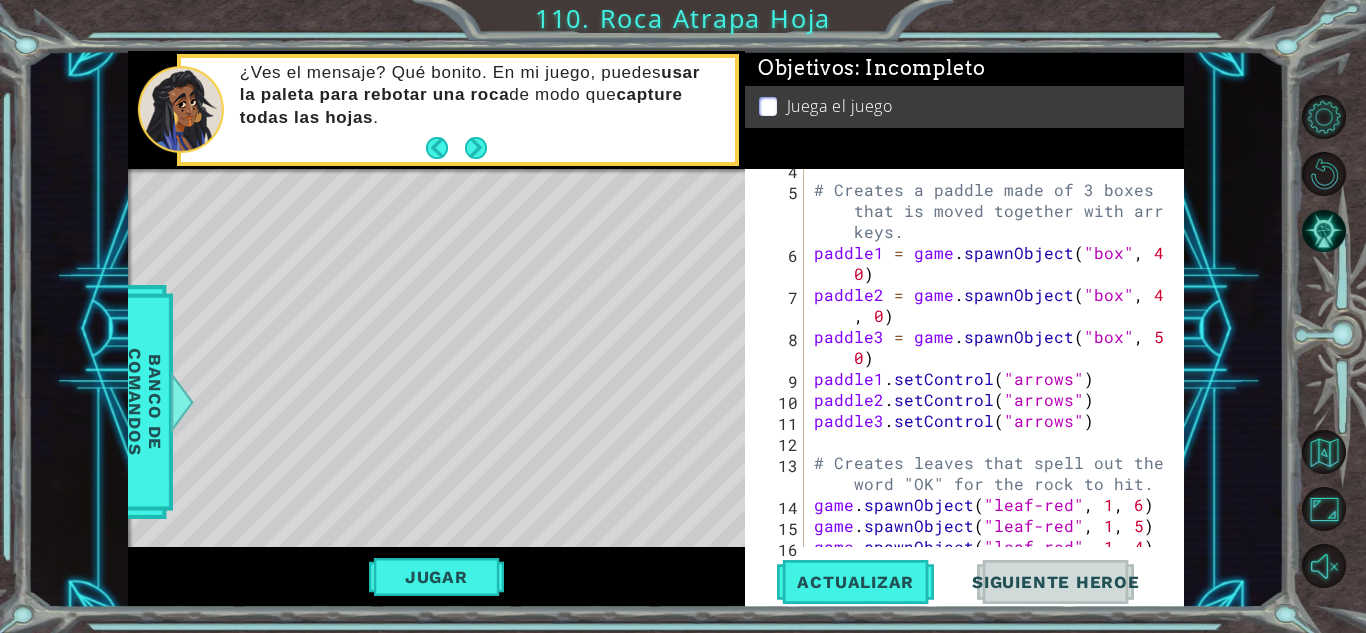 scroll, scrollTop: 0, scrollLeft: 0, axis: both 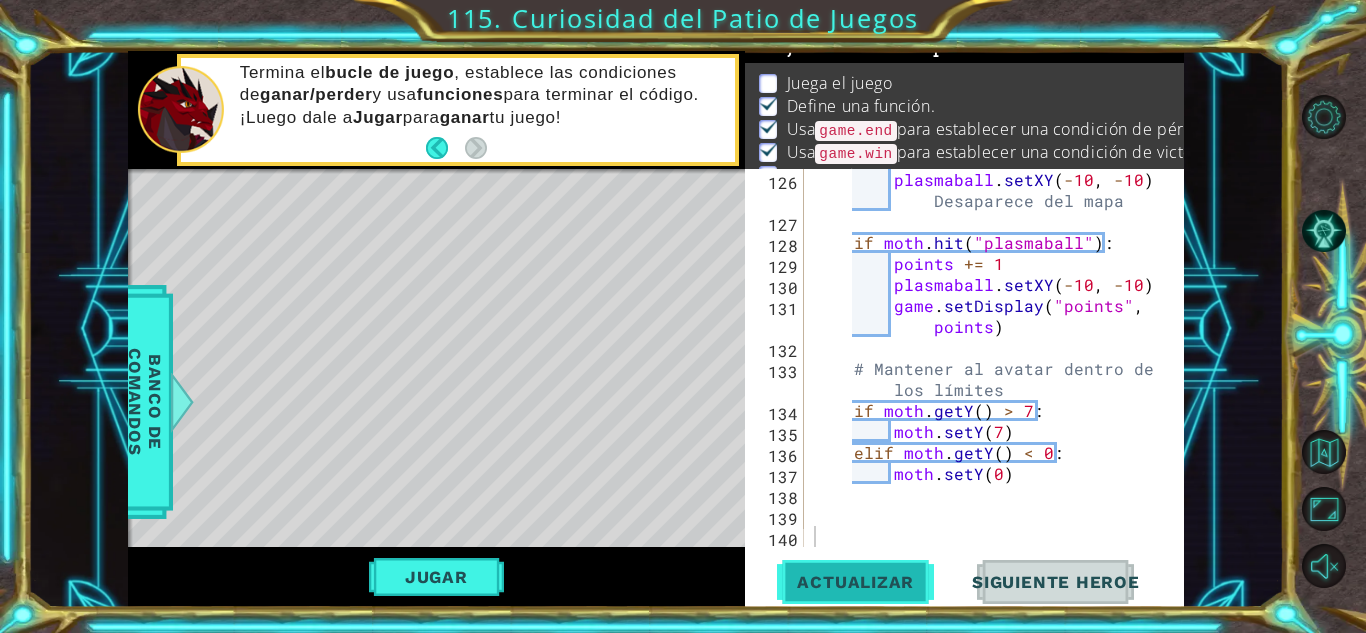 click on "Actualizar" at bounding box center [855, 582] 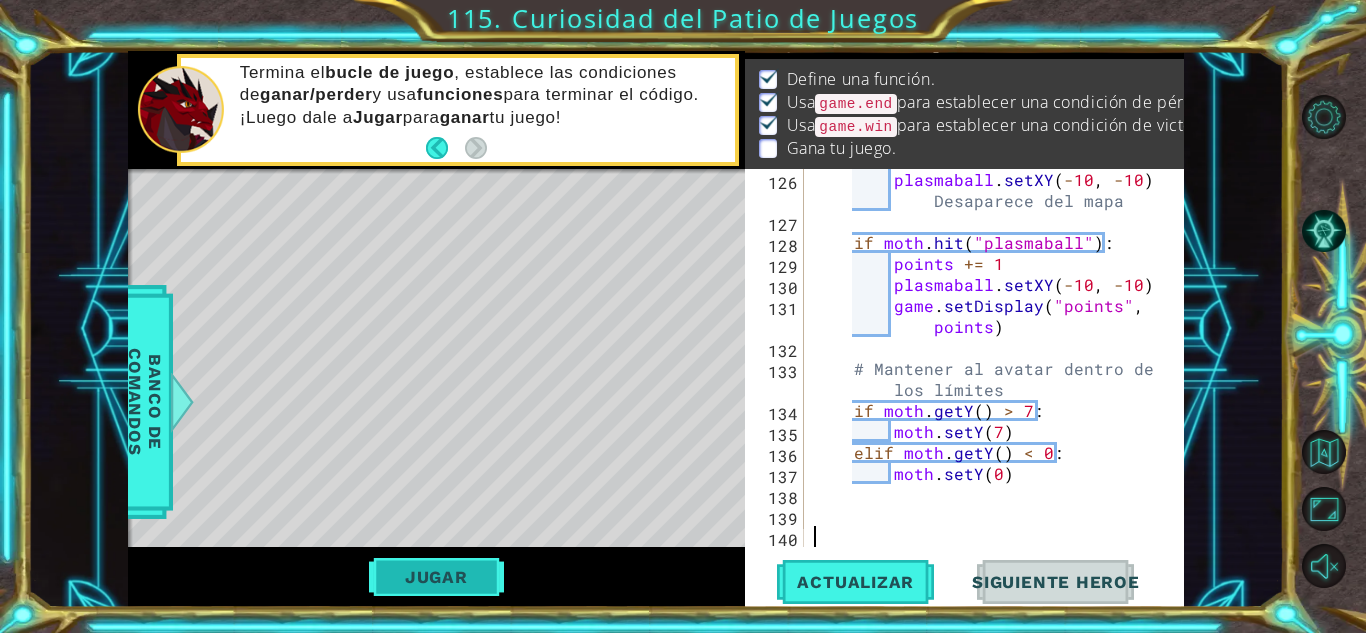 scroll, scrollTop: 27, scrollLeft: 0, axis: vertical 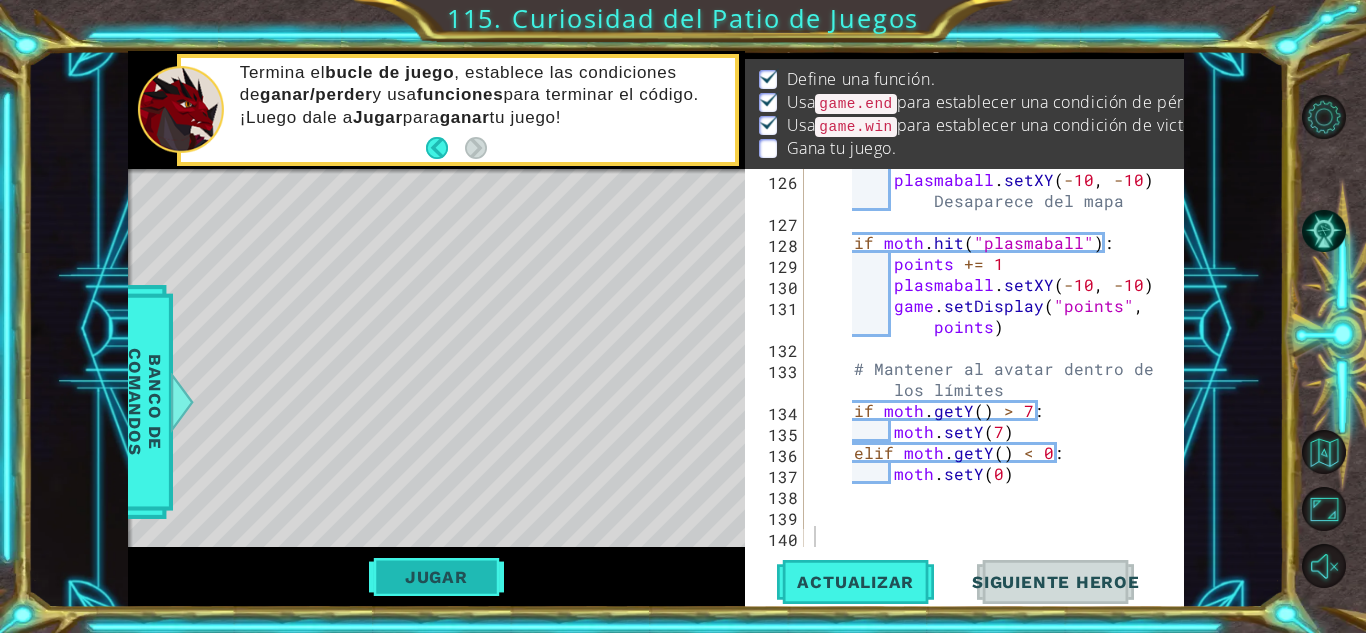 click on "Jugar" at bounding box center [436, 577] 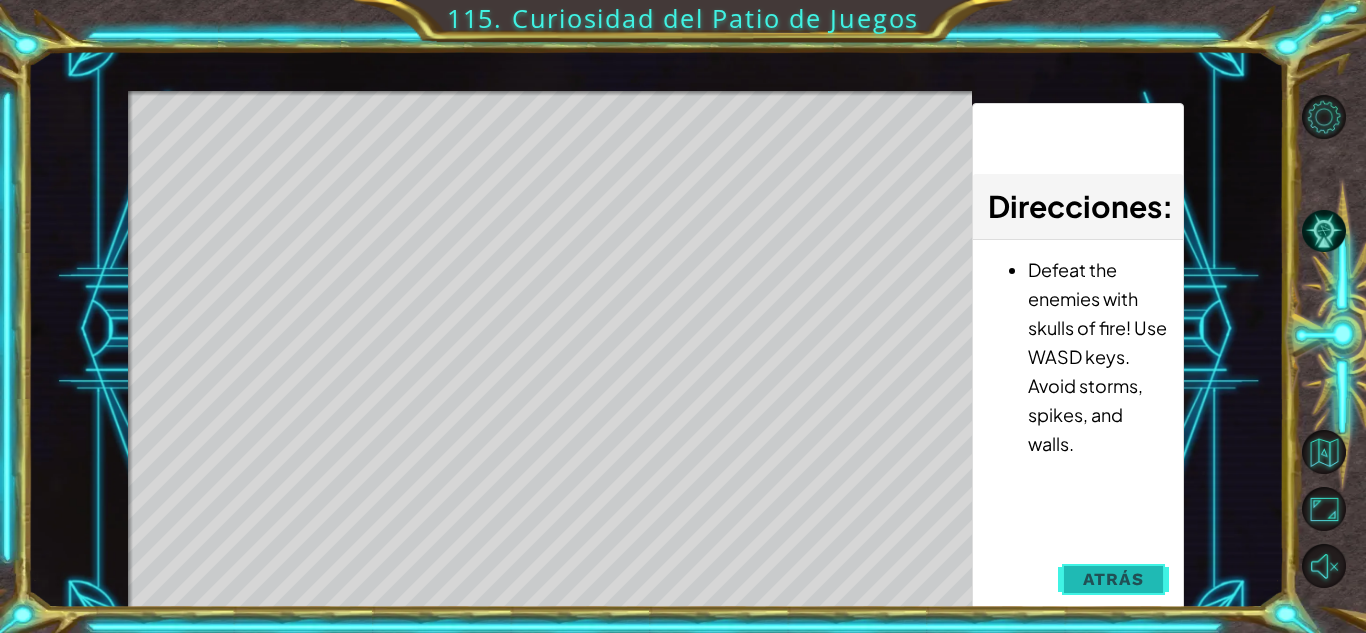 click on "Atrás" at bounding box center [1113, 579] 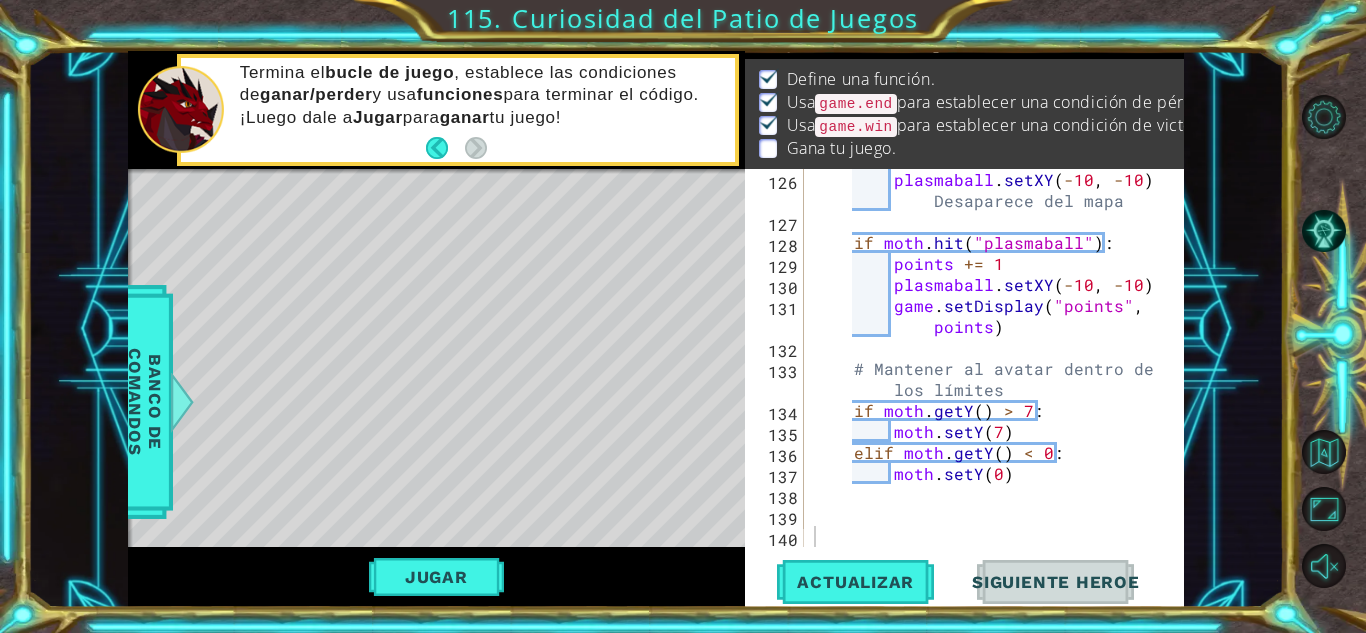 scroll, scrollTop: 53, scrollLeft: 0, axis: vertical 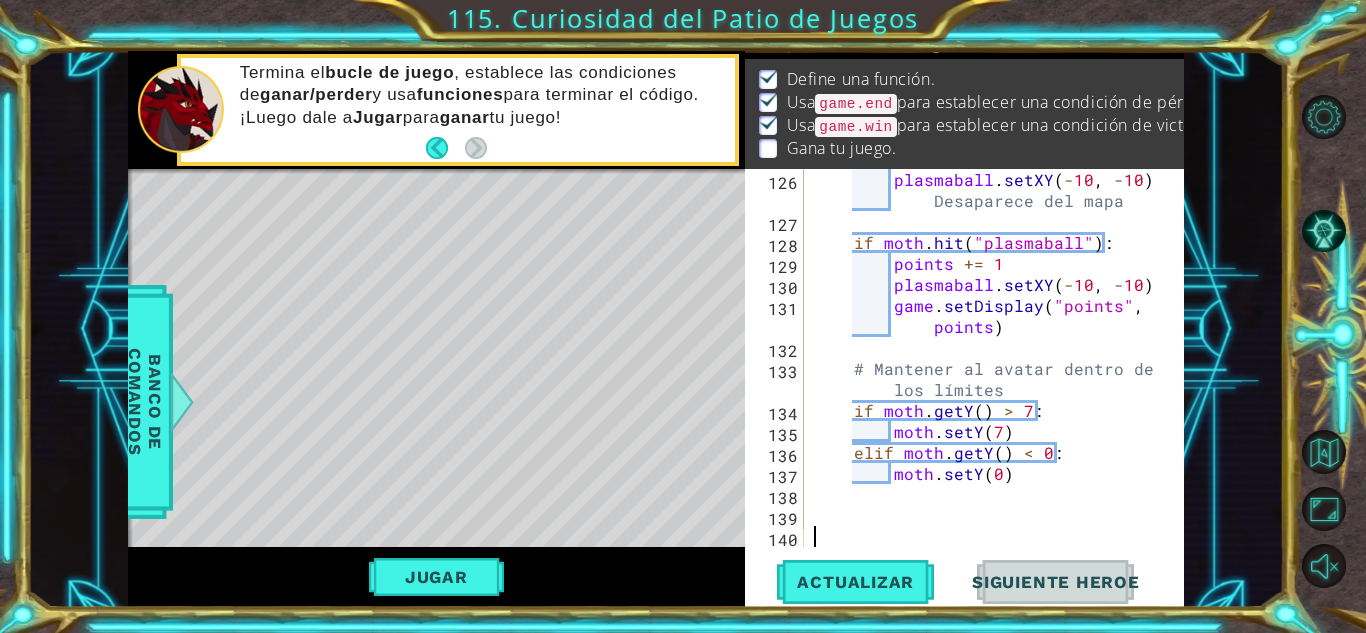 click on "Siguiente Heroe" at bounding box center [1056, 582] 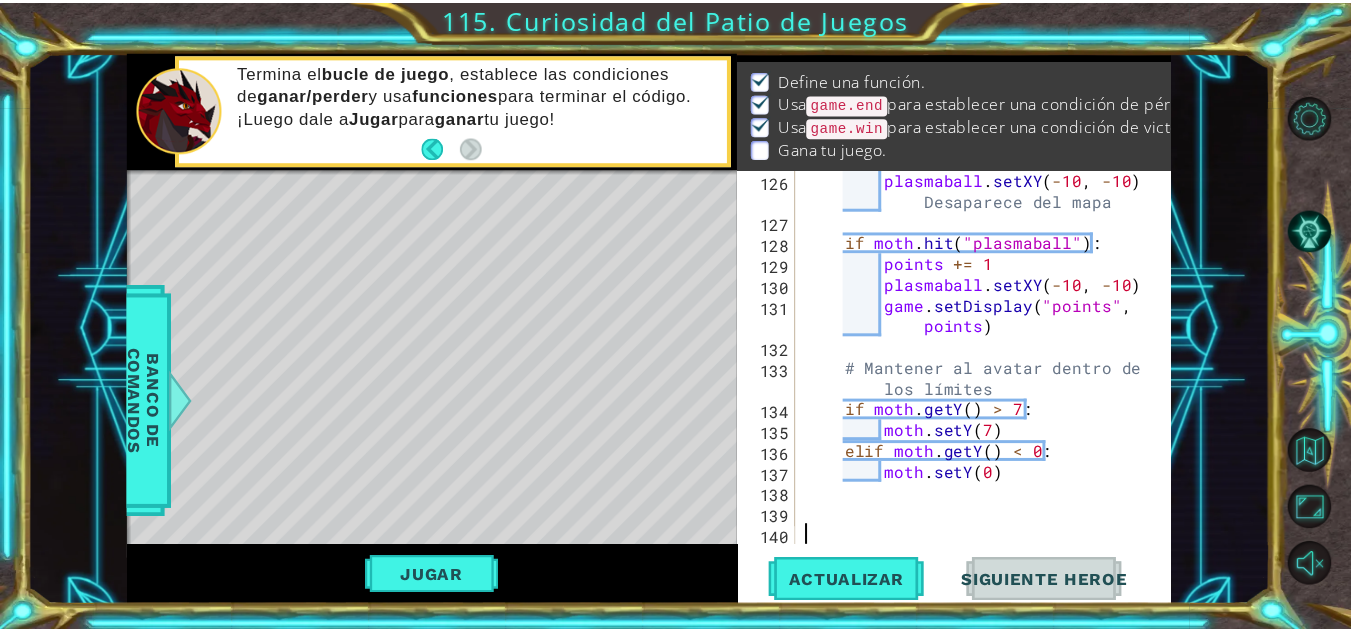 scroll, scrollTop: 27, scrollLeft: 0, axis: vertical 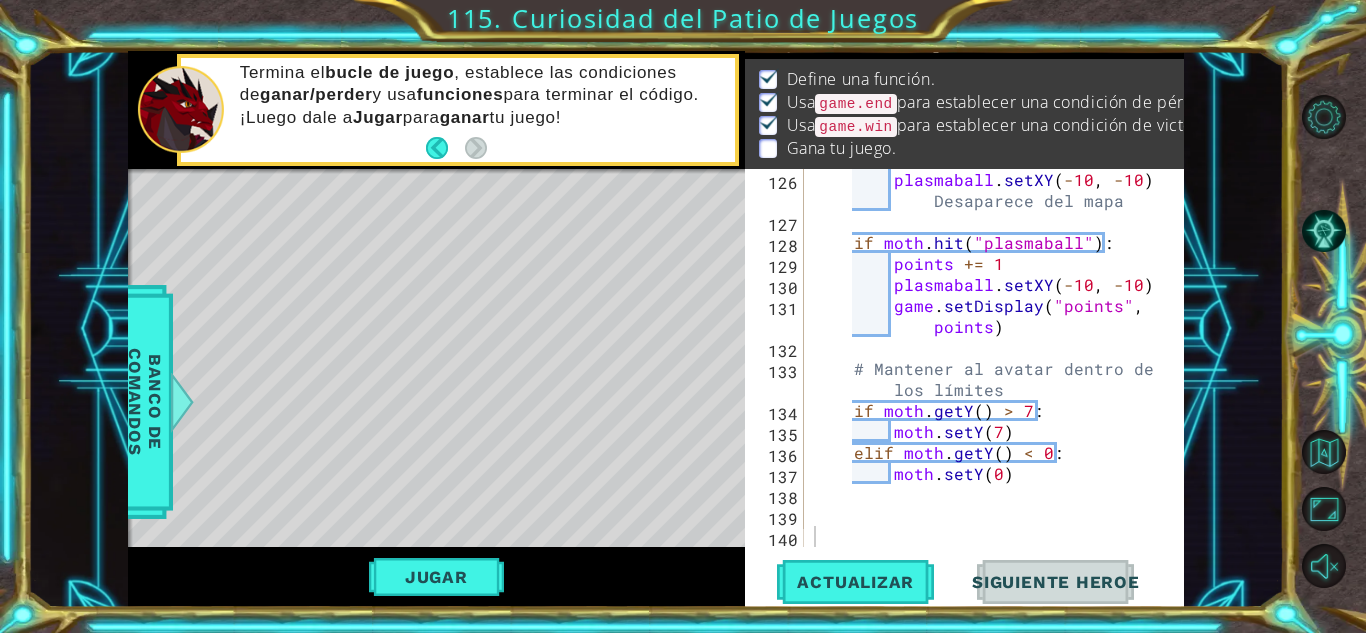 click at bounding box center [768, 148] 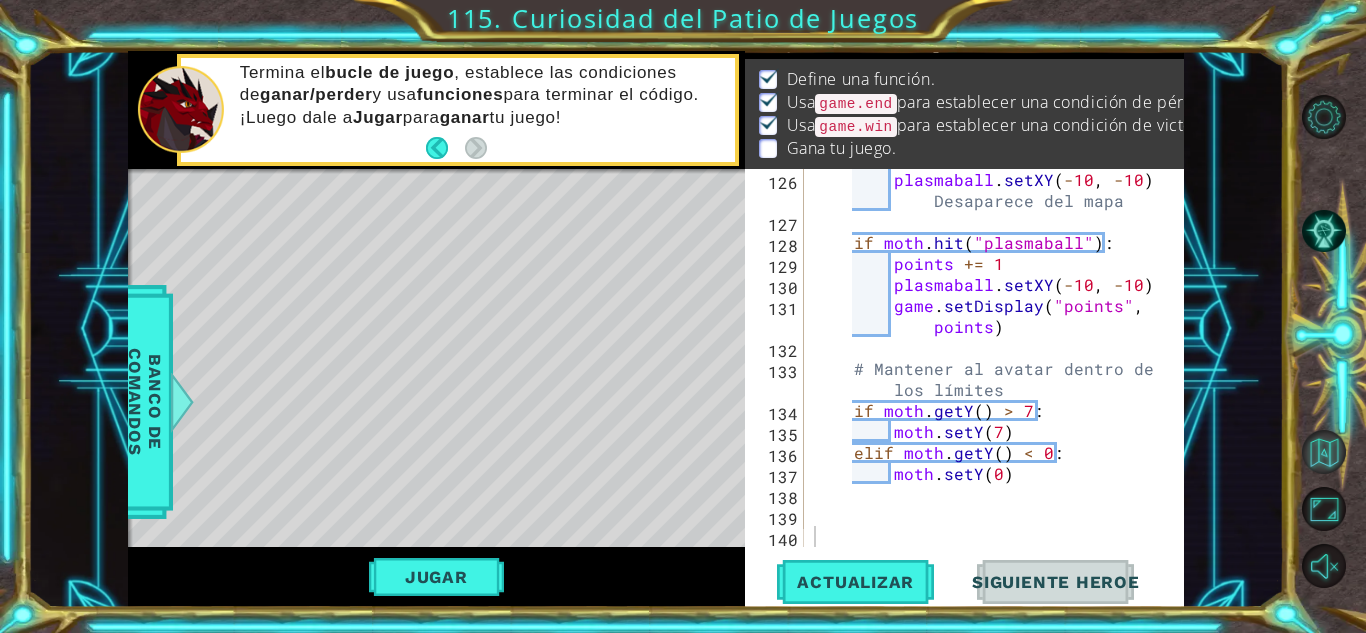click at bounding box center (1324, 452) 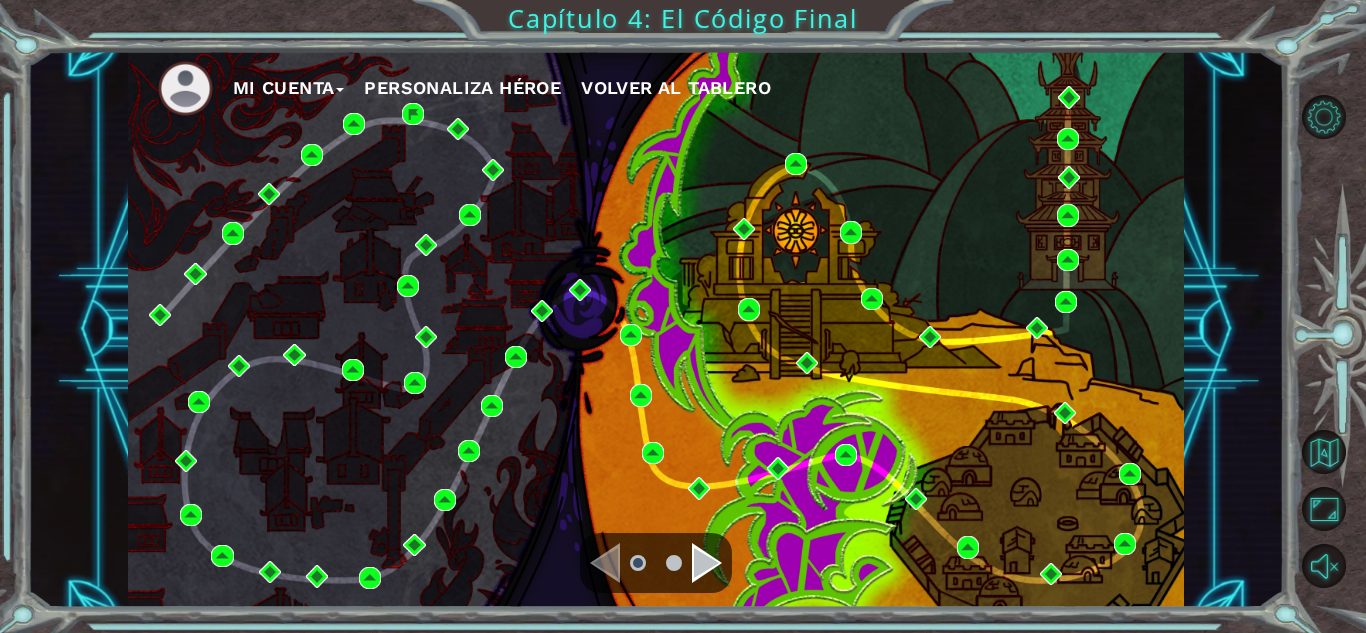 click on "Volver al Tablero" at bounding box center (676, 87) 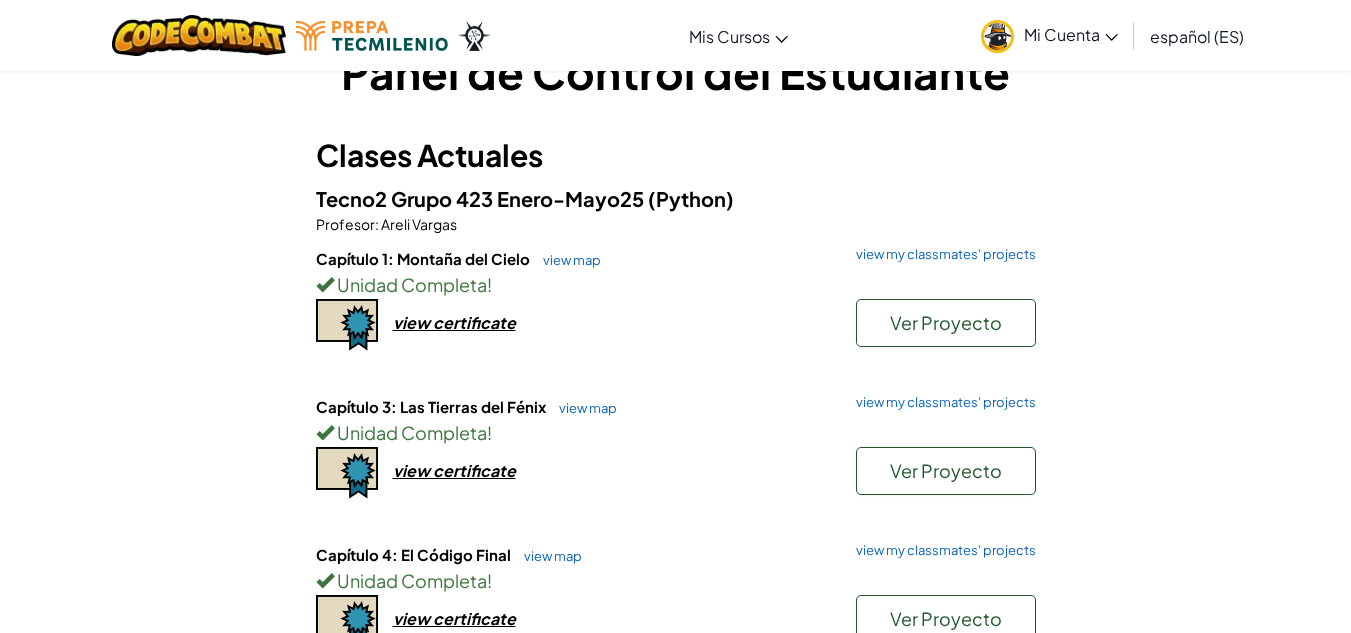 scroll, scrollTop: 400, scrollLeft: 0, axis: vertical 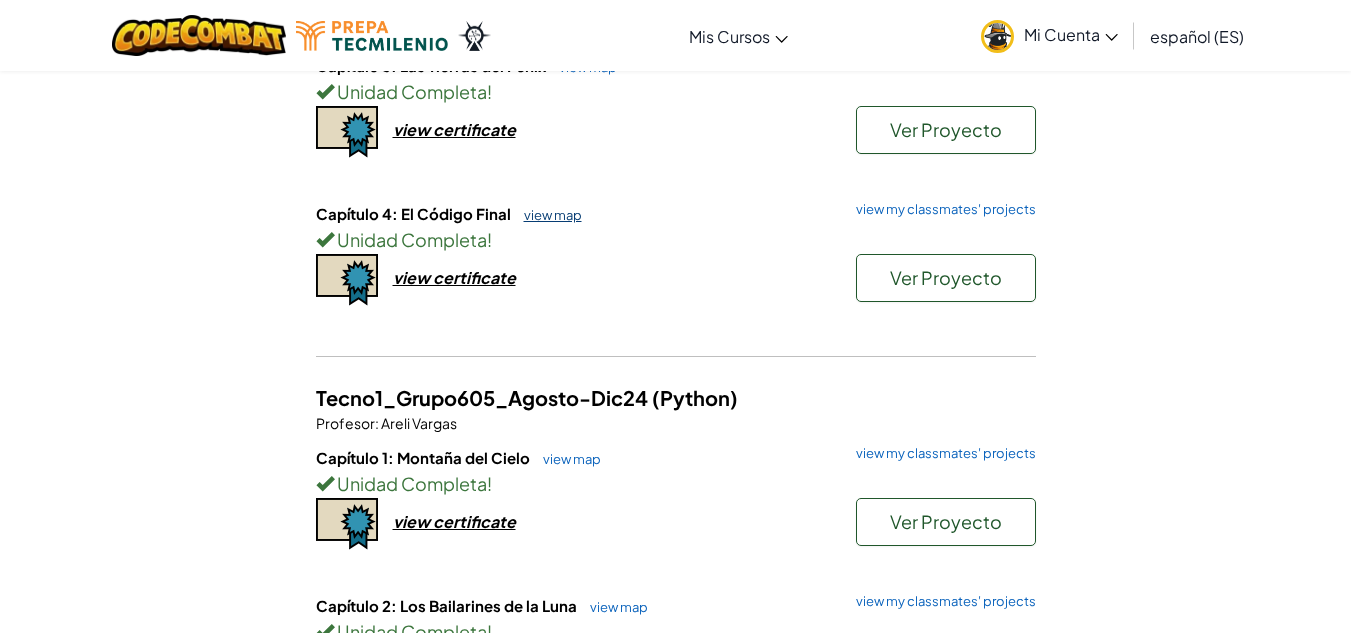 click on "view map" at bounding box center [548, 215] 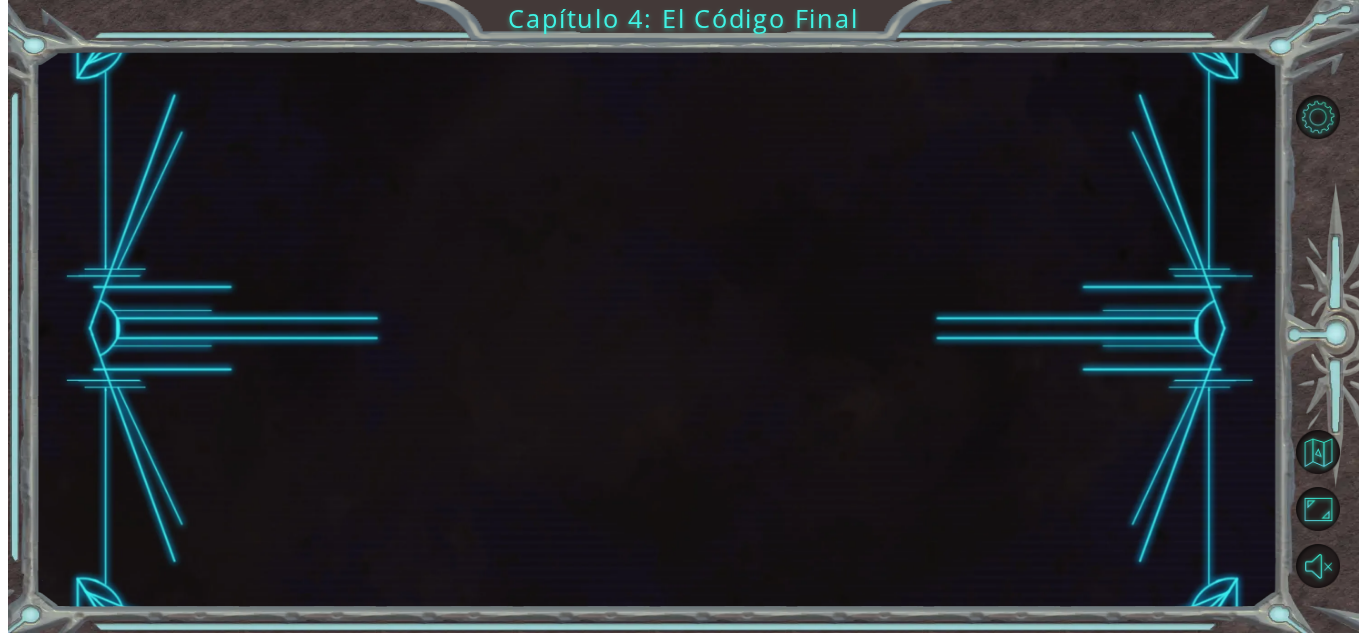 scroll, scrollTop: 0, scrollLeft: 0, axis: both 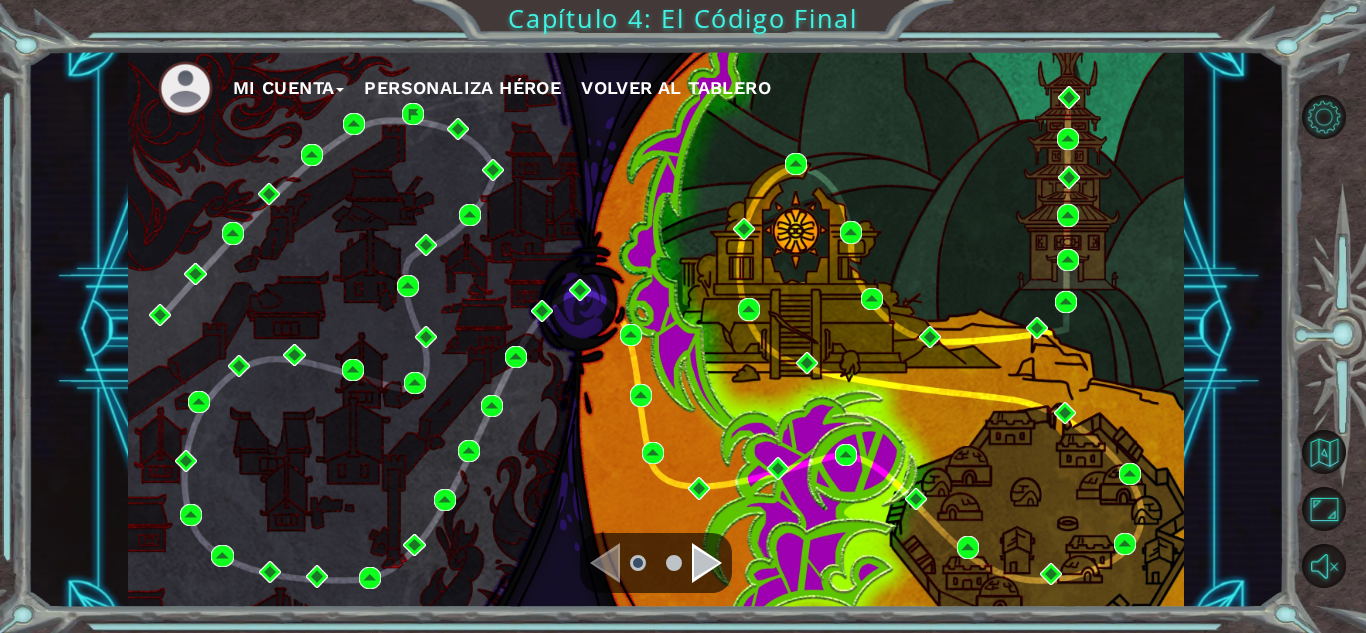 click at bounding box center (656, 563) 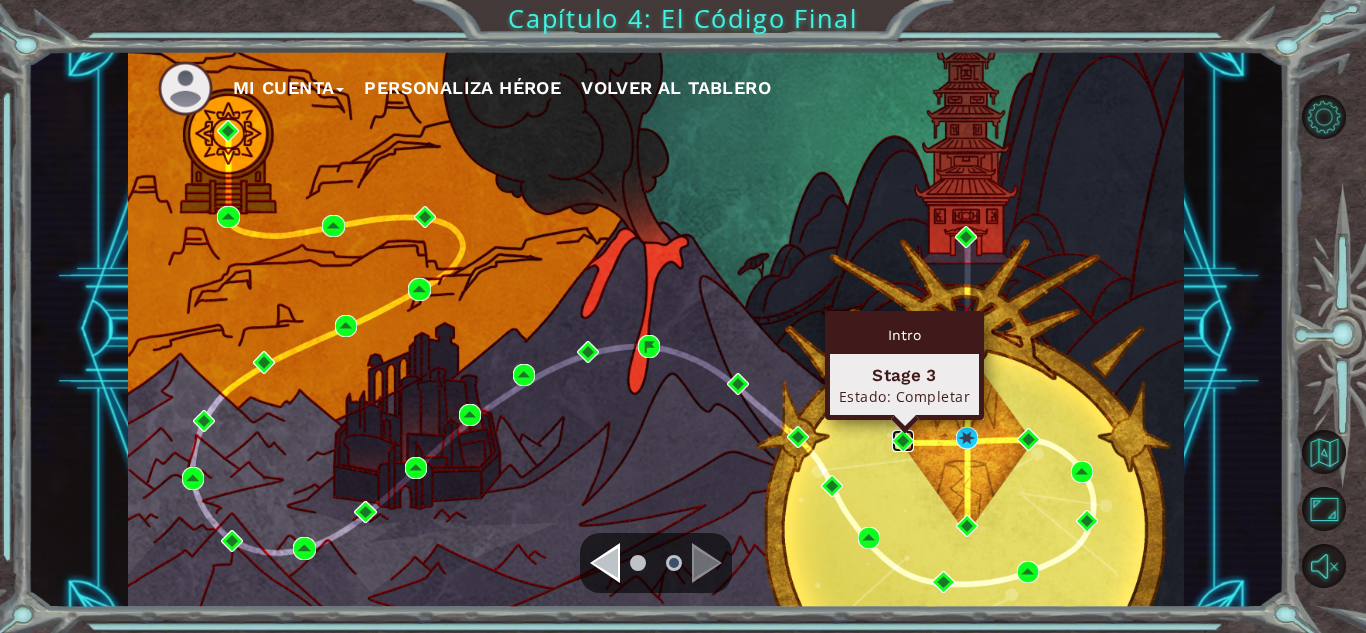 click at bounding box center [903, 441] 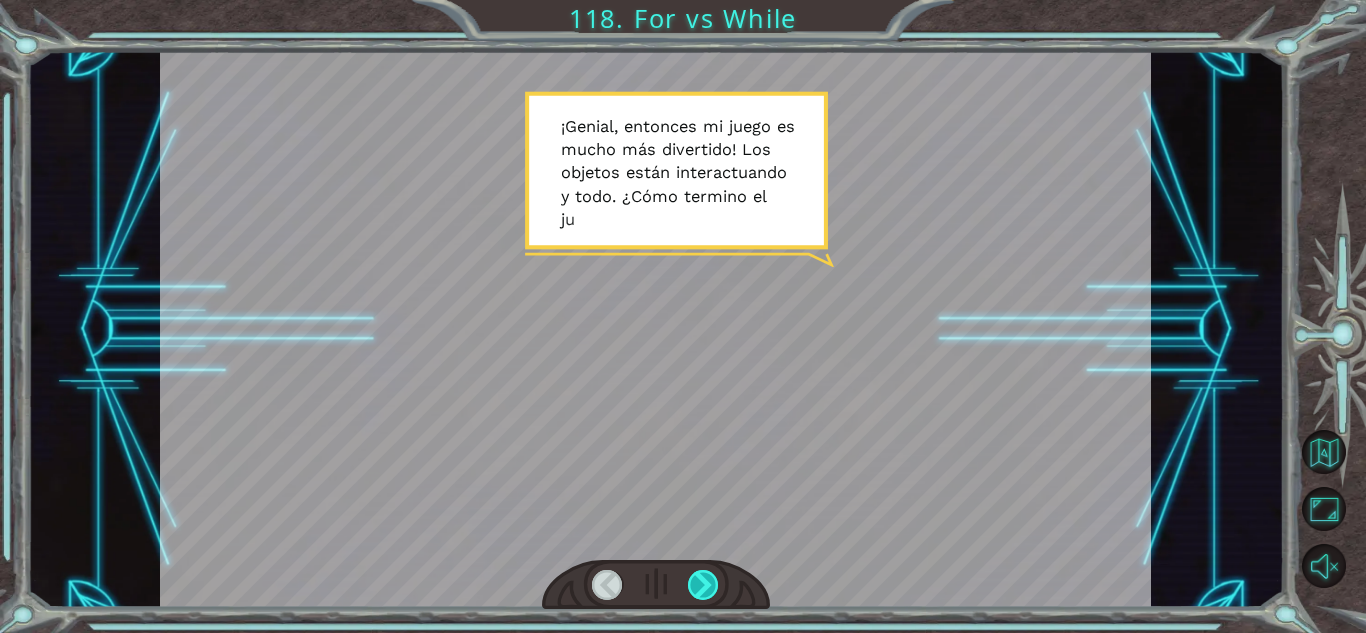 click at bounding box center [703, 585] 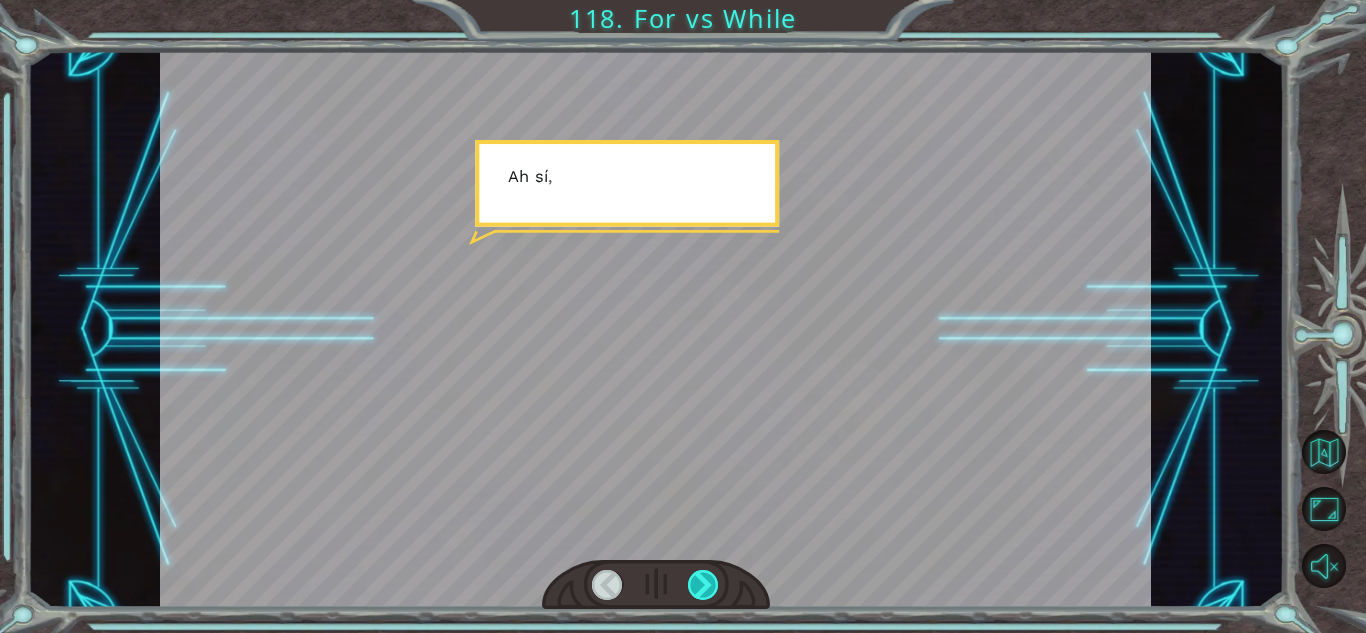 click at bounding box center [703, 585] 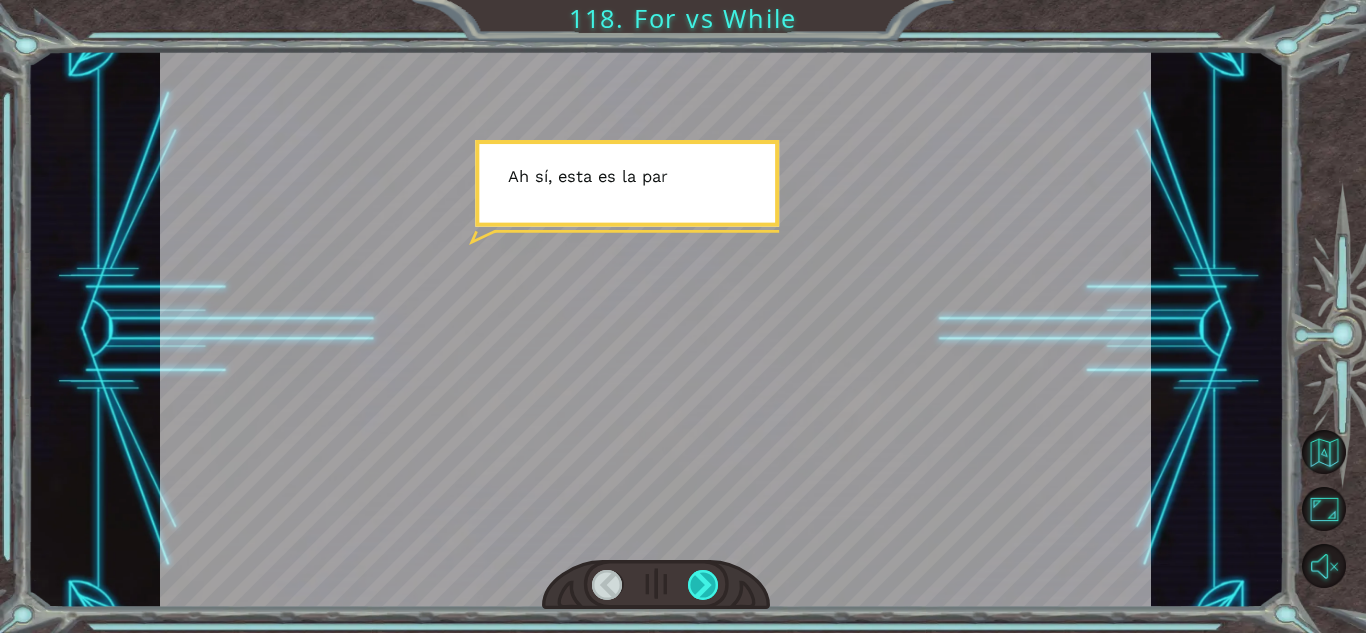 click at bounding box center (703, 585) 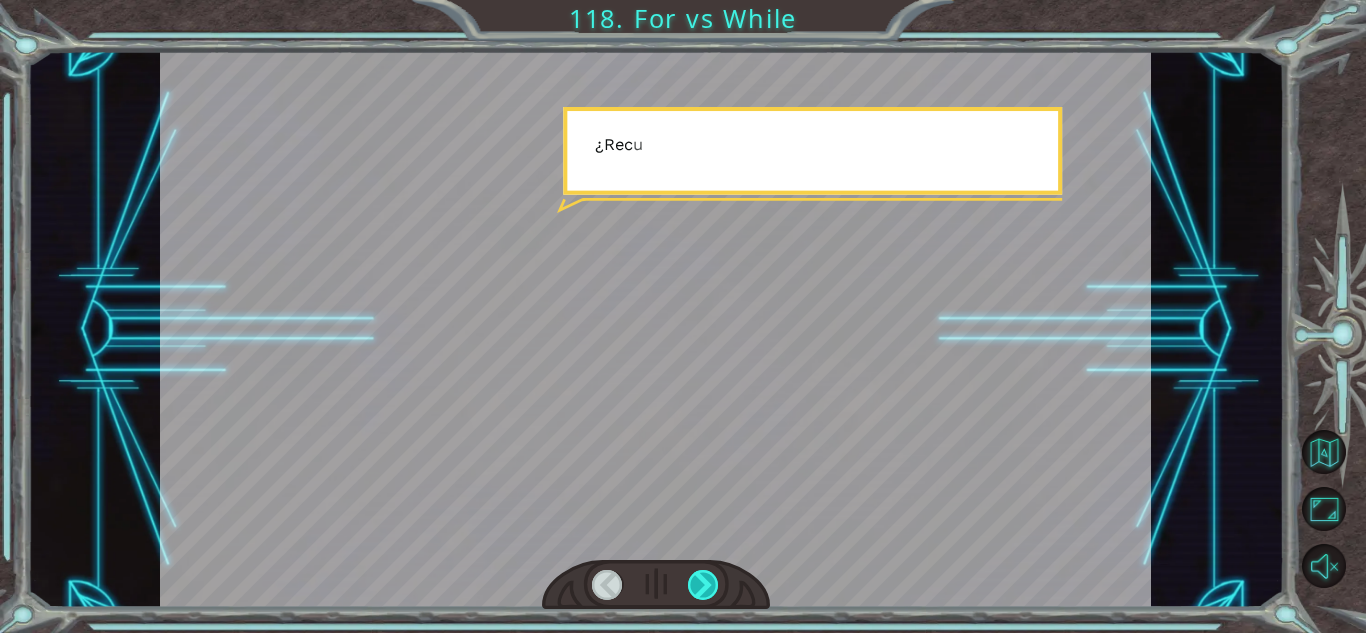 click at bounding box center [703, 585] 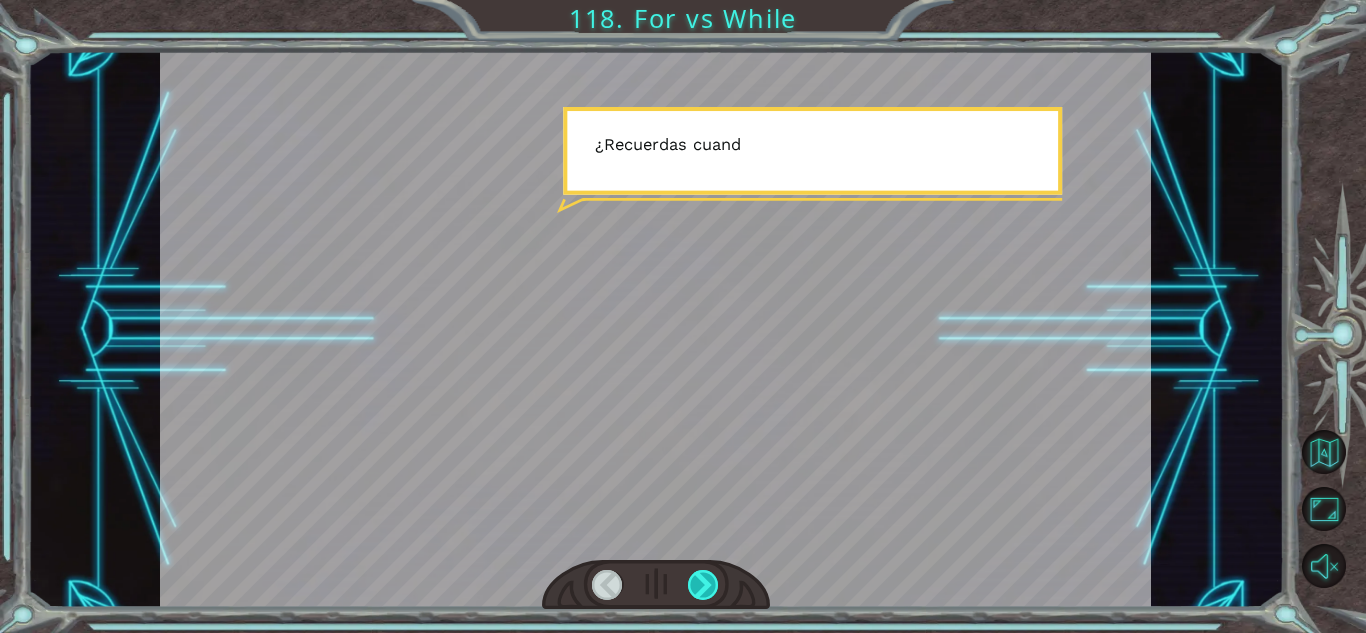 click at bounding box center (703, 585) 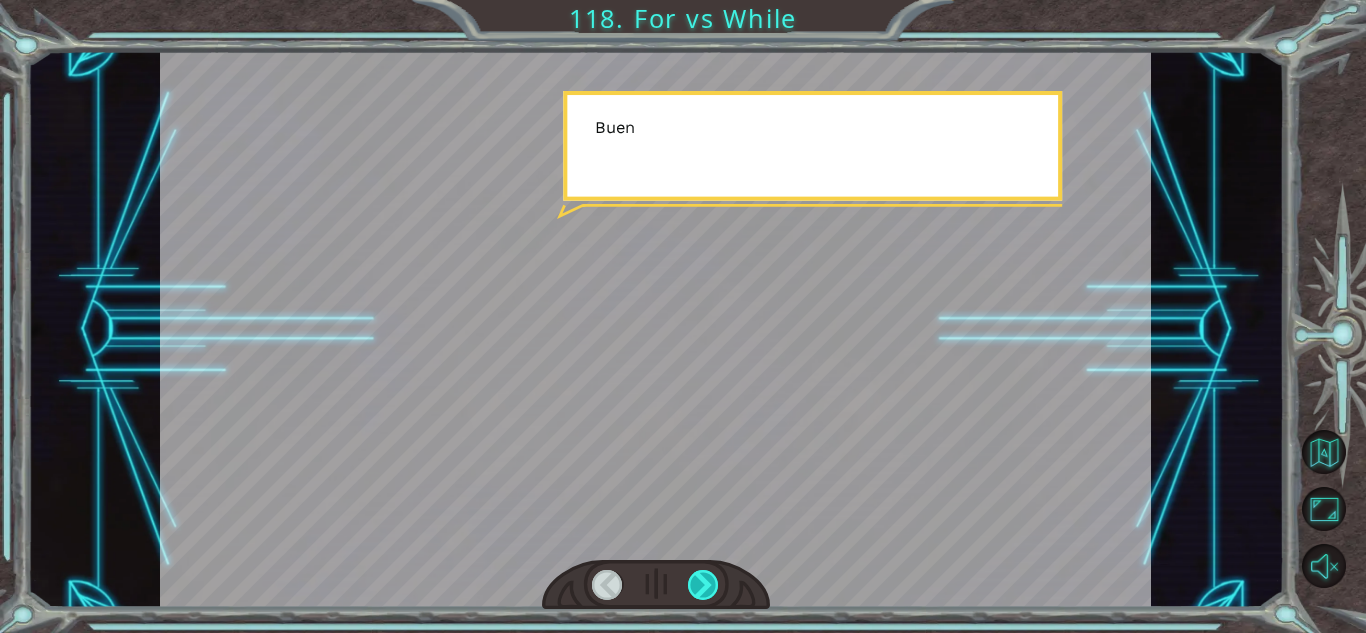 click at bounding box center (703, 585) 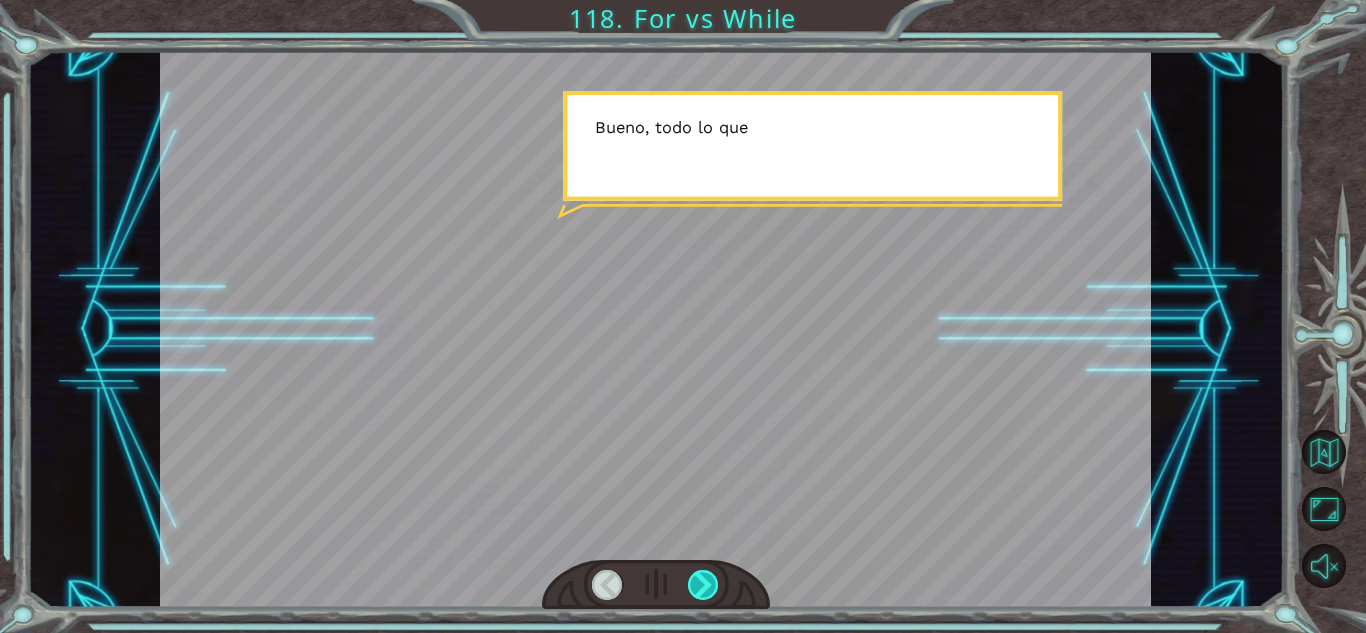 click at bounding box center (703, 585) 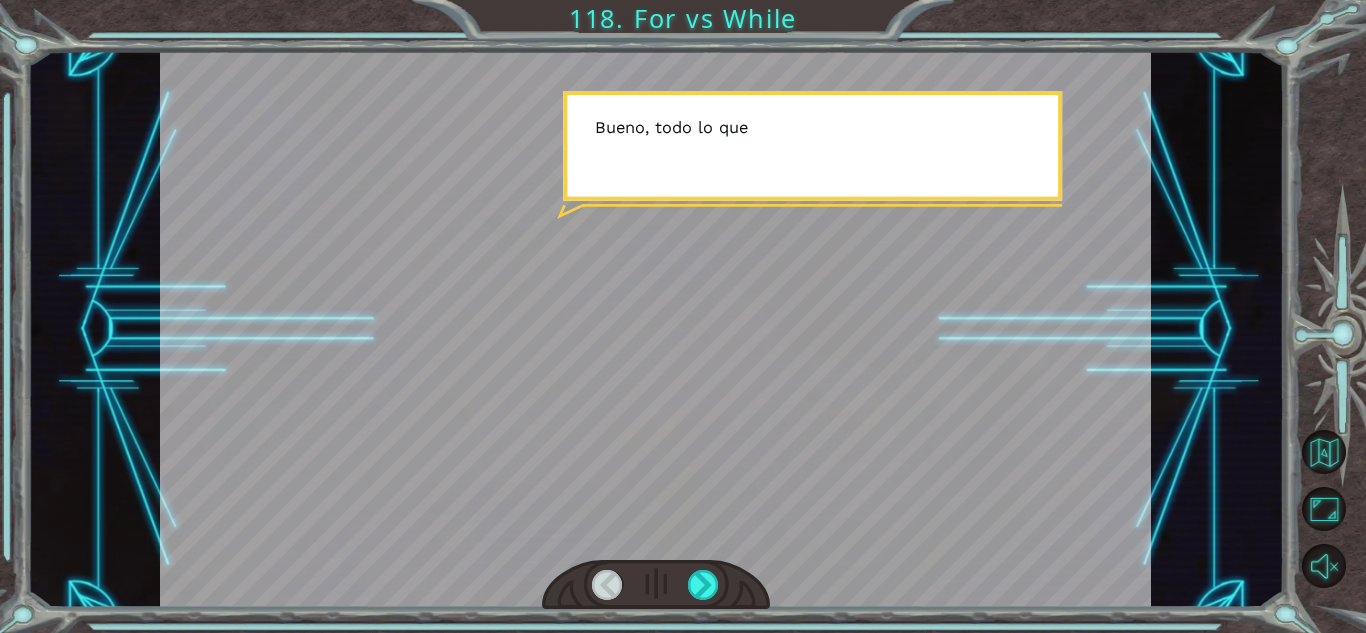 drag, startPoint x: 704, startPoint y: 581, endPoint x: 704, endPoint y: 565, distance: 16 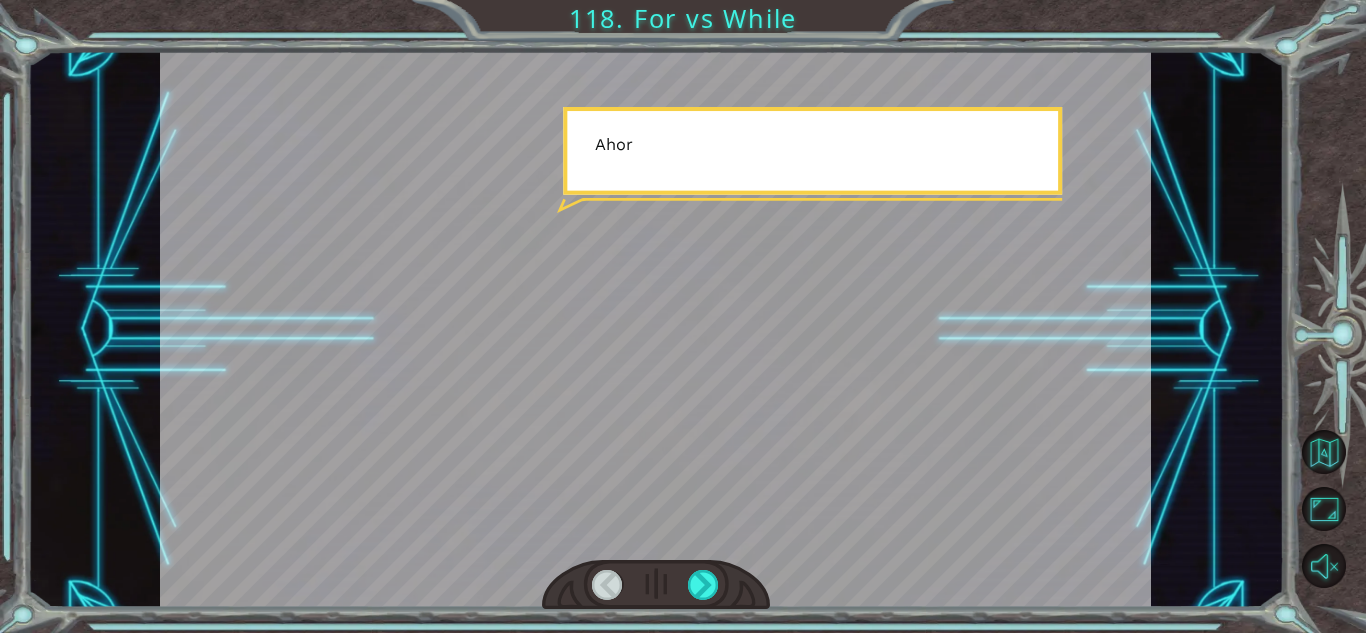 click at bounding box center (656, 585) 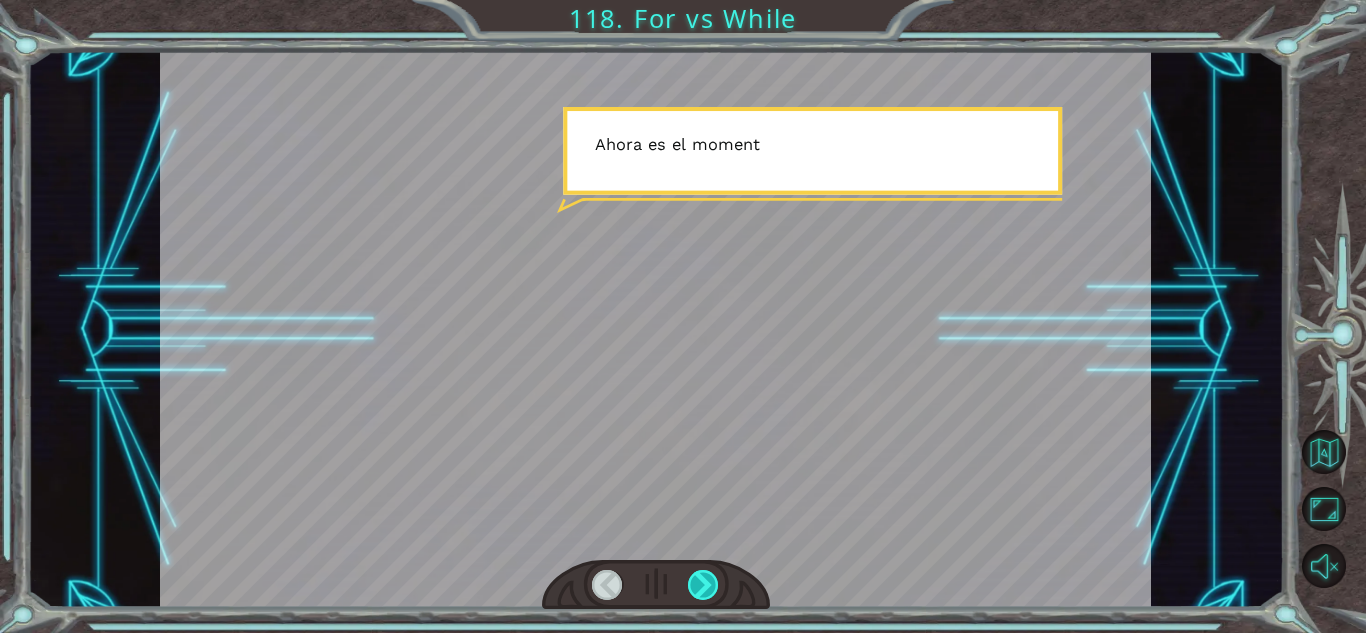 click at bounding box center [656, 585] 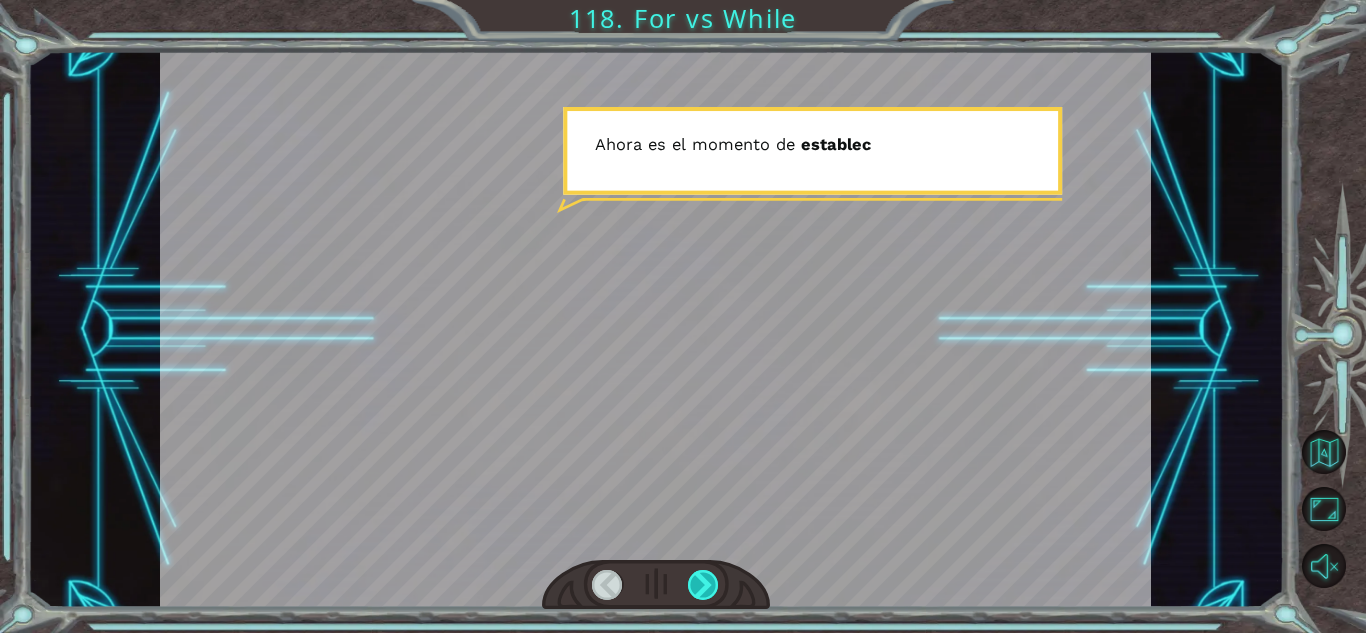 click at bounding box center (703, 585) 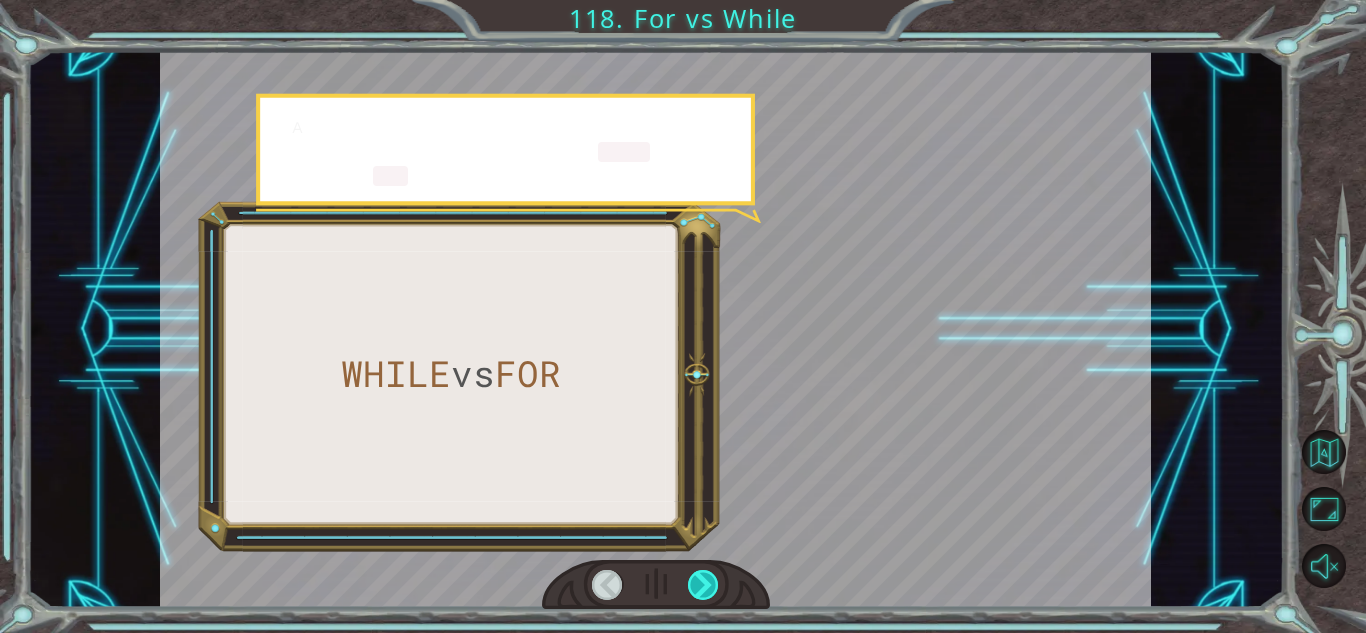 click at bounding box center [703, 585] 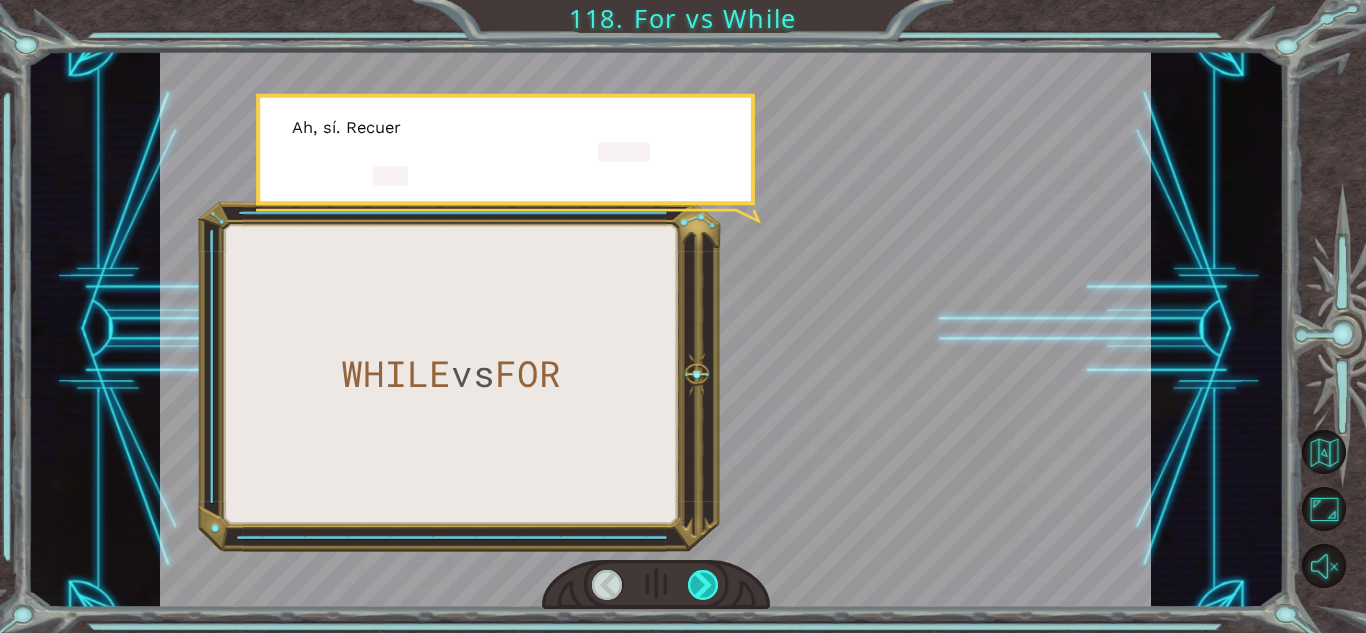 click at bounding box center (703, 585) 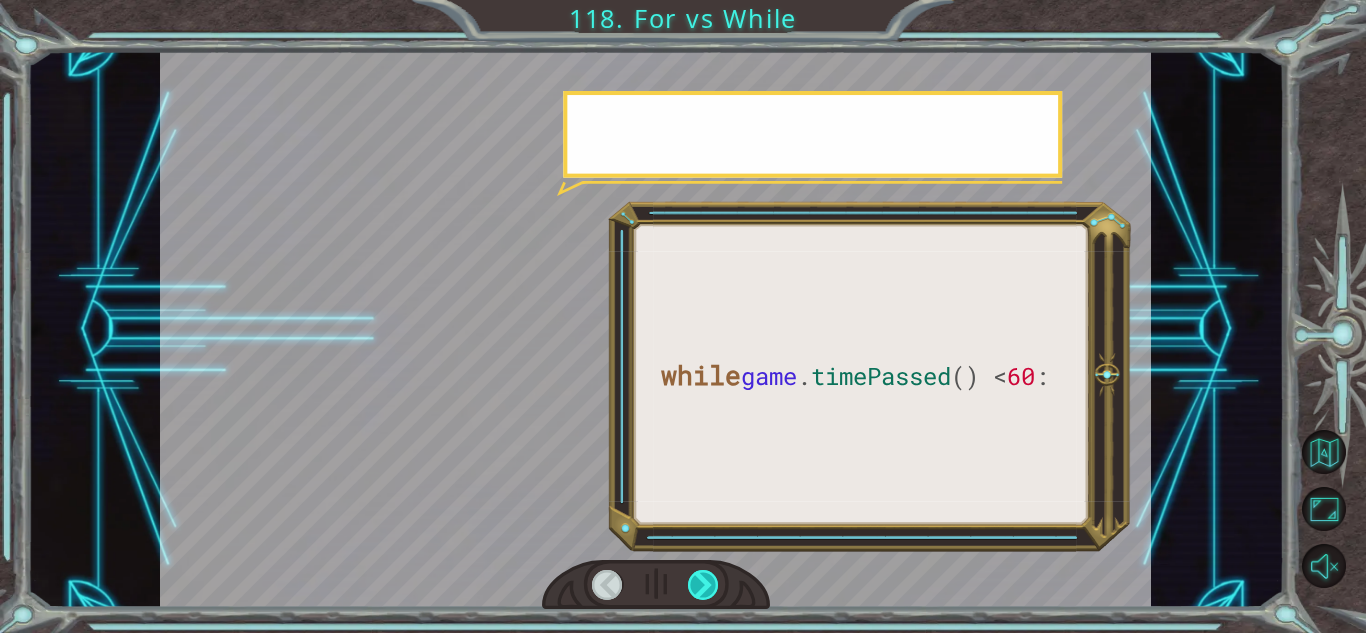 click at bounding box center (703, 585) 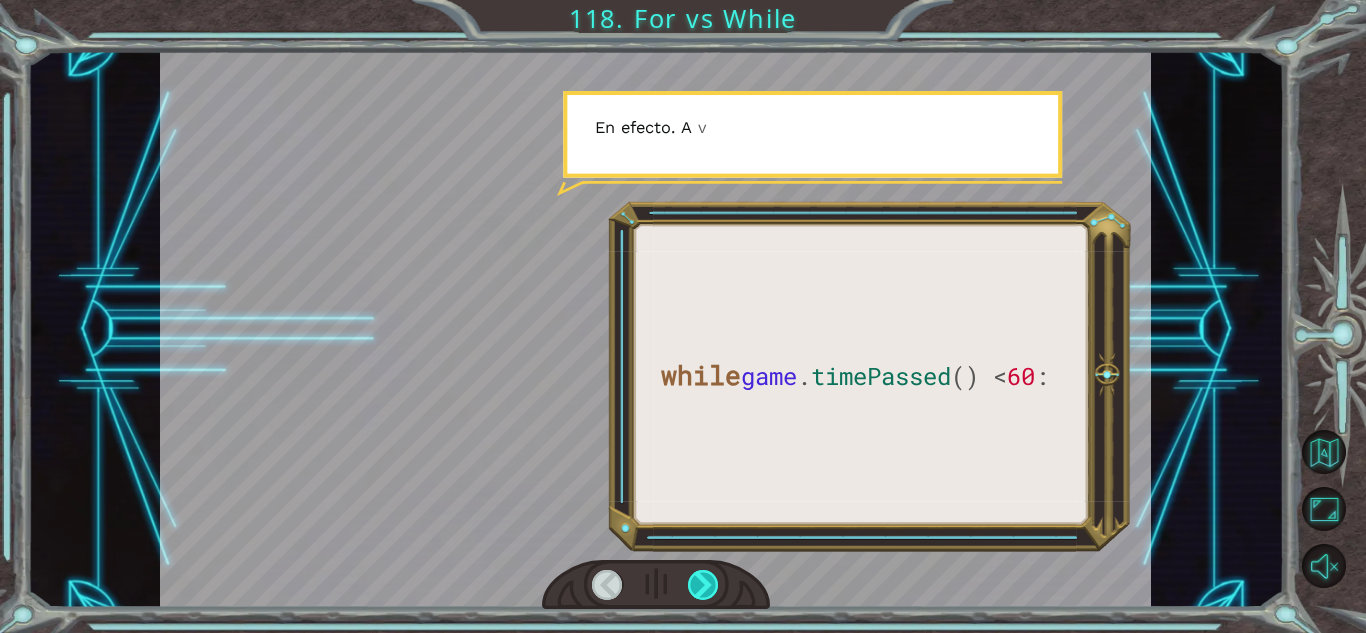 click at bounding box center (703, 585) 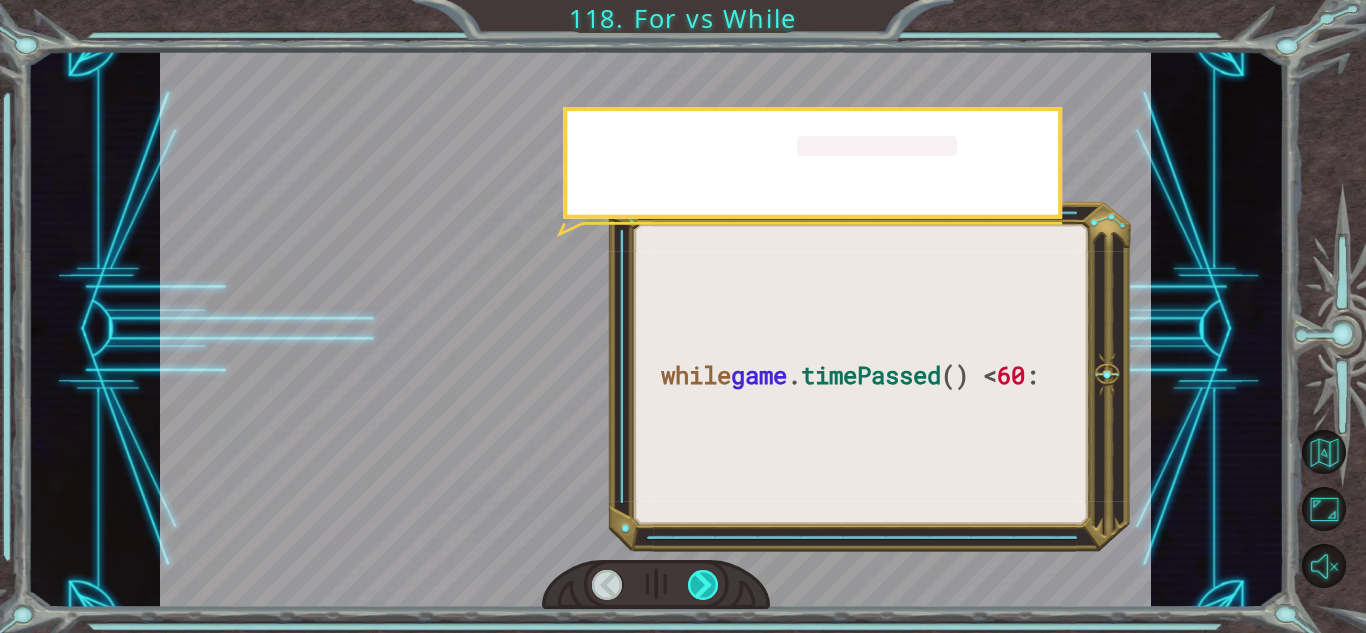 click at bounding box center (703, 585) 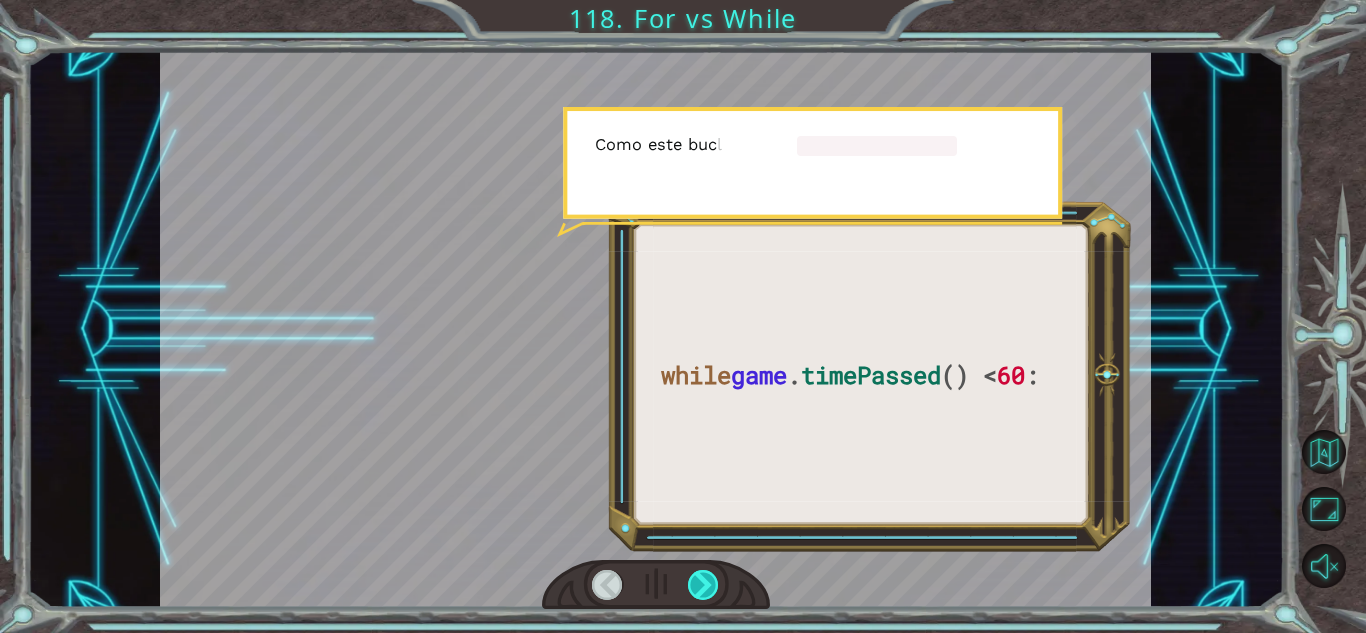 click at bounding box center (703, 585) 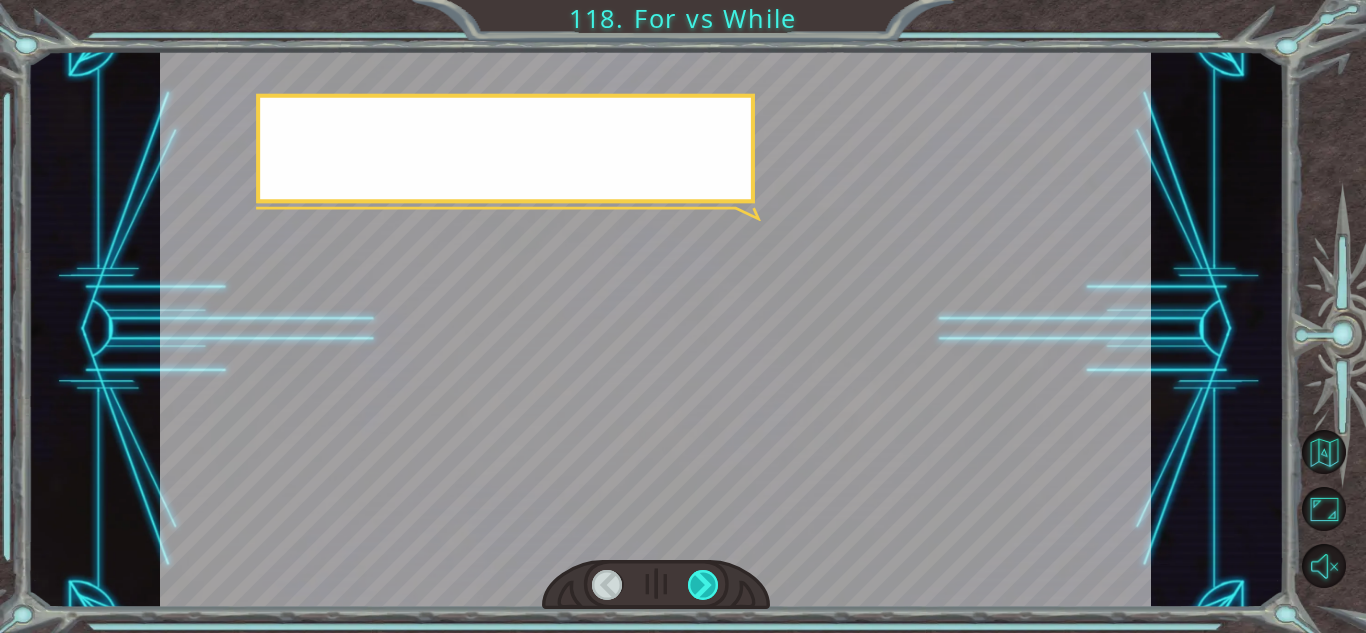 click at bounding box center (703, 585) 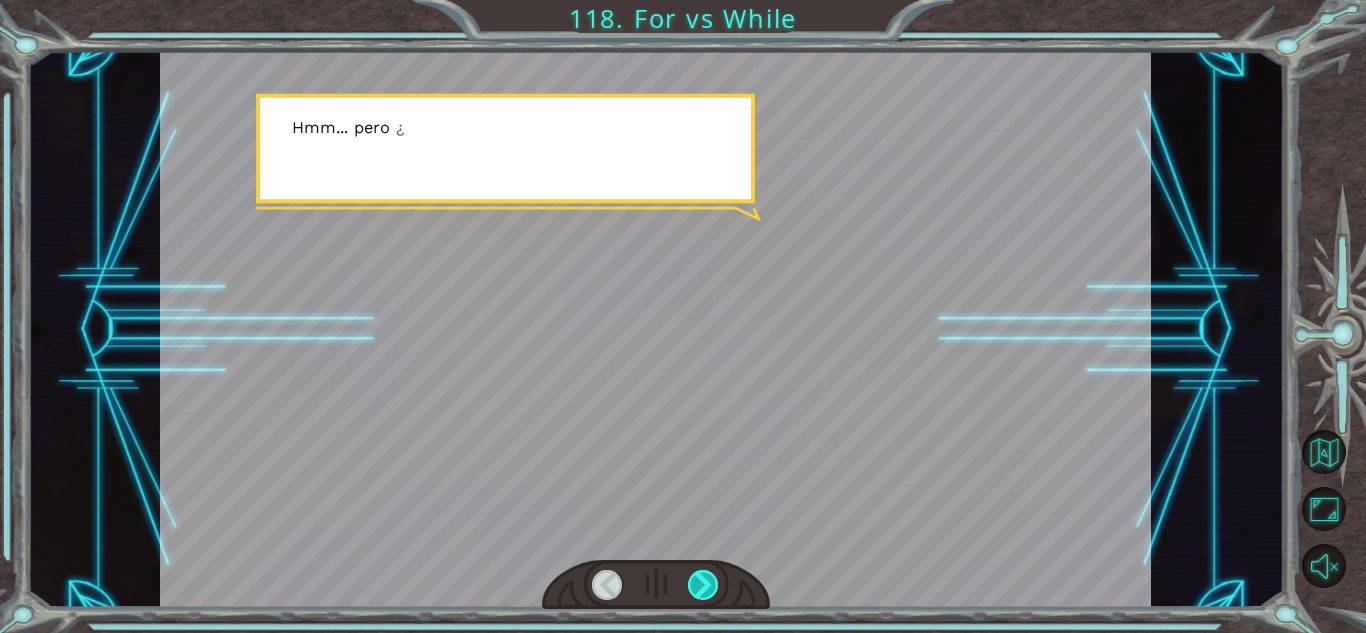 click at bounding box center (703, 585) 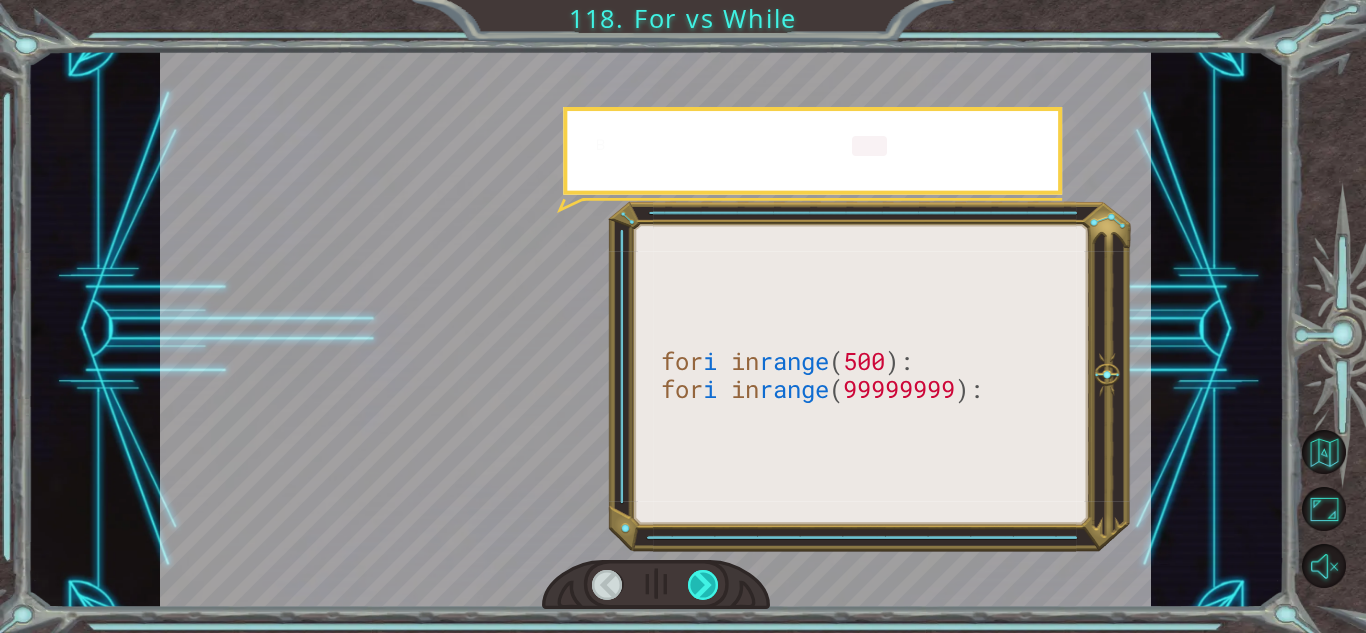 click at bounding box center [703, 585] 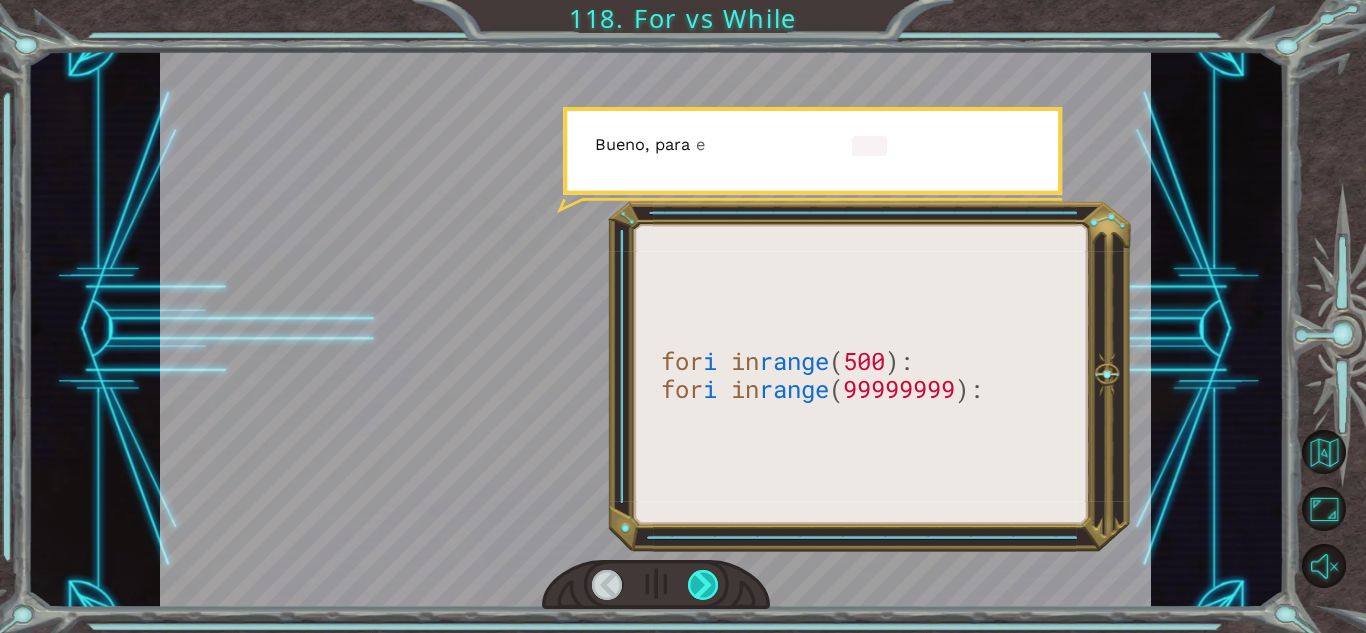 click at bounding box center [703, 585] 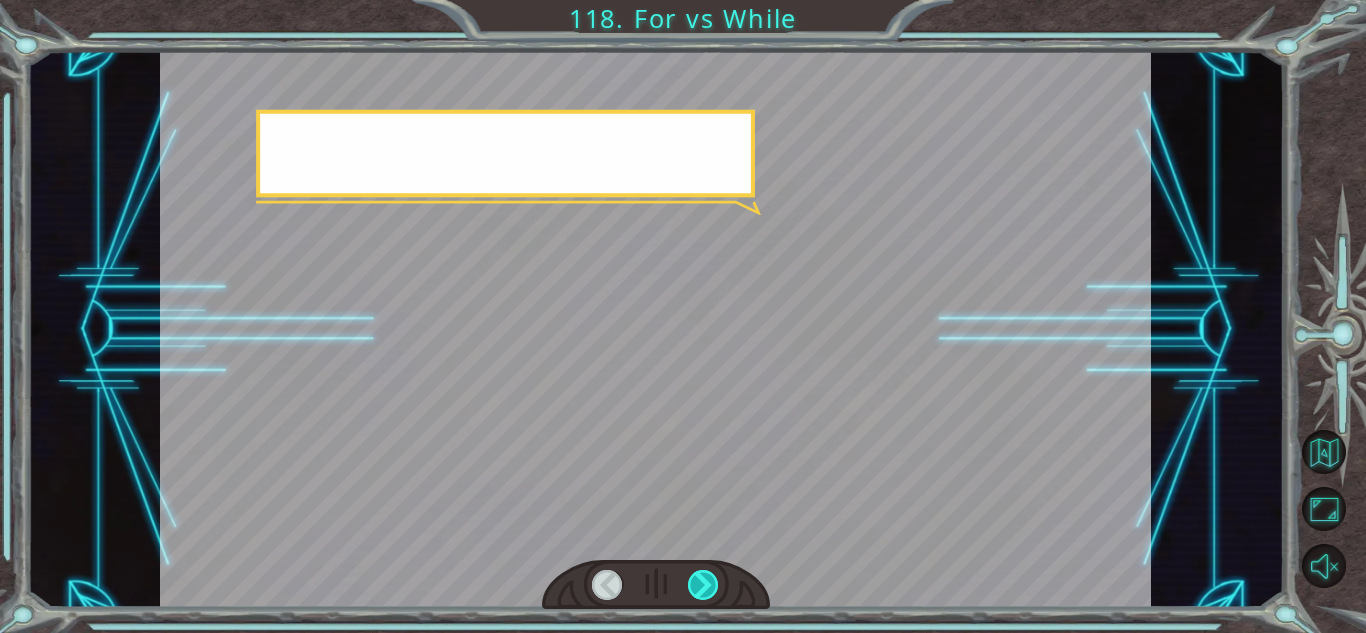 click at bounding box center (703, 585) 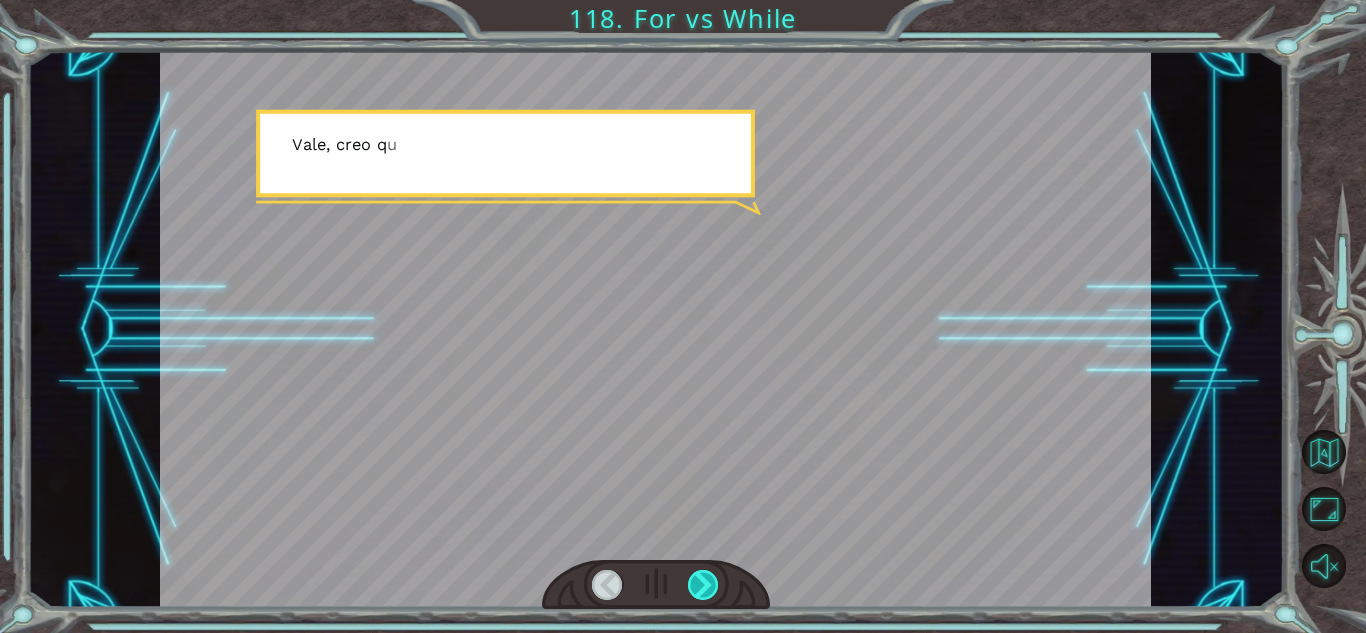 click at bounding box center [703, 585] 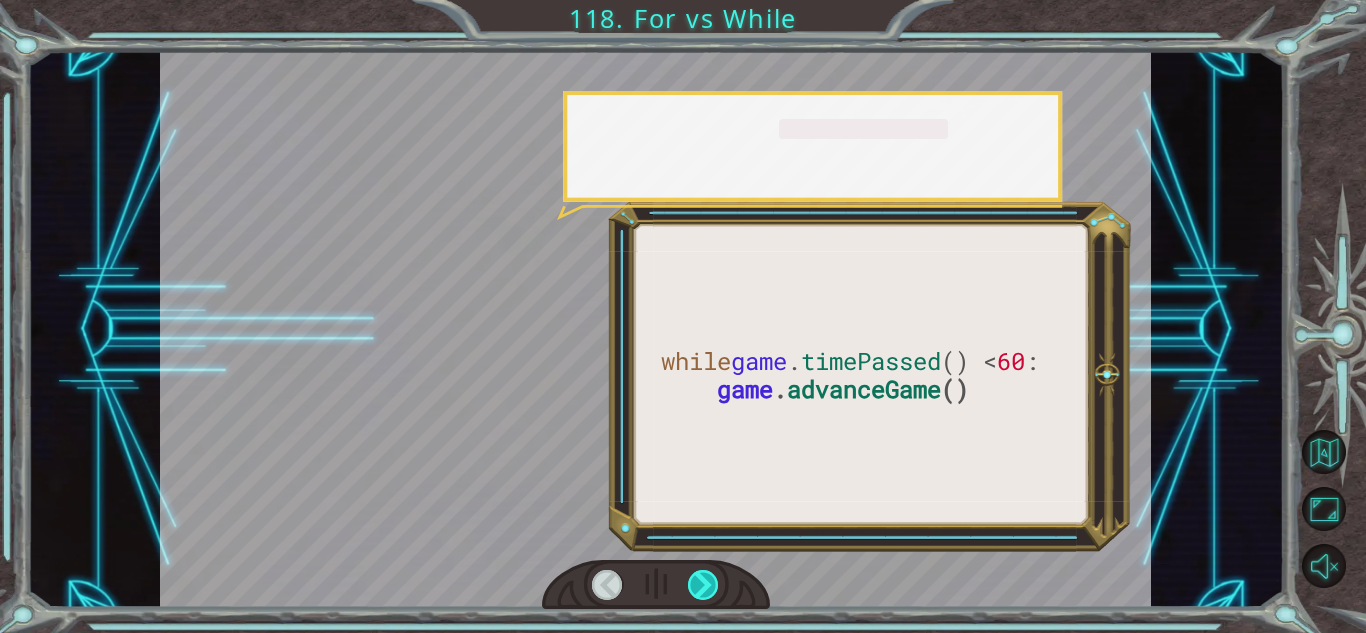 click at bounding box center (703, 585) 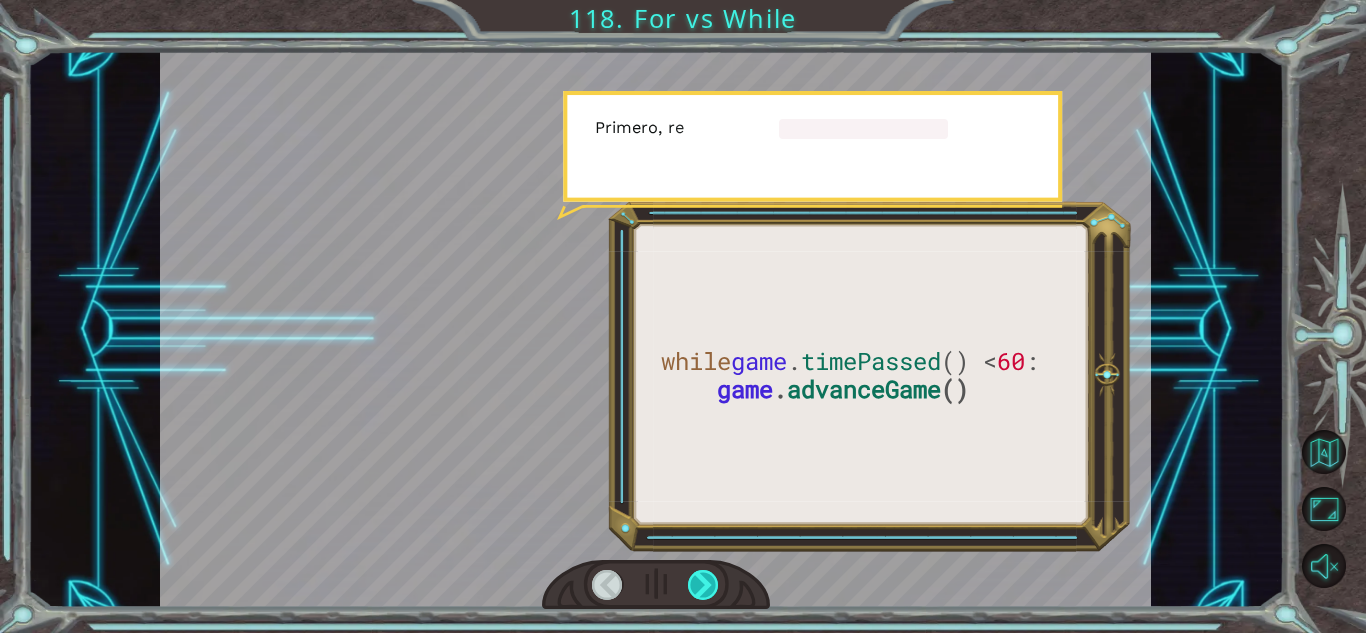 click at bounding box center [703, 585] 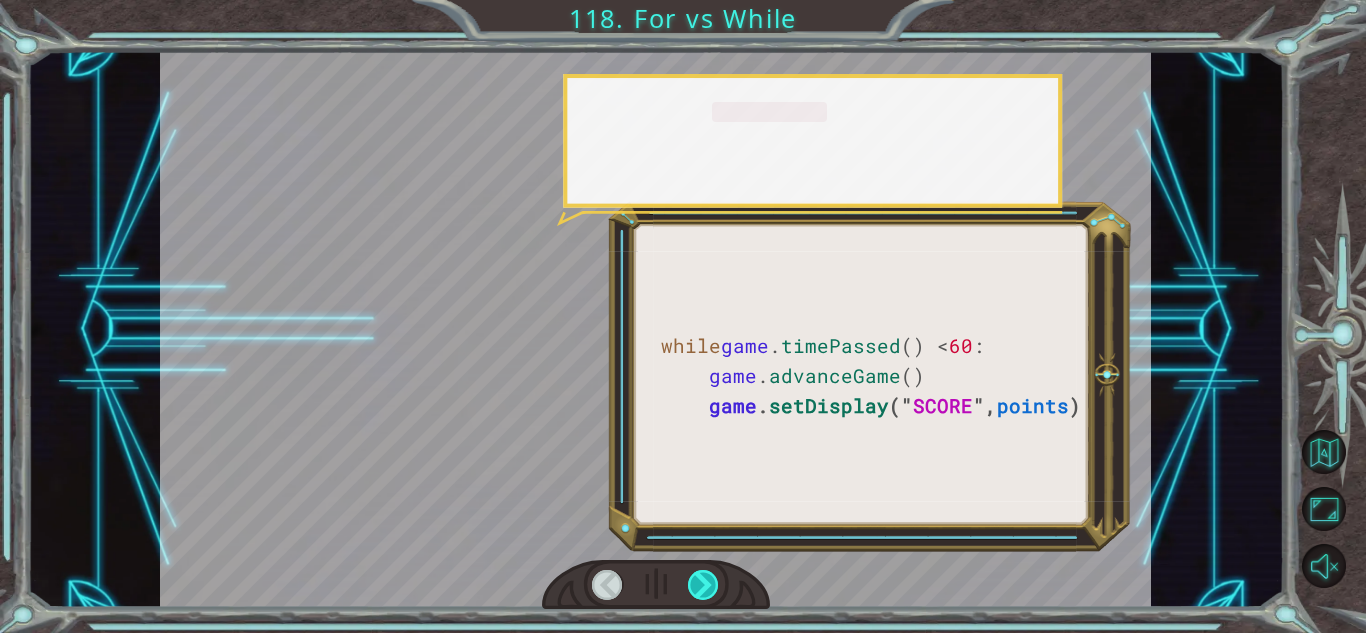 click at bounding box center [703, 585] 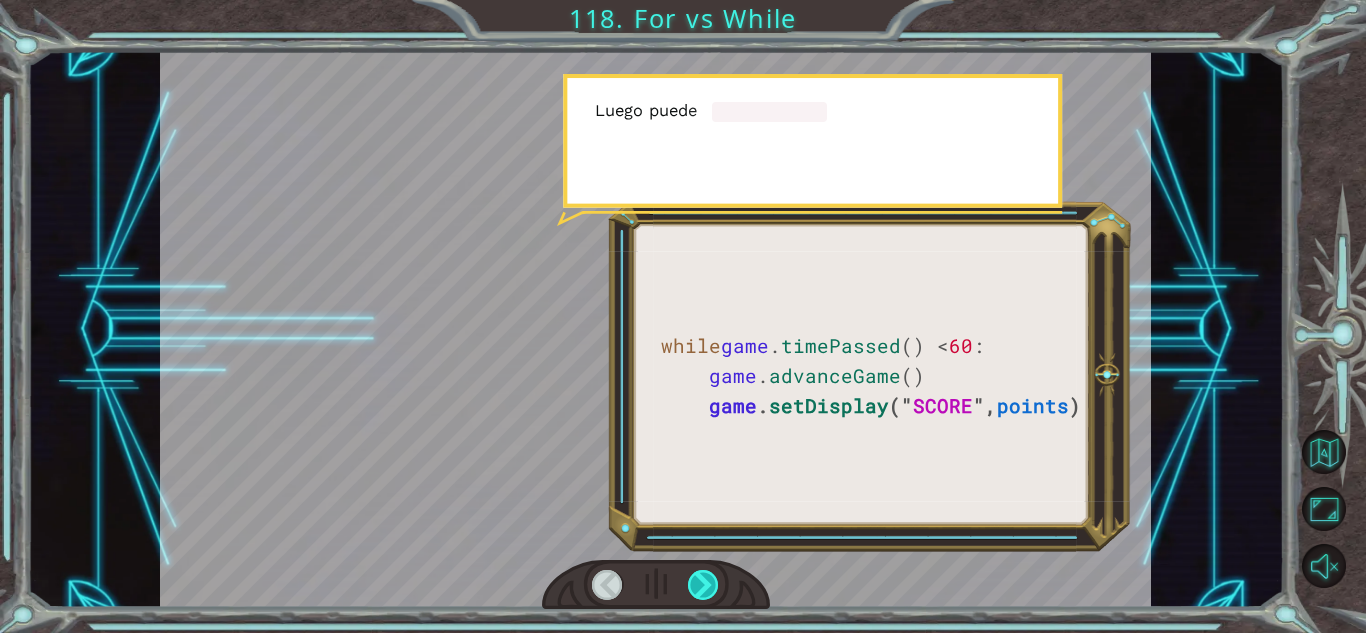 click at bounding box center (703, 585) 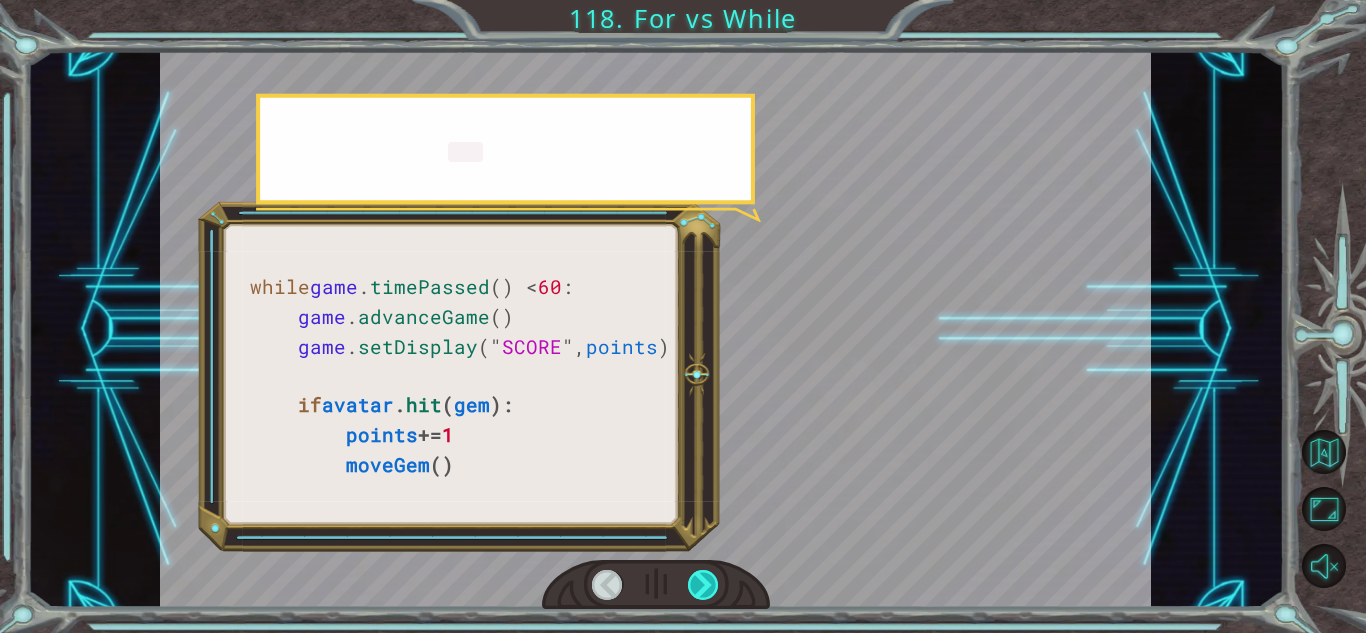 click at bounding box center [703, 585] 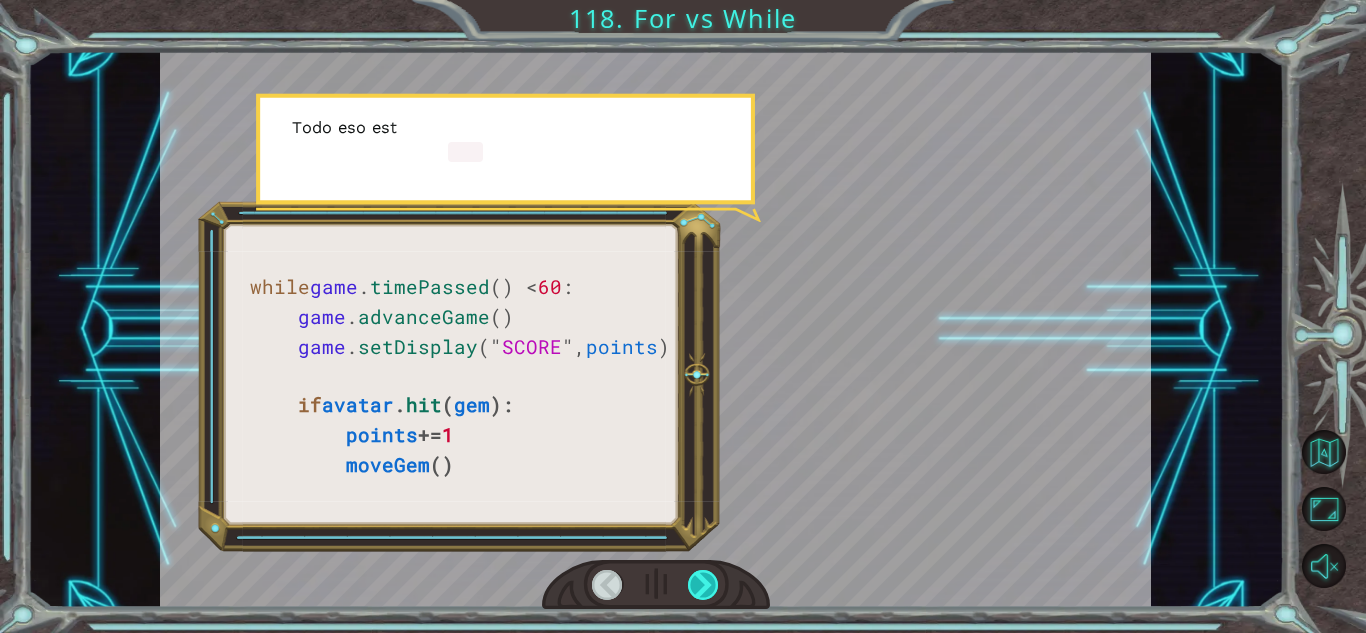 click at bounding box center [703, 585] 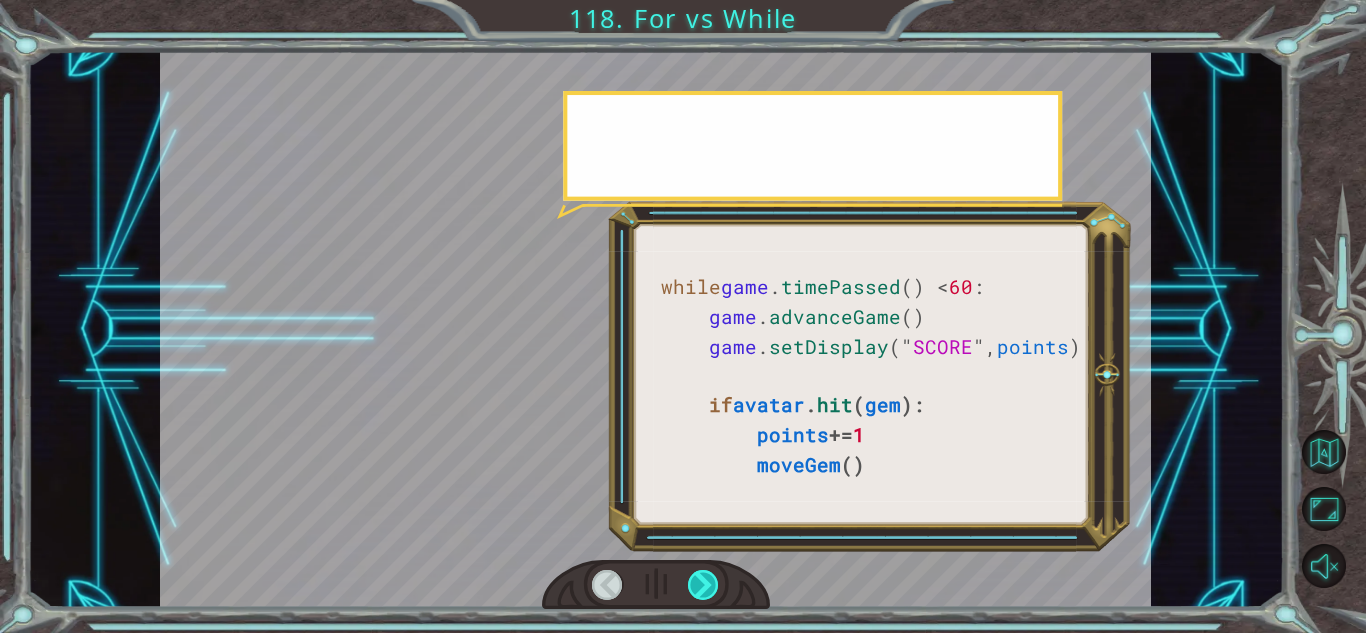 click at bounding box center [703, 585] 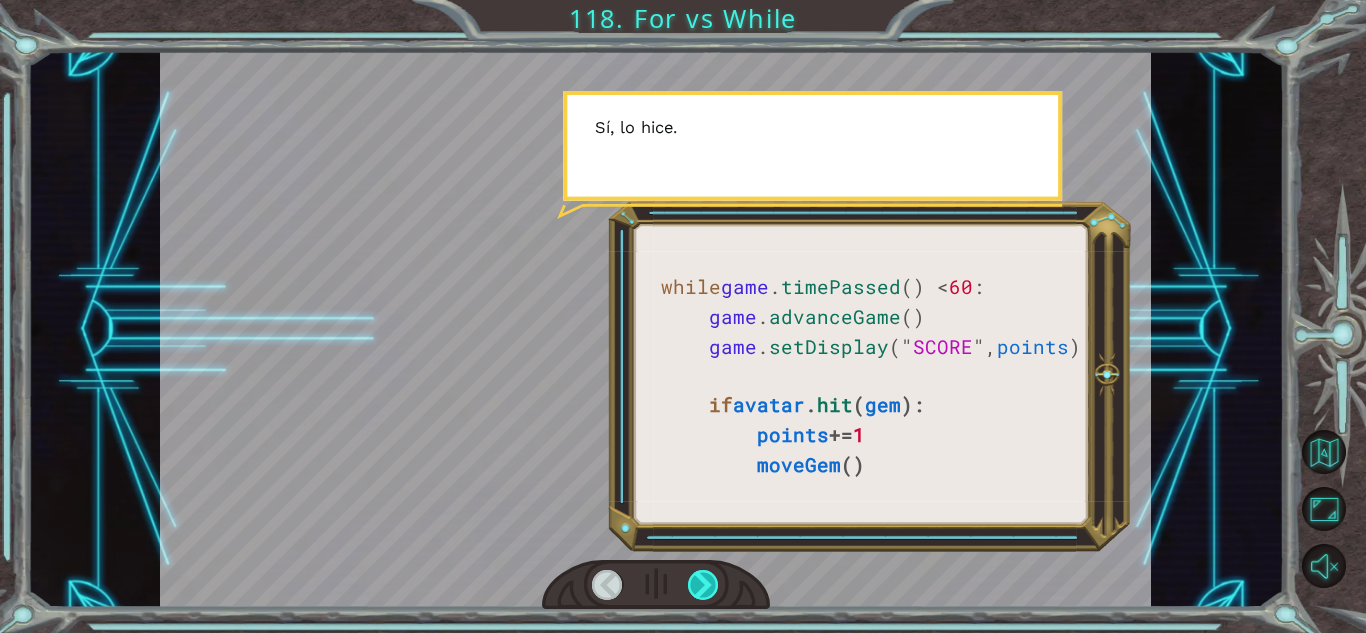 click at bounding box center [703, 585] 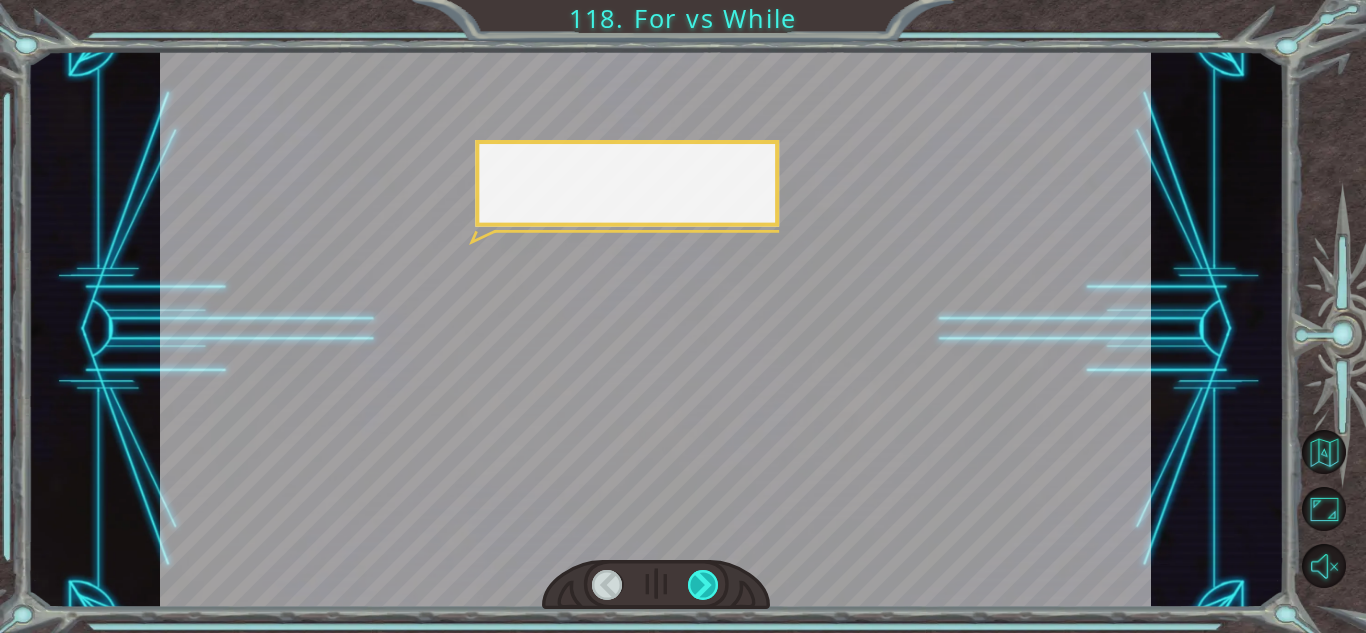 click at bounding box center (703, 585) 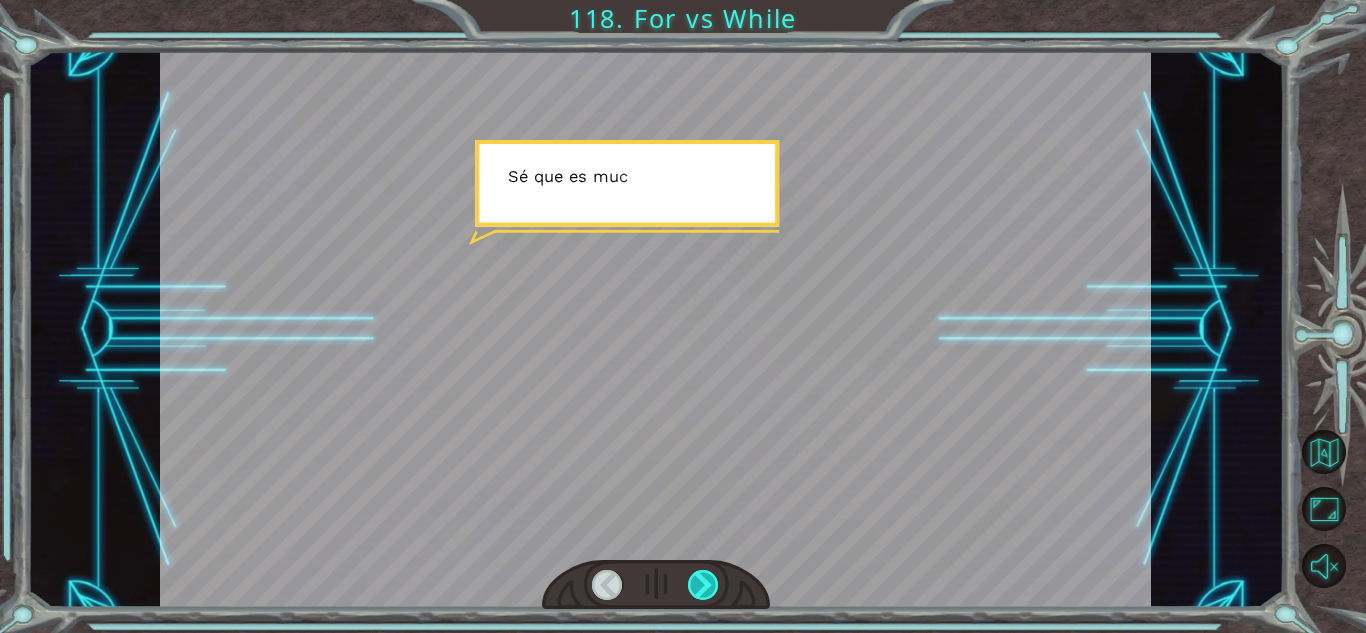 click at bounding box center (703, 585) 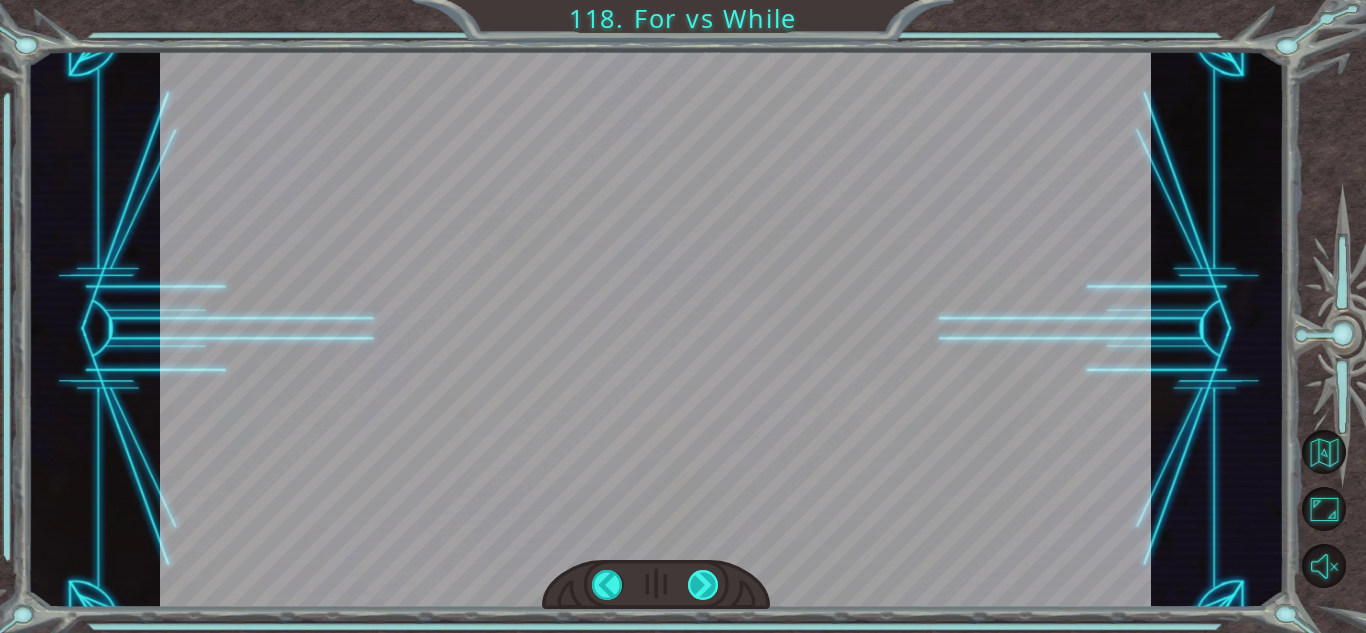 click on "while  game . timePassed () <  60 :       game . advanceGame ()      game . setDisplay (" SCORE ",  points )      if  avatar . hit ( gem ):     	 points  +=  1     	 moveGem ()       ¡ G e n i a l ,   e n t o n c e s   m i   j u e g o   e s   m u c h o   m á s   d i v e r t i d o !   L o s   o b j e t o s   e s t á n   i n t e r a c t u a n d o   y   t o d o .   ¿ C ó m o   t e r m i n o   e l   j u e g o   a h o r a ?    A h   s í ,   e s t a   e s   l a   p a r t e   f i n a l   d e   t u   c ó d i g o . ¿ R e c u e r d a s   c u a n d o   h a b l a m o s   d e   l a   f a s e   d e   c o n f i g u r a c i ó n   y   d e   l a   f a s e   d e   b u c l e   d e l   j u e g o ? B u e n o ,   t o d o   l o   q u e   h a s   h e c h o   h a s t a   a h o r a   e s   c o n f i g u r a c i ó n   p a r a   t u   j u e g o .   G e n e r a r   c o s a s ,   e s c r i b i r   d i r e c c i o n e s ,   e s t a b l e c e r   c o m p o r t a m i e n t o s .    A h o r a   e s   e l   m o" at bounding box center [683, 0] 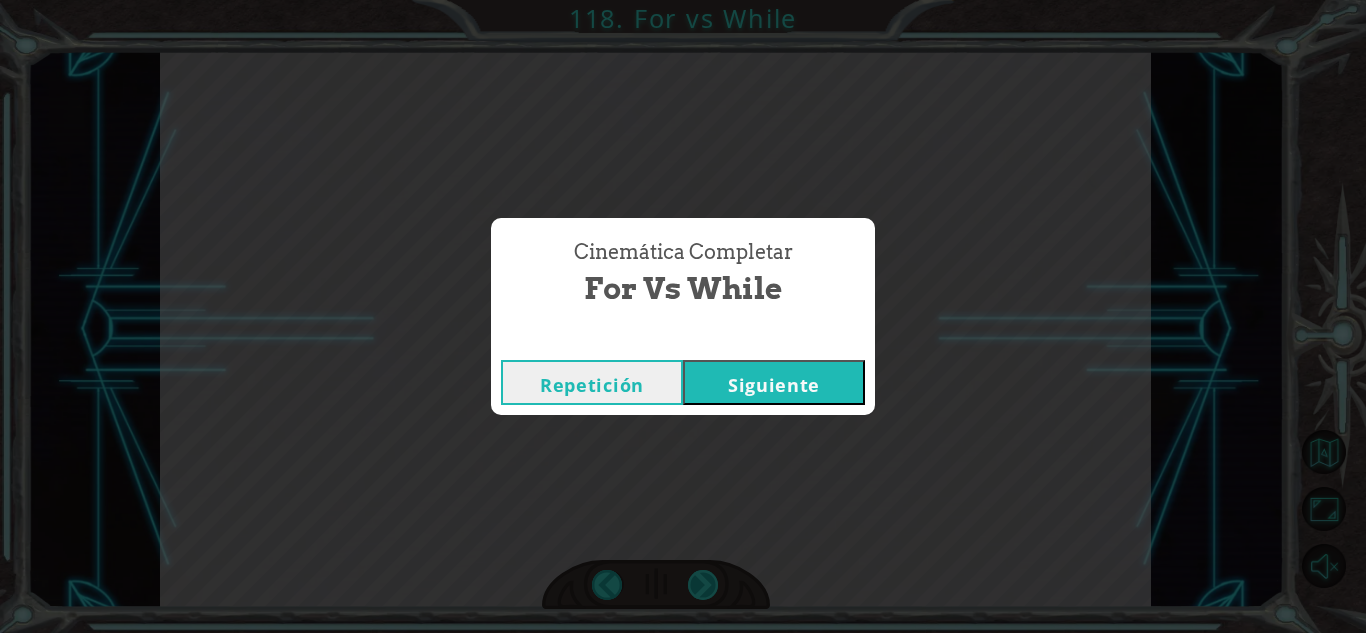 click on "Cinemática Completar     For vs While
Repetición
Siguiente" at bounding box center (683, 316) 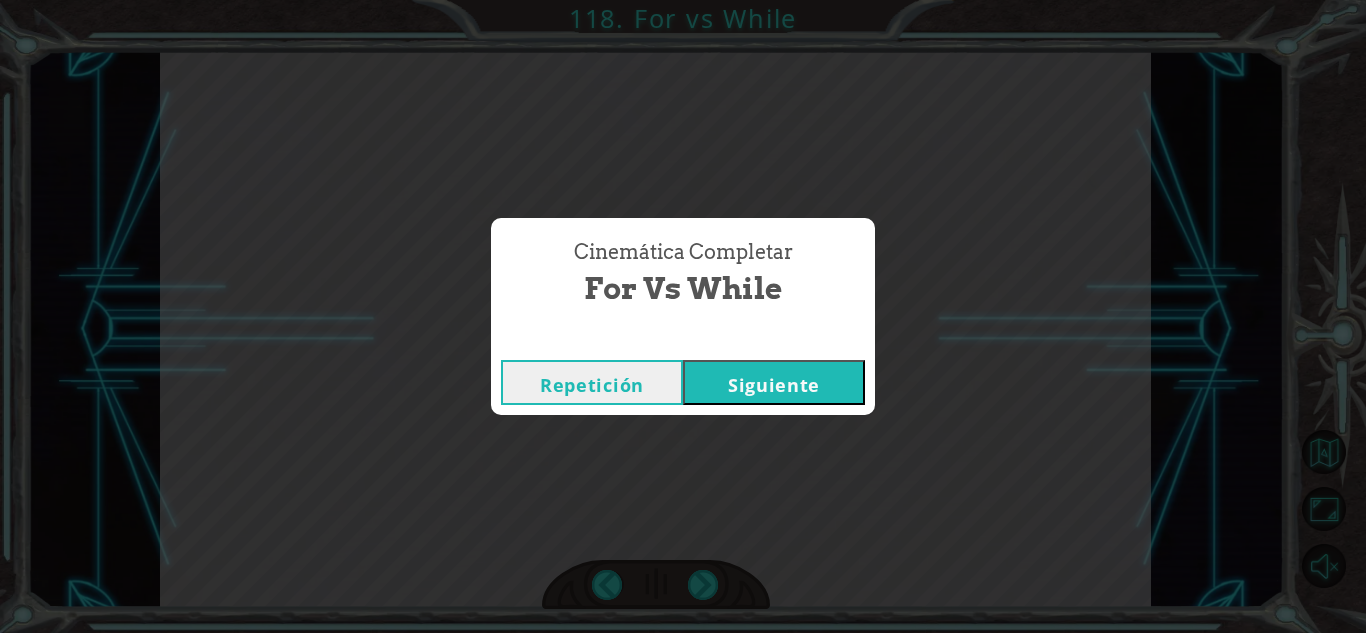click on "Cinemática Completar     For vs While
Repetición
Siguiente" at bounding box center [683, 316] 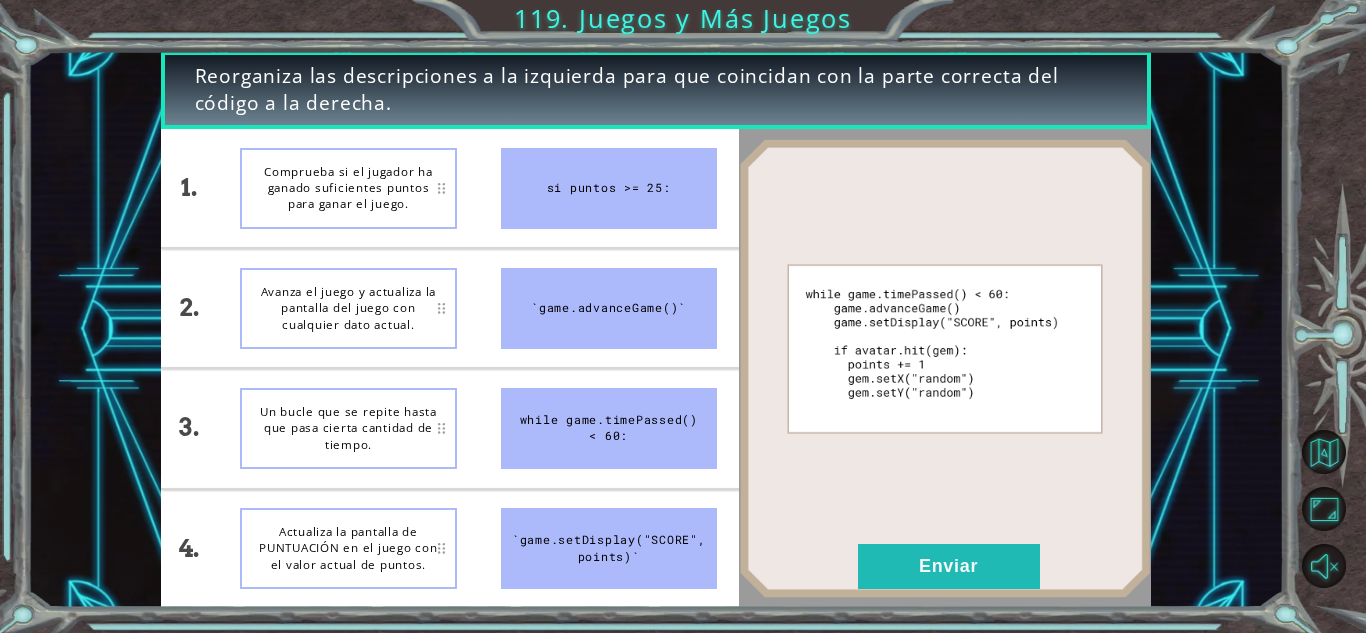 click at bounding box center (945, 369) 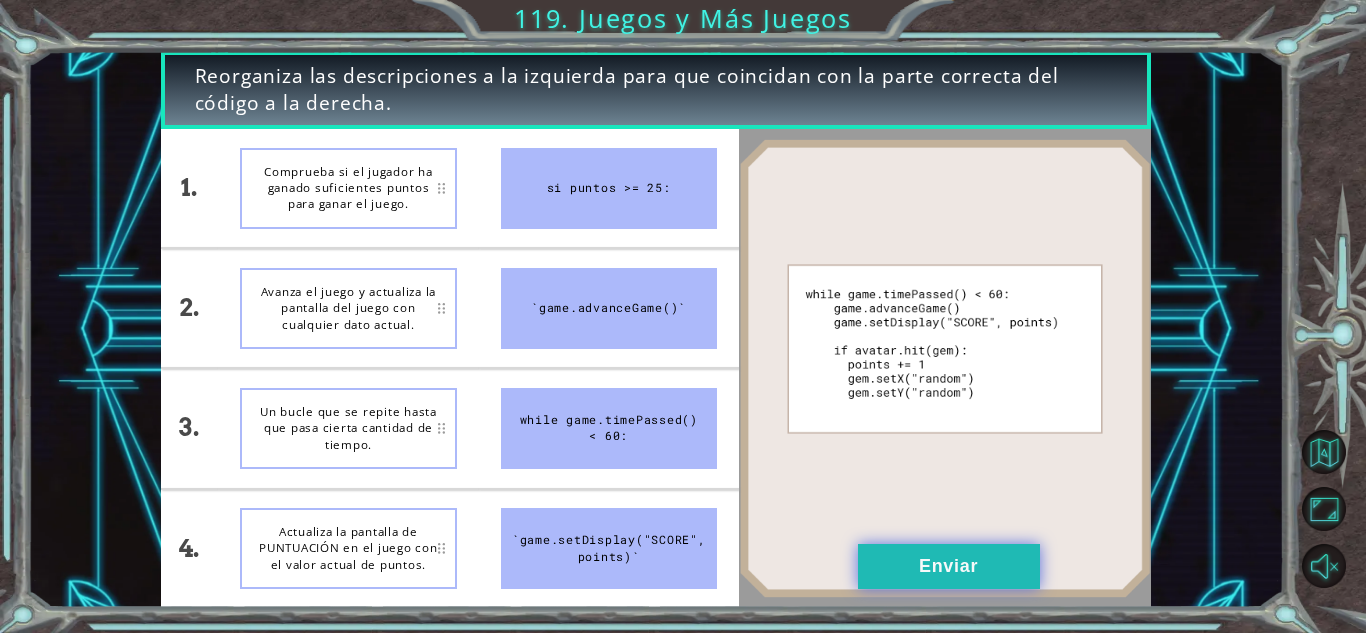 click on "Enviar" at bounding box center [949, 566] 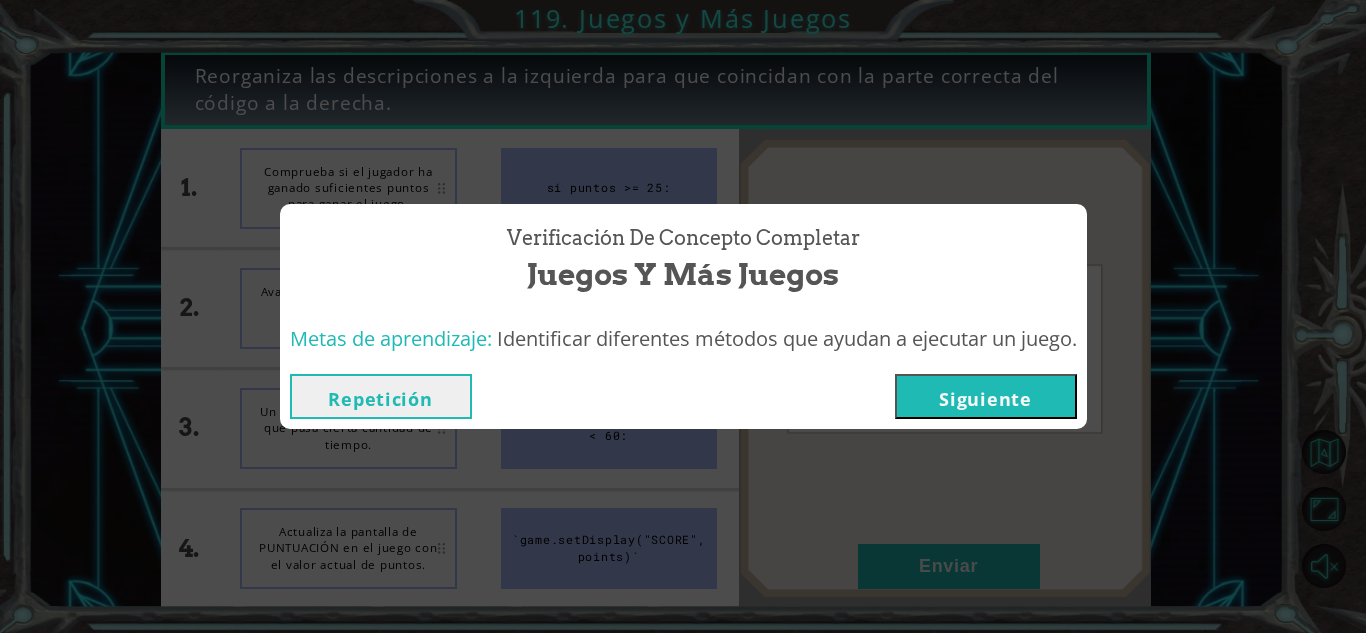 click on "Siguiente" at bounding box center (986, 396) 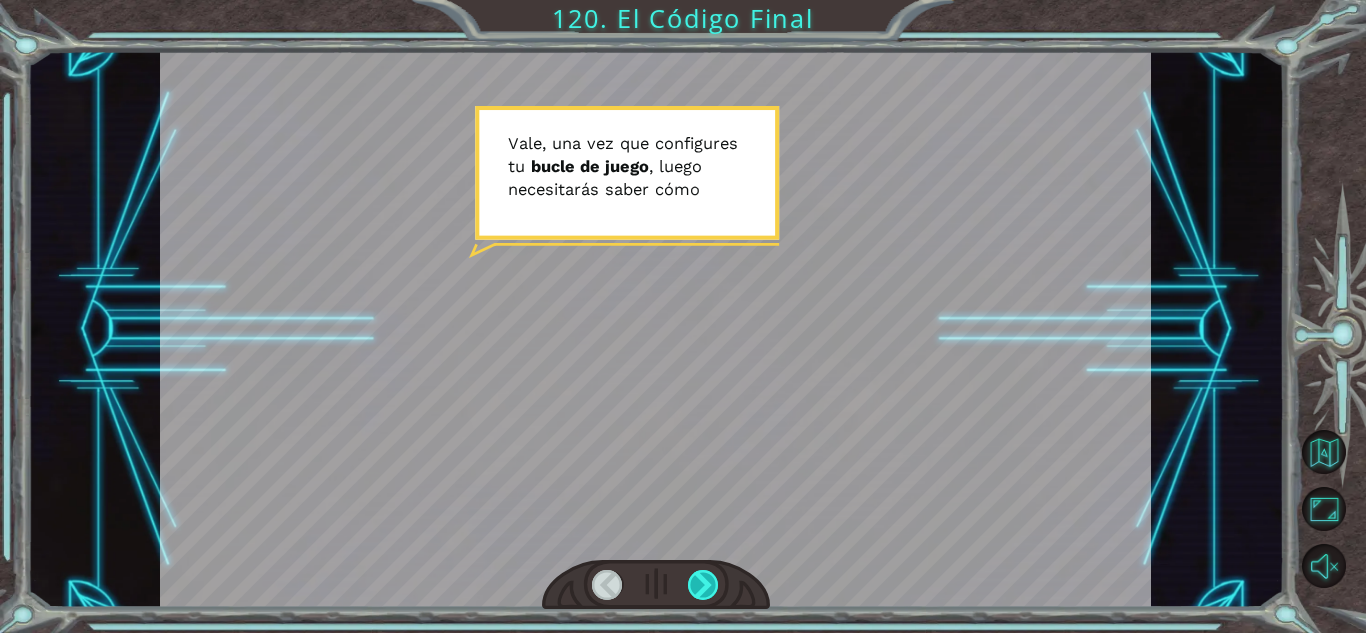 click at bounding box center [703, 585] 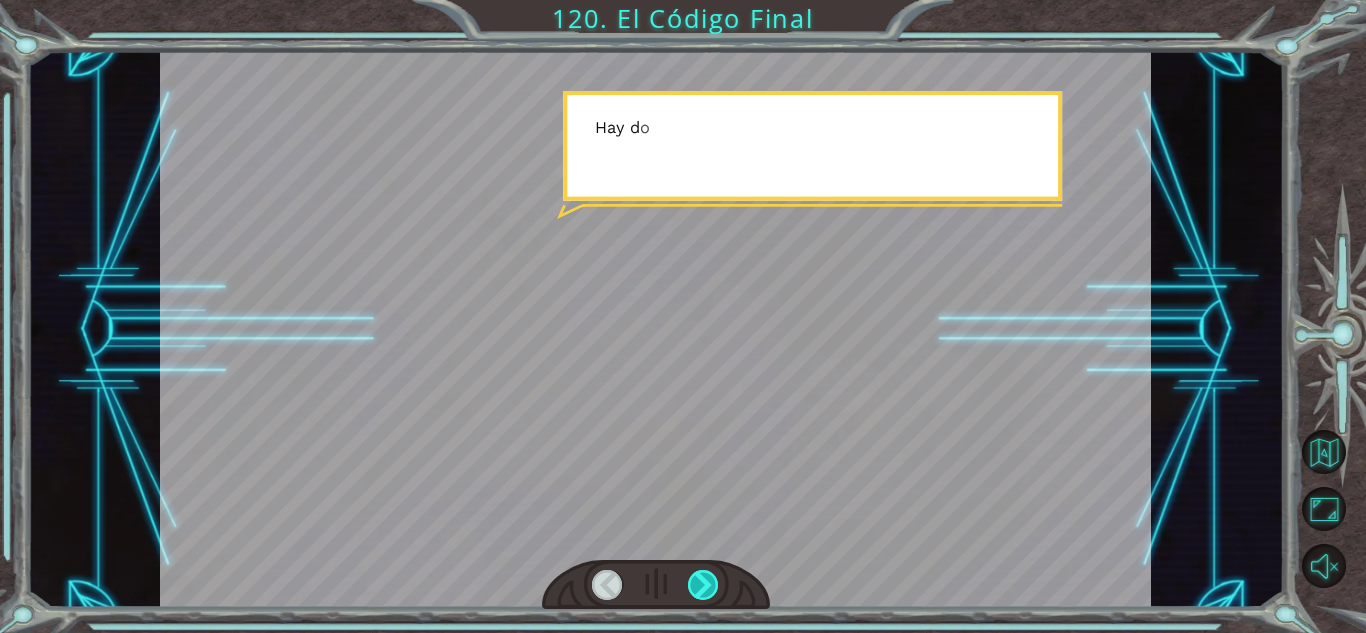 click at bounding box center (703, 585) 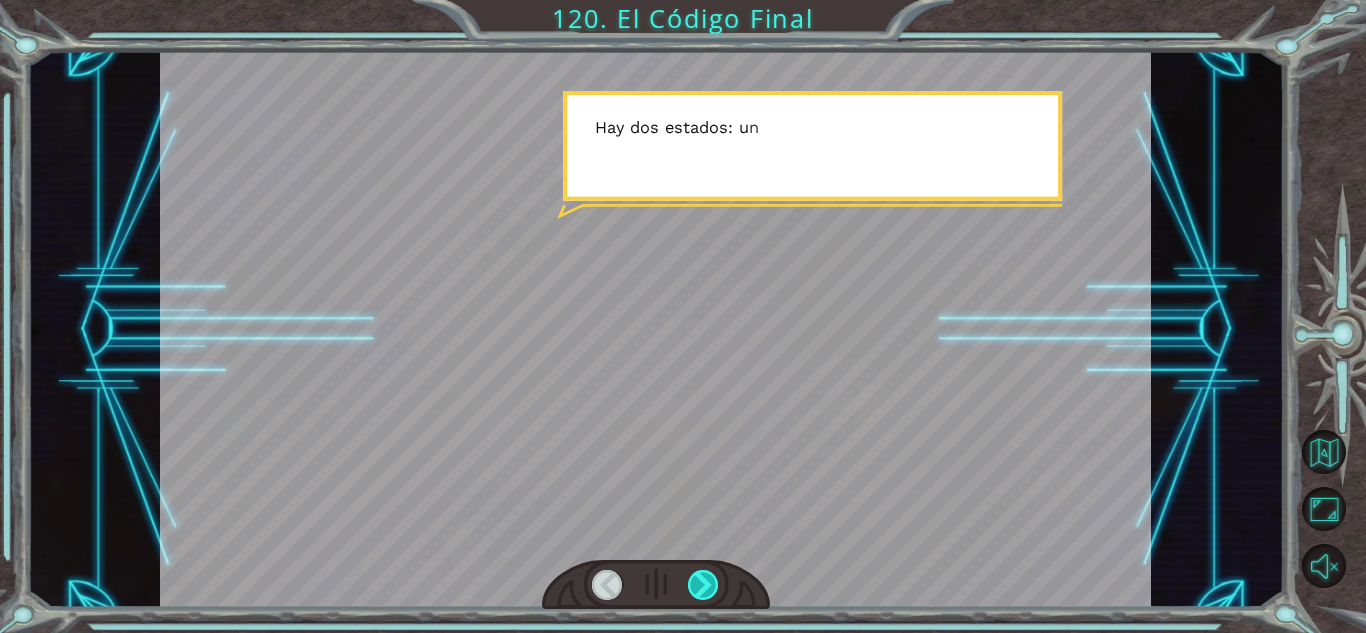 click at bounding box center [703, 585] 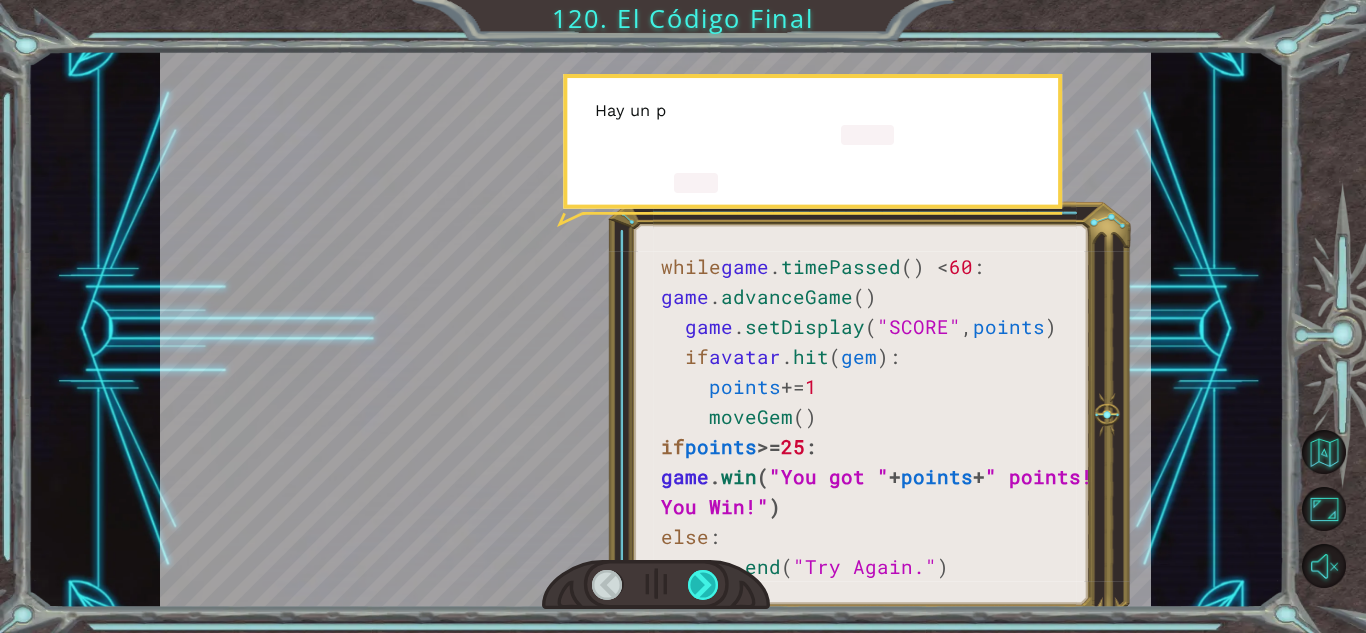 click at bounding box center [703, 585] 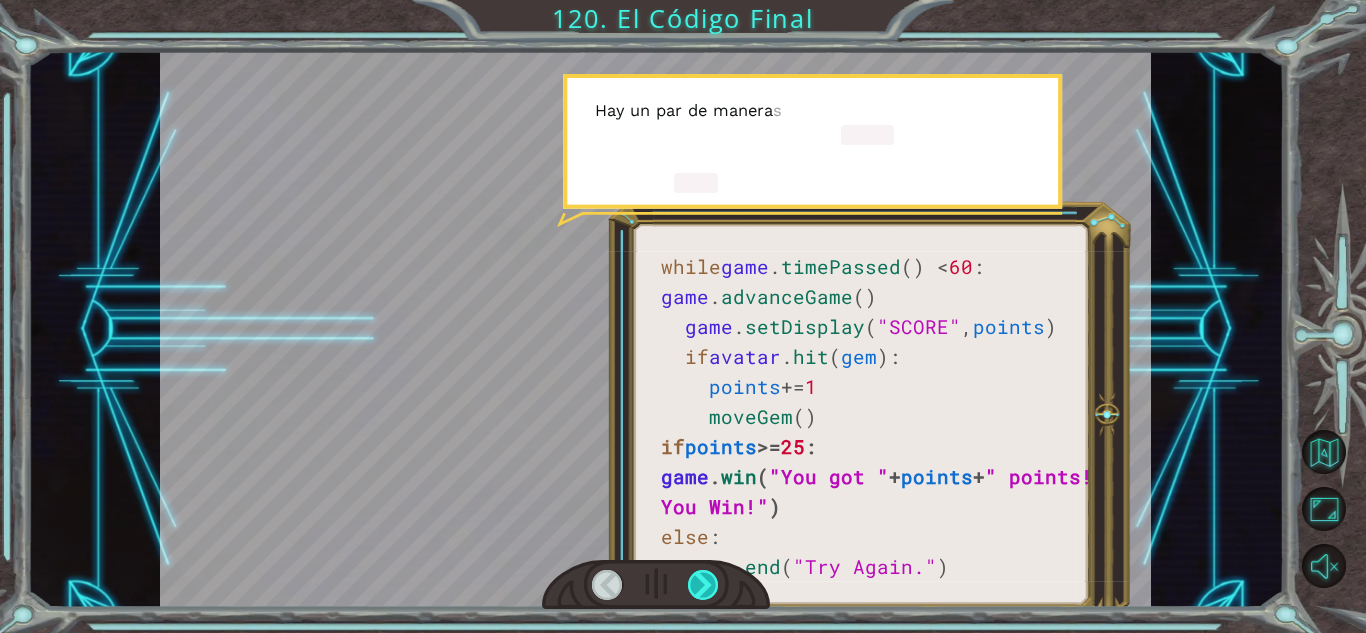 click at bounding box center [703, 585] 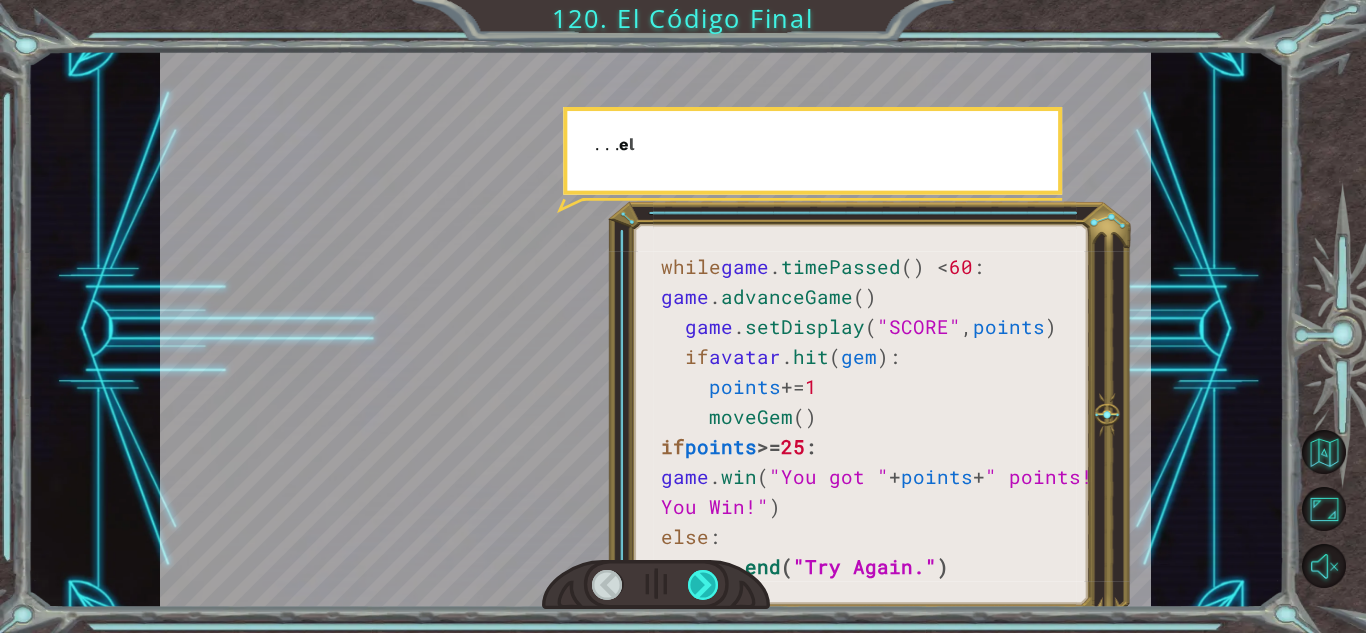 click at bounding box center (703, 585) 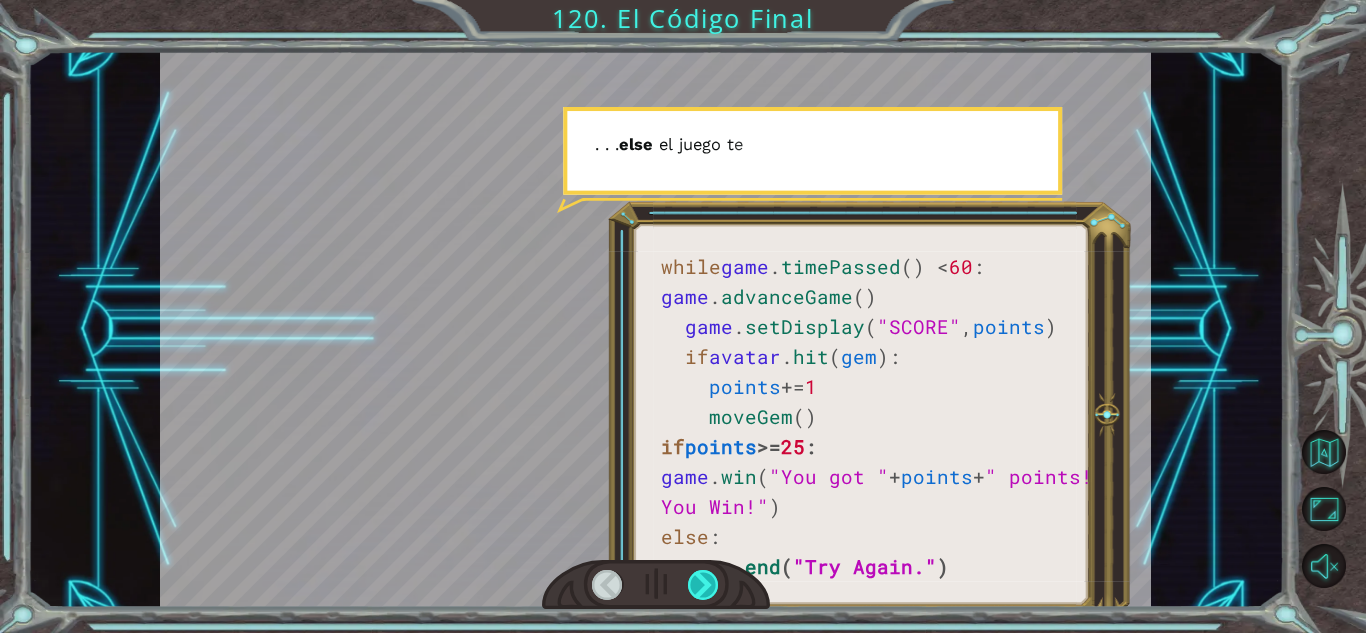 click at bounding box center (703, 585) 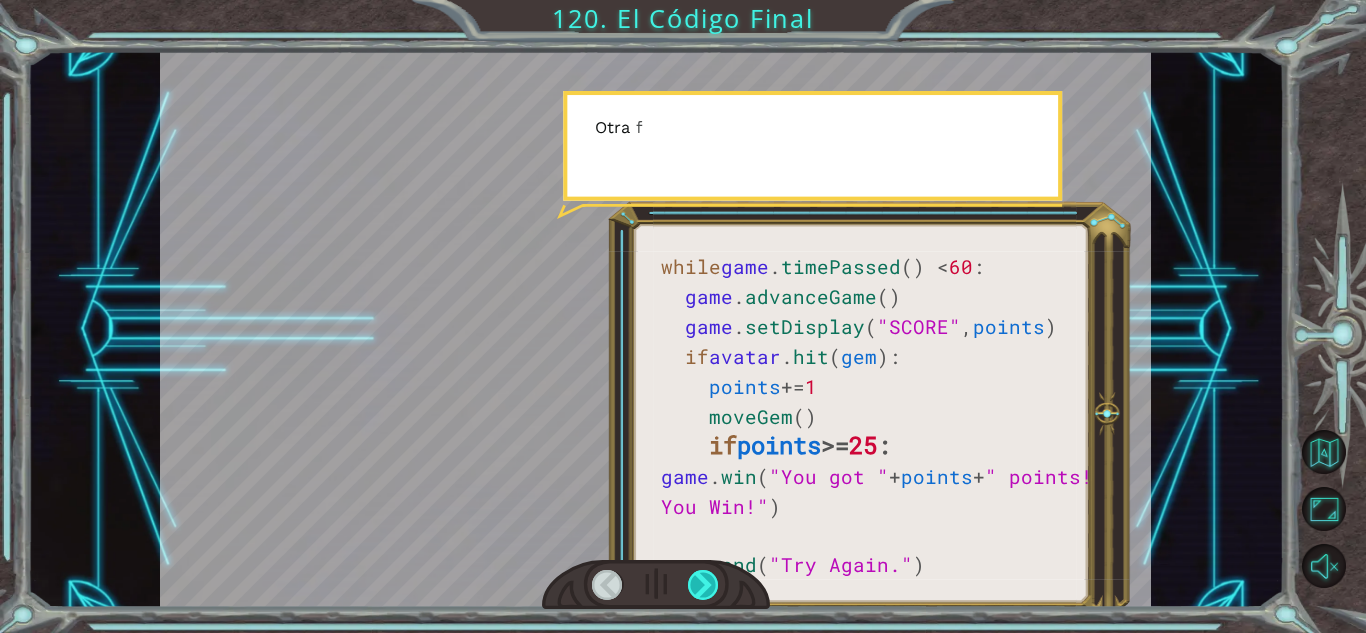 click at bounding box center [703, 585] 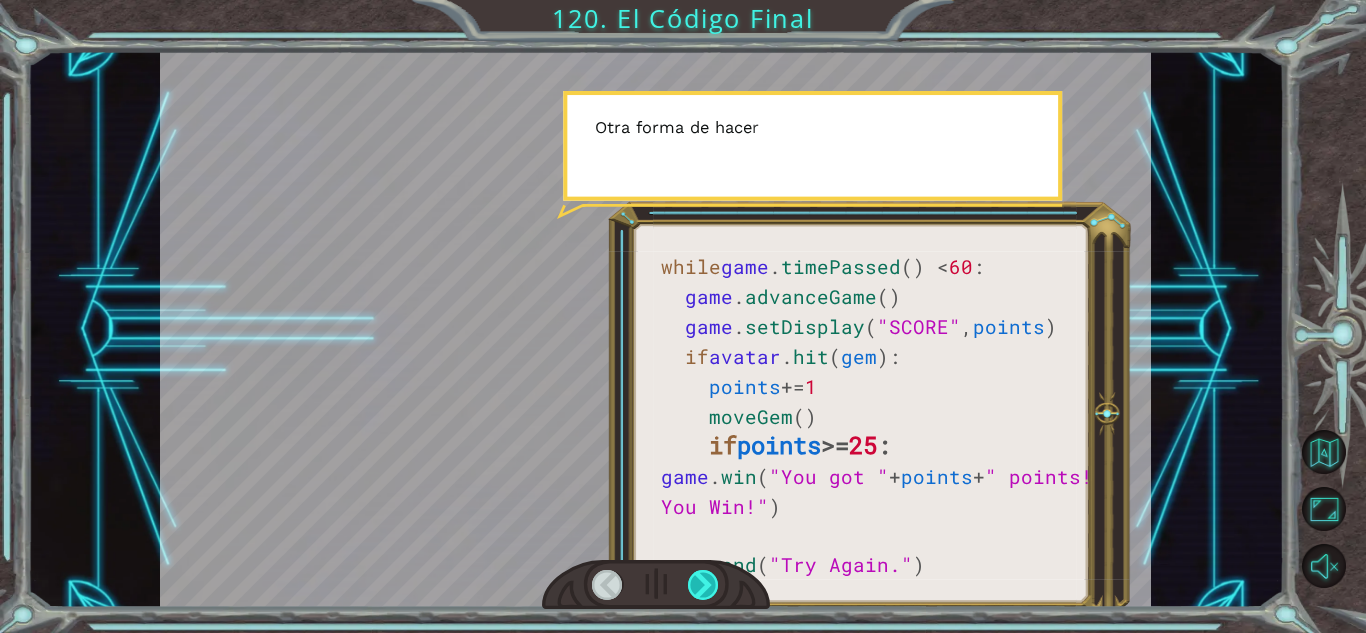 click at bounding box center (703, 585) 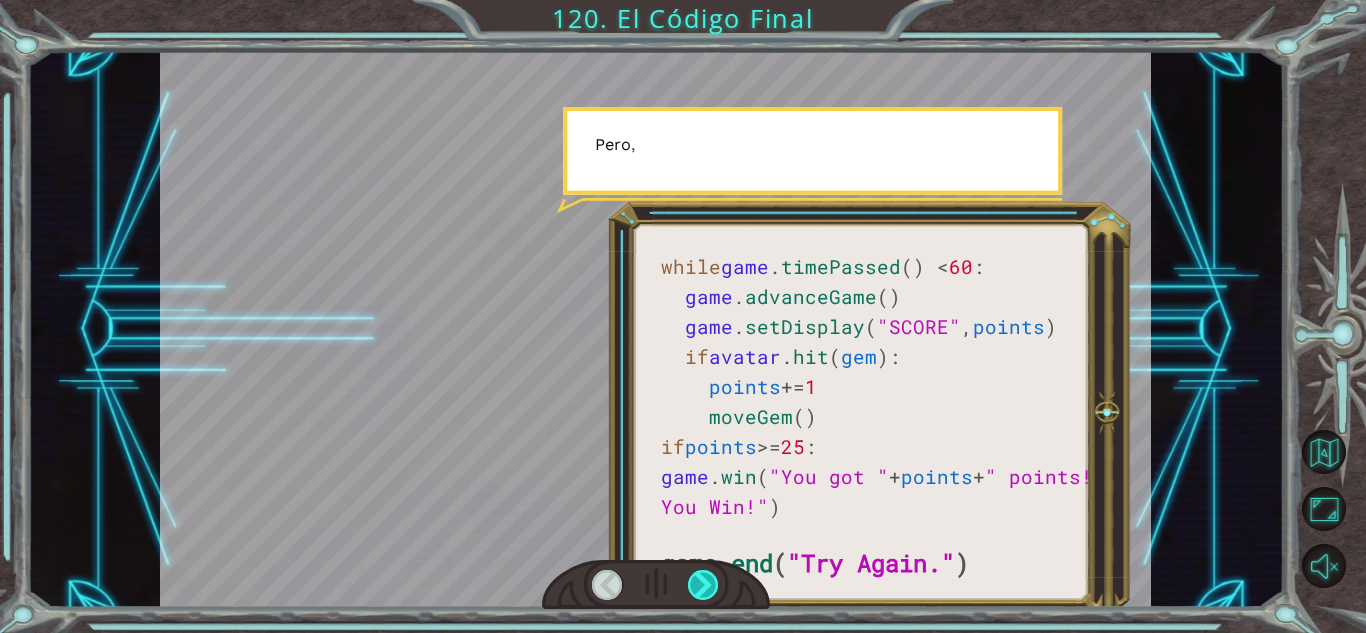 click at bounding box center [703, 585] 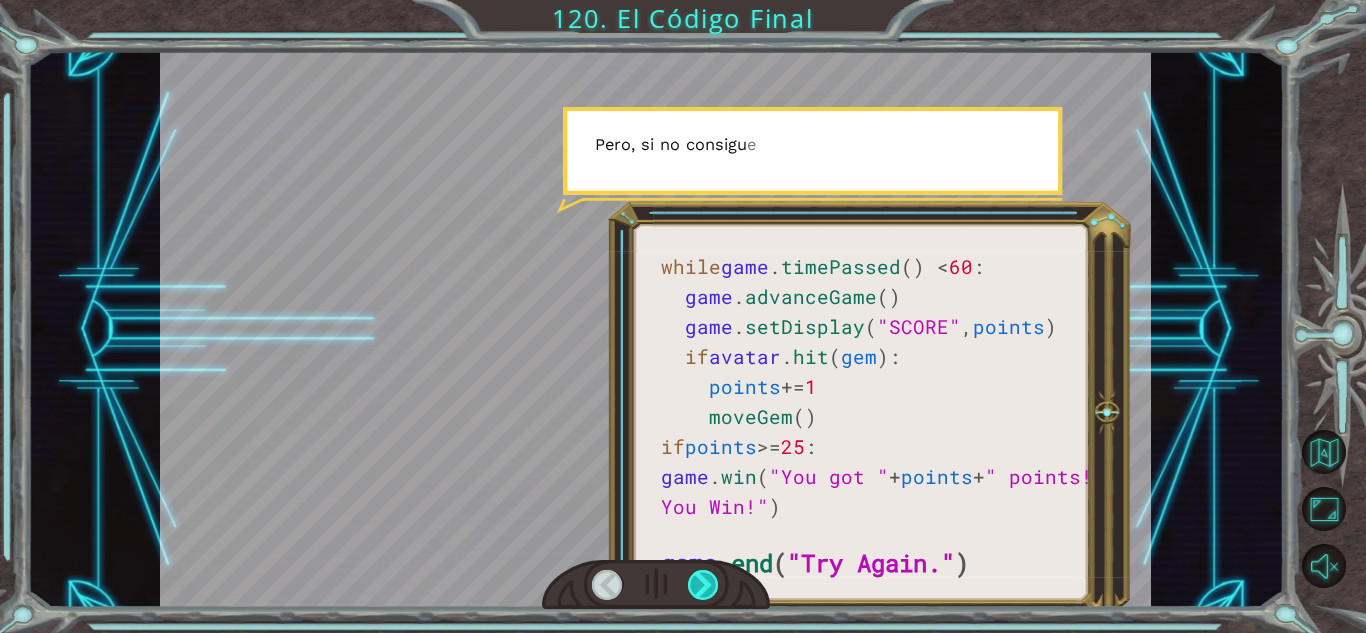 click at bounding box center (703, 585) 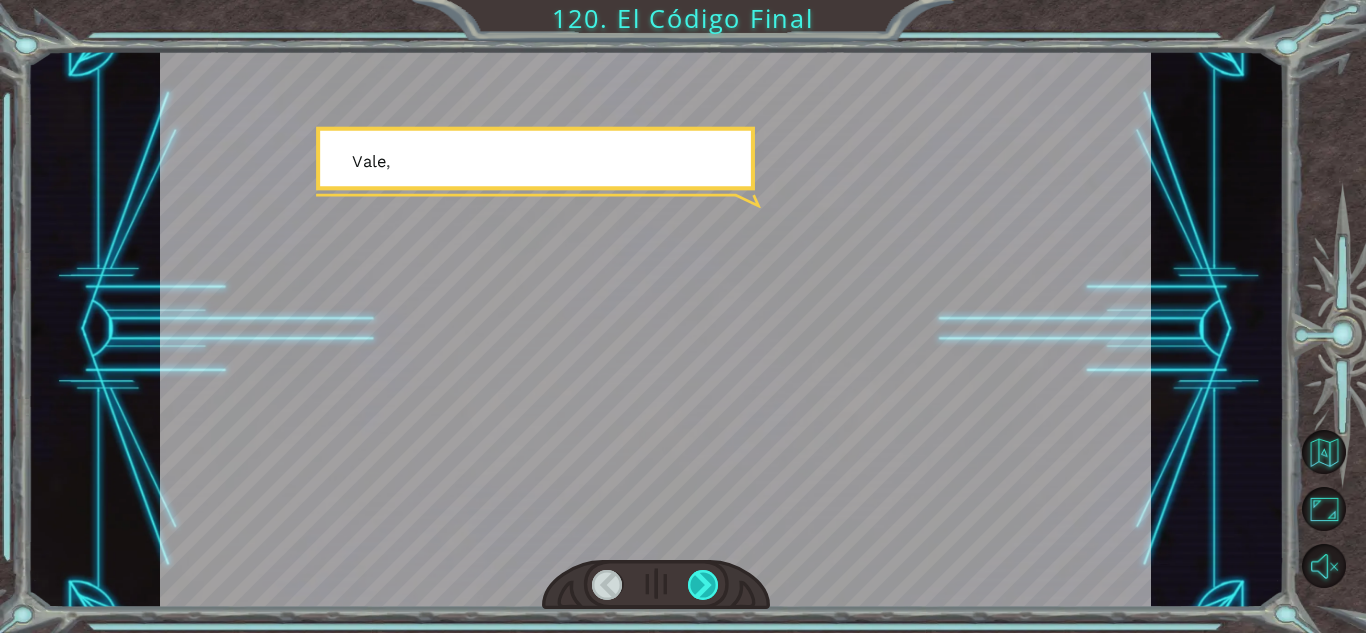 click at bounding box center (703, 585) 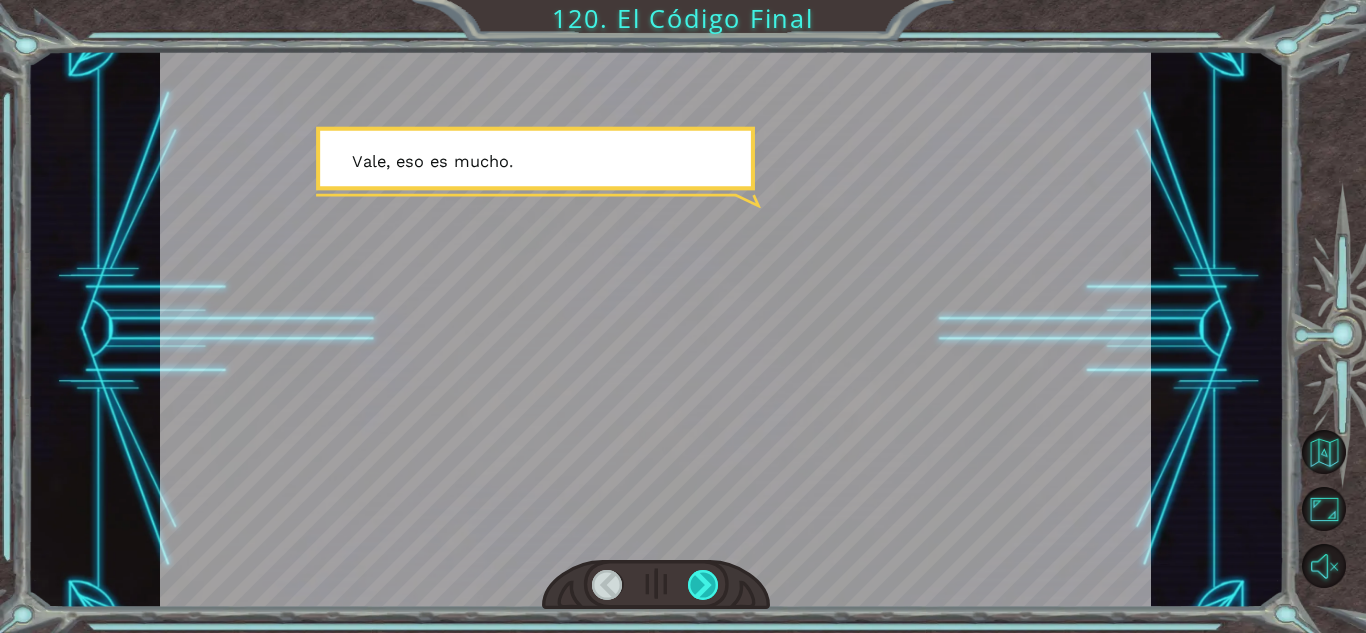 click at bounding box center (703, 585) 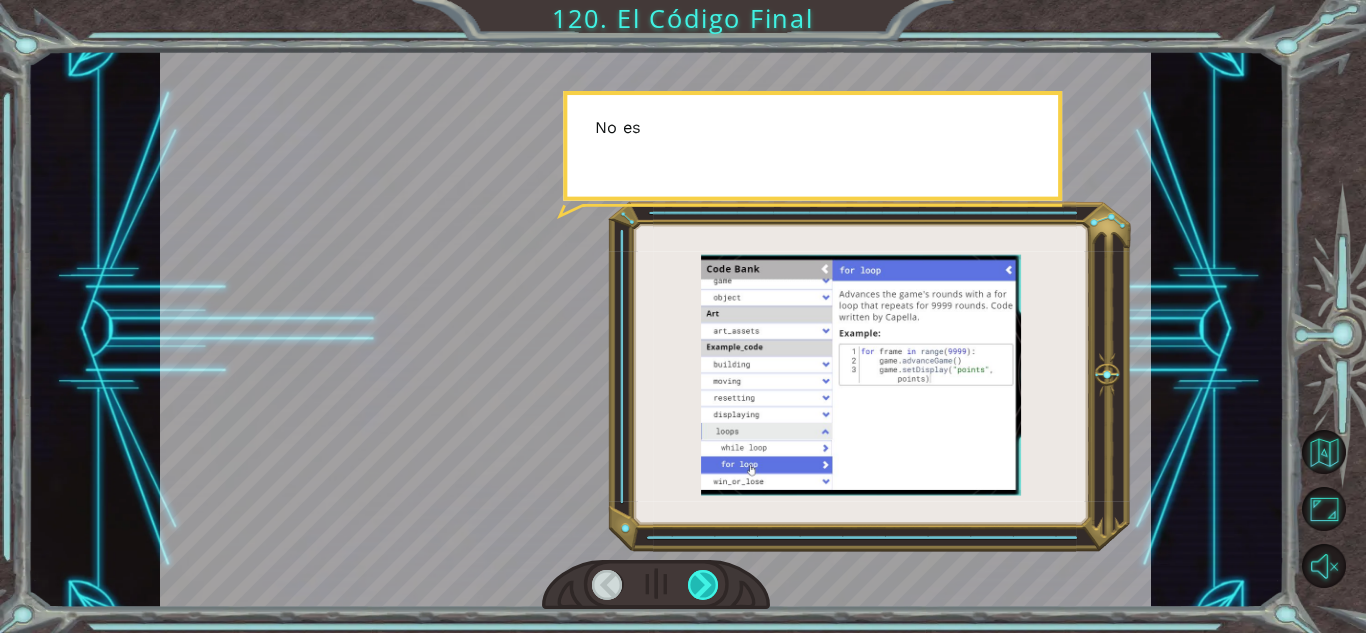 click at bounding box center [703, 585] 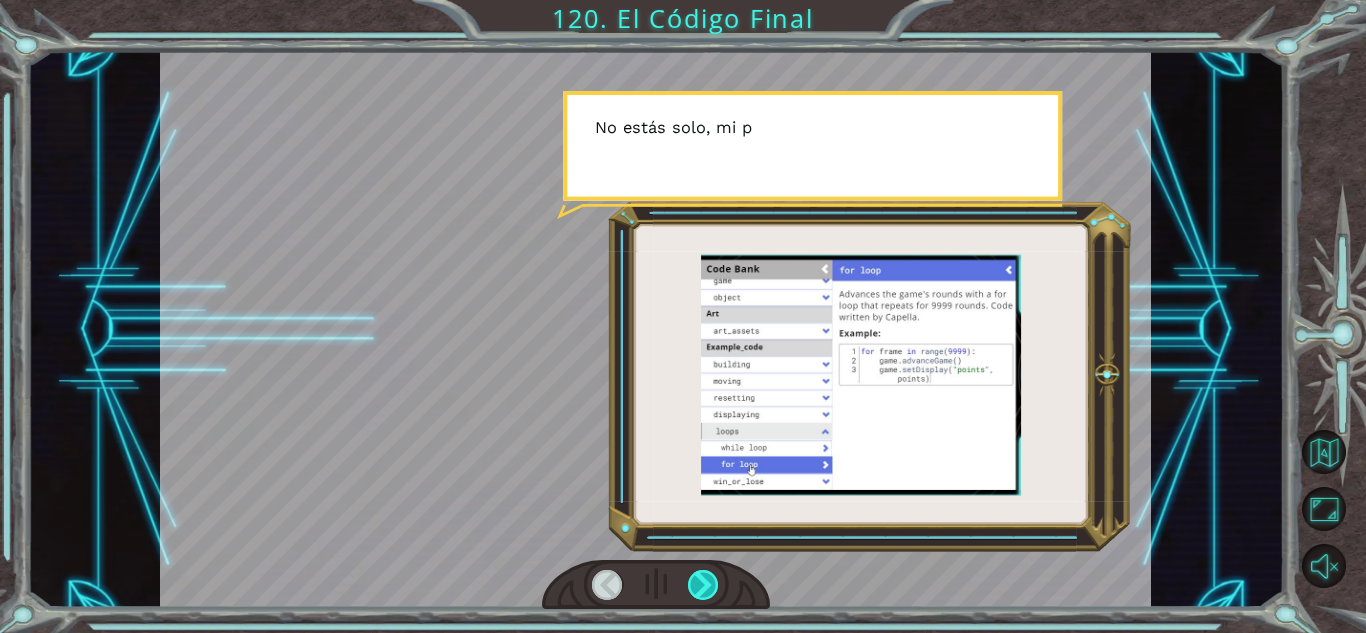click at bounding box center (703, 585) 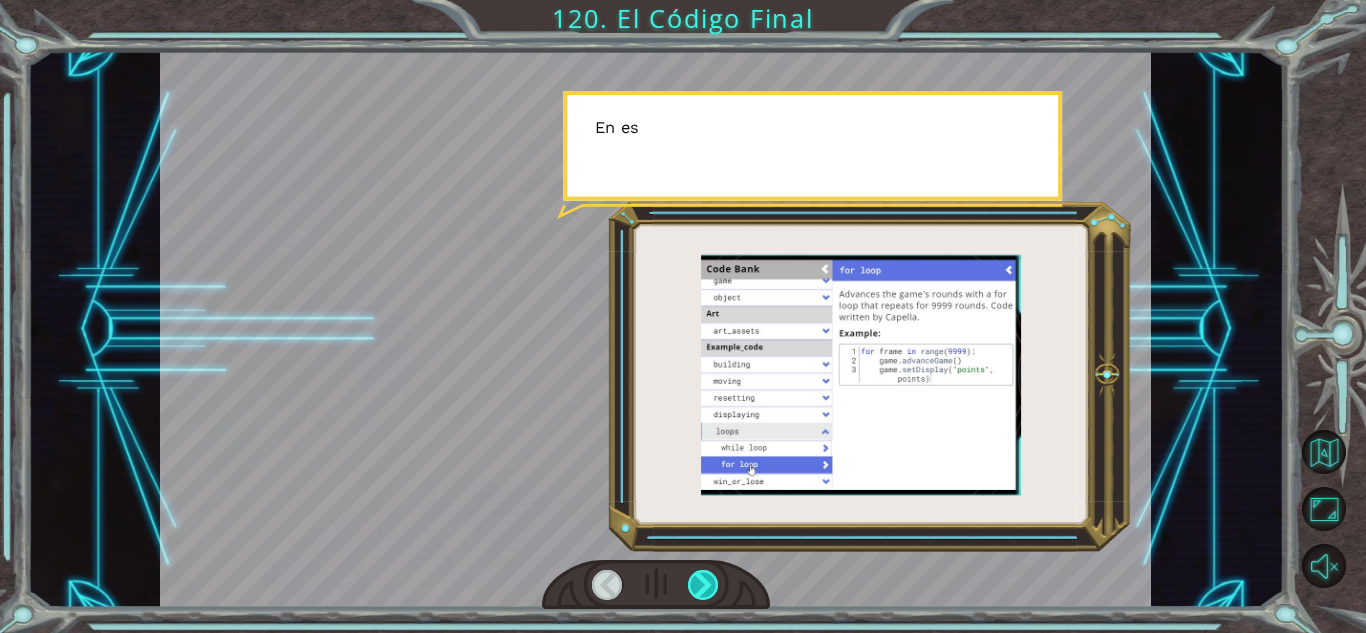 click at bounding box center [703, 585] 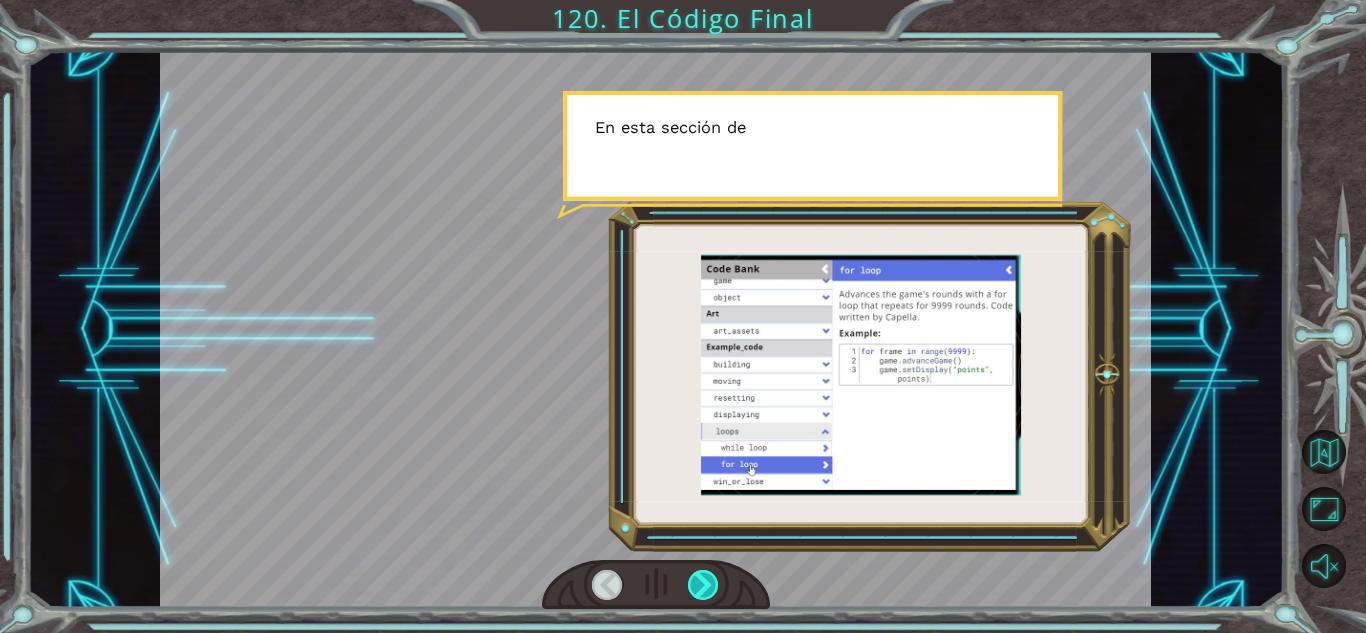 click at bounding box center (703, 585) 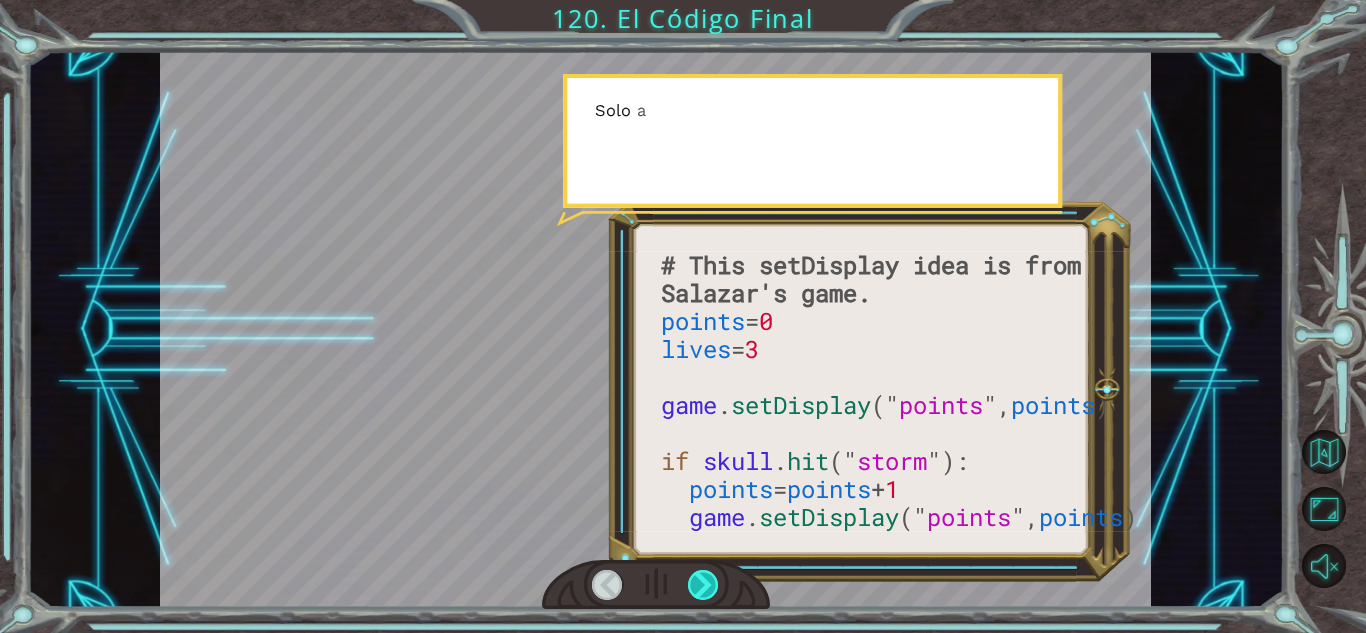 click at bounding box center (703, 585) 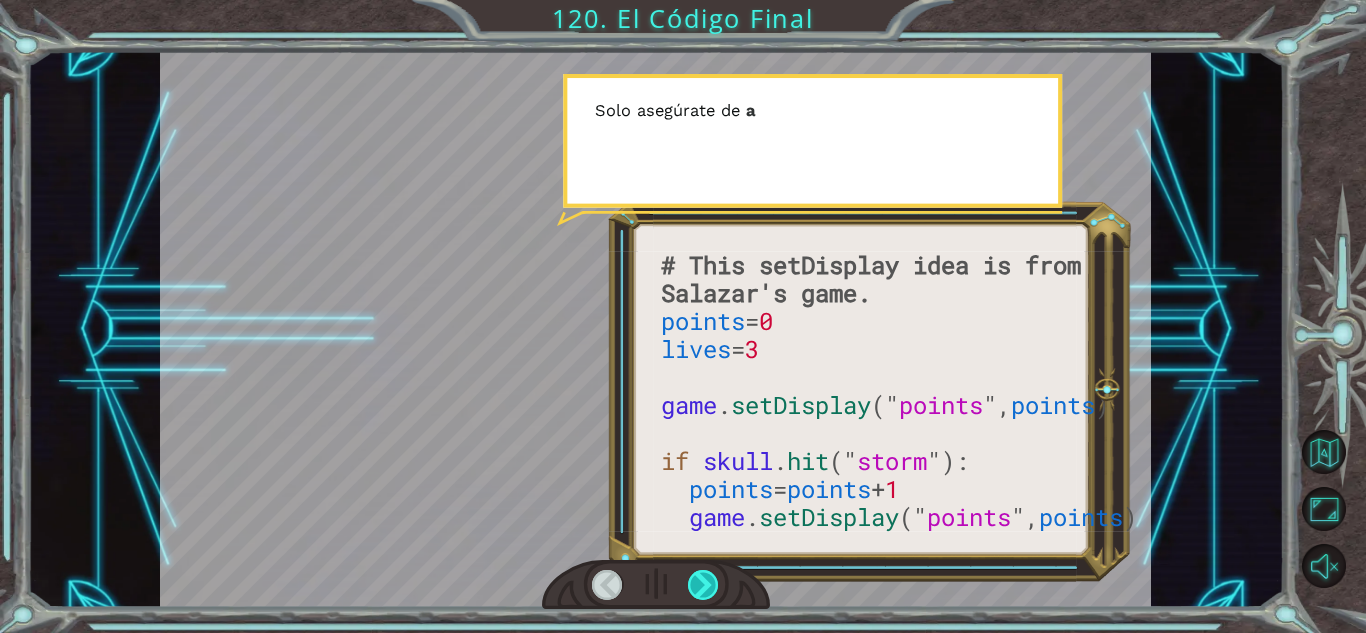 click at bounding box center [703, 585] 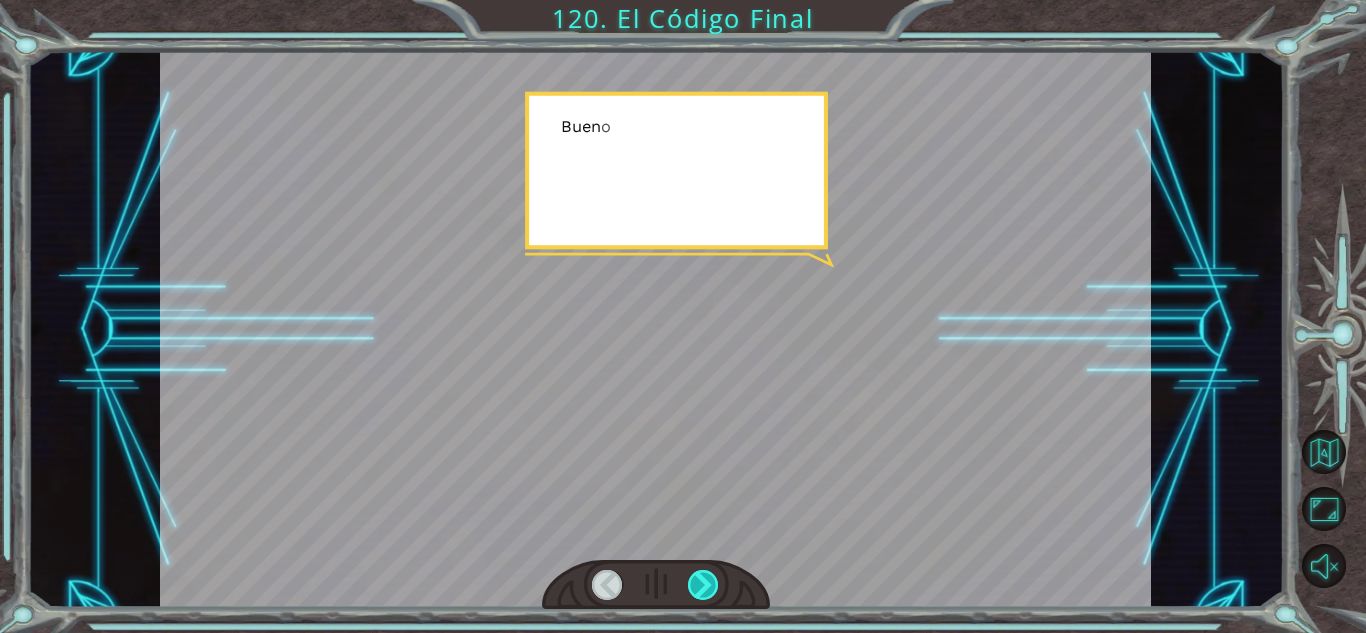 click at bounding box center (703, 585) 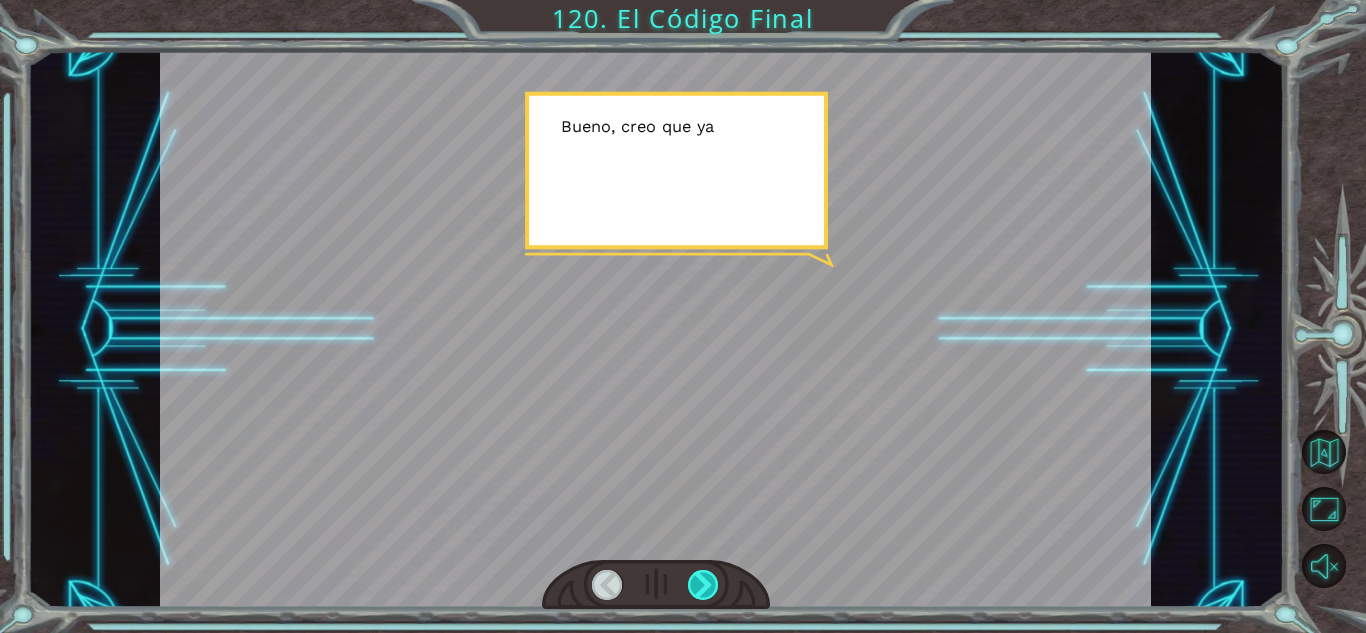 click at bounding box center [703, 585] 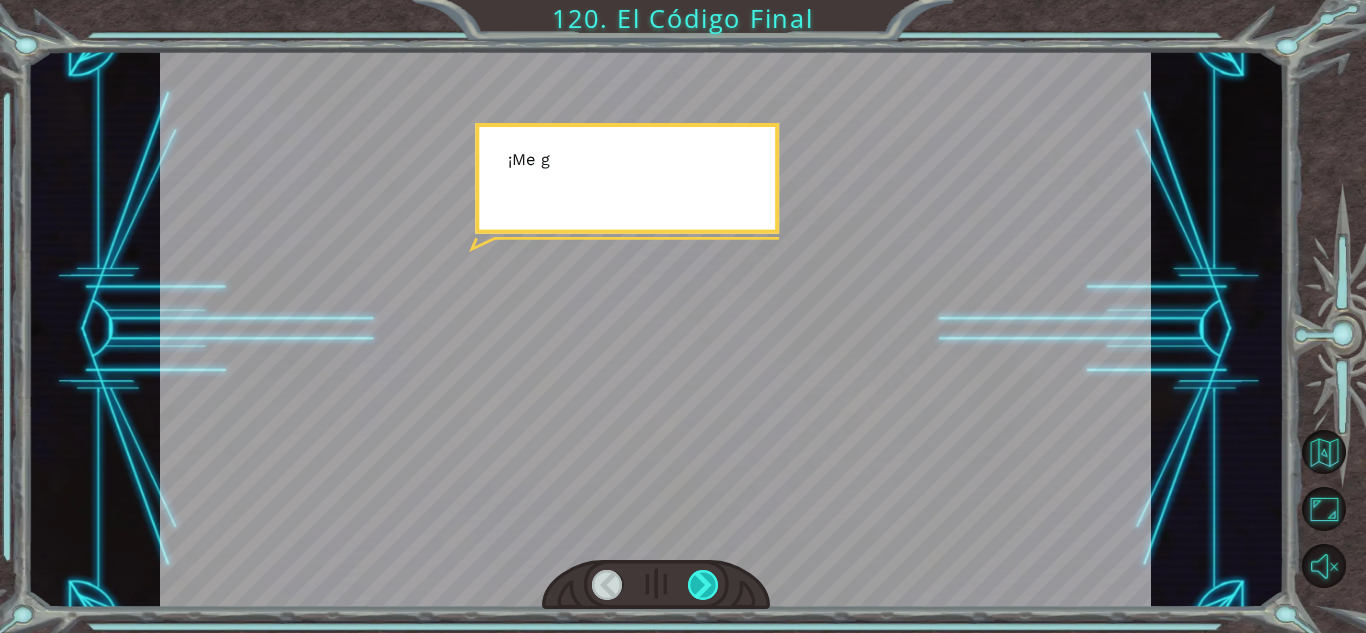 click at bounding box center [703, 585] 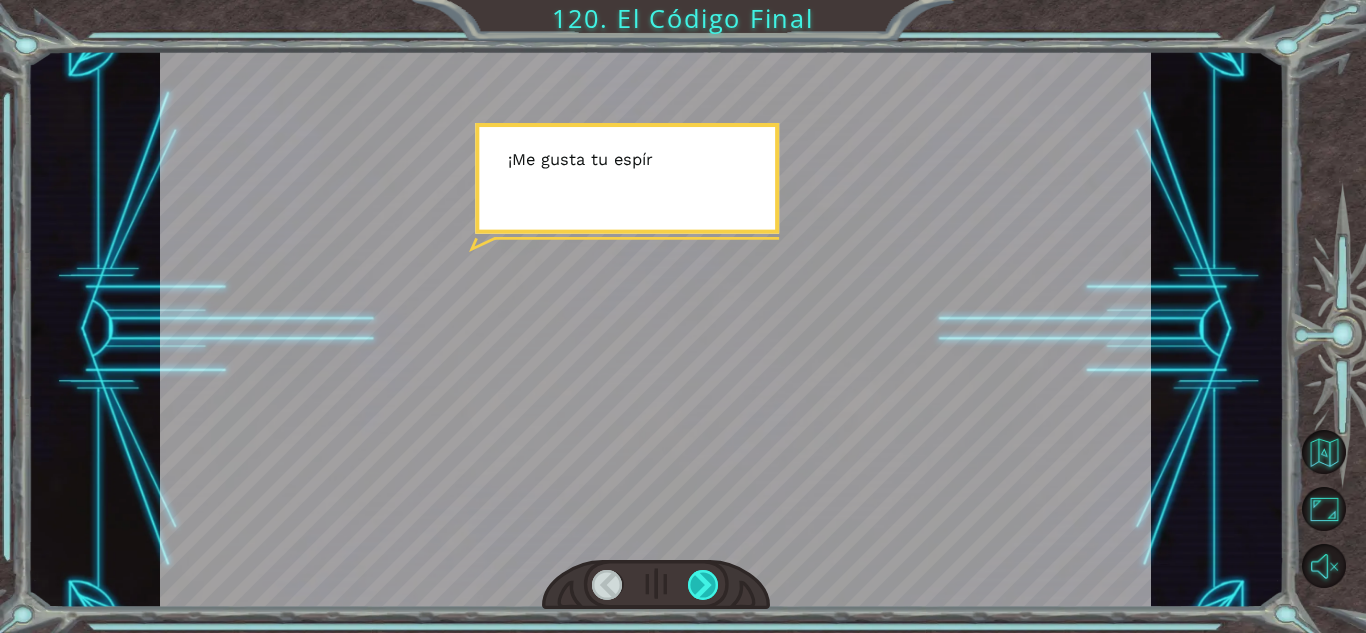click at bounding box center [703, 585] 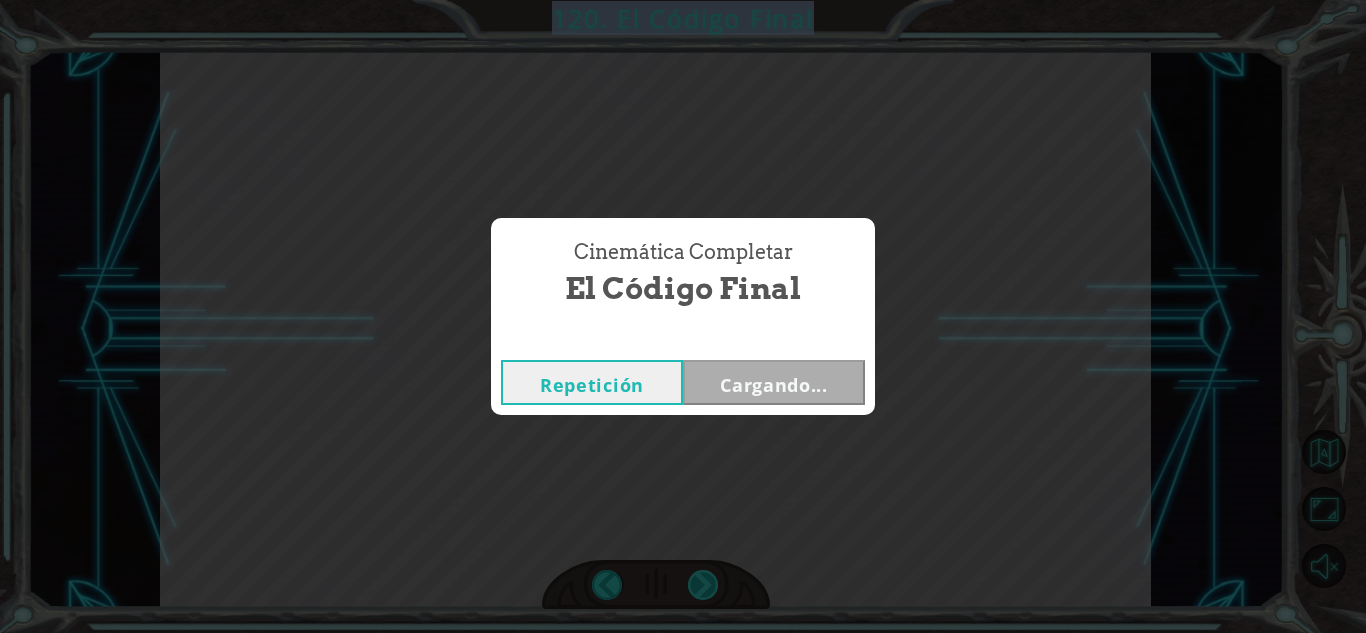 click on "# This setDisplay idea is from           Salazar's game. points  =  0 lives  =  3 game . setDisplay (" points ",  points ) if   skull . hit (" storm "):    points  =  points  +  1    game . setDisplay (" points ",  points )       V a l e ,   u n a   v e z   q u e   c o n f i g u r e s   t u   b u c l e   d e   j u e g o ,   l u e g o   n e c e s i t a r á s   s a b e r   c ó m o   t e r m i n a r   t u   j u e g o .    H a y   d o s   e s t a d o s :   u n   e s t a d o   d e   v i c t o r i a ,   q u e   h a s   u t i l i z a d o   a n t e s ,   y   u n   e s t a d o   d e   f i n ,   q u e   d e t i e n e   e l   j u e g o   s i n   q u e   e l   j u g a d o r   g a n e .    H a y   u n   p a r   d e   m a n e r a s   d e   h a c e r   e s t o .   E s t e   e j e m p l o   e s p e r a   a   q u e   t e r m i n e   e l   b u c l e   w h i l e   y   l u e g o   v e r i f i c a   s i   e l   j u g a d o r   t i e n e   m á s   d e   2 5   p u n t o s .   S i   e s   a s í ,   e n t o n c e s   g" at bounding box center (683, 0) 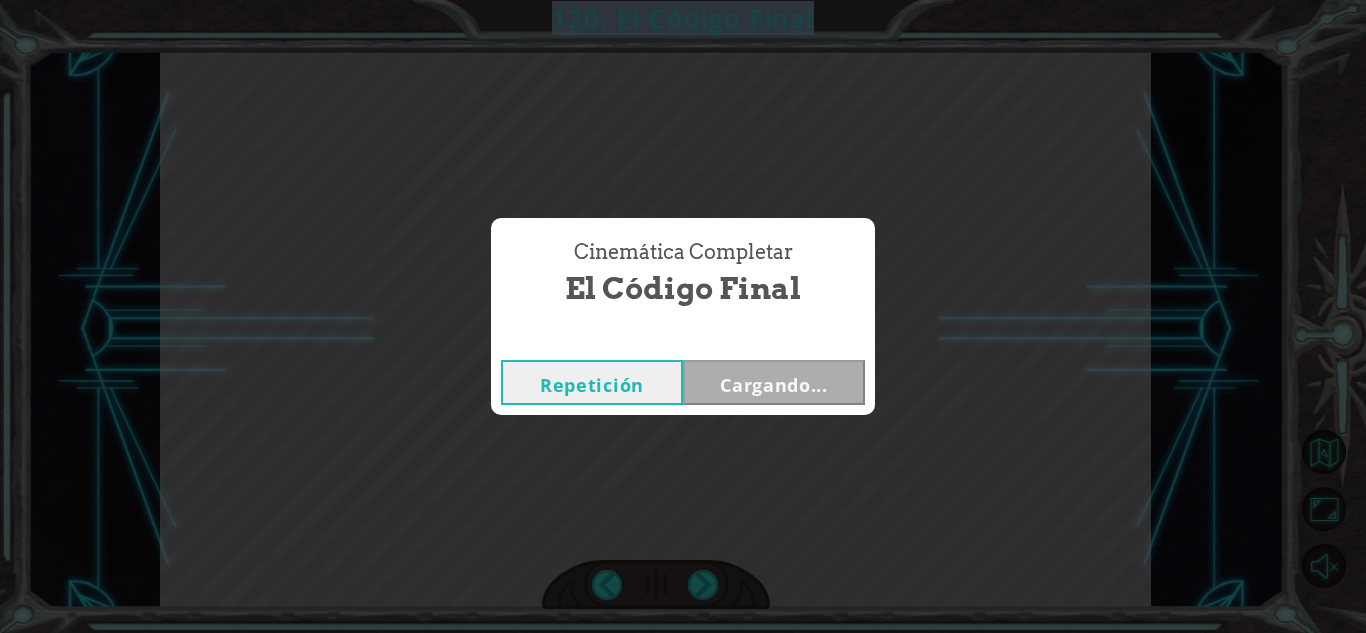 click on "Cinemática Completar     El Código Final
Repetición
Cargando..." at bounding box center (683, 316) 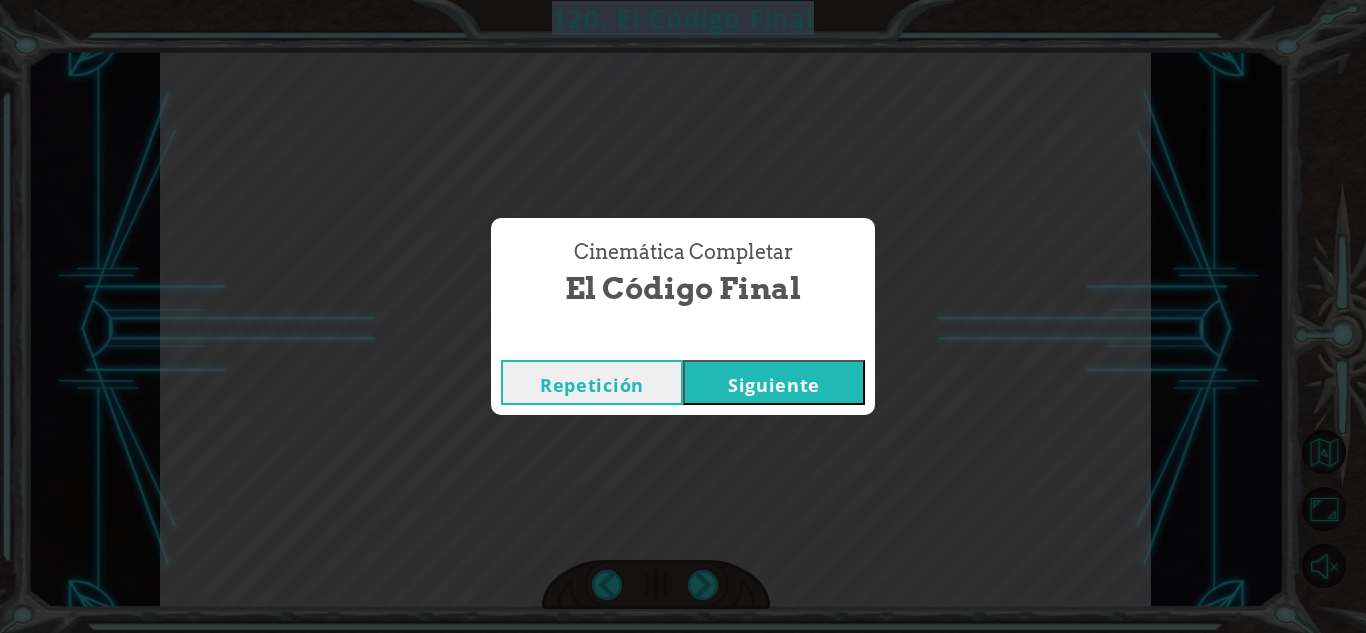 drag, startPoint x: 688, startPoint y: 574, endPoint x: 785, endPoint y: 311, distance: 280.3177 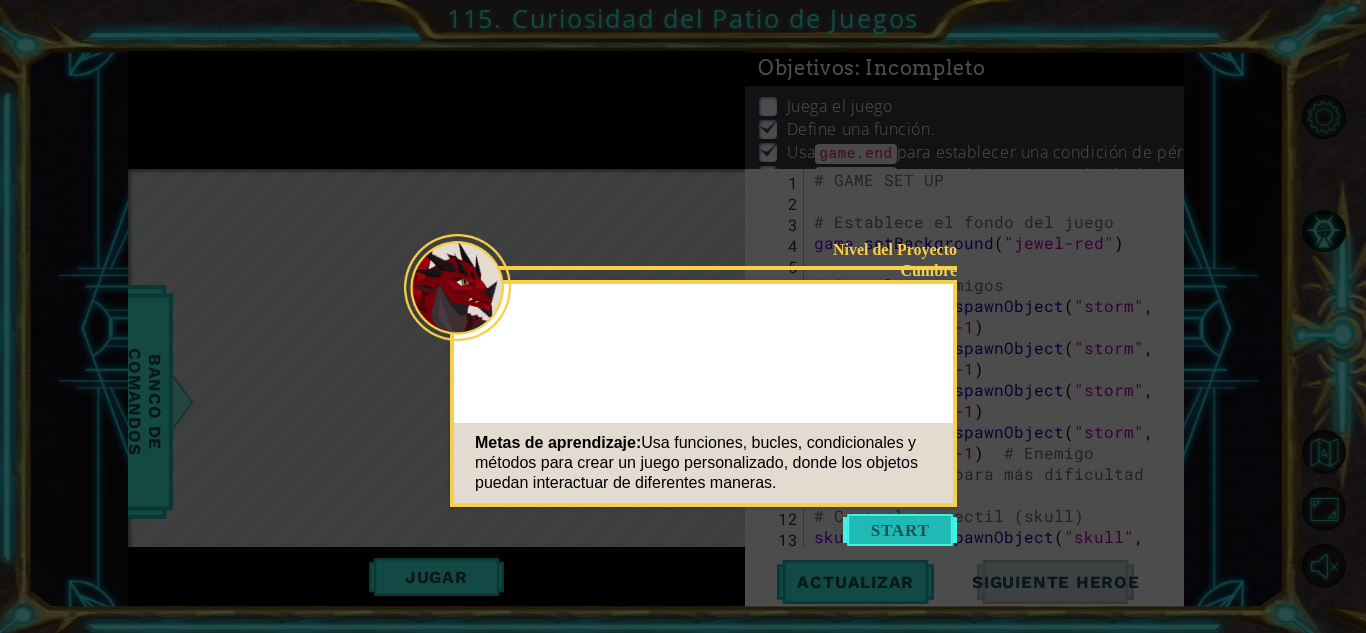 click at bounding box center (900, 530) 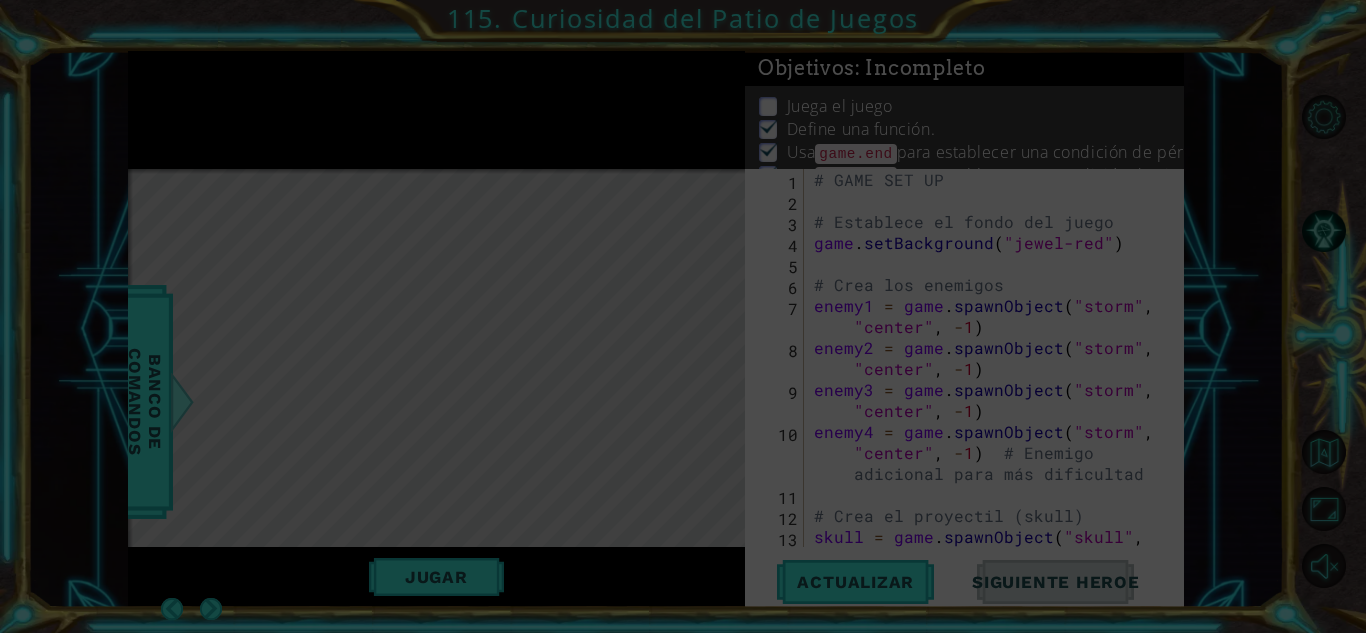 scroll, scrollTop: 2, scrollLeft: 0, axis: vertical 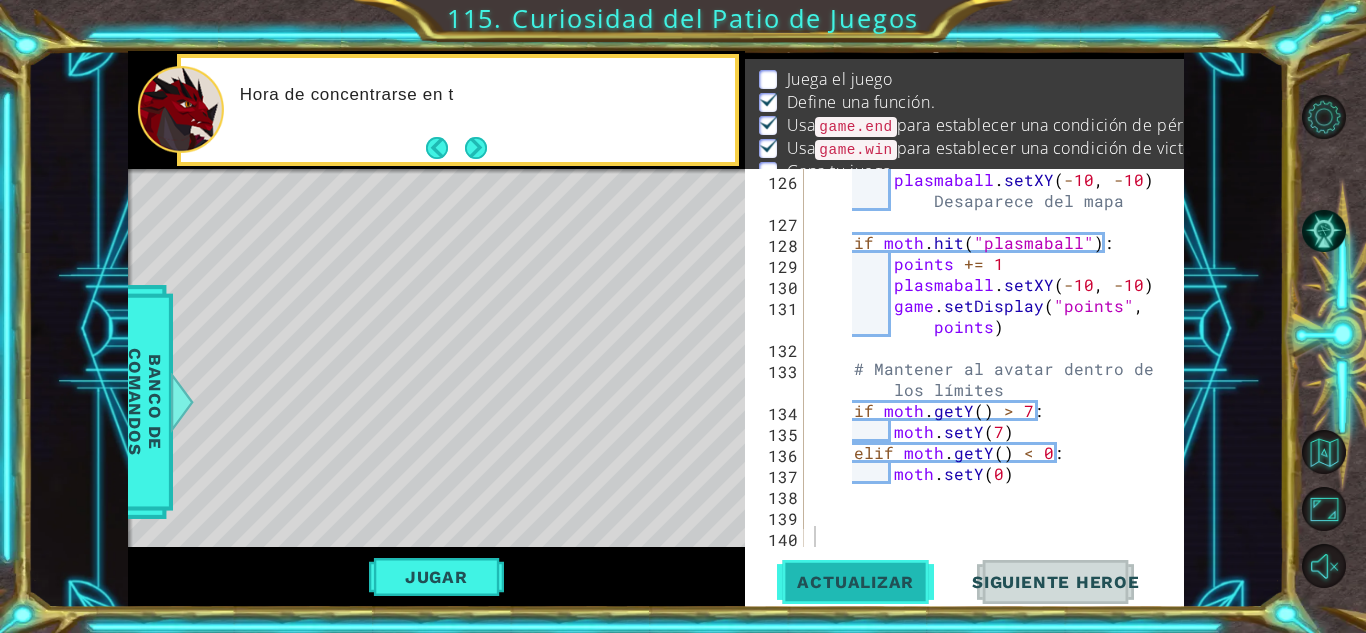 click on "Actualizar" at bounding box center (855, 582) 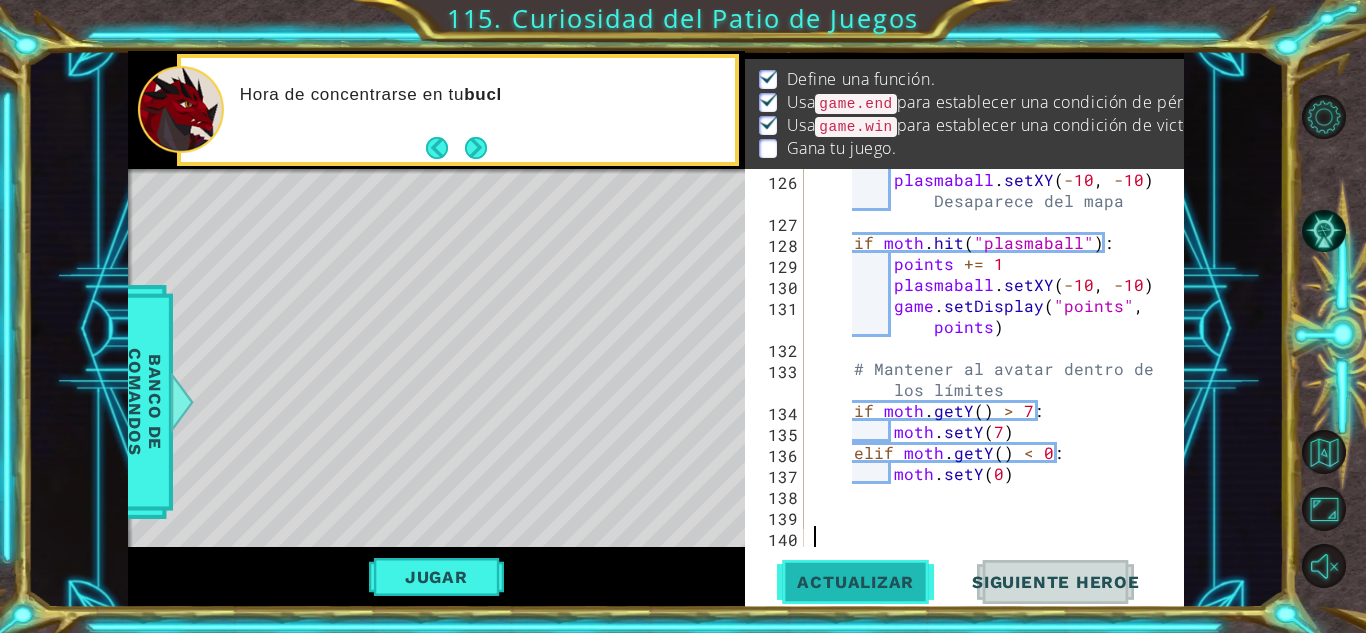 scroll, scrollTop: 38, scrollLeft: 0, axis: vertical 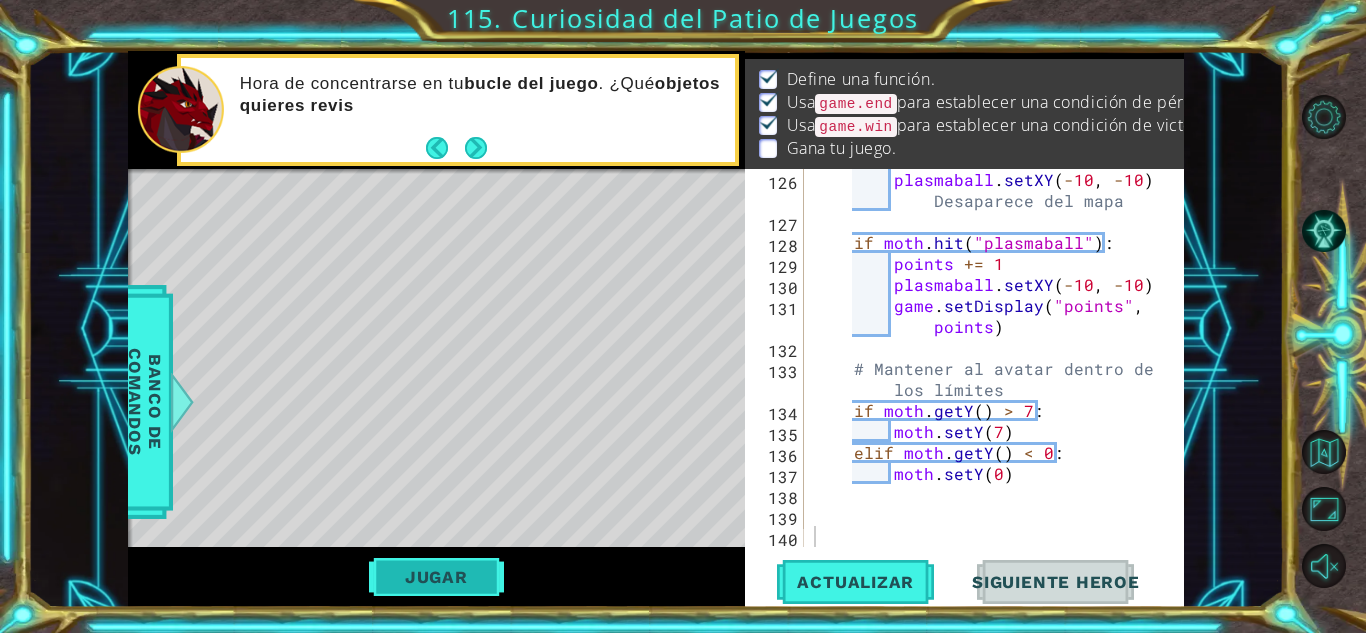 click on "Jugar" at bounding box center [436, 577] 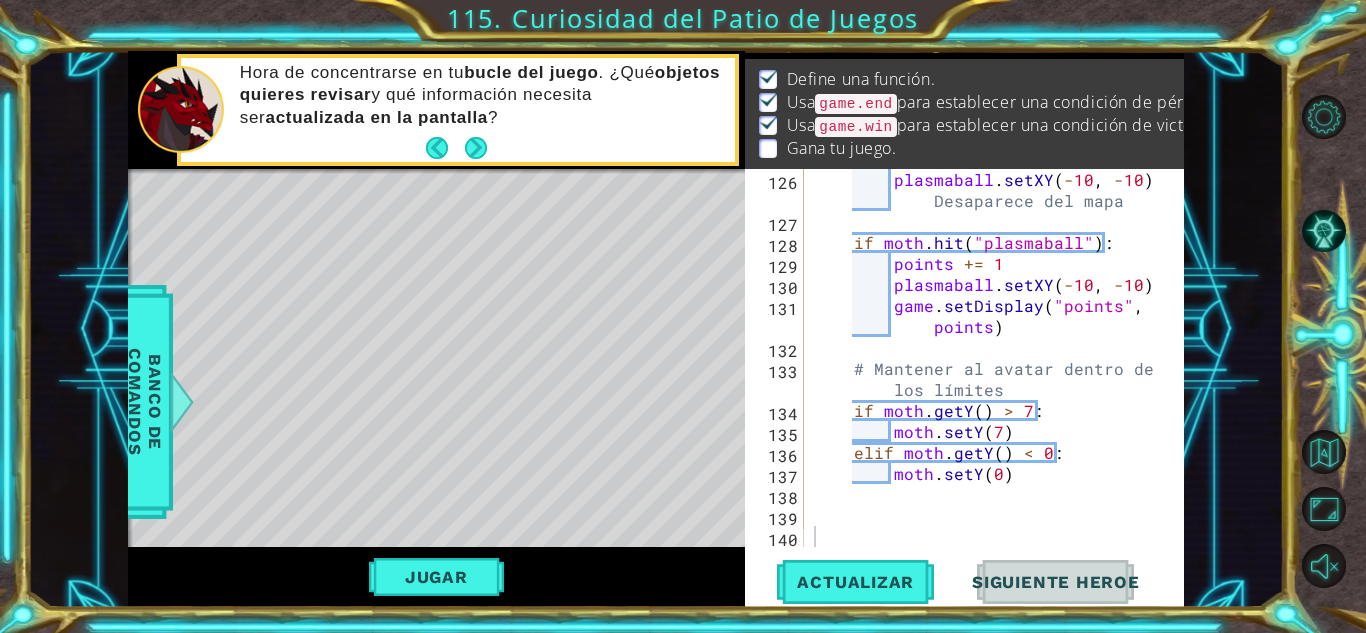 scroll, scrollTop: 27, scrollLeft: 0, axis: vertical 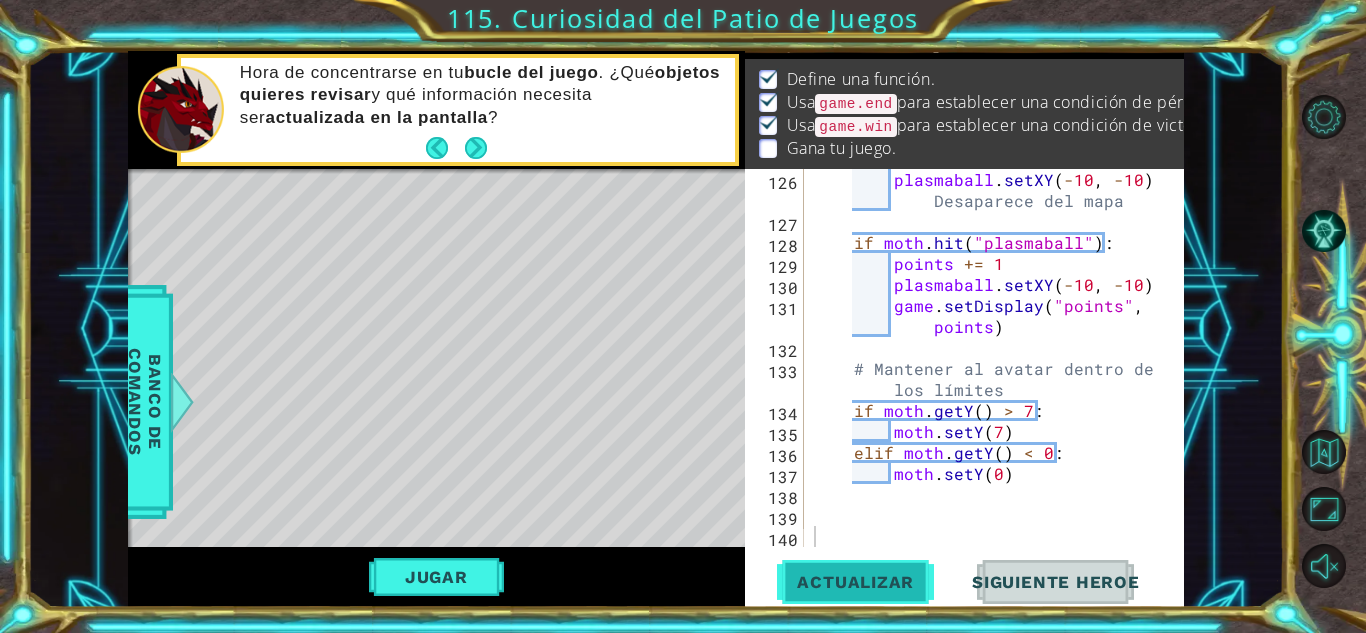 click on "Actualizar" at bounding box center (855, 582) 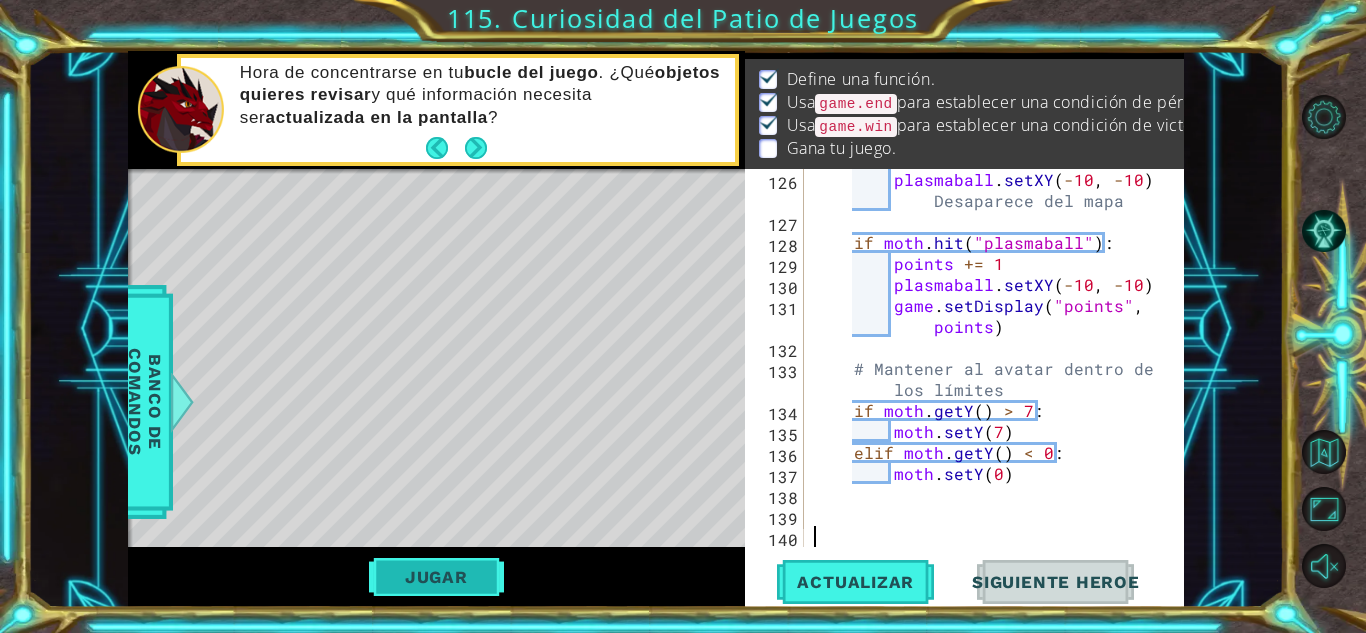 click on "Jugar" at bounding box center [436, 577] 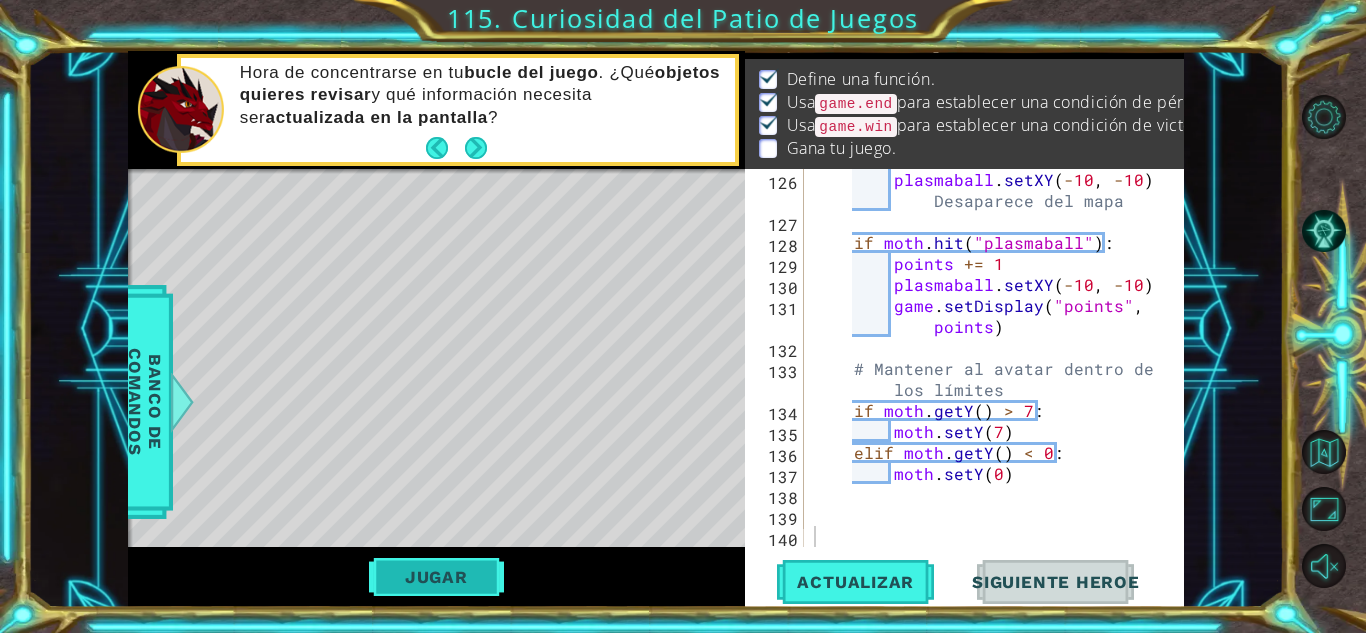 scroll, scrollTop: 27, scrollLeft: 0, axis: vertical 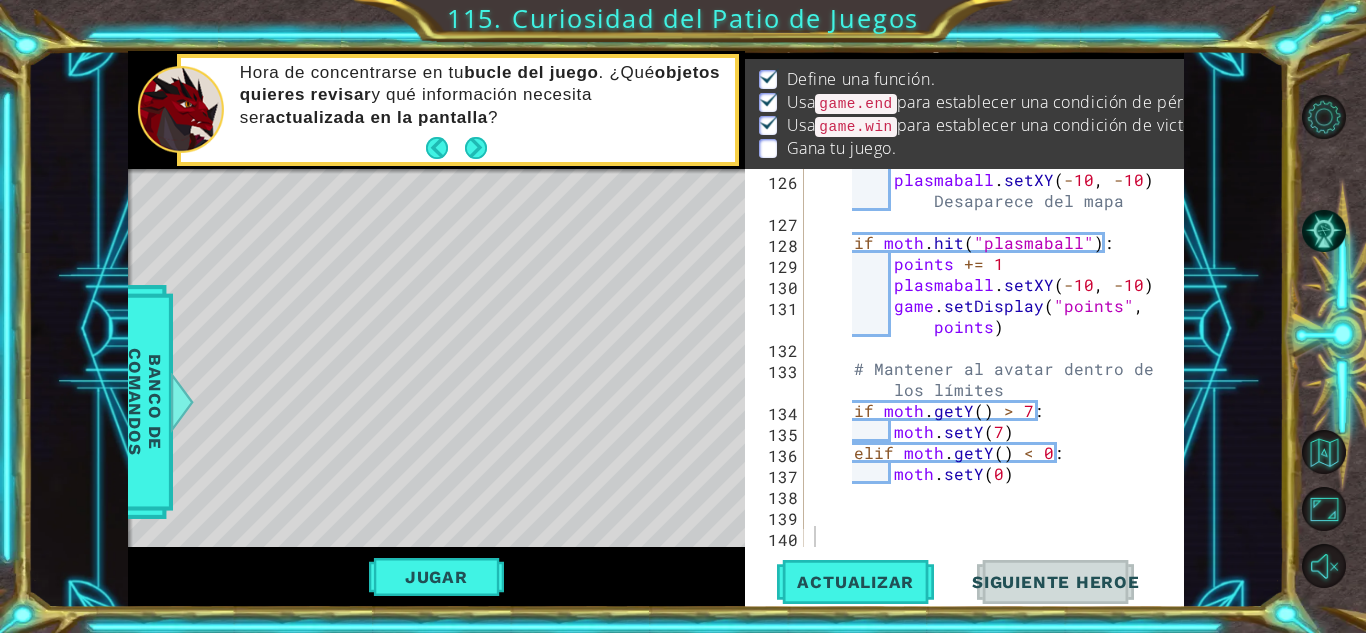 click on "Jugar" at bounding box center [436, 577] 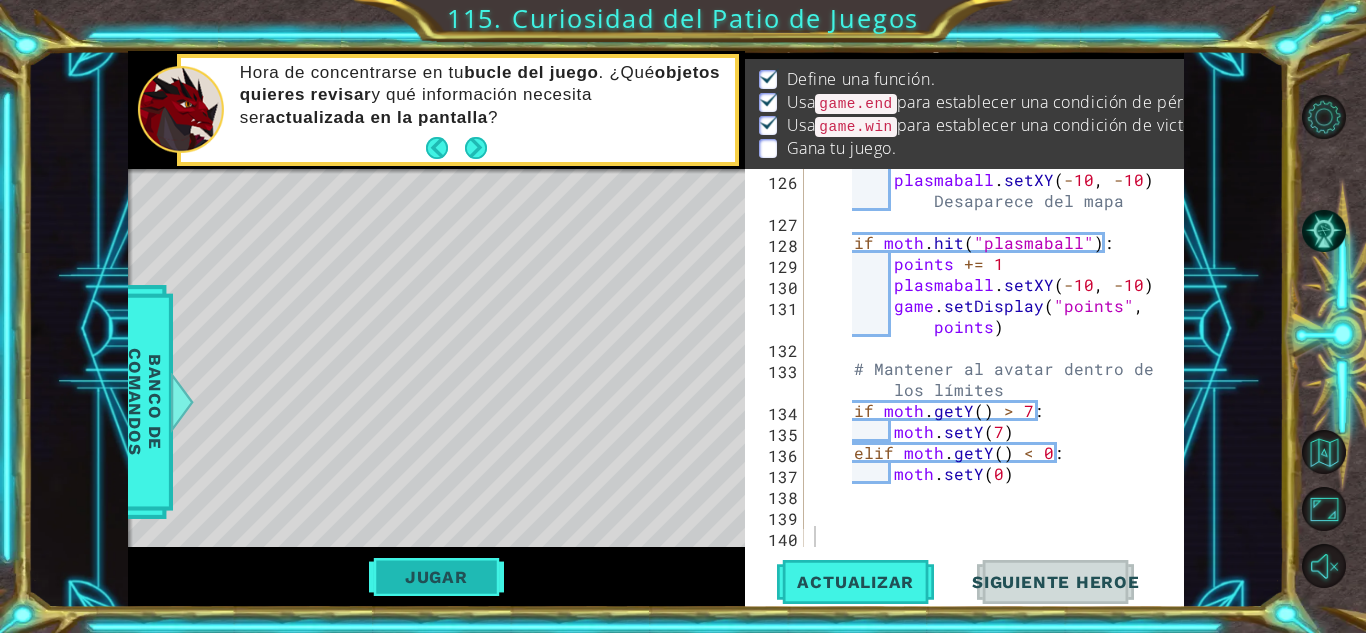 click on "Jugar" at bounding box center [436, 577] 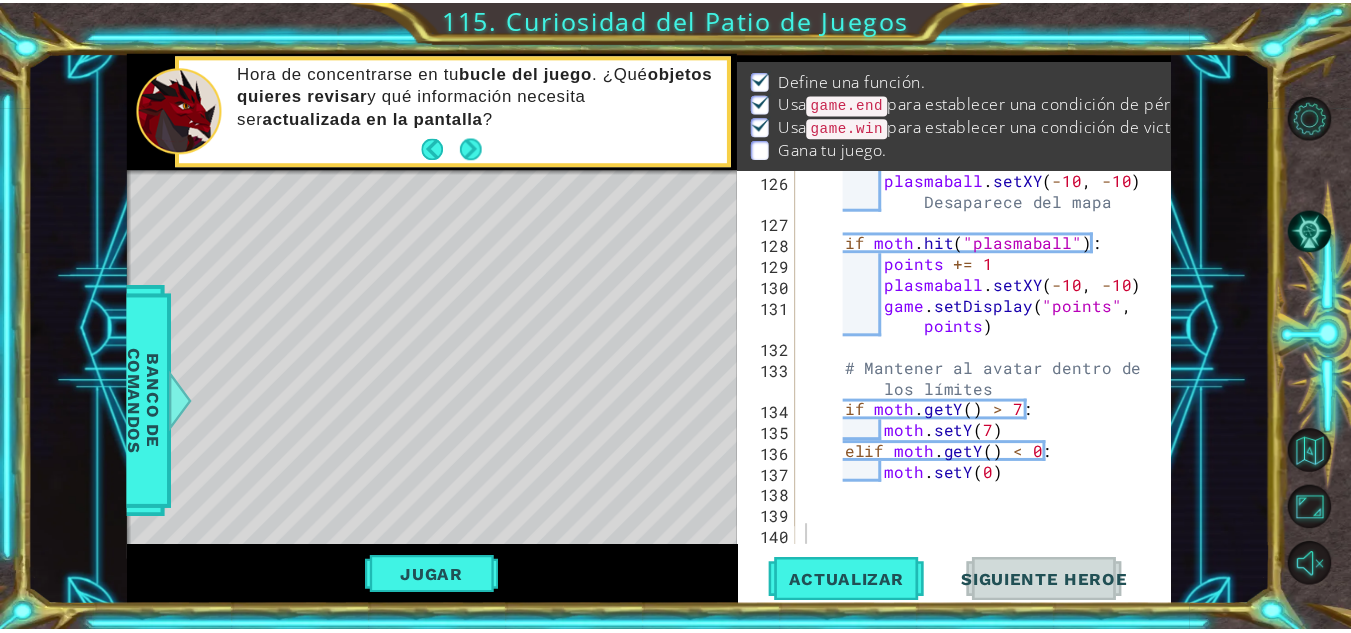scroll, scrollTop: 27, scrollLeft: 0, axis: vertical 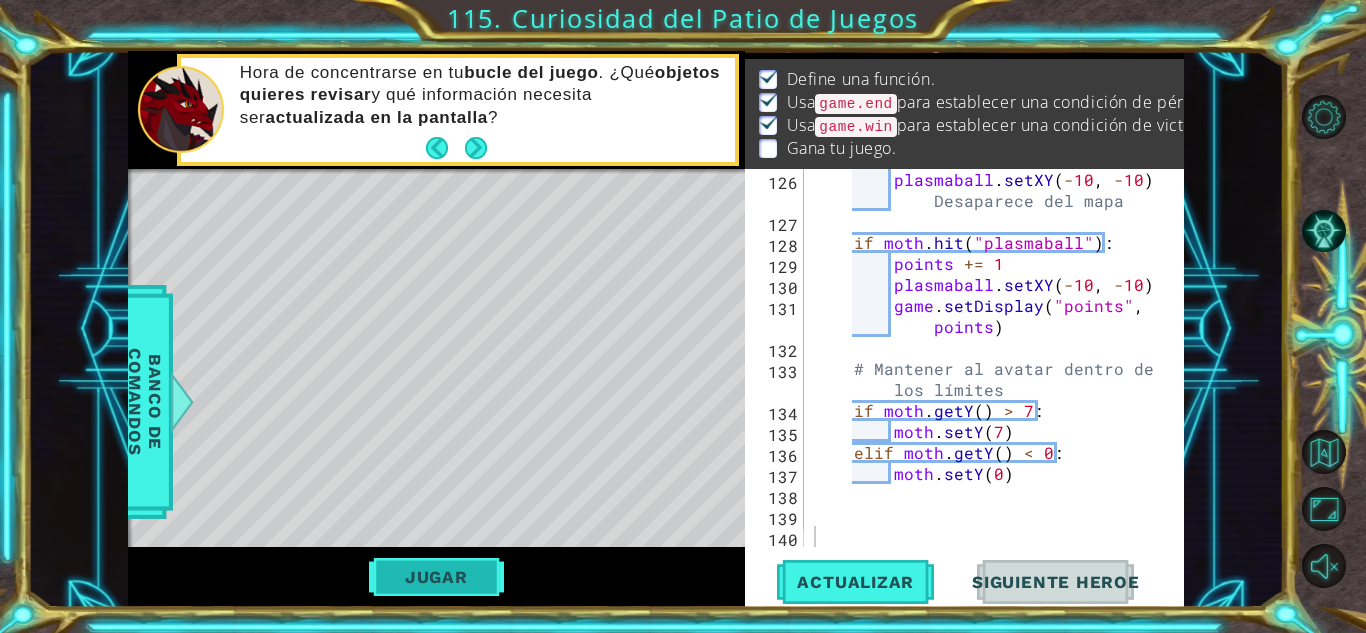 click on "Jugar" at bounding box center (436, 577) 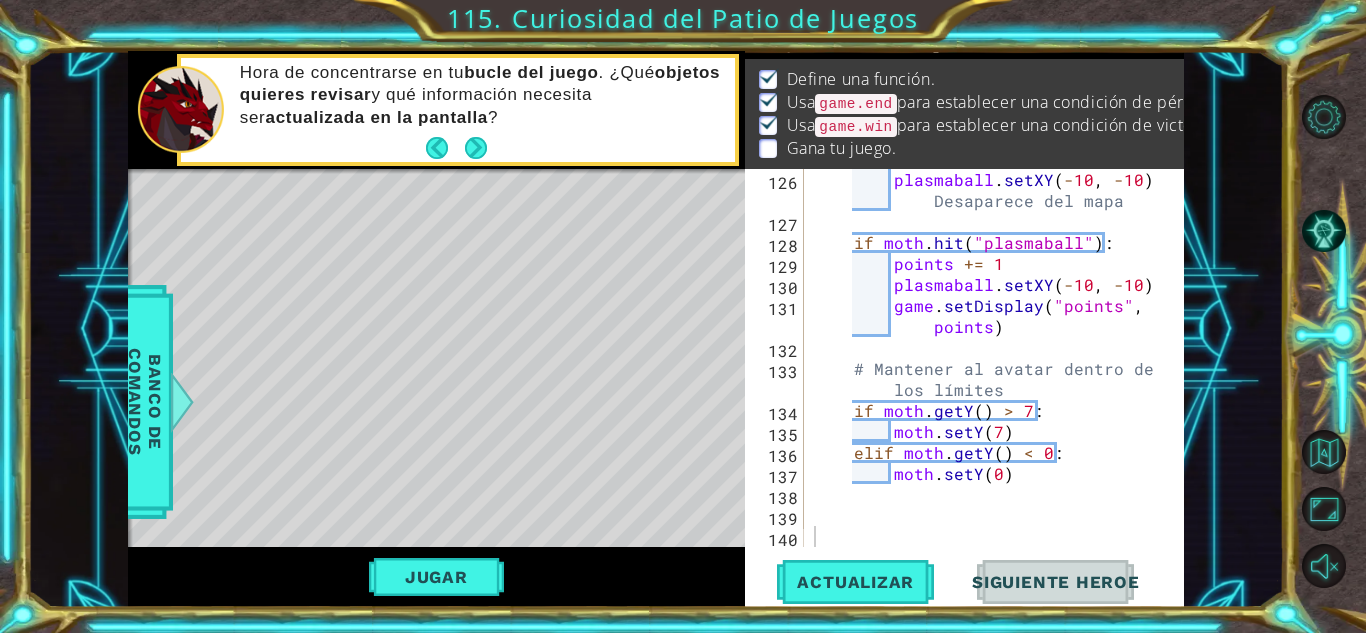 click on "Siguiente Heroe" at bounding box center [1056, 582] 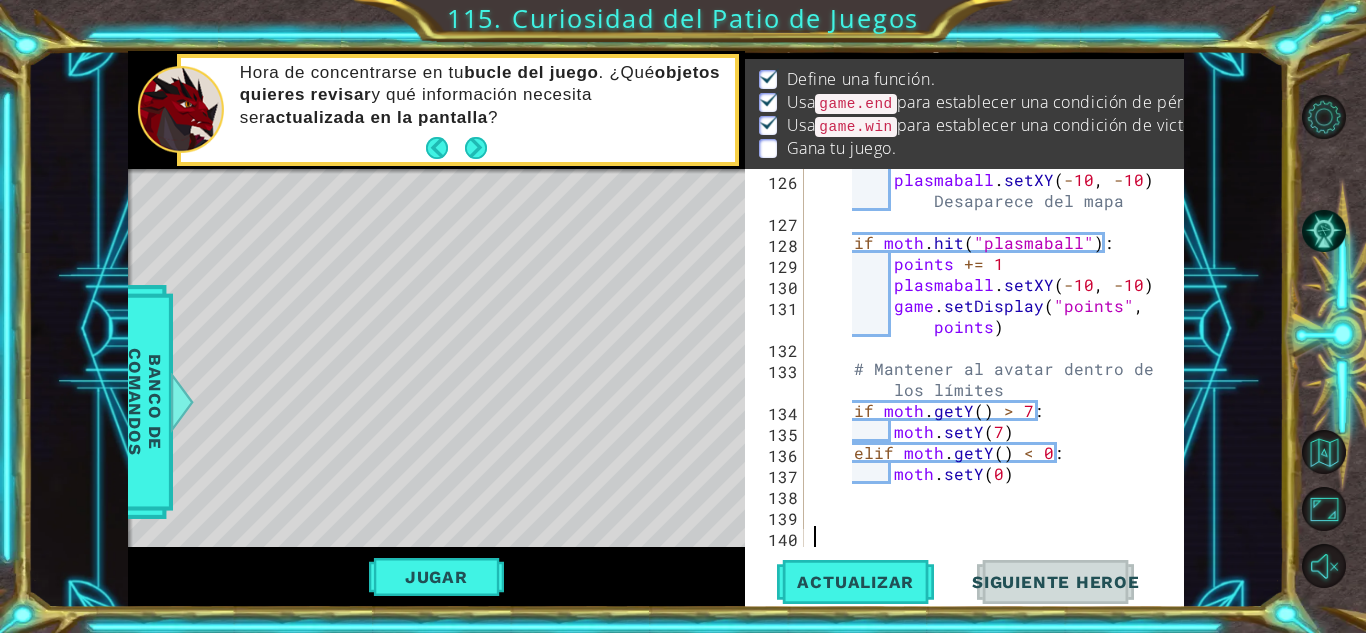 click on "Siguiente Heroe" at bounding box center [1056, 582] 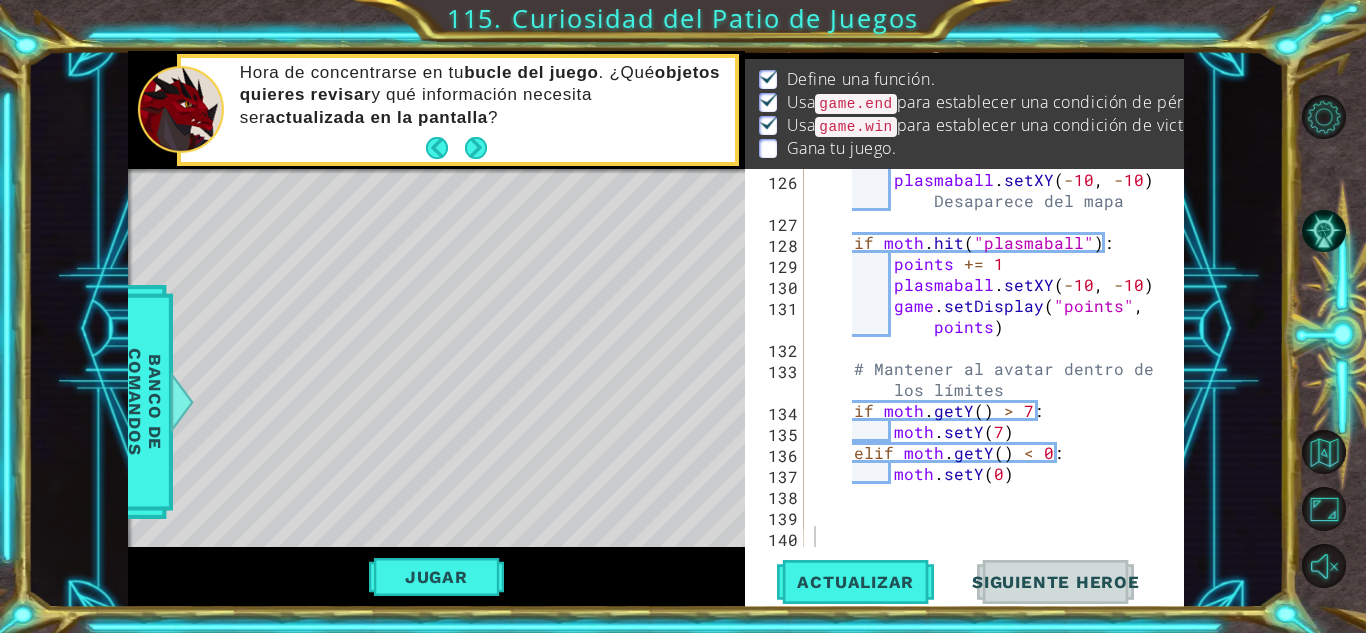 click on "Siguiente Heroe" at bounding box center [1056, 582] 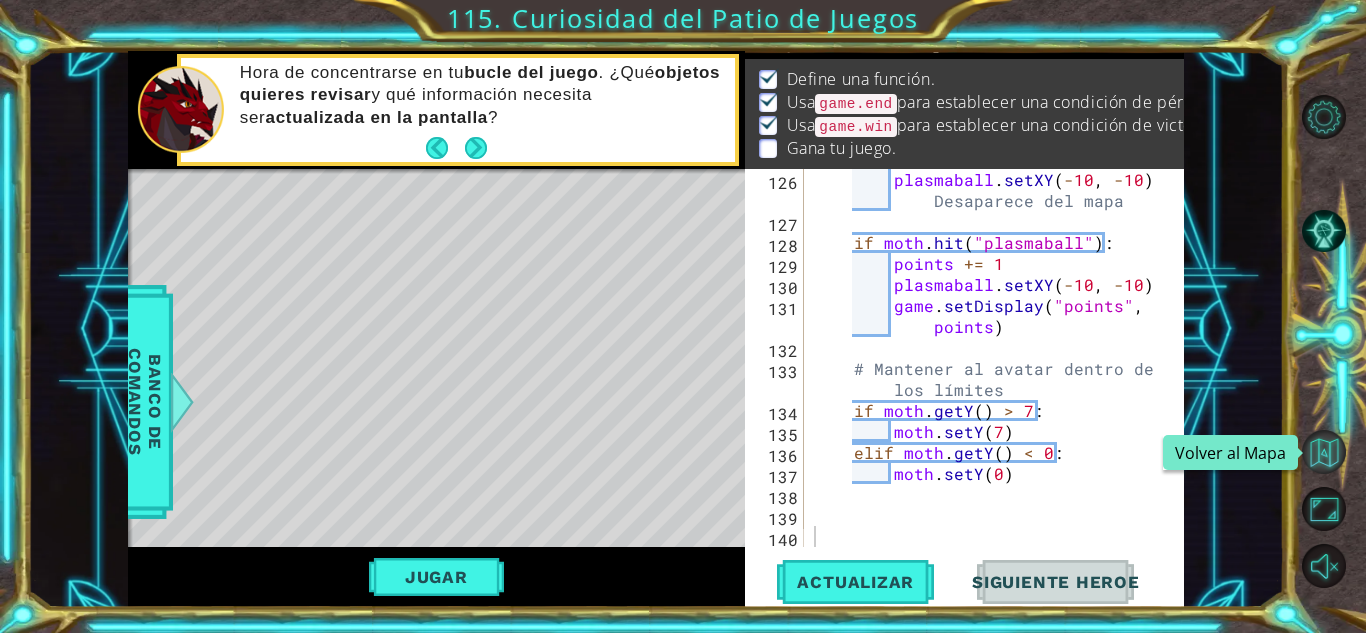 click at bounding box center (1324, 452) 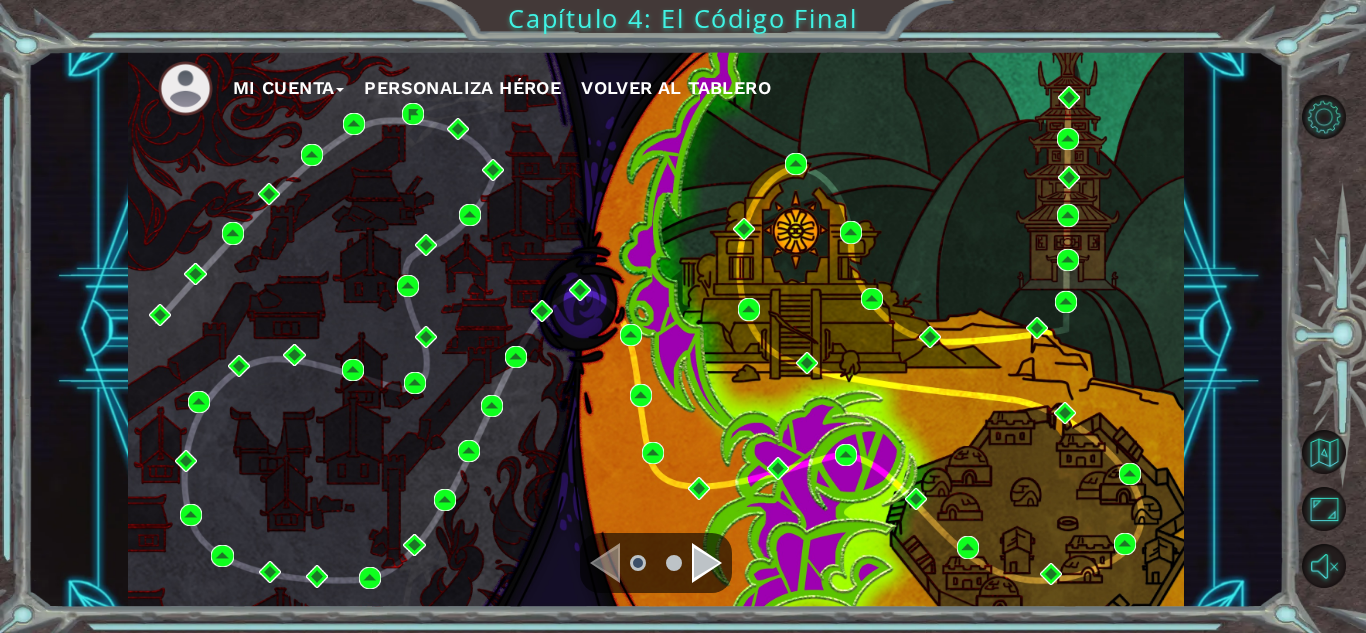 click at bounding box center [707, 563] 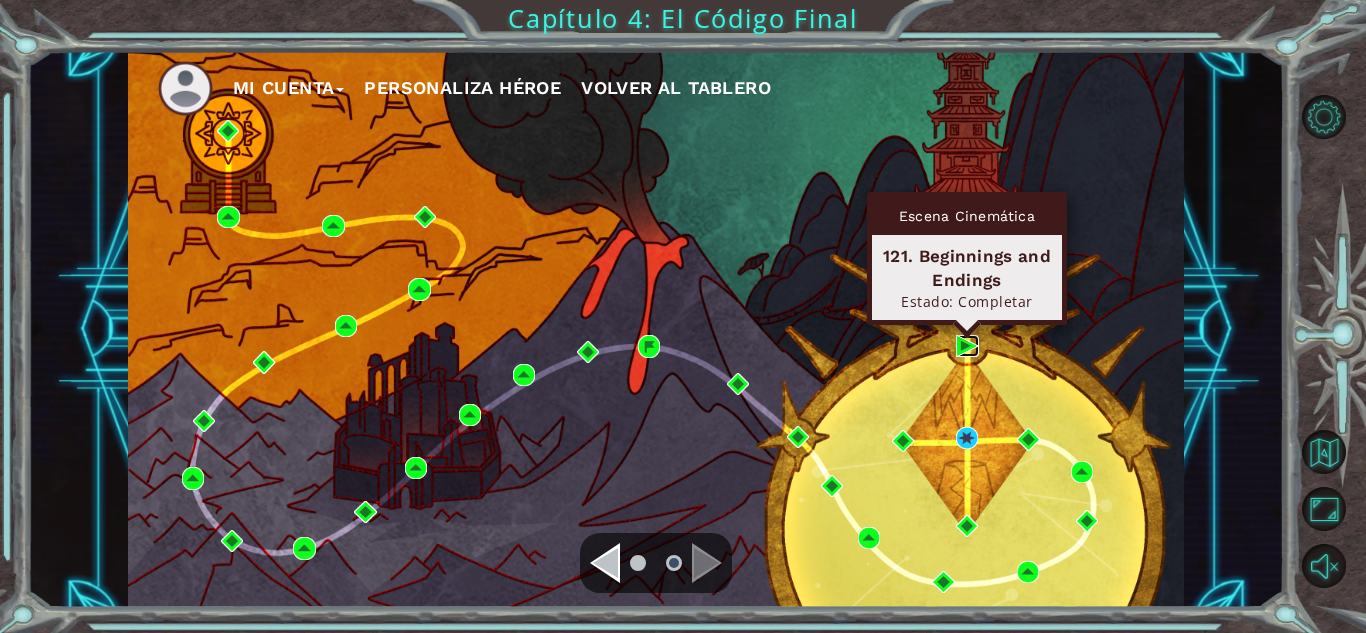 click at bounding box center [967, 346] 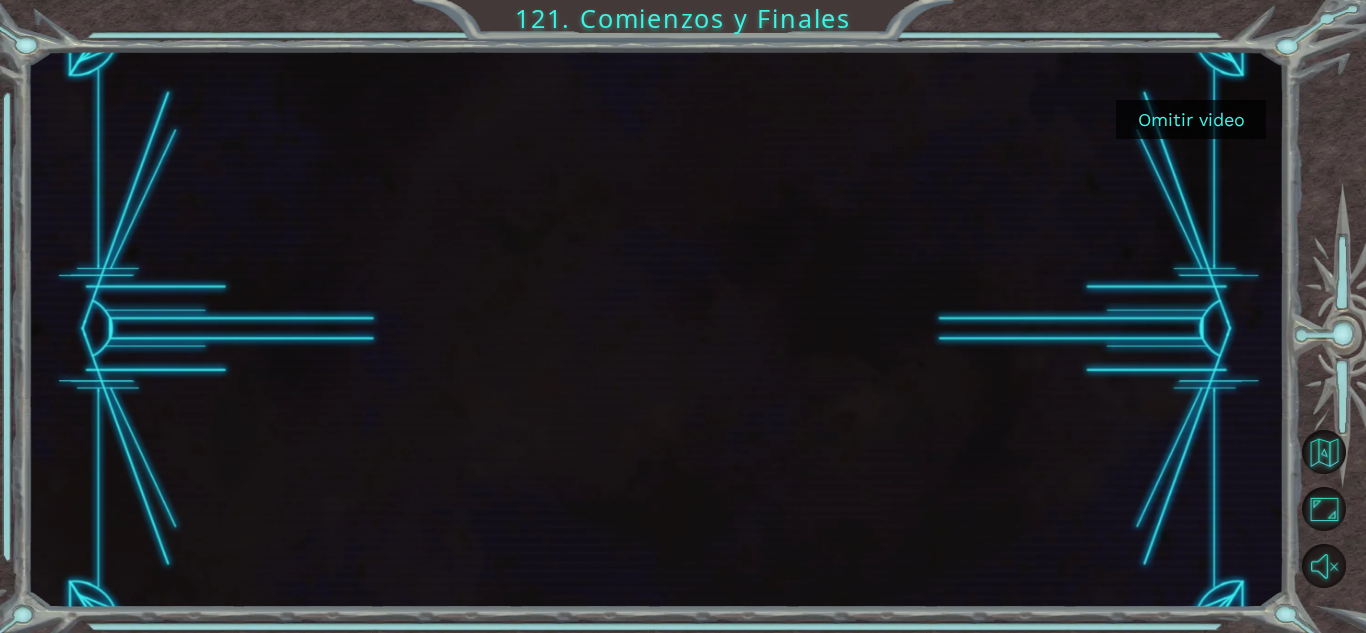 click on "Omitir video" at bounding box center [1191, 119] 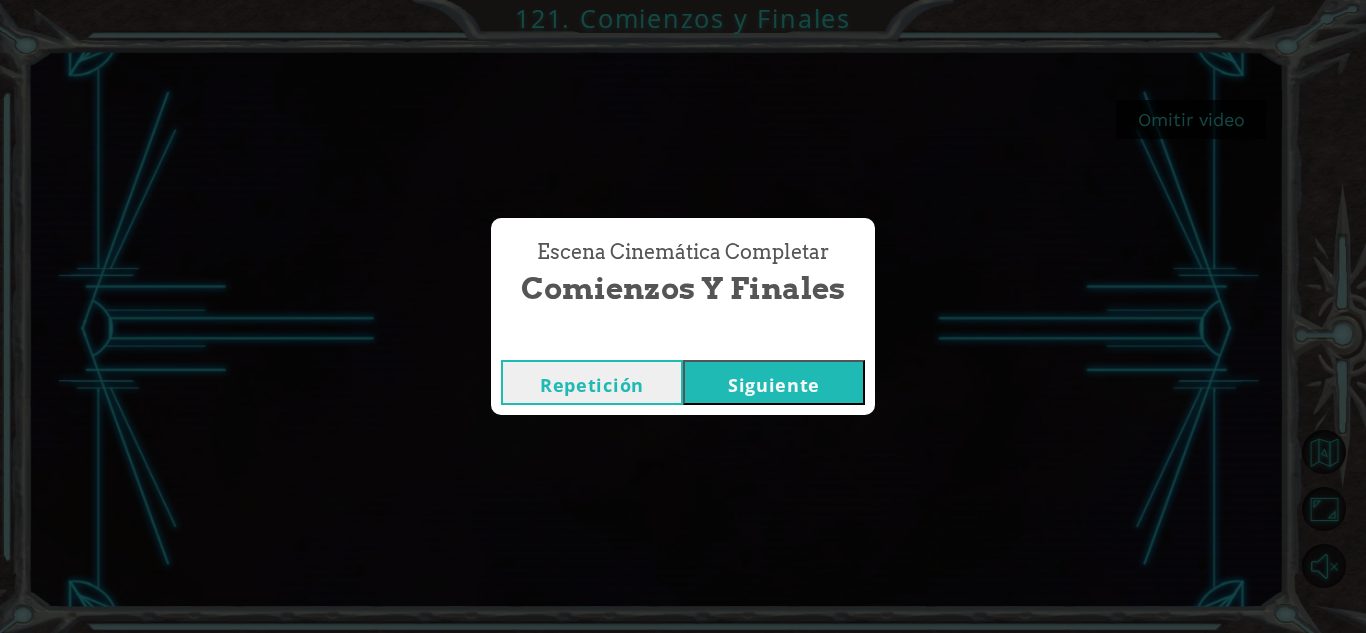 click on "Siguiente" at bounding box center (774, 382) 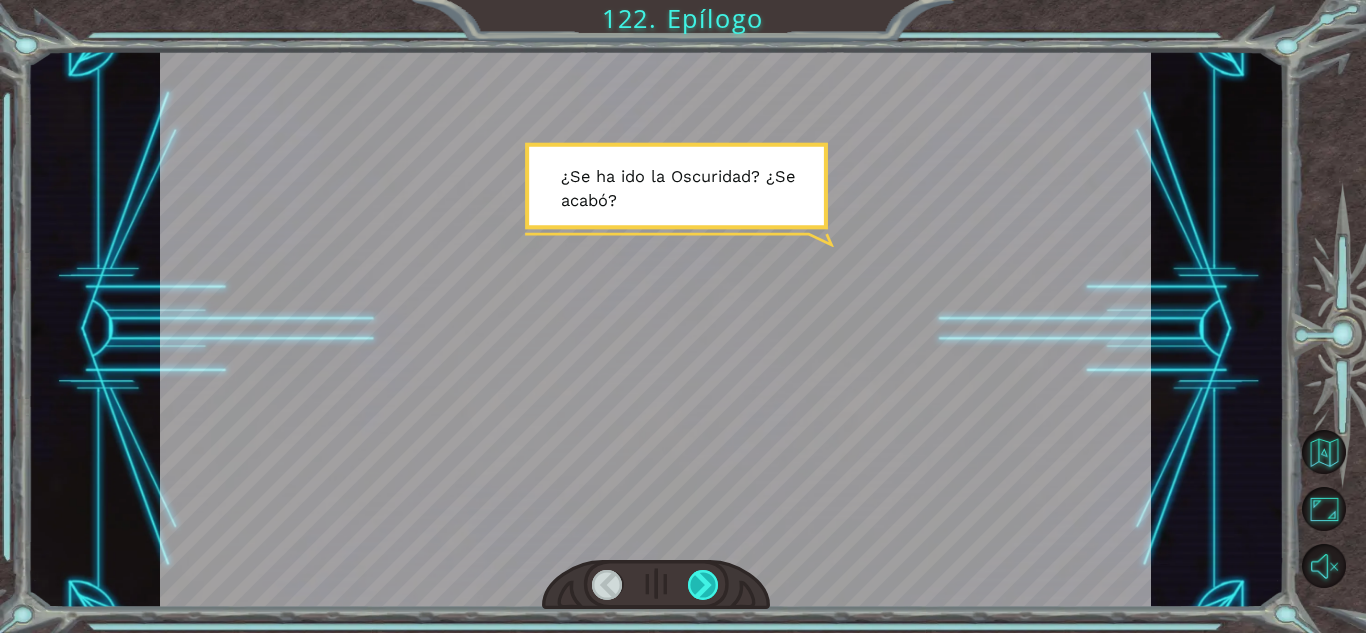 click at bounding box center [703, 585] 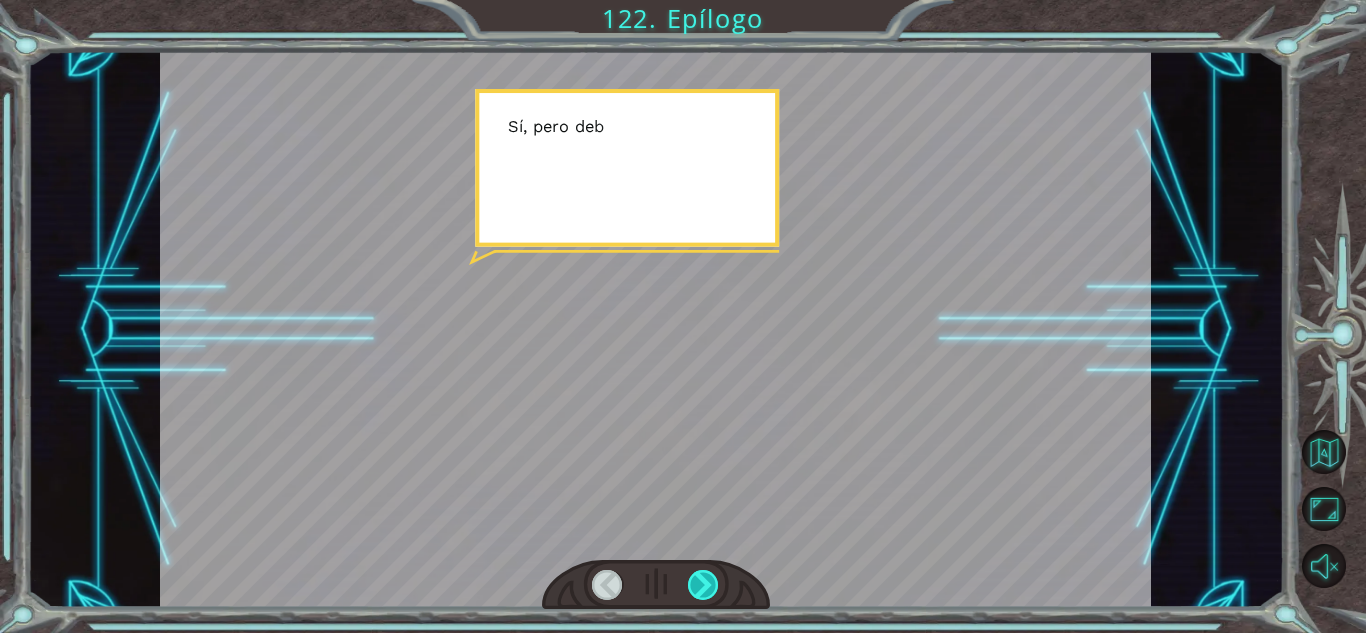 click at bounding box center (703, 585) 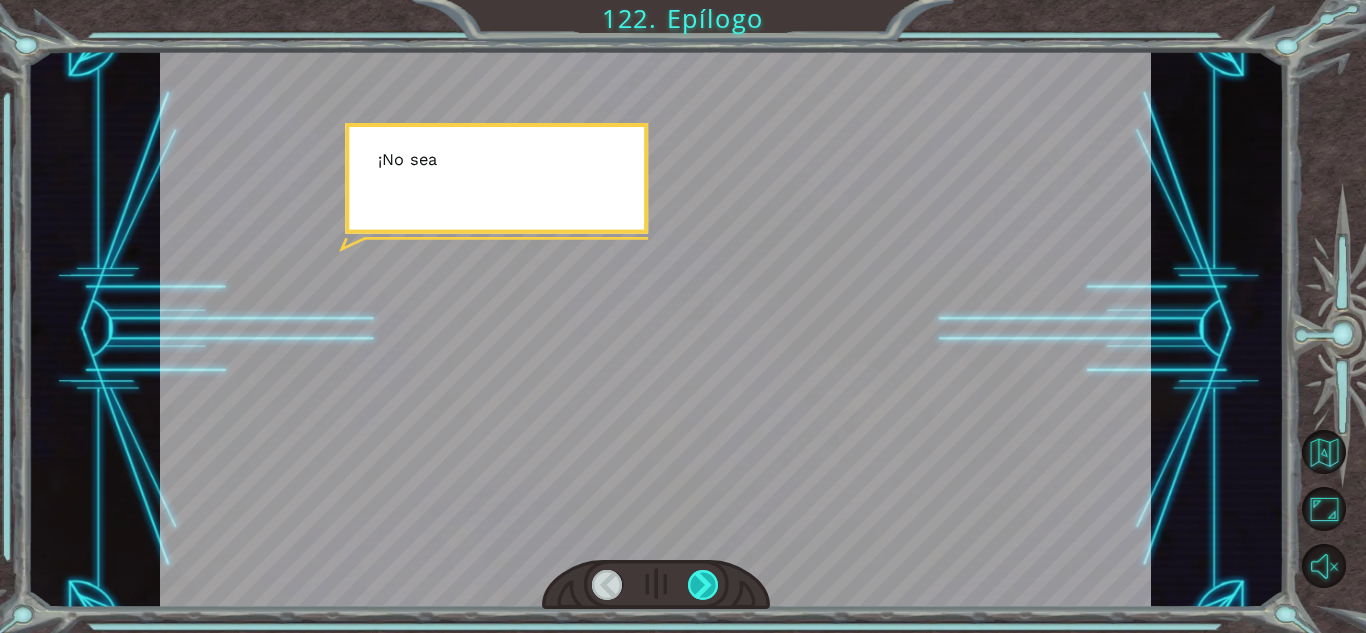 click at bounding box center [703, 585] 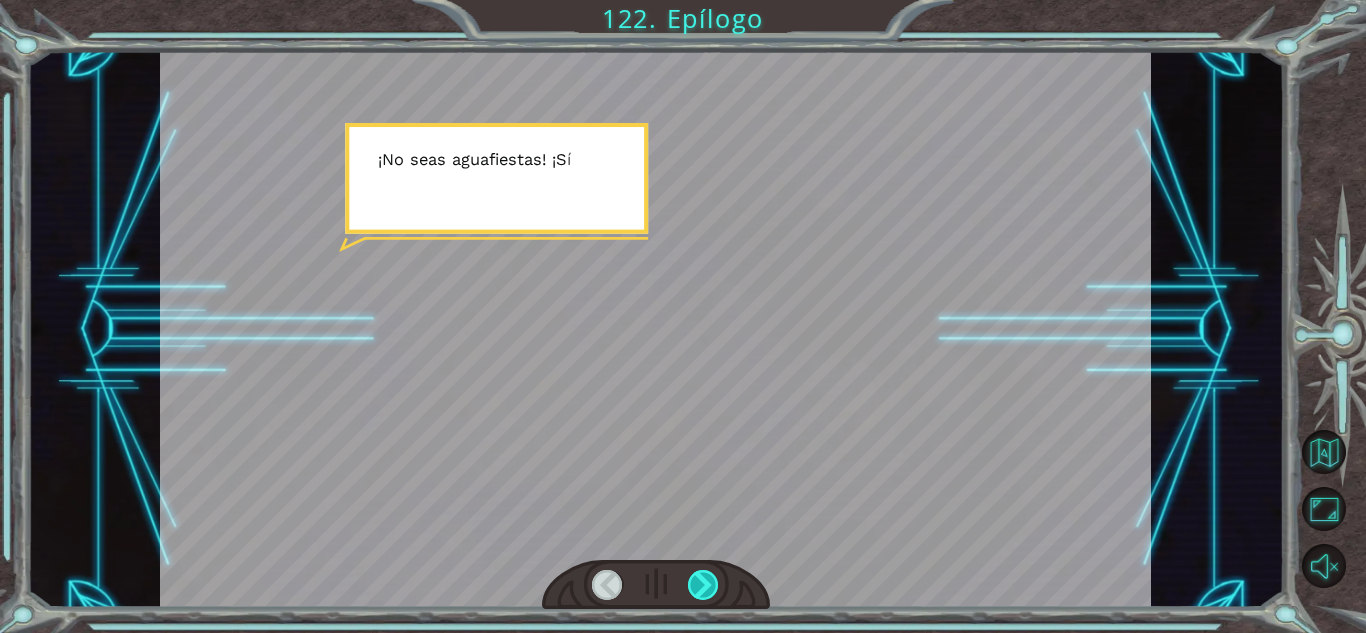 click at bounding box center (703, 585) 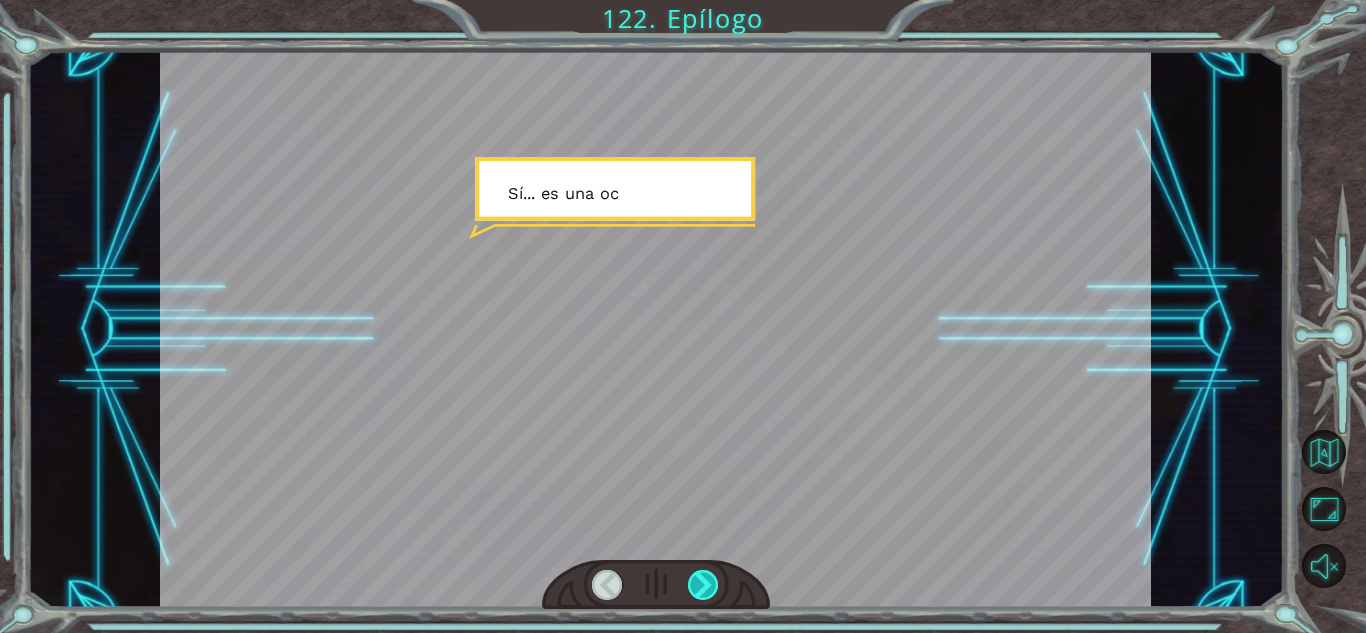 click at bounding box center [703, 585] 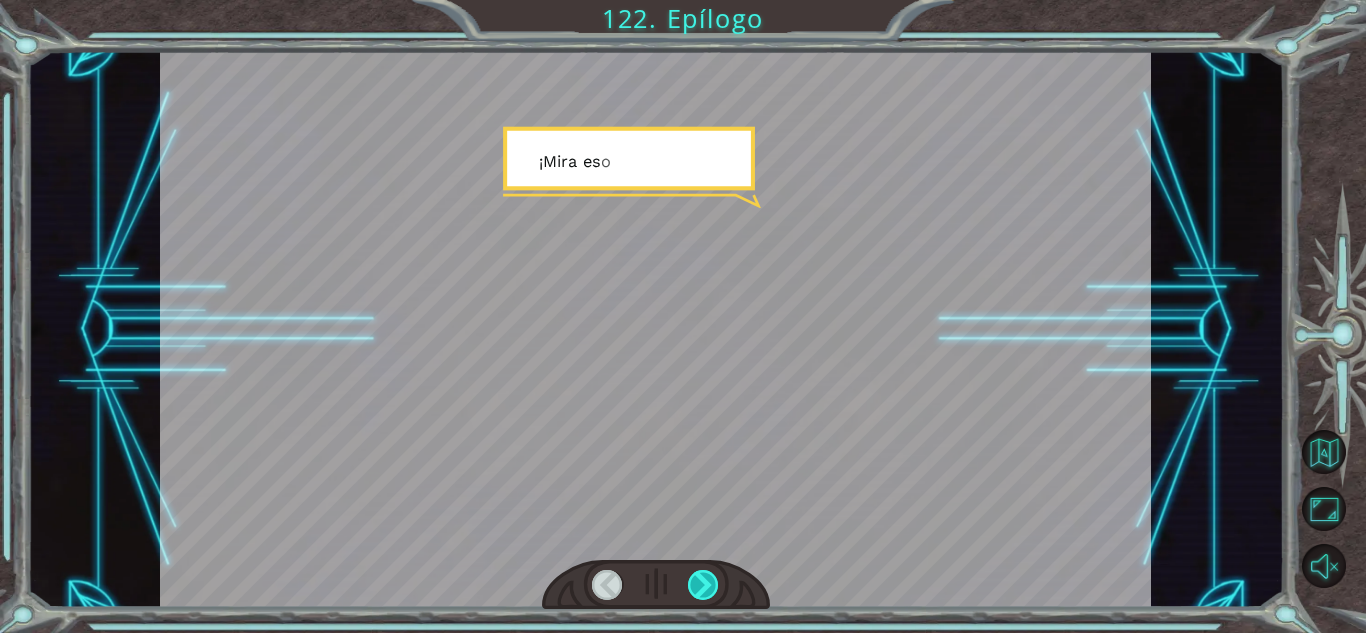 click at bounding box center [703, 585] 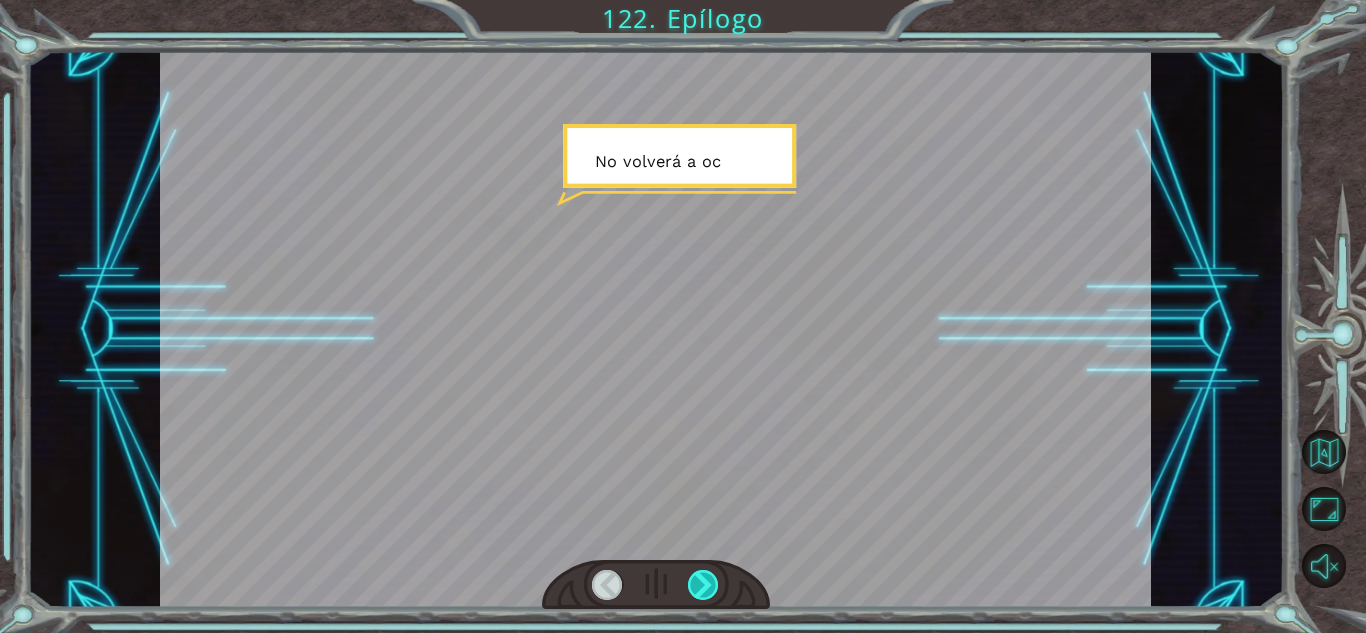 click at bounding box center (703, 585) 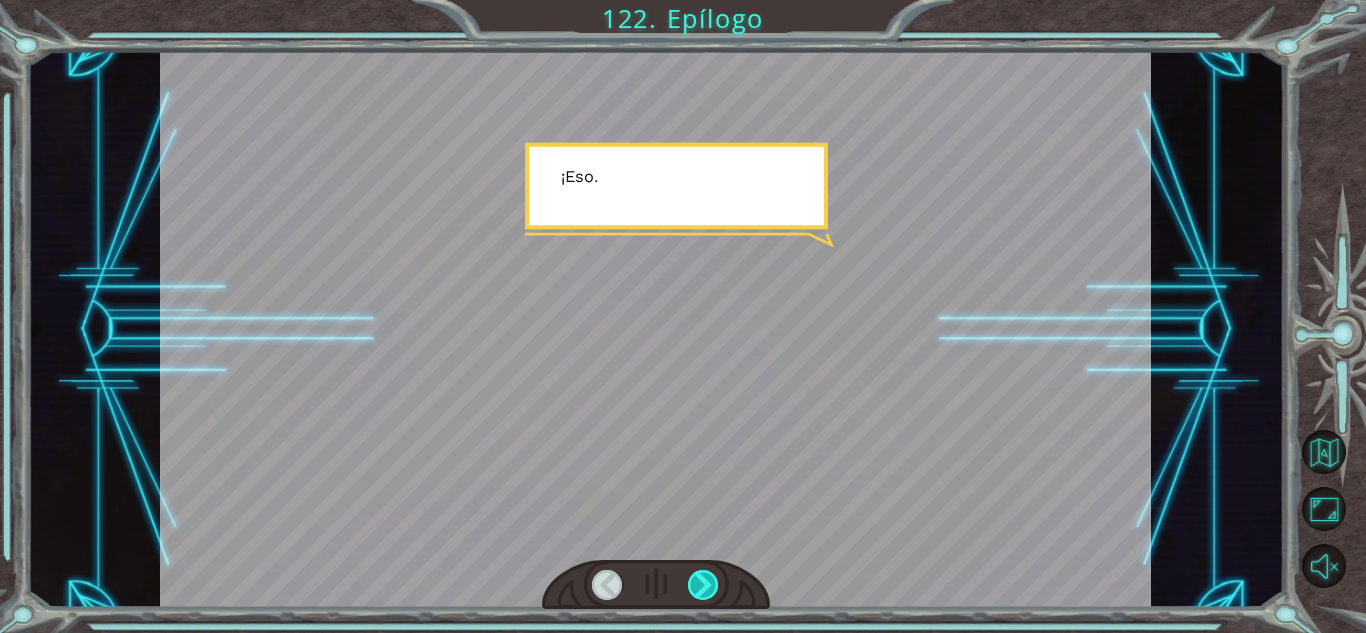 click at bounding box center (703, 585) 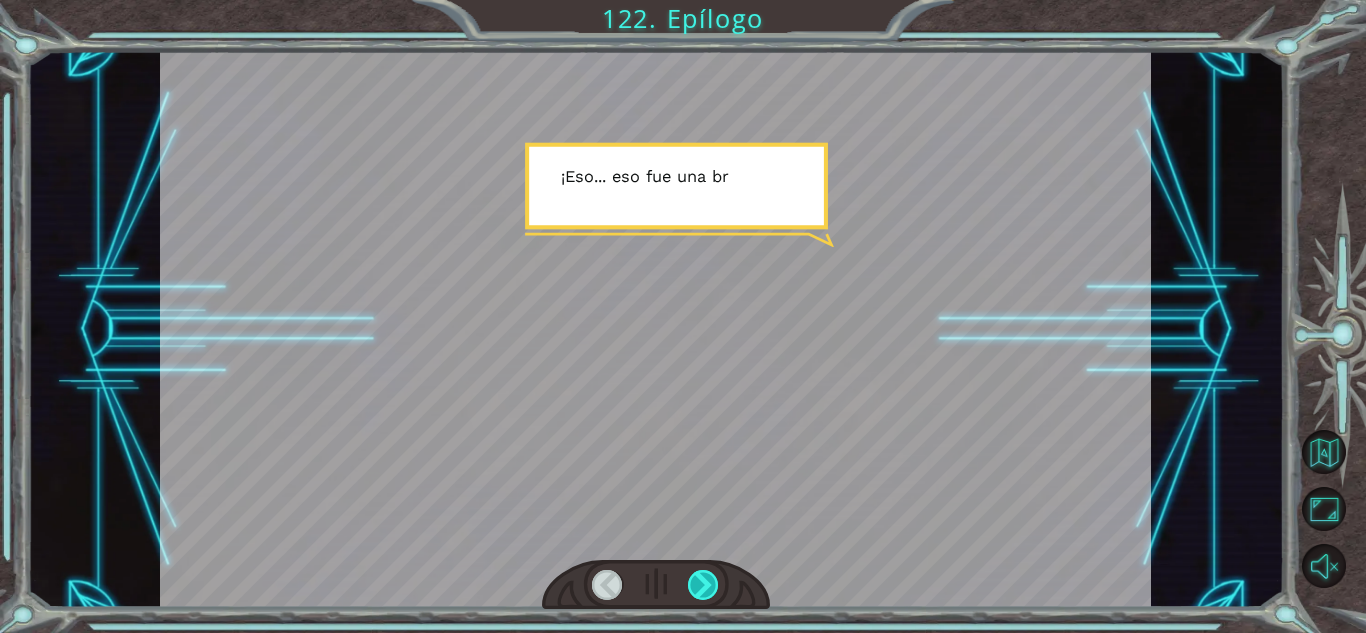 click at bounding box center [703, 585] 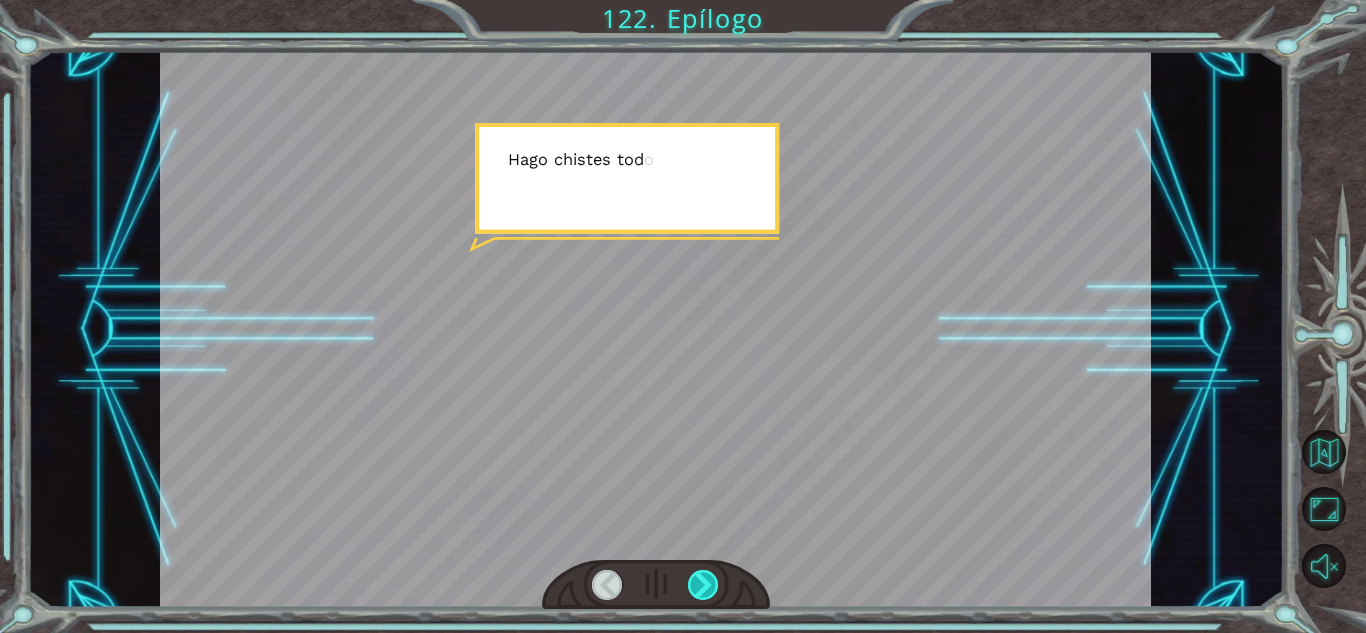 click at bounding box center (703, 585) 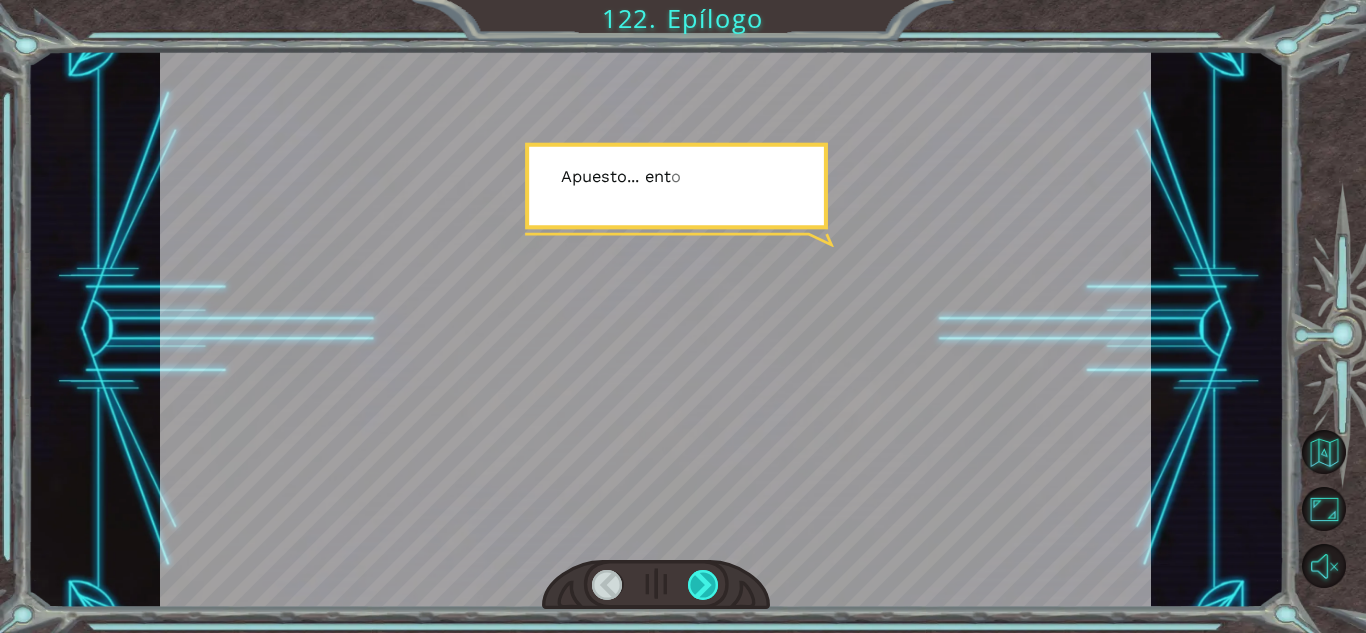 click at bounding box center (703, 585) 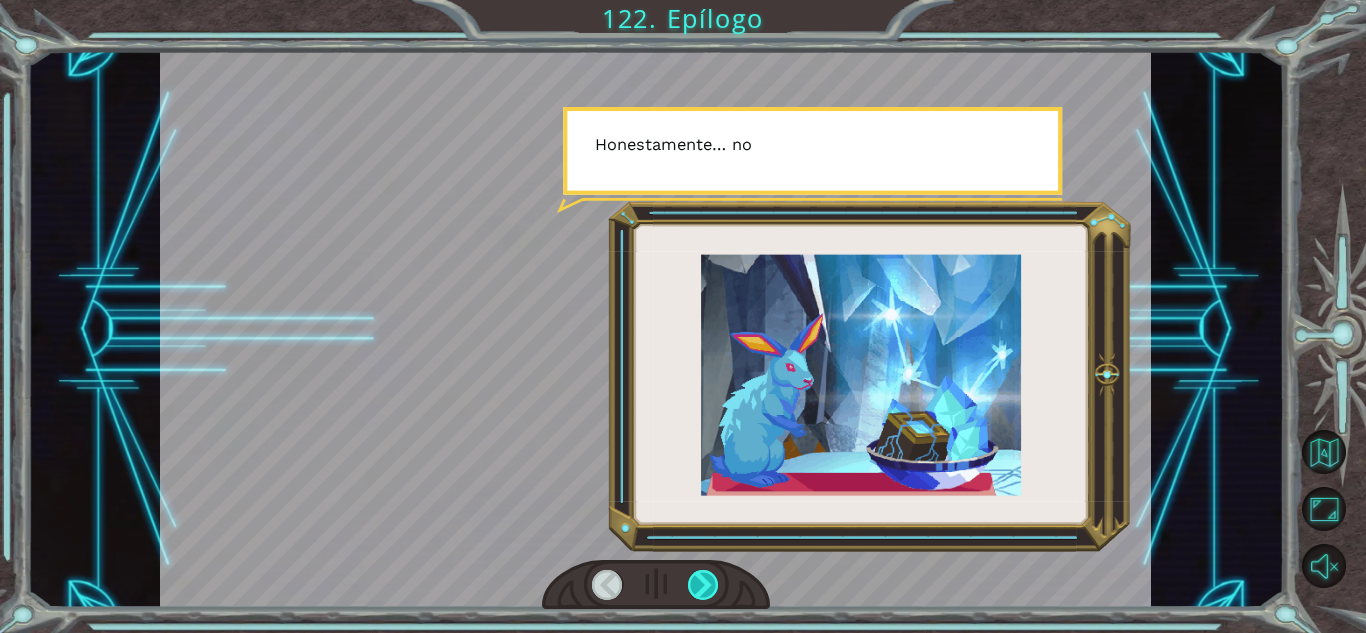 click at bounding box center (703, 585) 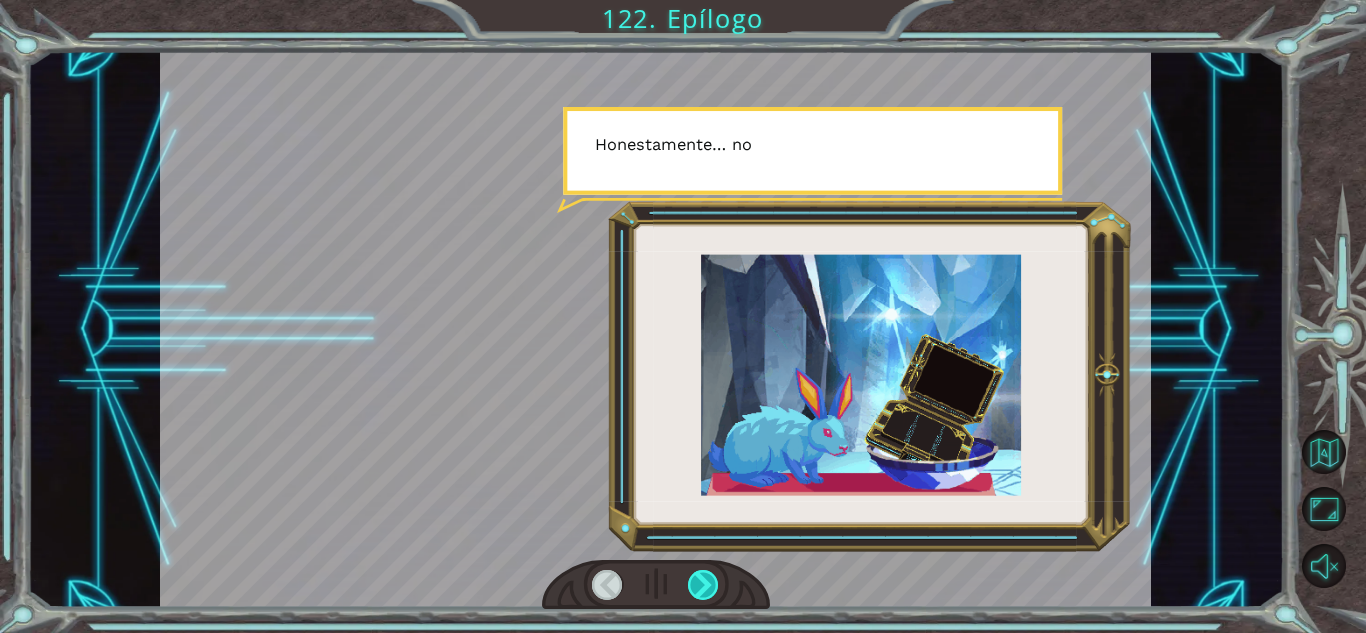 click at bounding box center (703, 585) 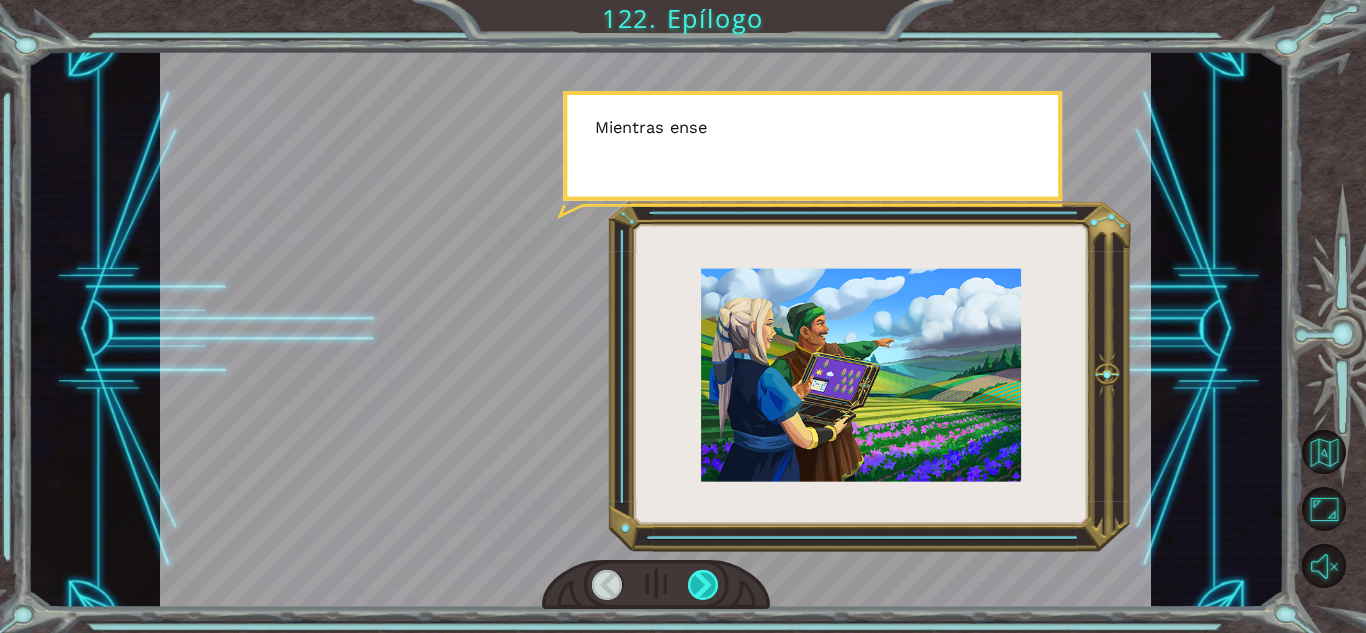 click at bounding box center (703, 585) 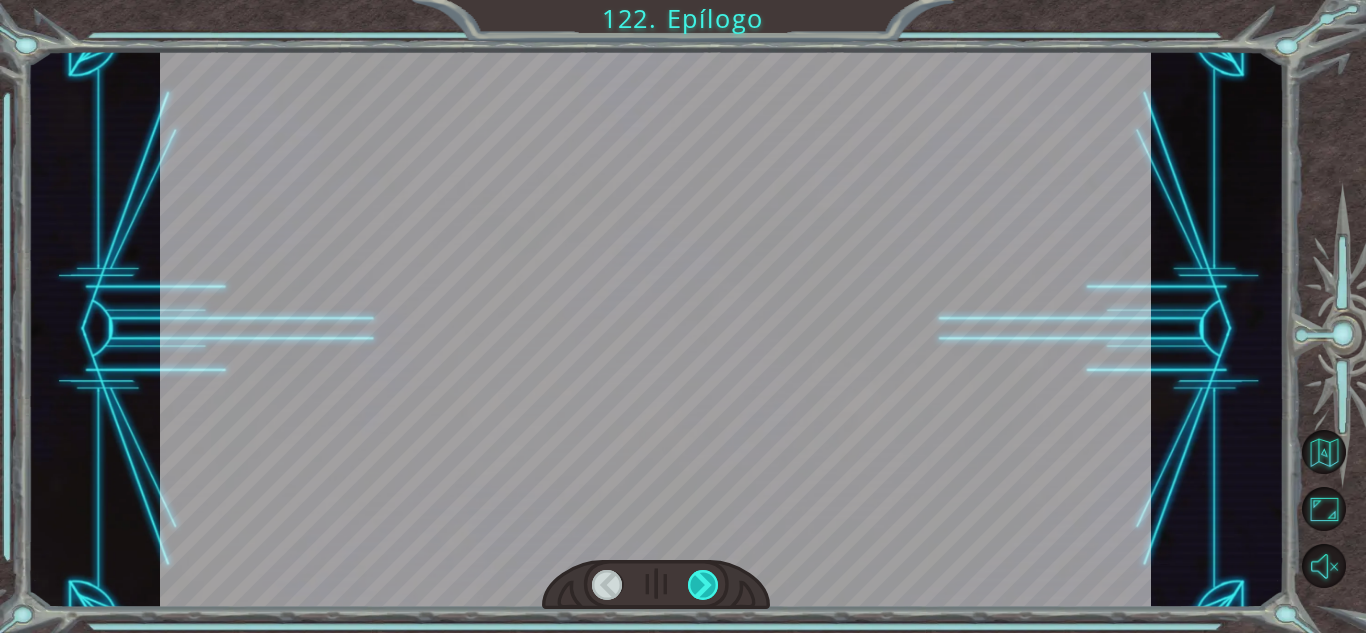 click at bounding box center [703, 585] 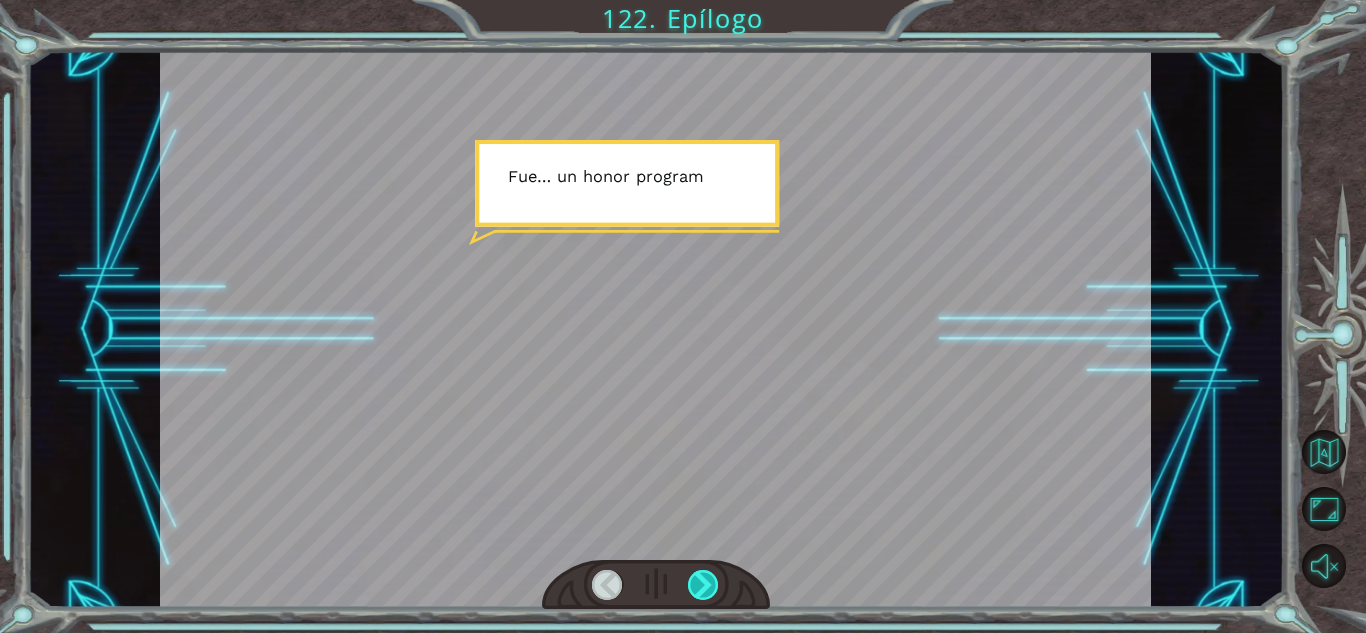 click at bounding box center (703, 585) 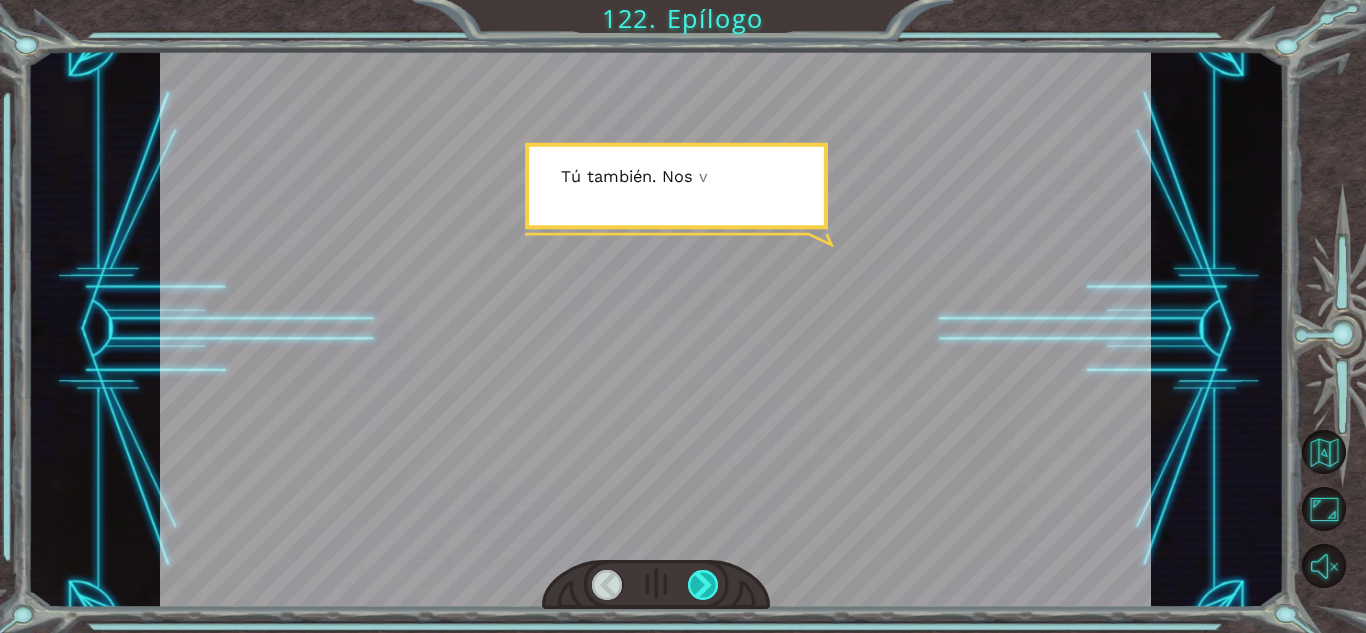 click at bounding box center [703, 585] 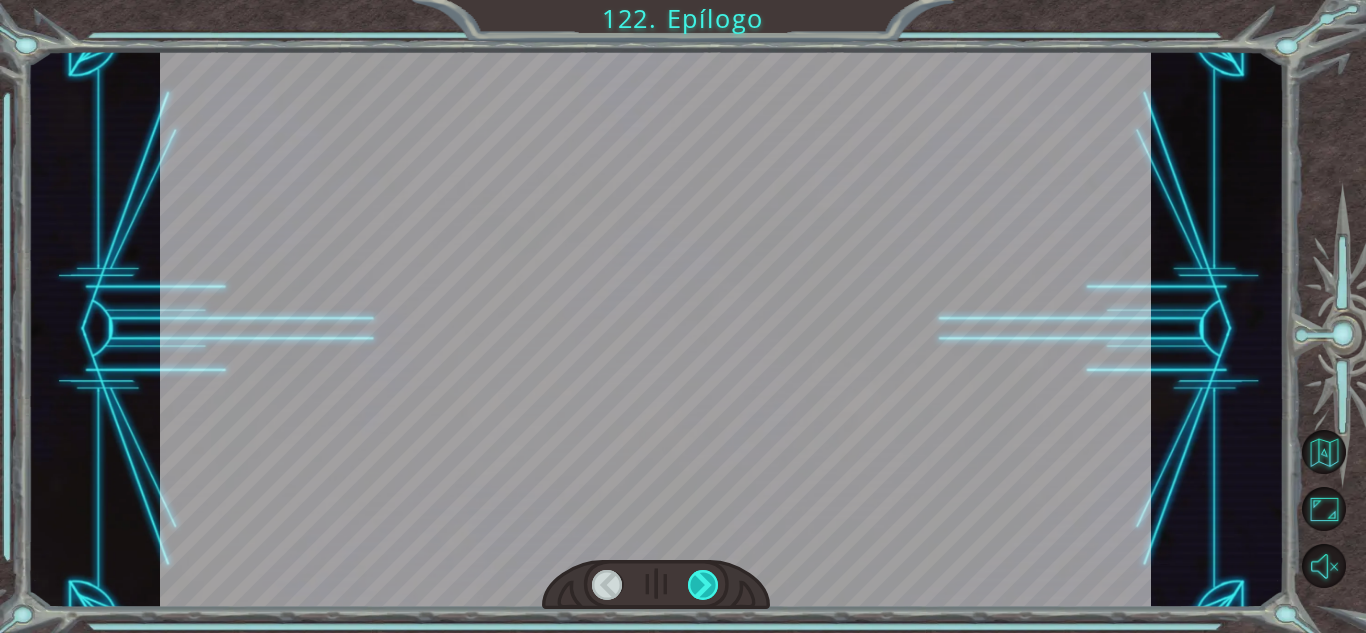 click at bounding box center (703, 585) 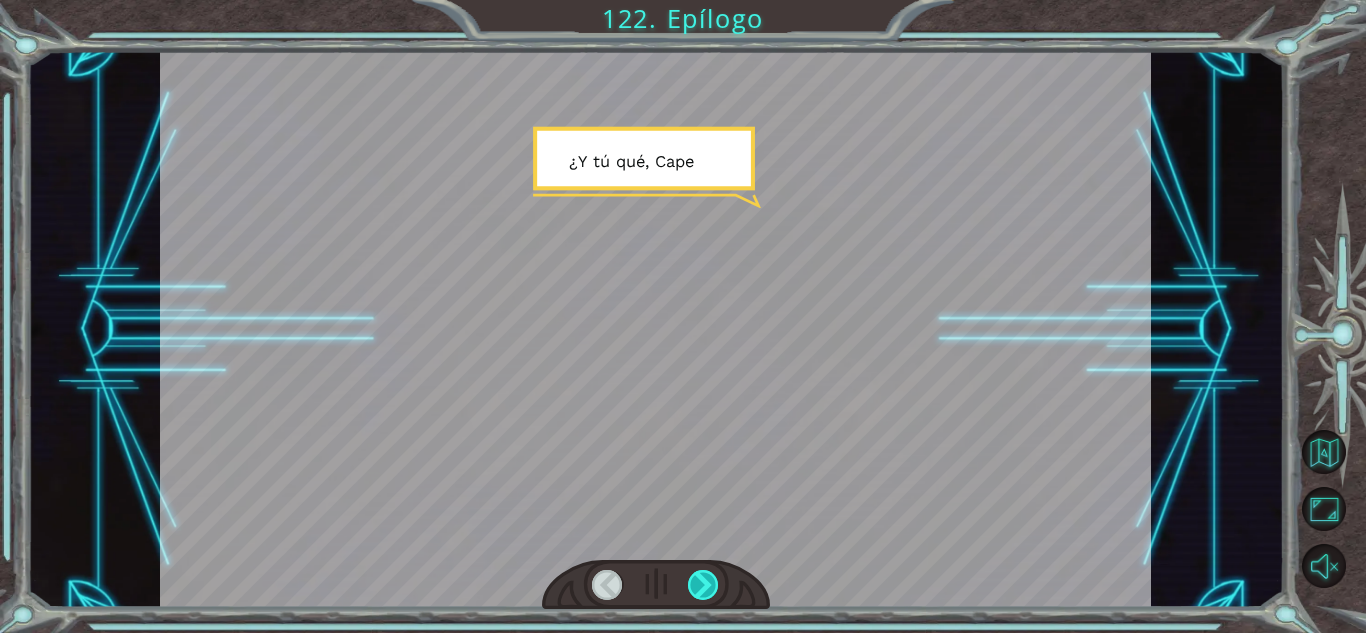 click at bounding box center (703, 585) 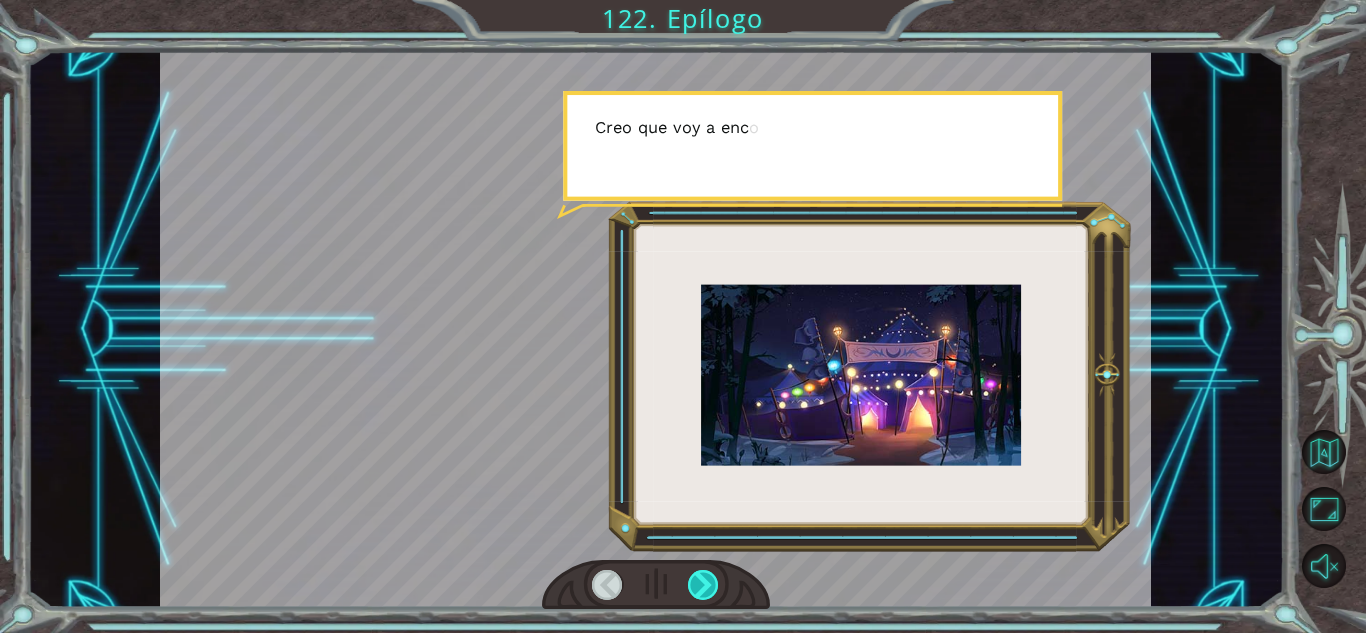 click at bounding box center (703, 585) 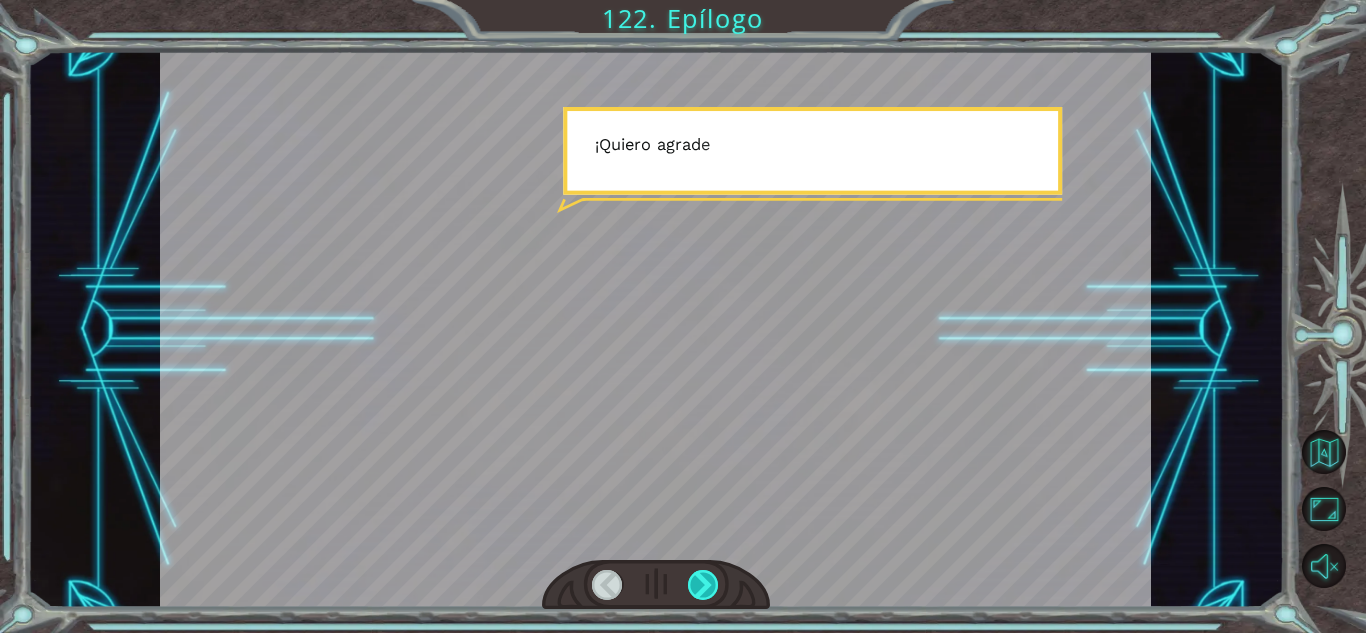 click at bounding box center (703, 585) 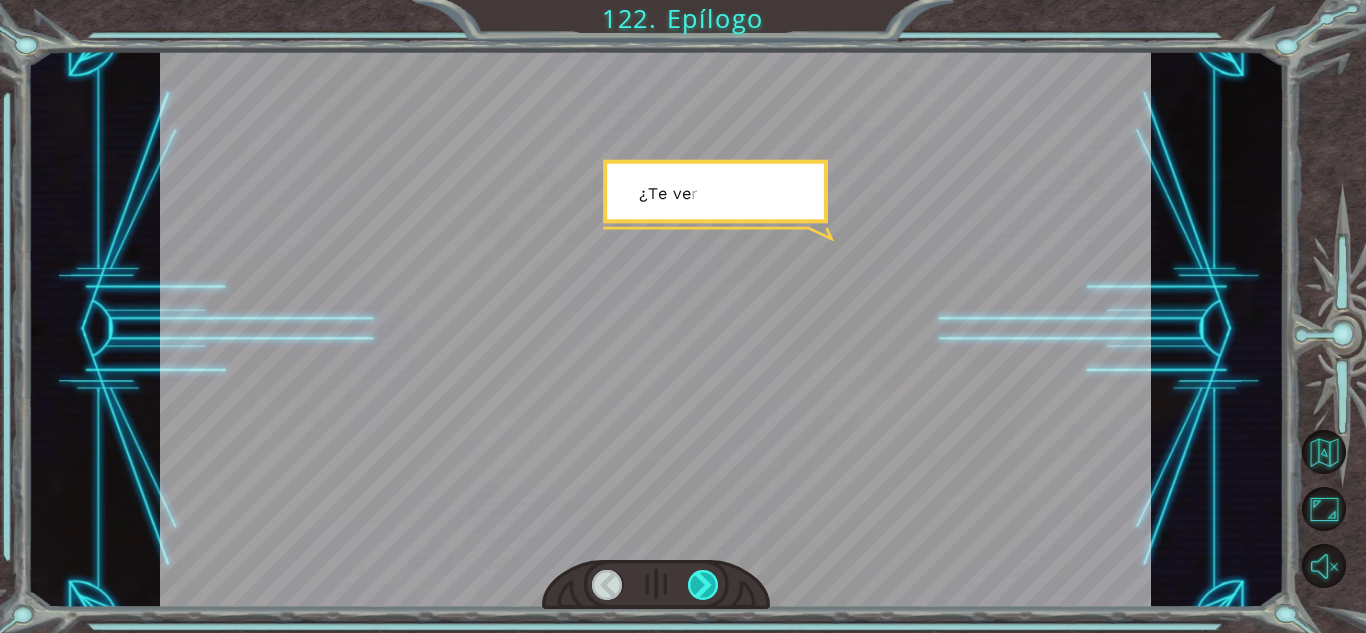 click at bounding box center (703, 585) 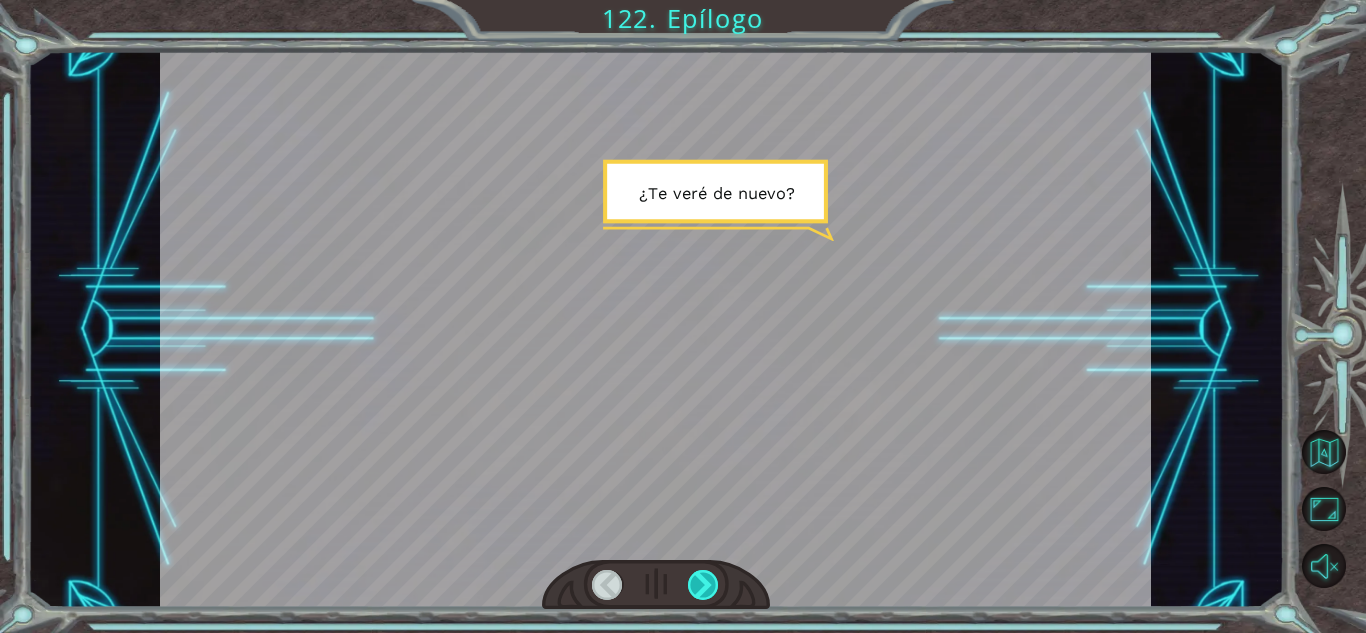 click at bounding box center [703, 585] 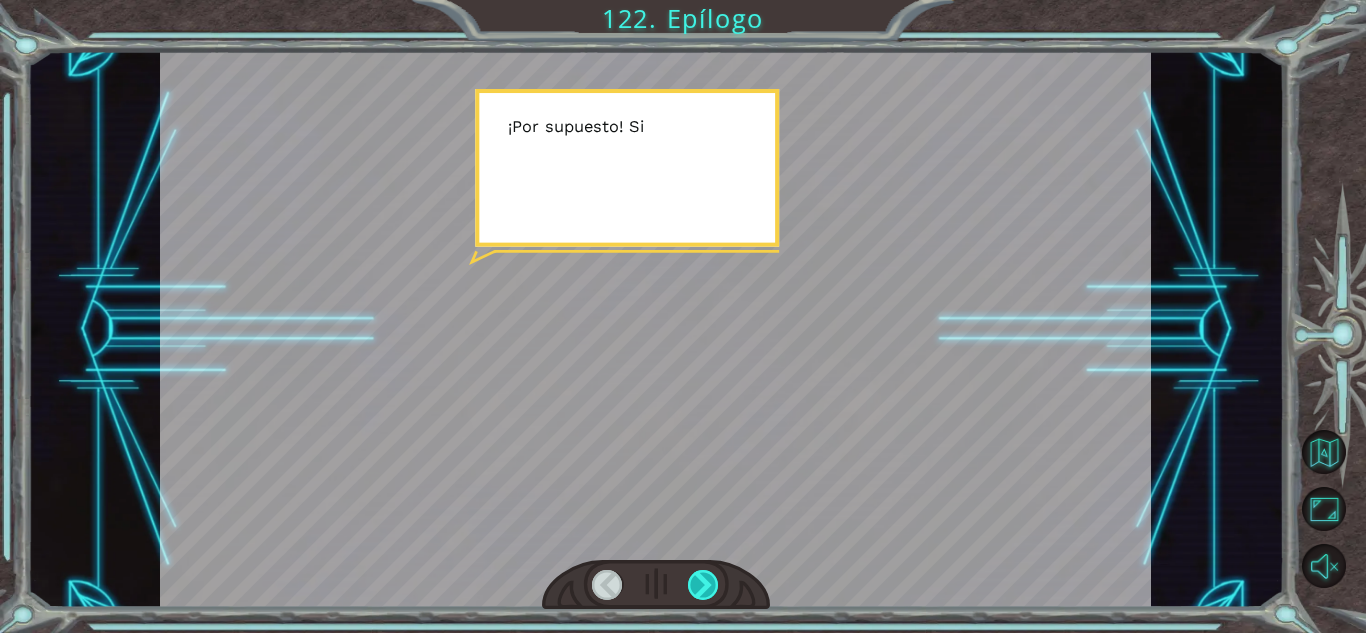 click at bounding box center [703, 585] 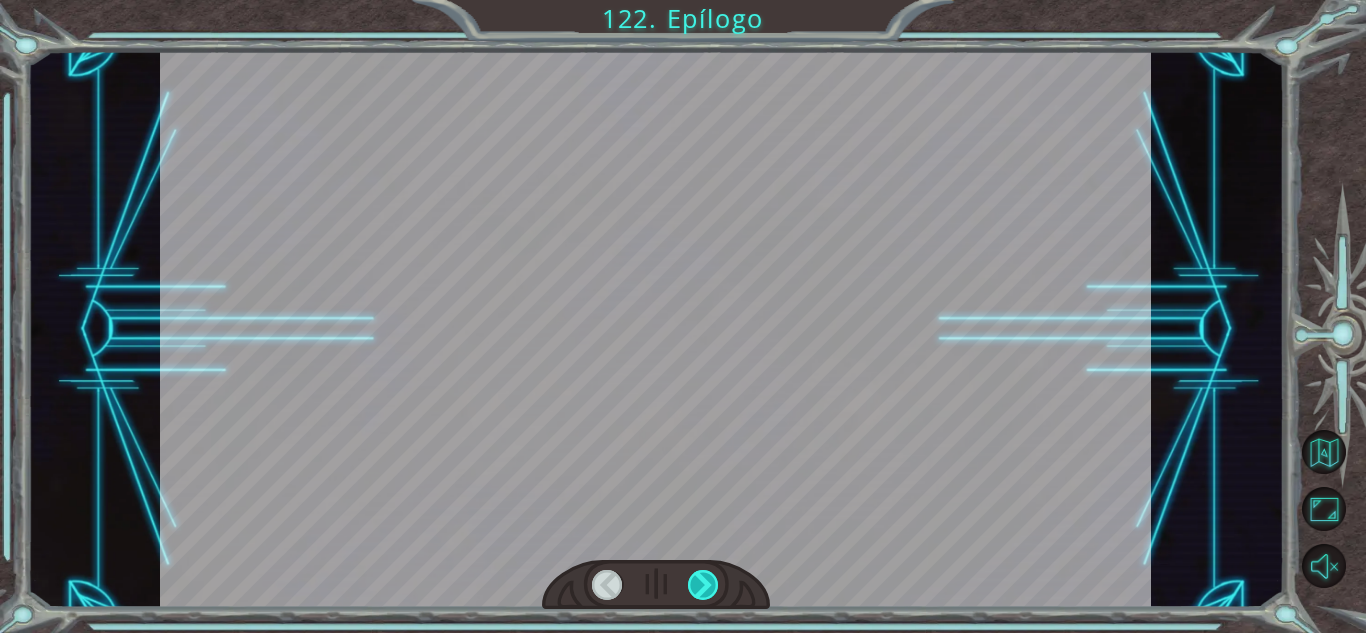 click at bounding box center (703, 585) 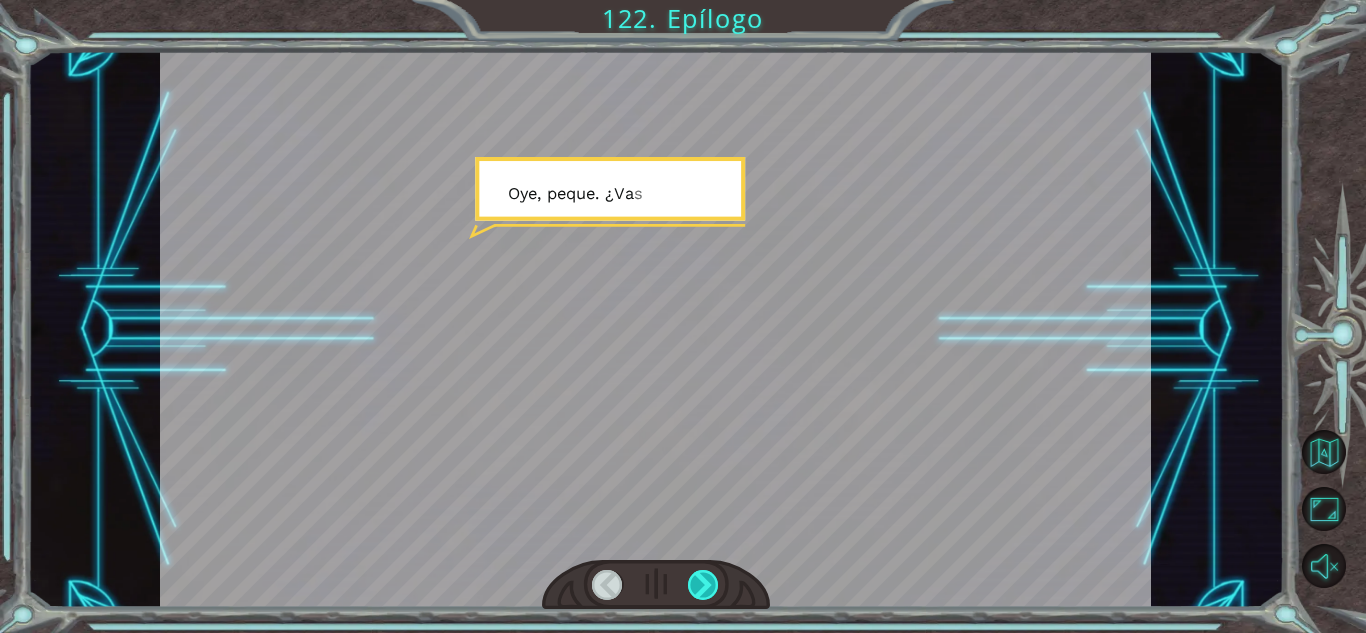click at bounding box center [703, 585] 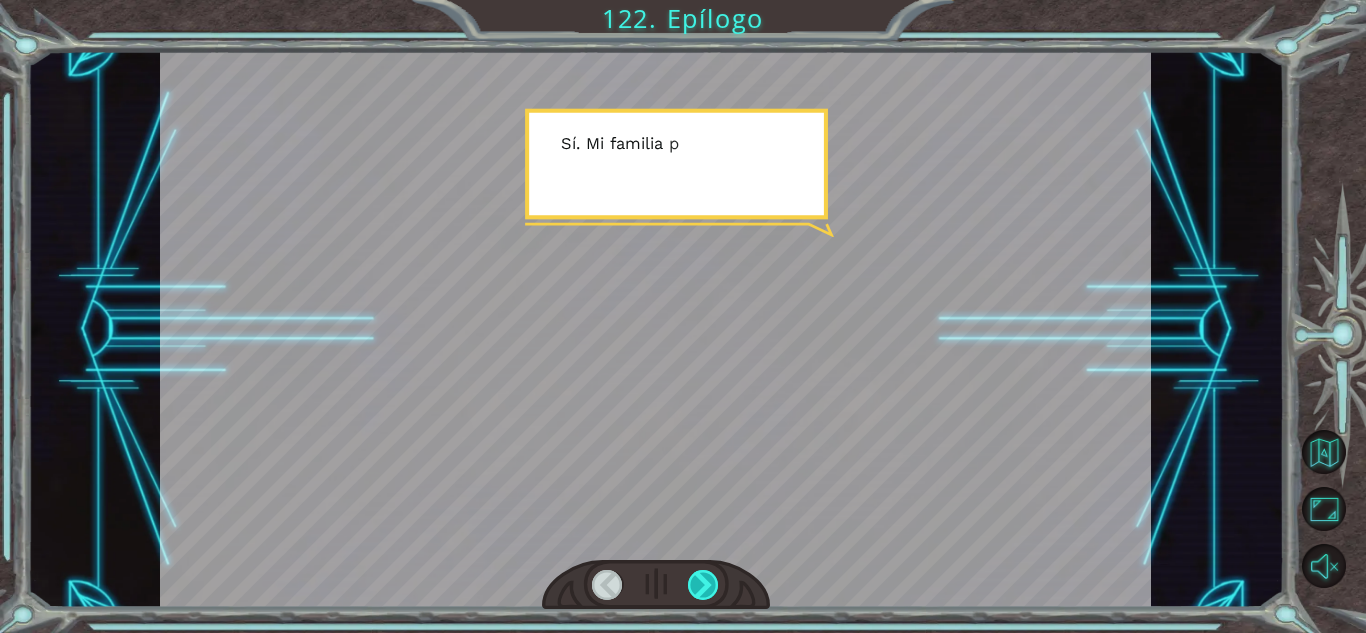 click at bounding box center [703, 585] 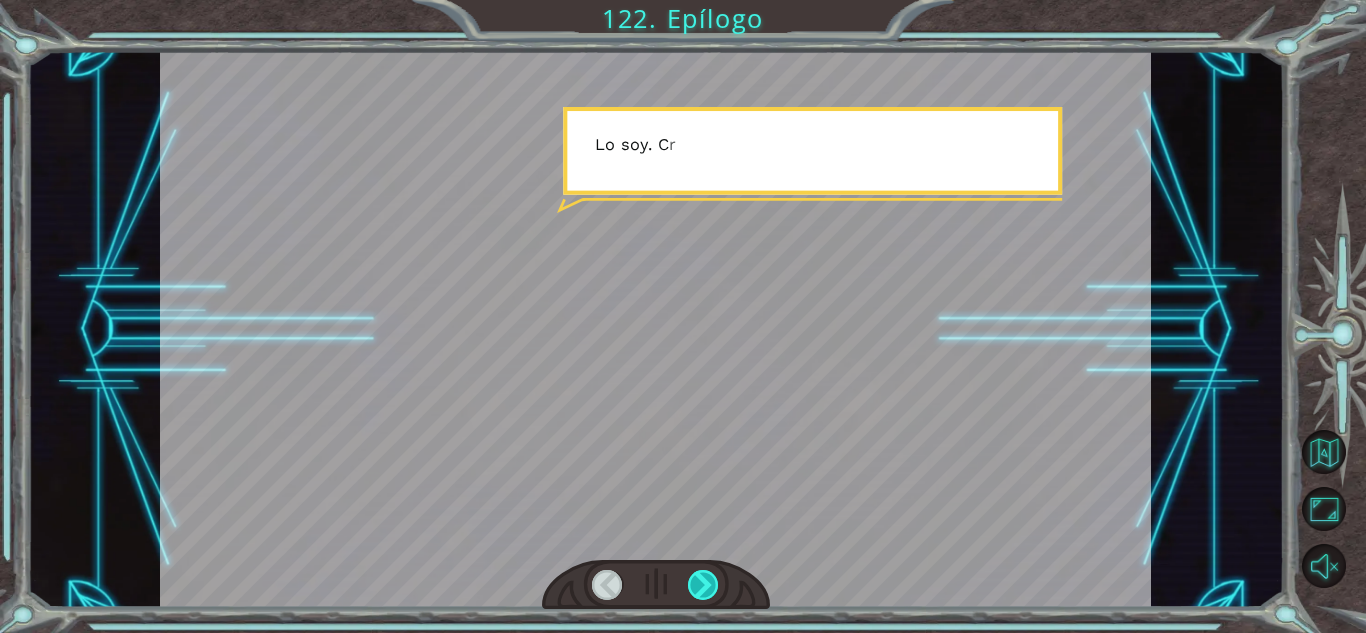 click at bounding box center (703, 585) 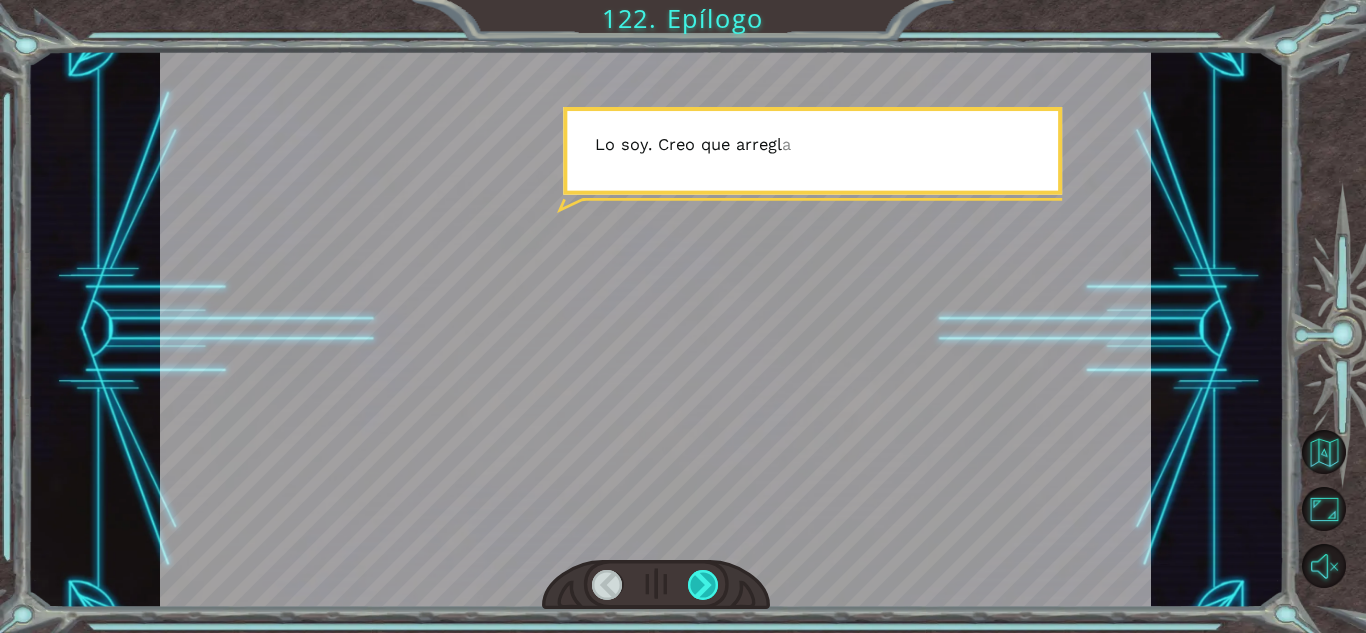 click at bounding box center (703, 585) 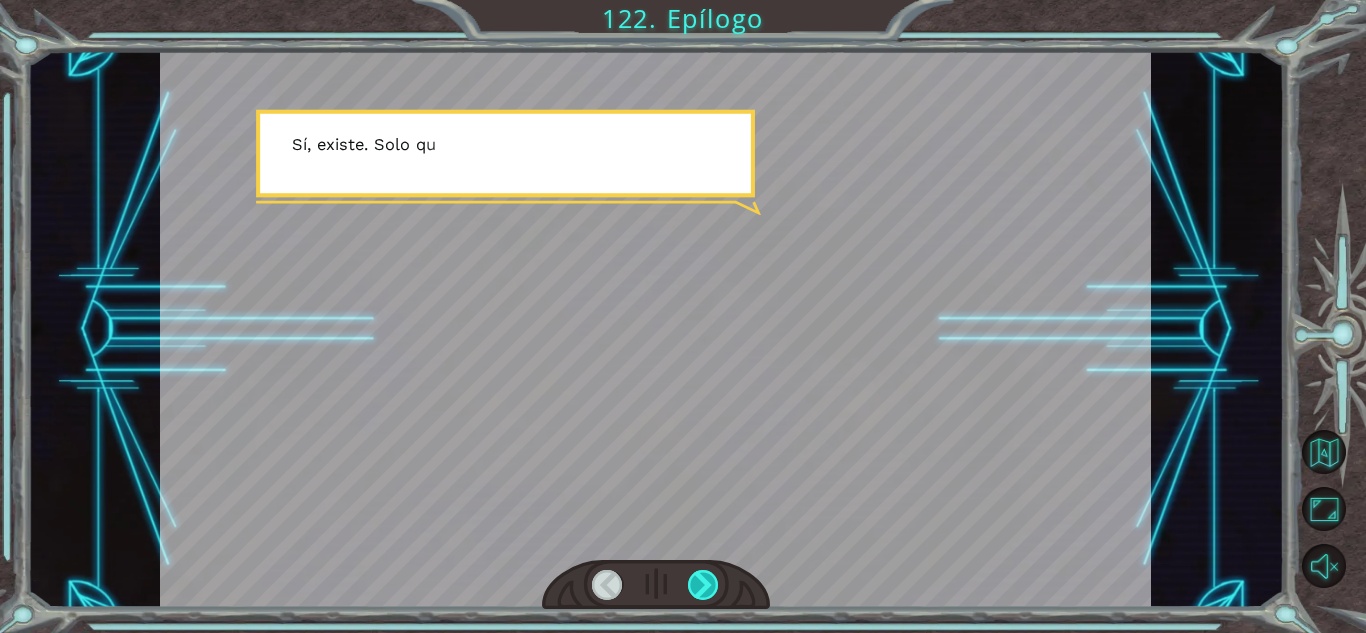 click at bounding box center [703, 585] 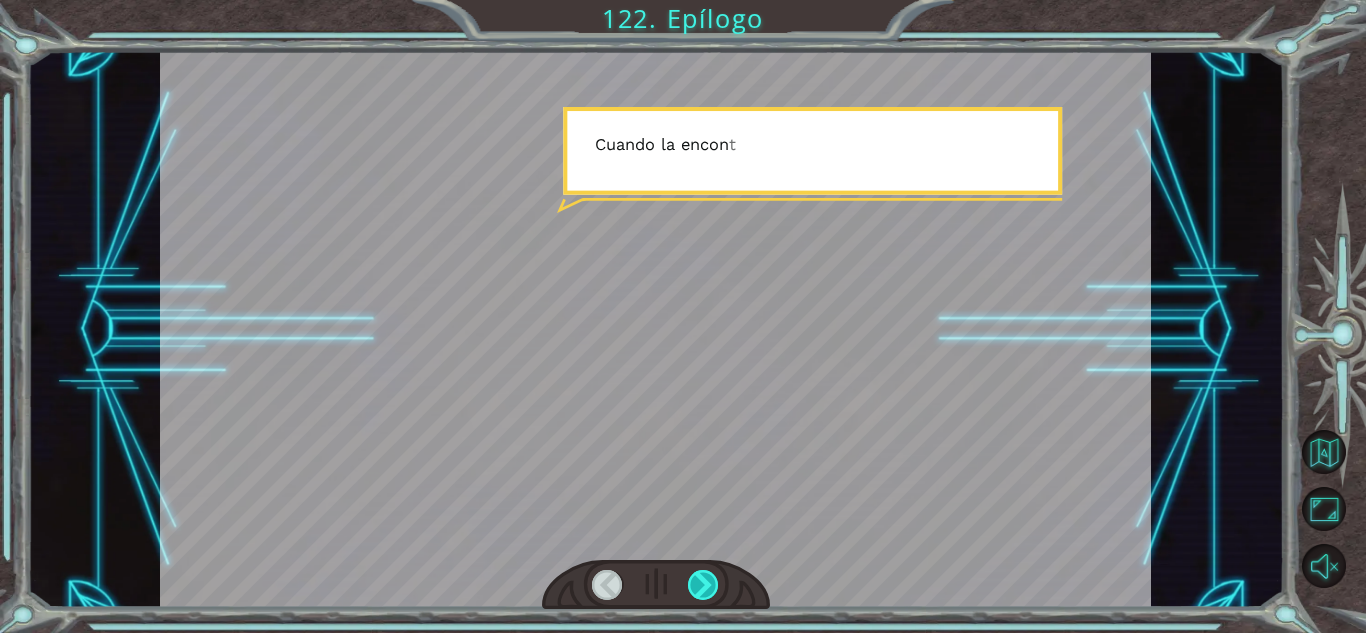 click at bounding box center [703, 585] 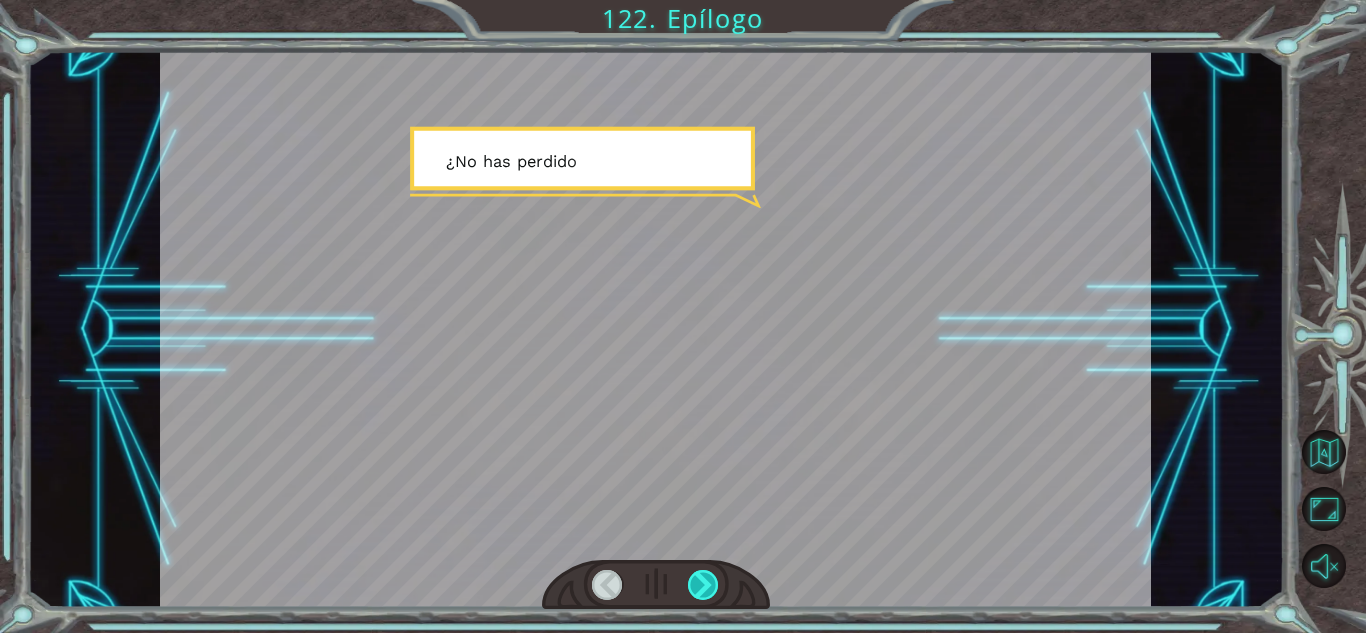 click at bounding box center [703, 585] 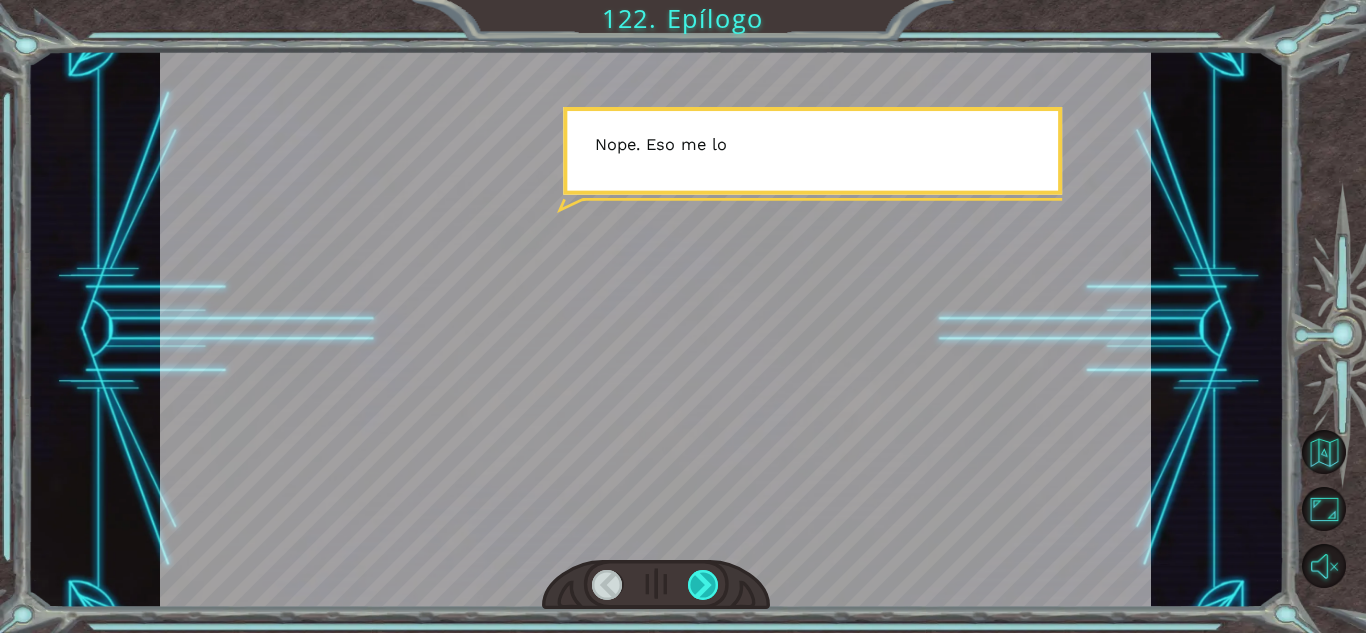 click at bounding box center (703, 585) 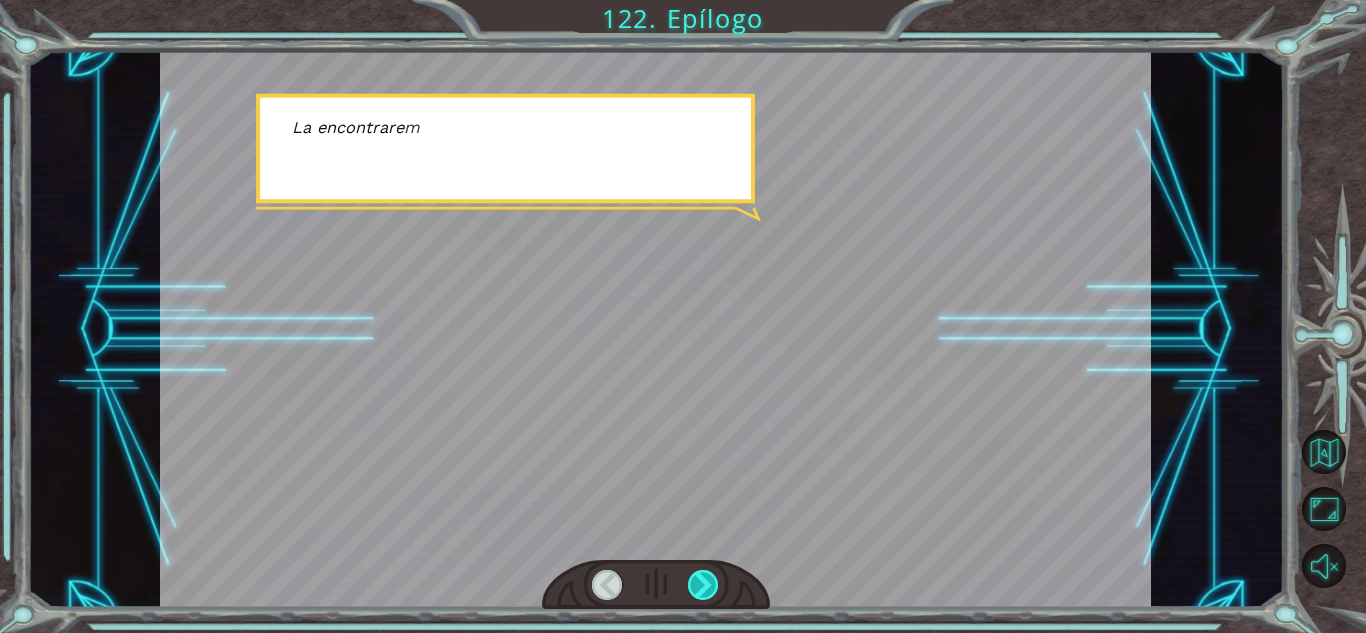 click at bounding box center [703, 585] 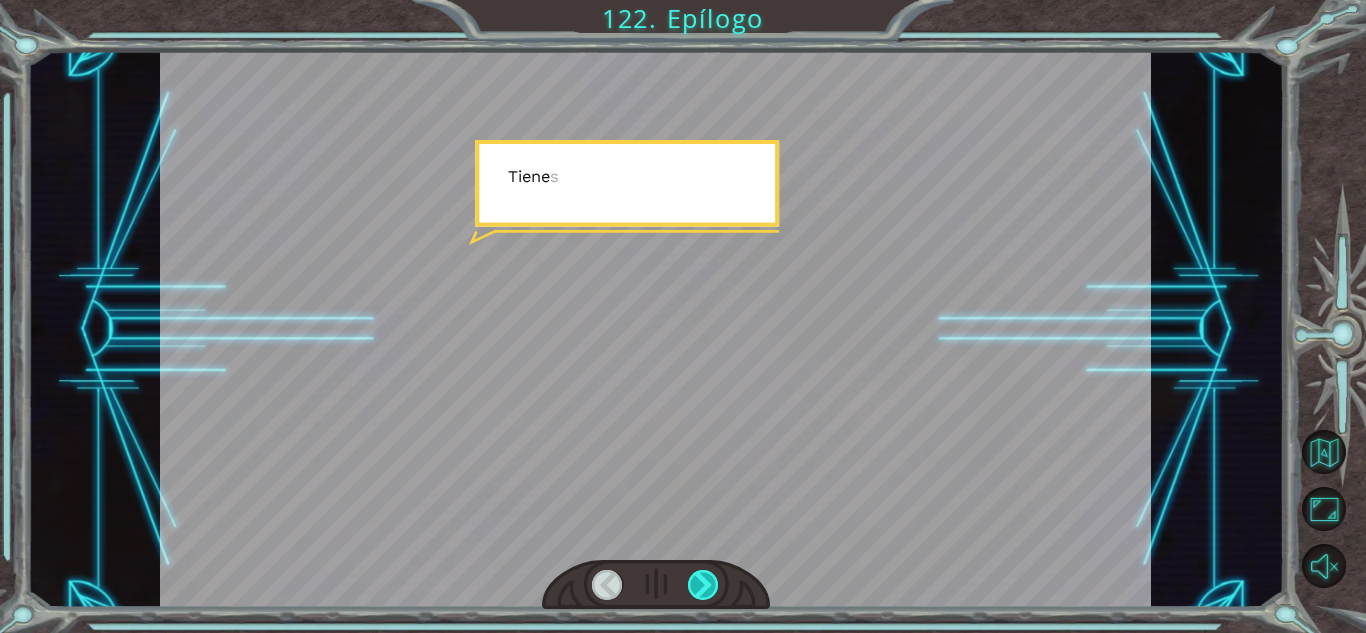 click at bounding box center [703, 585] 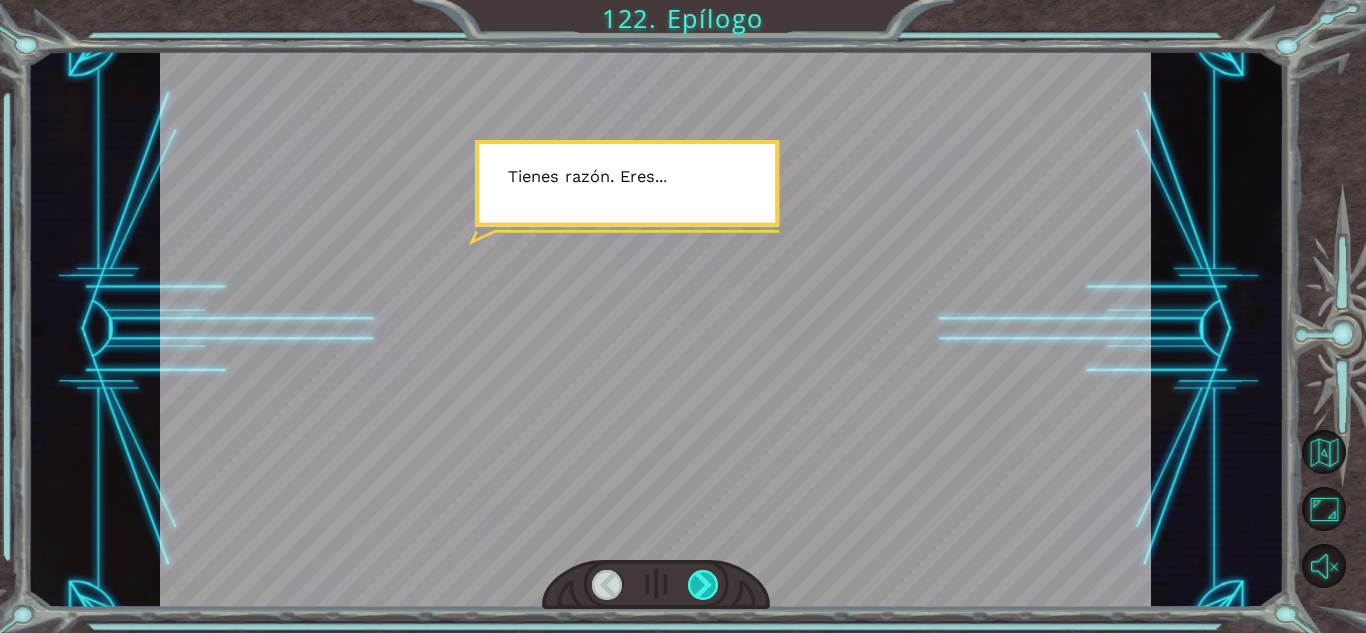 click at bounding box center [703, 585] 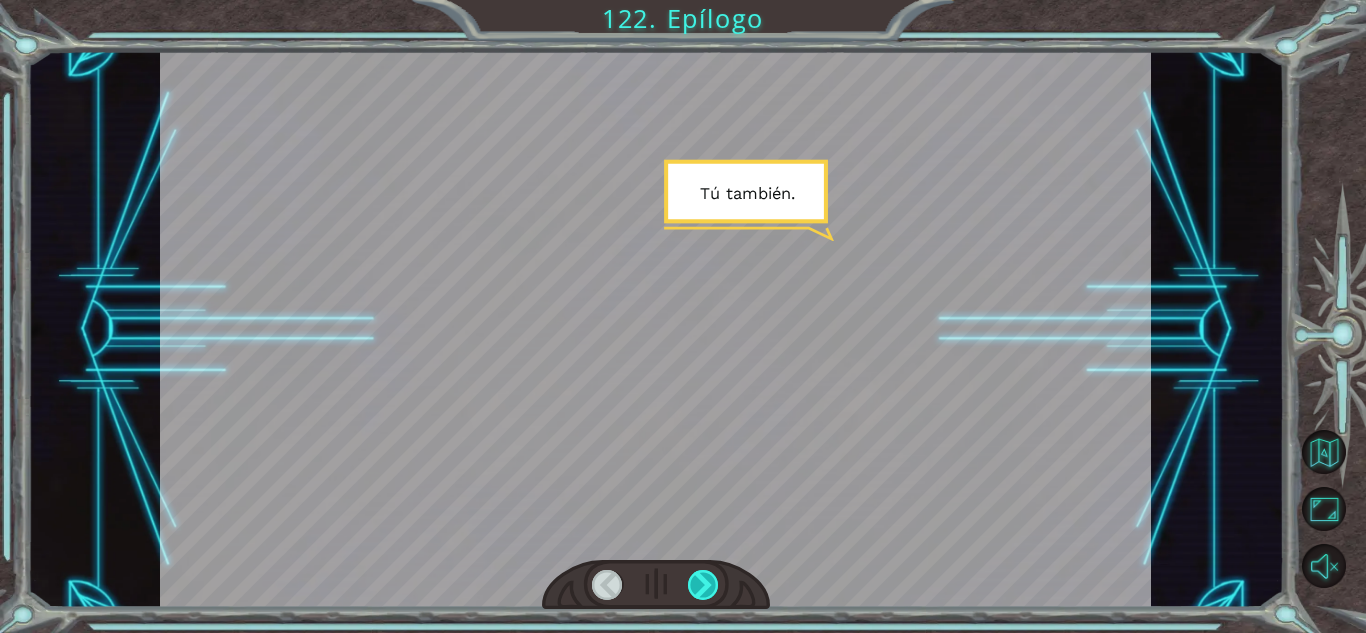 click at bounding box center (703, 585) 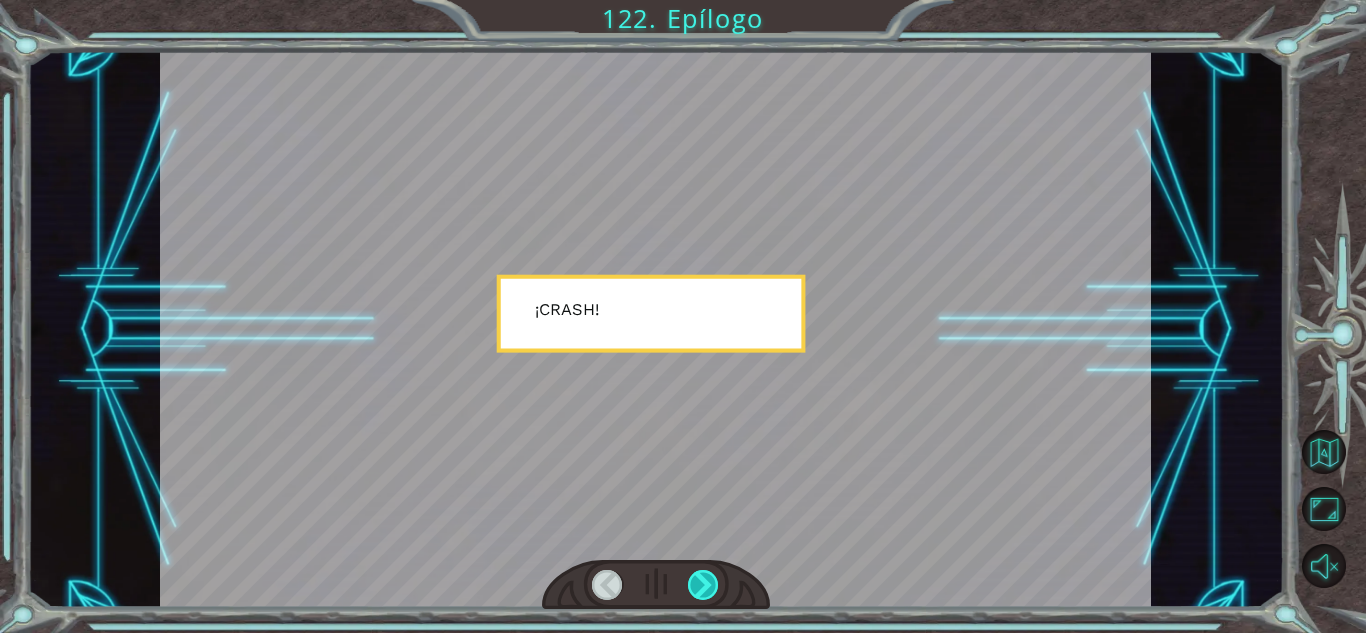 click at bounding box center [703, 585] 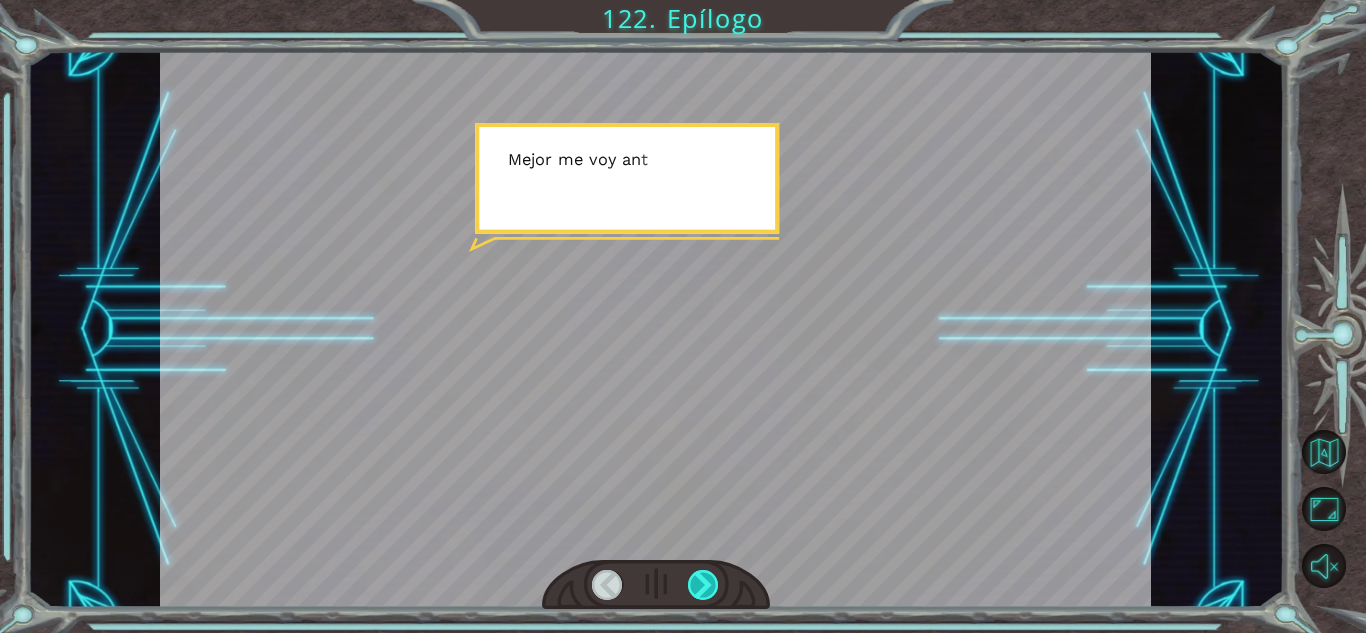 click at bounding box center (703, 585) 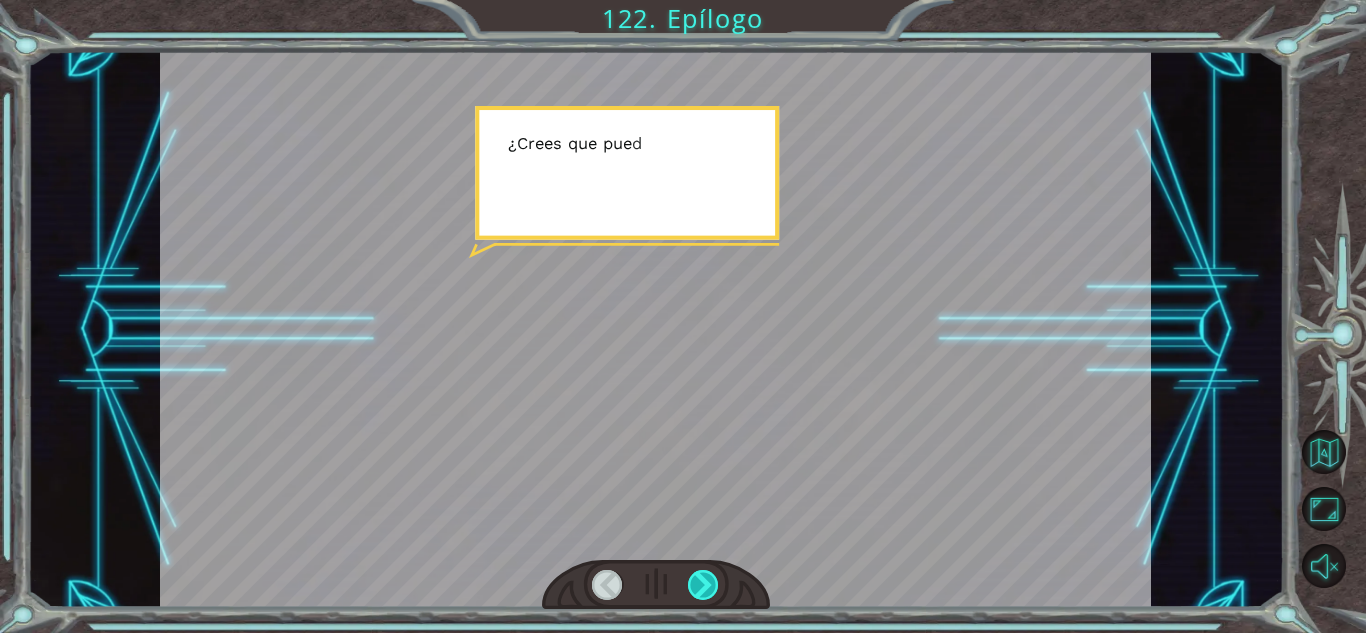 click at bounding box center [703, 585] 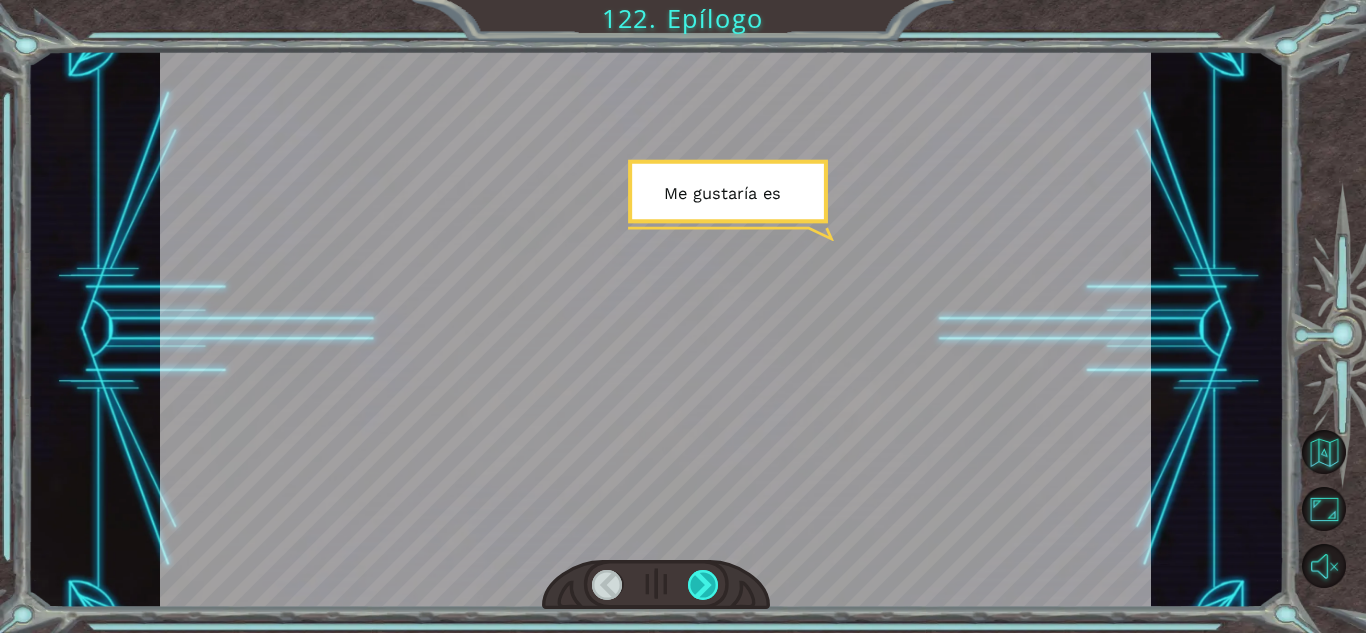 click at bounding box center (703, 585) 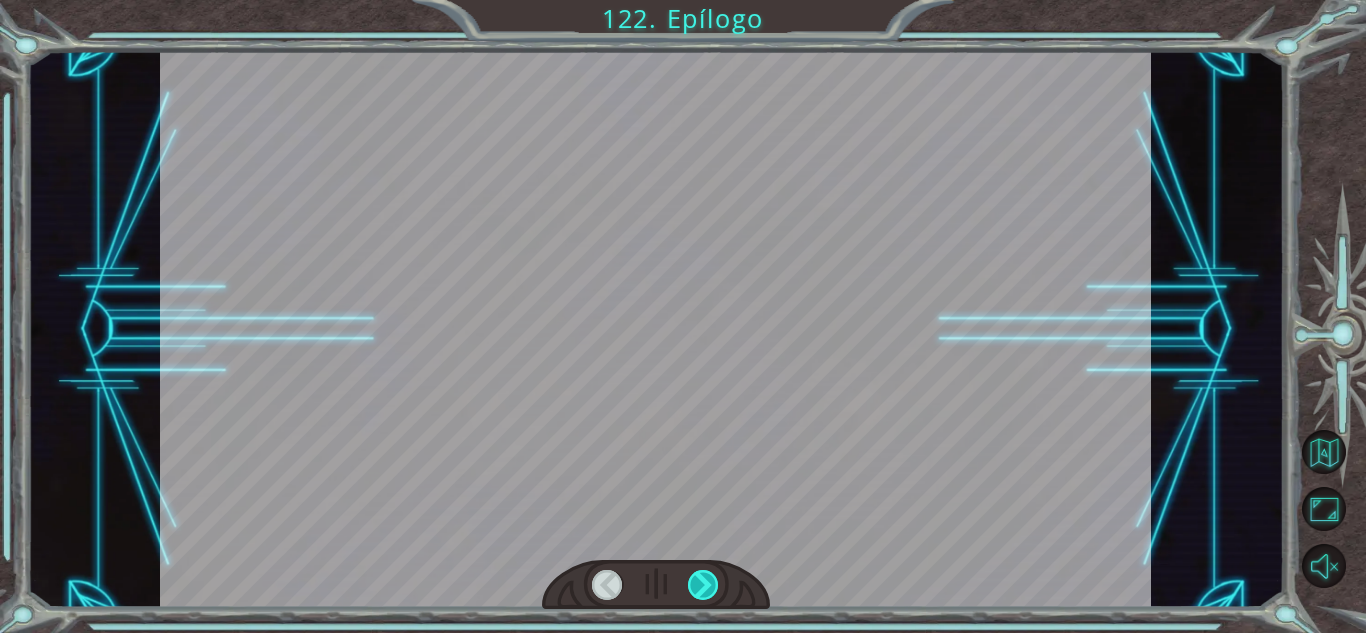 click at bounding box center [703, 585] 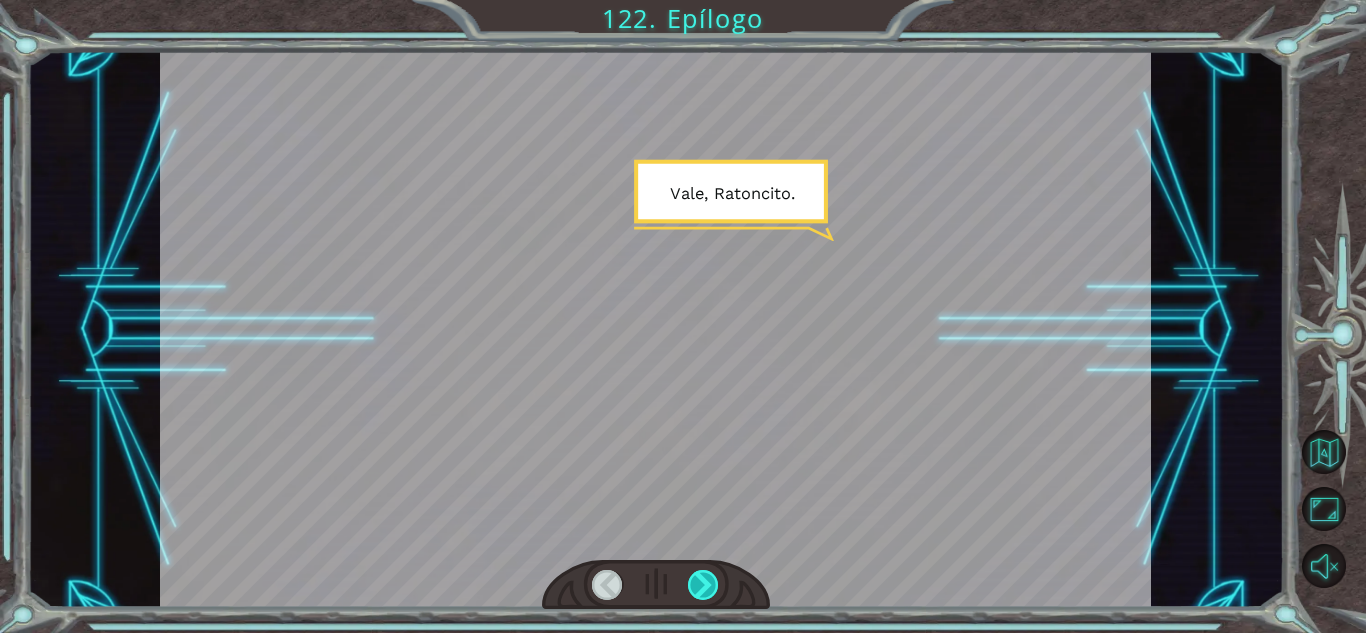 click at bounding box center (703, 585) 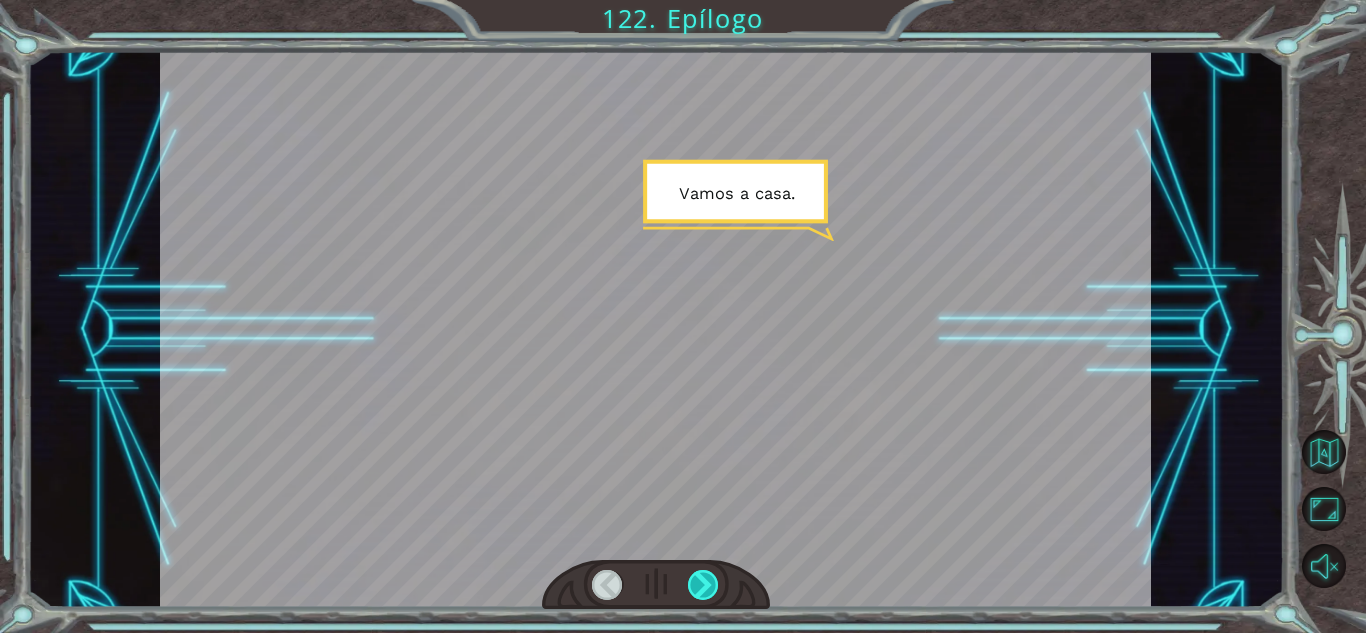 click at bounding box center (703, 585) 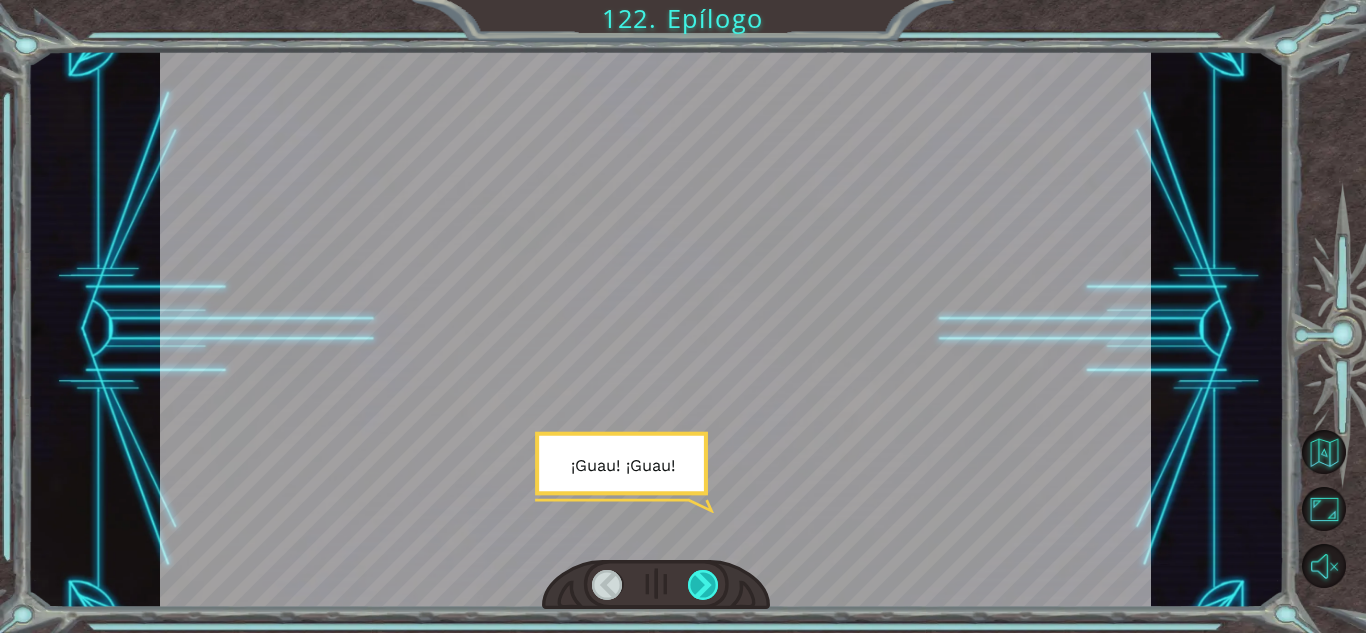 click at bounding box center [703, 585] 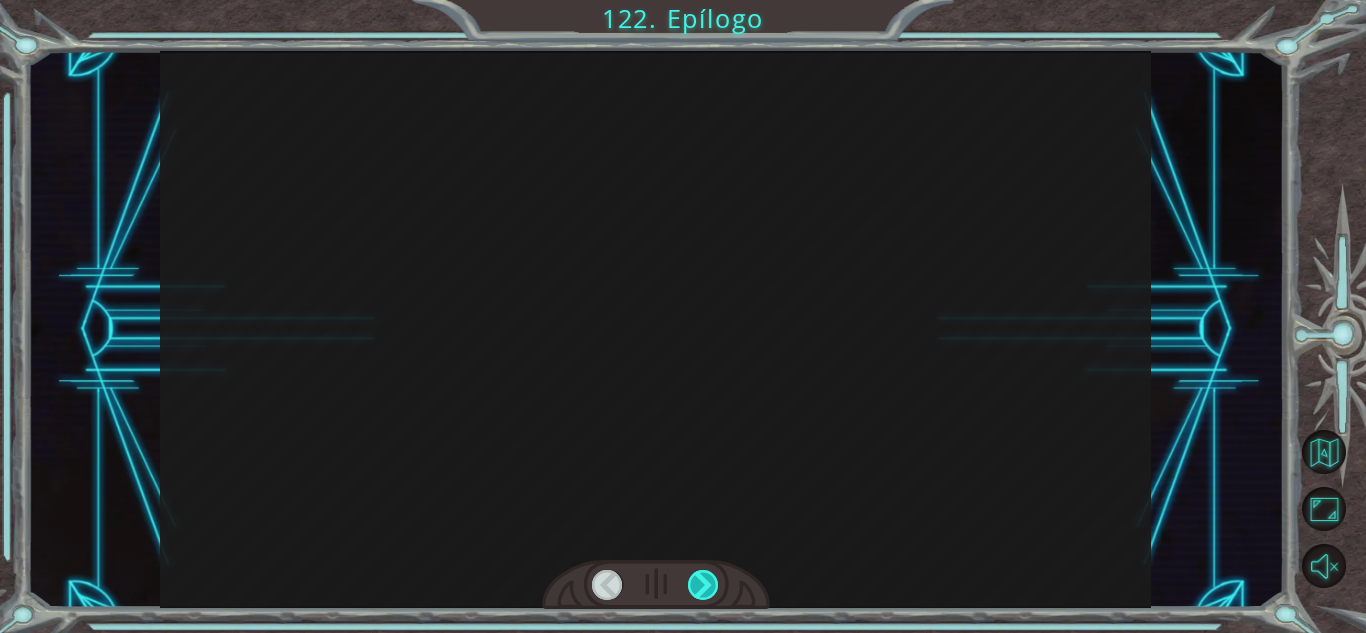 click at bounding box center [703, 585] 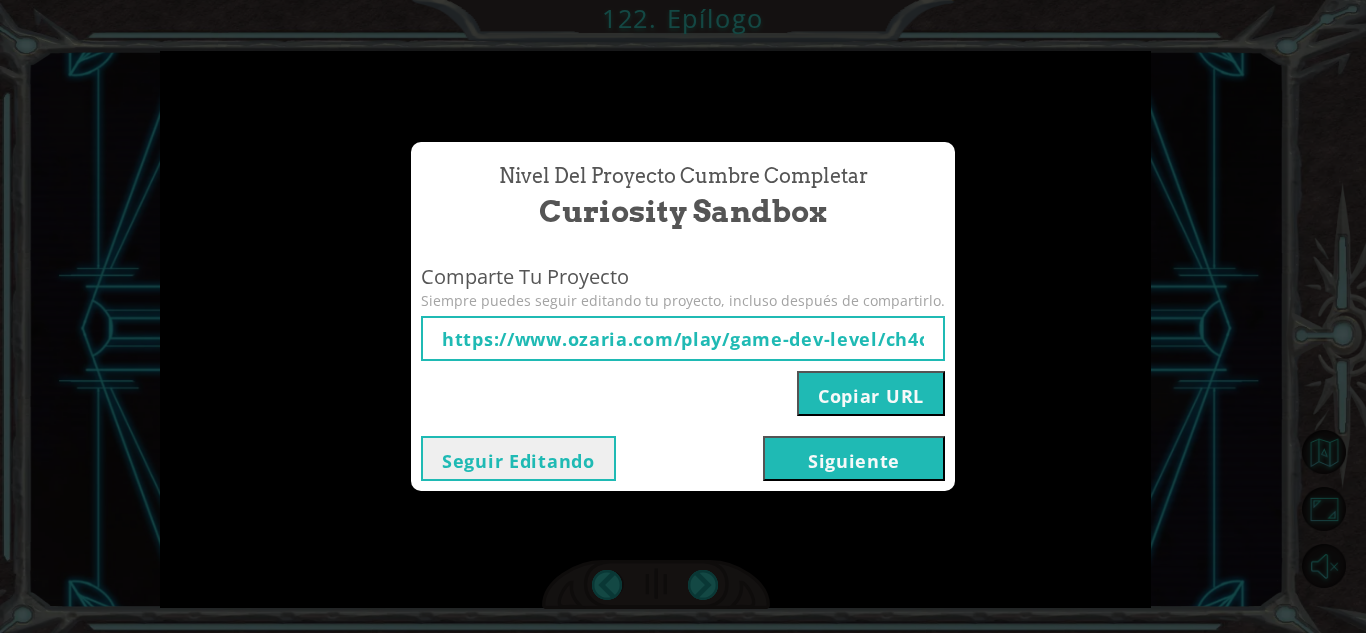 click on "Siguiente" at bounding box center [854, 458] 